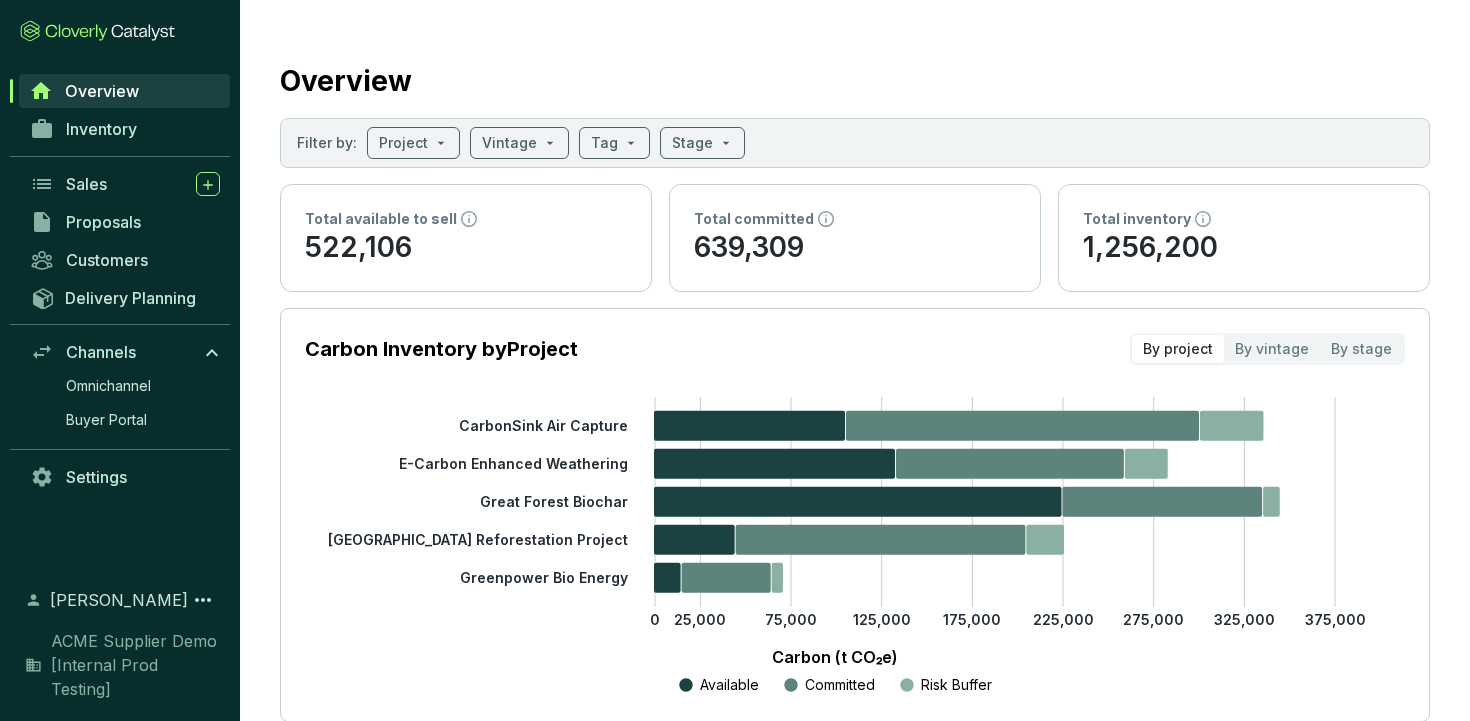 scroll, scrollTop: 0, scrollLeft: 0, axis: both 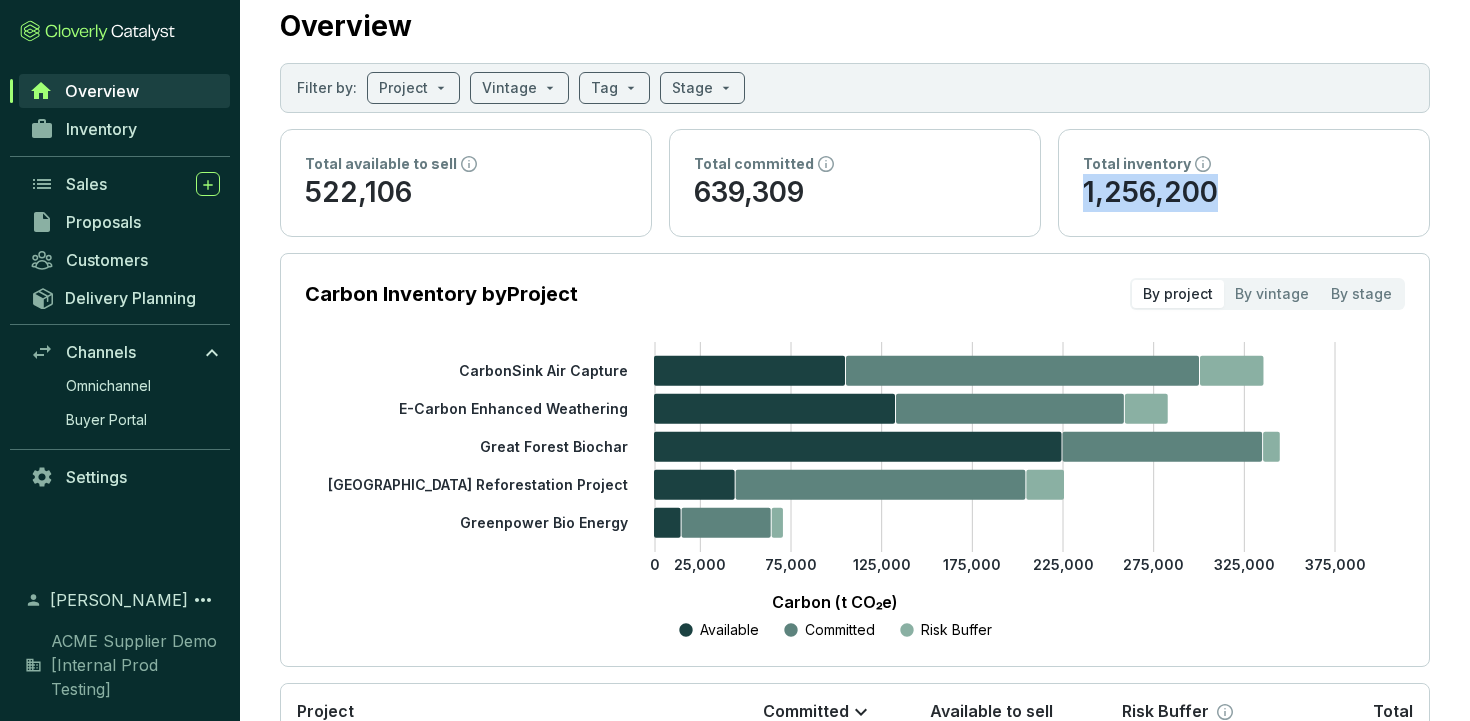 drag, startPoint x: 1231, startPoint y: 188, endPoint x: 1073, endPoint y: 188, distance: 158 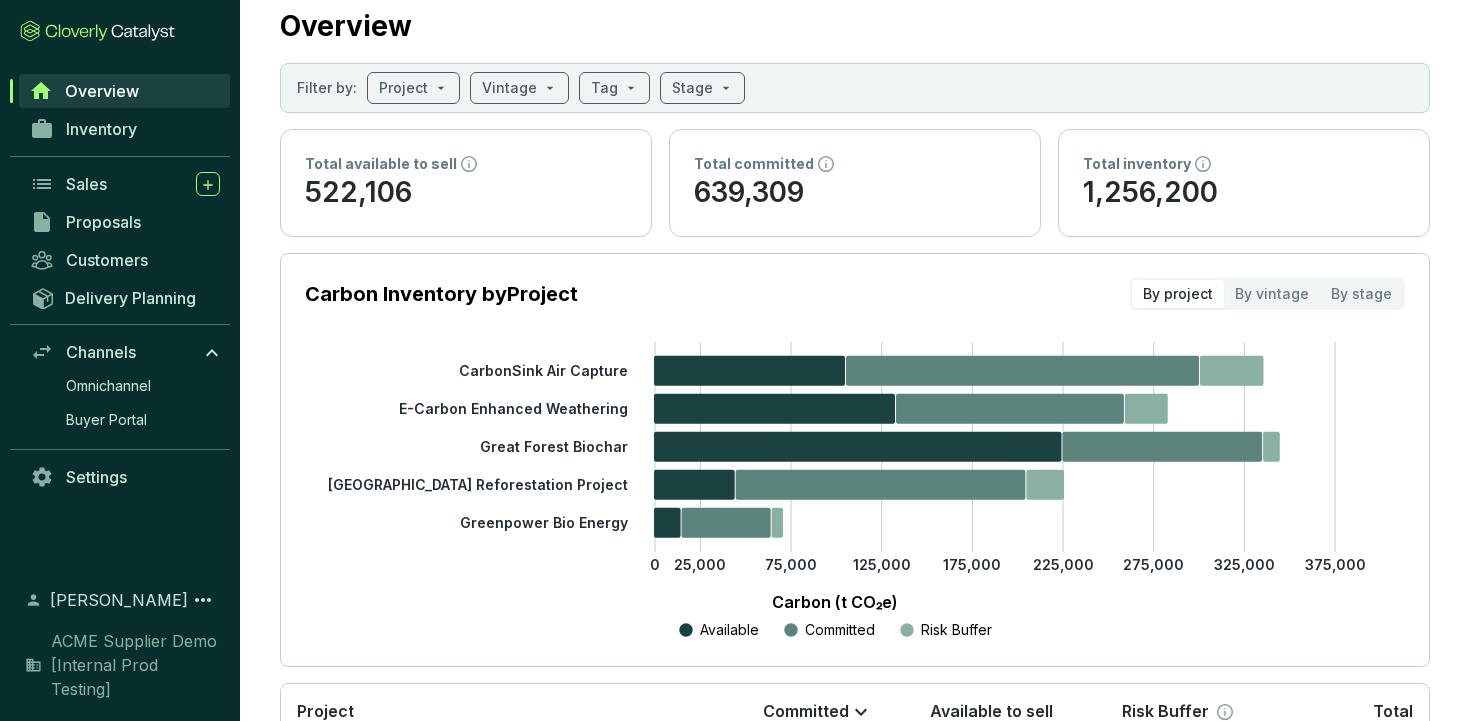 click on "Total inventory" at bounding box center (1244, 164) 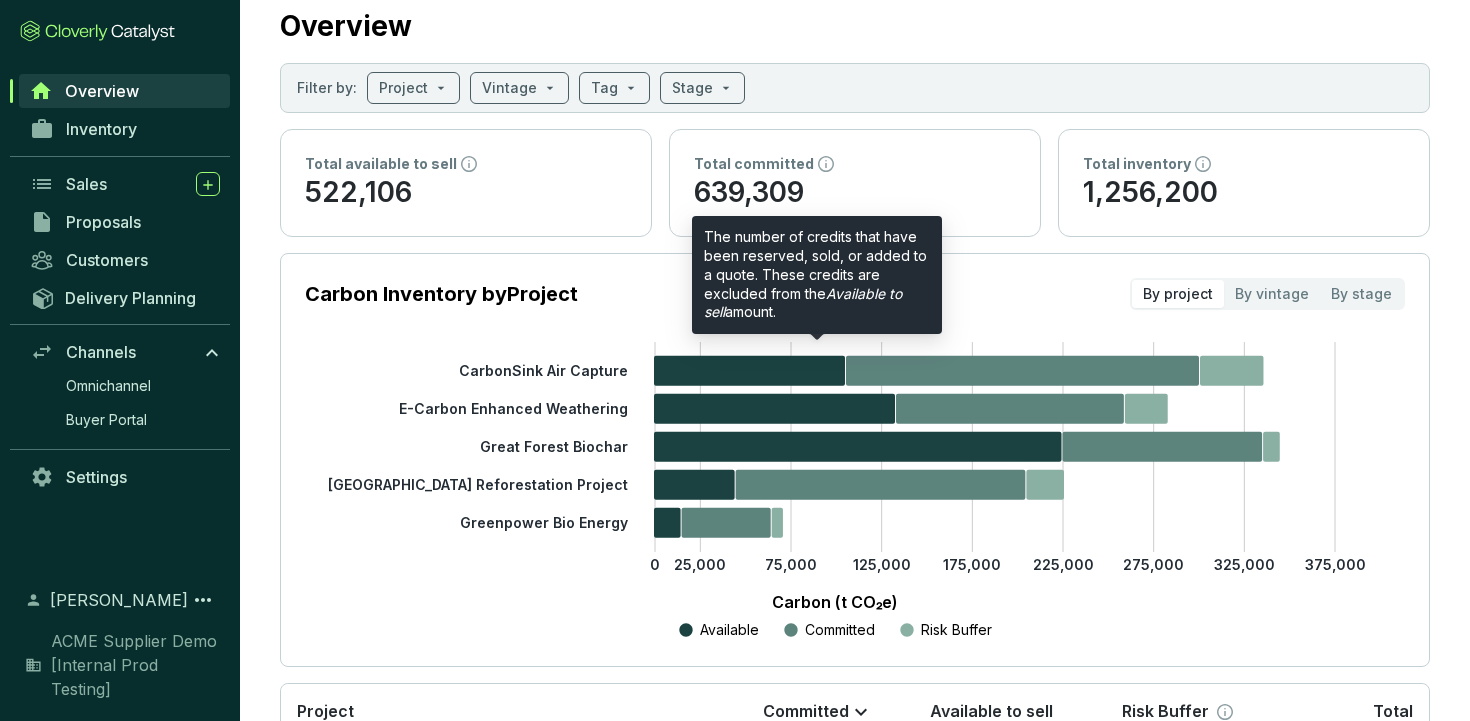 click 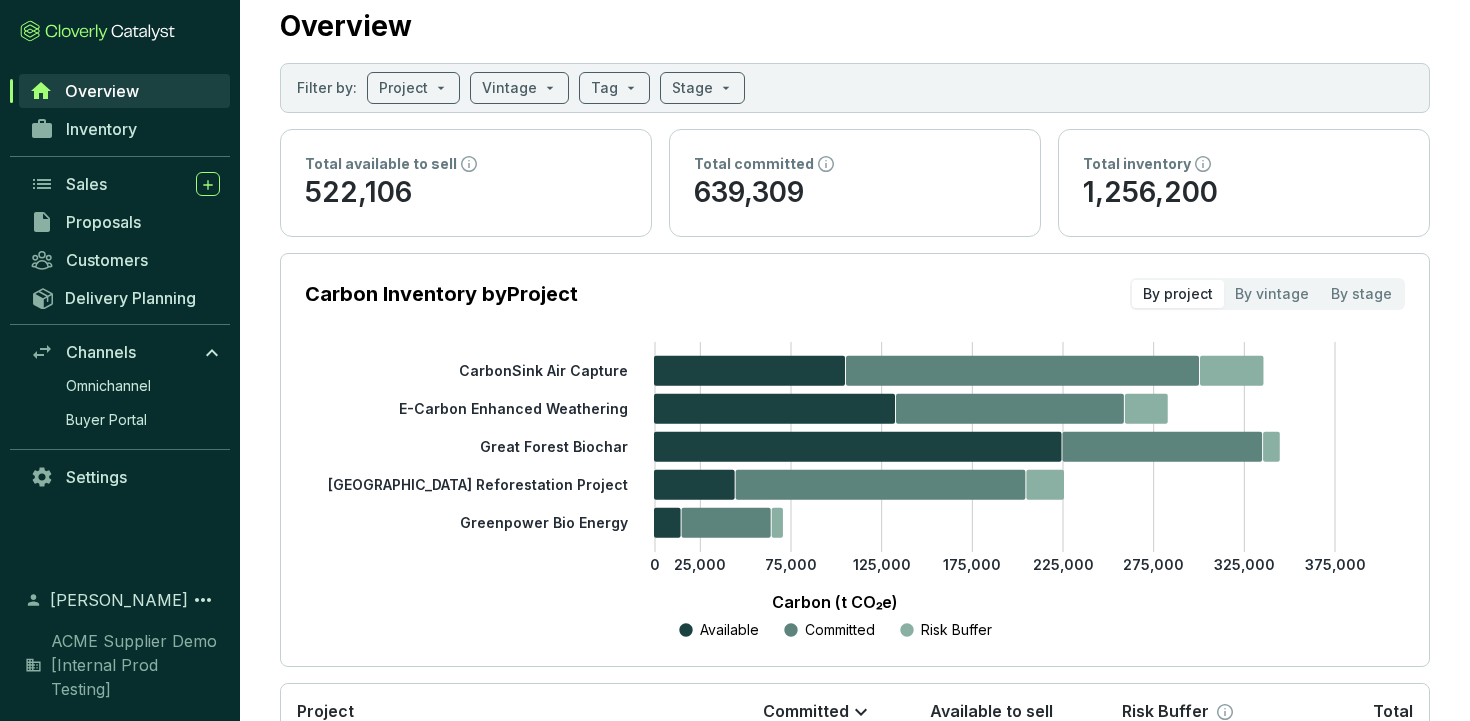 click on "Total available to sell 522,106" at bounding box center (466, 183) 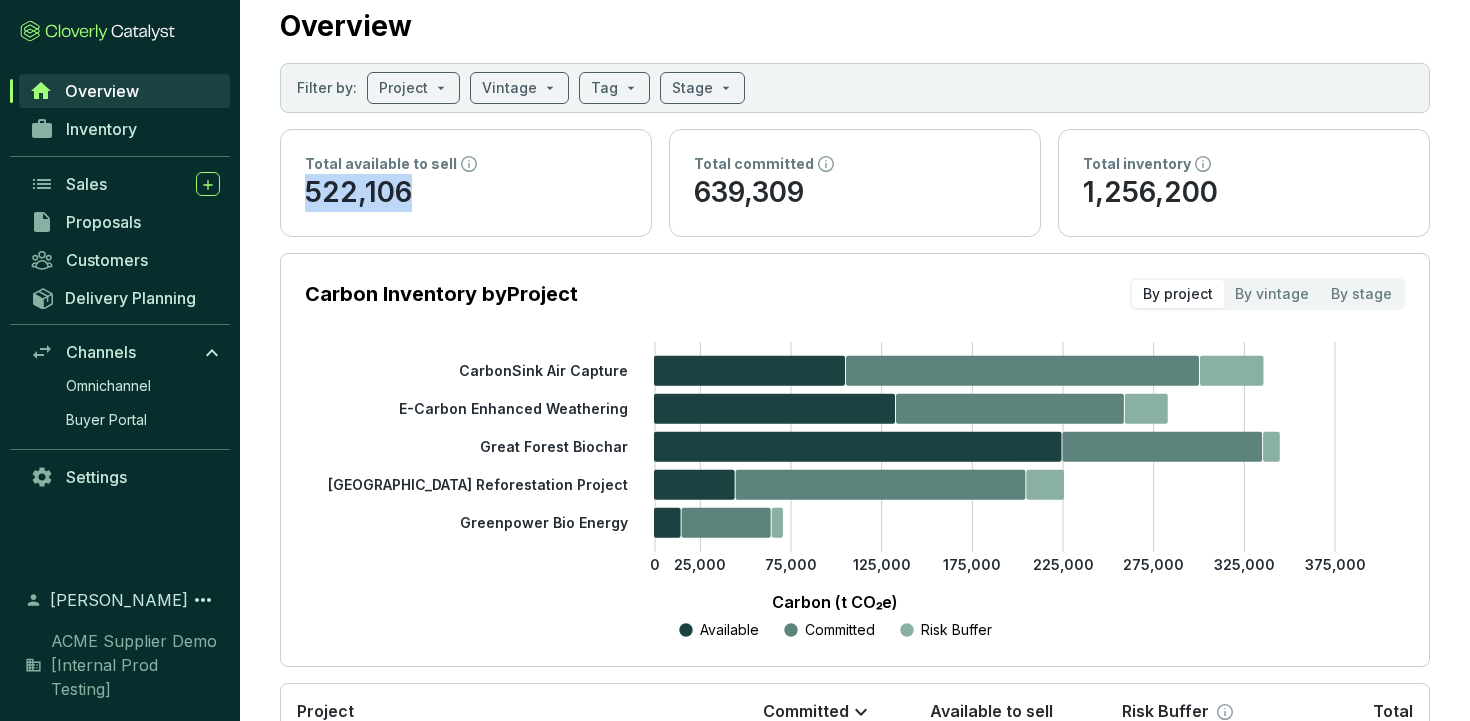 drag, startPoint x: 412, startPoint y: 190, endPoint x: 300, endPoint y: 189, distance: 112.00446 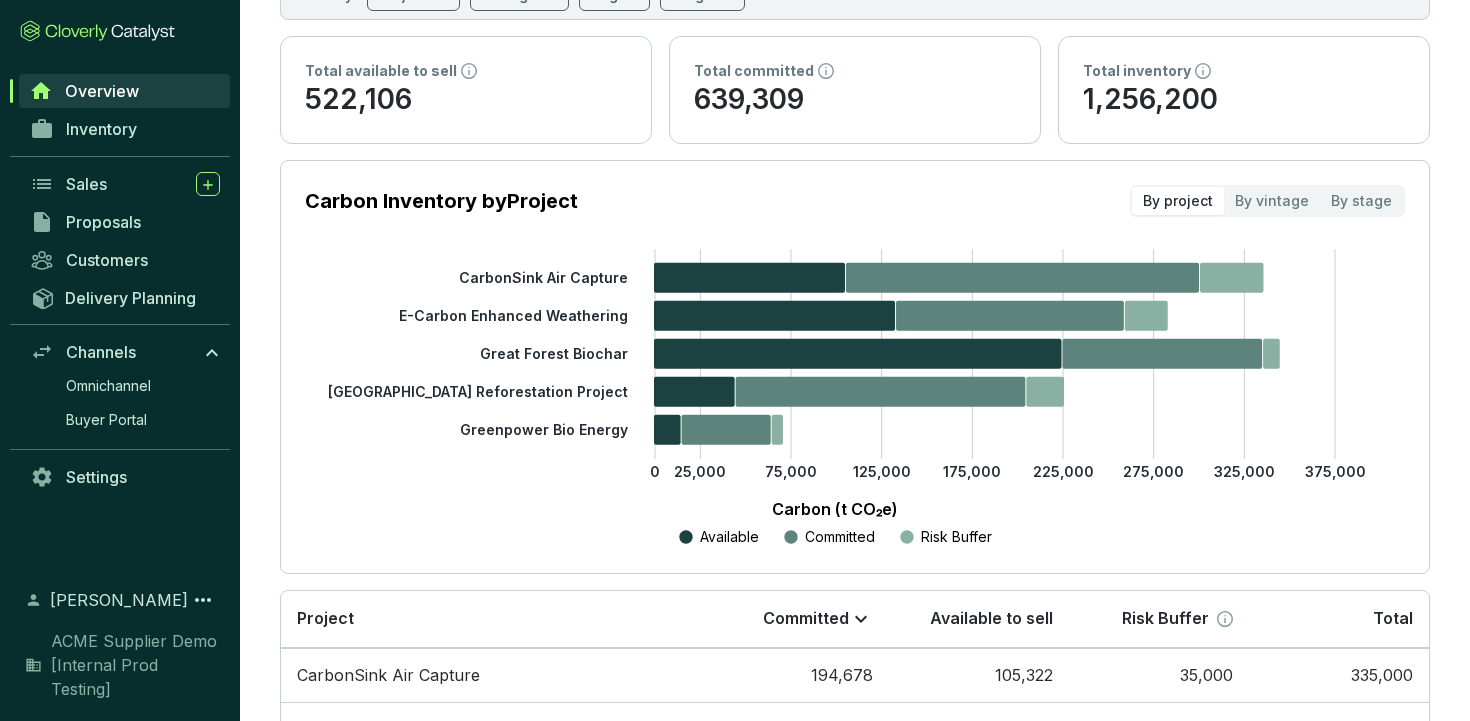 scroll, scrollTop: 126, scrollLeft: 0, axis: vertical 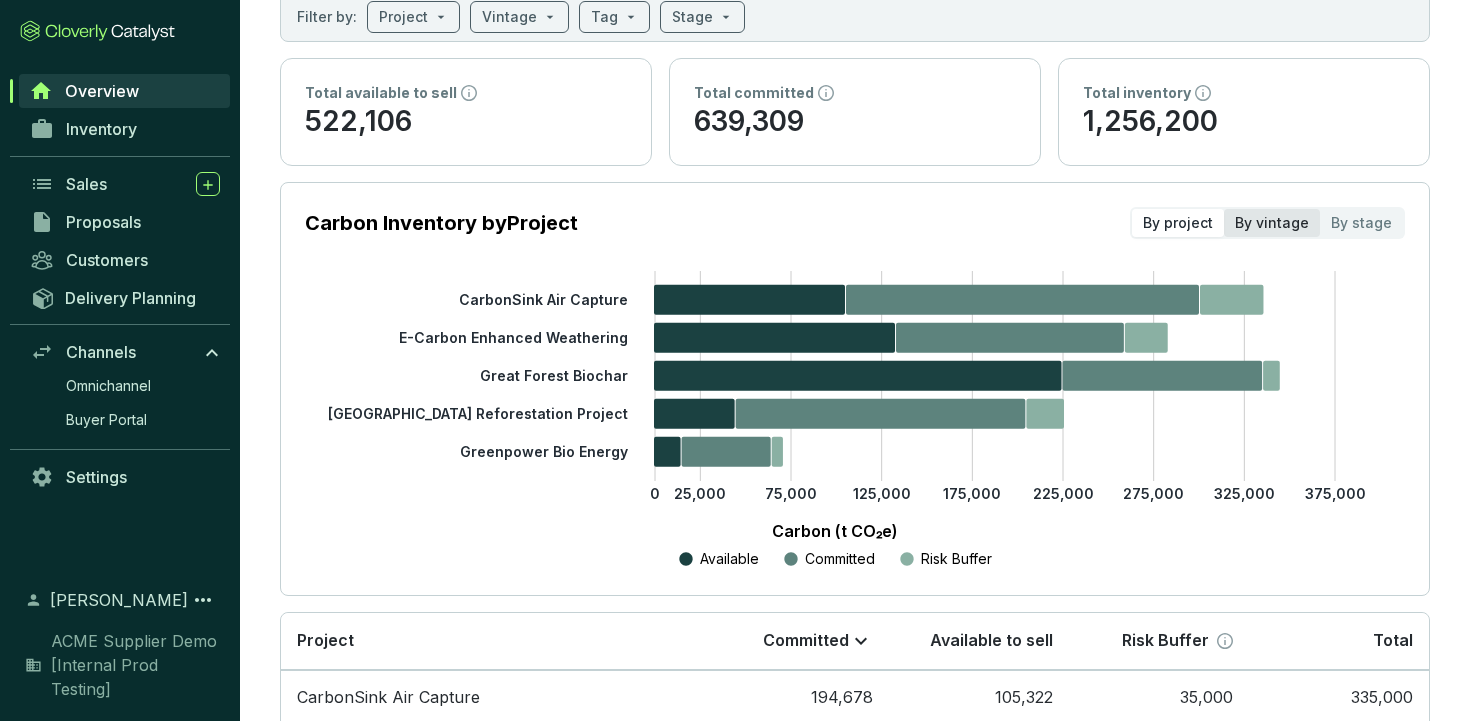 click on "By vintage" at bounding box center [1272, 223] 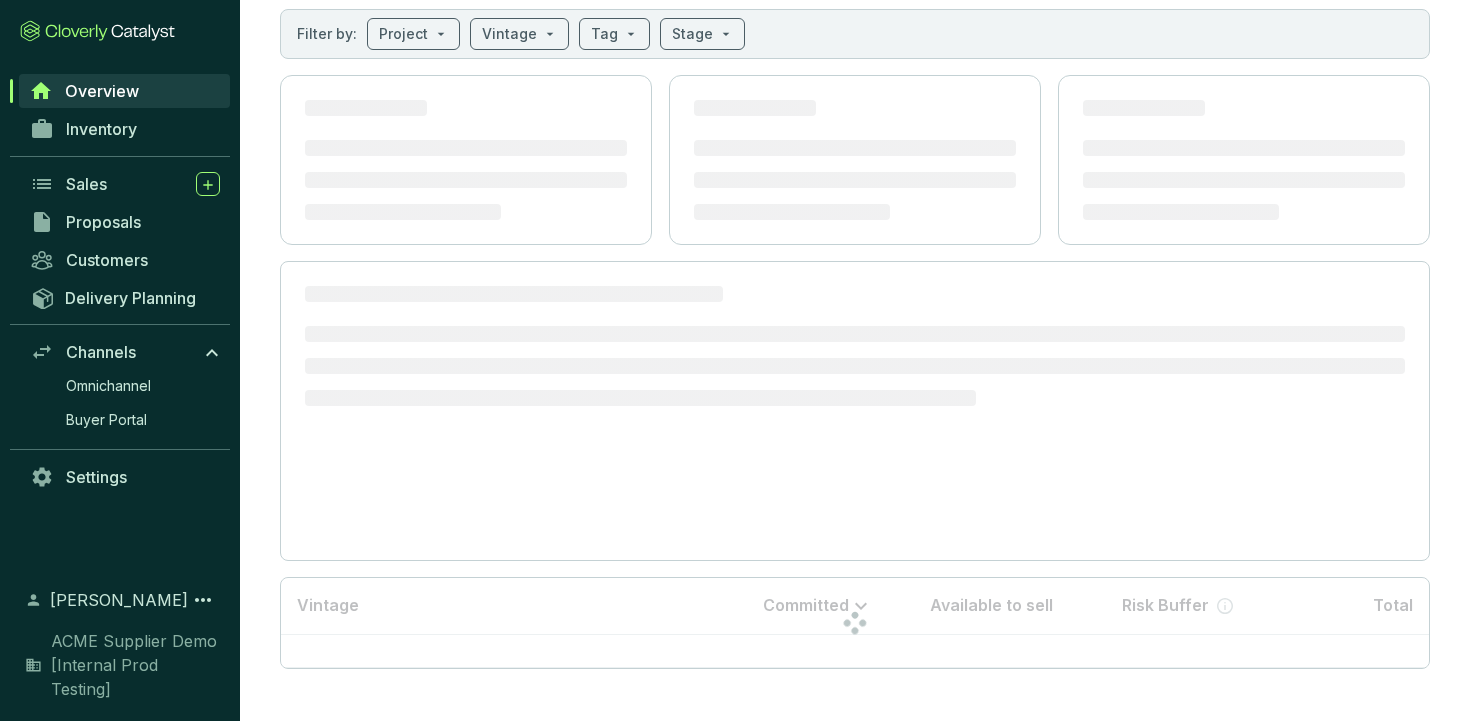 scroll, scrollTop: 126, scrollLeft: 0, axis: vertical 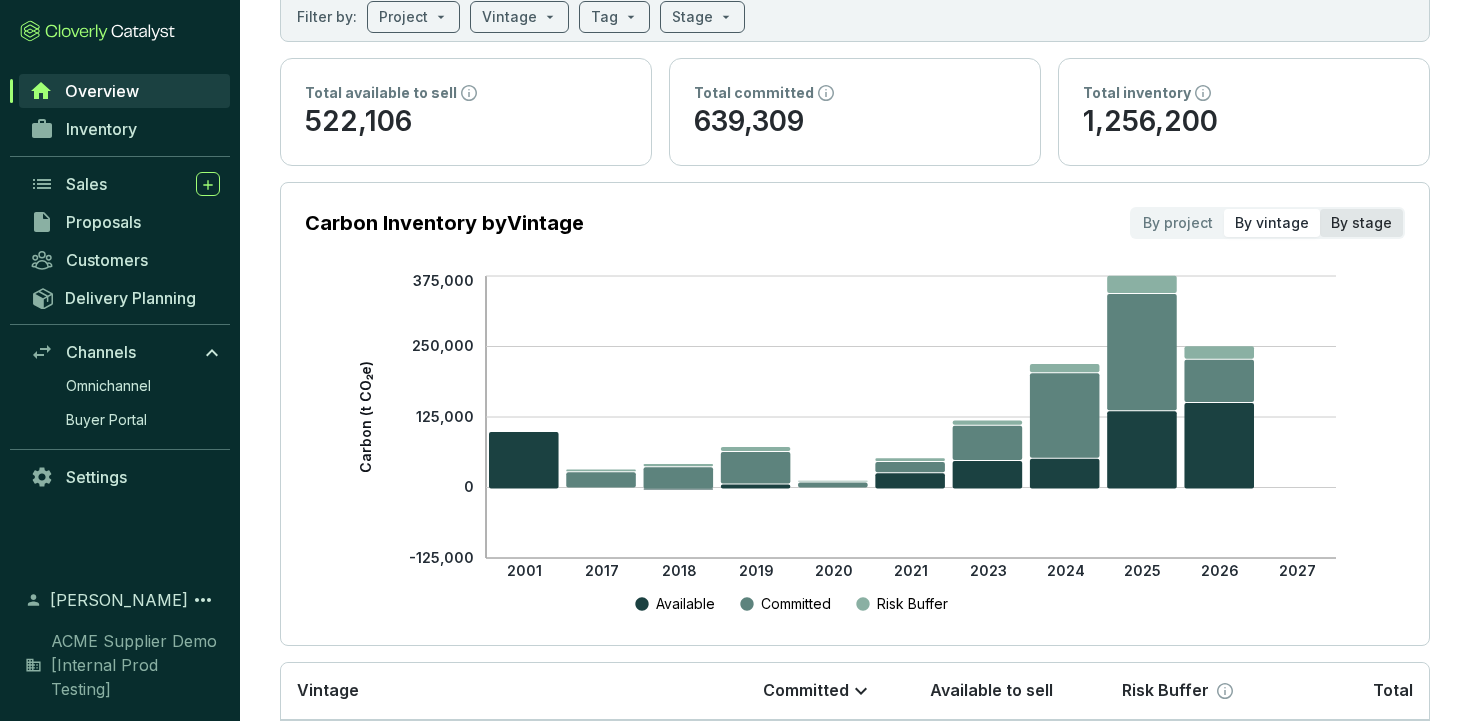 click on "By stage" at bounding box center (1361, 223) 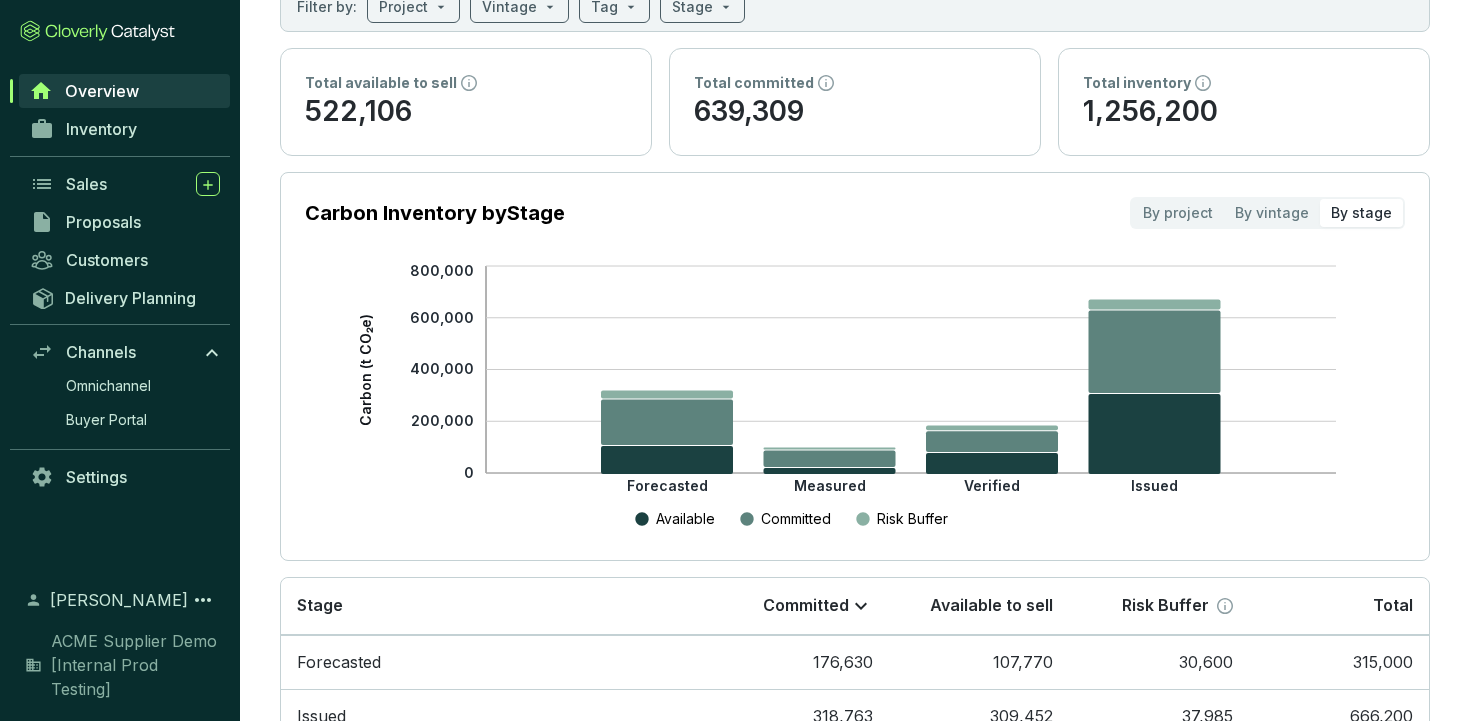 scroll, scrollTop: 133, scrollLeft: 0, axis: vertical 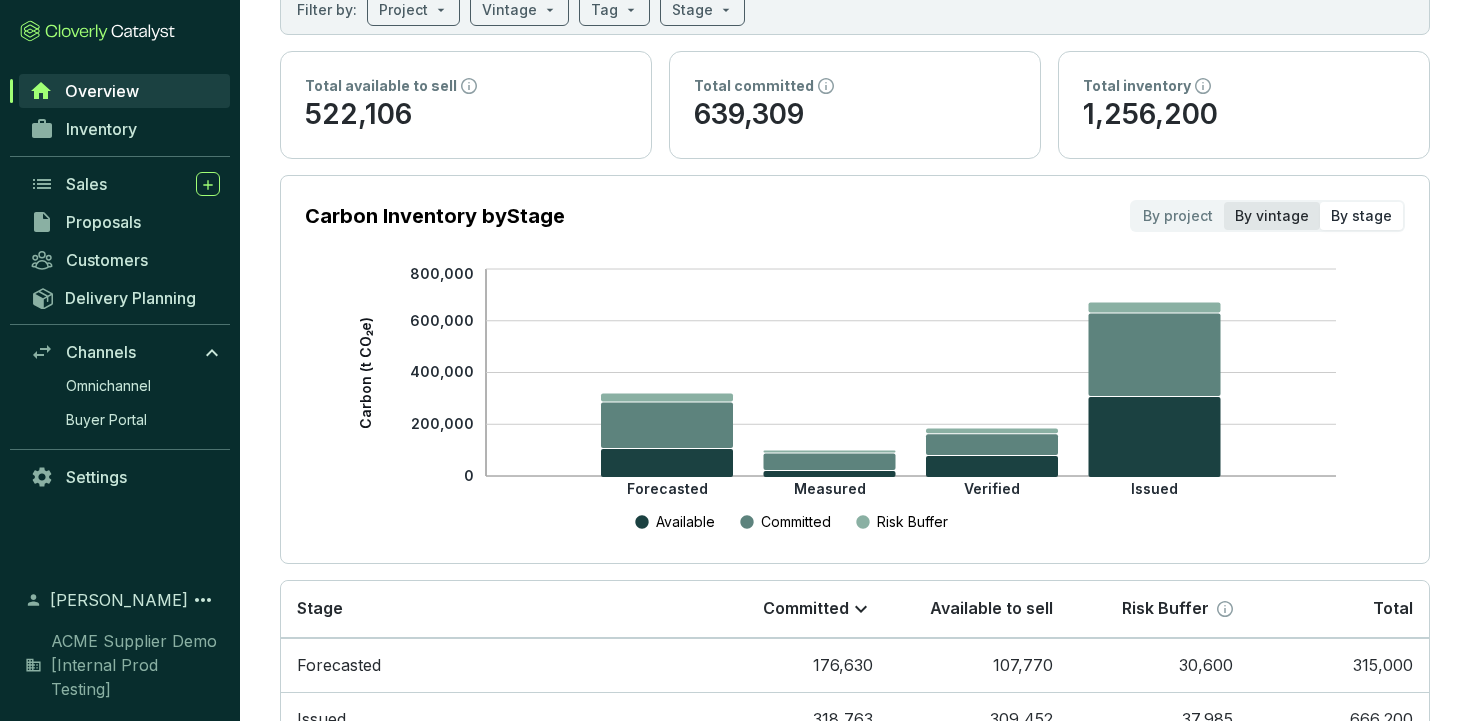 click on "By vintage" at bounding box center (1272, 216) 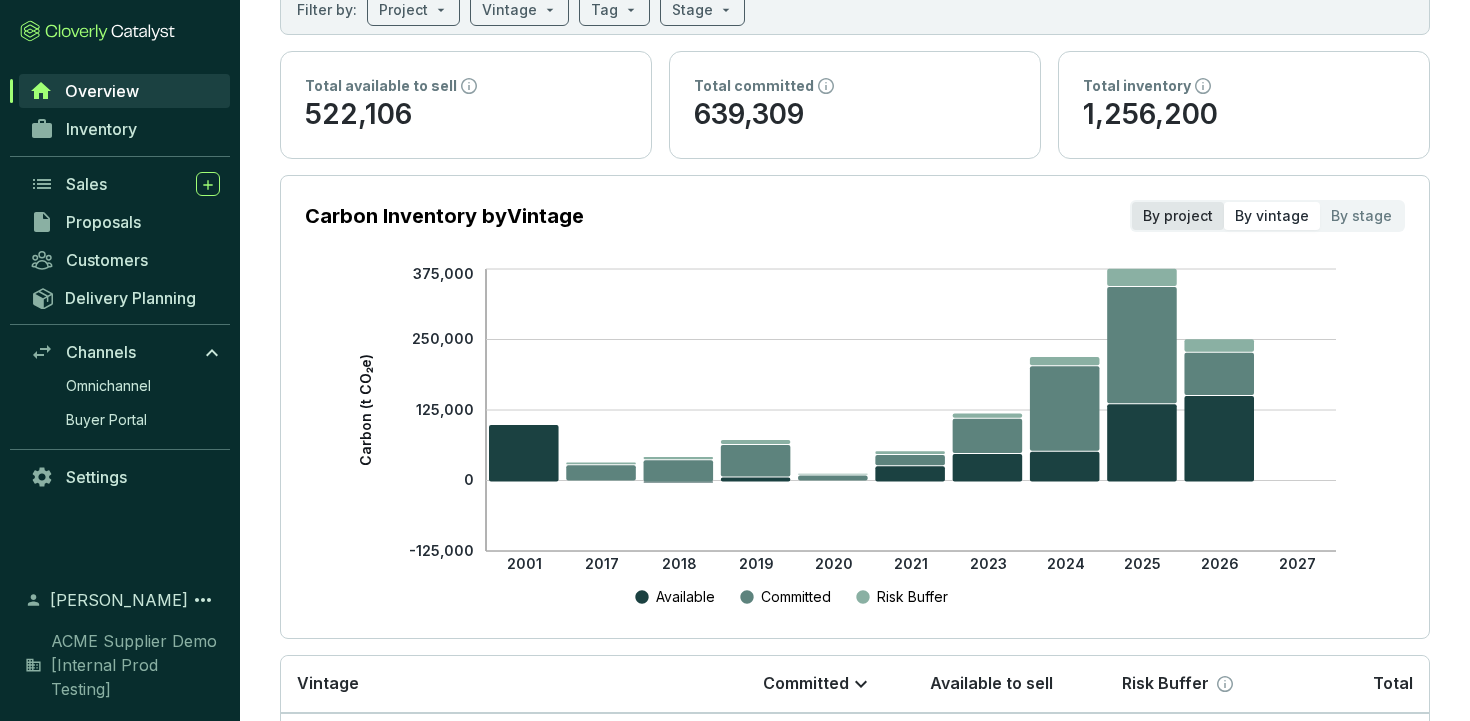 click on "By project" at bounding box center (1178, 216) 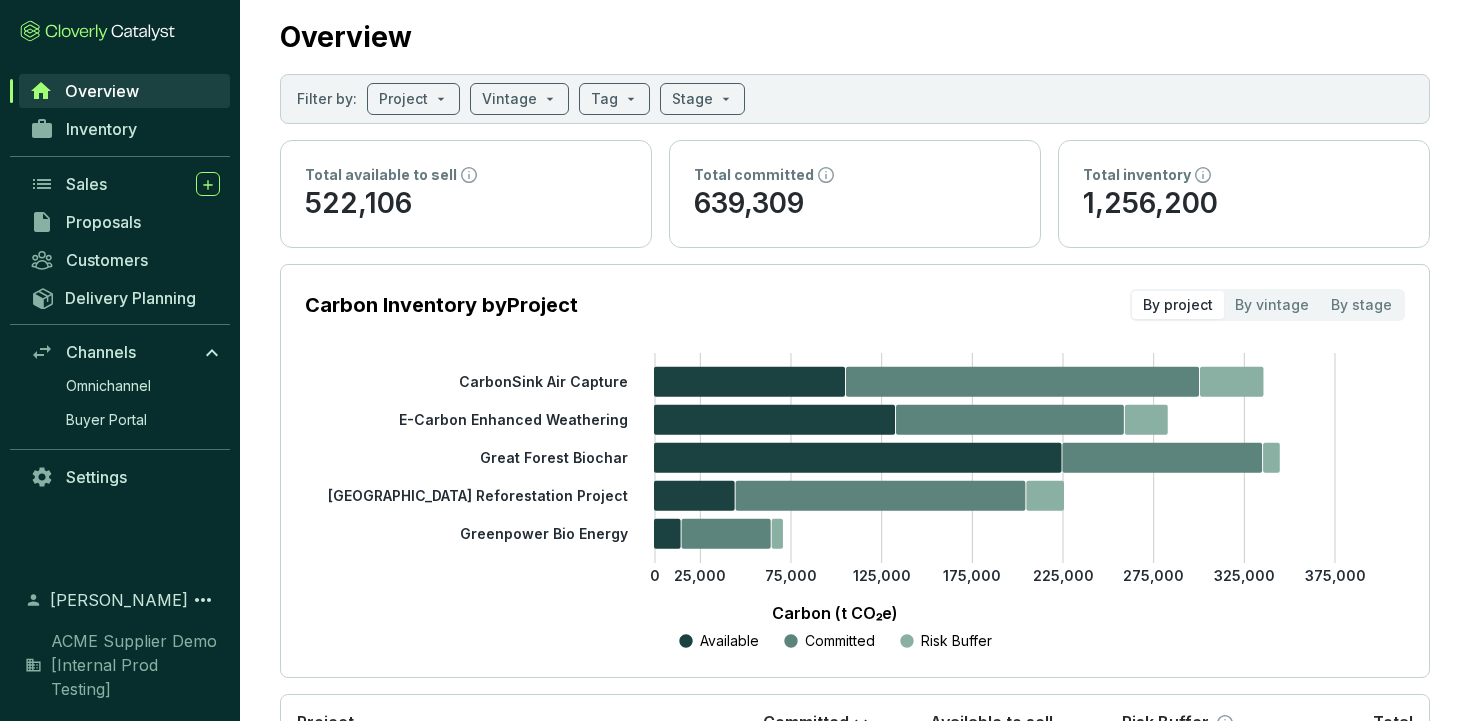 scroll, scrollTop: 41, scrollLeft: 0, axis: vertical 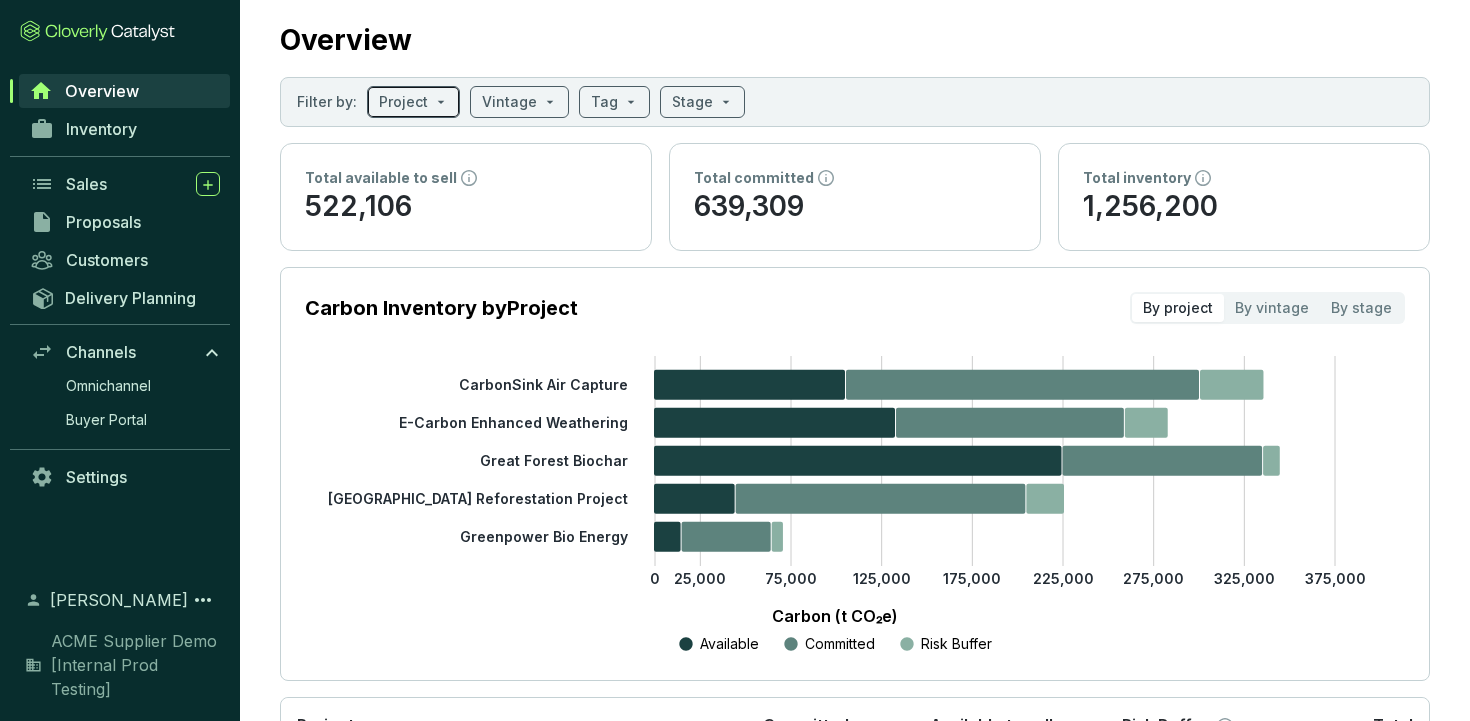 click at bounding box center (413, 102) 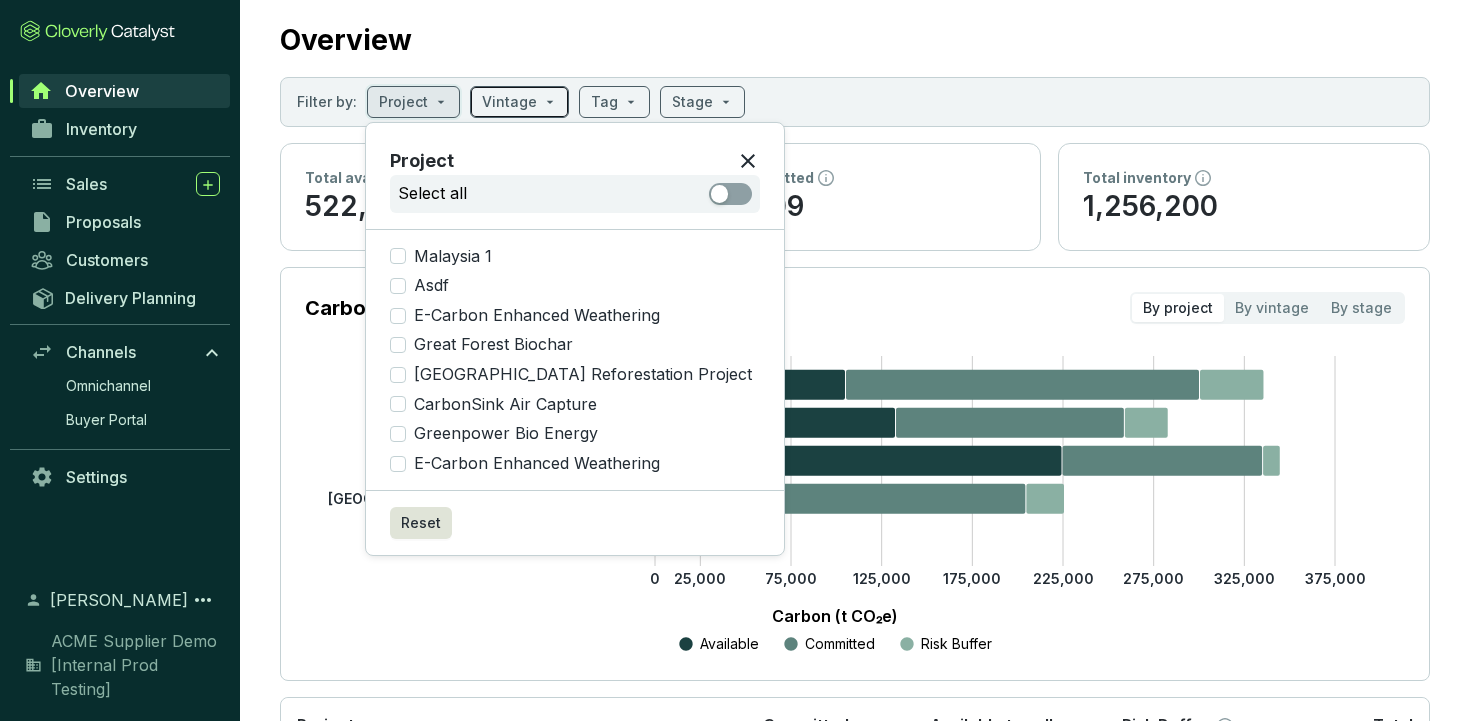 click at bounding box center [519, 102] 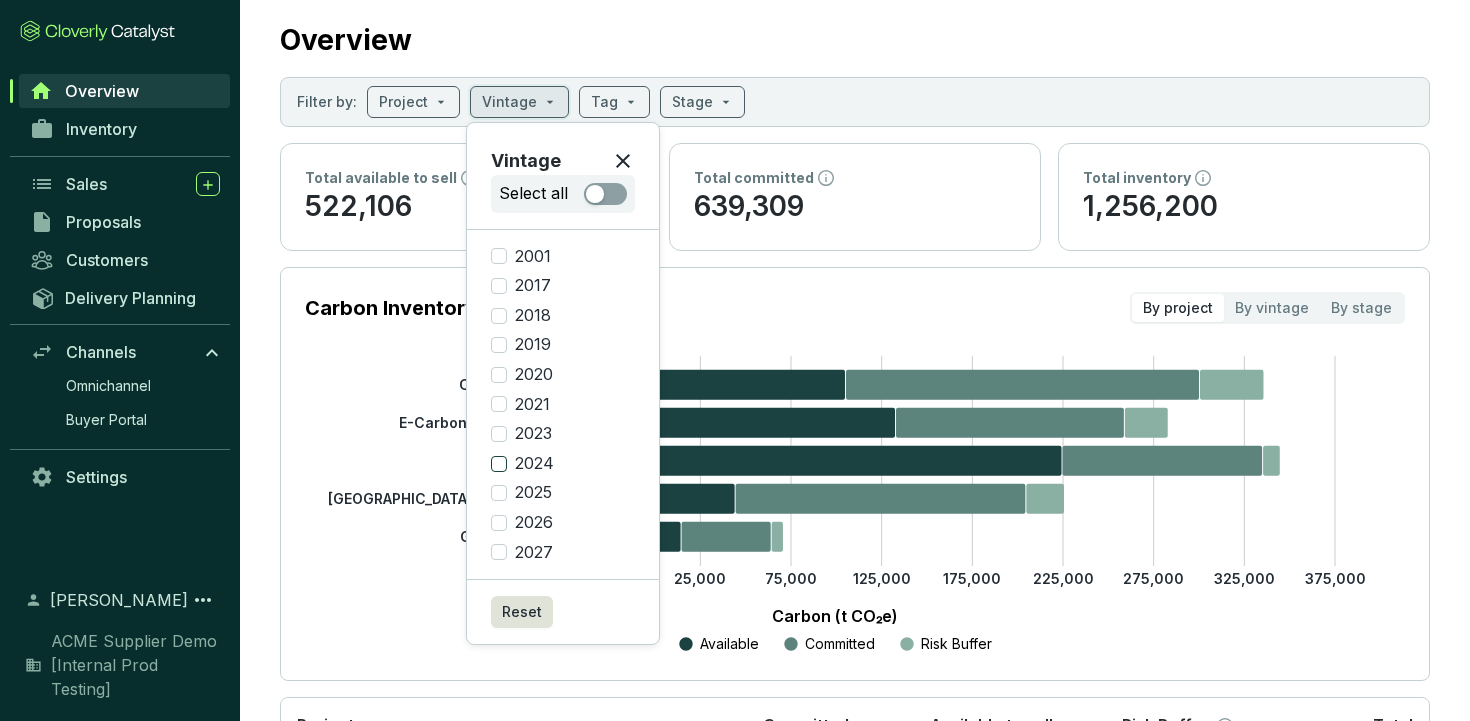 click on "2024" at bounding box center [499, 464] 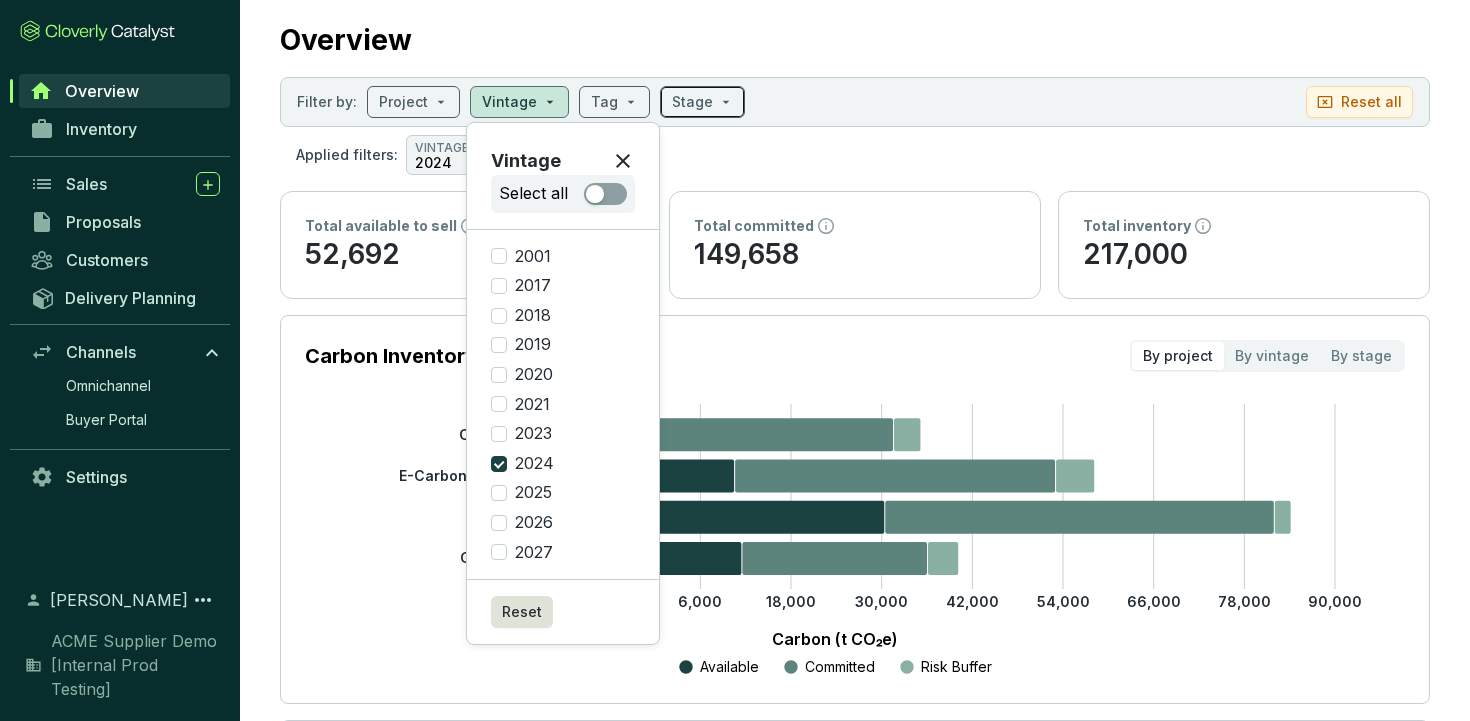 click at bounding box center [692, 102] 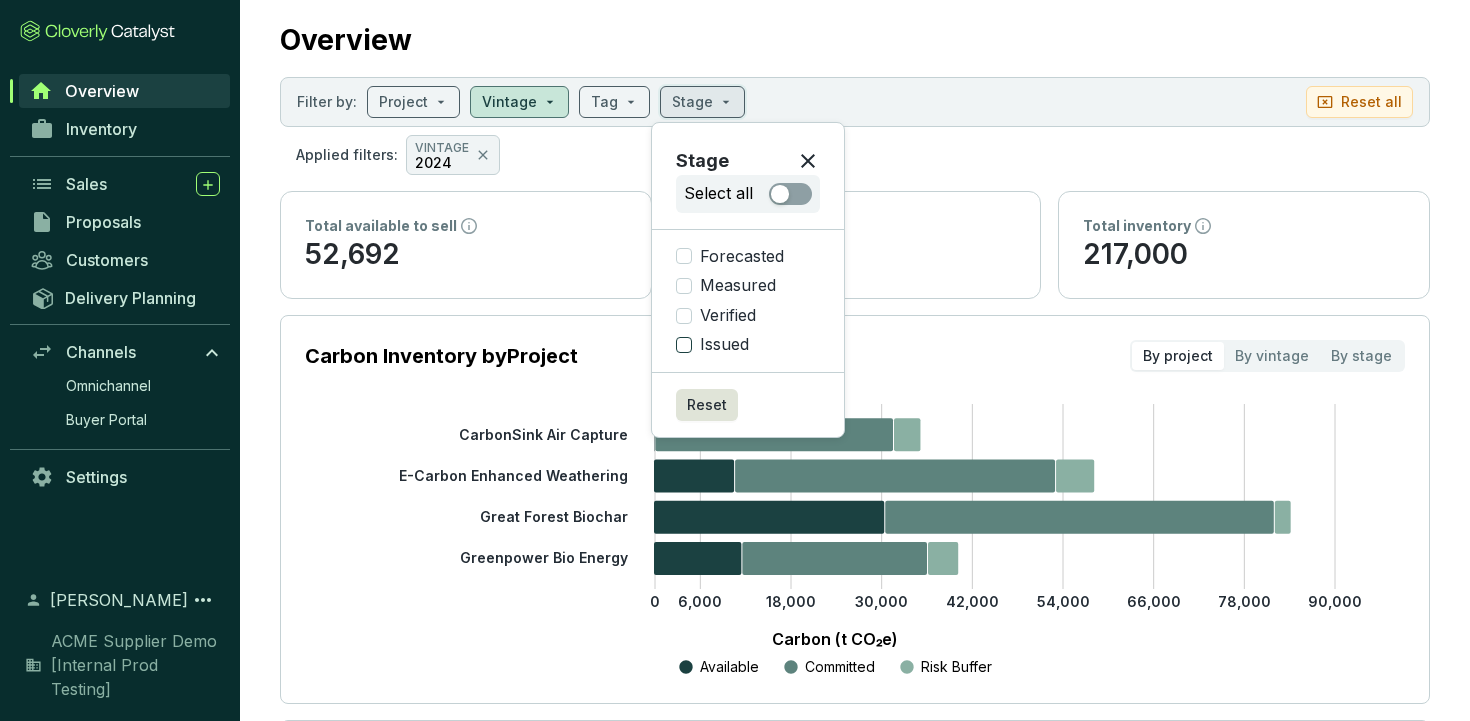click on "Issued" at bounding box center [684, 345] 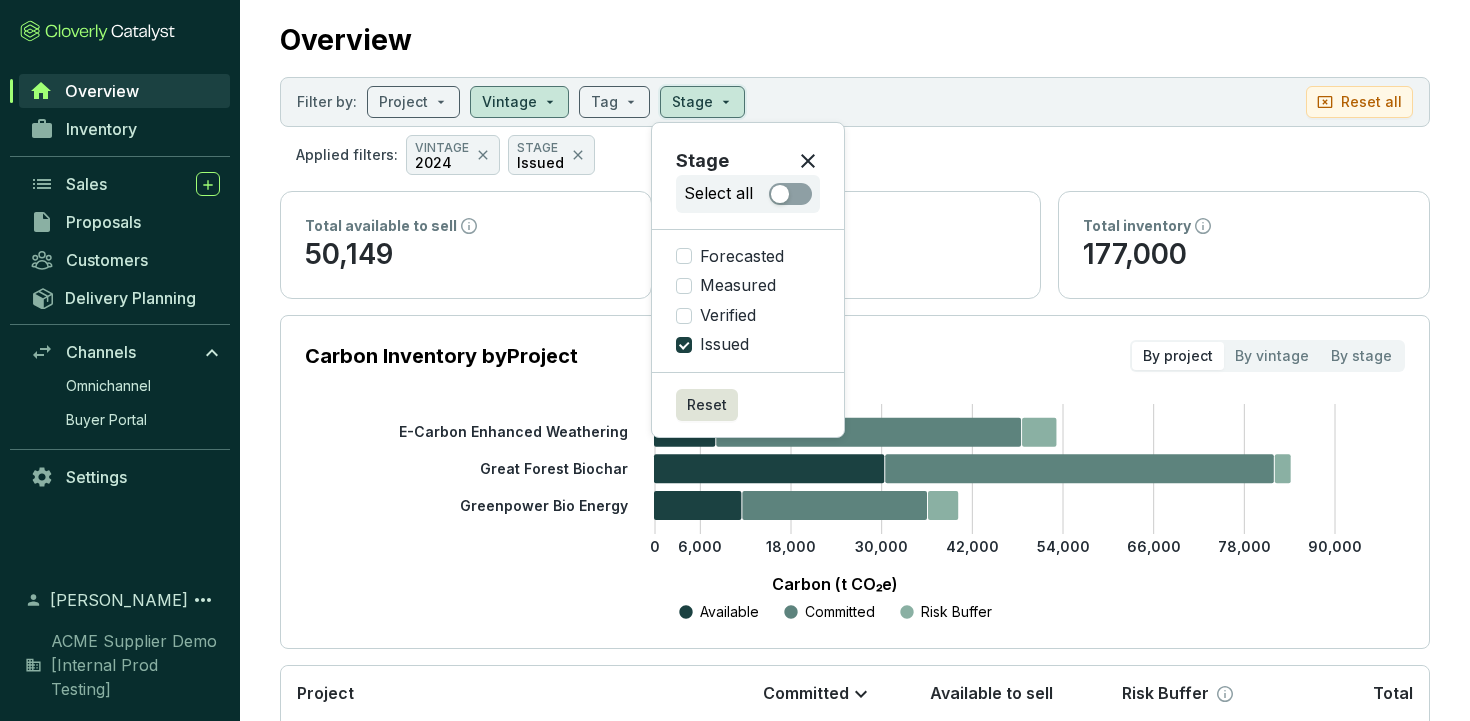 click on "Applied filters:  VINTAGE 2024 STAGE Issued" at bounding box center [855, 155] 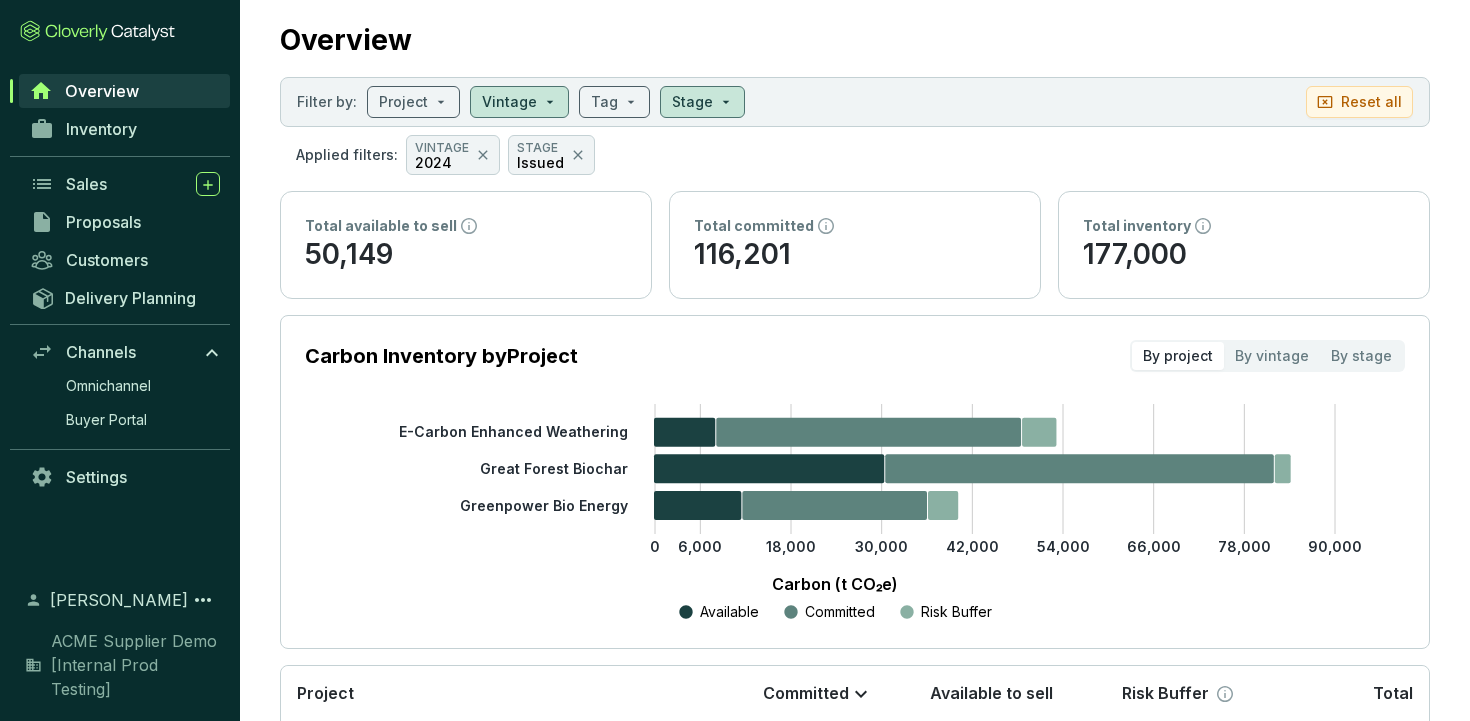 scroll, scrollTop: 44, scrollLeft: 0, axis: vertical 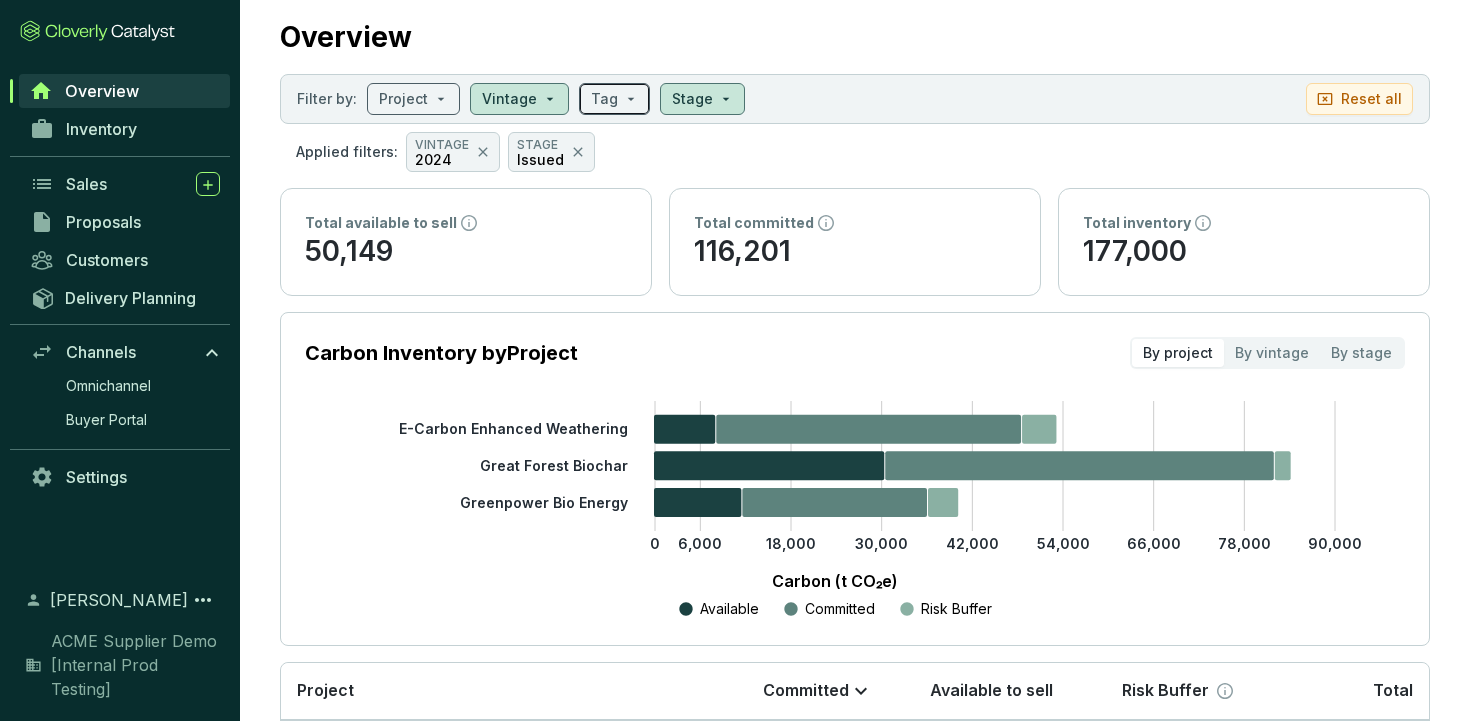 click at bounding box center [614, 99] 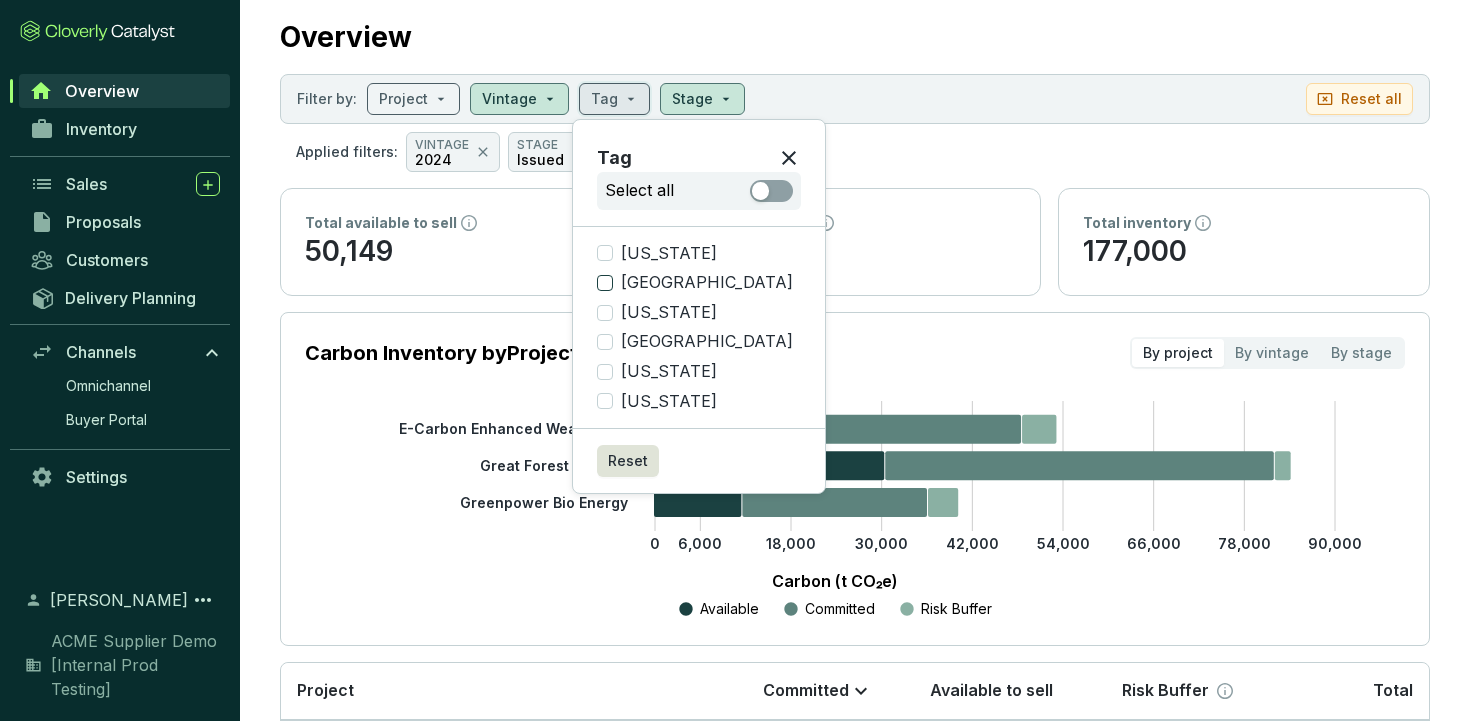 click on "Kenya" at bounding box center (605, 283) 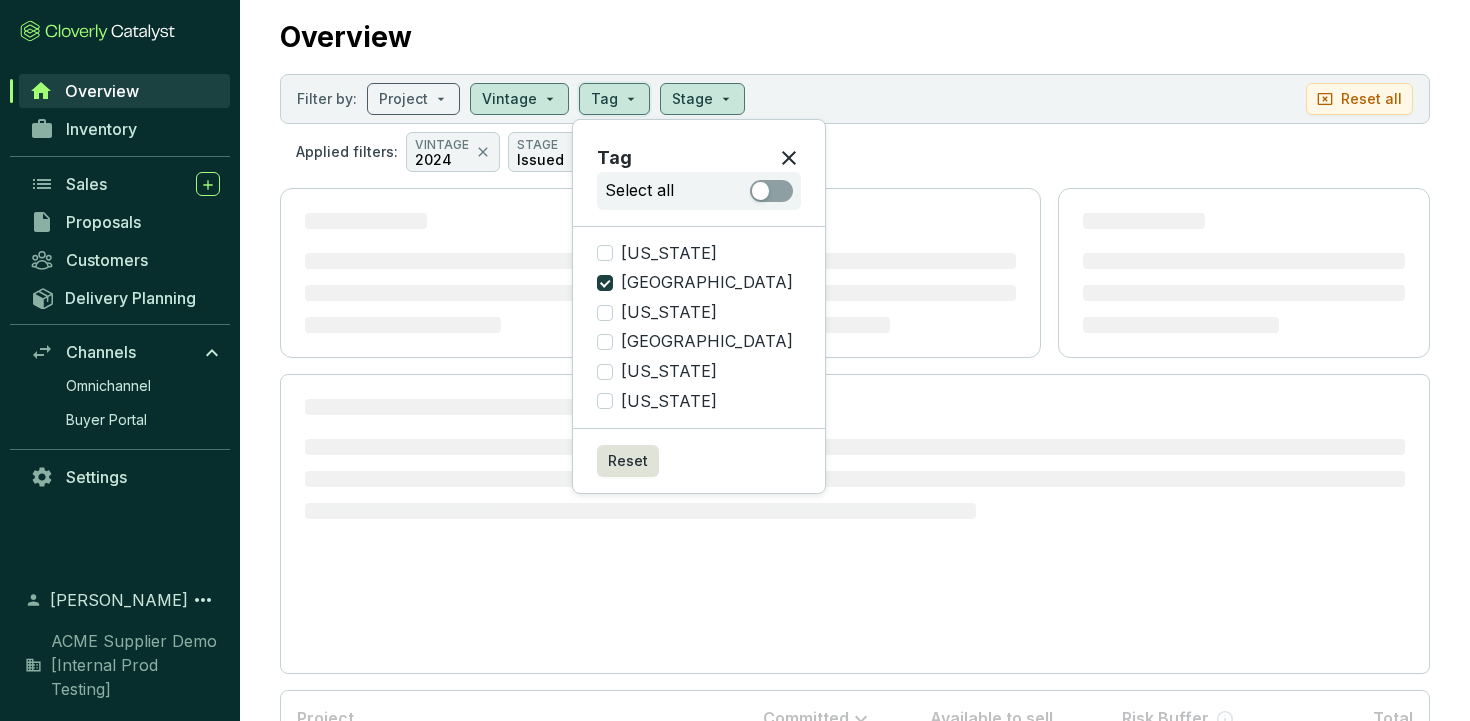 scroll, scrollTop: 0, scrollLeft: 0, axis: both 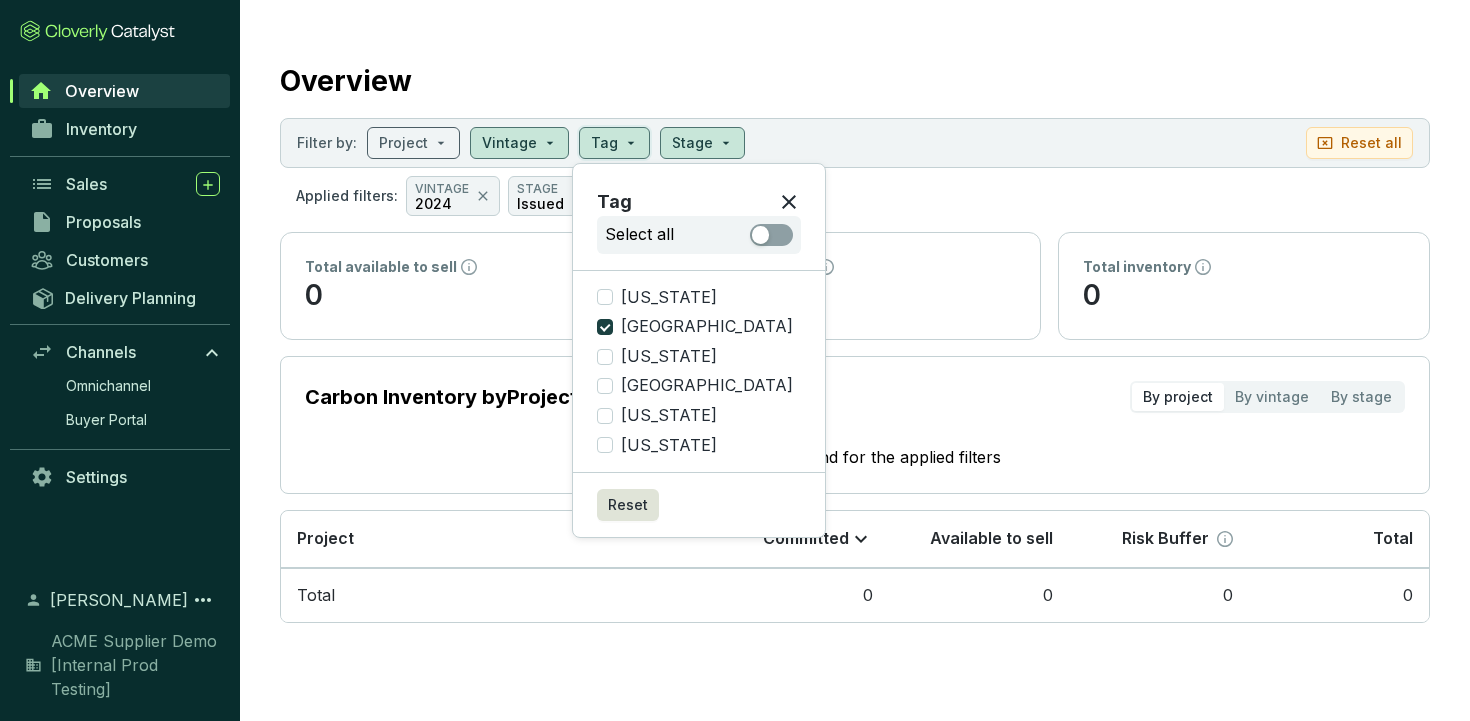 click on "Applied filters:  VINTAGE 2024 STAGE Issued TAG Kenya" at bounding box center [855, 196] 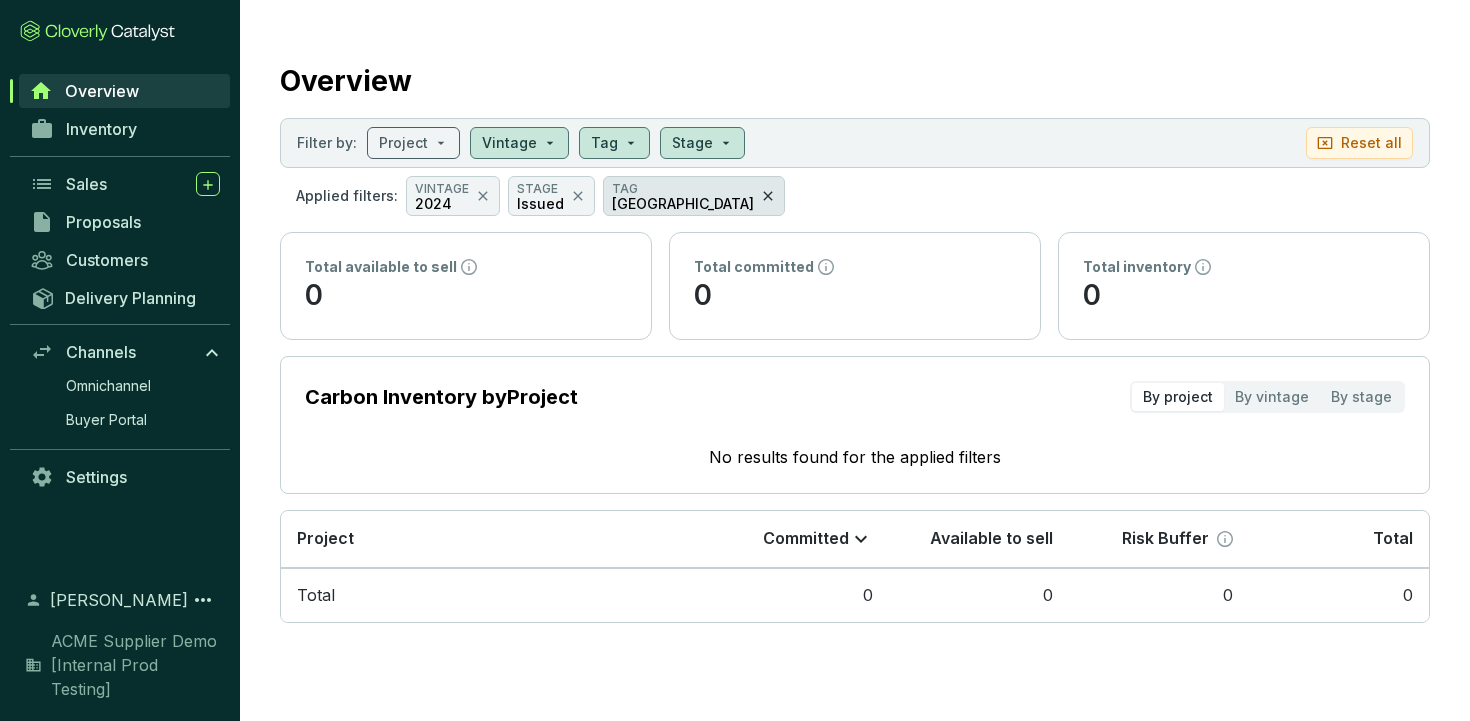 click 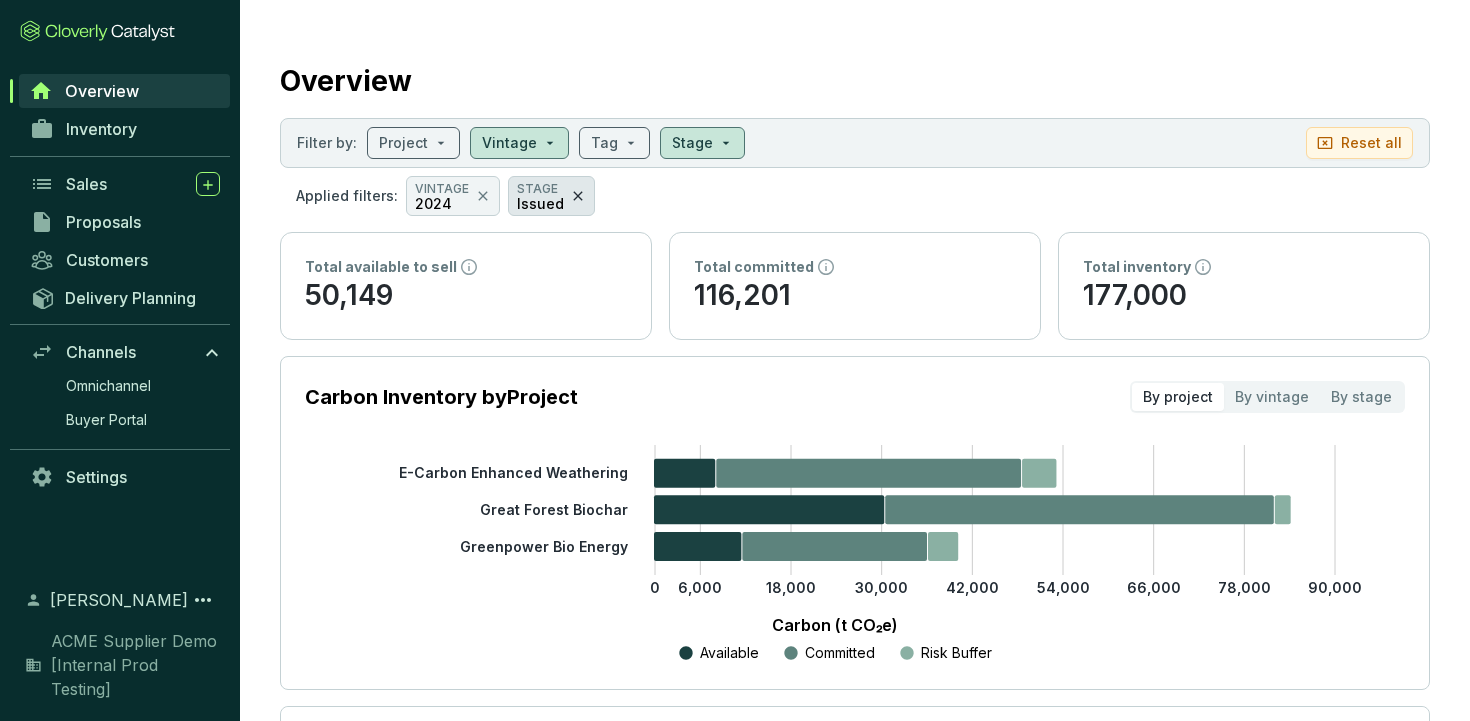 click 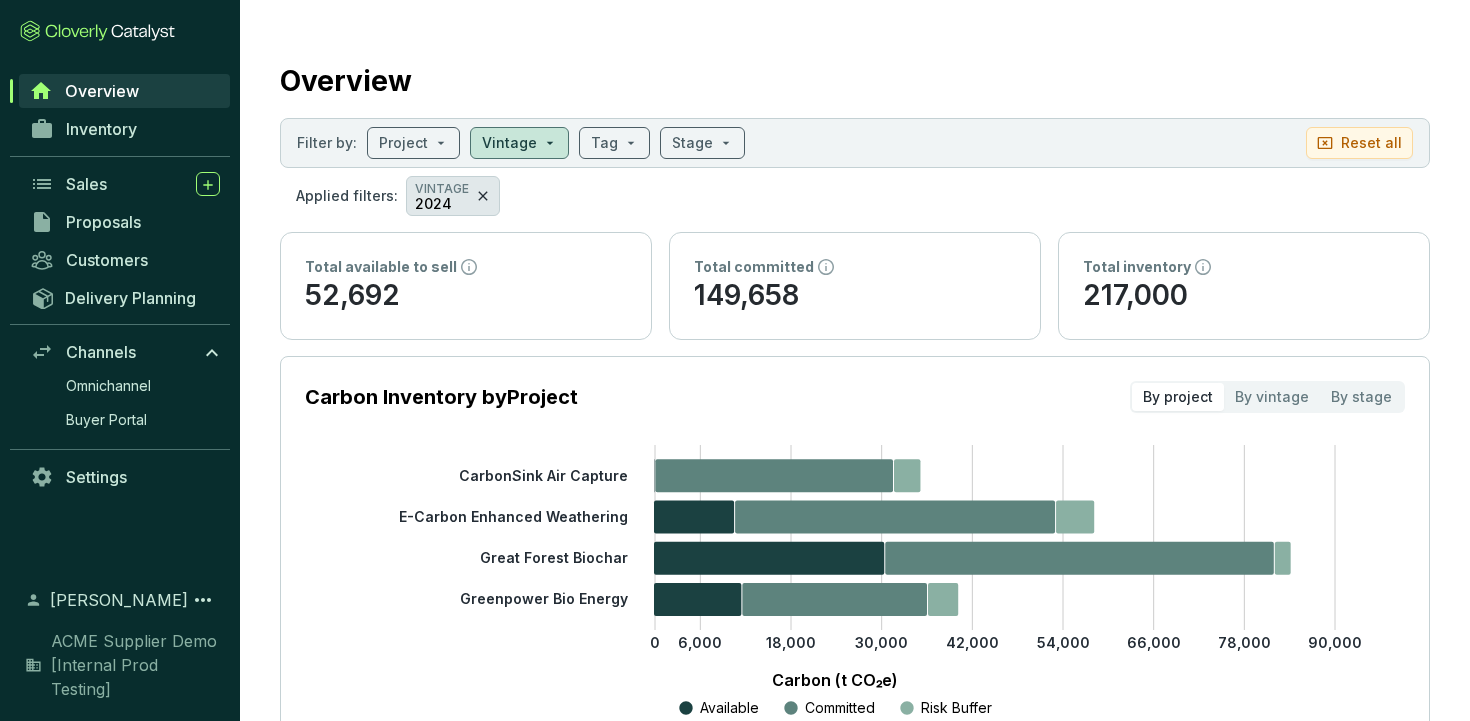 click 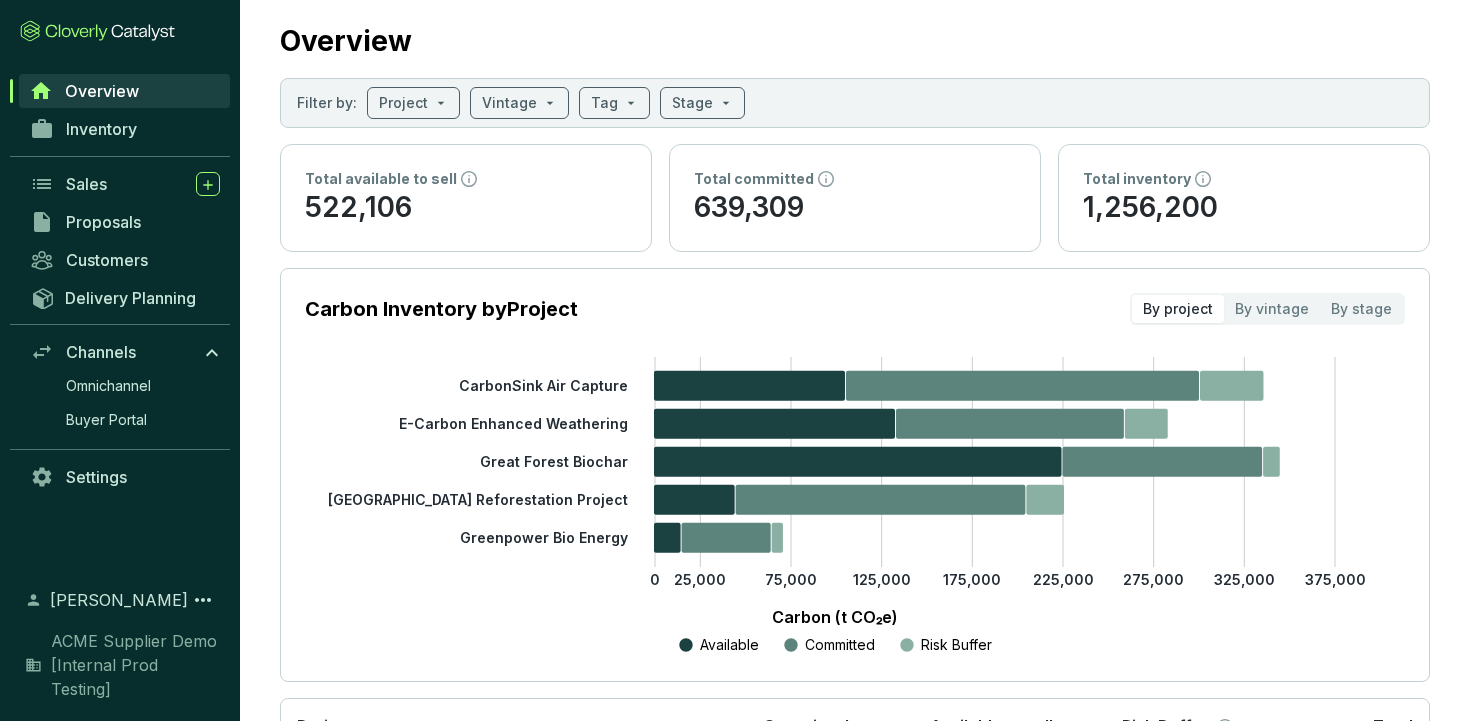 scroll, scrollTop: 17, scrollLeft: 0, axis: vertical 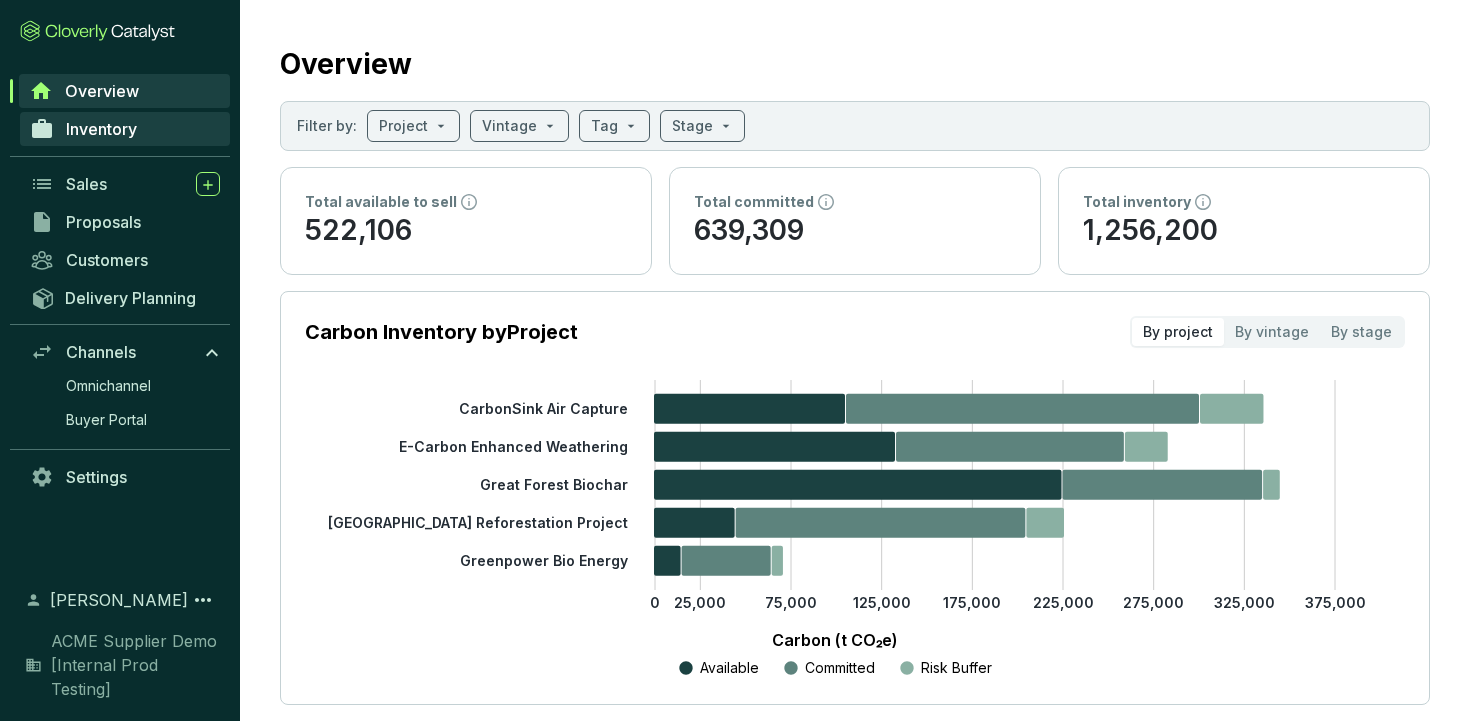 click on "Inventory" at bounding box center [125, 129] 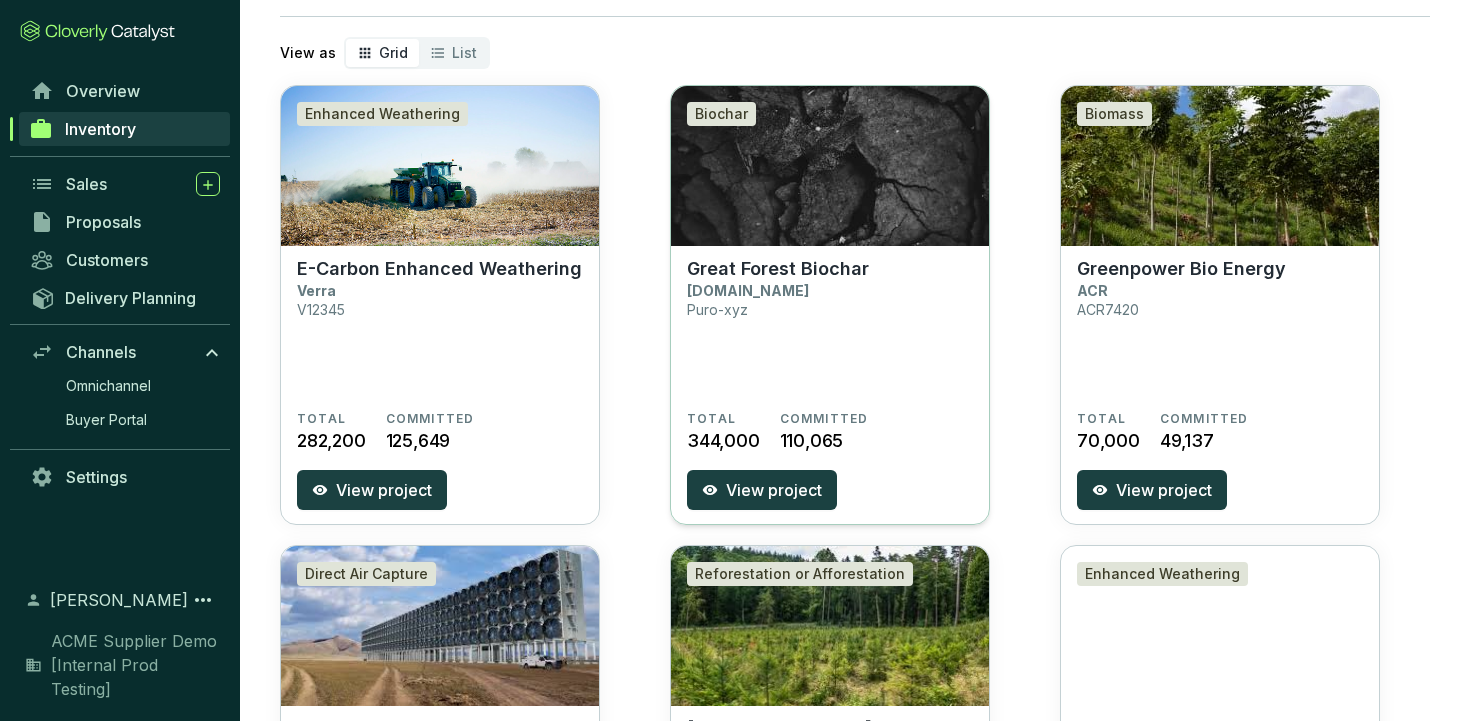scroll, scrollTop: 0, scrollLeft: 0, axis: both 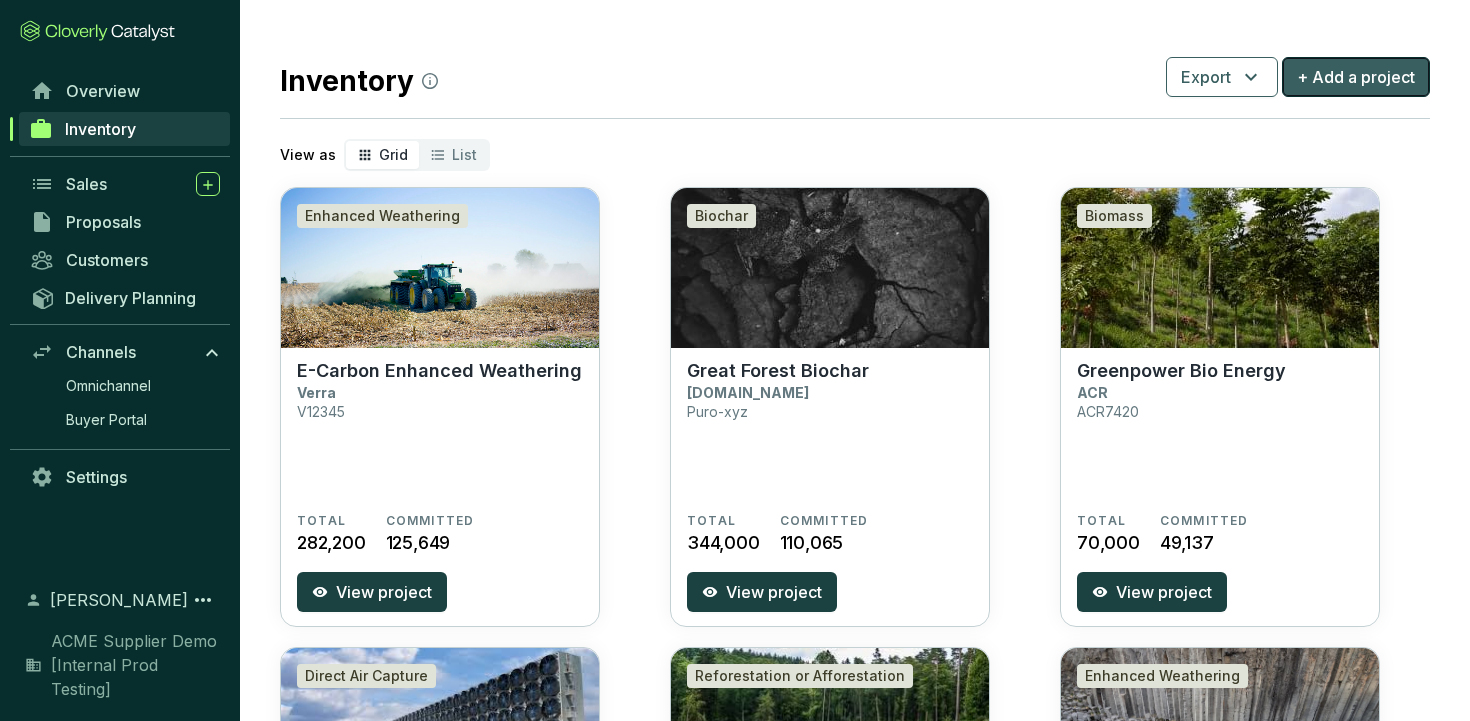 click on "+ Add a project" at bounding box center (1356, 77) 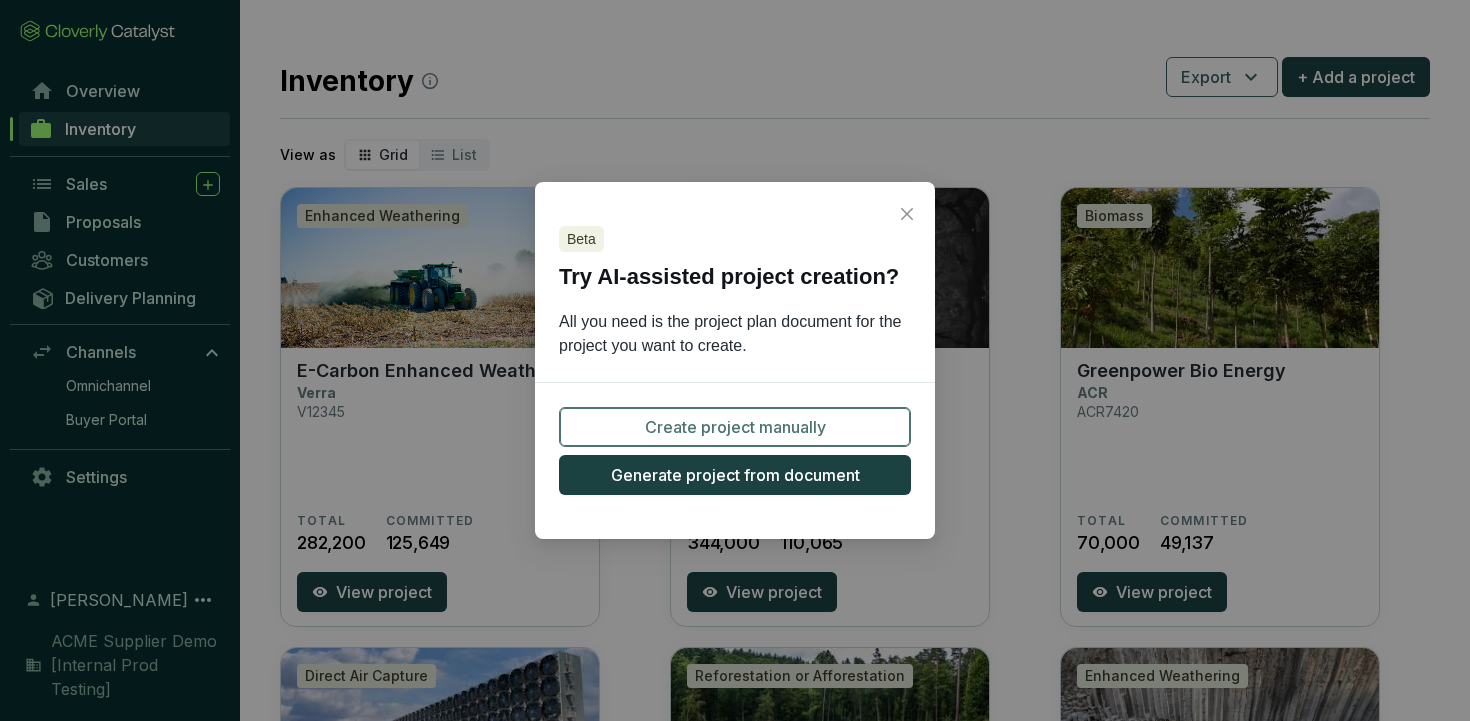 click on "Create project manually" at bounding box center (735, 427) 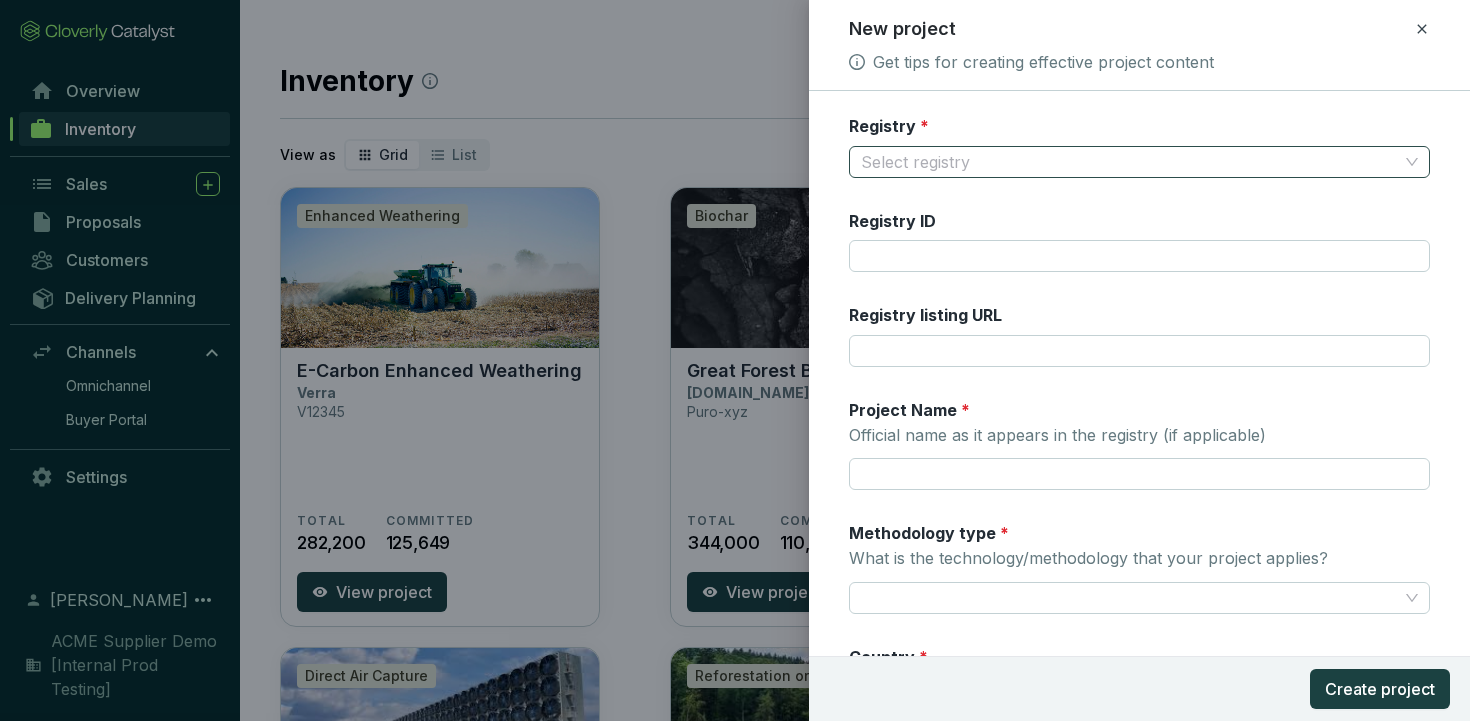 click on "Registry   *" at bounding box center [1130, 162] 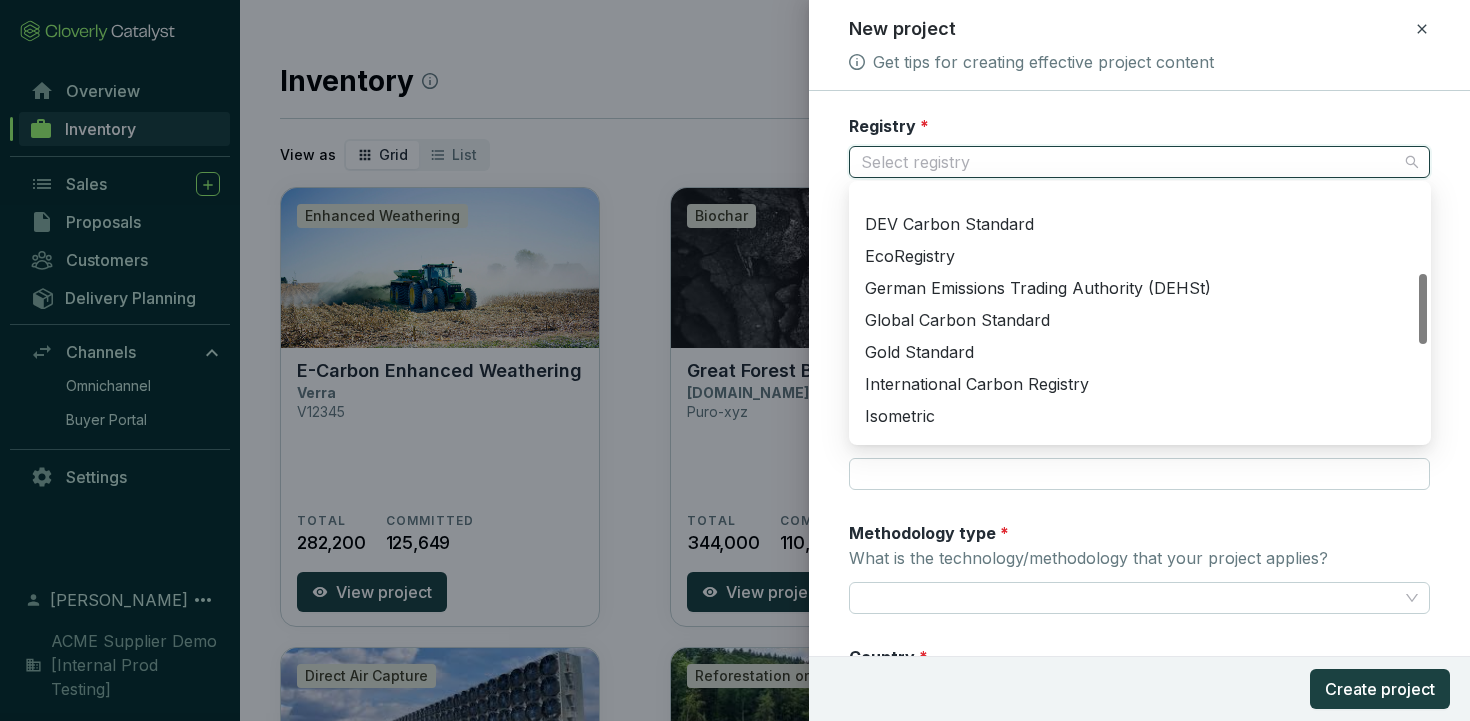 scroll, scrollTop: 329, scrollLeft: 0, axis: vertical 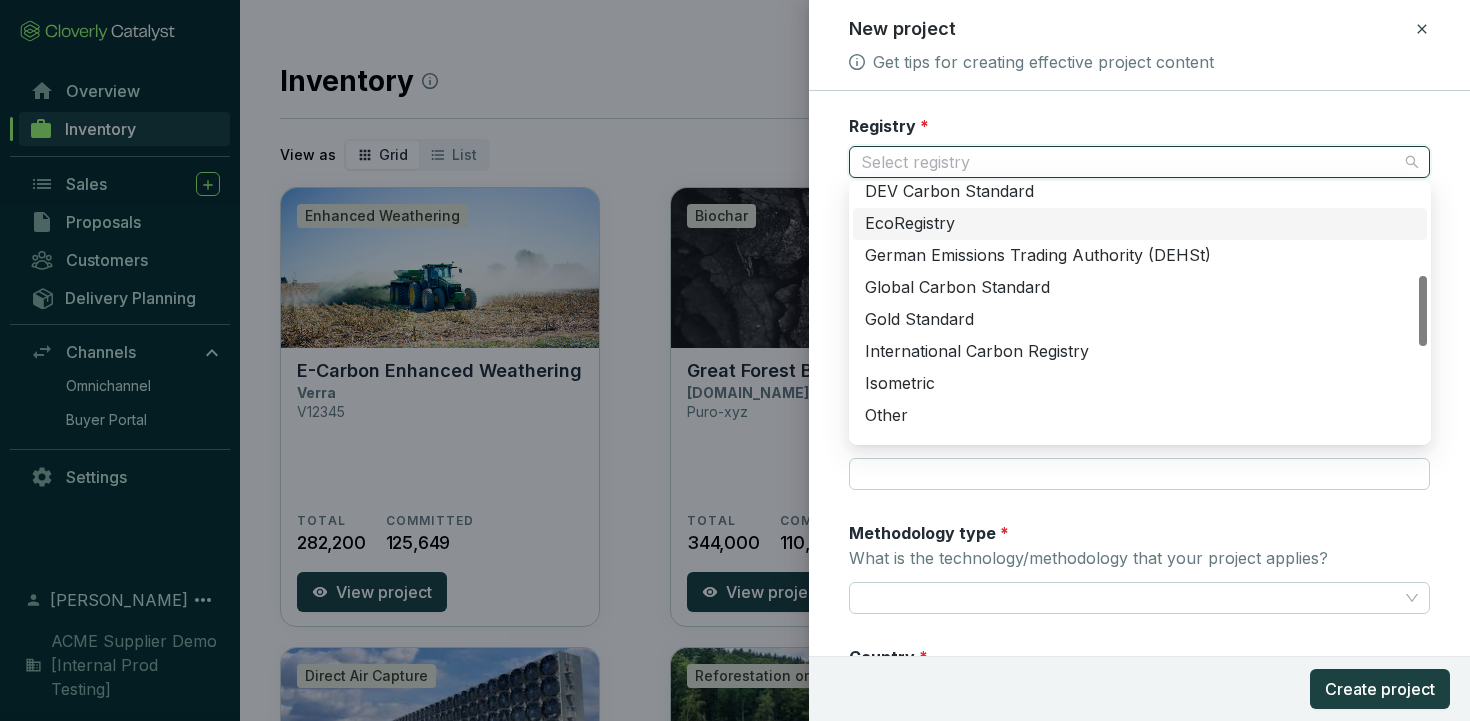 click on "EcoRegistry" at bounding box center [1140, 224] 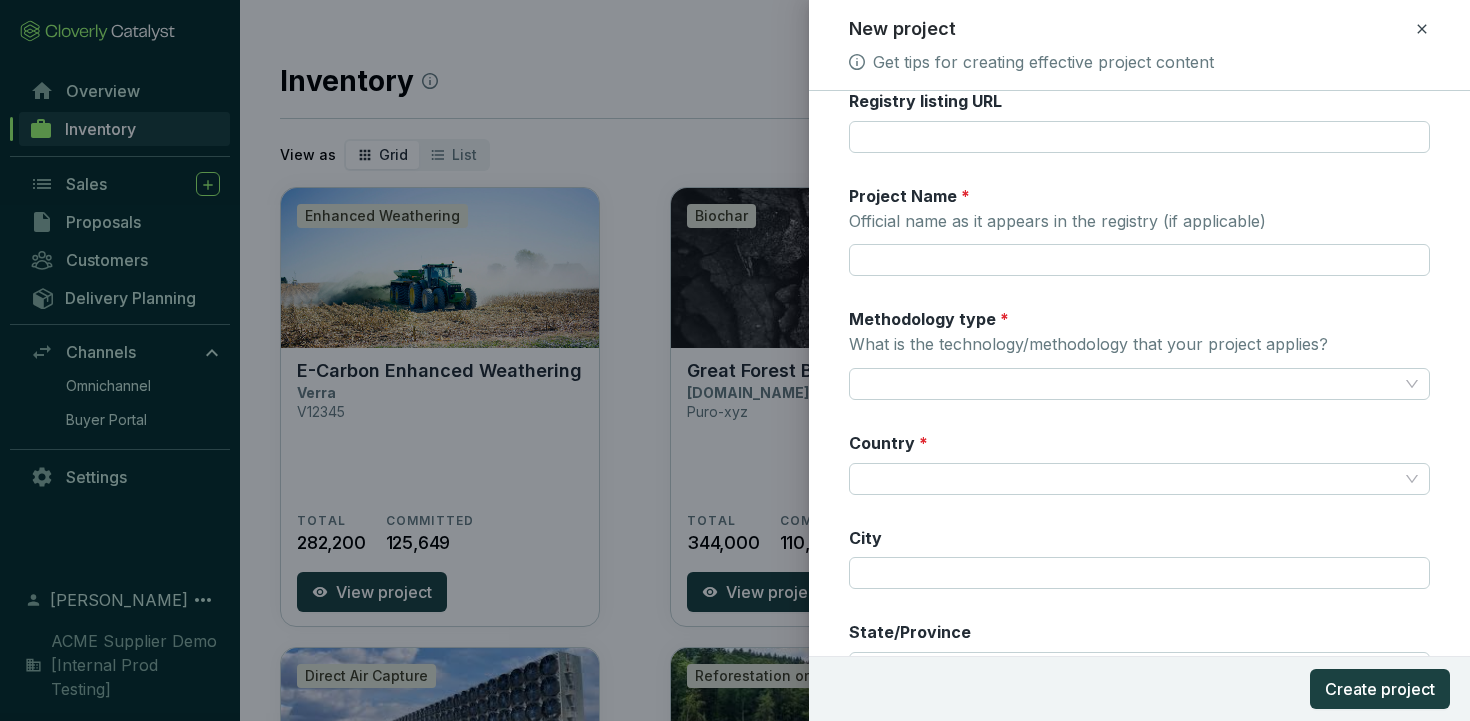 scroll, scrollTop: 257, scrollLeft: 0, axis: vertical 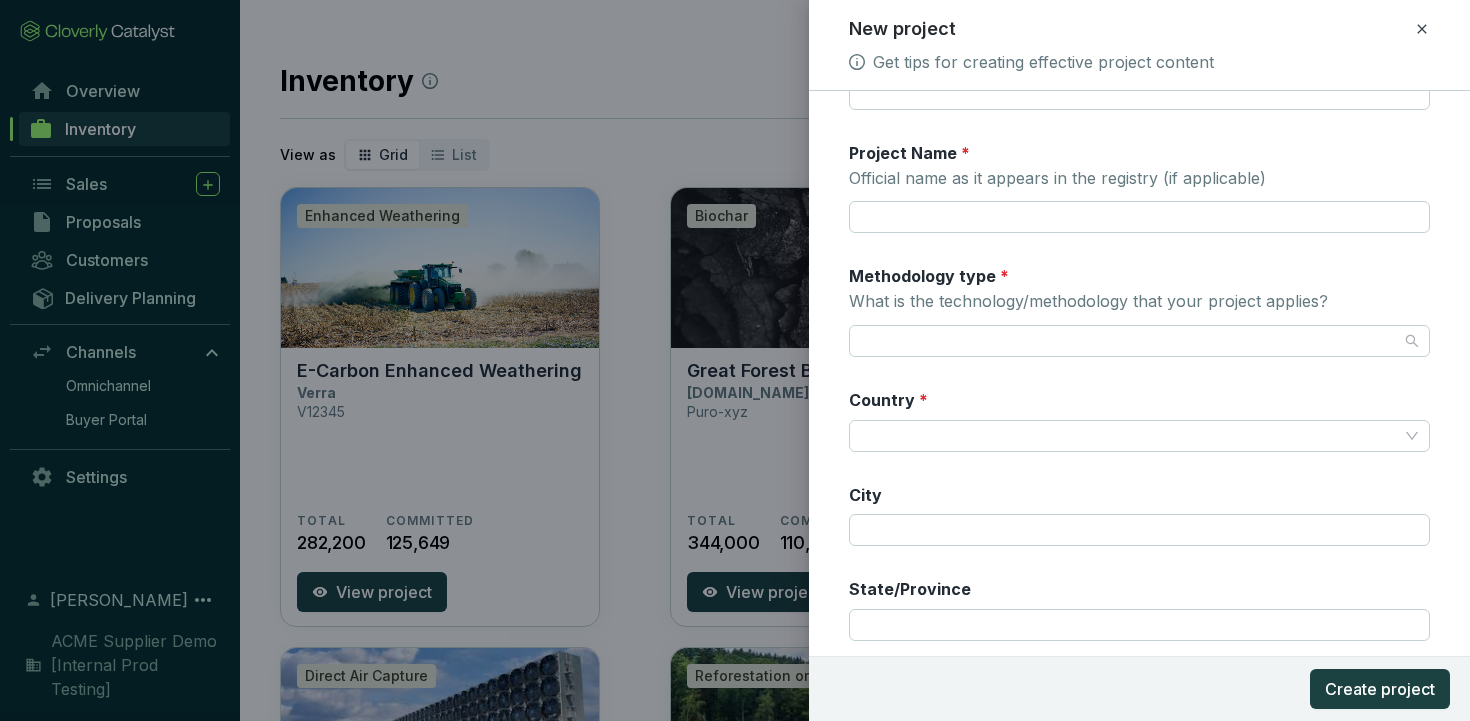 click on "Methodology type   * What is the technology/methodology that your project applies?" at bounding box center (1130, 341) 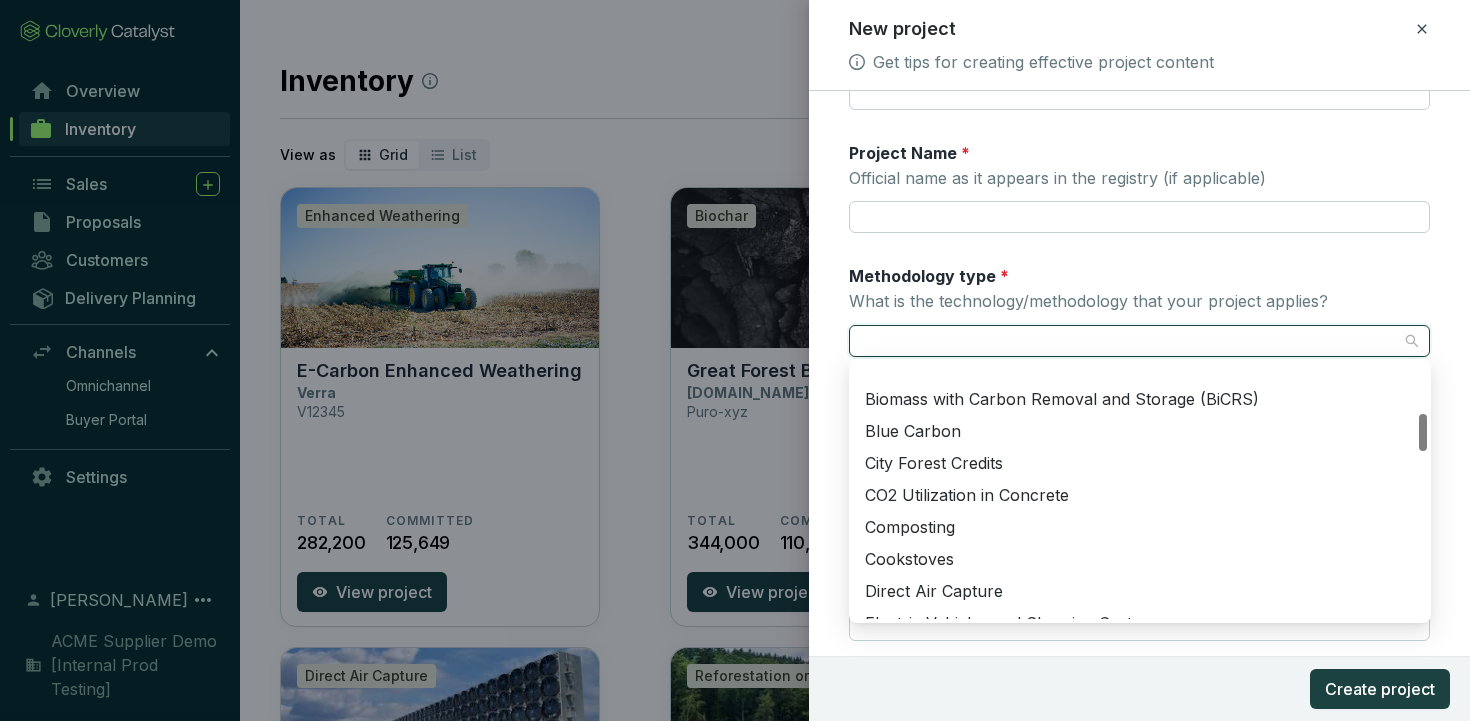scroll, scrollTop: 351, scrollLeft: 0, axis: vertical 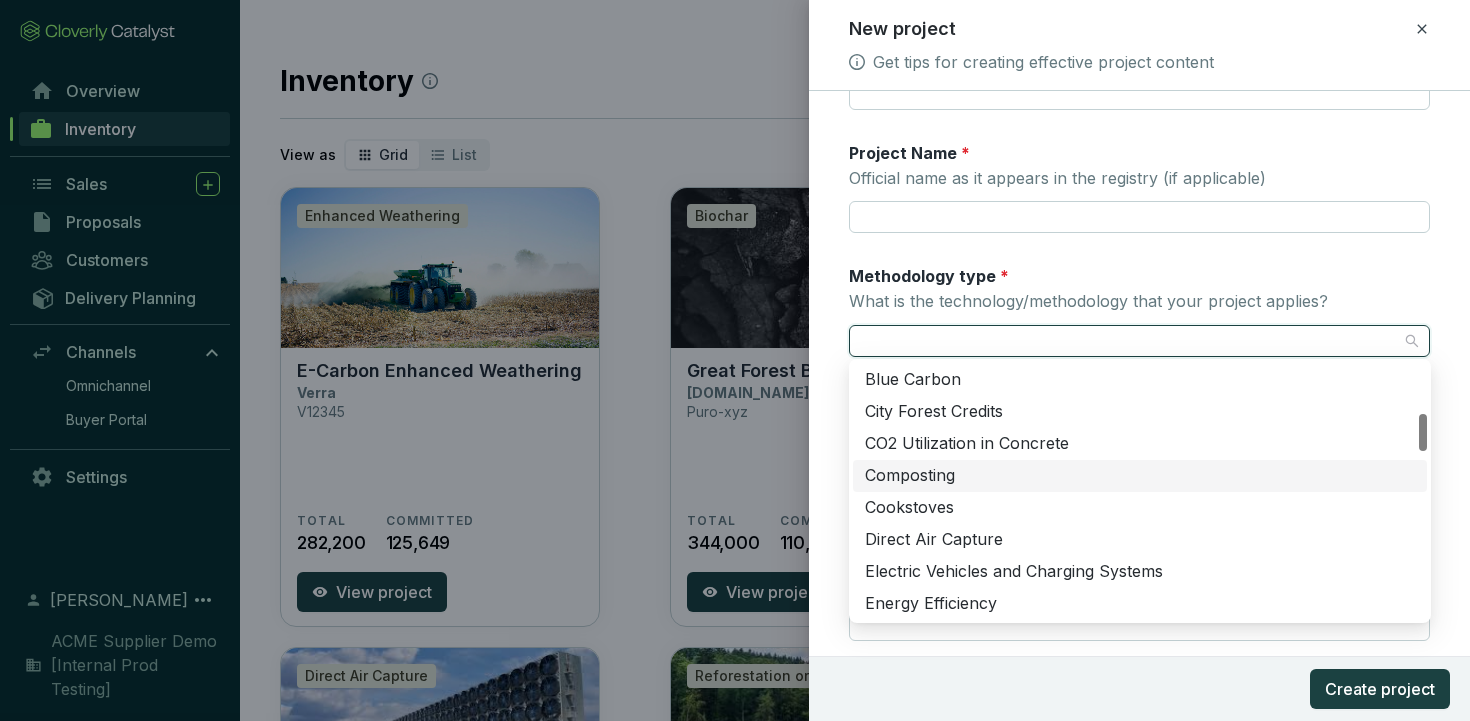 click on "Registry   * EcoRegistry Registry ID   Registry listing URL   Project Name   * Official name as it appears in the registry (if applicable) Methodology type   * What is the technology/methodology that your project applies? Country   * City   State/Province   © Mapbox   © OpenStreetMap   Improve this map Latitude   * Longitude   * Coordinate search Create project" at bounding box center (1140, 369) 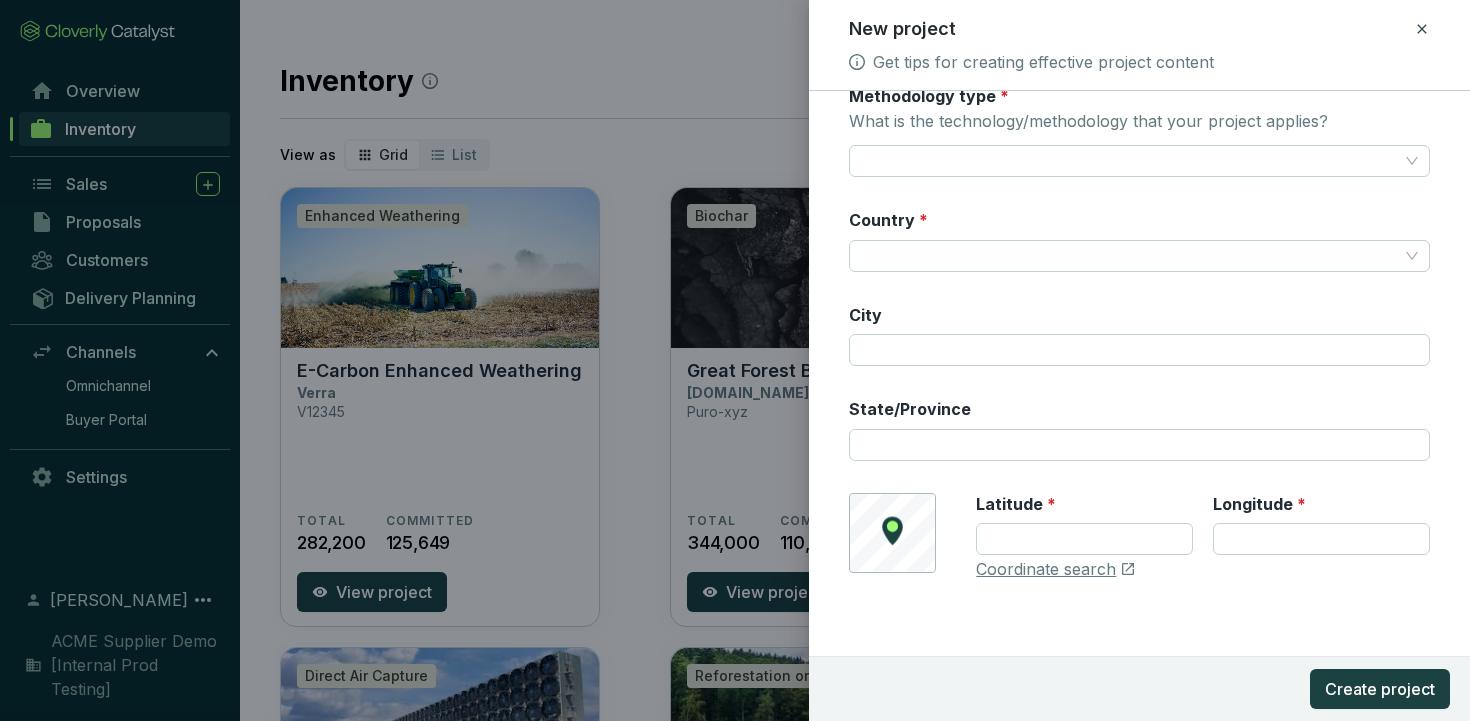 scroll, scrollTop: 0, scrollLeft: 0, axis: both 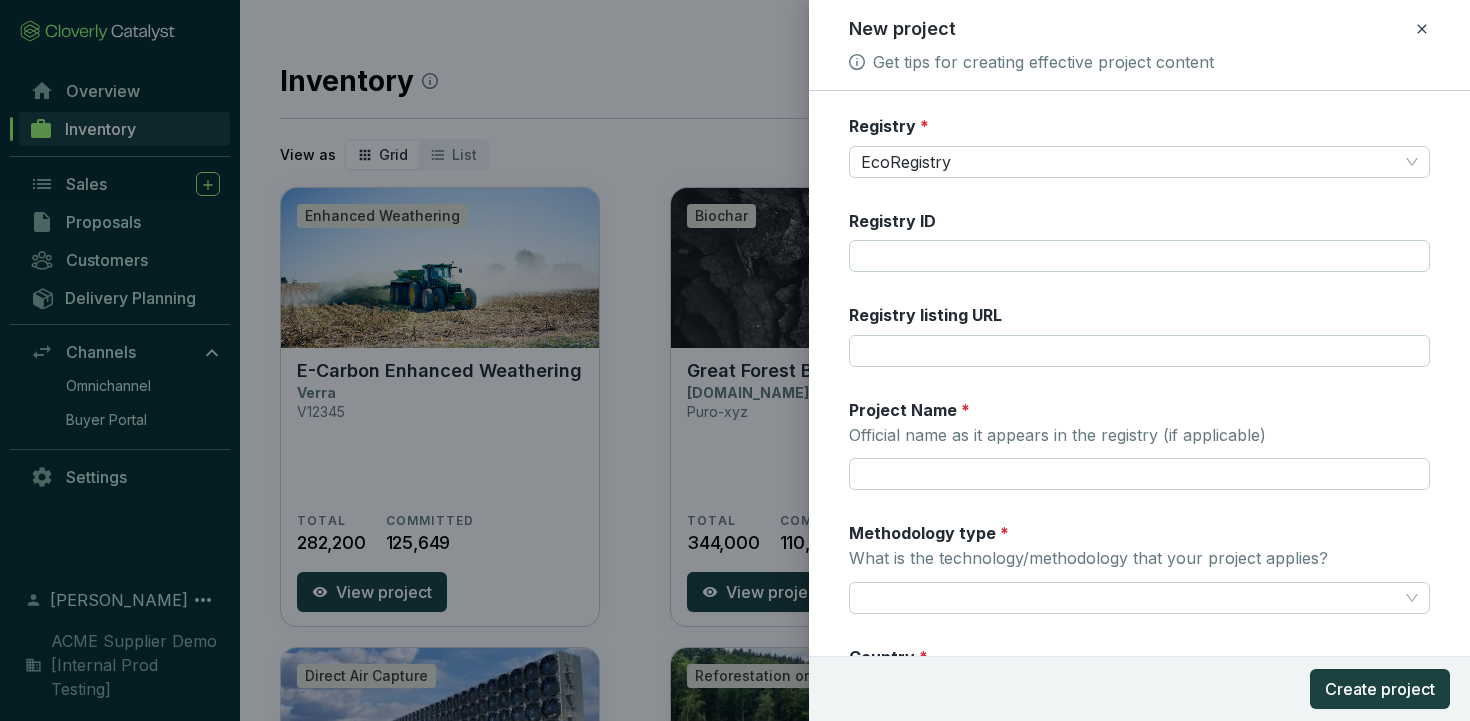 click 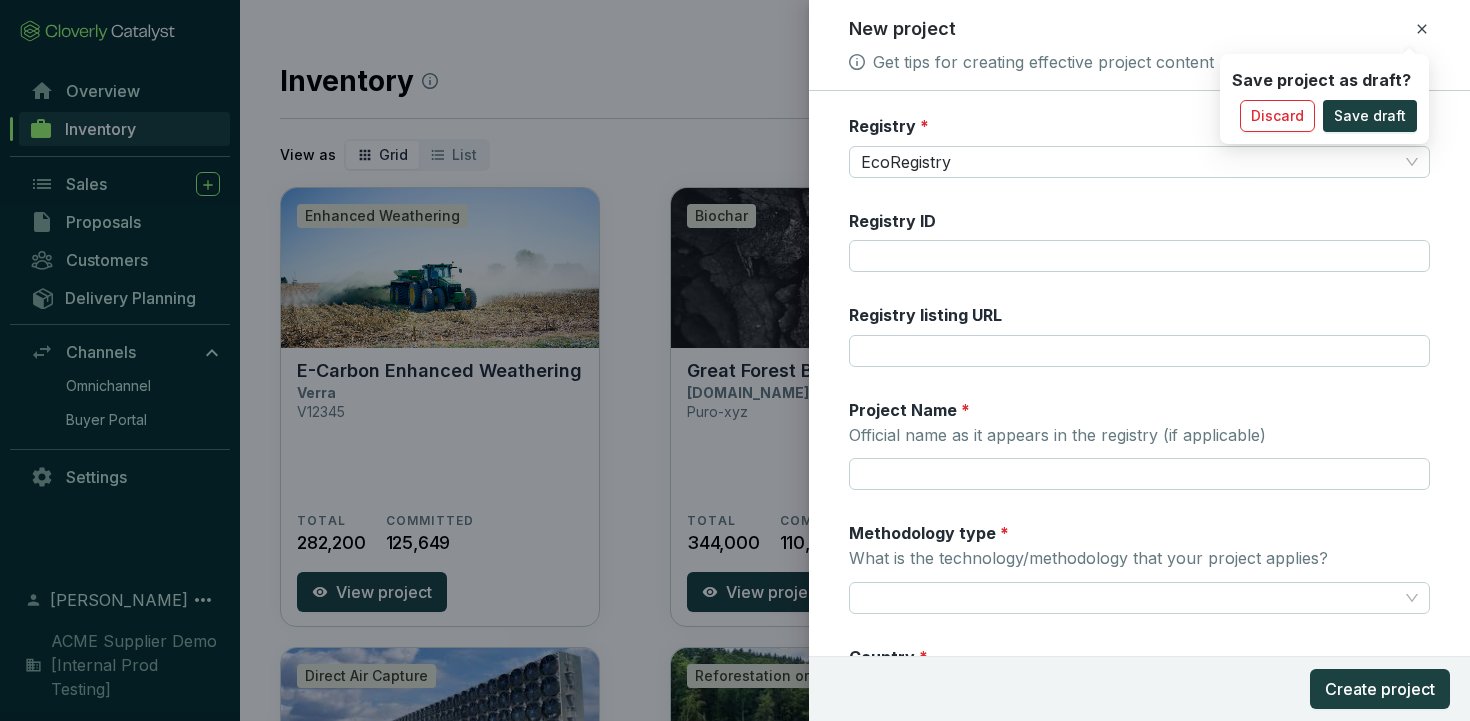 click 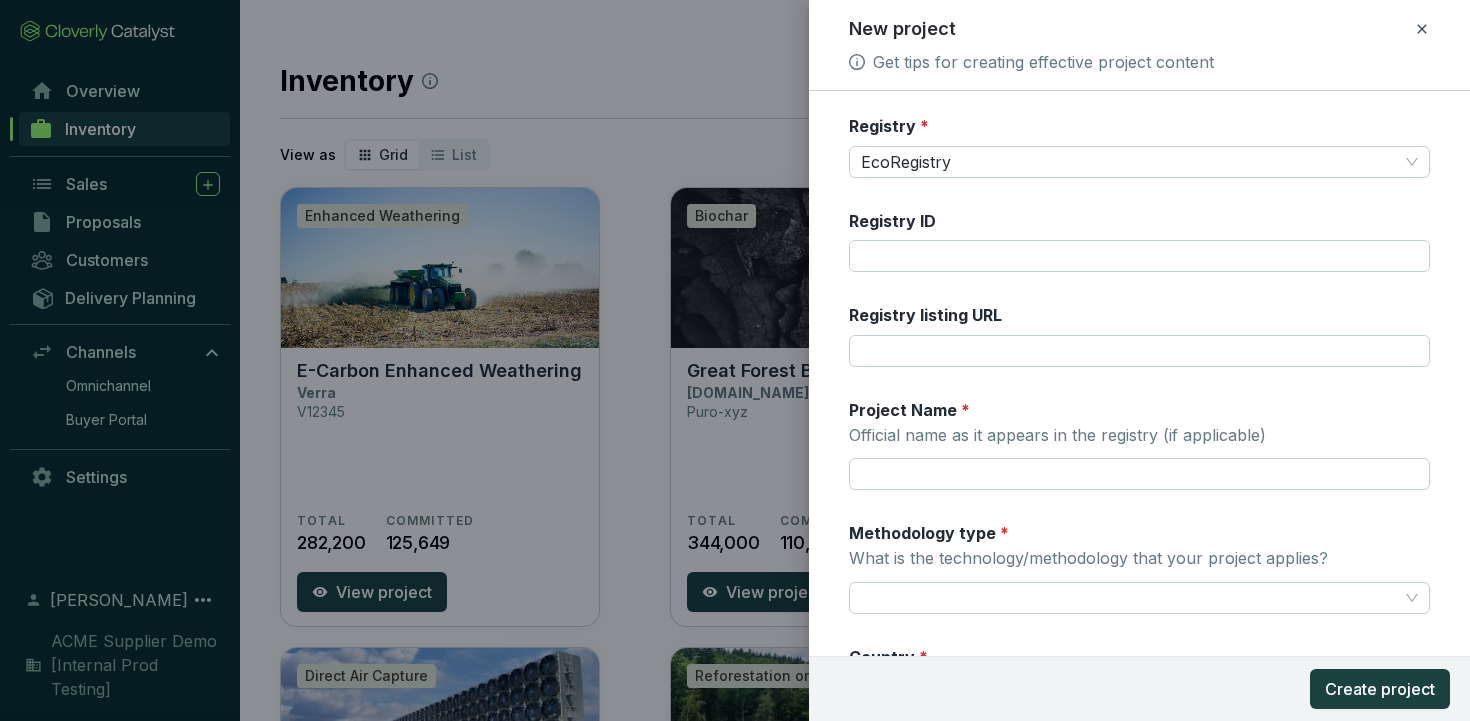click 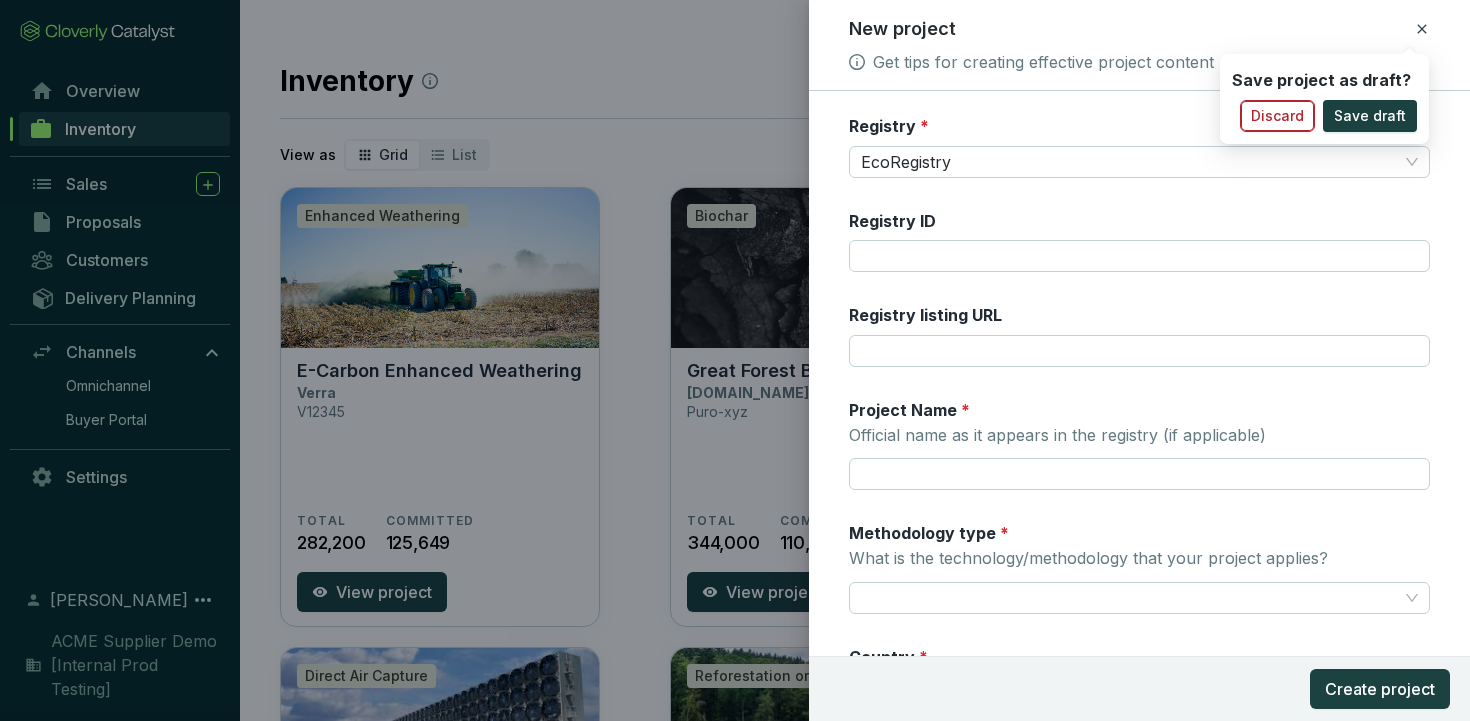 click on "Discard" at bounding box center (1277, 116) 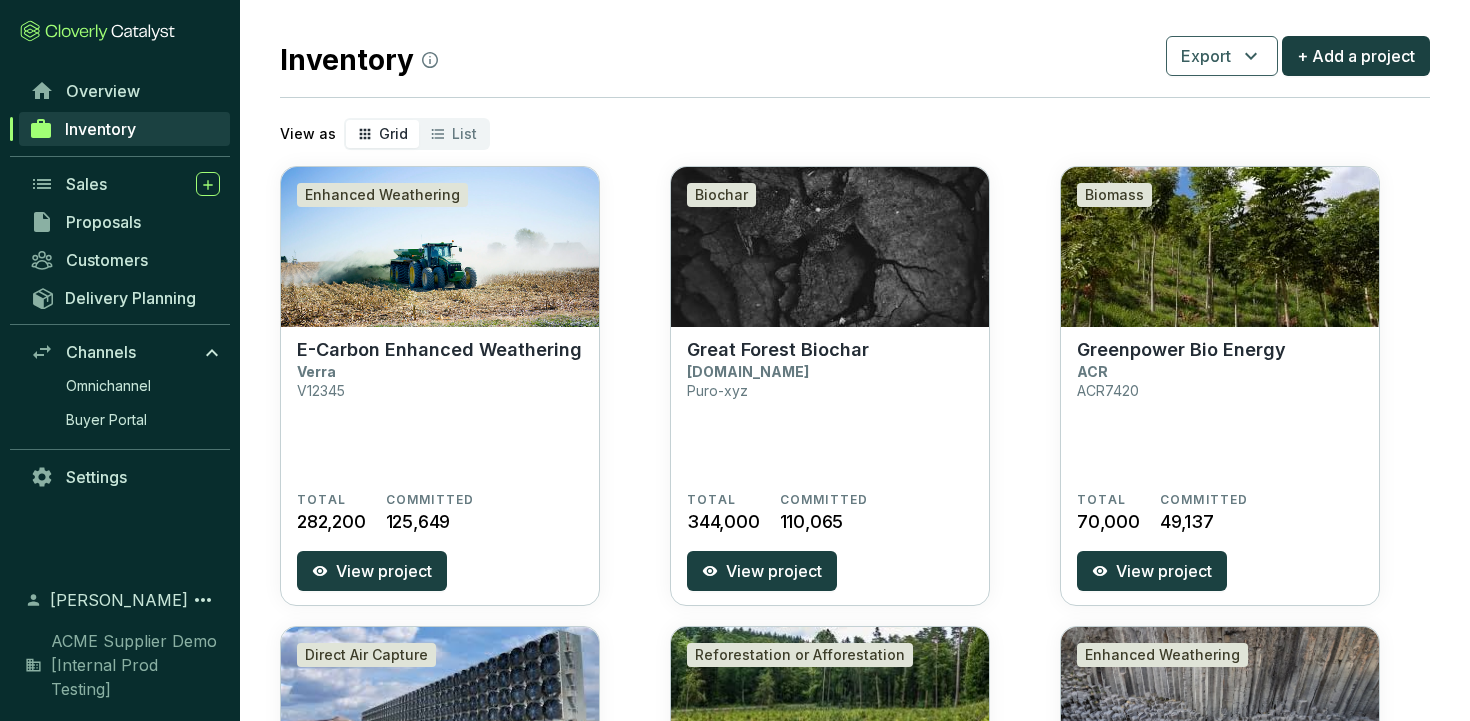 scroll, scrollTop: 22, scrollLeft: 0, axis: vertical 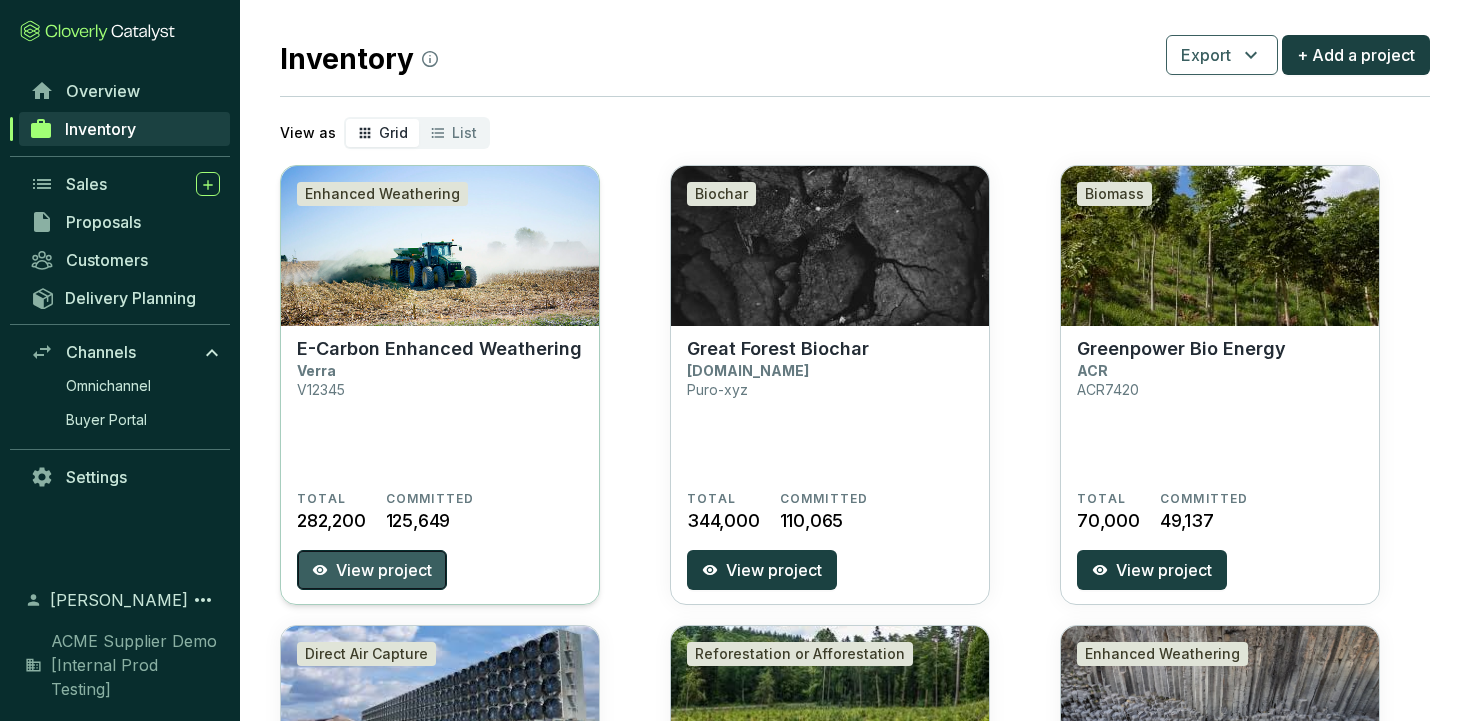 click on "View project" at bounding box center (384, 570) 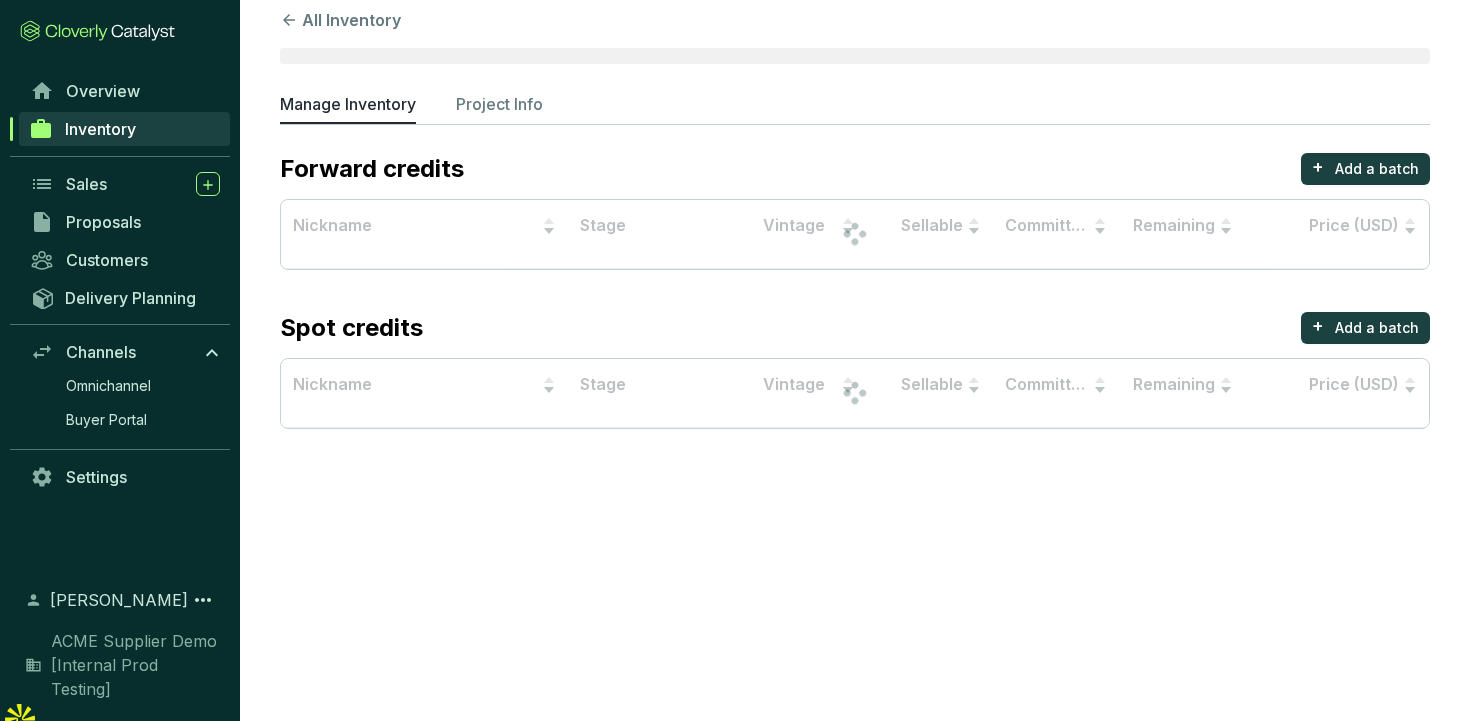 scroll, scrollTop: 0, scrollLeft: 0, axis: both 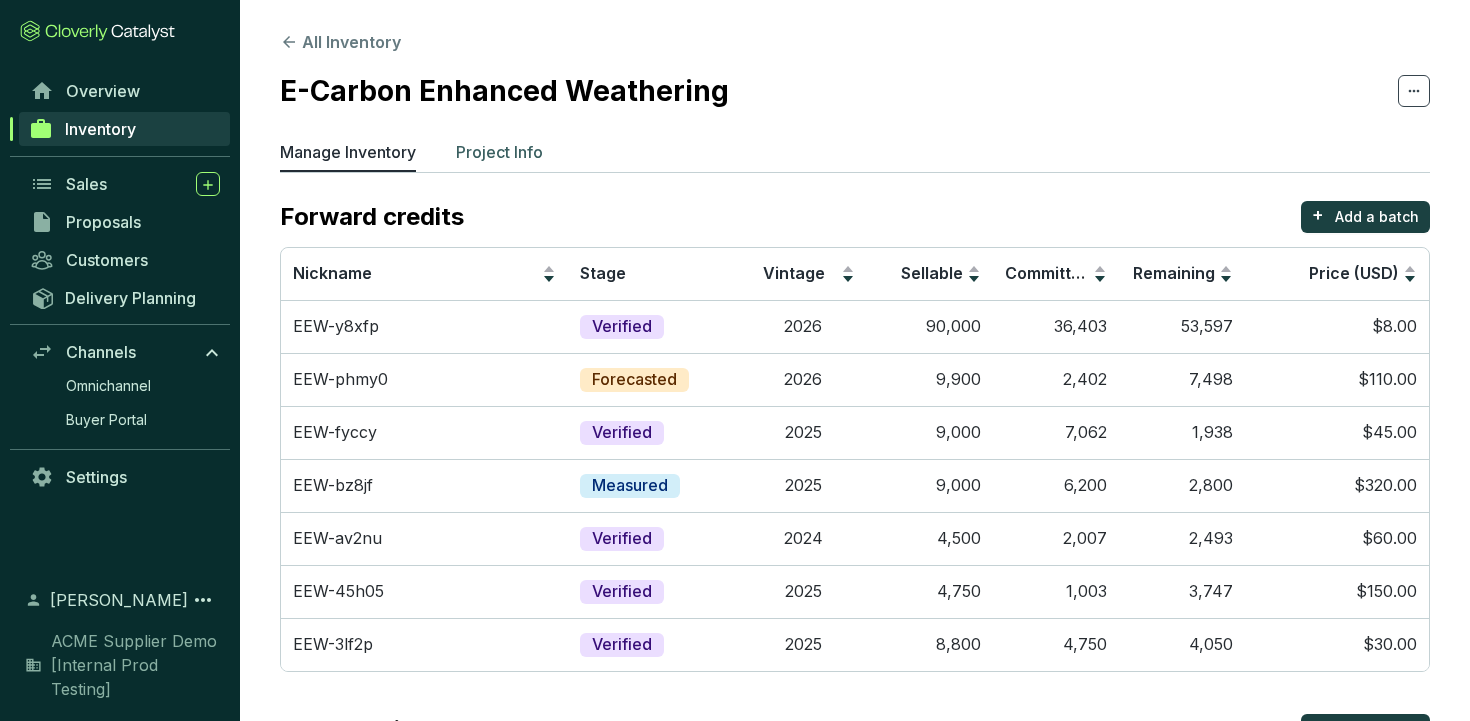 click on "Project Info" at bounding box center [499, 152] 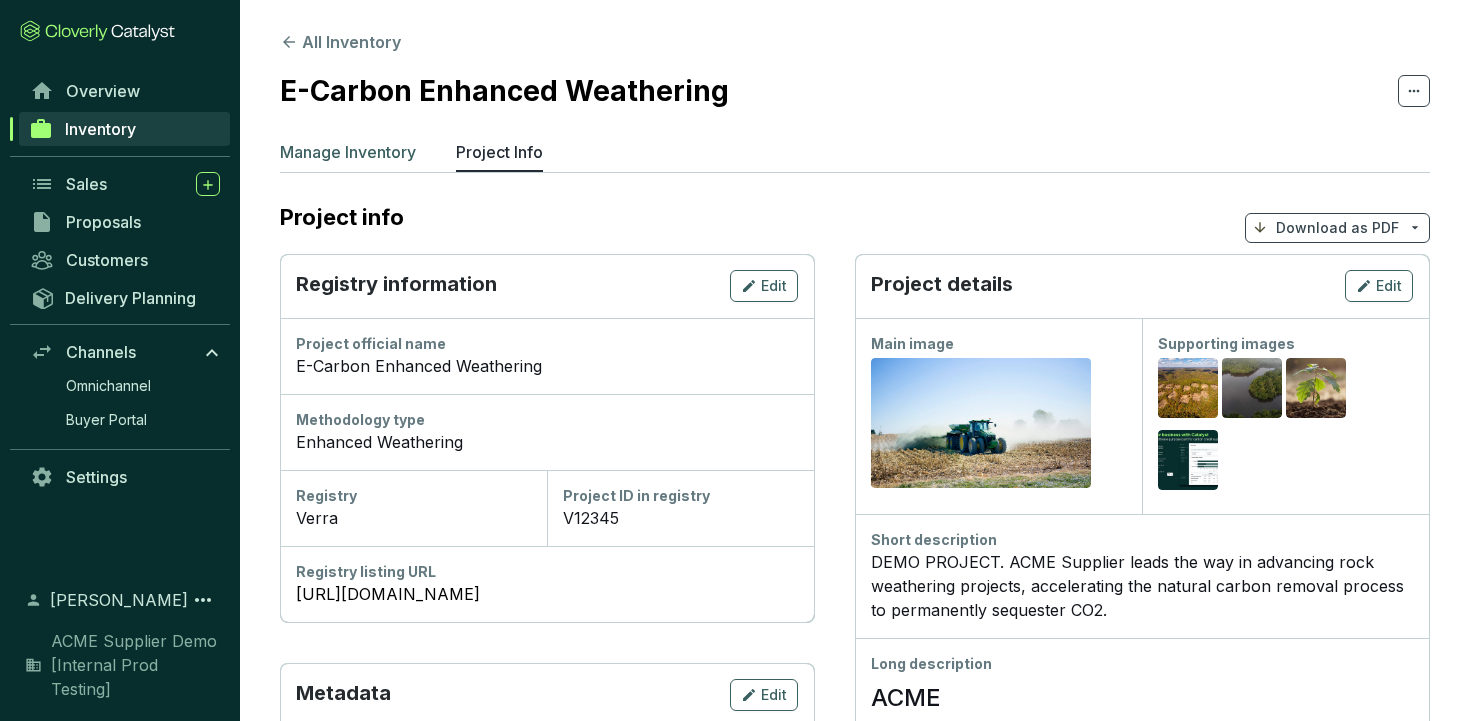 click on "Manage Inventory" at bounding box center (348, 152) 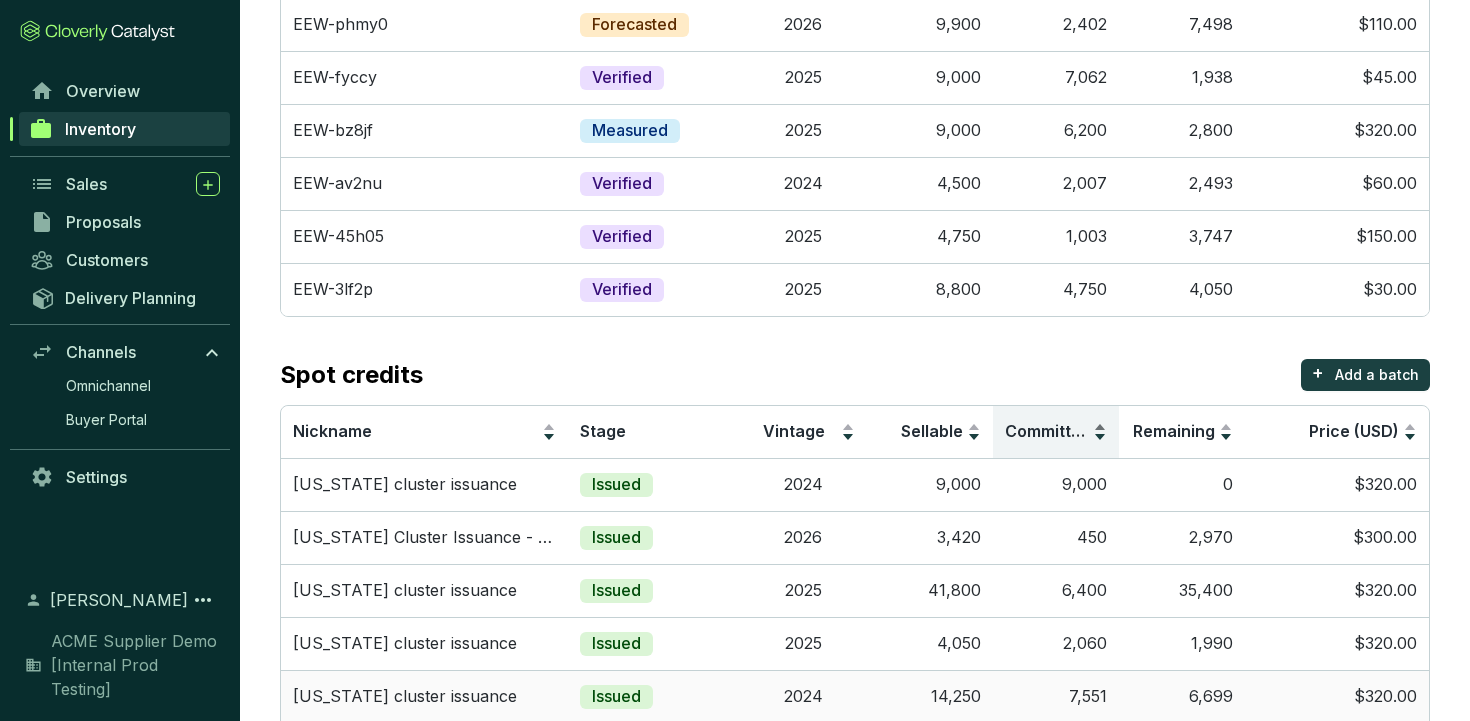 scroll, scrollTop: 360, scrollLeft: 0, axis: vertical 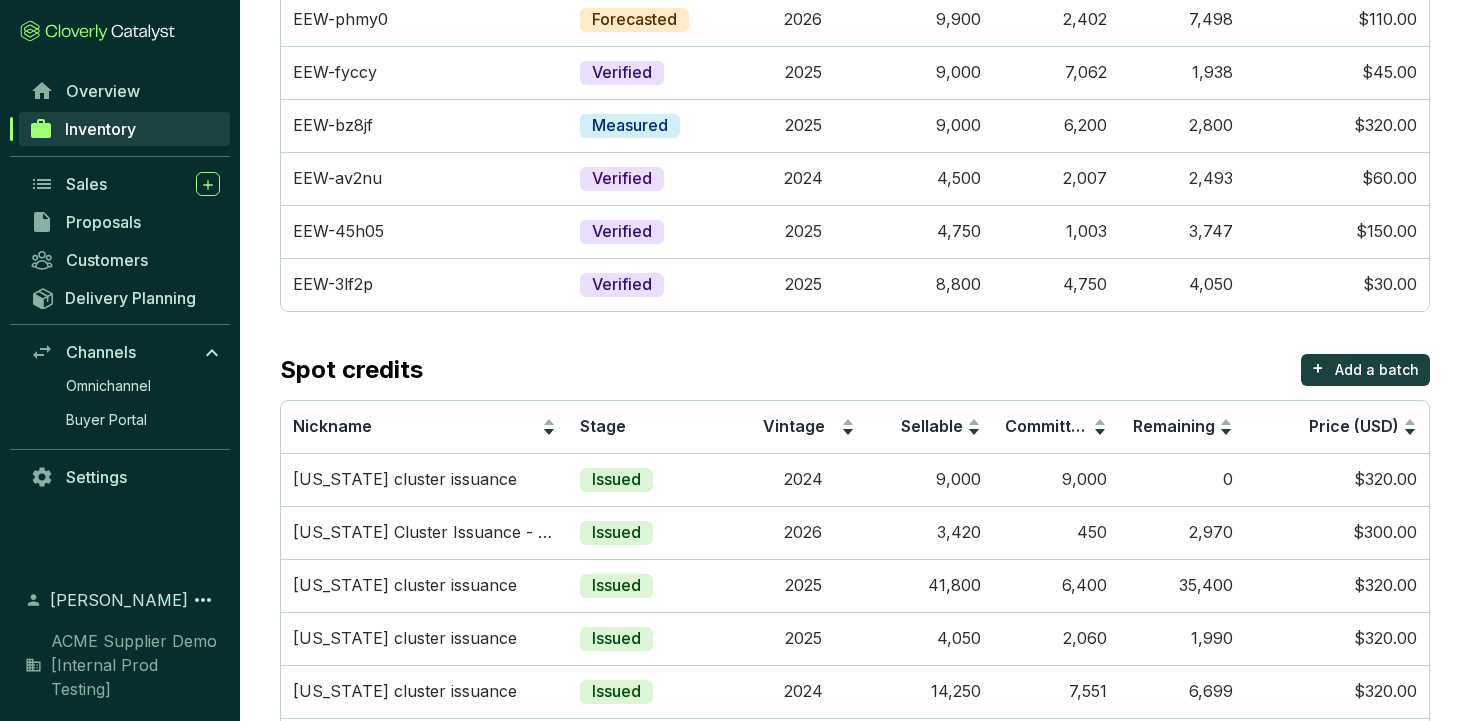 click on "Forward credits + Add a batch Nickname Stage Vintage Sellable Committed Remaining Price (USD)               EEW-y8xfp Verified 2026 90,000 36,403 53,597 $8.00 EEW-phmy0 Forecasted 2026 9,900 2,402 7,498 $110.00 EEW-fyccy Verified 2025 9,000 7,062 1,938 $45.00 EEW-bz8jf Measured 2025 9,000 6,200 2,800 $320.00 EEW-av2nu Verified 2024 4,500 2,007 2,493 $60.00 EEW-45h05 Verified 2025 4,750 1,003 3,747 $150.00 EEW-3lf2p Verified 2025 8,800 4,750 4,050 $30.00 Spot credits + Add a batch Nickname Stage Vintage Sellable Committed Remaining Price (USD)               North Dakota cluster issuance Issued 2024 9,000 9,000 0 $320.00 North Carolina Cluster Issuance - Potential Issued 2026 3,420 450 2,970 $300.00 North Carolina cluster issuance Issued 2025 41,800 6,400 35,400 $320.00 North Carolina cluster issuance Issued 2025 4,050 2,060 1,990 $320.00 North Carolina cluster issuance Issued 2024 14,250 7,551 6,699 $320.00 North Carolina cluster issuance Issued 2024 7,200 7,001 199 $320.00 Issued 2023 13,500 32" at bounding box center [855, 465] 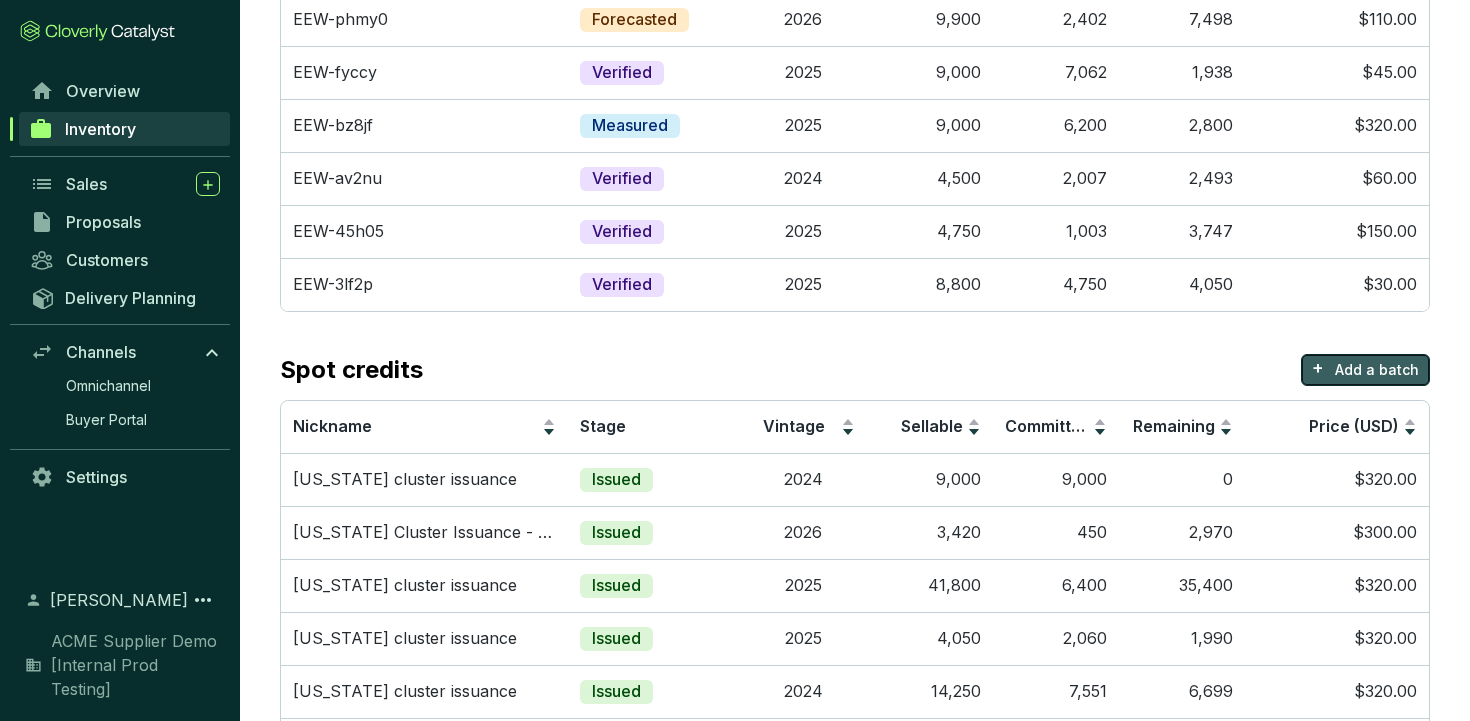 click on "+ Add a batch" at bounding box center (1365, 370) 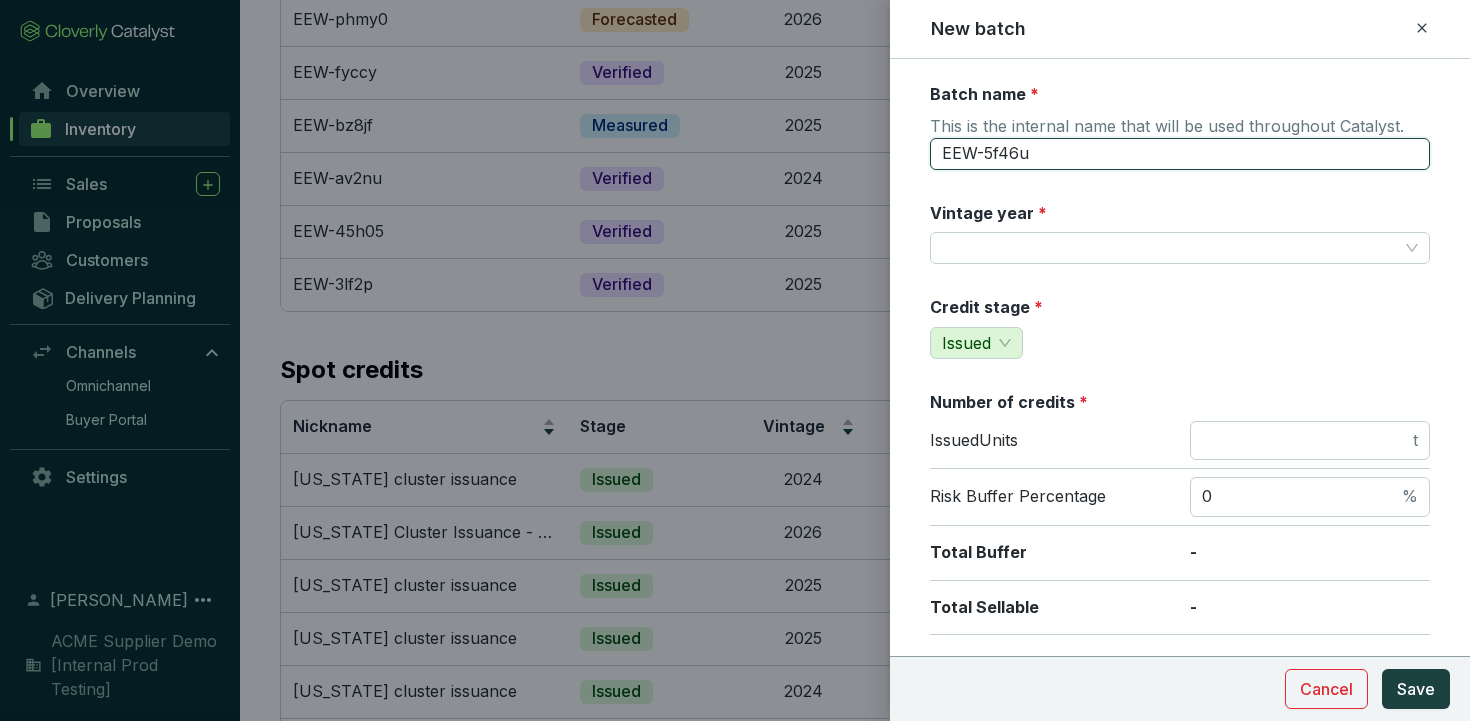 click on "EEW-5f46u" at bounding box center [1180, 154] 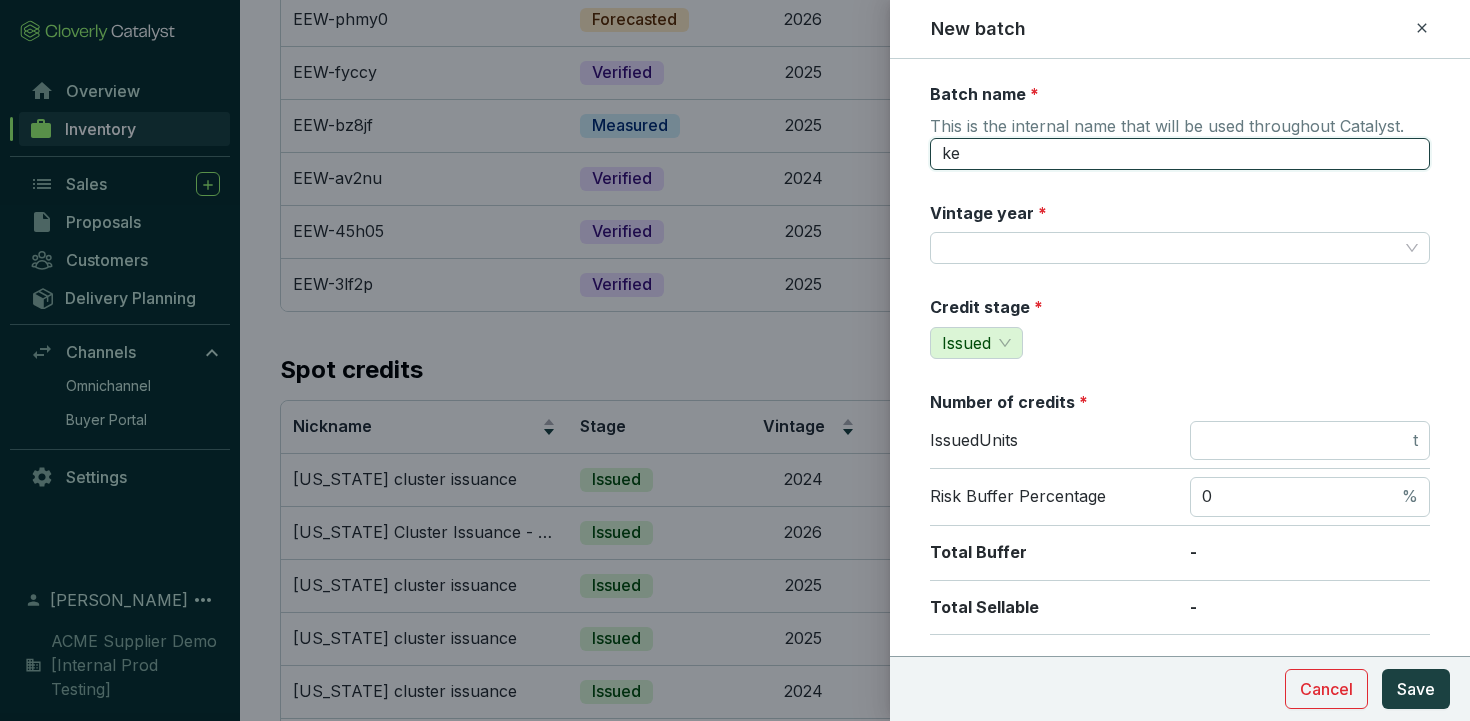 type on "k" 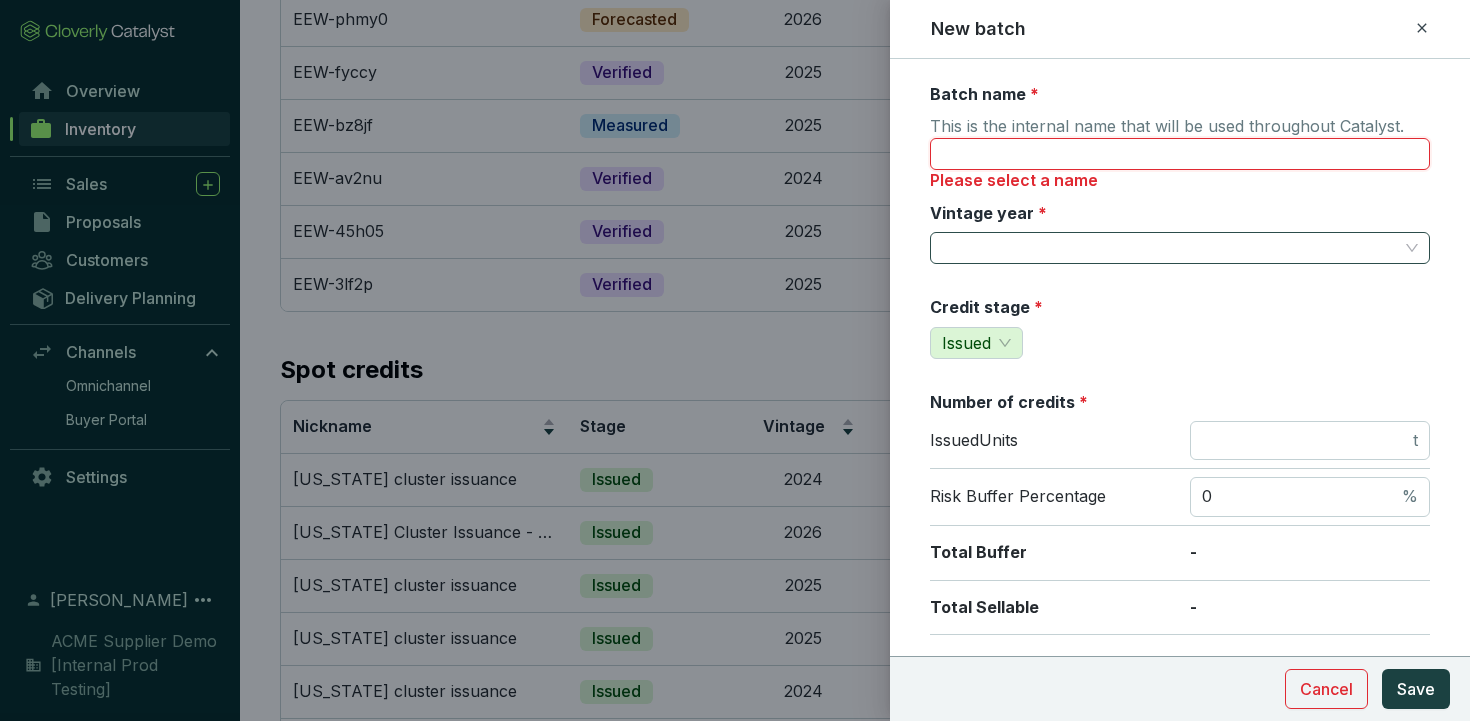type 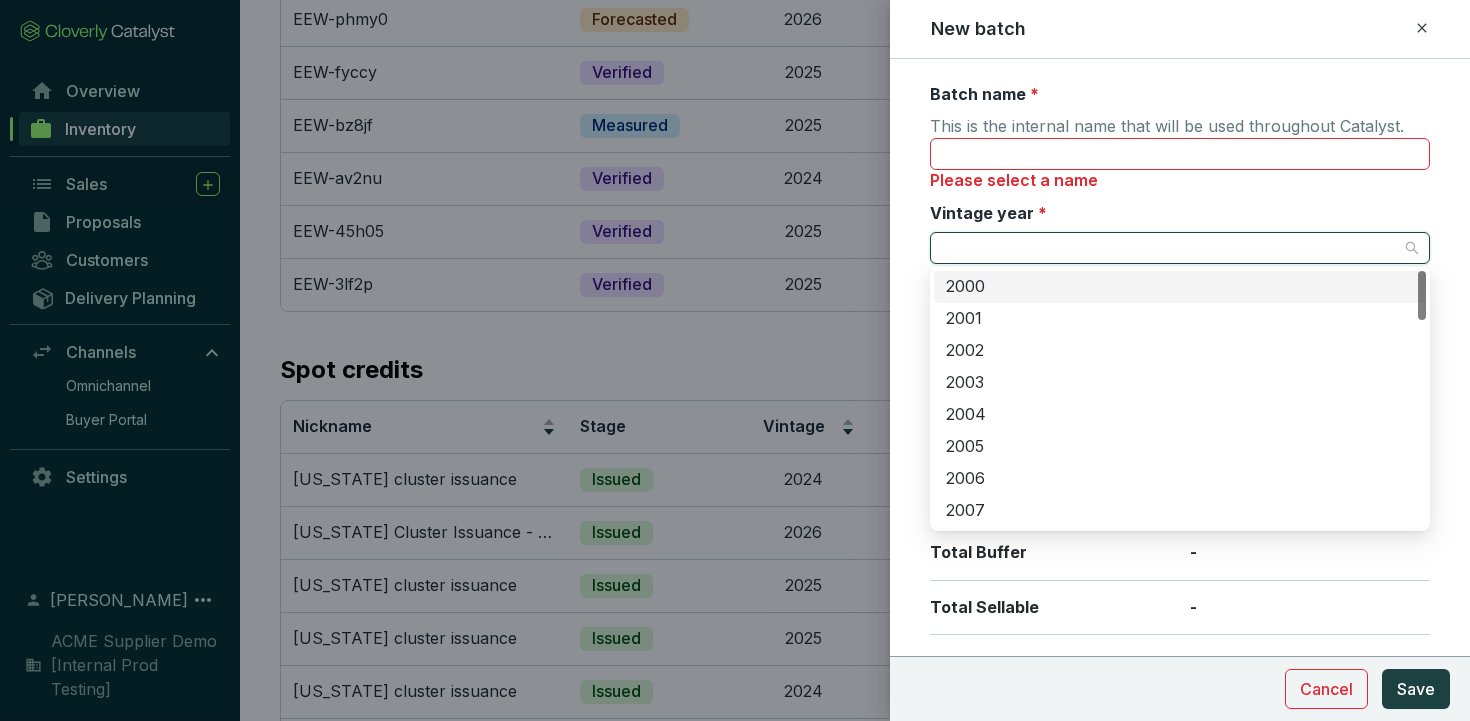 click on "Vintage year   *" at bounding box center (1170, 248) 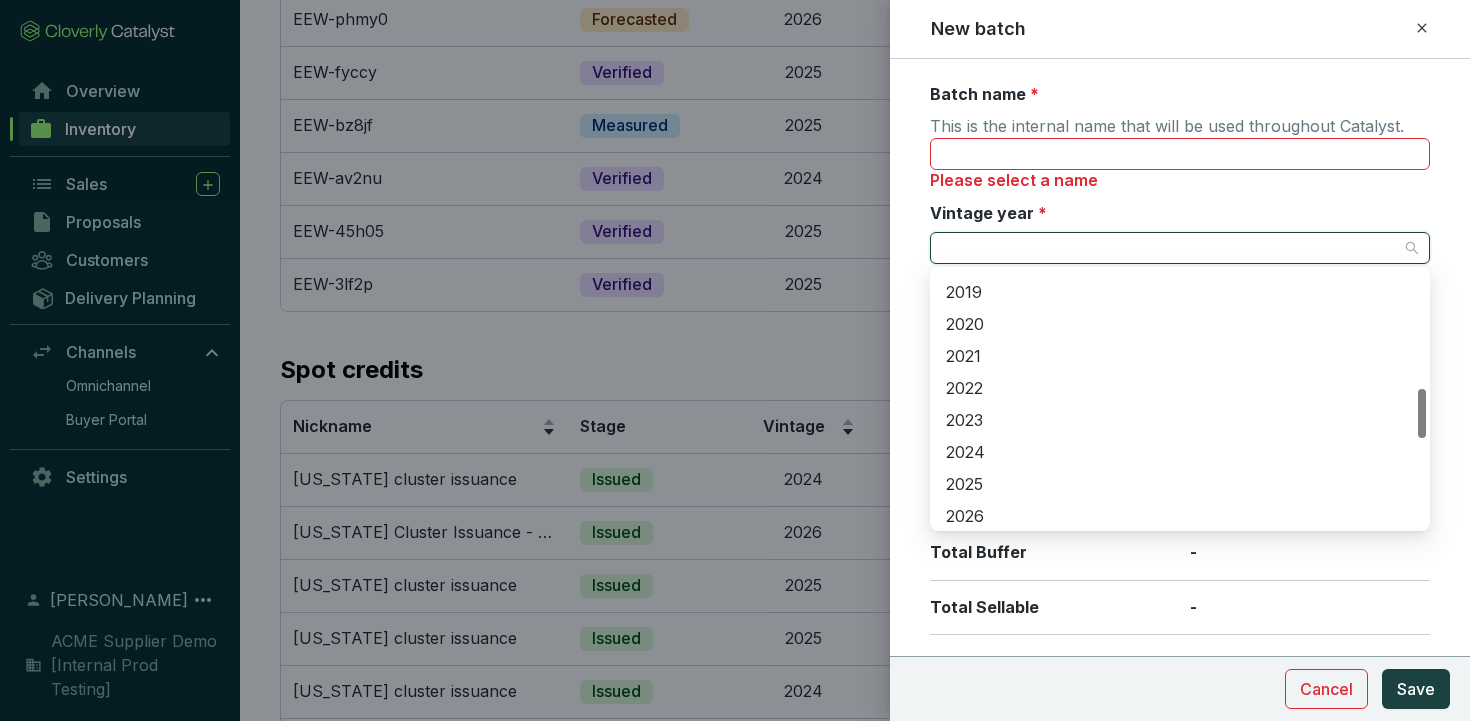 scroll, scrollTop: 614, scrollLeft: 0, axis: vertical 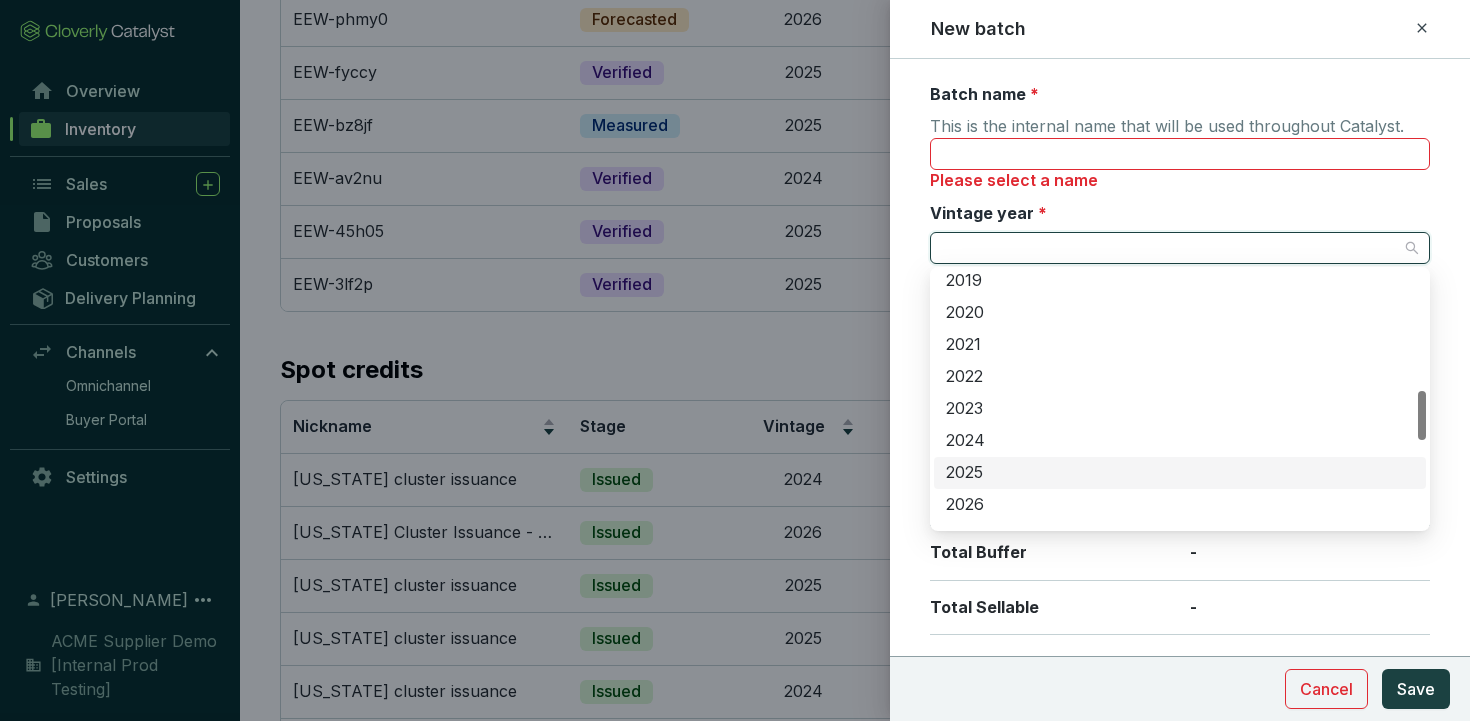 click on "2025" at bounding box center (1180, 473) 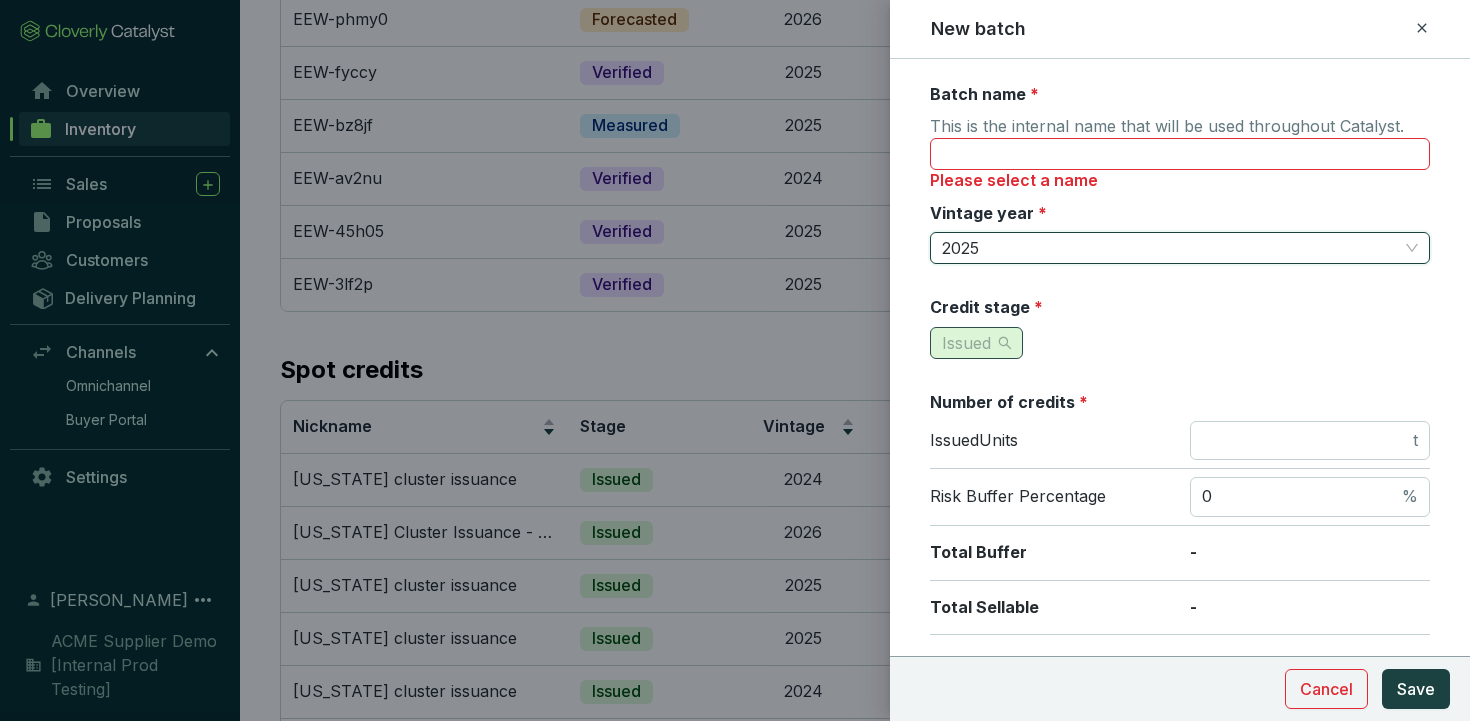 click on "Issued" at bounding box center [976, 343] 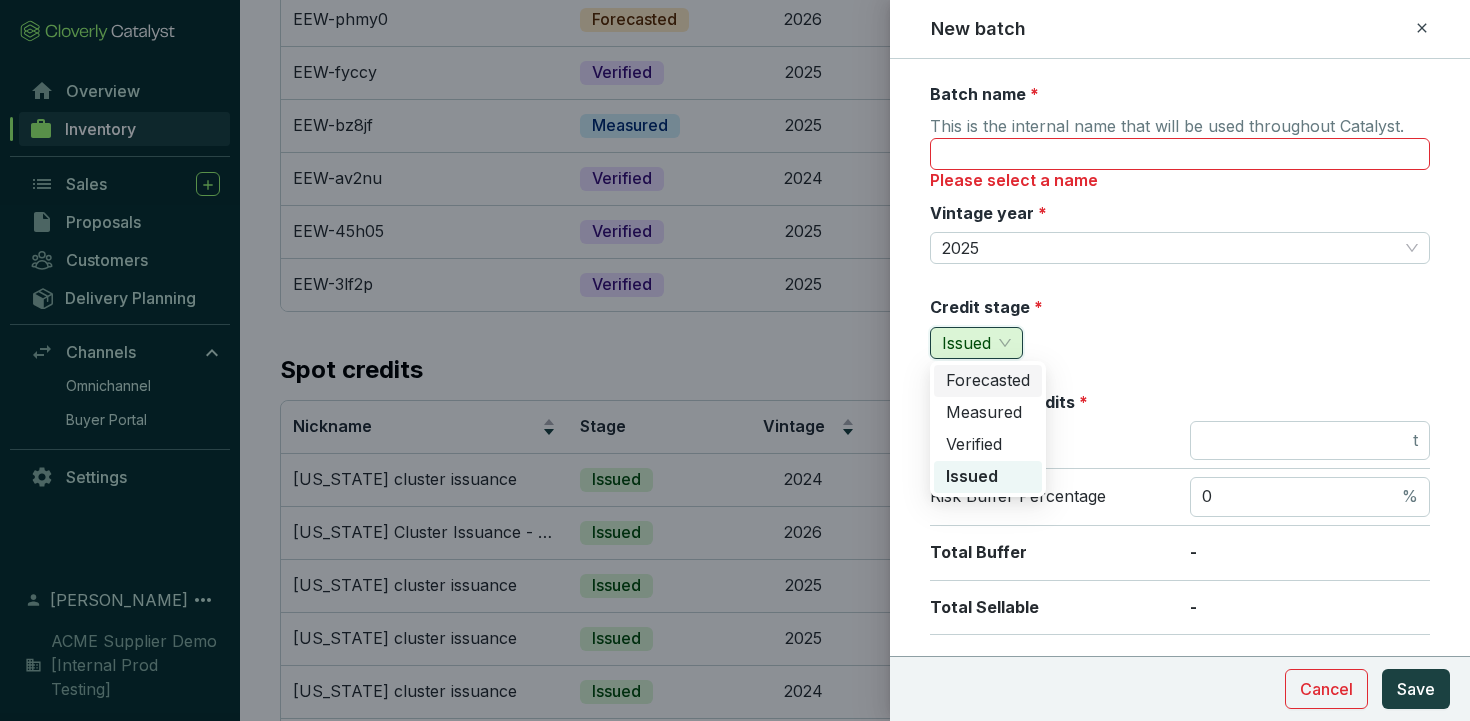click on "Credit stage   * issued Issued" at bounding box center [1180, 327] 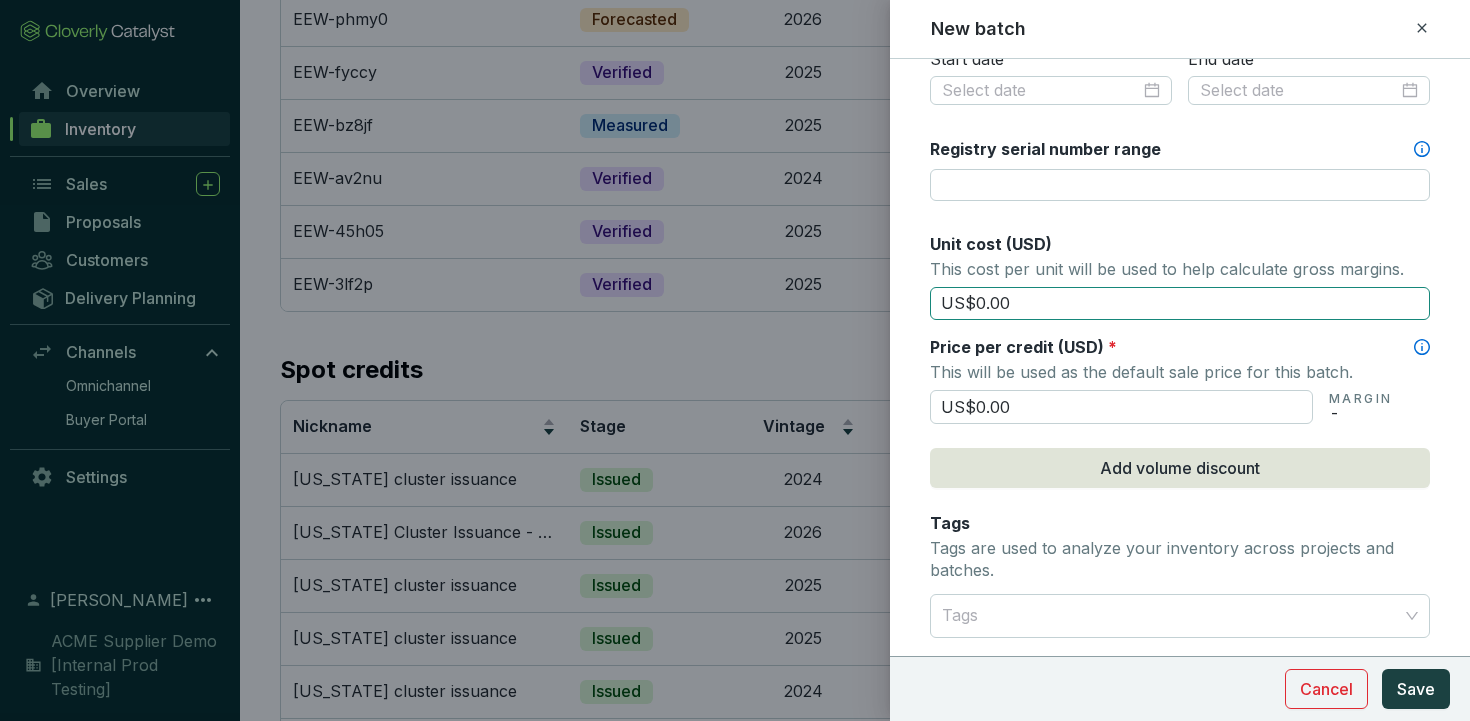 scroll, scrollTop: 748, scrollLeft: 0, axis: vertical 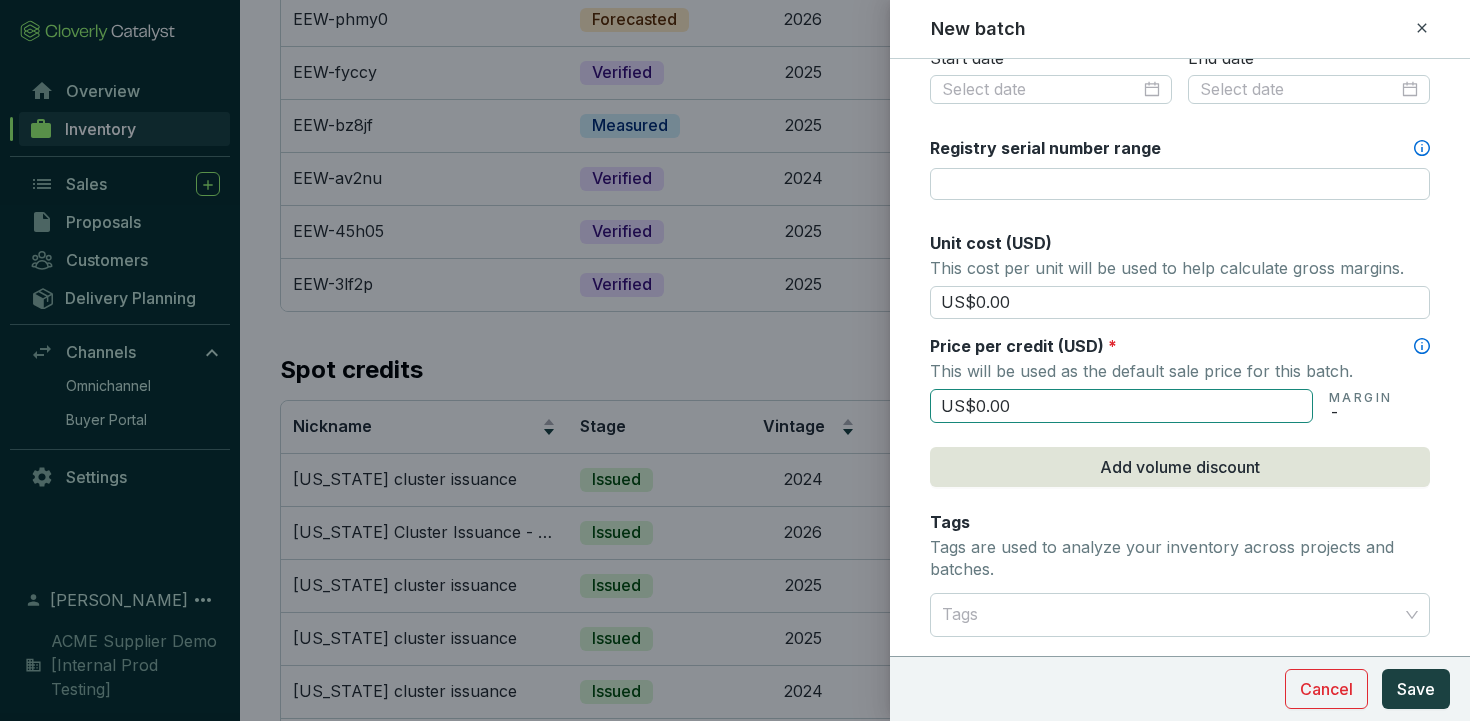 click on "US$0.00" at bounding box center (1121, 406) 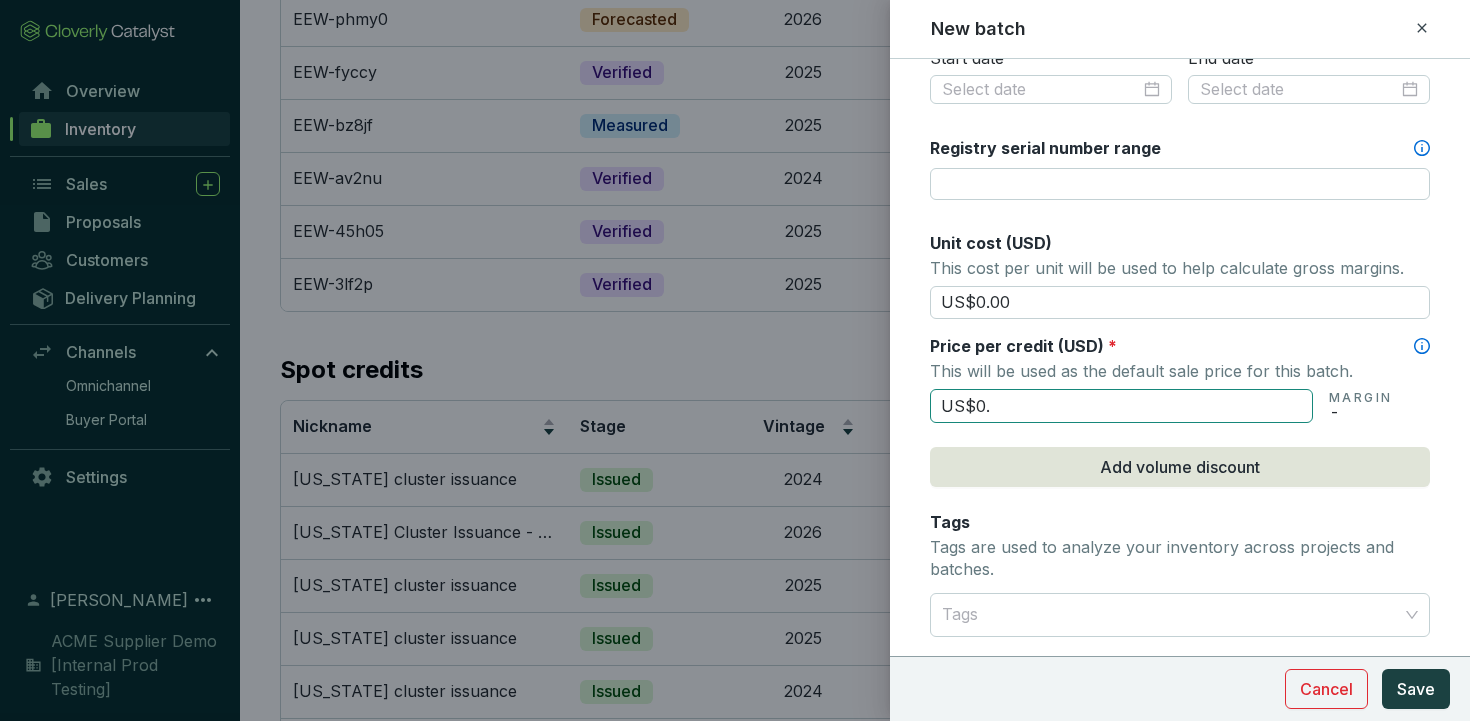 type on "US$0" 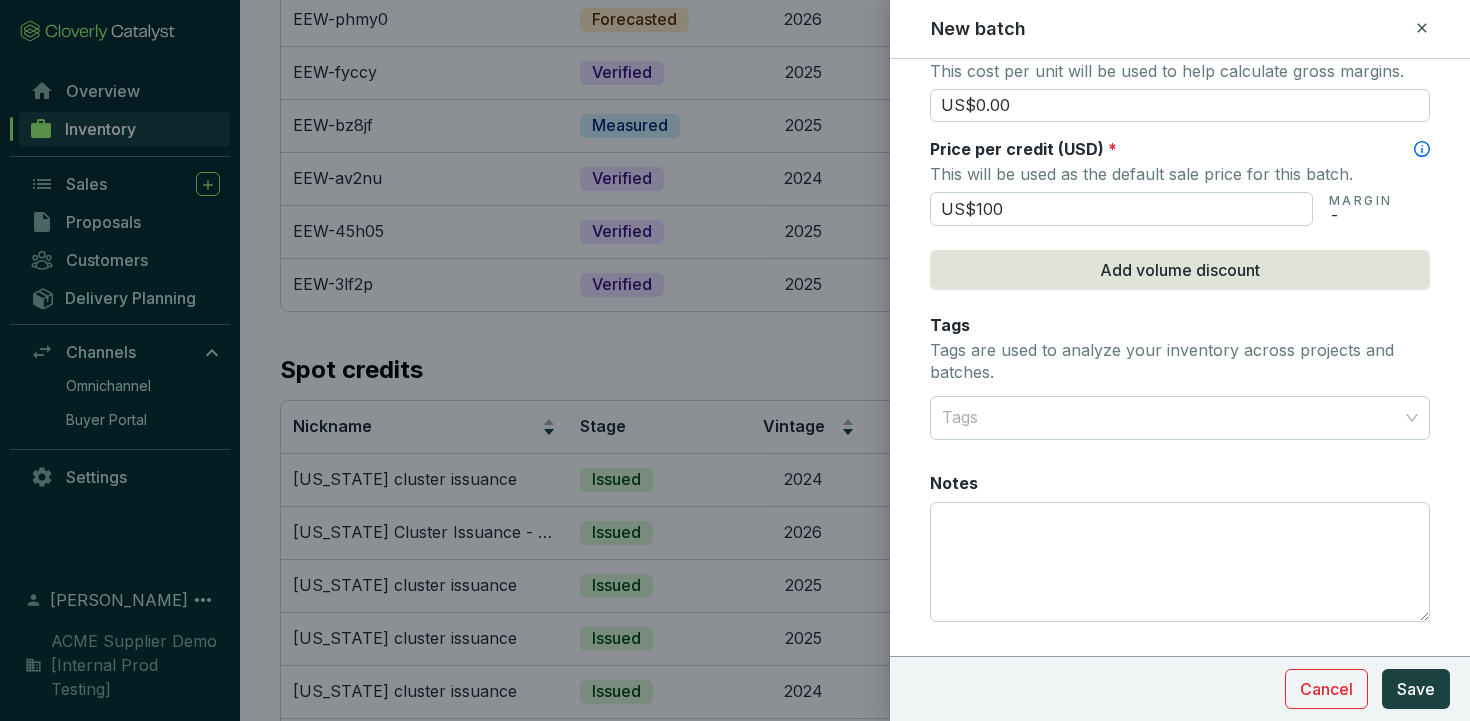 scroll, scrollTop: 986, scrollLeft: 0, axis: vertical 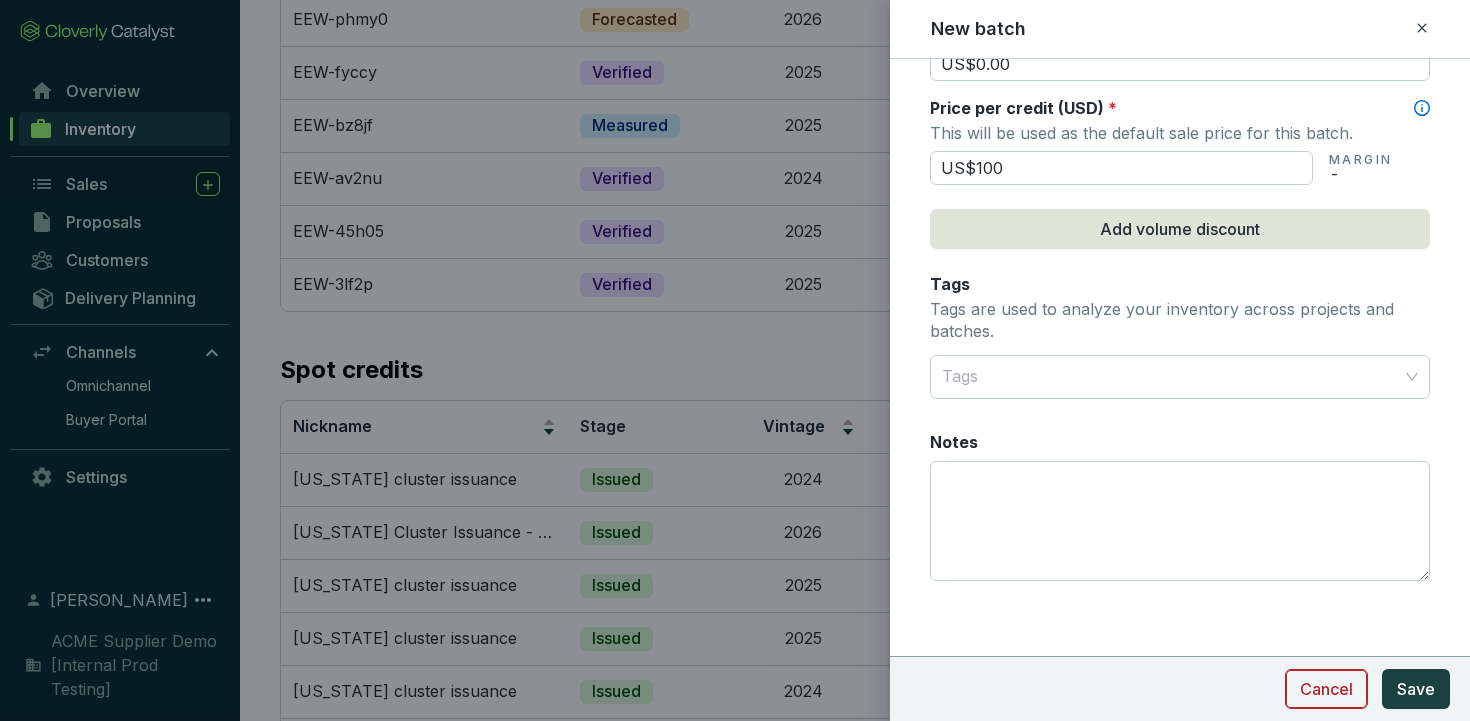 type on "US$100.00" 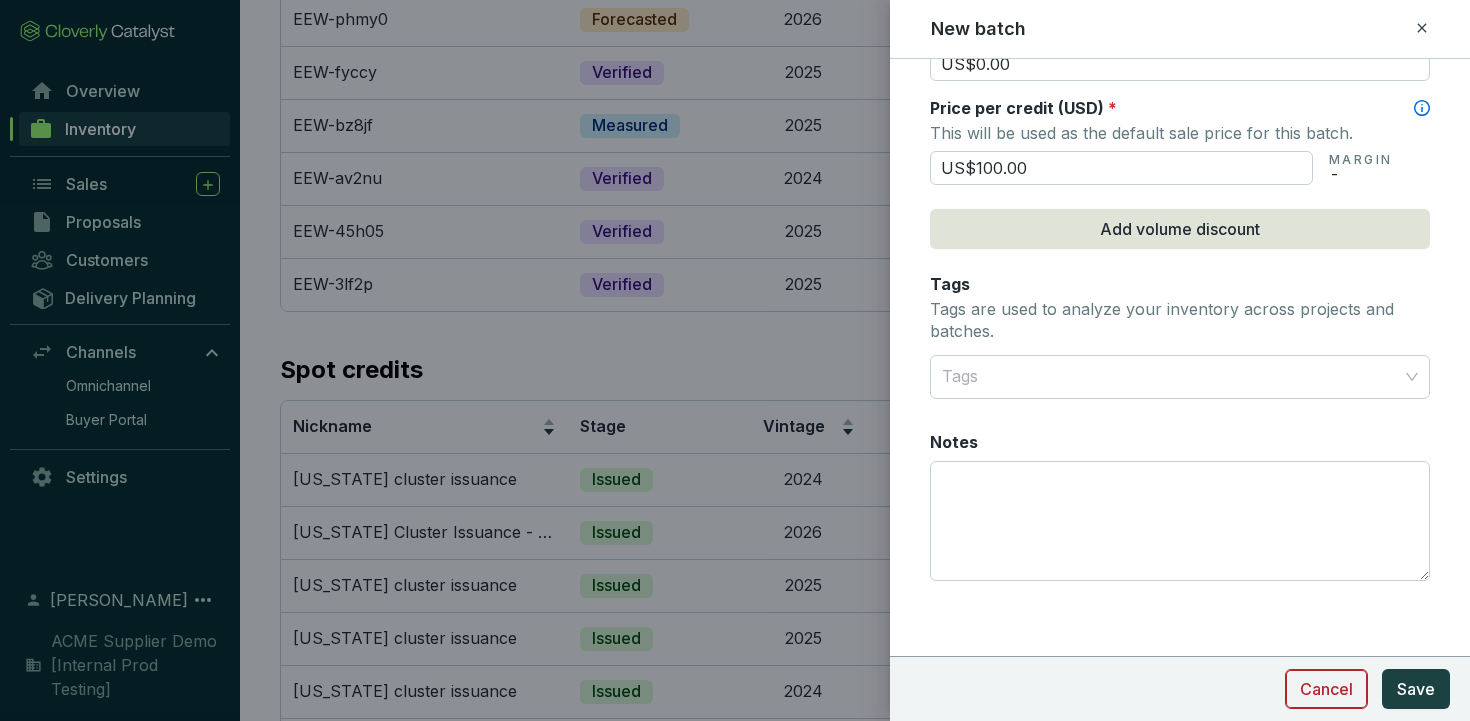 click on "Cancel" at bounding box center [1326, 689] 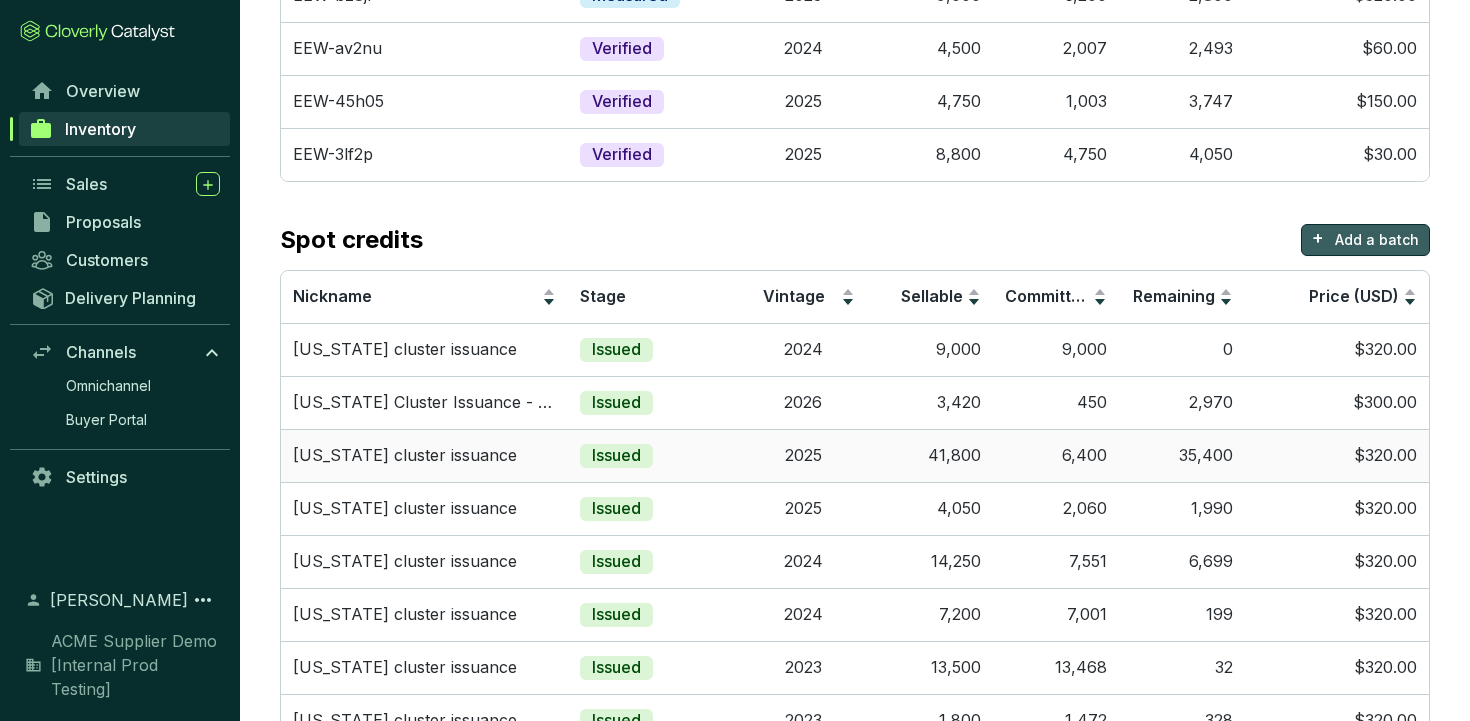 scroll, scrollTop: 492, scrollLeft: 0, axis: vertical 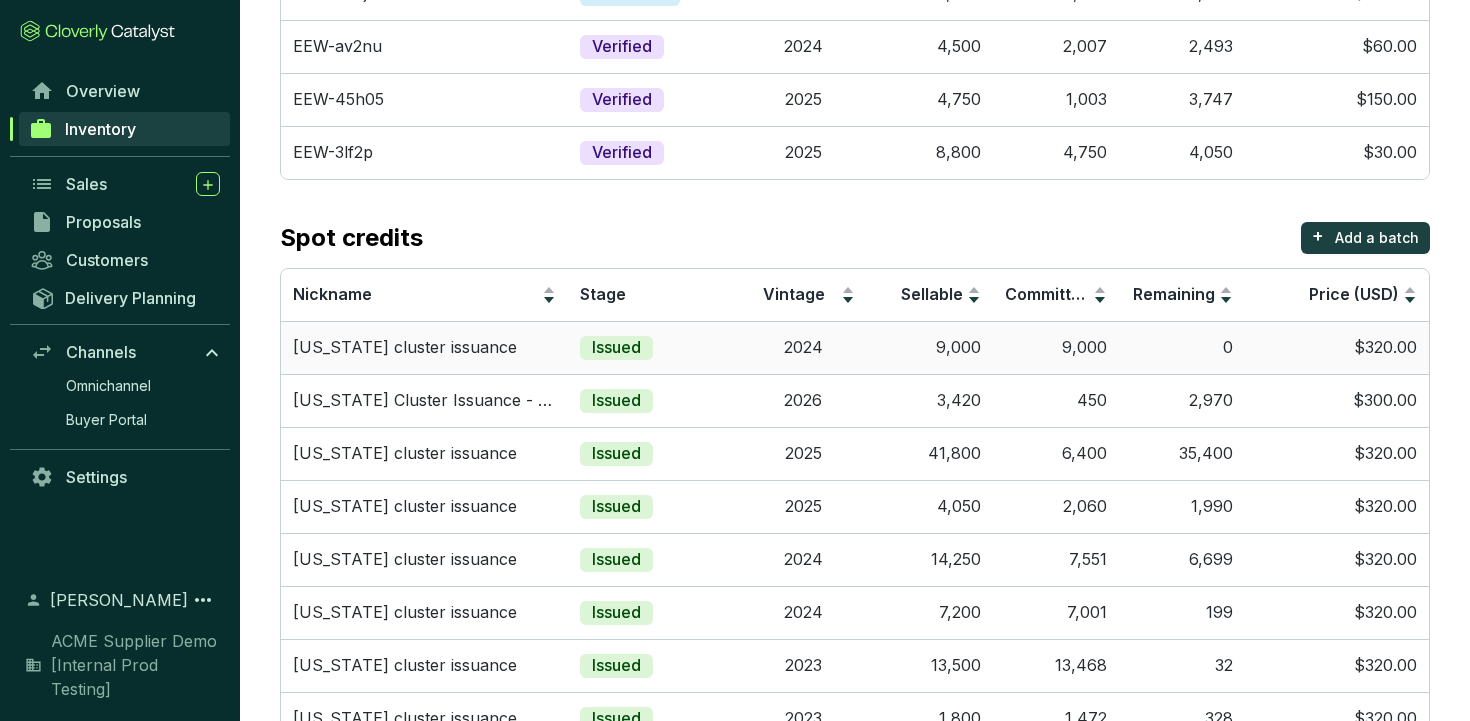 click on "[US_STATE] cluster issuance" at bounding box center [405, 348] 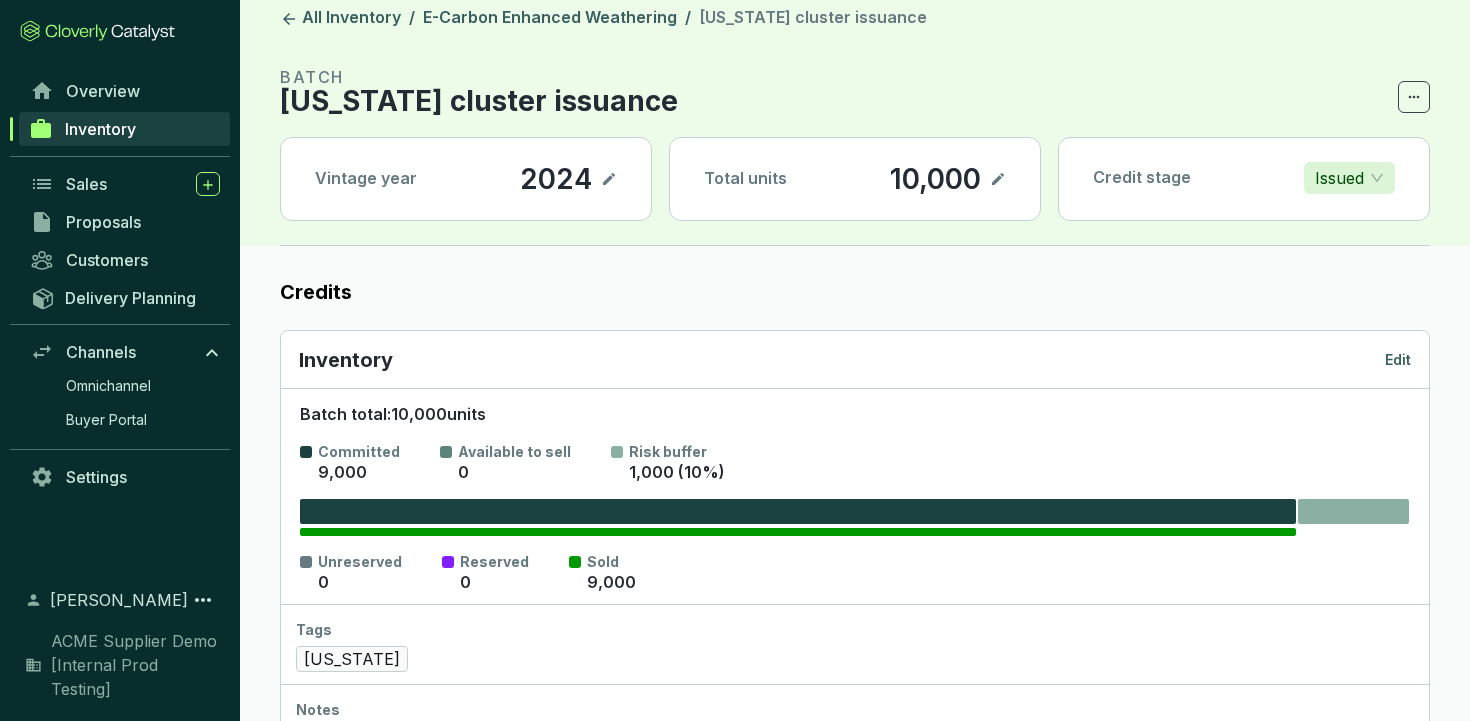 scroll, scrollTop: 8, scrollLeft: 0, axis: vertical 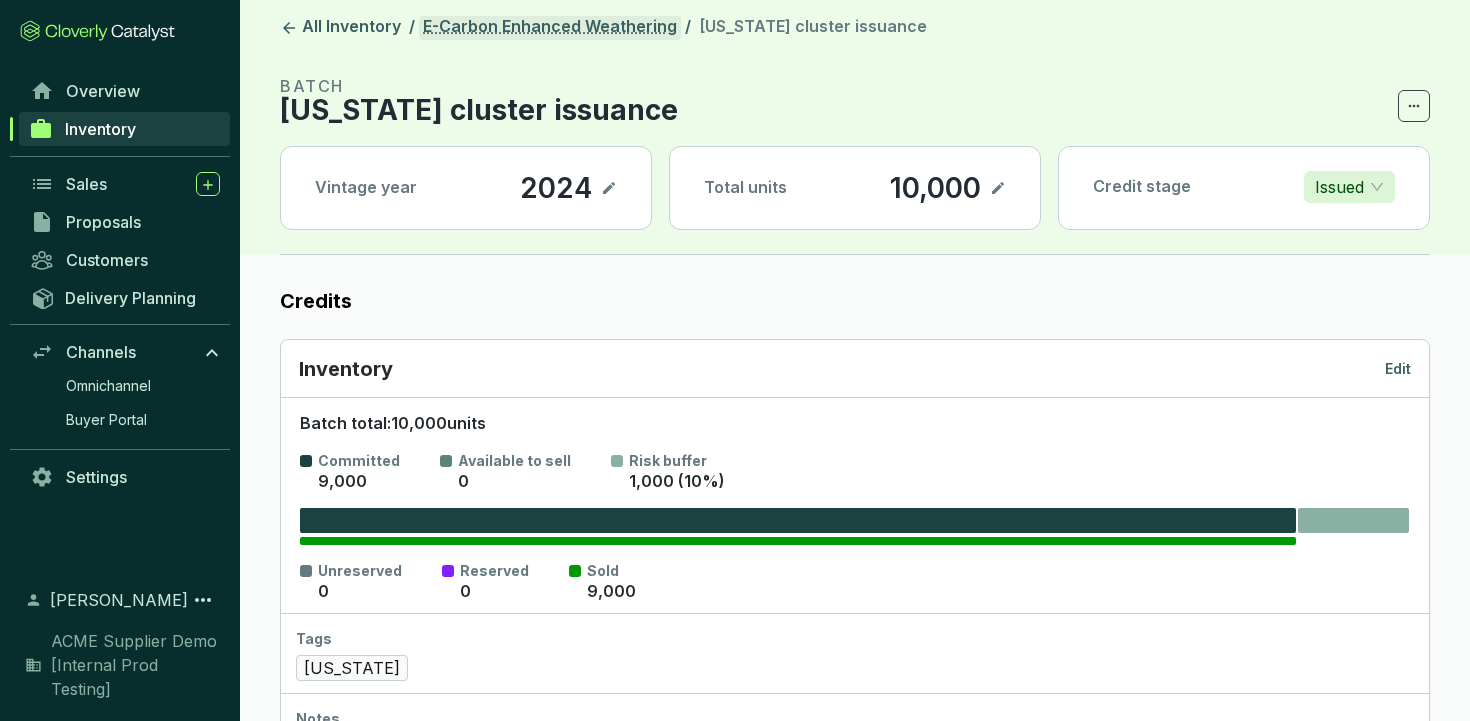 click on "E-Carbon Enhanced Weathering" at bounding box center (550, 28) 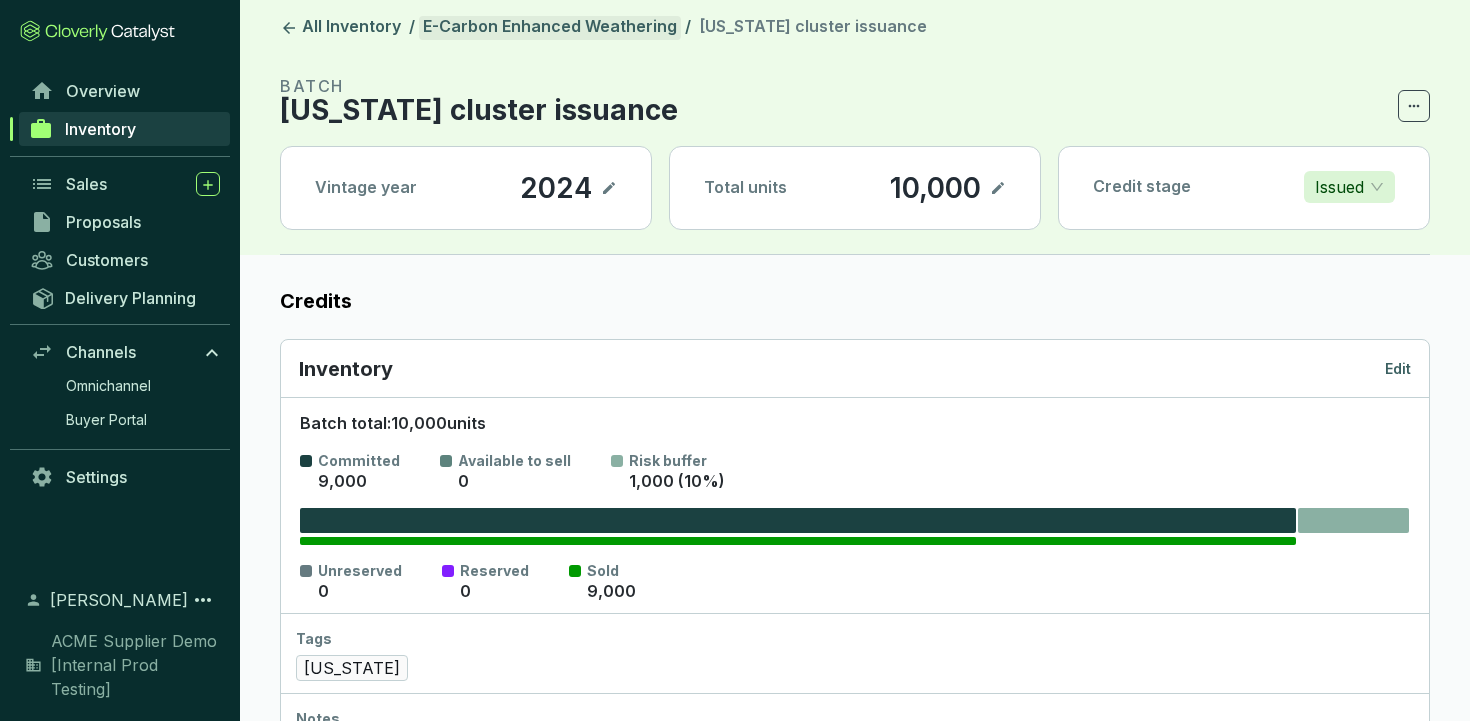 scroll, scrollTop: 0, scrollLeft: 0, axis: both 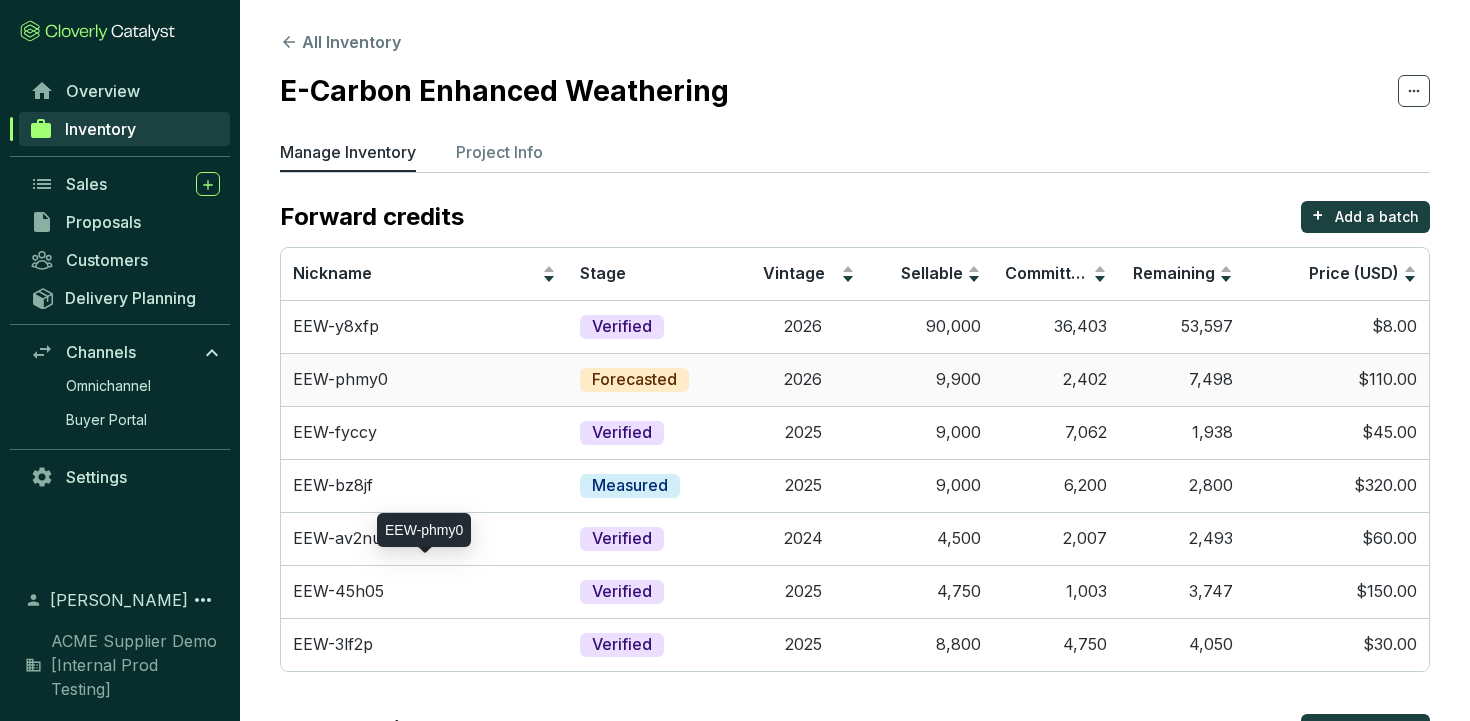 click on "EEW-phmy0" at bounding box center (424, 380) 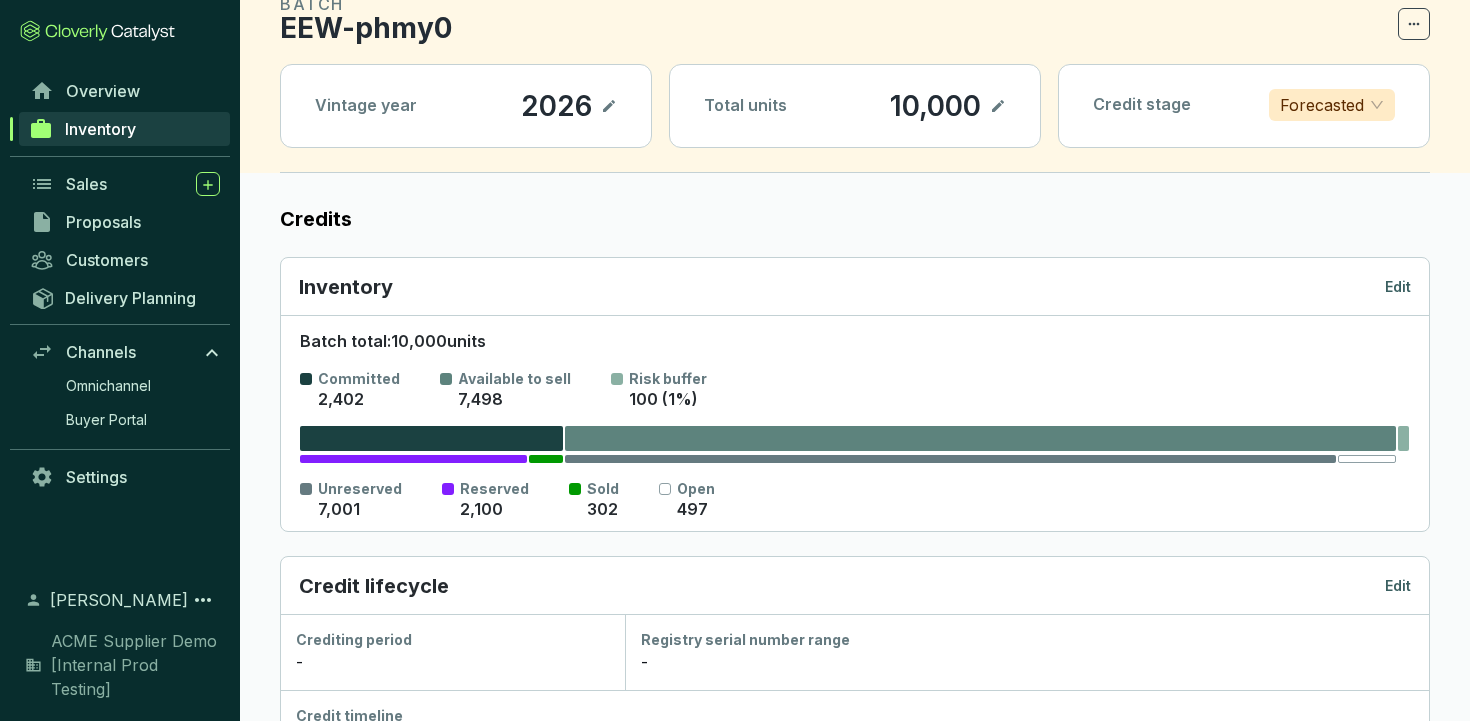 scroll, scrollTop: 41, scrollLeft: 0, axis: vertical 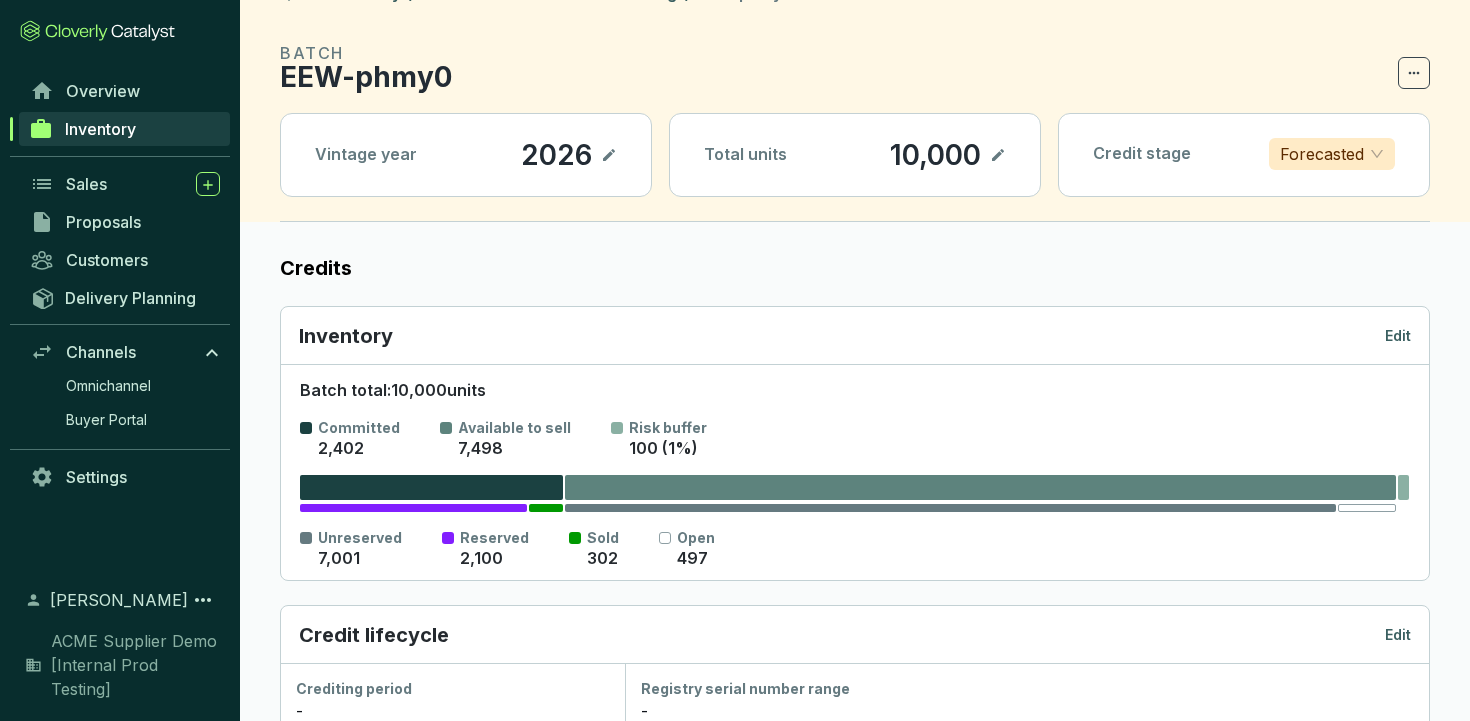 click on "Forecasted" at bounding box center [1322, 154] 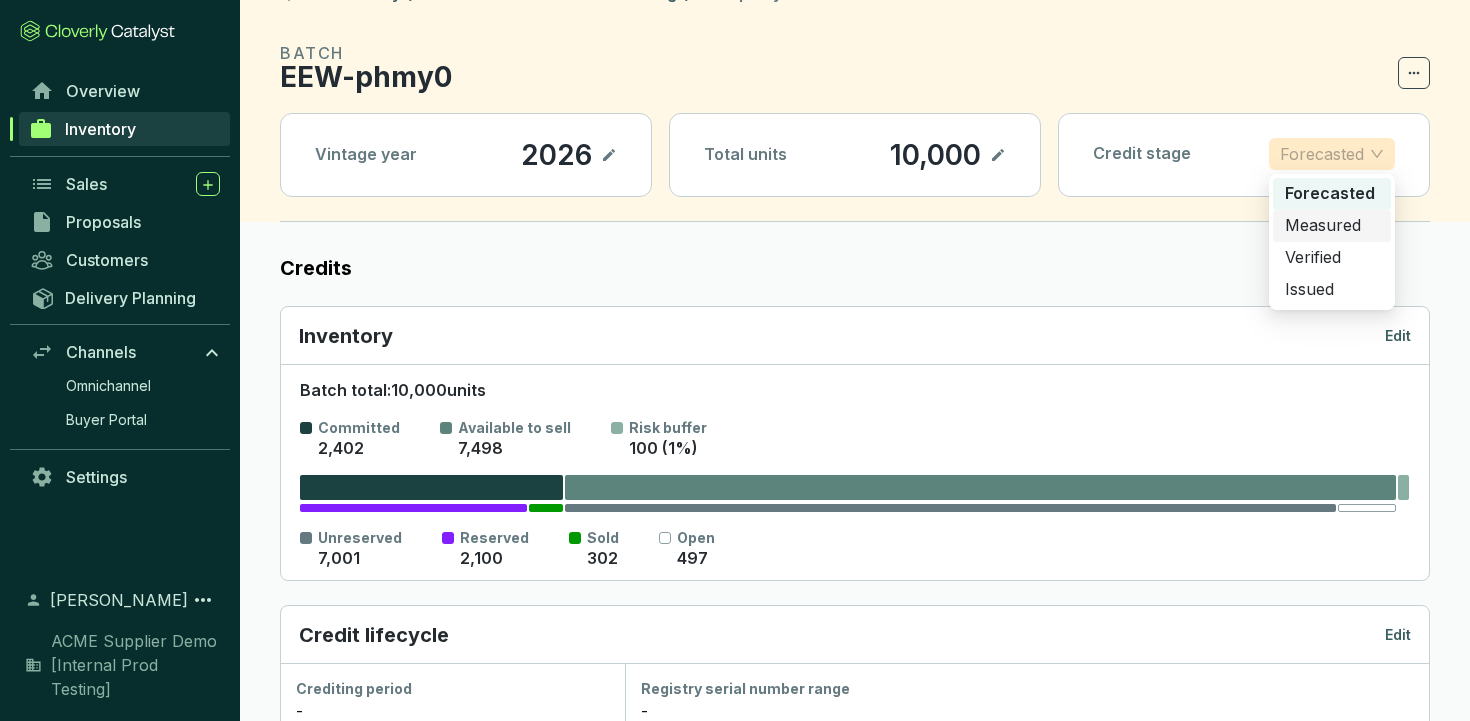 click on "Measured" at bounding box center (1332, 226) 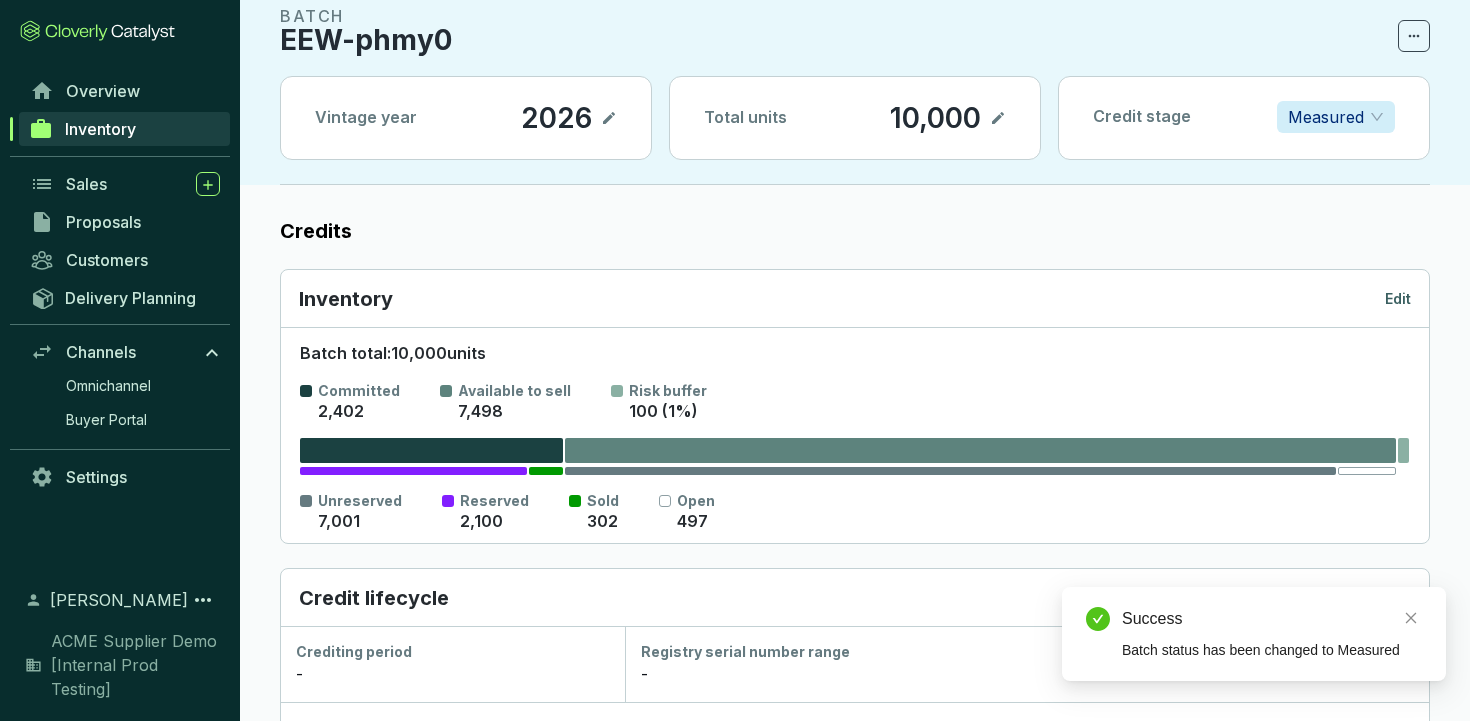 scroll, scrollTop: 44, scrollLeft: 0, axis: vertical 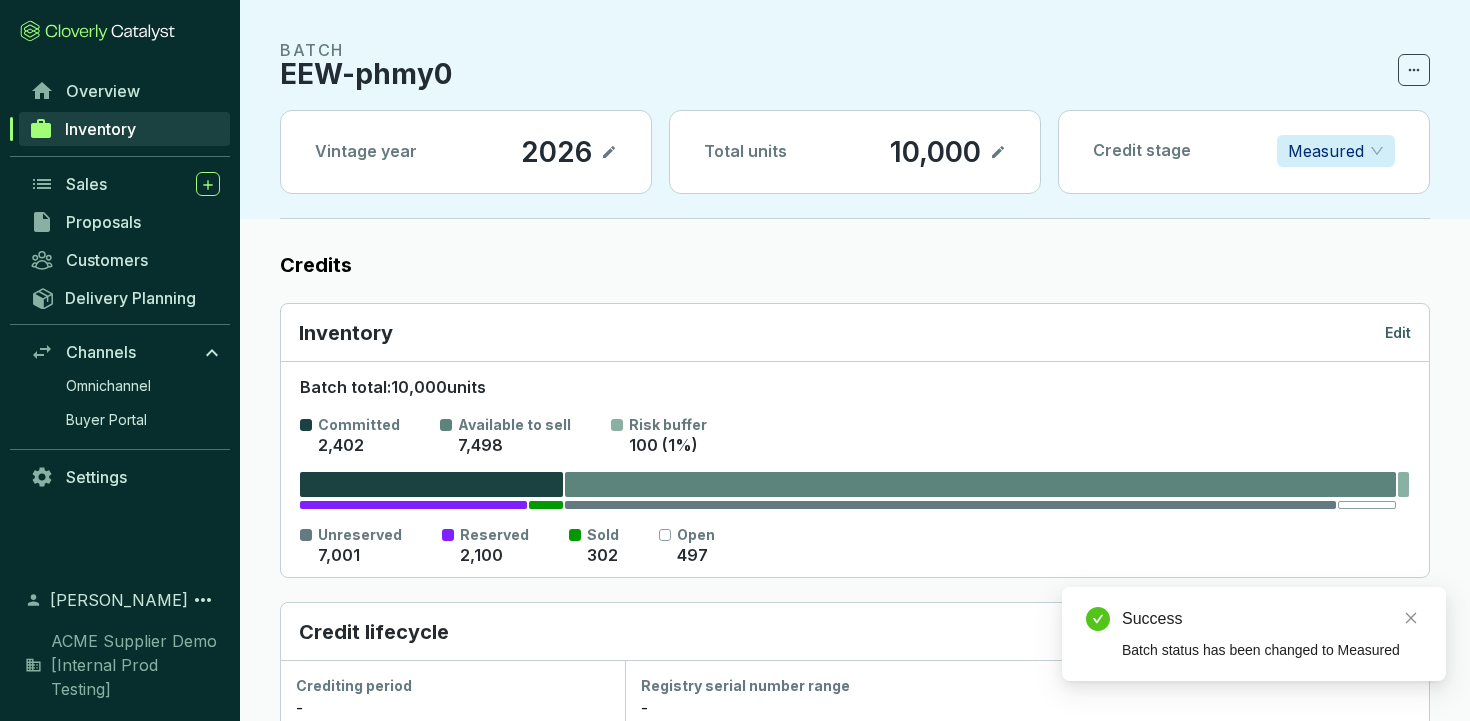 click on "Measured" at bounding box center (1326, 151) 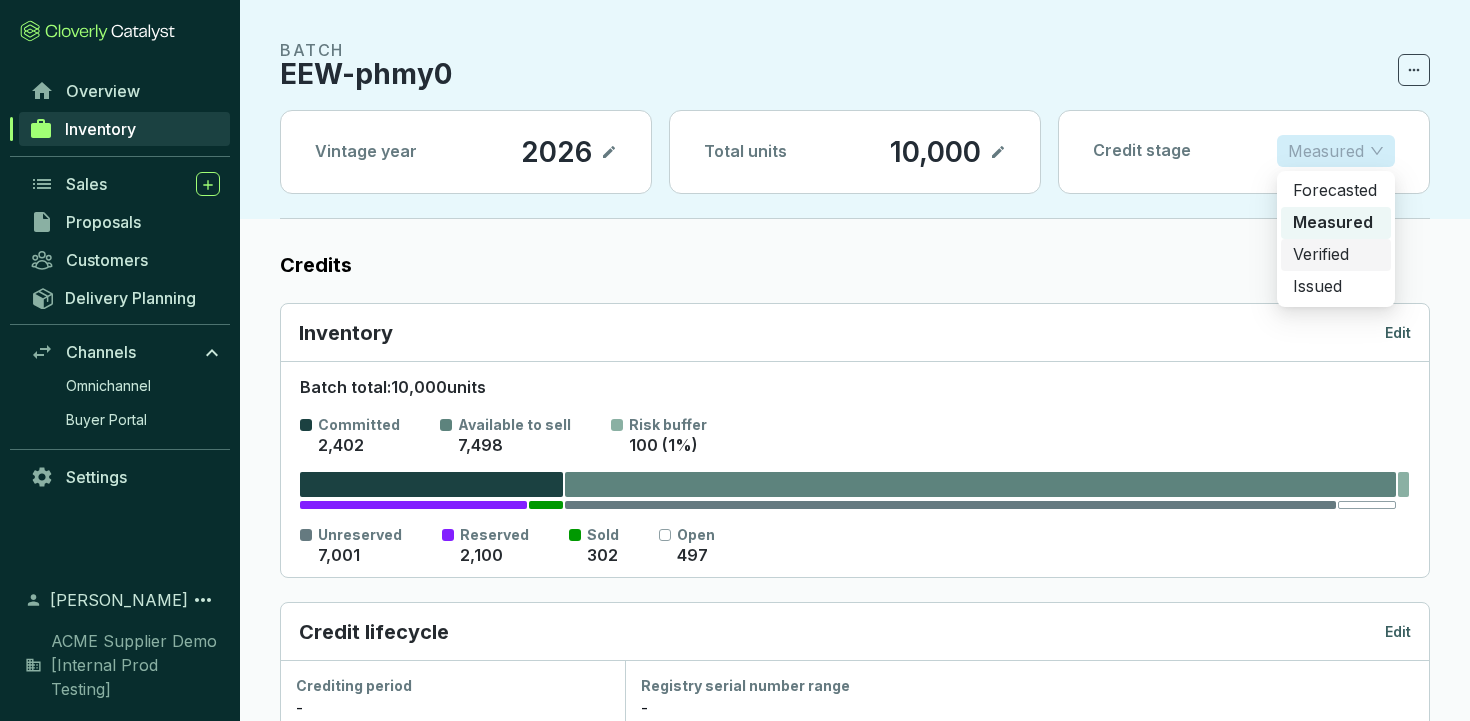 click on "Verified" at bounding box center (1336, 255) 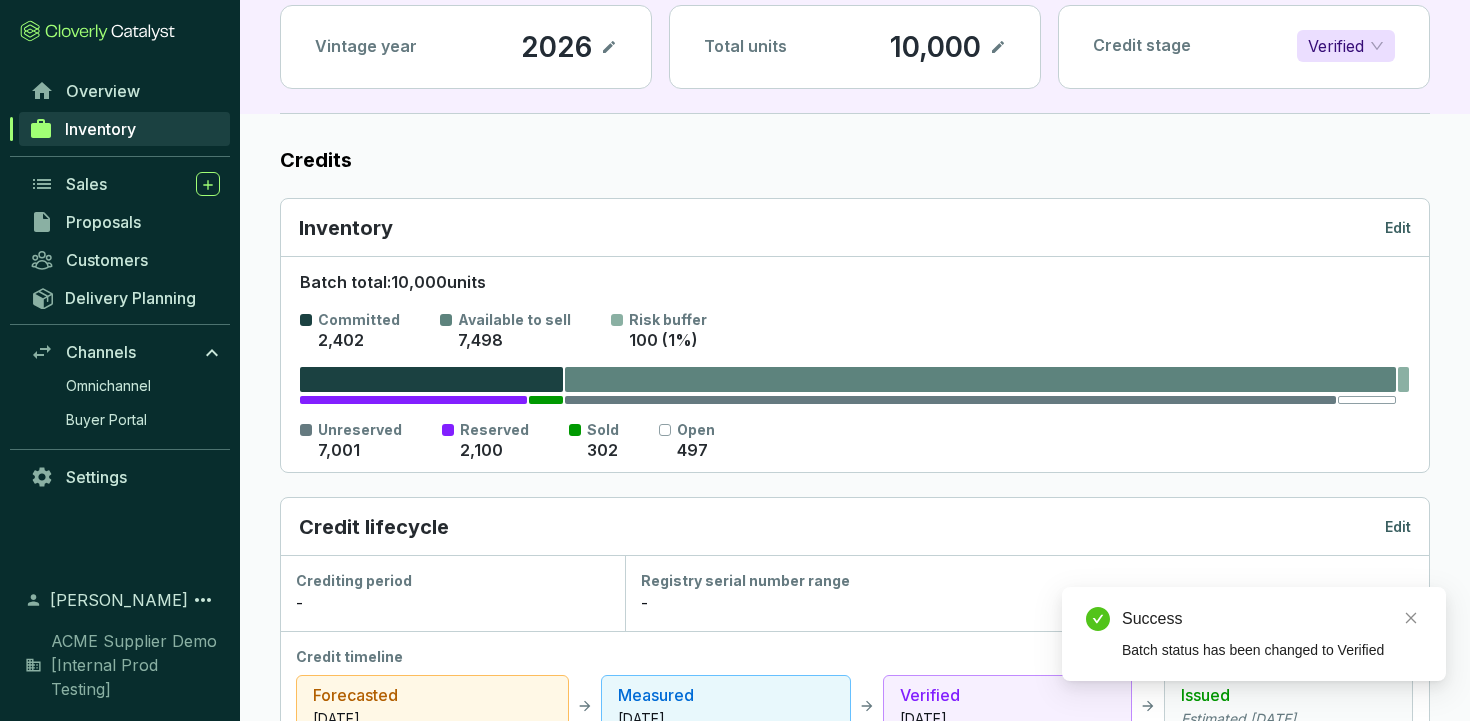scroll, scrollTop: 142, scrollLeft: 0, axis: vertical 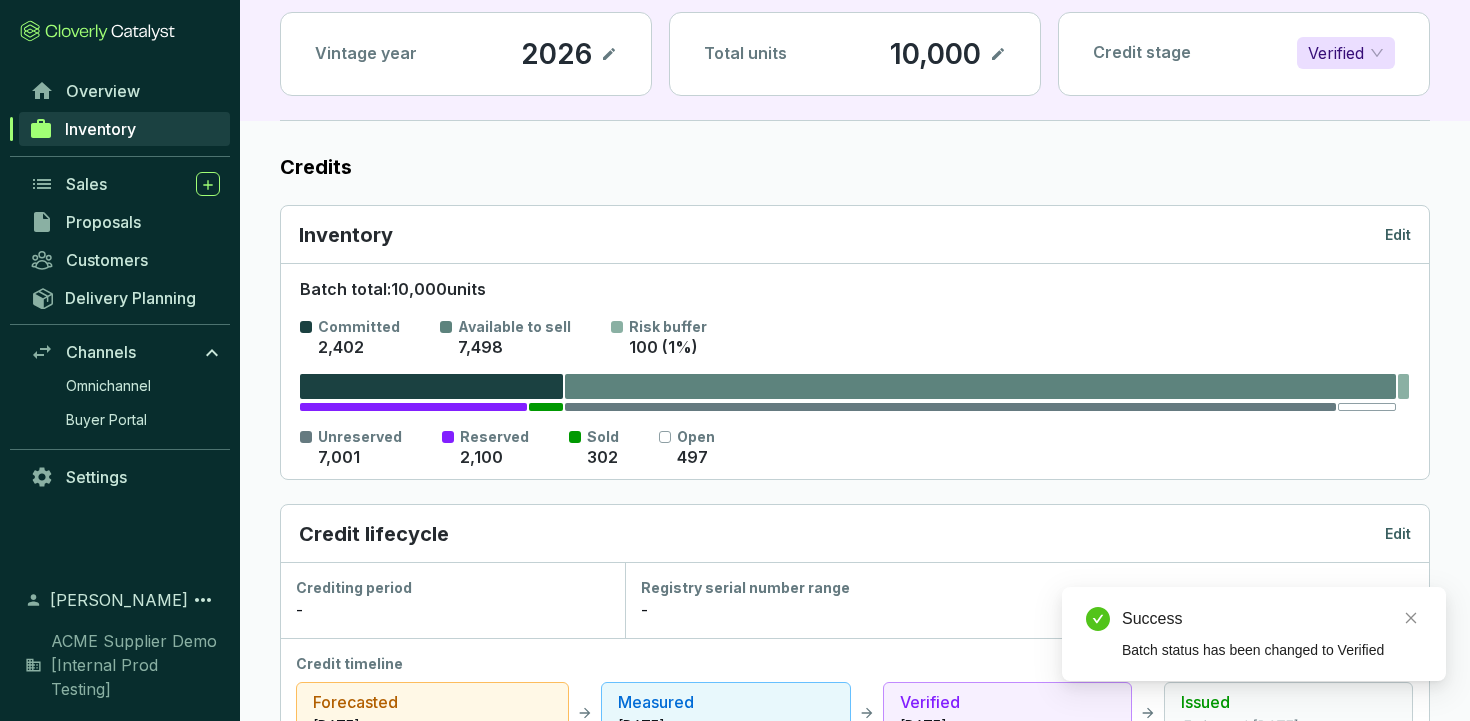 click on "Verified" at bounding box center (1336, 53) 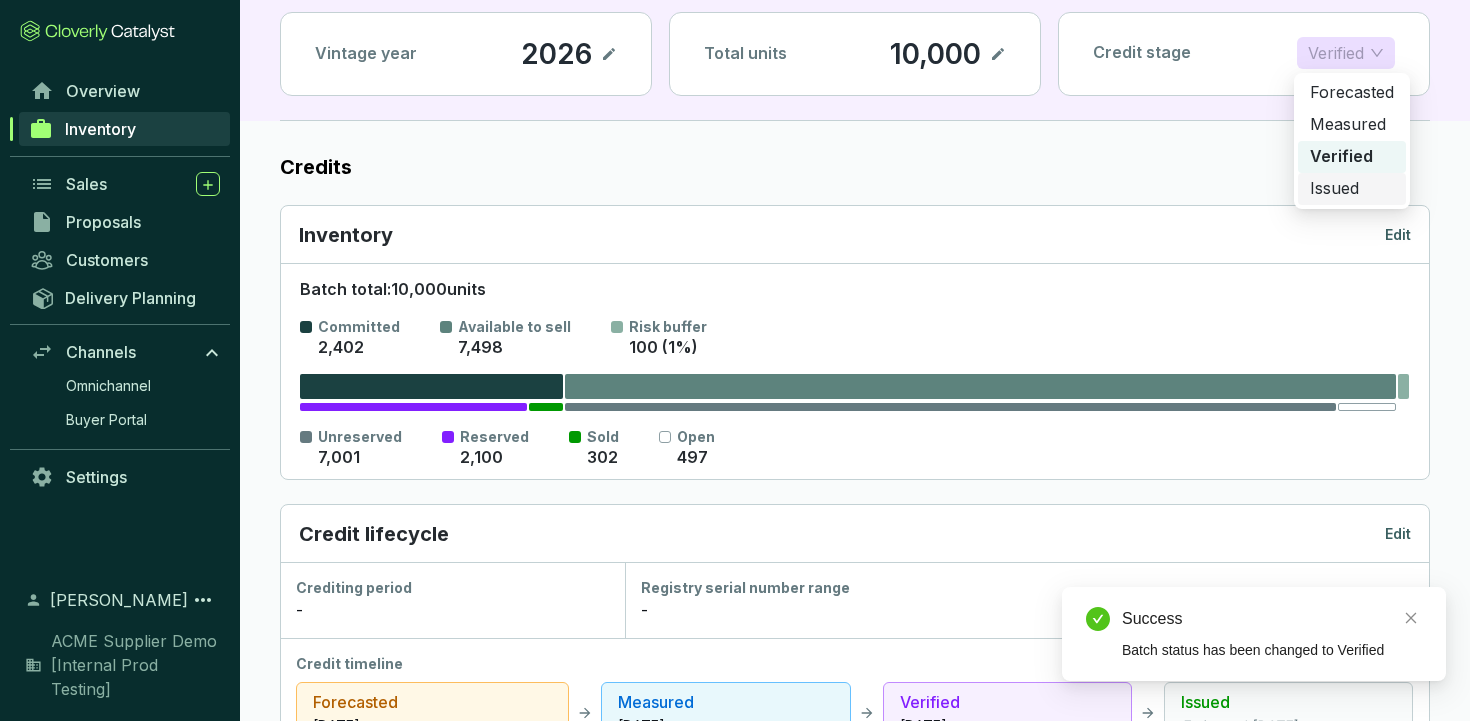 click on "Issued" at bounding box center [1352, 189] 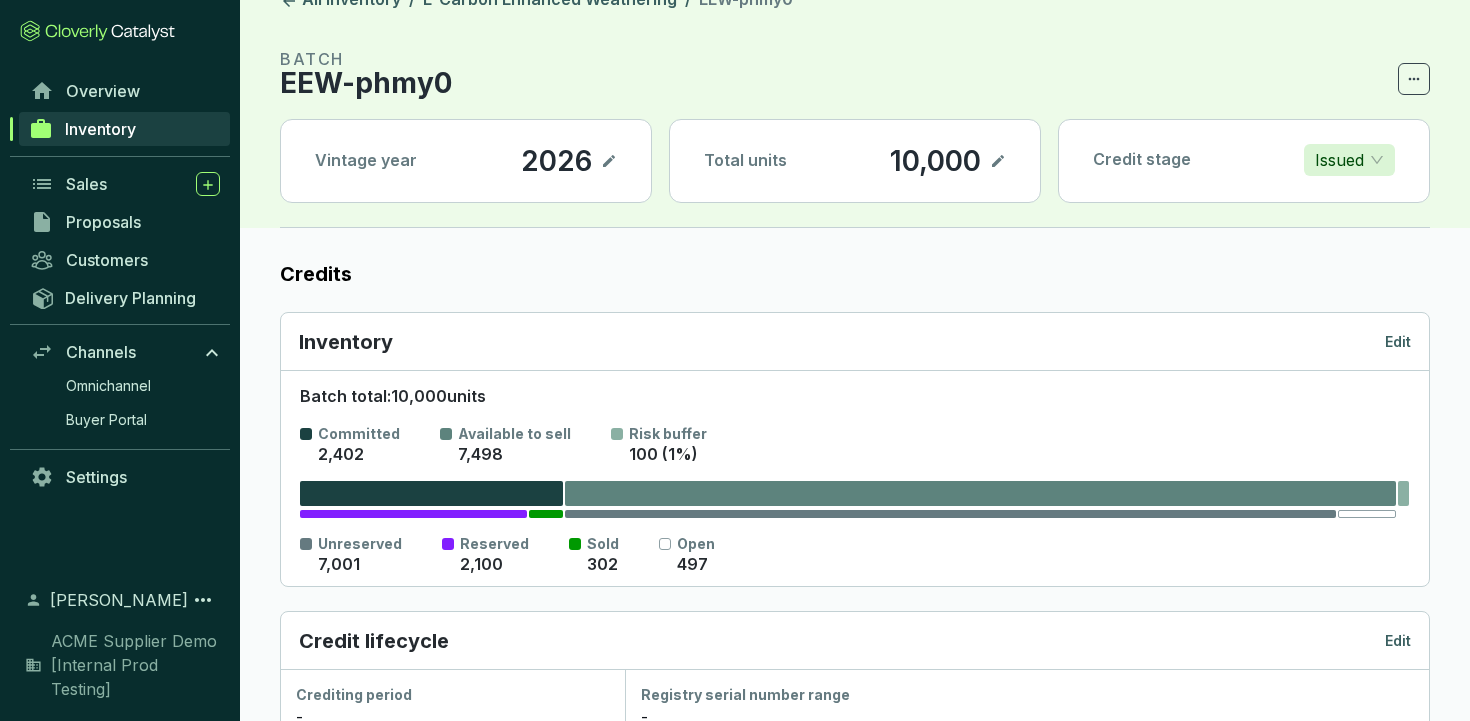 scroll, scrollTop: 17, scrollLeft: 0, axis: vertical 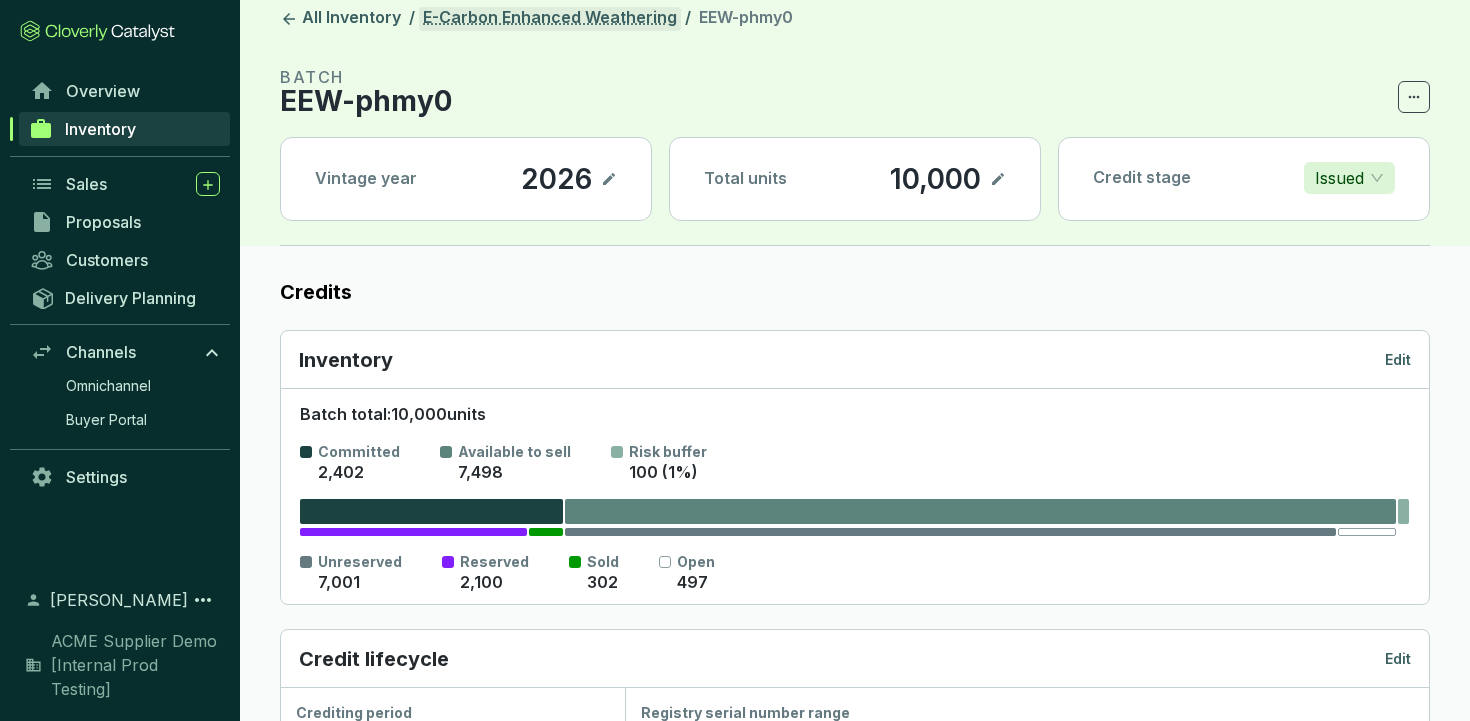 click on "E-Carbon Enhanced Weathering" at bounding box center (550, 19) 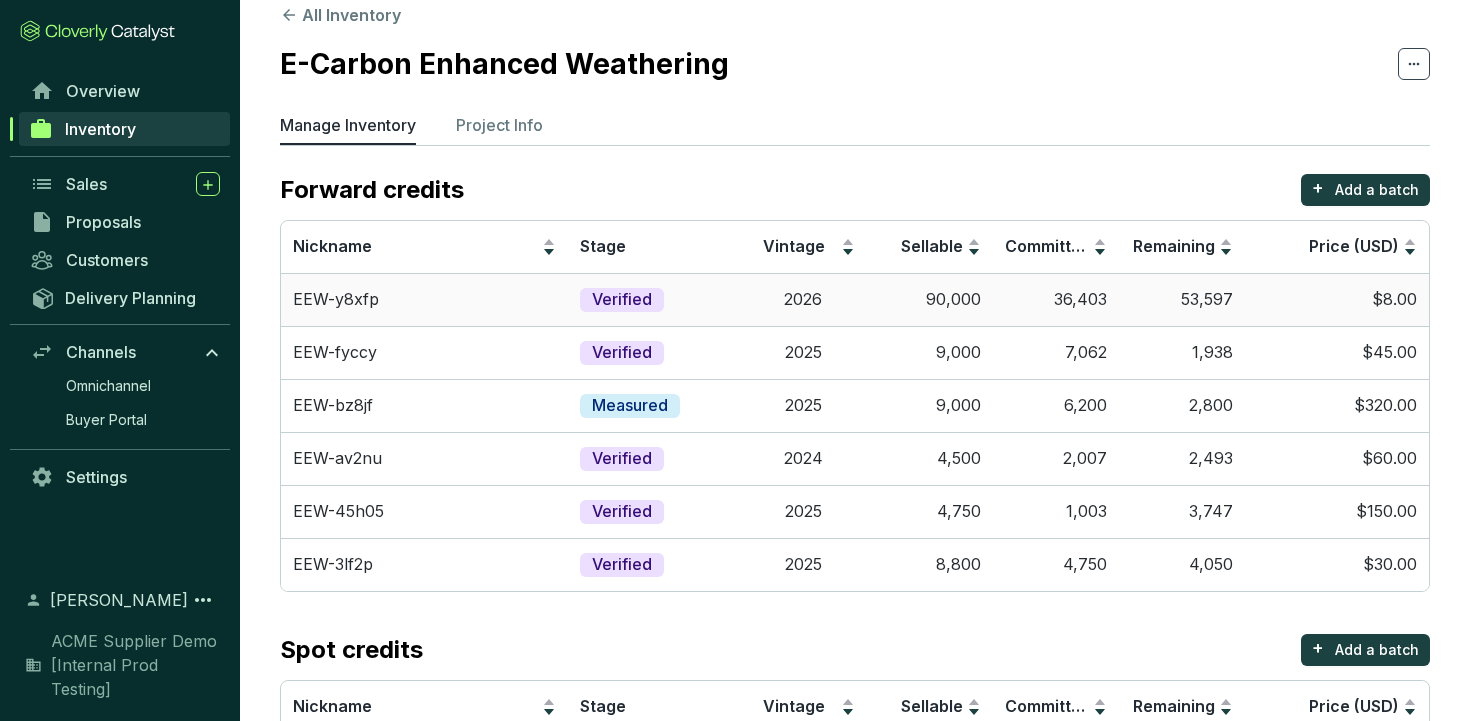 scroll, scrollTop: 31, scrollLeft: 0, axis: vertical 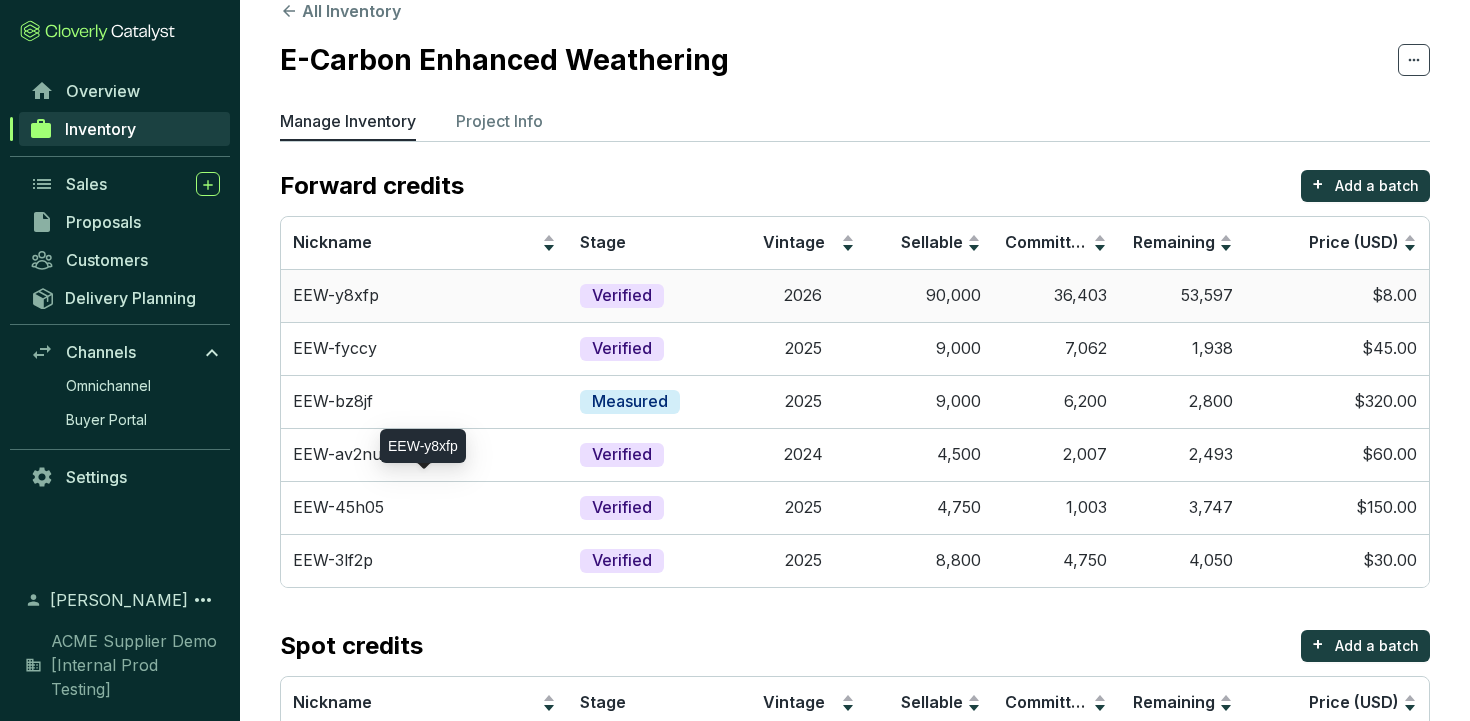click on "EEW-y8xfp" at bounding box center [424, 296] 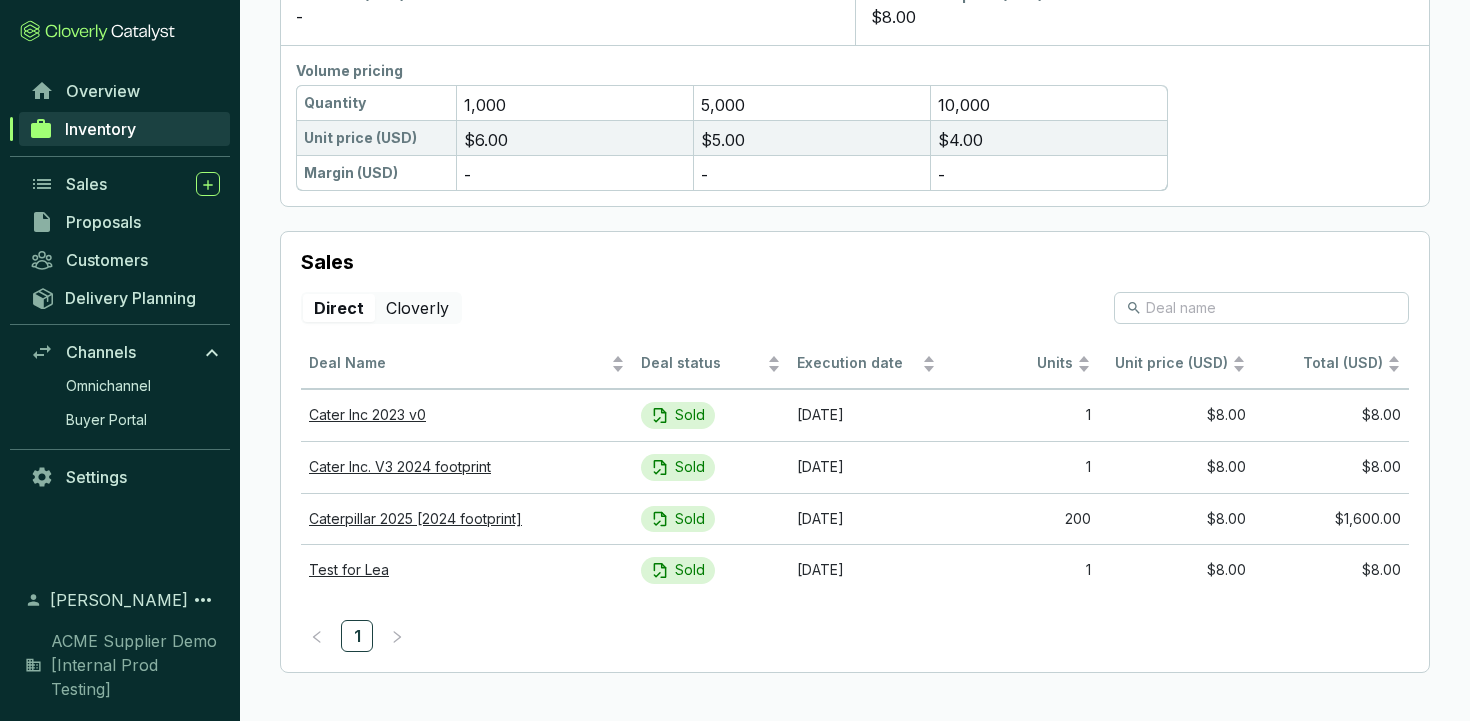 scroll, scrollTop: 1242, scrollLeft: 0, axis: vertical 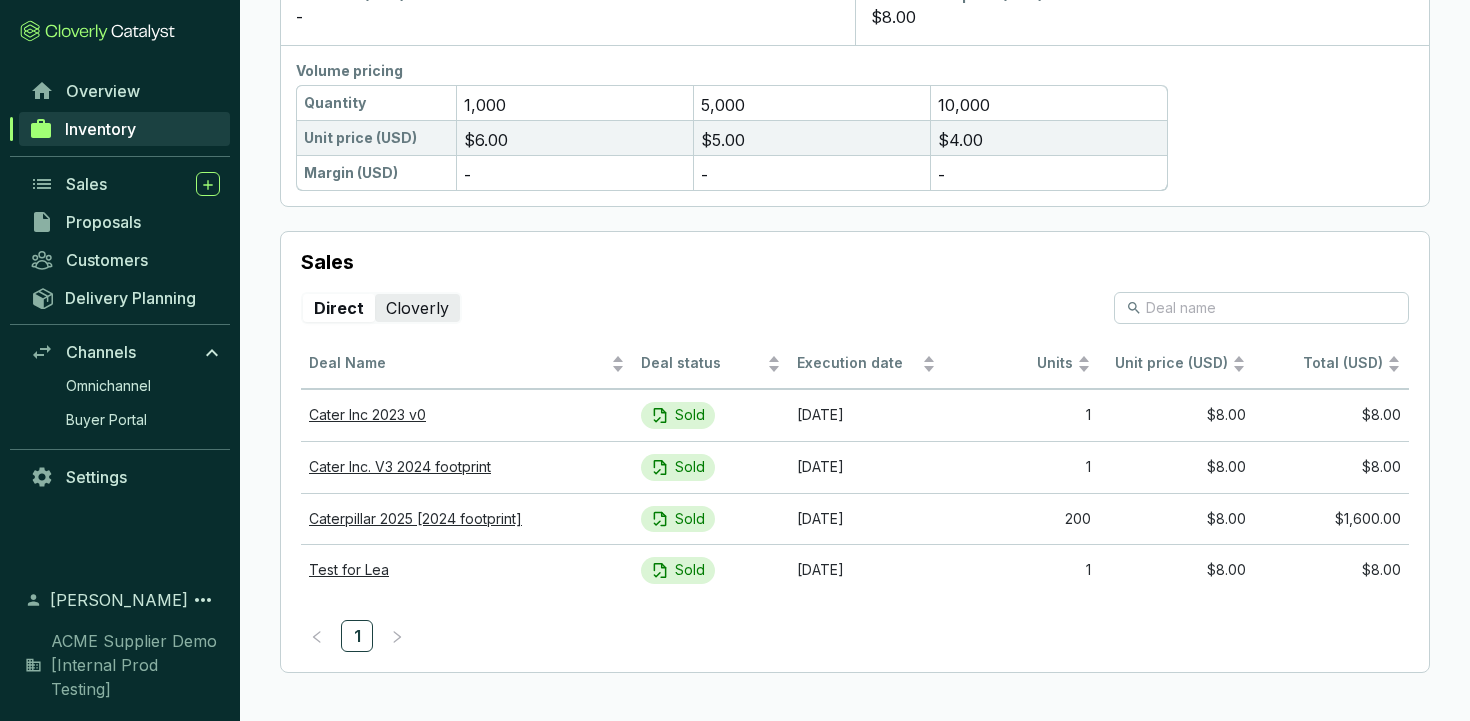 click on "Cloverly" at bounding box center [417, 308] 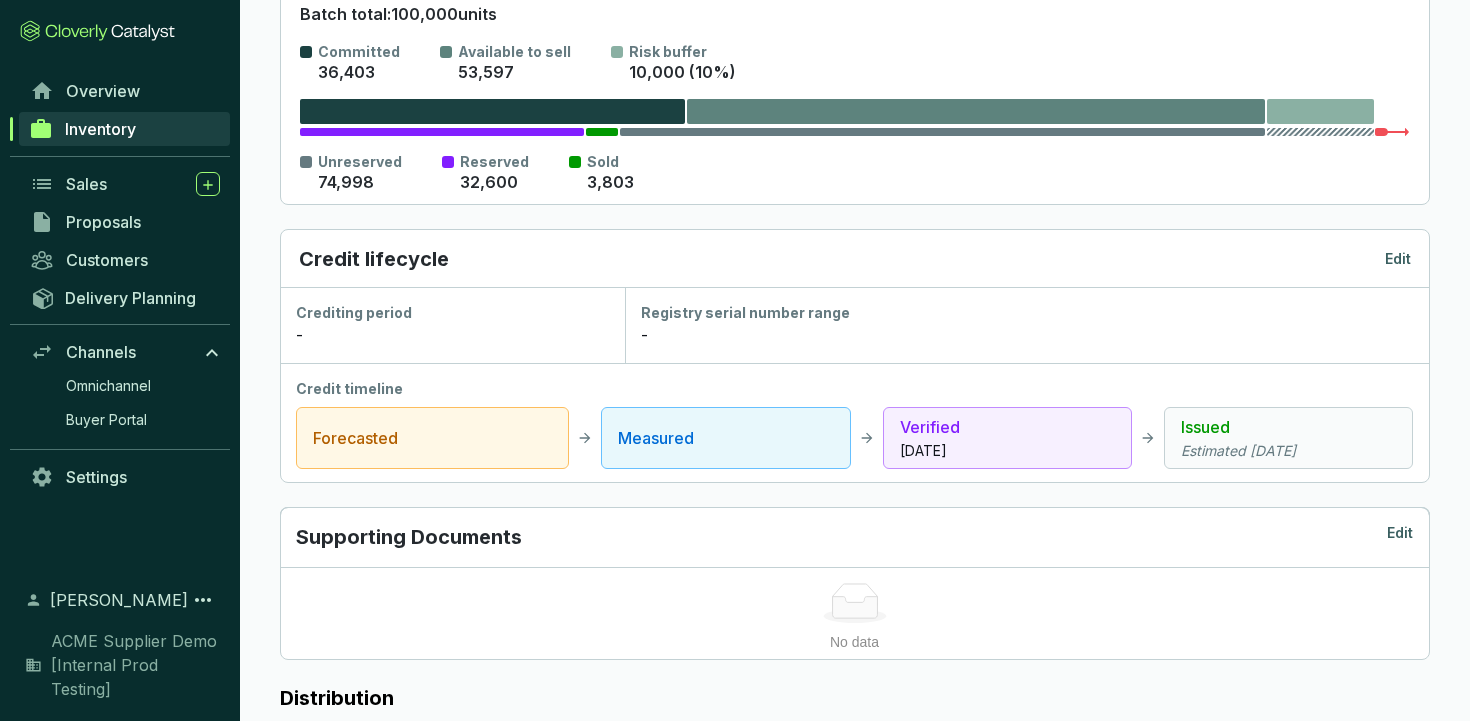 scroll, scrollTop: 0, scrollLeft: 0, axis: both 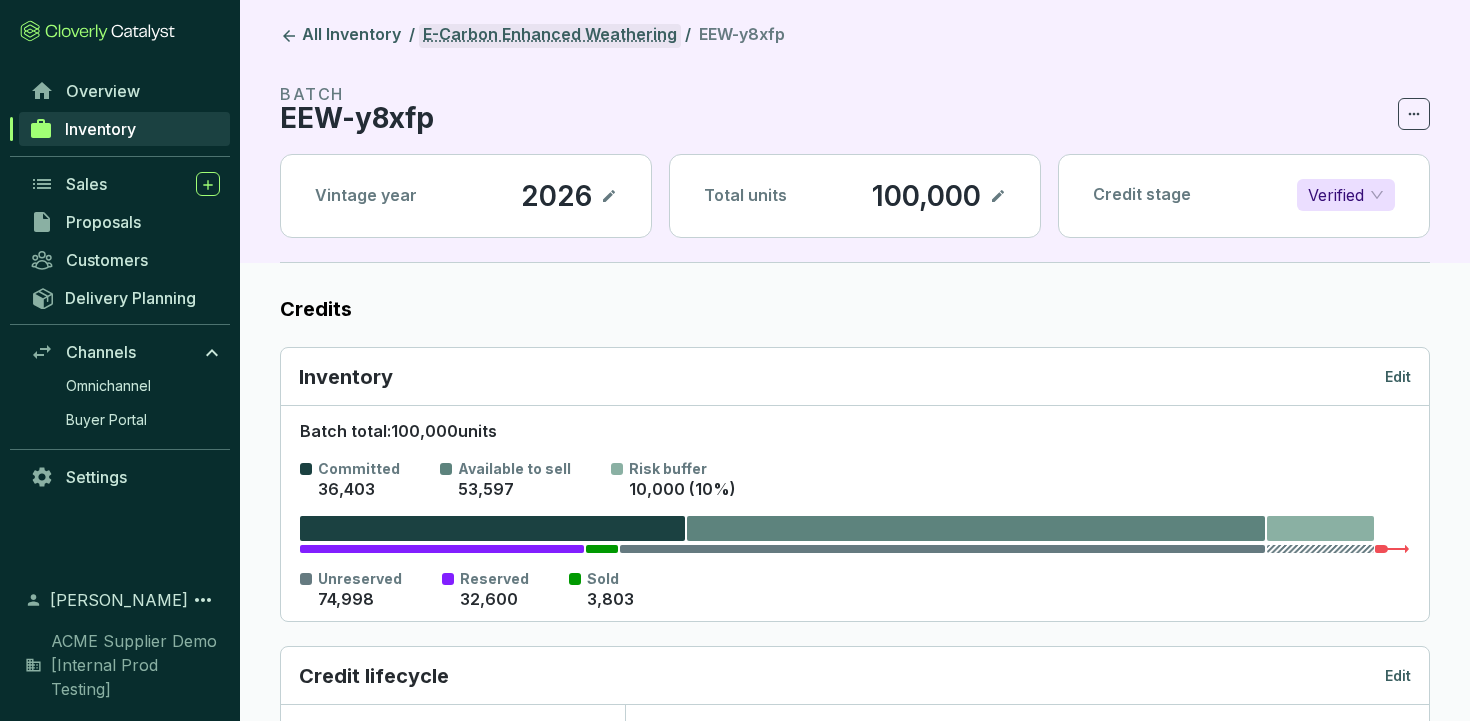 click on "E-Carbon Enhanced Weathering" at bounding box center (550, 36) 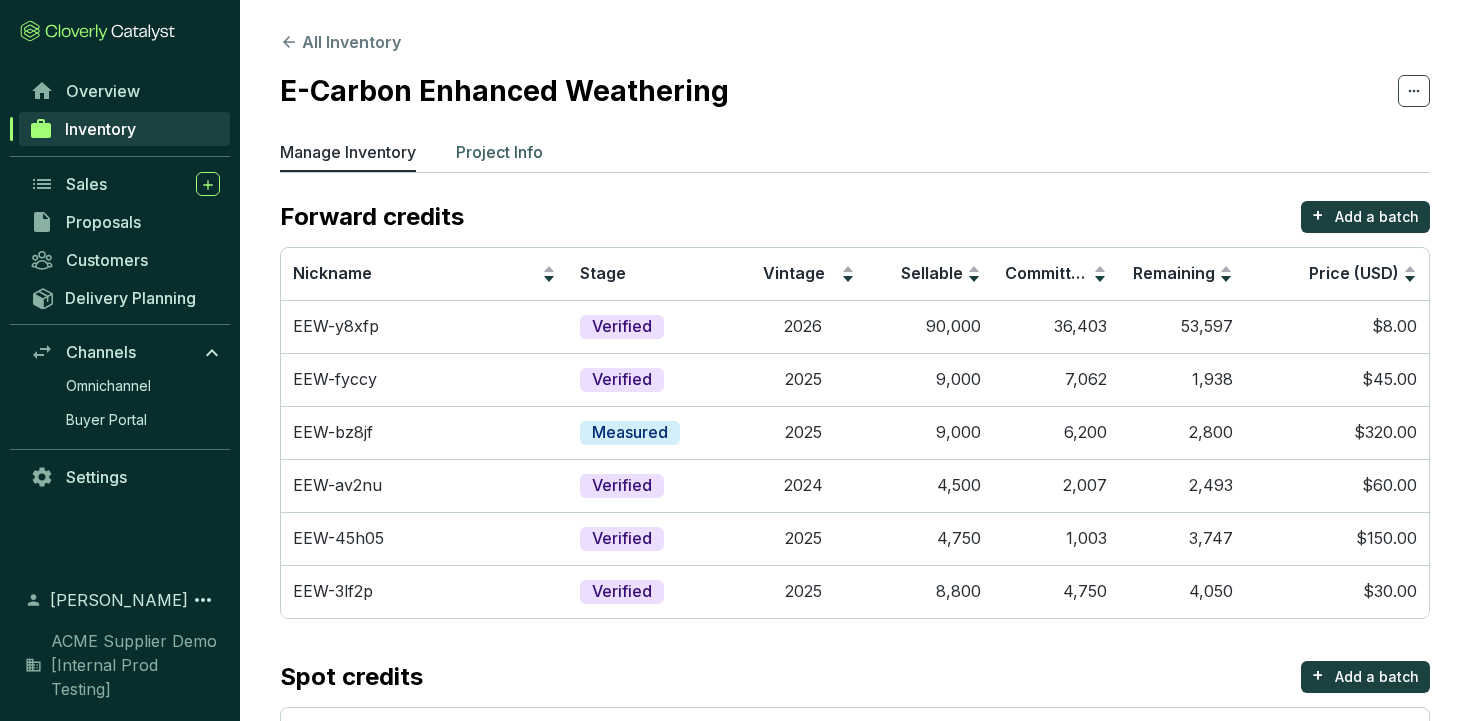 click on "Project Info" at bounding box center [499, 152] 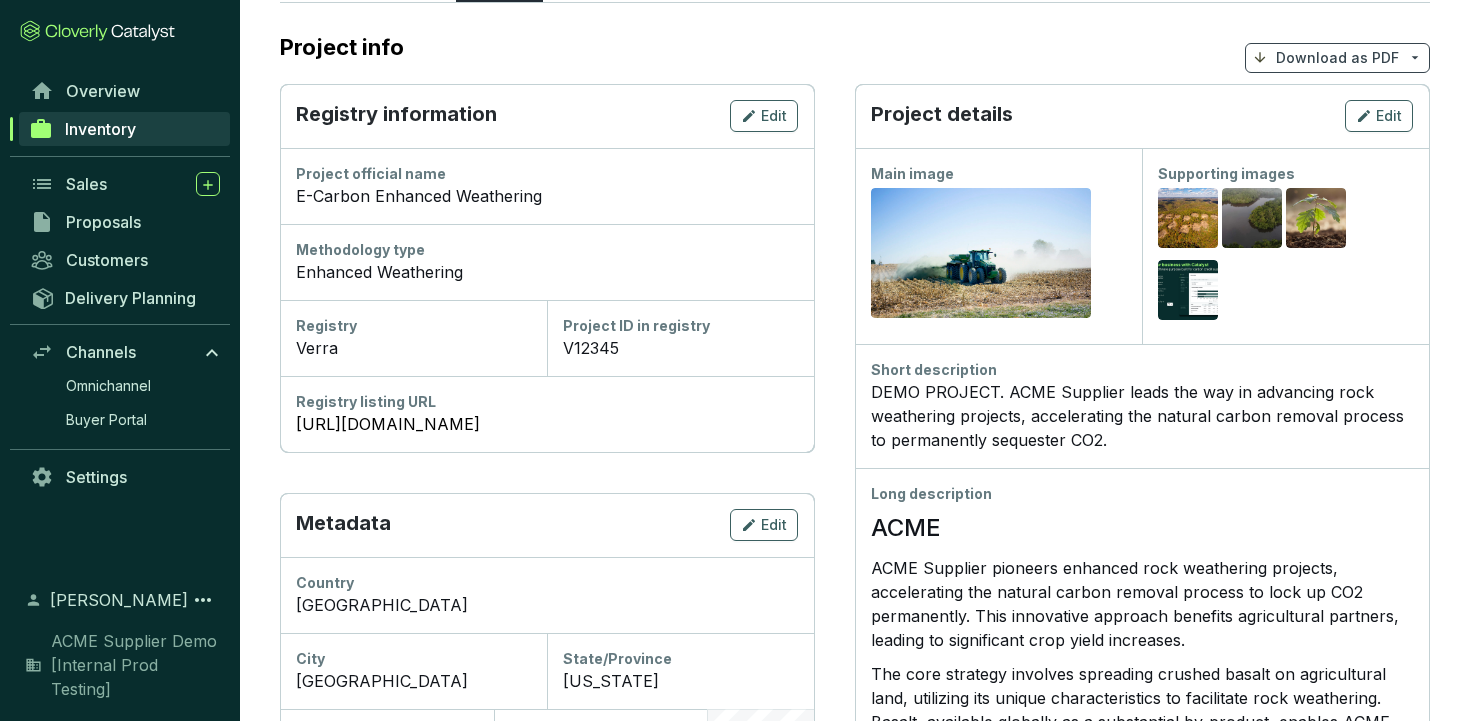 scroll, scrollTop: 187, scrollLeft: 0, axis: vertical 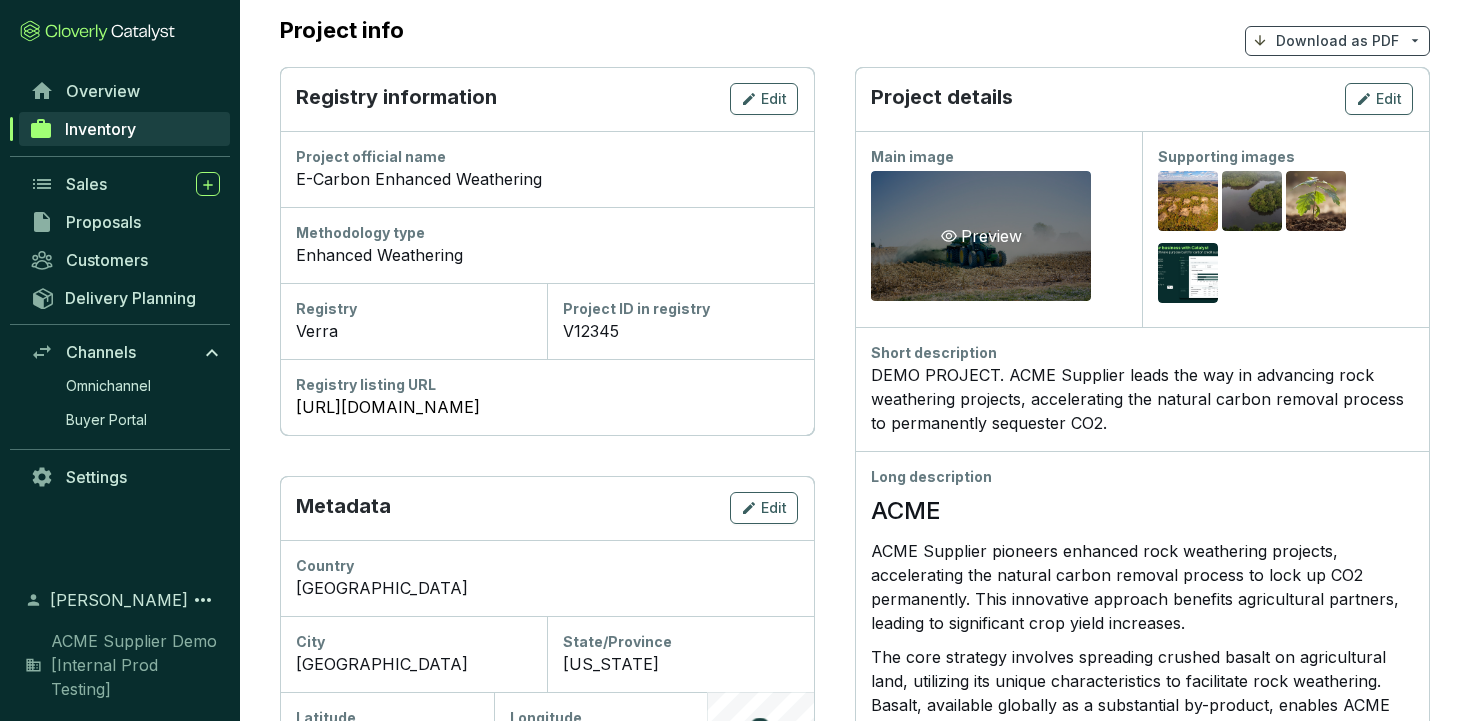 click 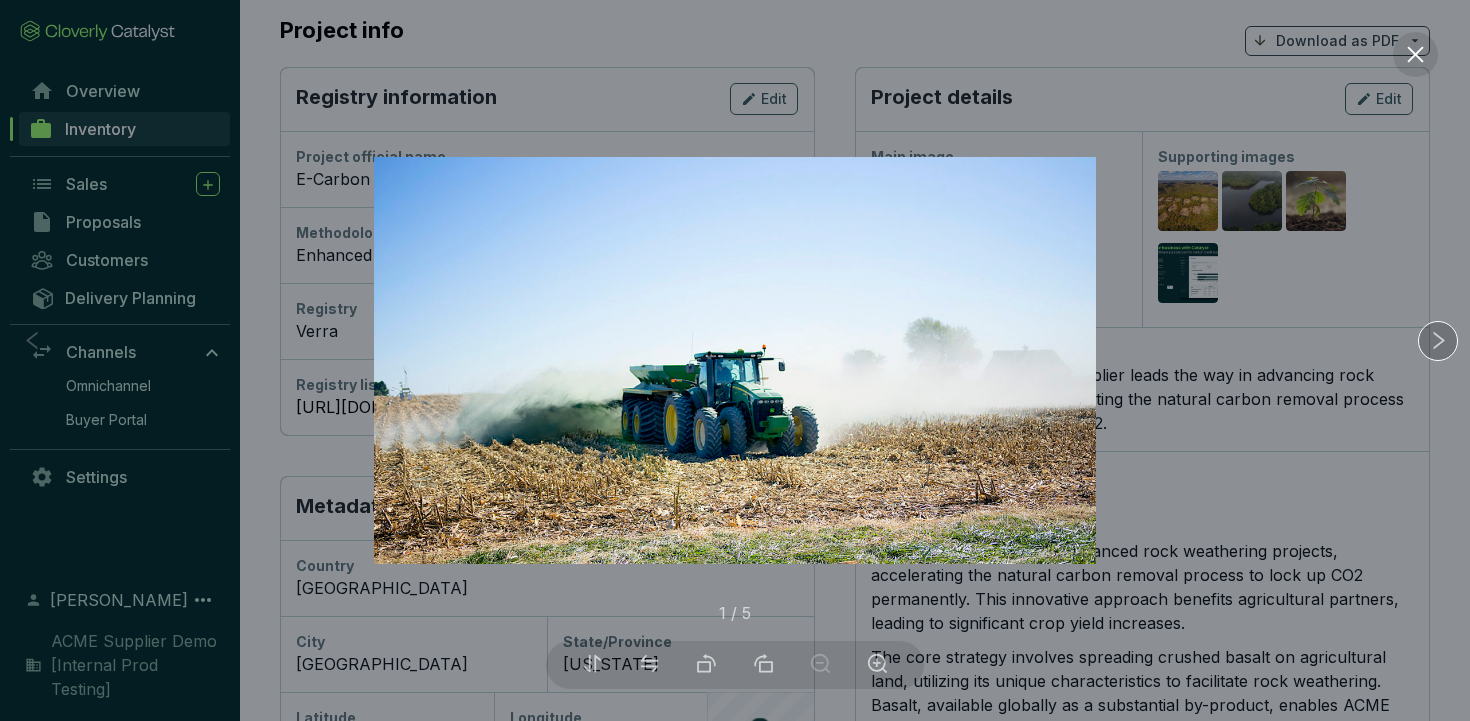 click at bounding box center [1438, 341] 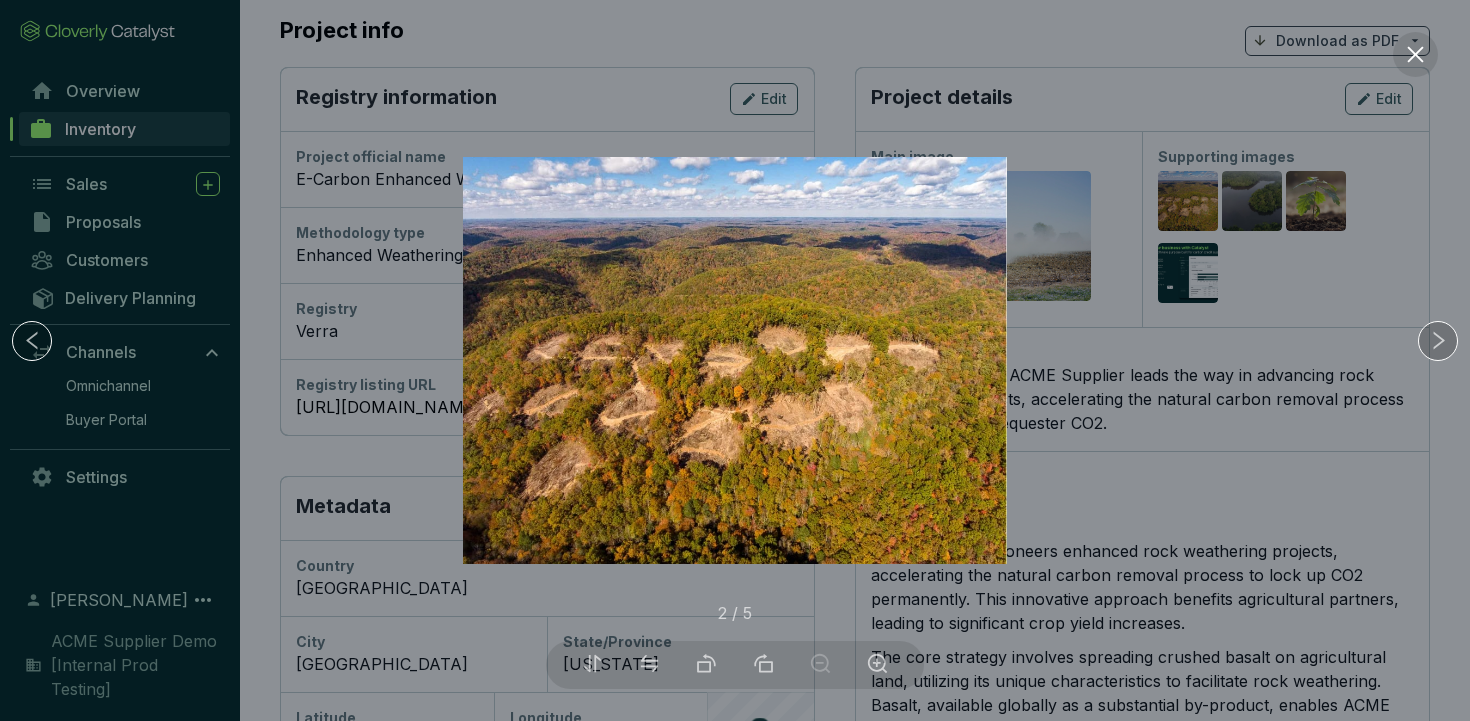 click at bounding box center [1438, 341] 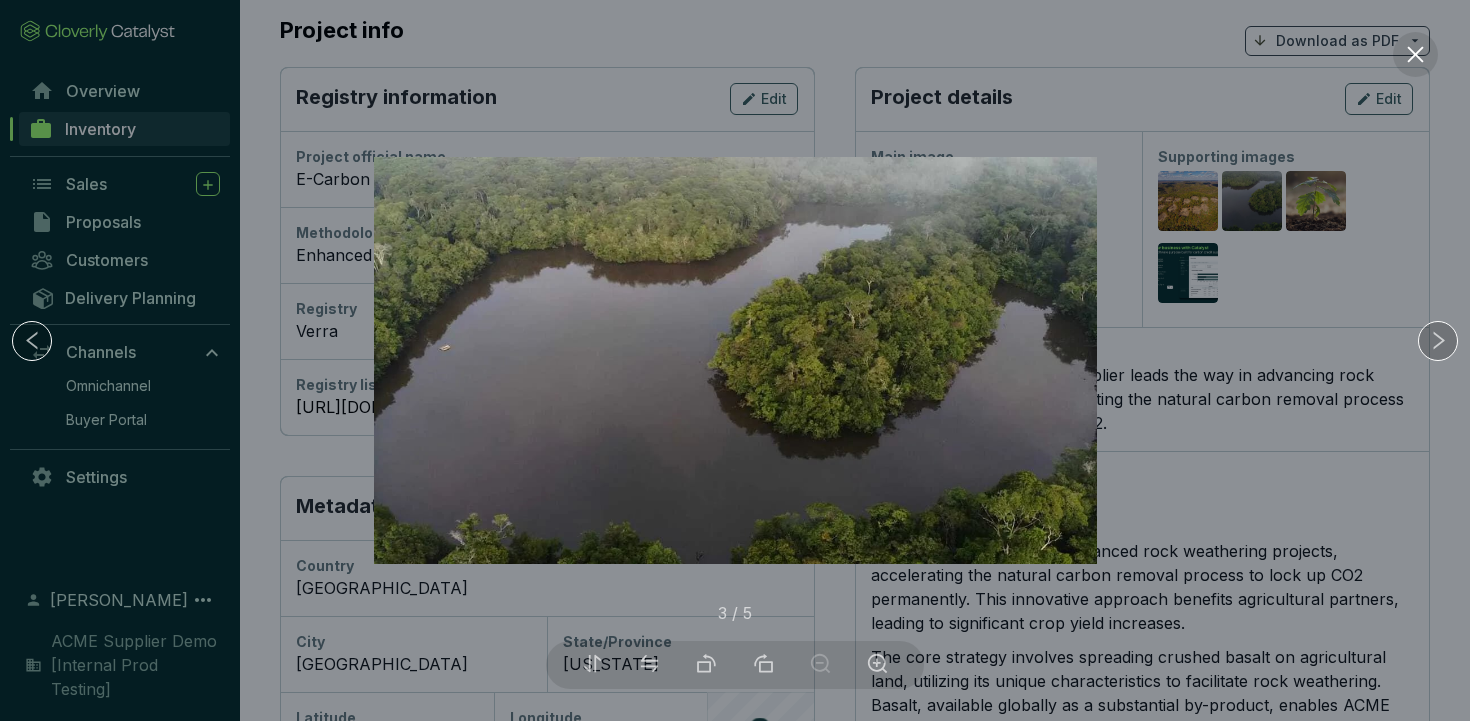 click at bounding box center (1438, 341) 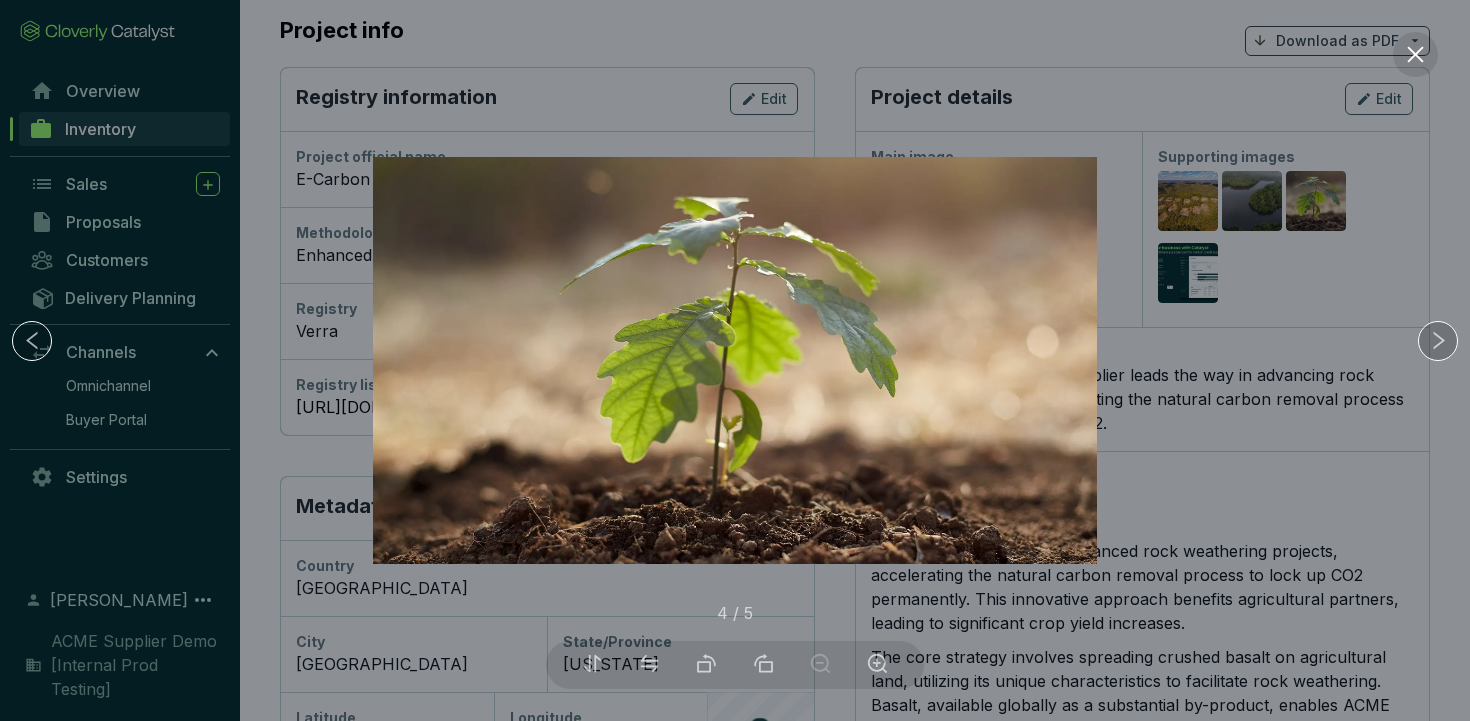 click at bounding box center [1438, 341] 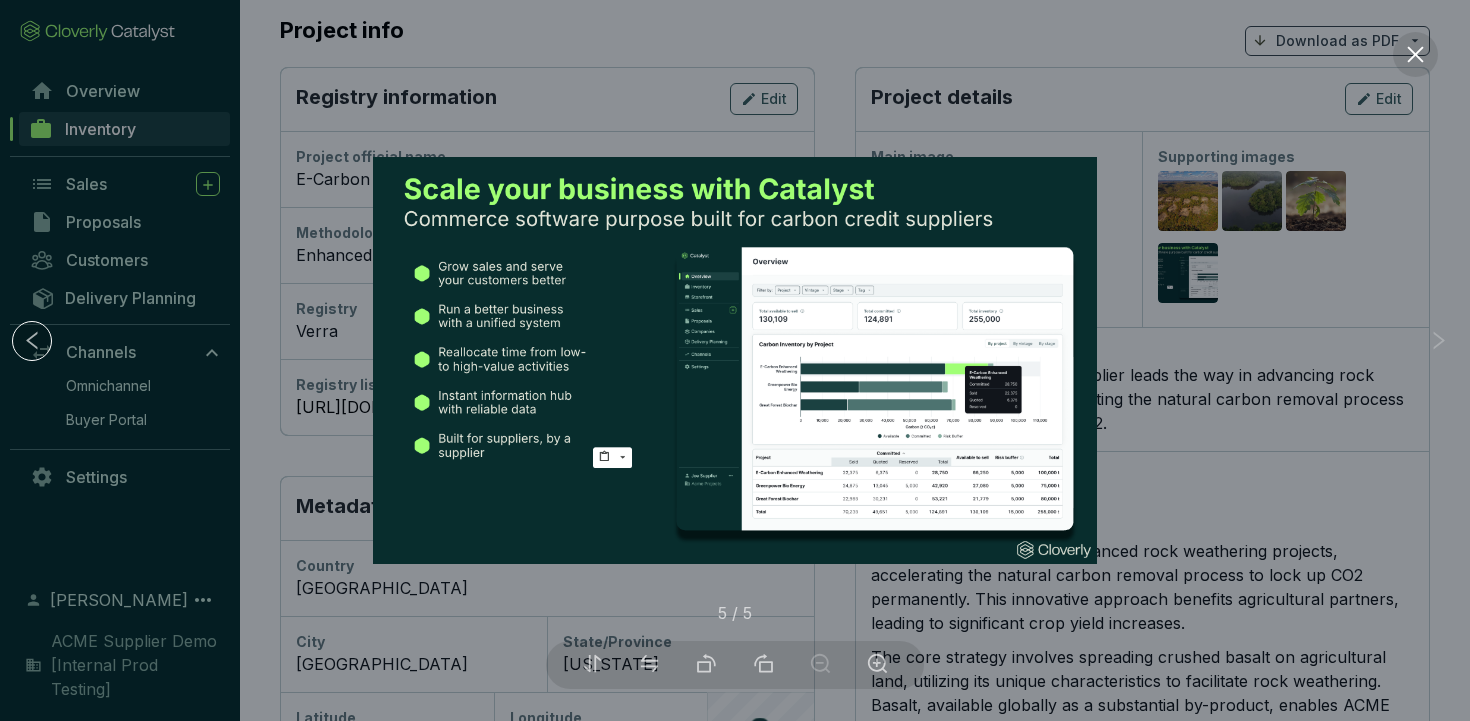 click at bounding box center [735, 360] 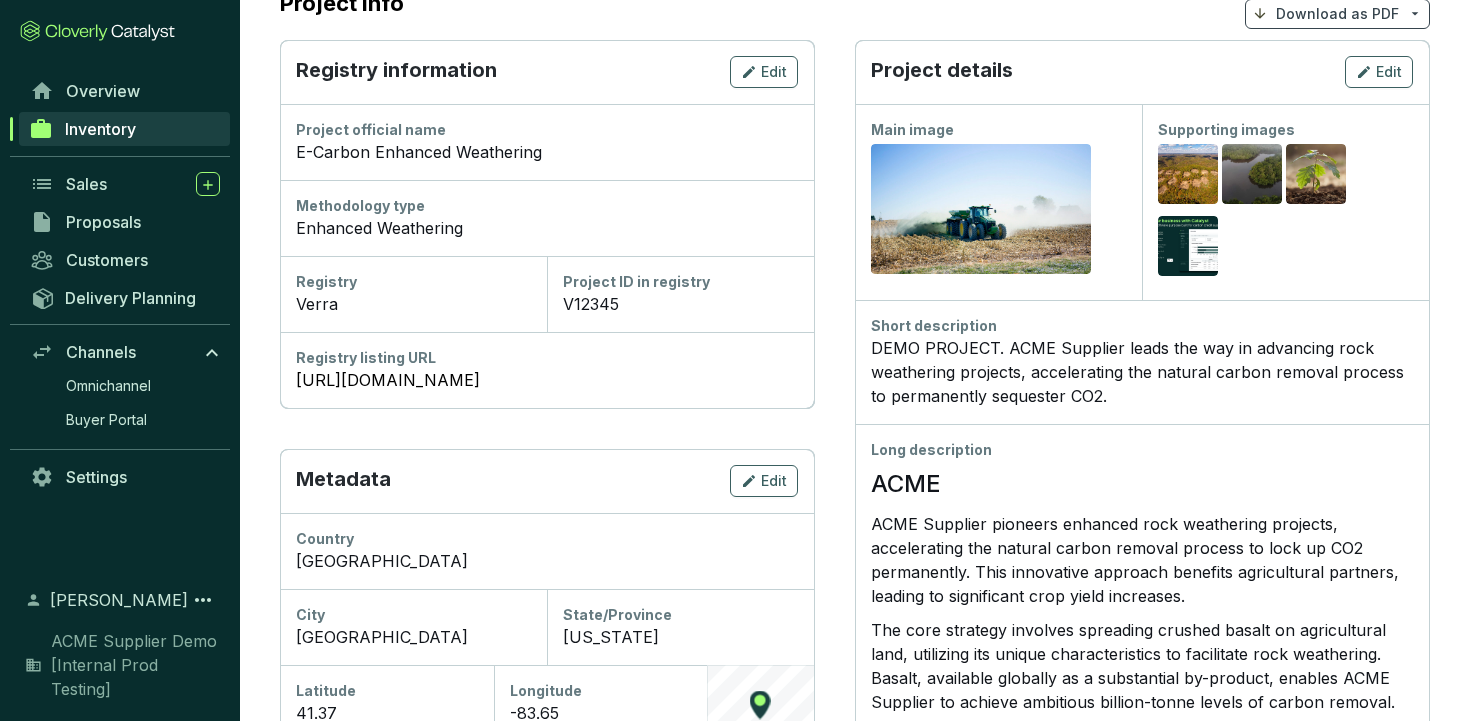 scroll, scrollTop: 0, scrollLeft: 0, axis: both 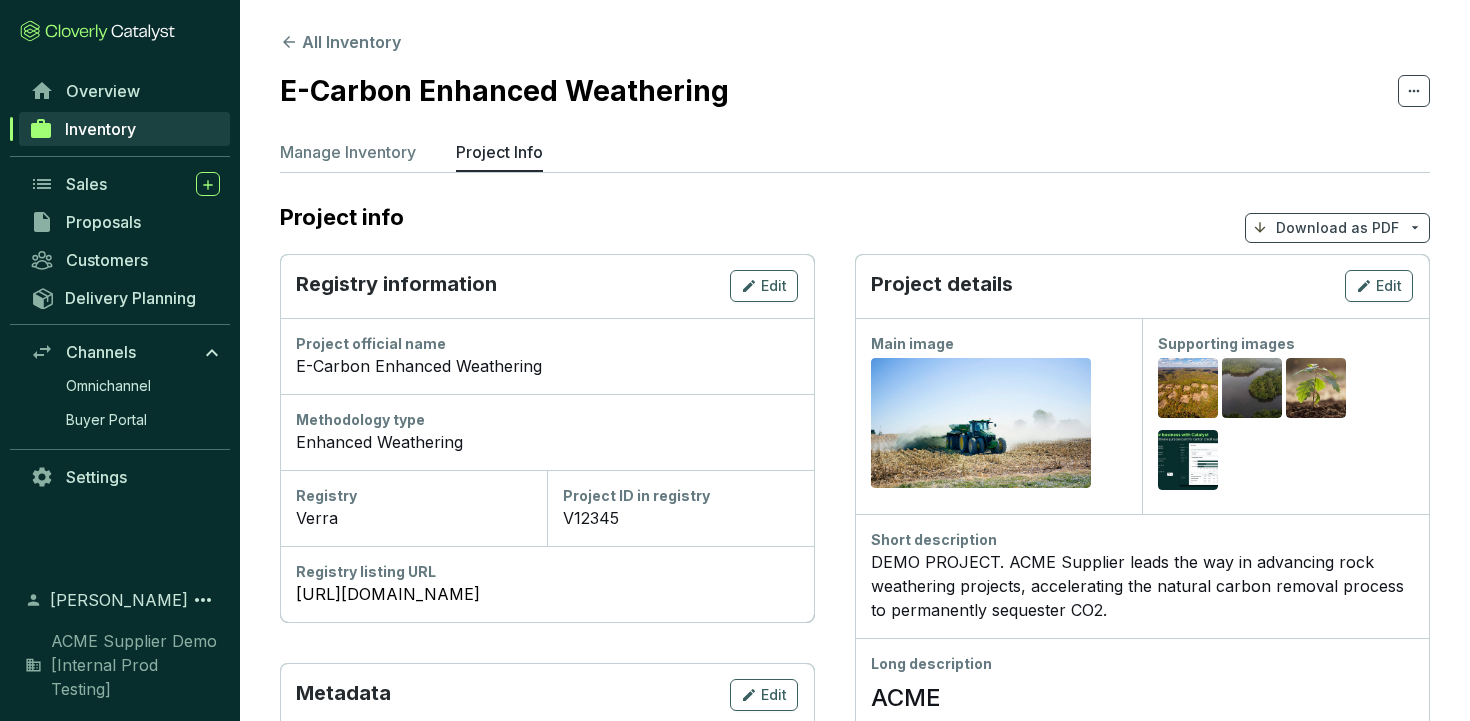 click on "Download as PDF" at bounding box center (1337, 228) 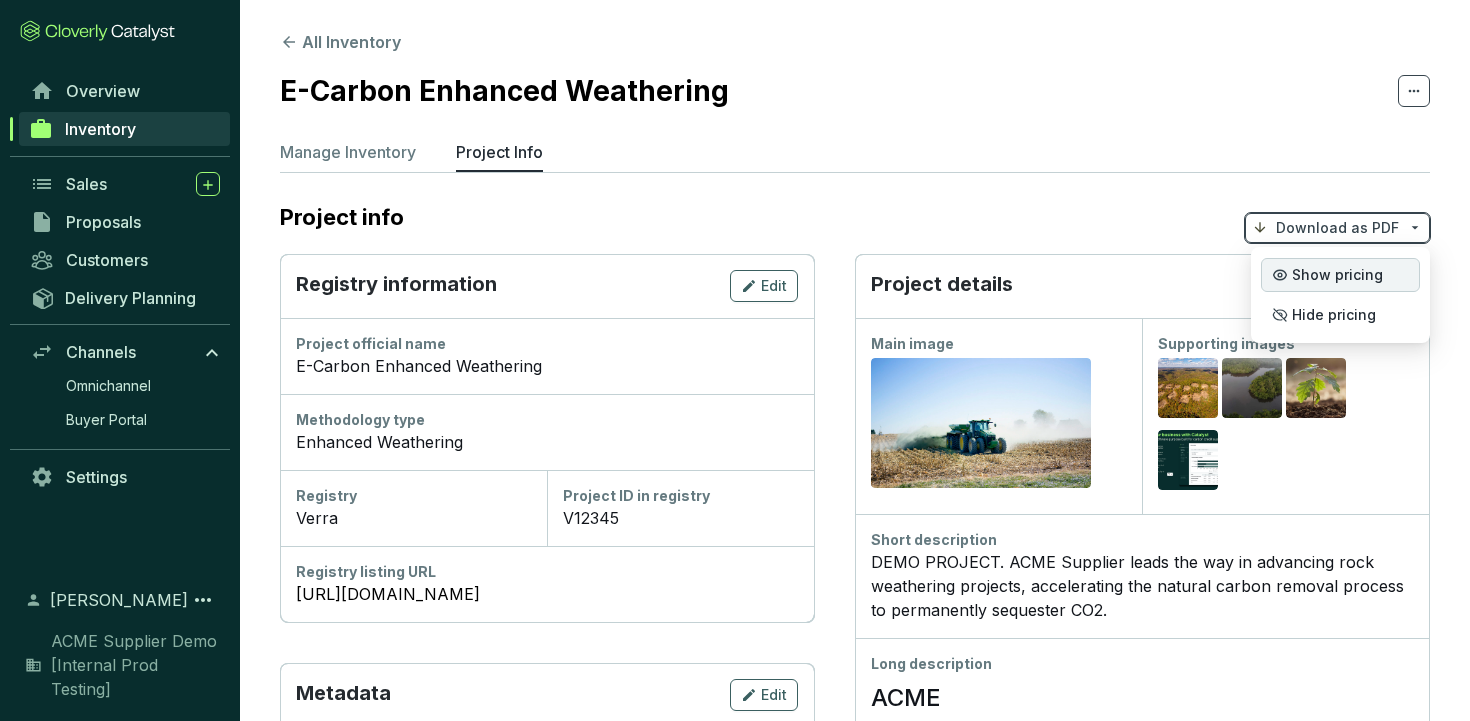 click on "Show pricing" at bounding box center (1337, 275) 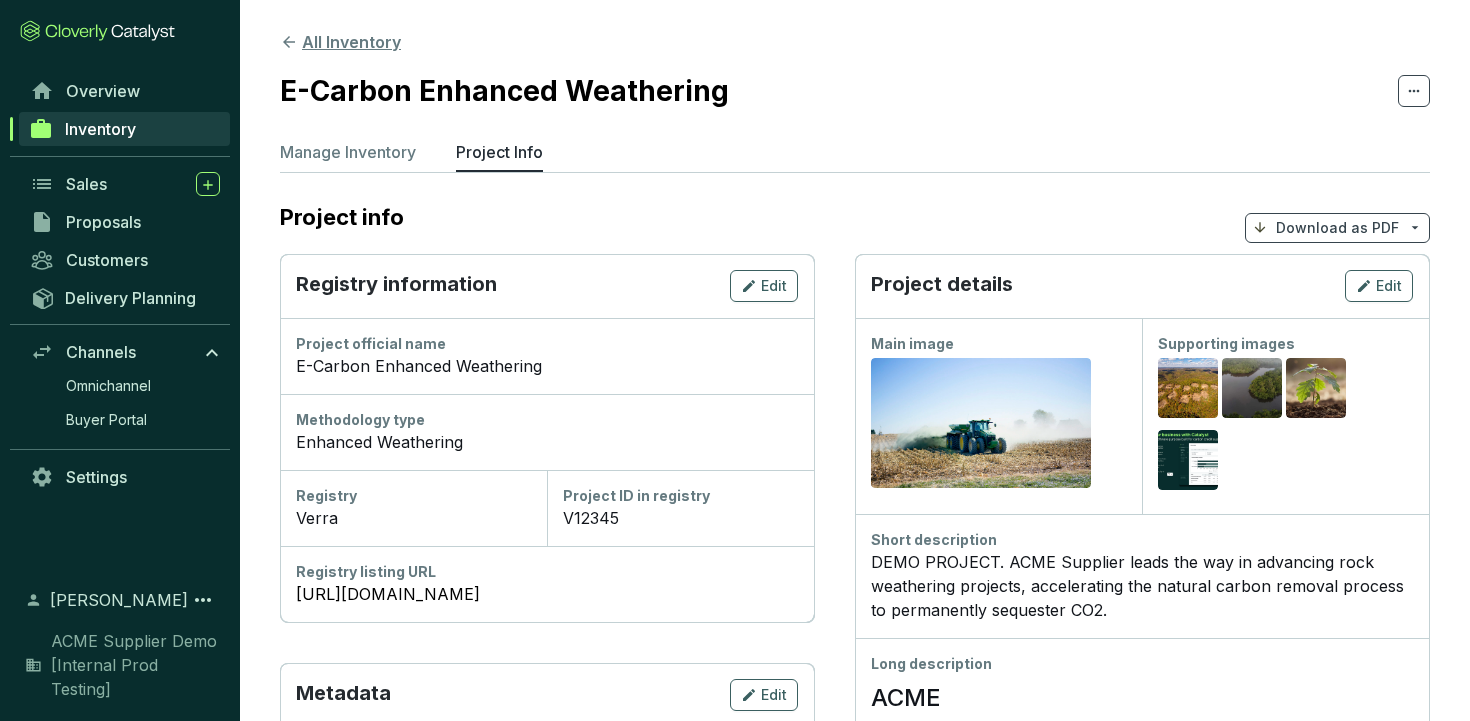 click on "All Inventory" at bounding box center [340, 42] 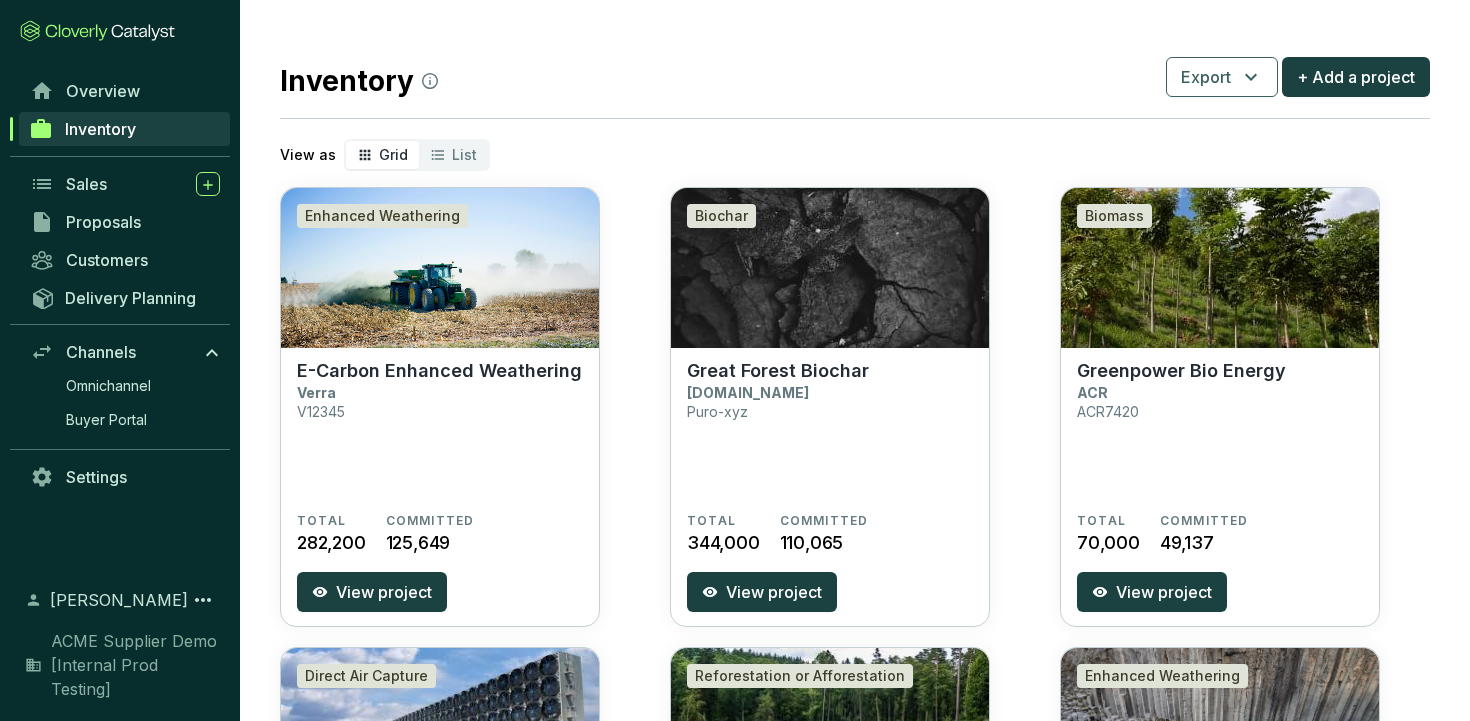 scroll, scrollTop: 18, scrollLeft: 0, axis: vertical 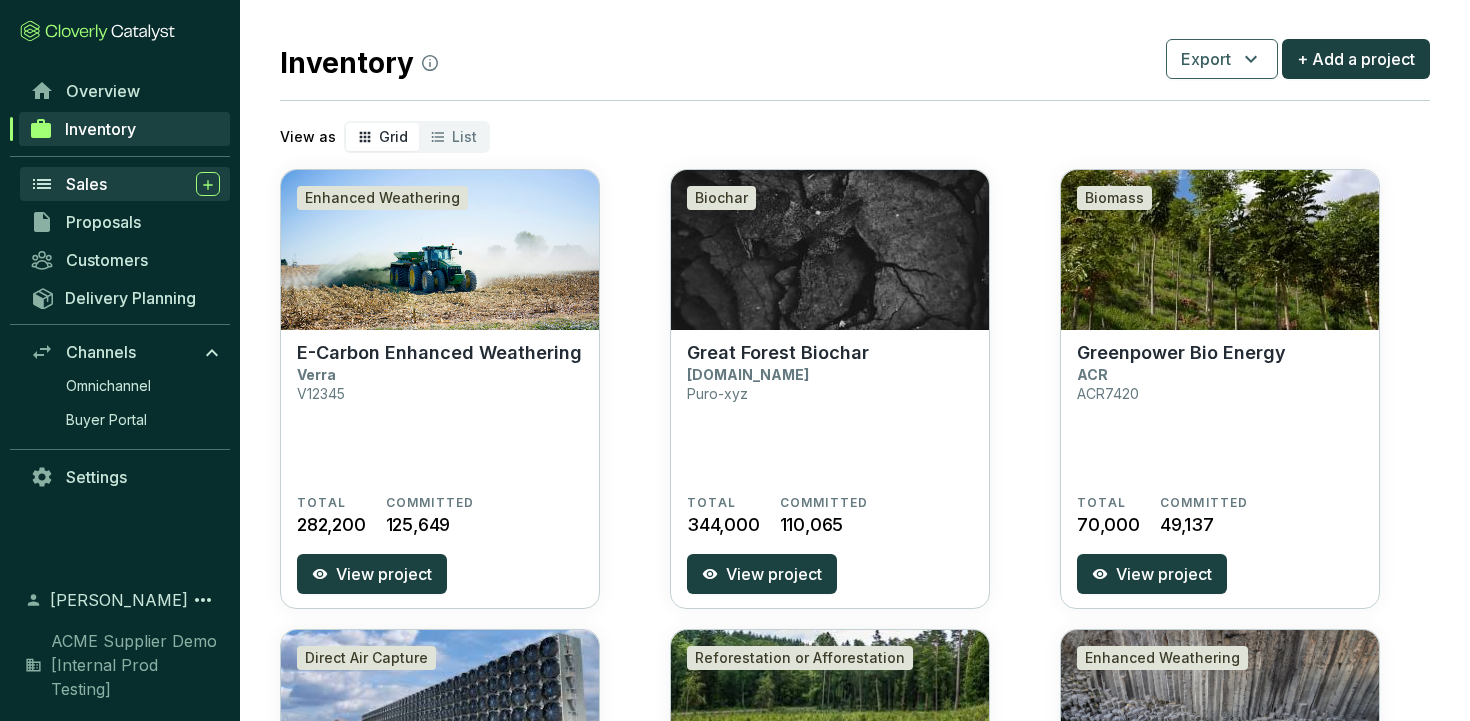 click on "Sales" at bounding box center (143, 184) 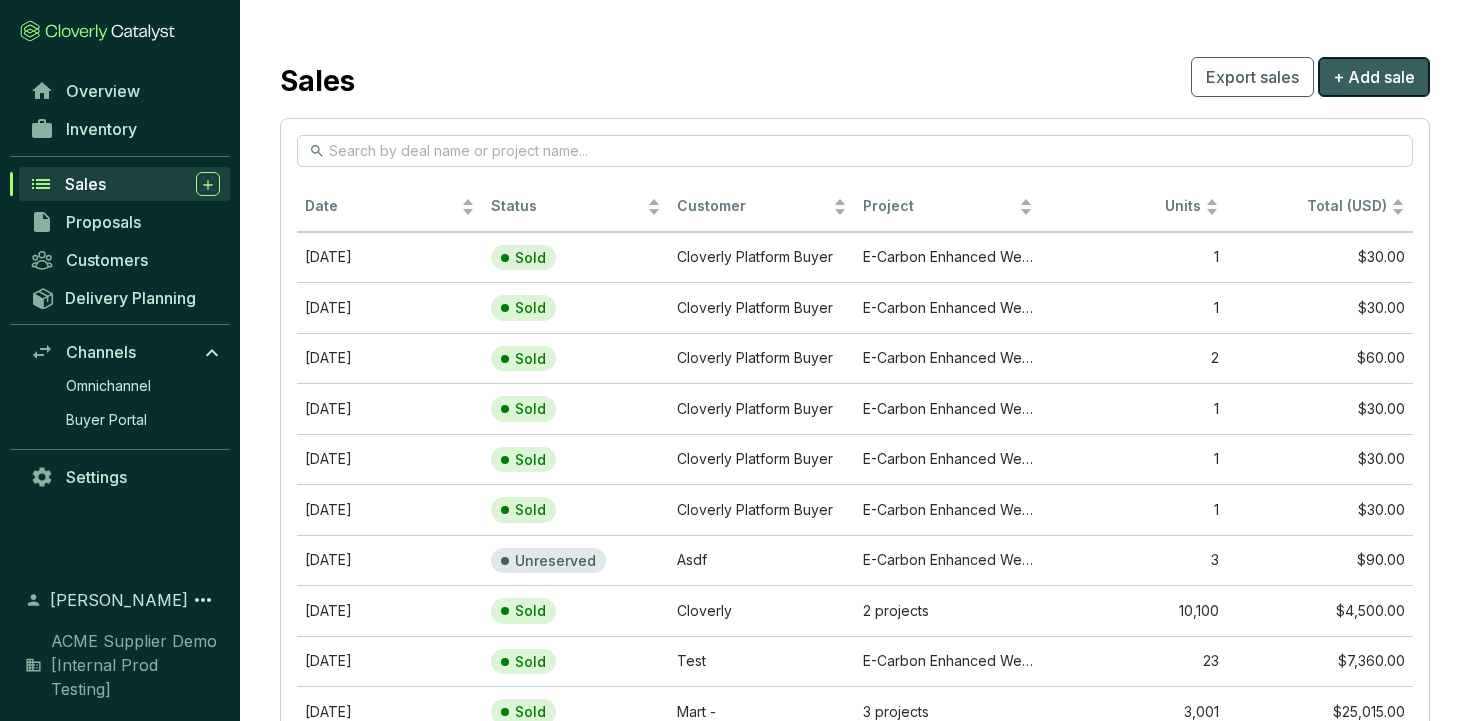 click on "+ Add sale" at bounding box center [1374, 77] 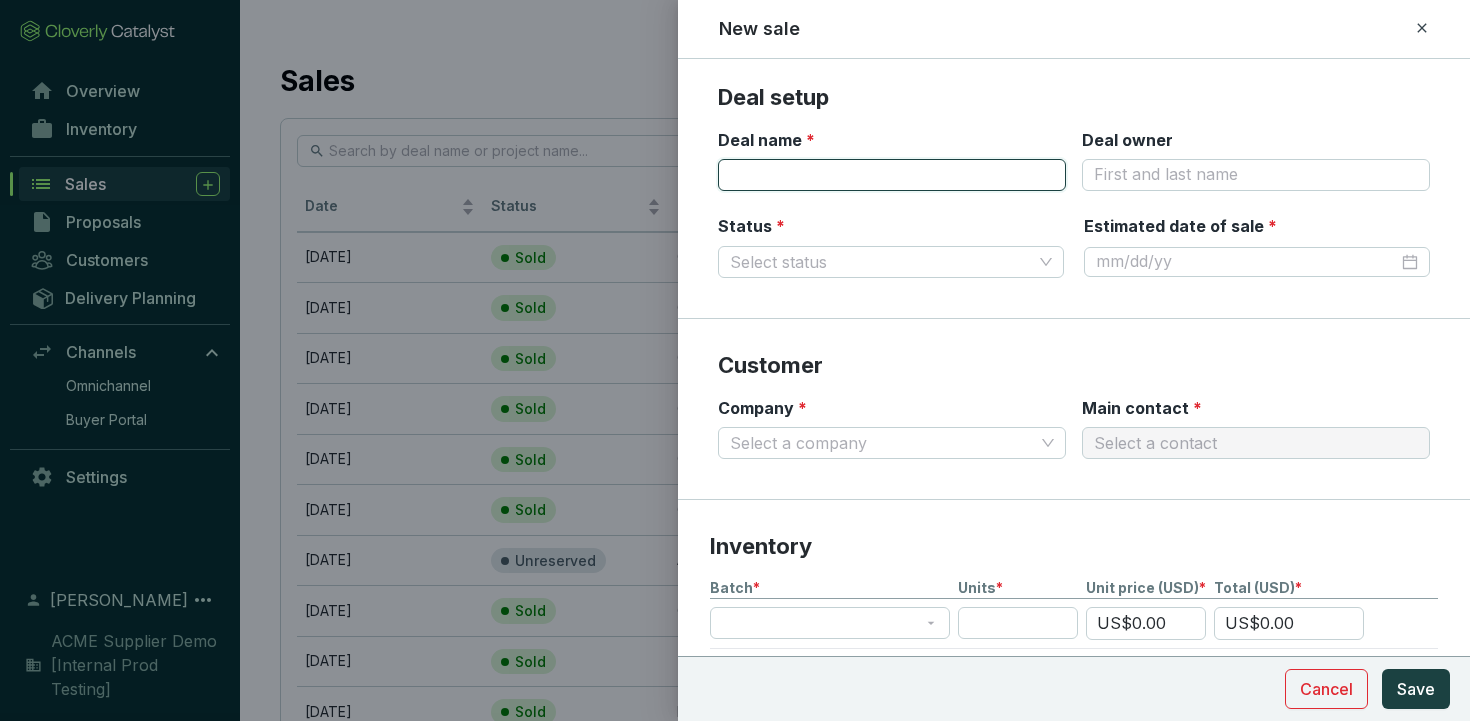 click on "Deal name   *" at bounding box center [892, 175] 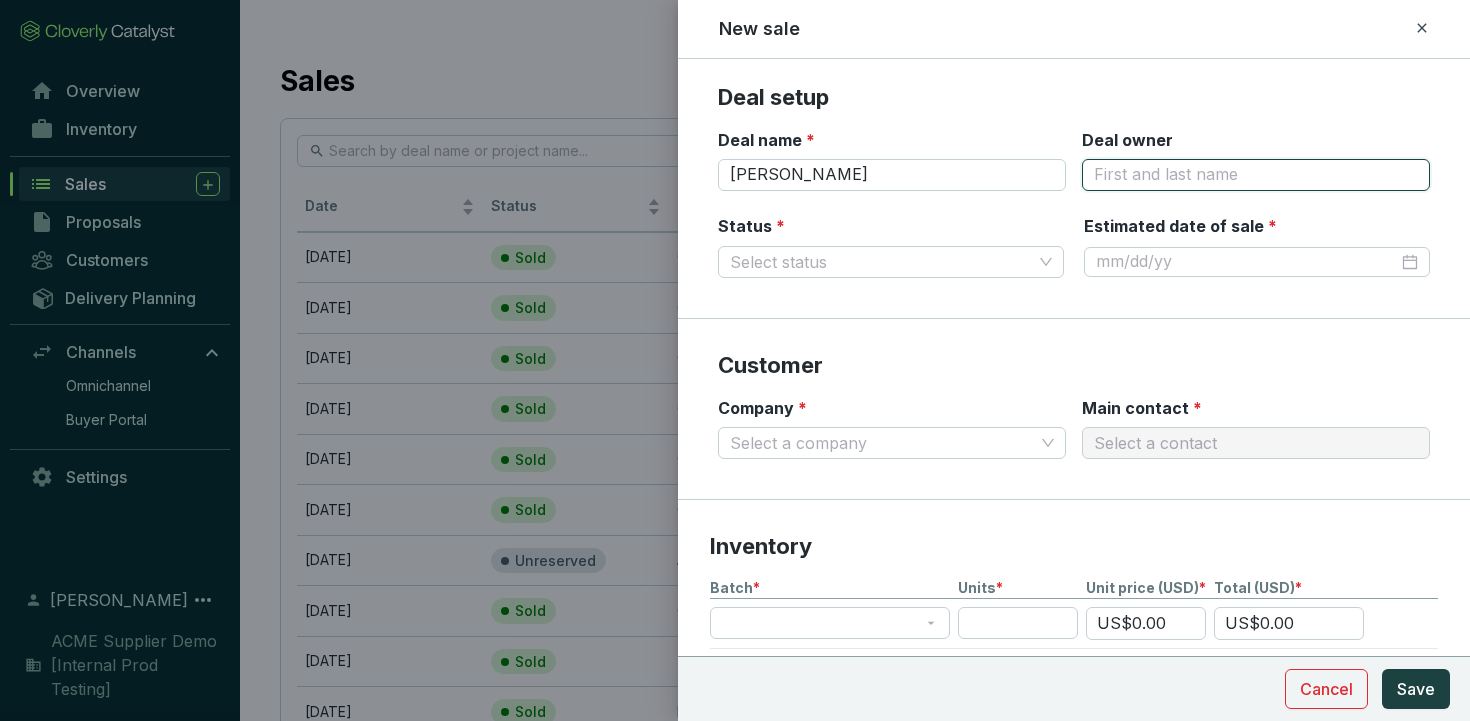 click on "Deal owner" at bounding box center [1256, 175] 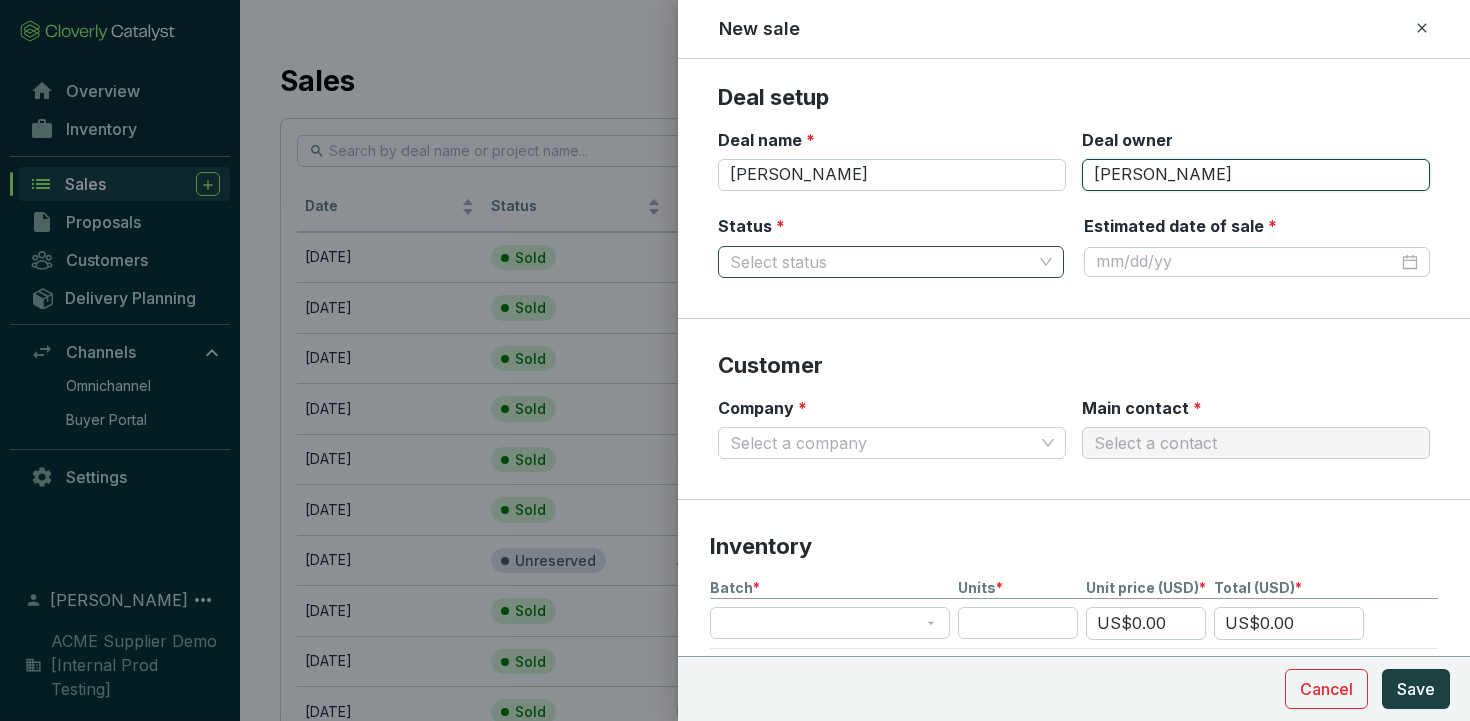 type on "Ollie" 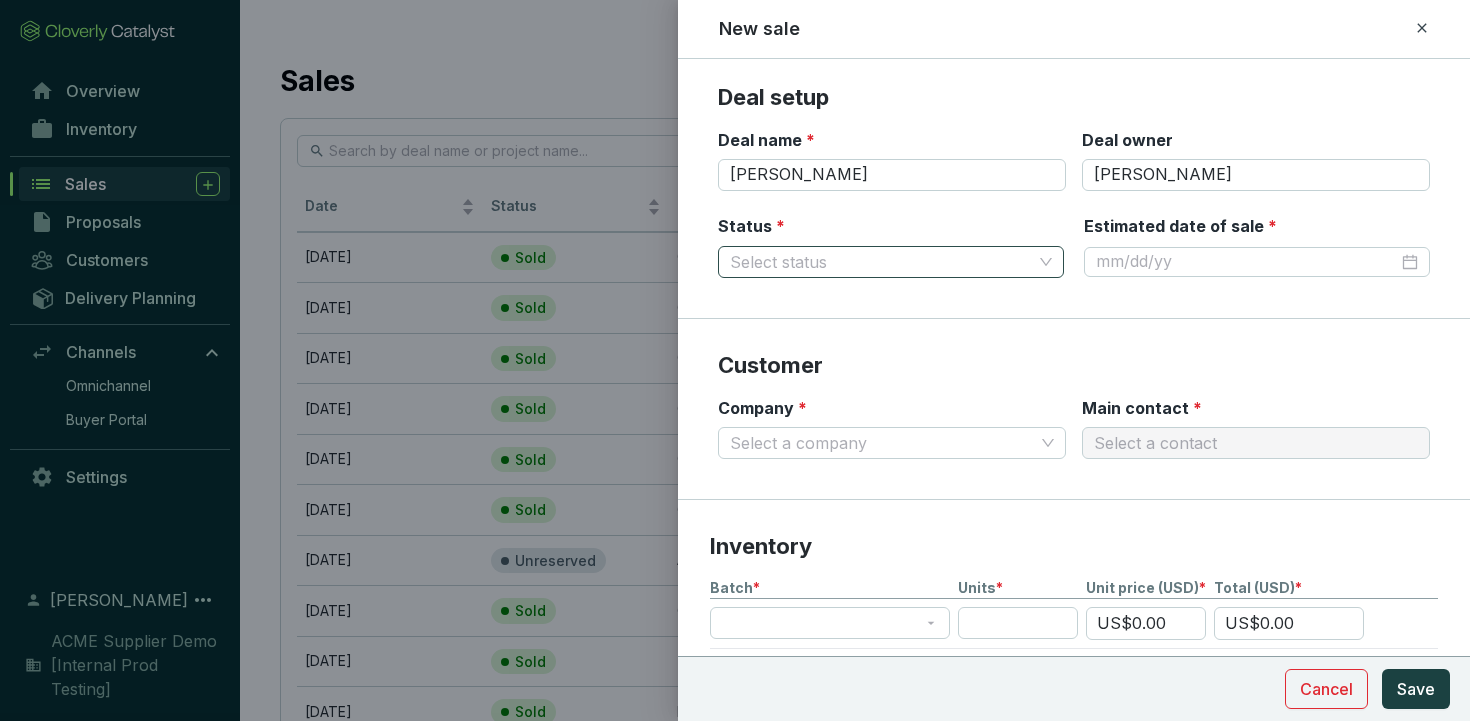click on "Status   *" at bounding box center [881, 262] 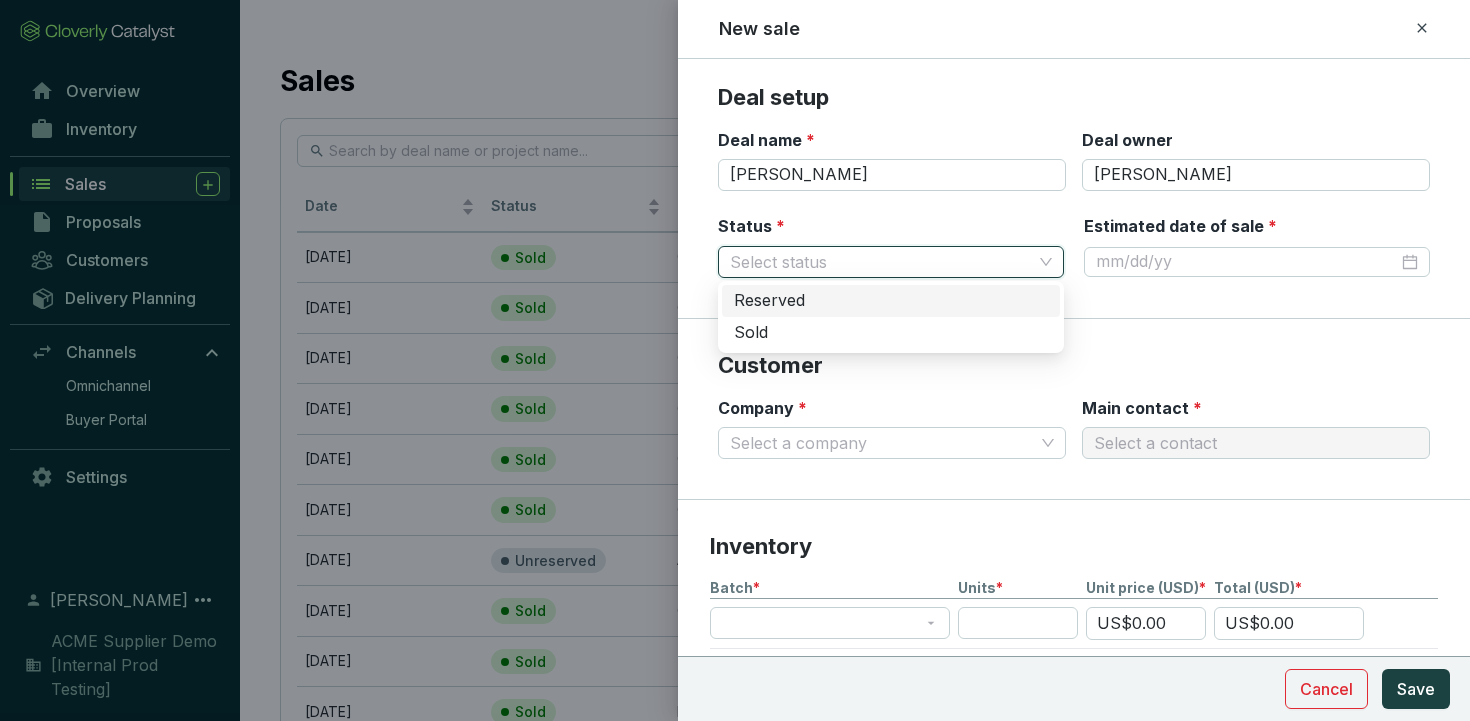 click on "Reserved" at bounding box center [891, 301] 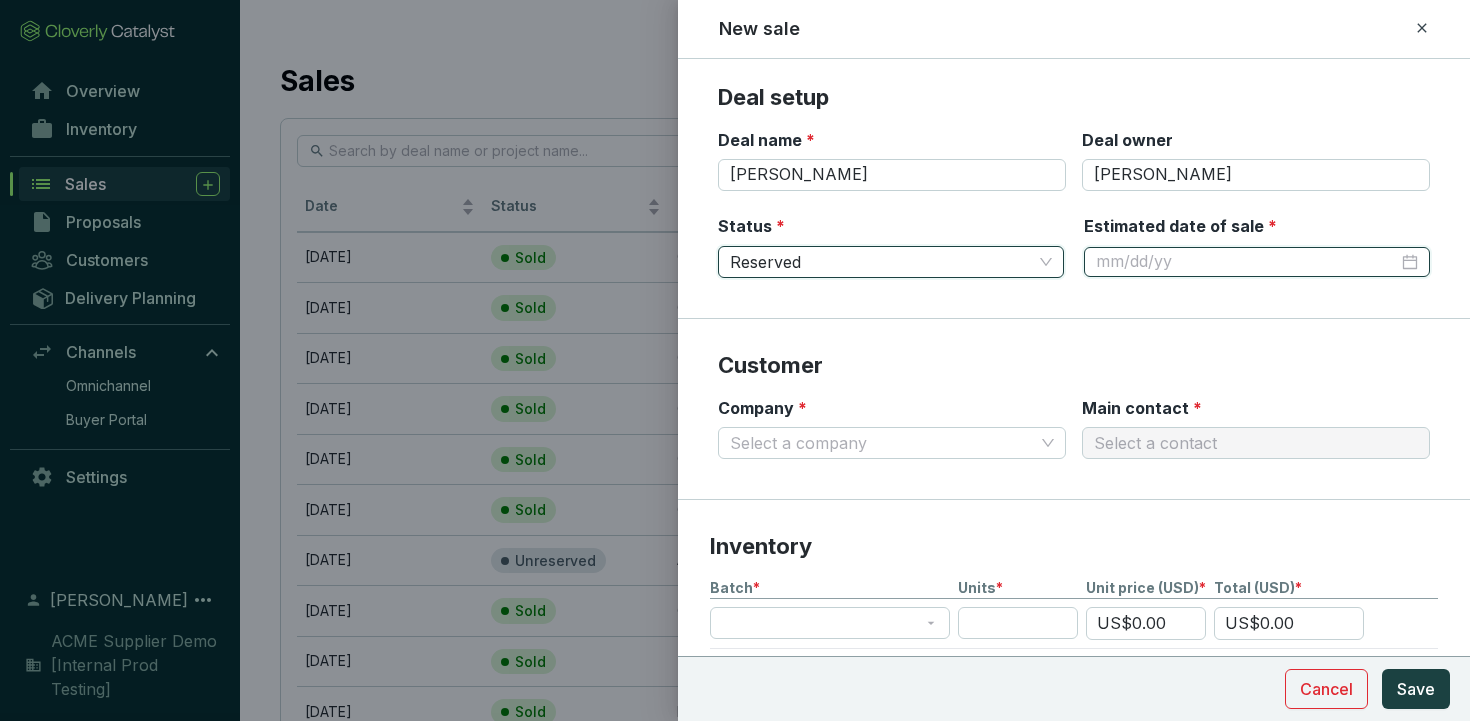 click on "Estimated date of sale   *" at bounding box center (1247, 262) 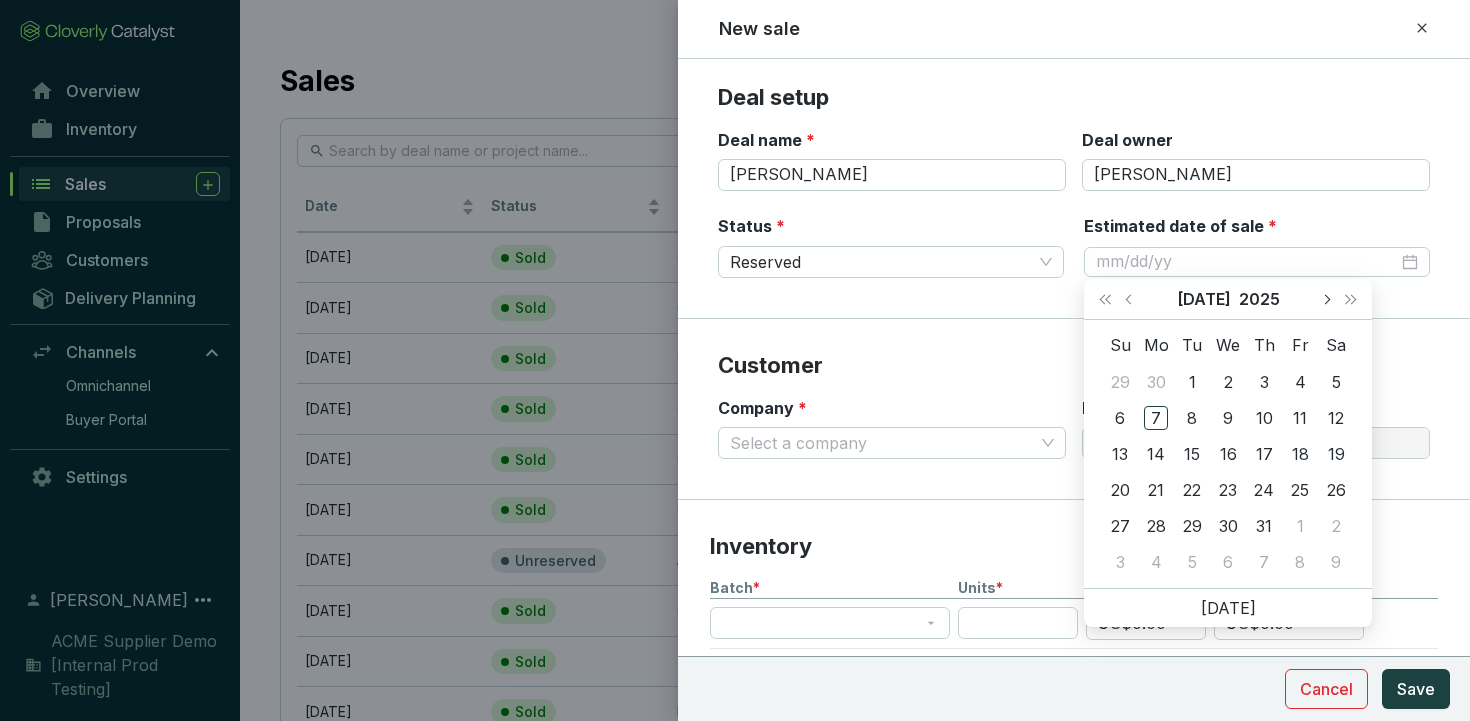 click at bounding box center [1326, 299] 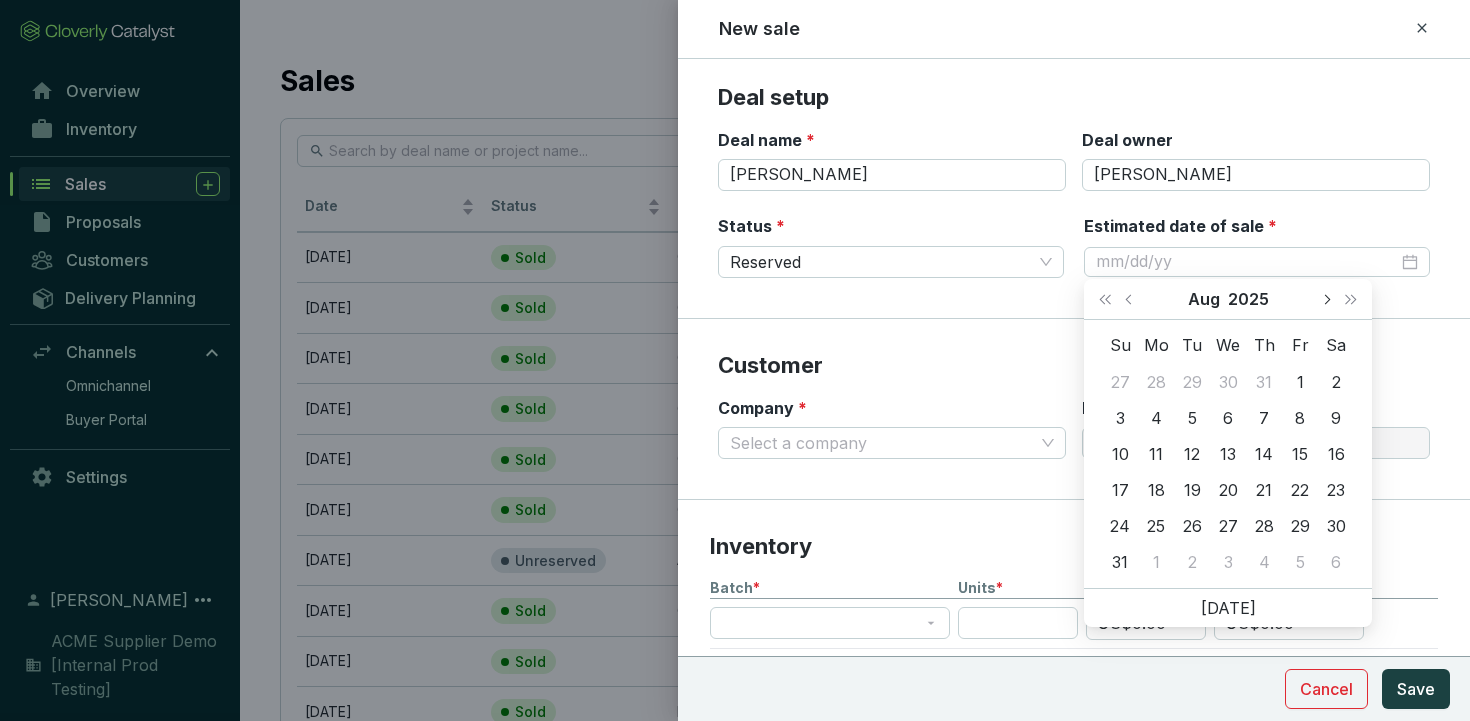 click at bounding box center (1326, 299) 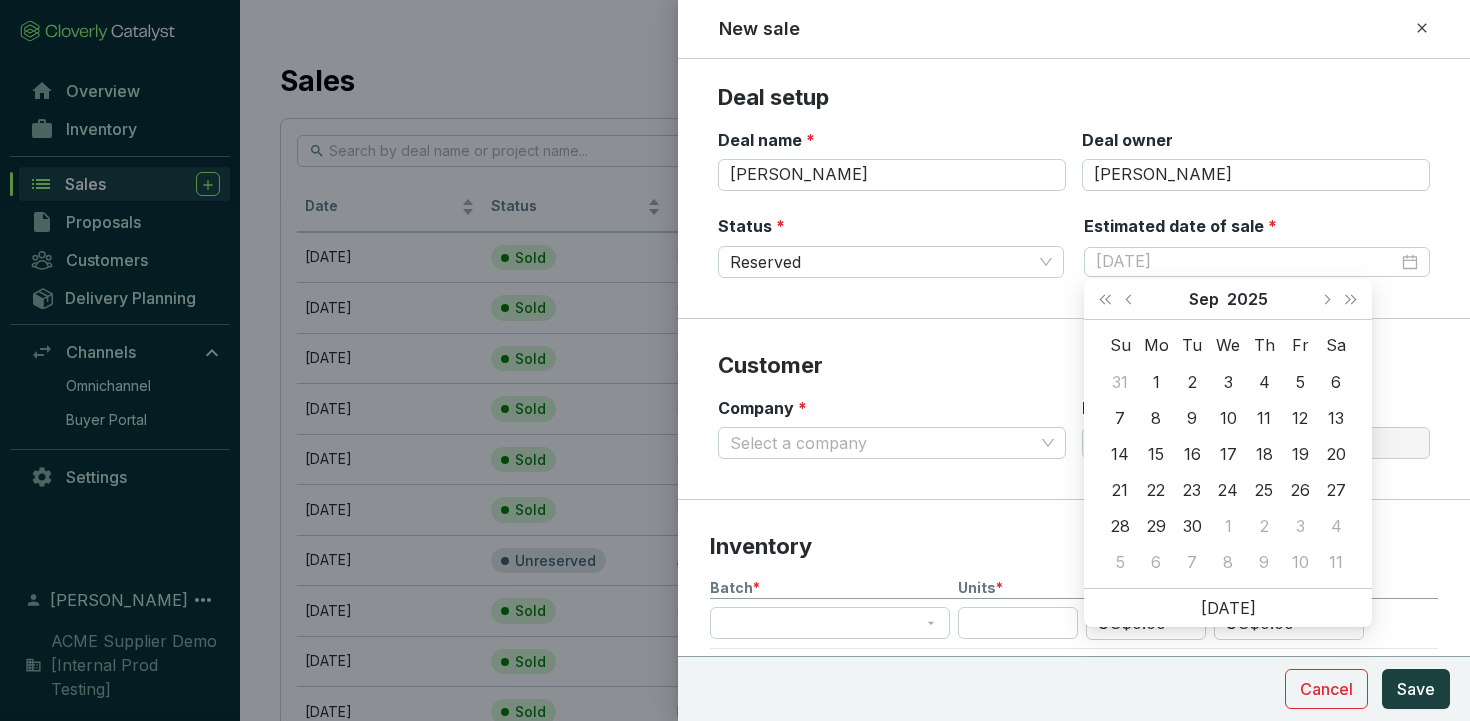 type on "9/1/2025" 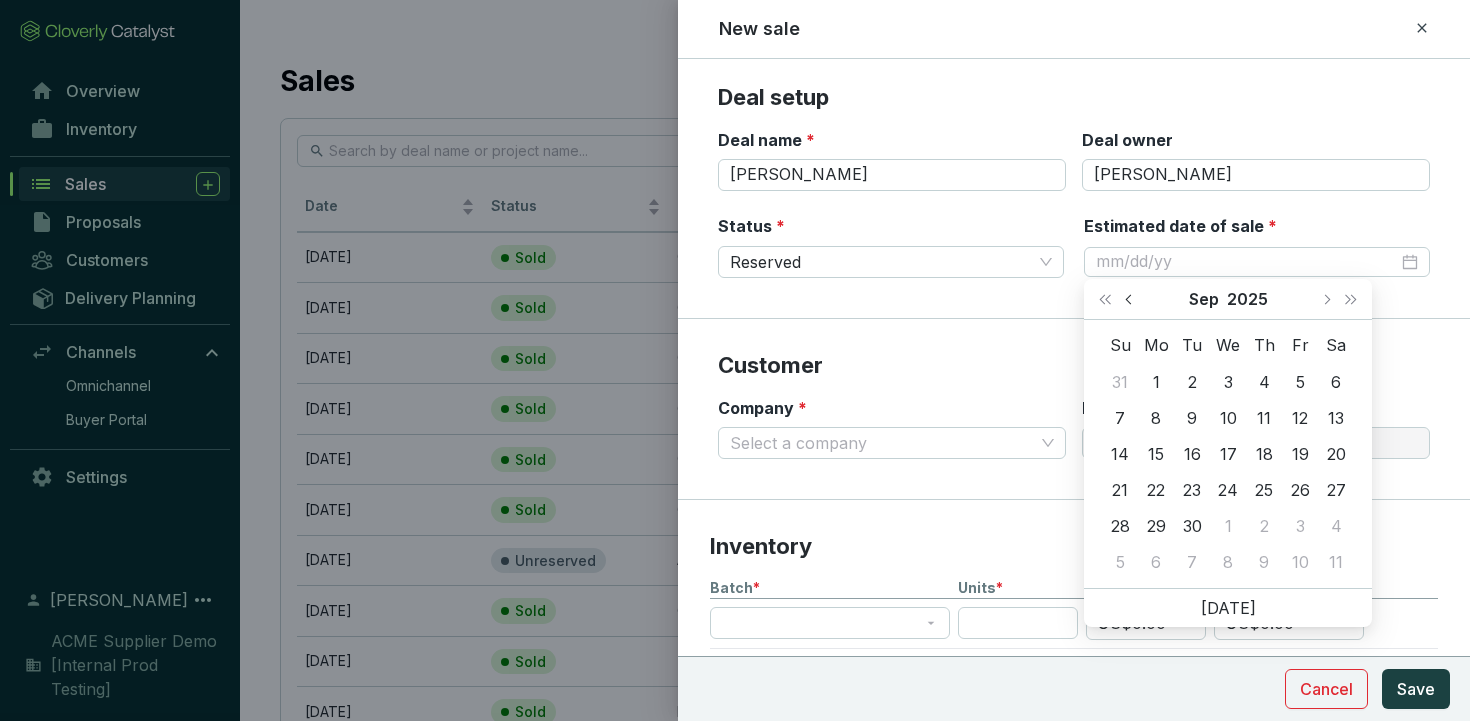 click at bounding box center [1130, 299] 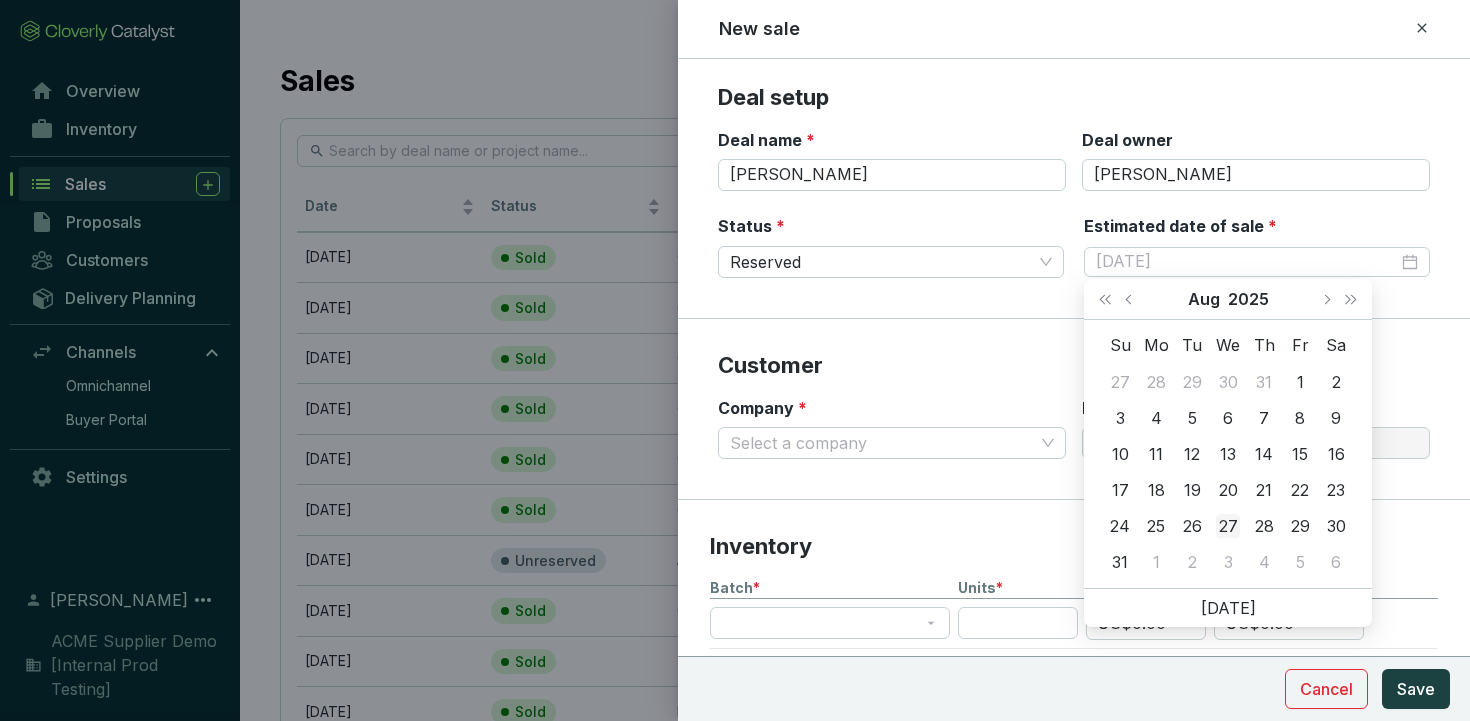 type on "8/27/2025" 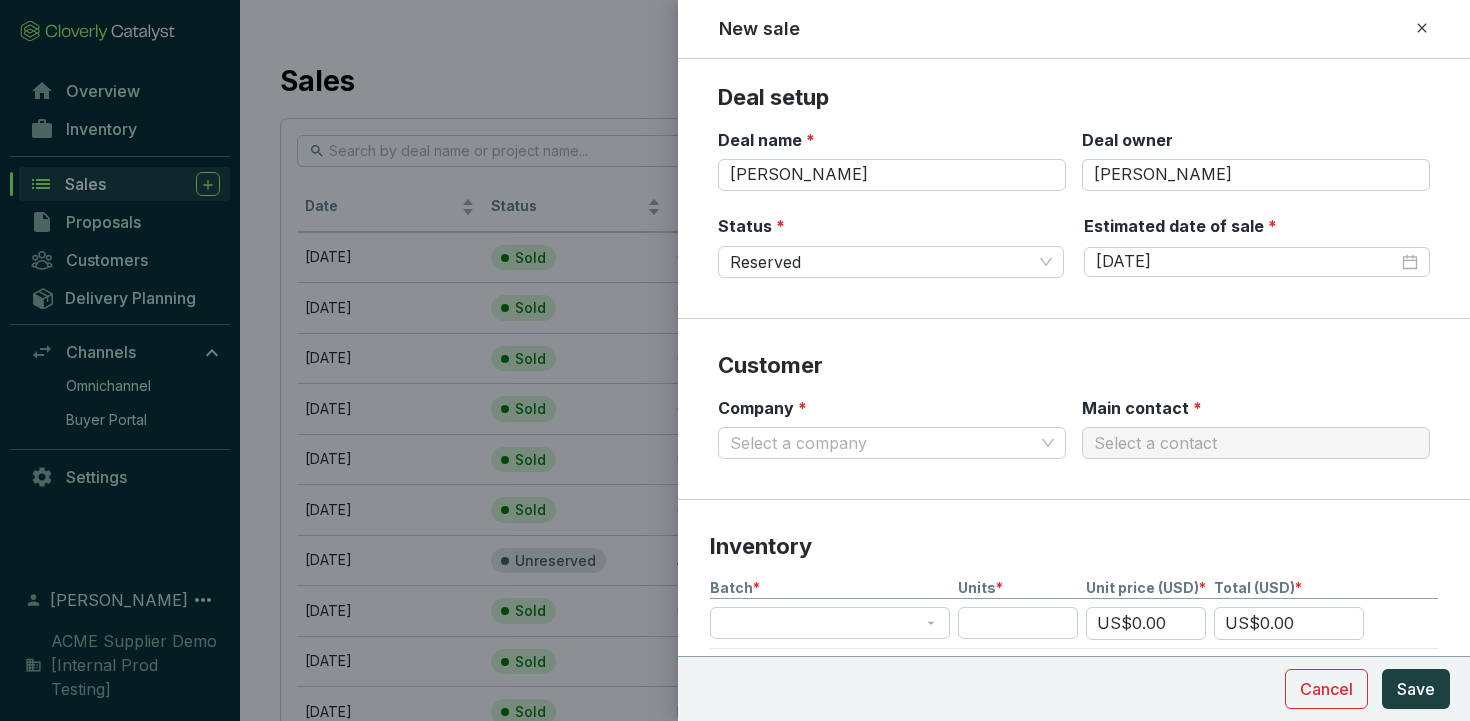 click on "Status   * Reserved Estimated date of sale   * 8/27/2025" at bounding box center (1074, 258) 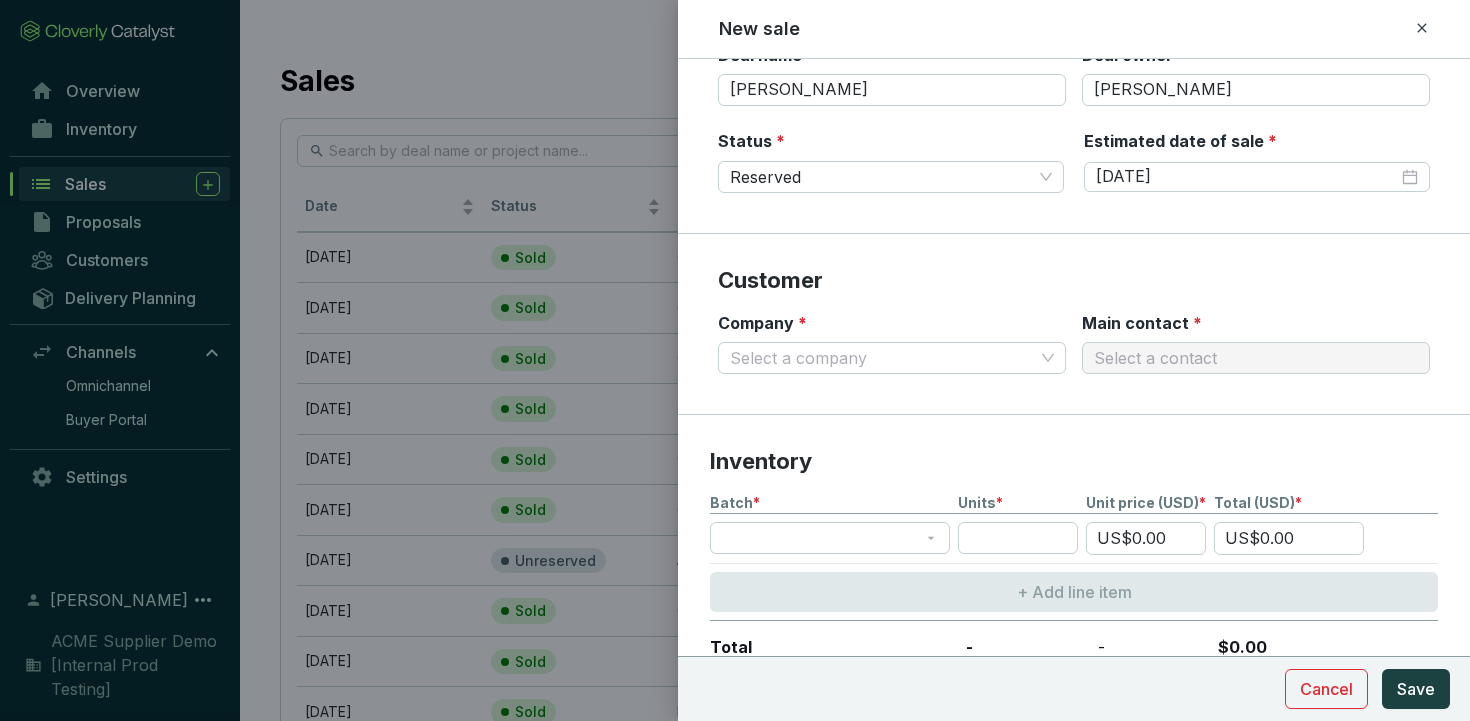 scroll, scrollTop: 138, scrollLeft: 0, axis: vertical 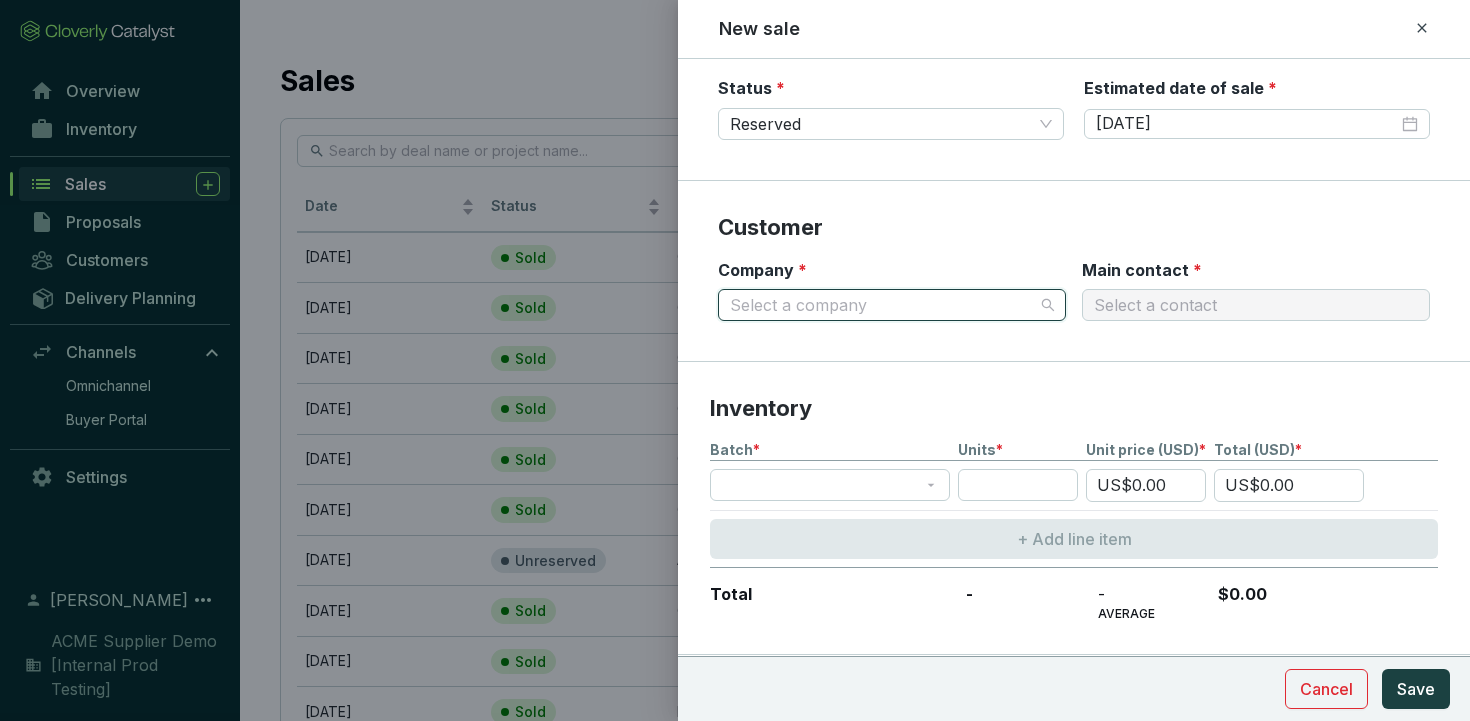 click on "Company   *" at bounding box center (882, 305) 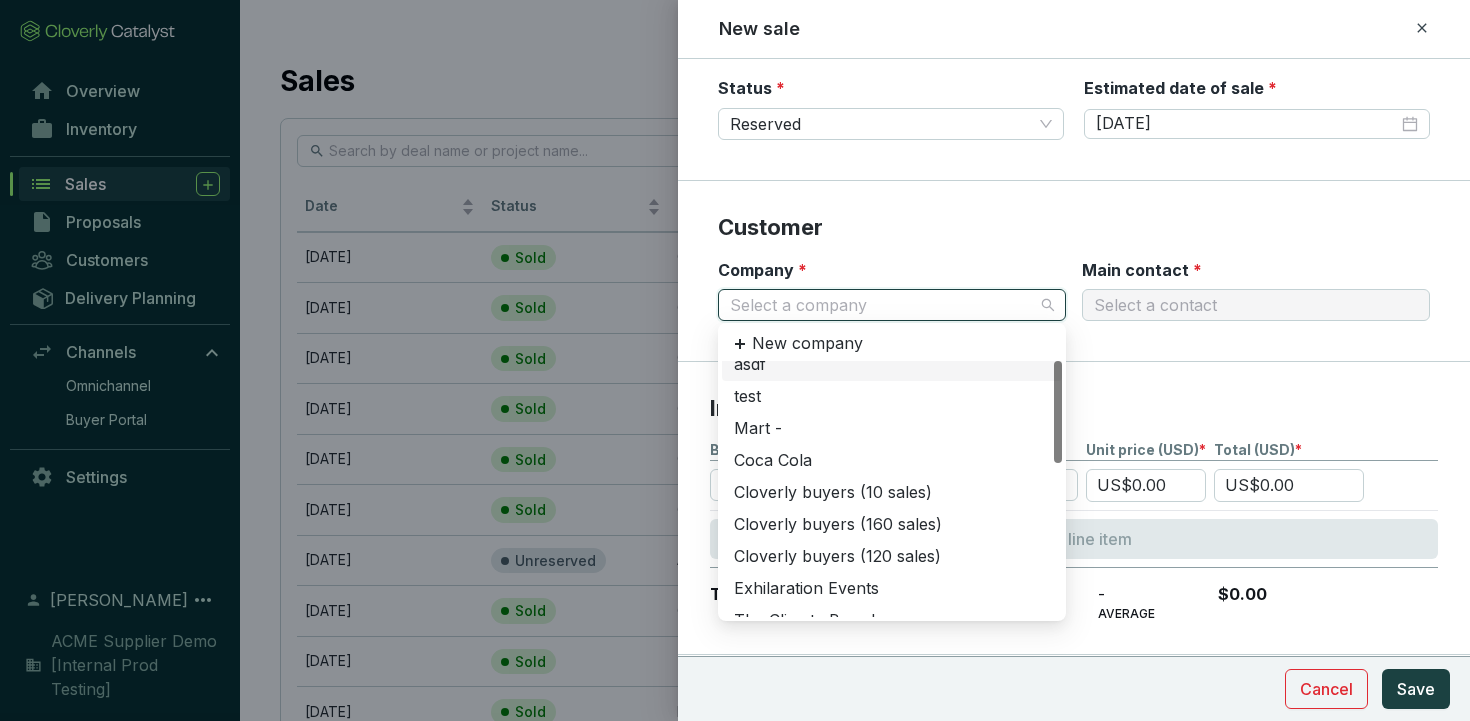 scroll, scrollTop: 0, scrollLeft: 0, axis: both 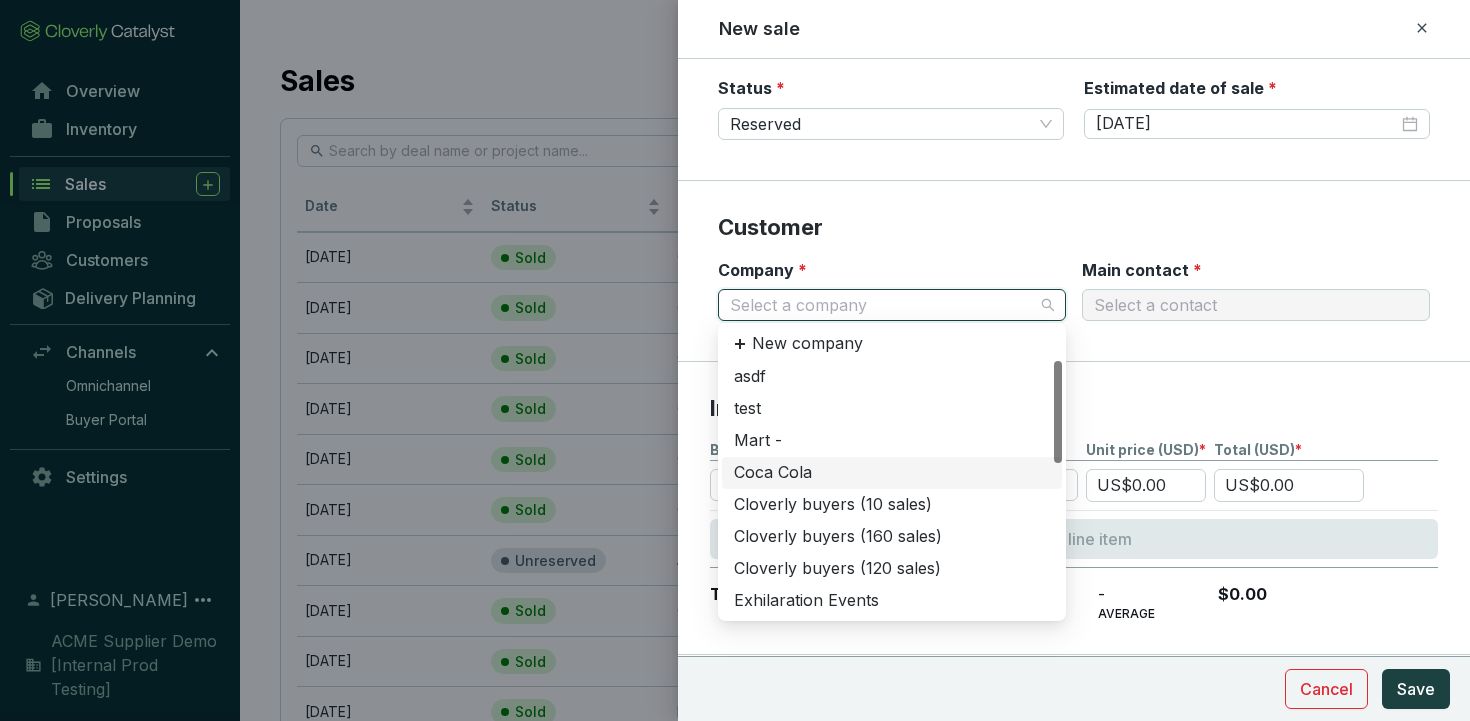 click on "Coca Cola" at bounding box center [892, 473] 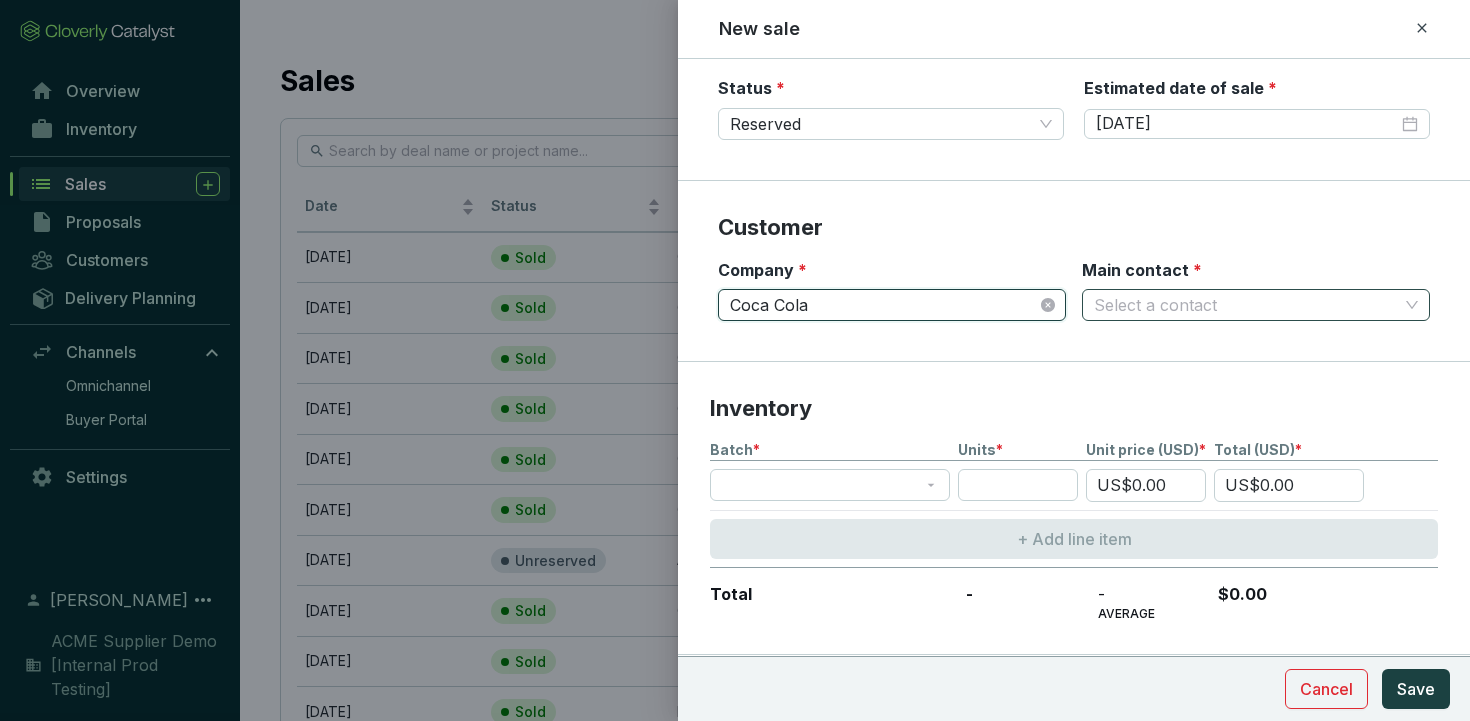 click on "Main contact   *" at bounding box center (1246, 305) 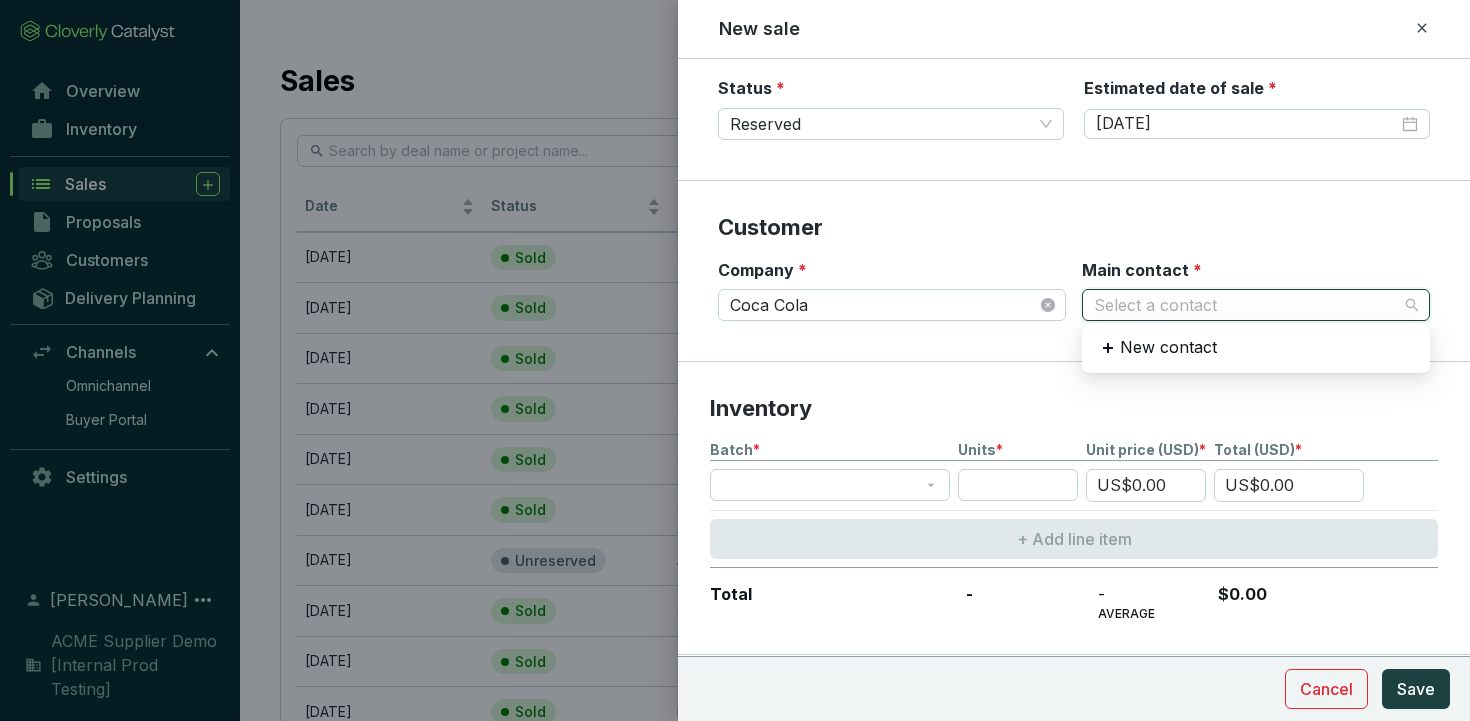 click on "Main contact   *" at bounding box center [1246, 305] 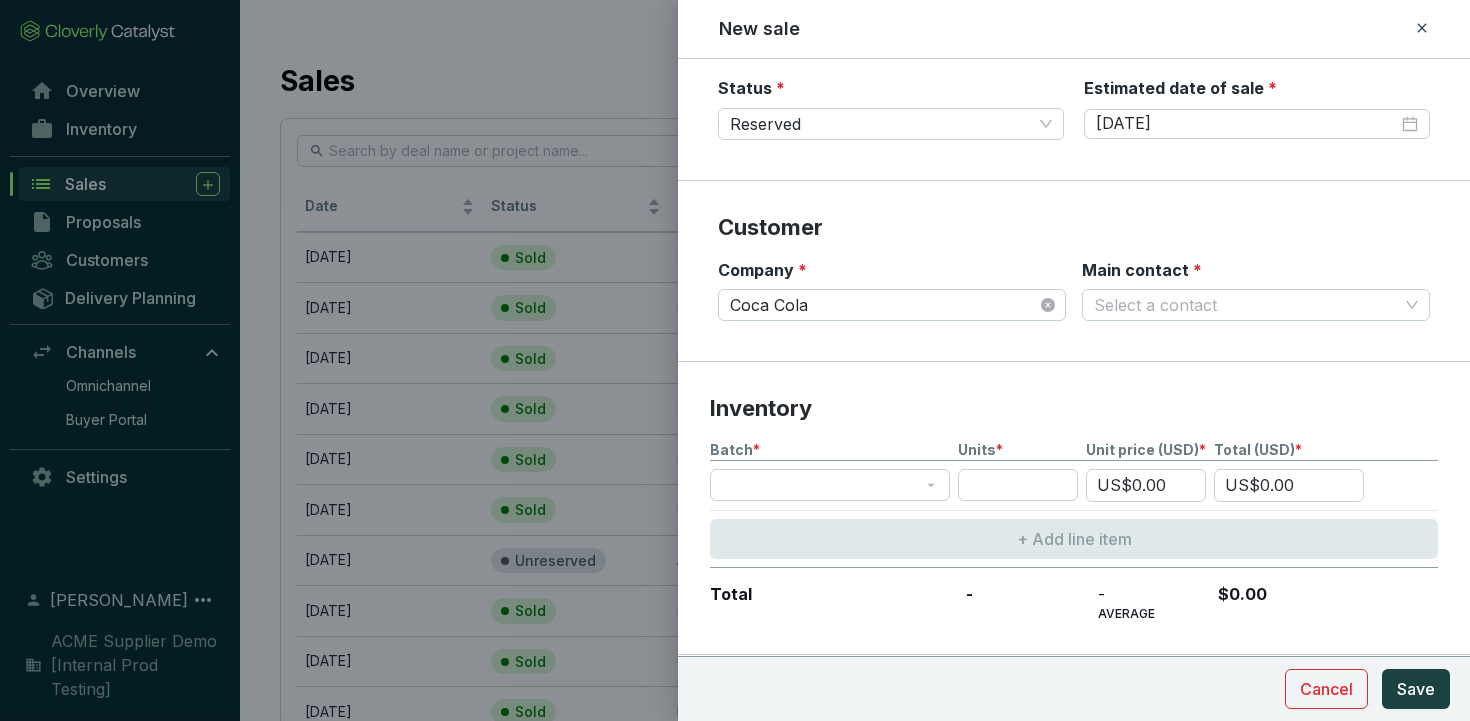 click on "Customer Company   * Coca Cola Main contact   * Select a contact" at bounding box center (1074, 271) 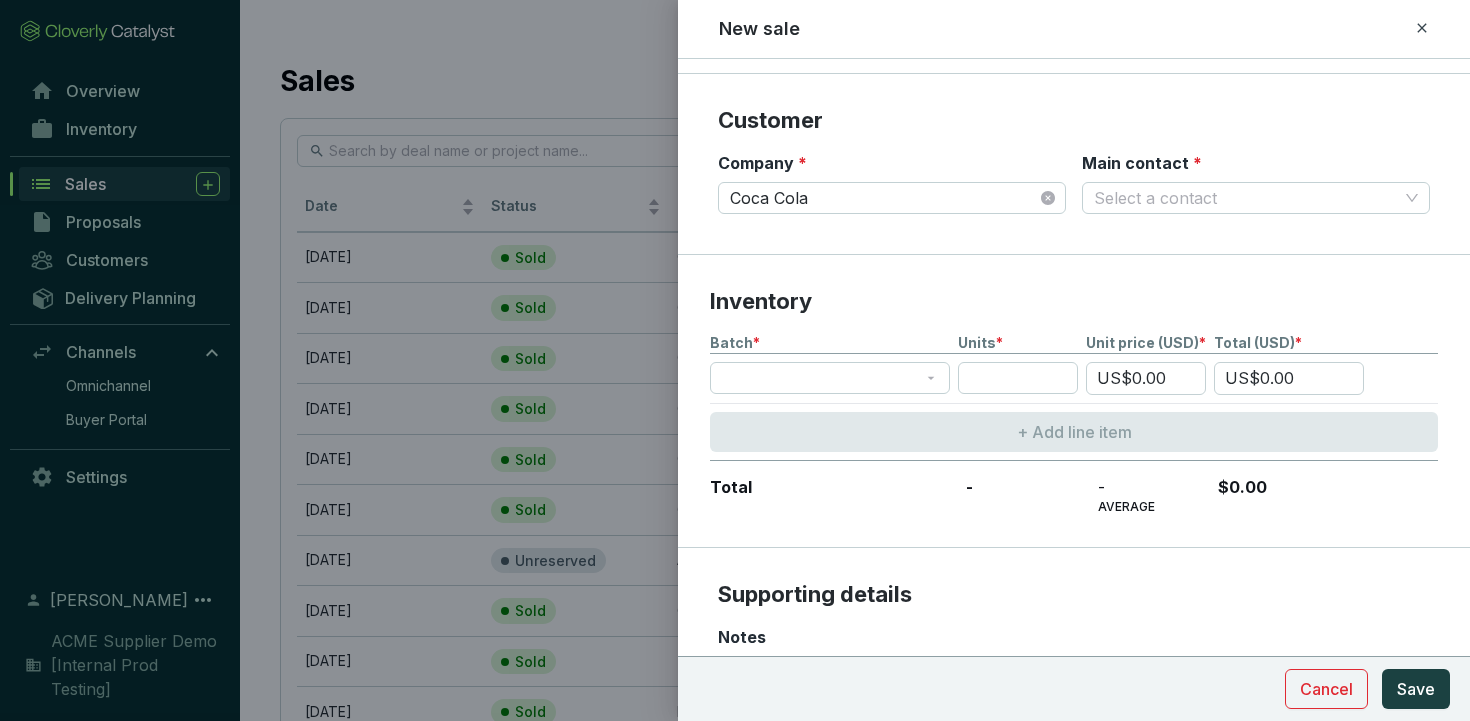 scroll, scrollTop: 346, scrollLeft: 0, axis: vertical 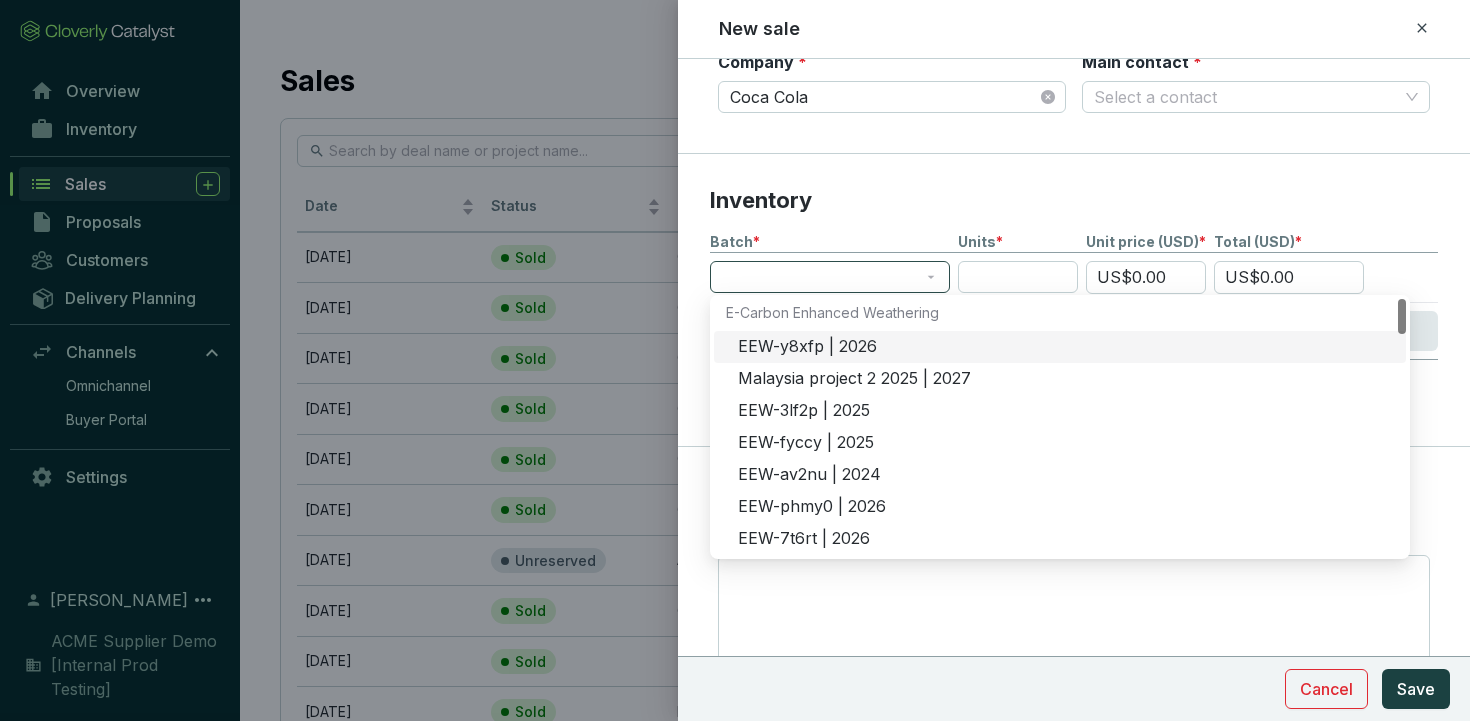 click at bounding box center (830, 277) 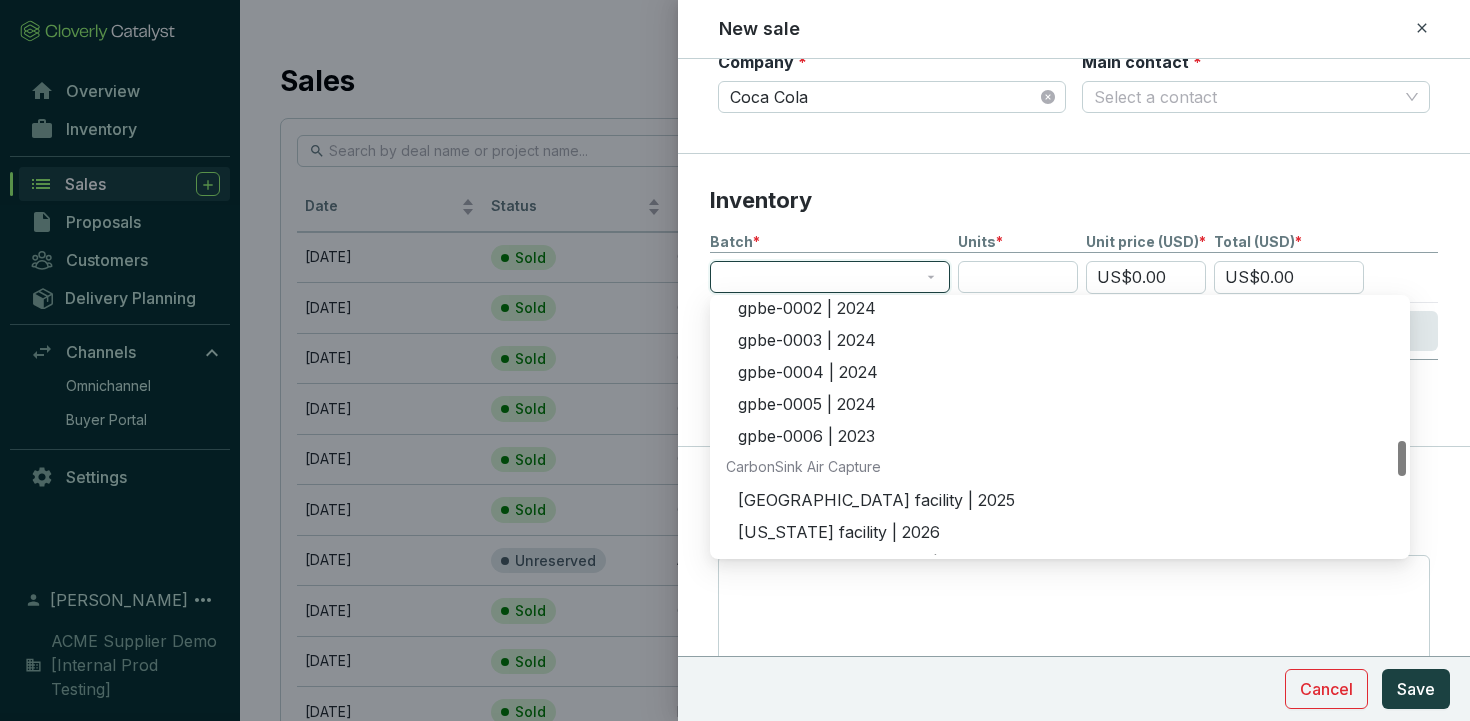 scroll, scrollTop: 995, scrollLeft: 0, axis: vertical 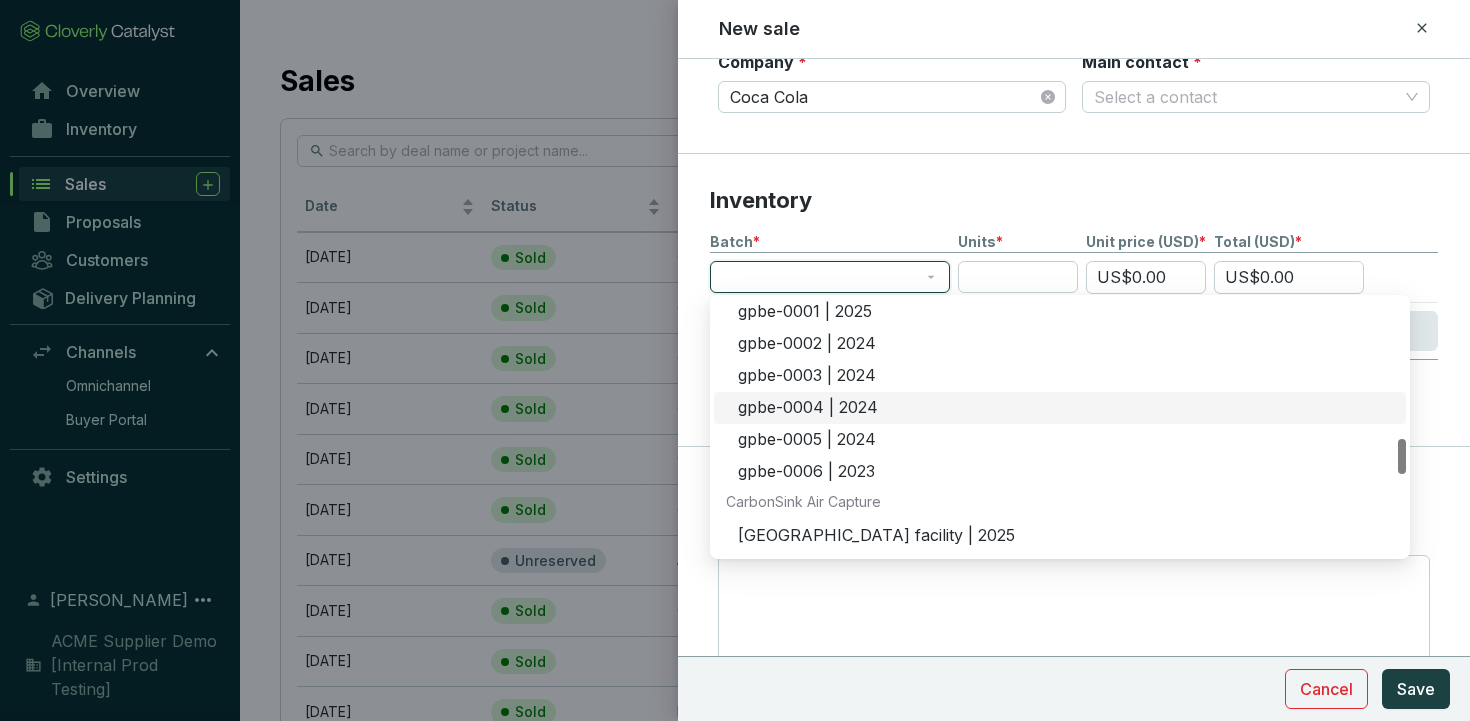 click on "gpbe-0004 |  2024" at bounding box center [1066, 408] 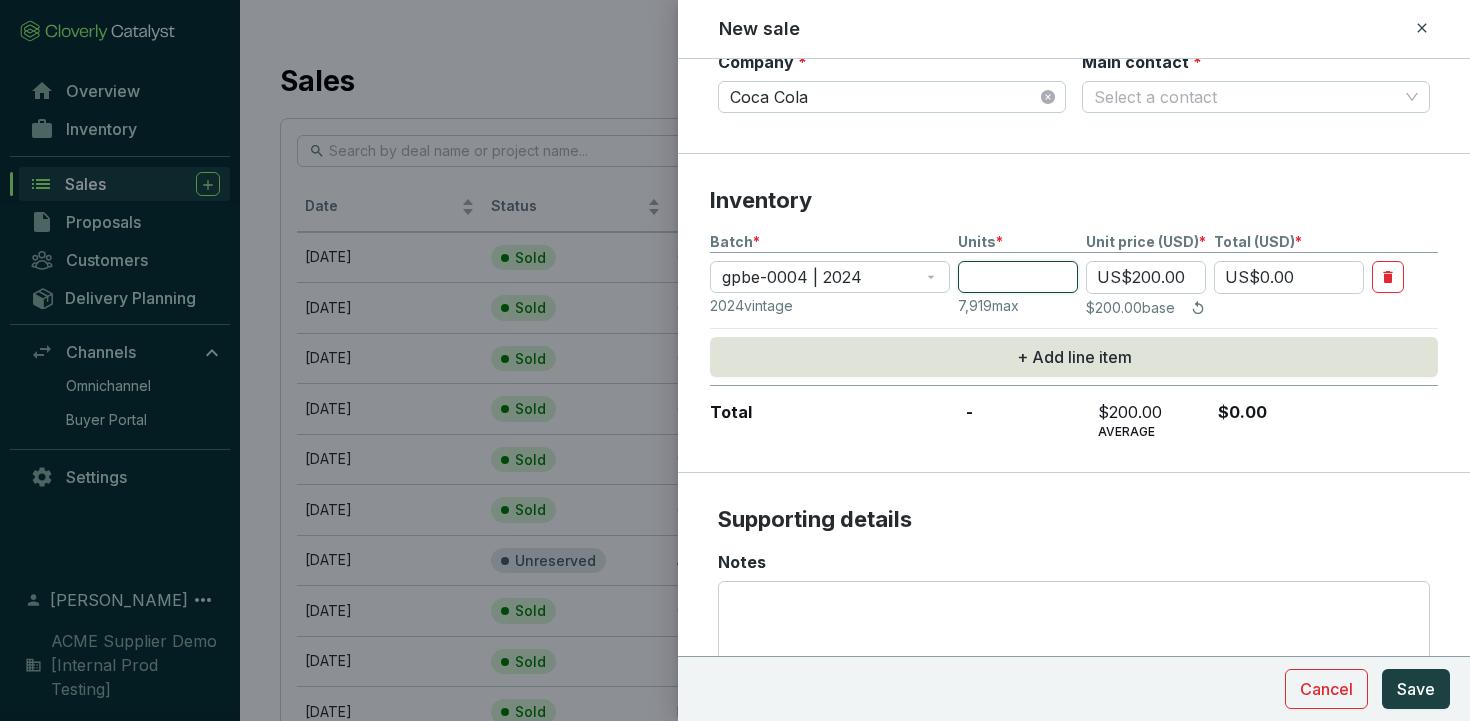 click at bounding box center (1018, 277) 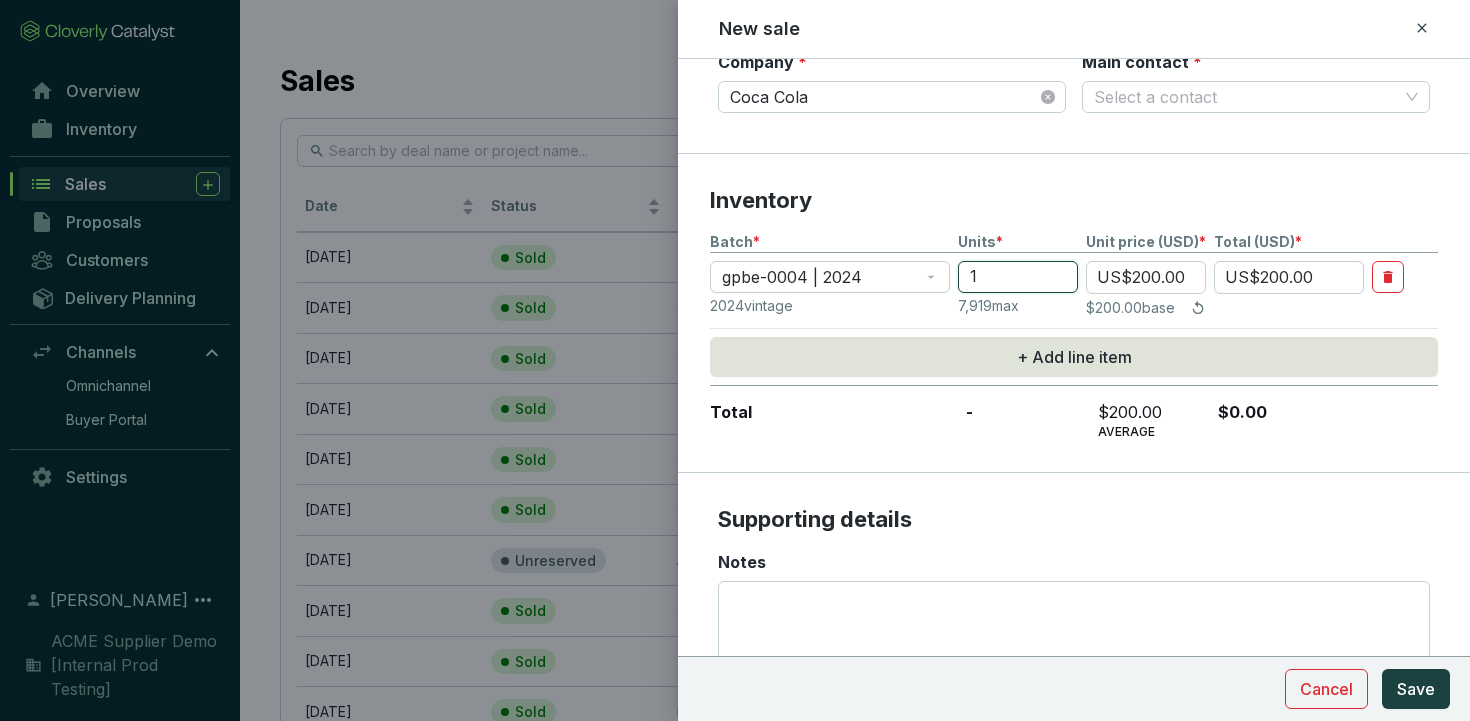 type on "10" 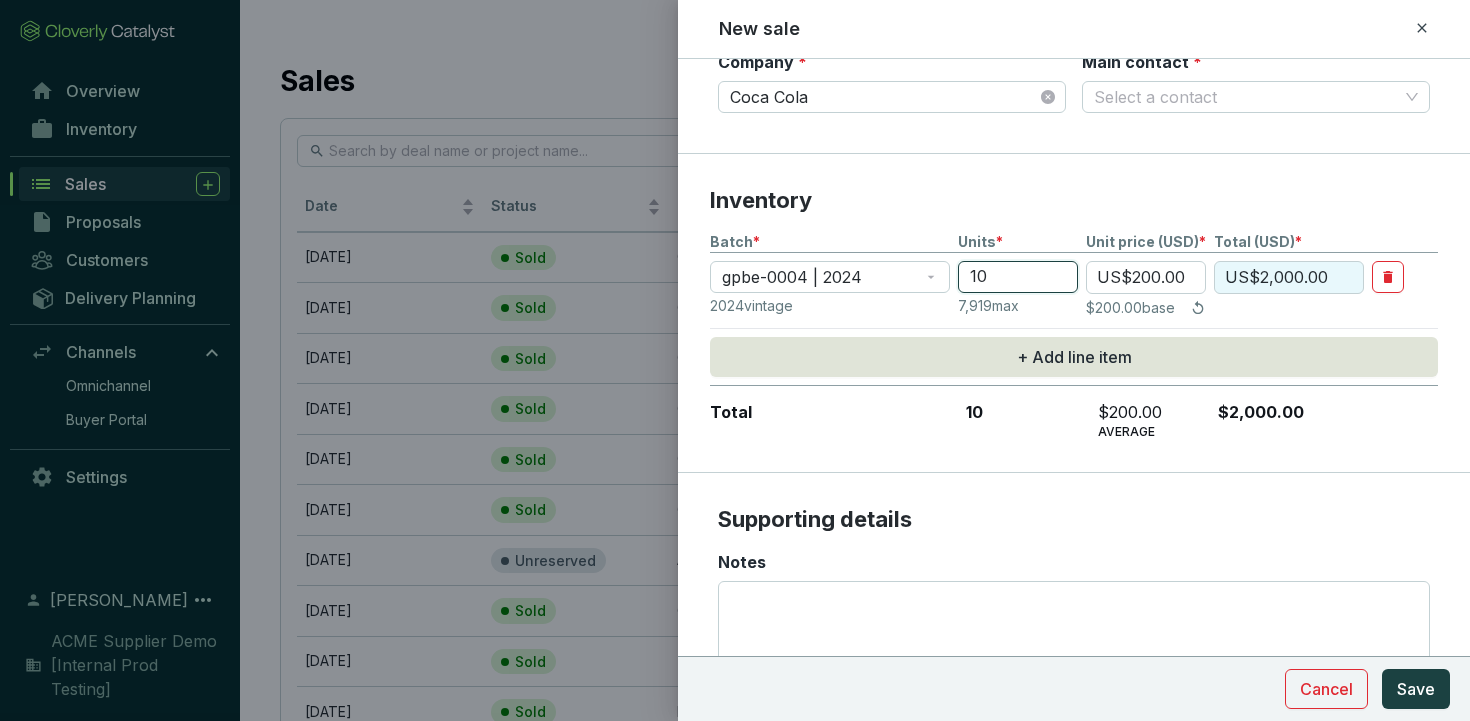type on "100" 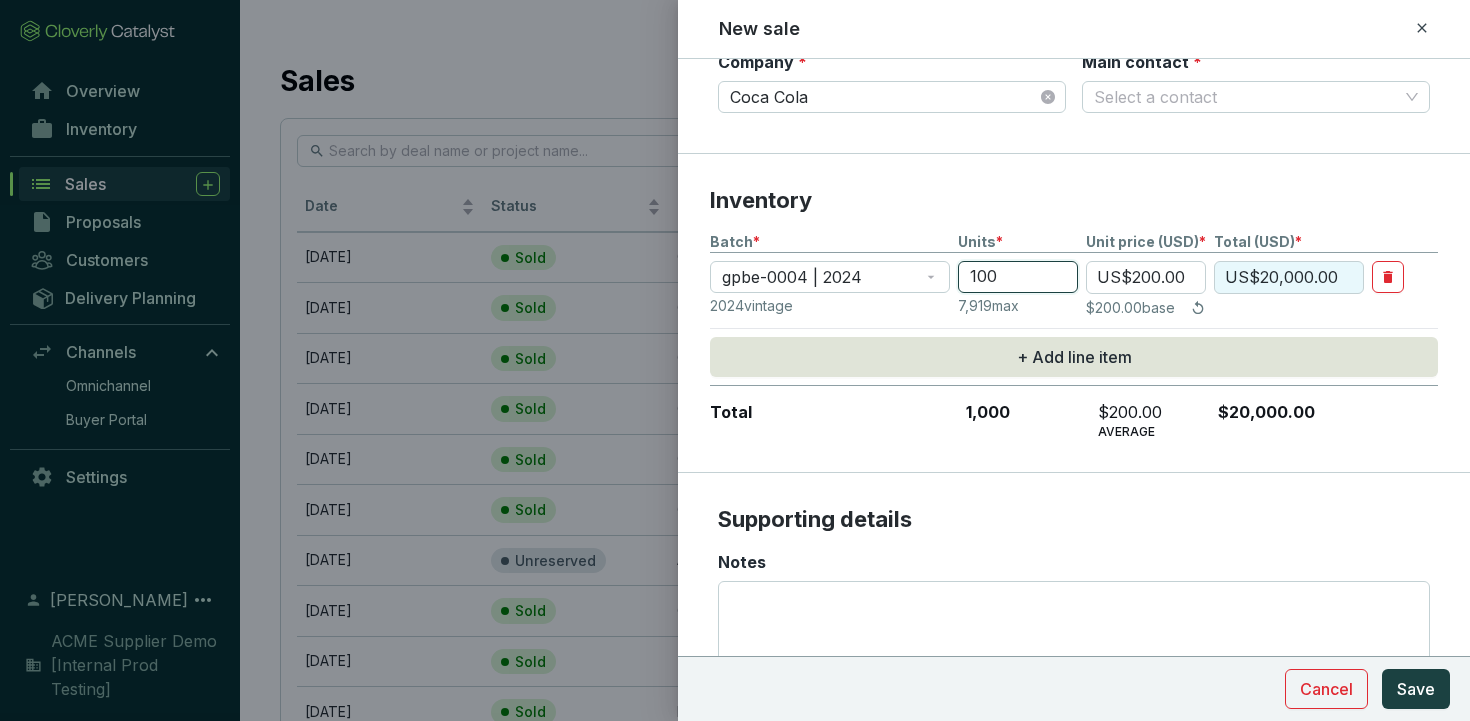 type on "1000" 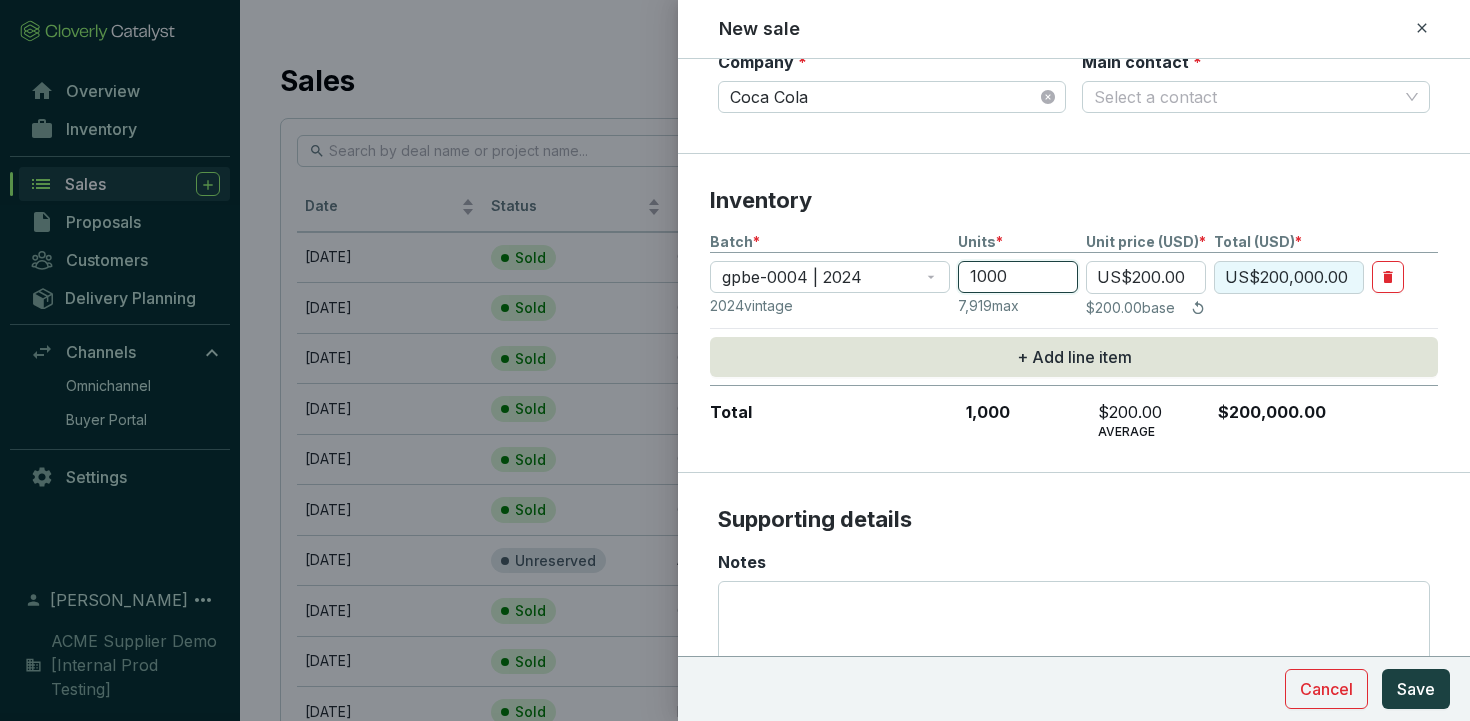 scroll, scrollTop: 468, scrollLeft: 0, axis: vertical 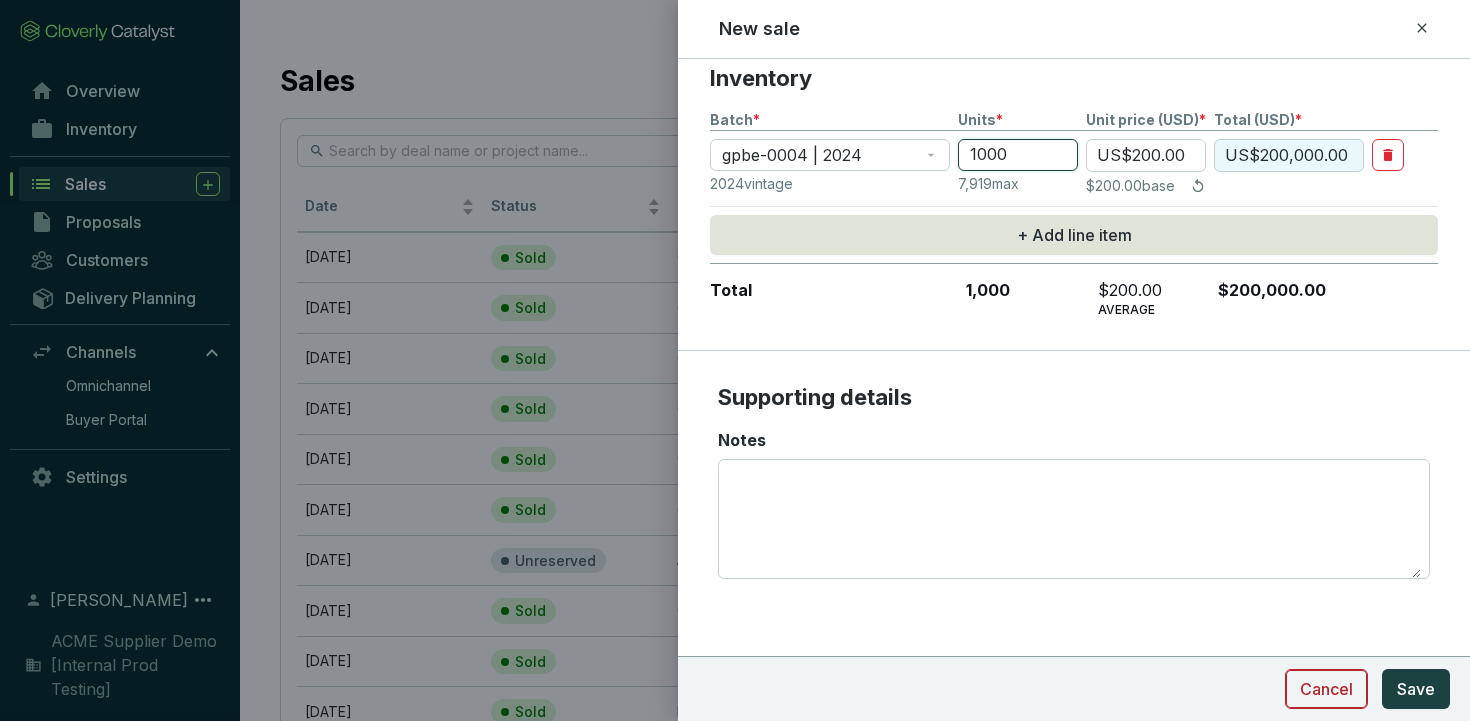 type on "1000" 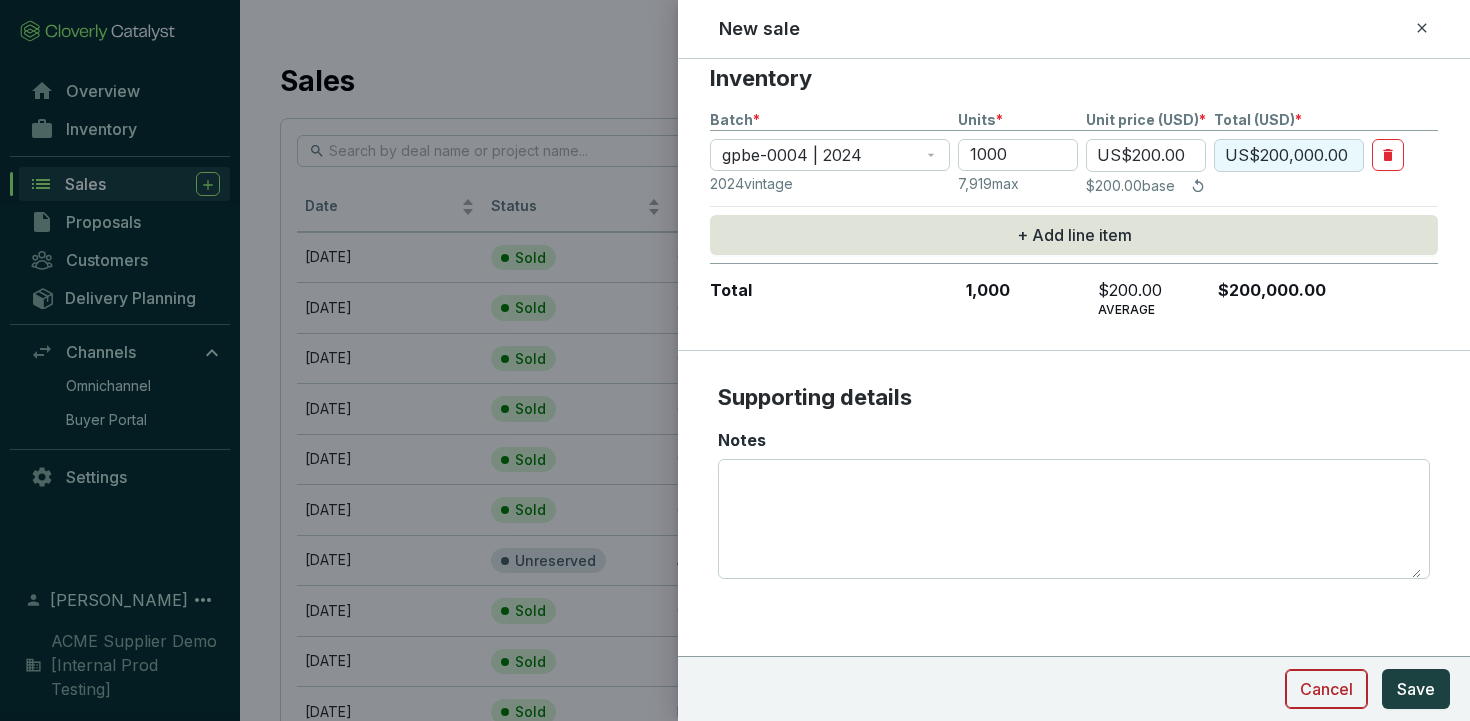 click on "Cancel" at bounding box center [1326, 689] 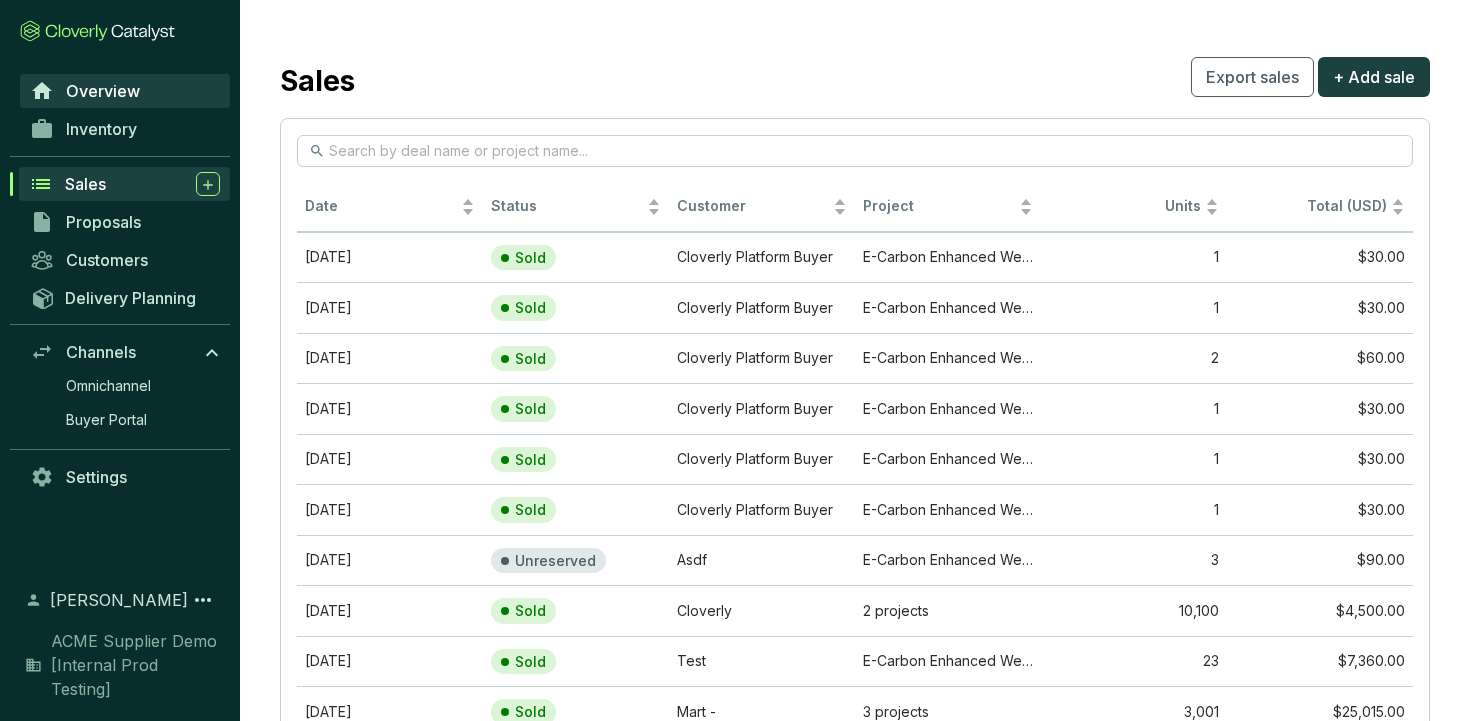 click on "Overview" at bounding box center [103, 91] 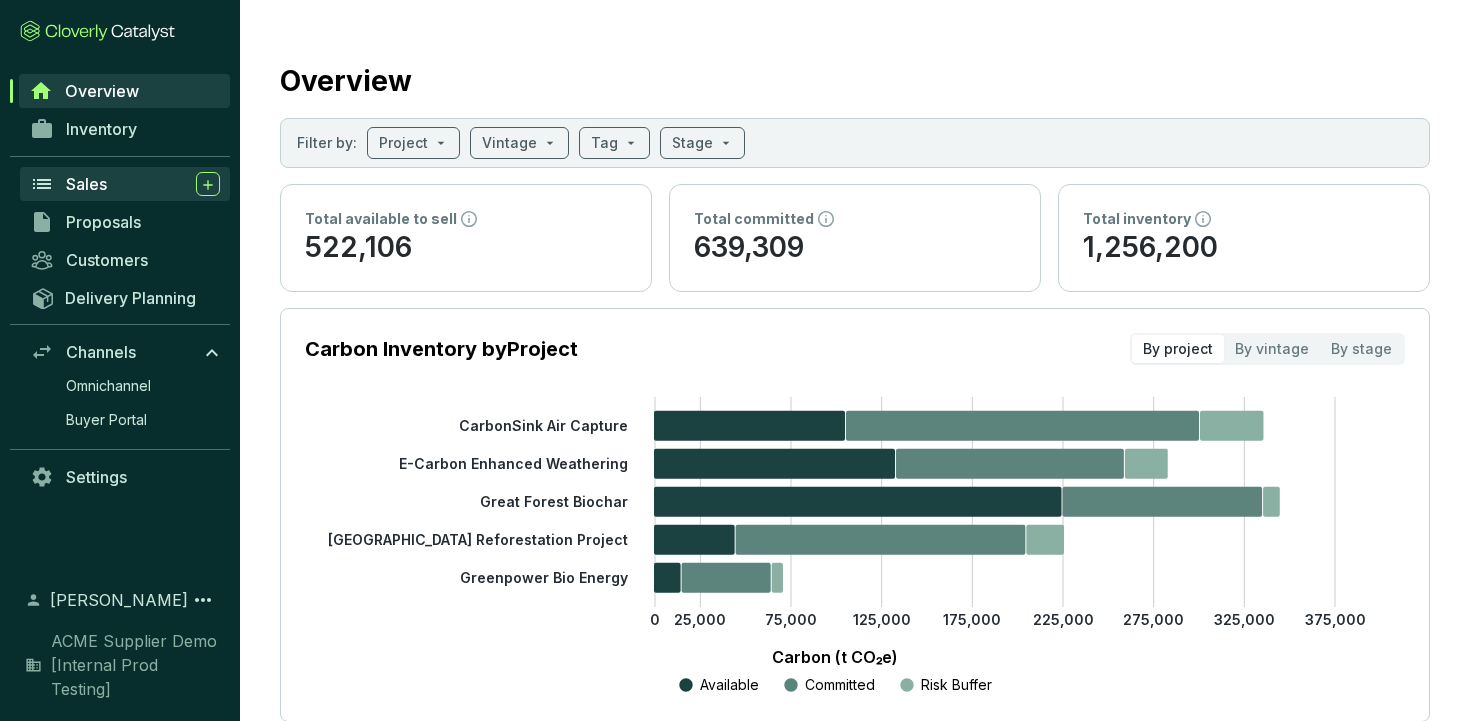 click on "Sales" at bounding box center (86, 184) 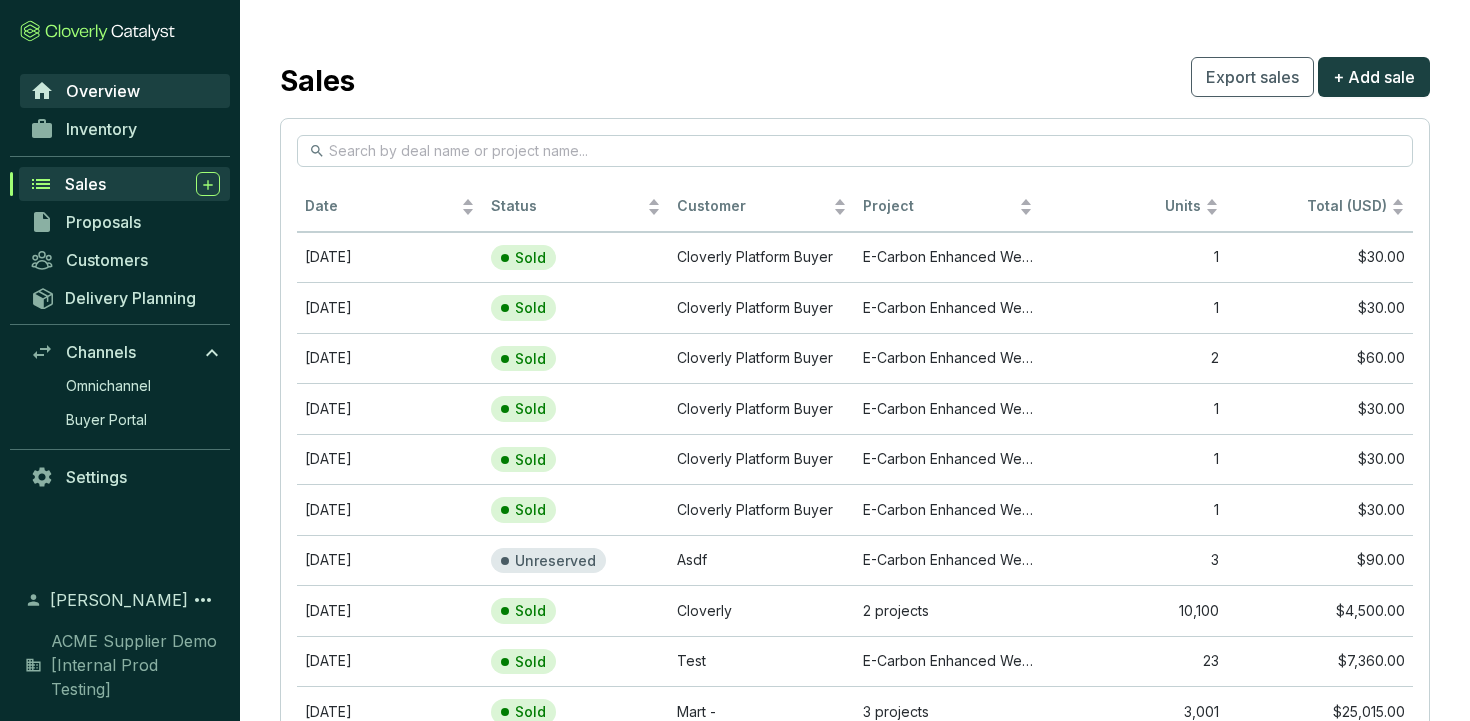 click on "Overview" at bounding box center (103, 91) 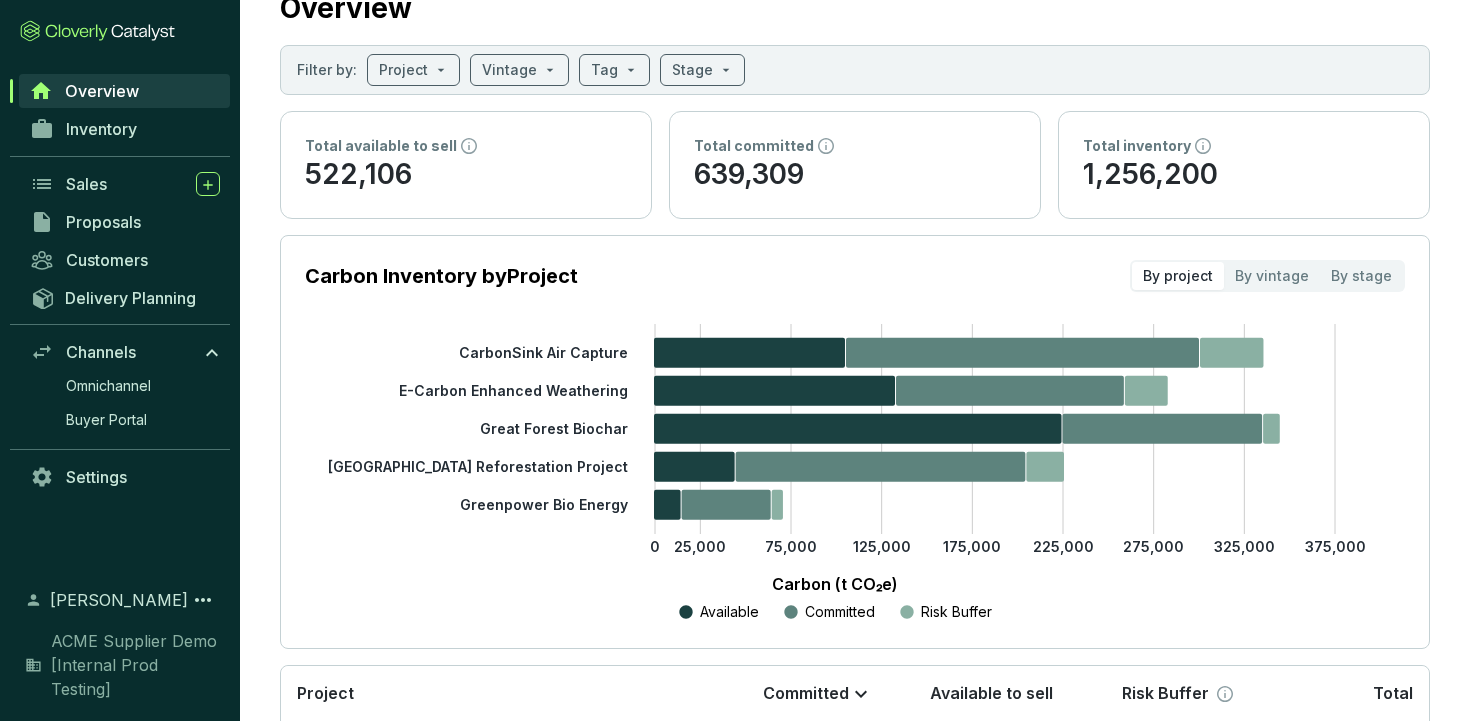 scroll, scrollTop: 87, scrollLeft: 0, axis: vertical 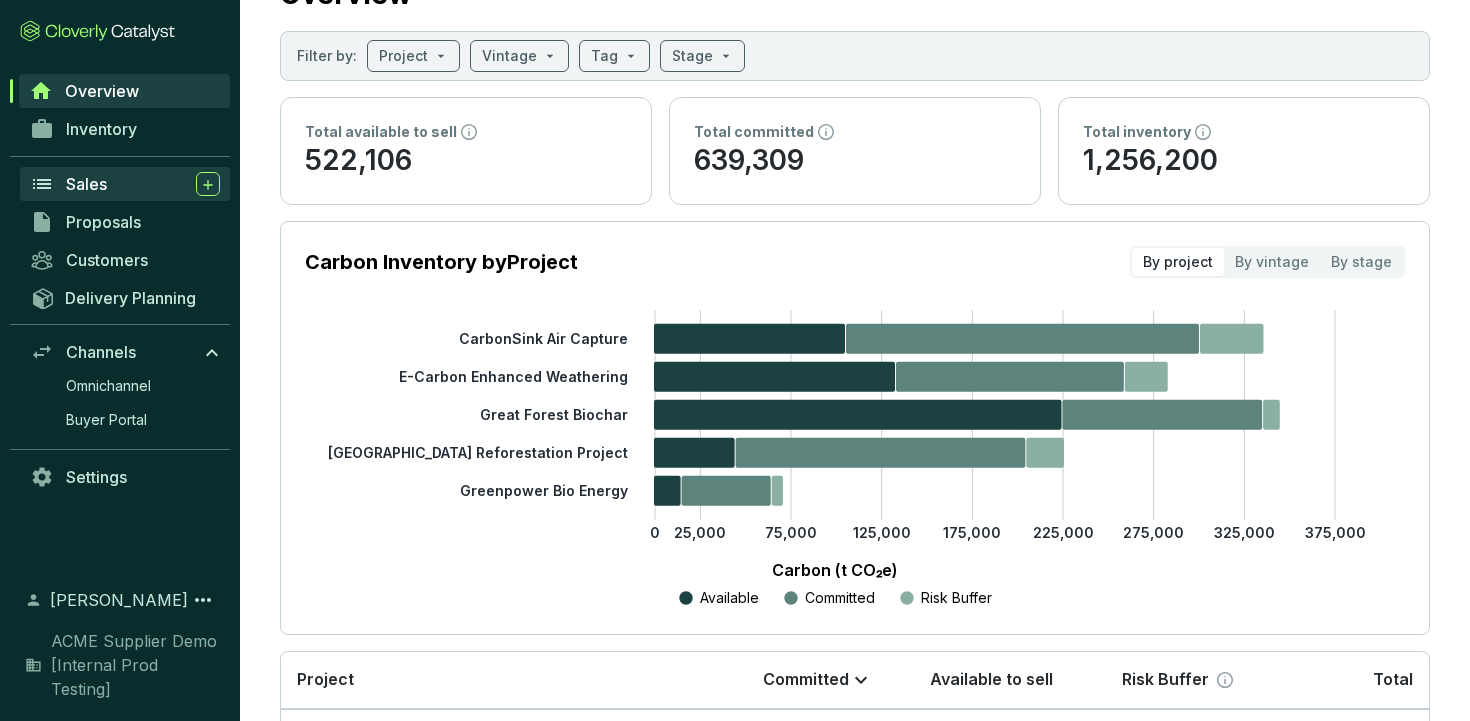 click on "Sales" at bounding box center [143, 184] 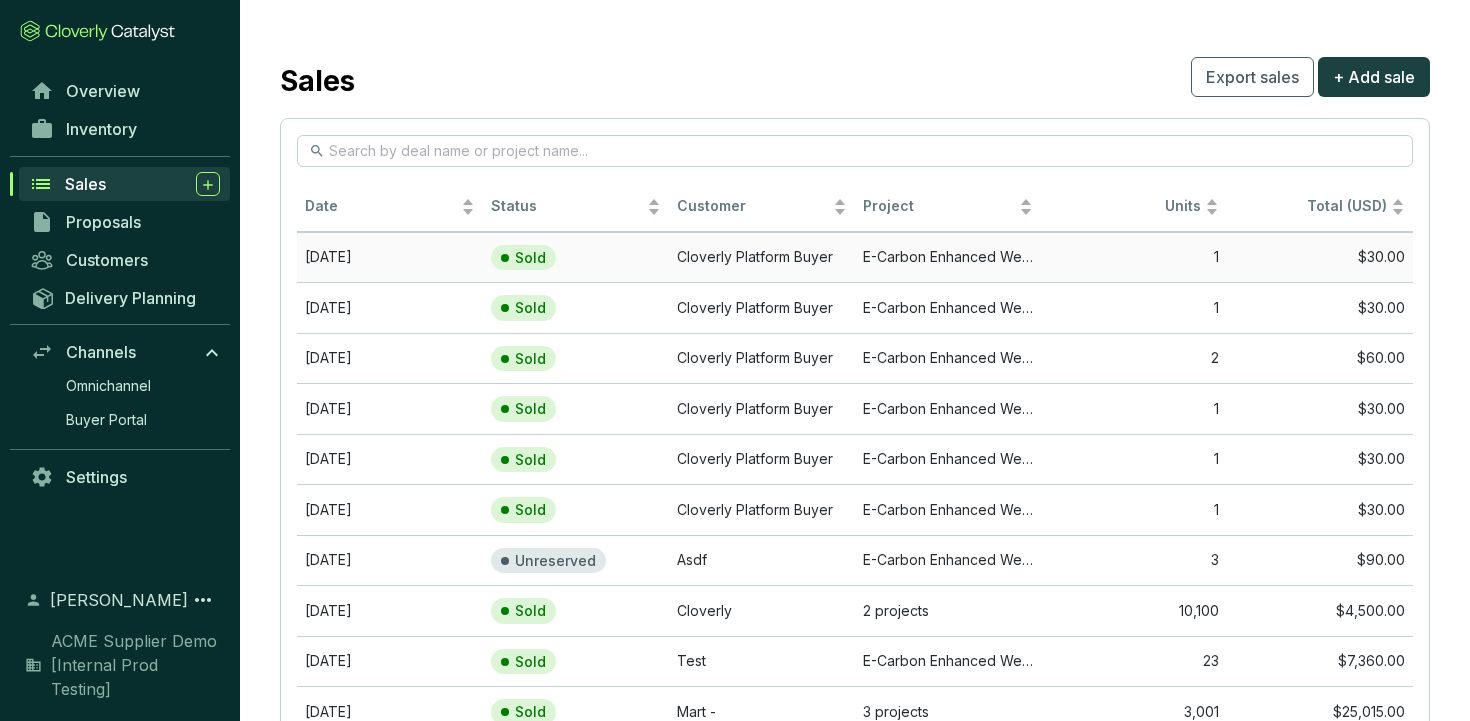 click on "Cloverly Platform Buyer" at bounding box center [762, 257] 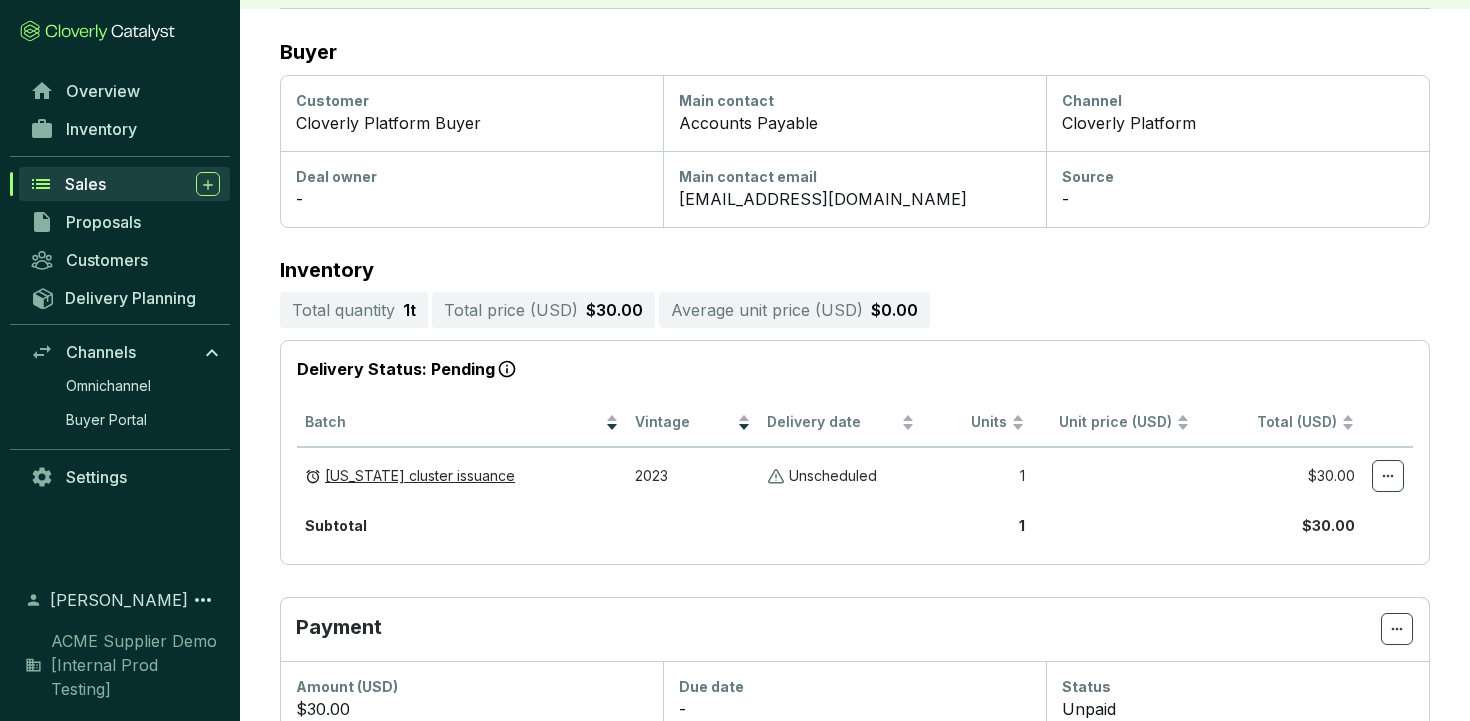 scroll, scrollTop: 0, scrollLeft: 0, axis: both 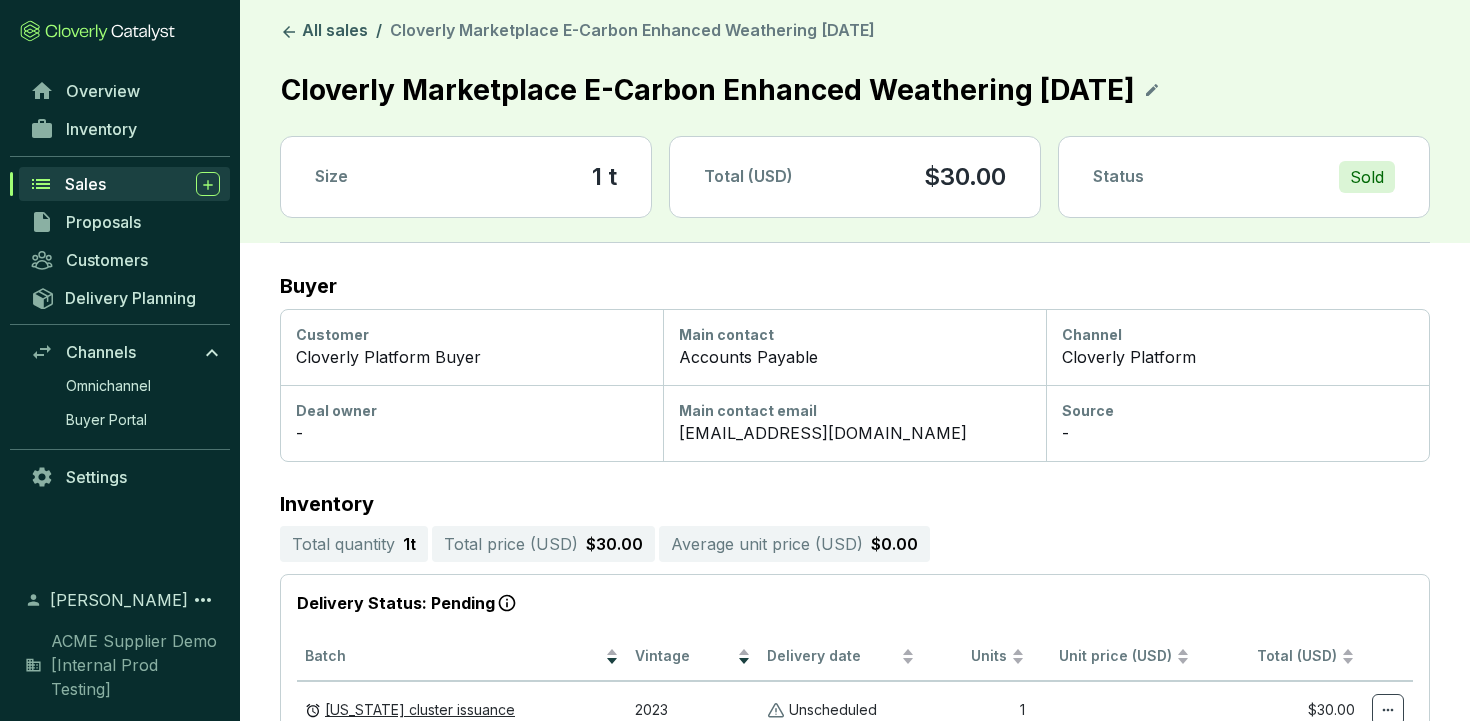 click on "Sold" at bounding box center (1367, 177) 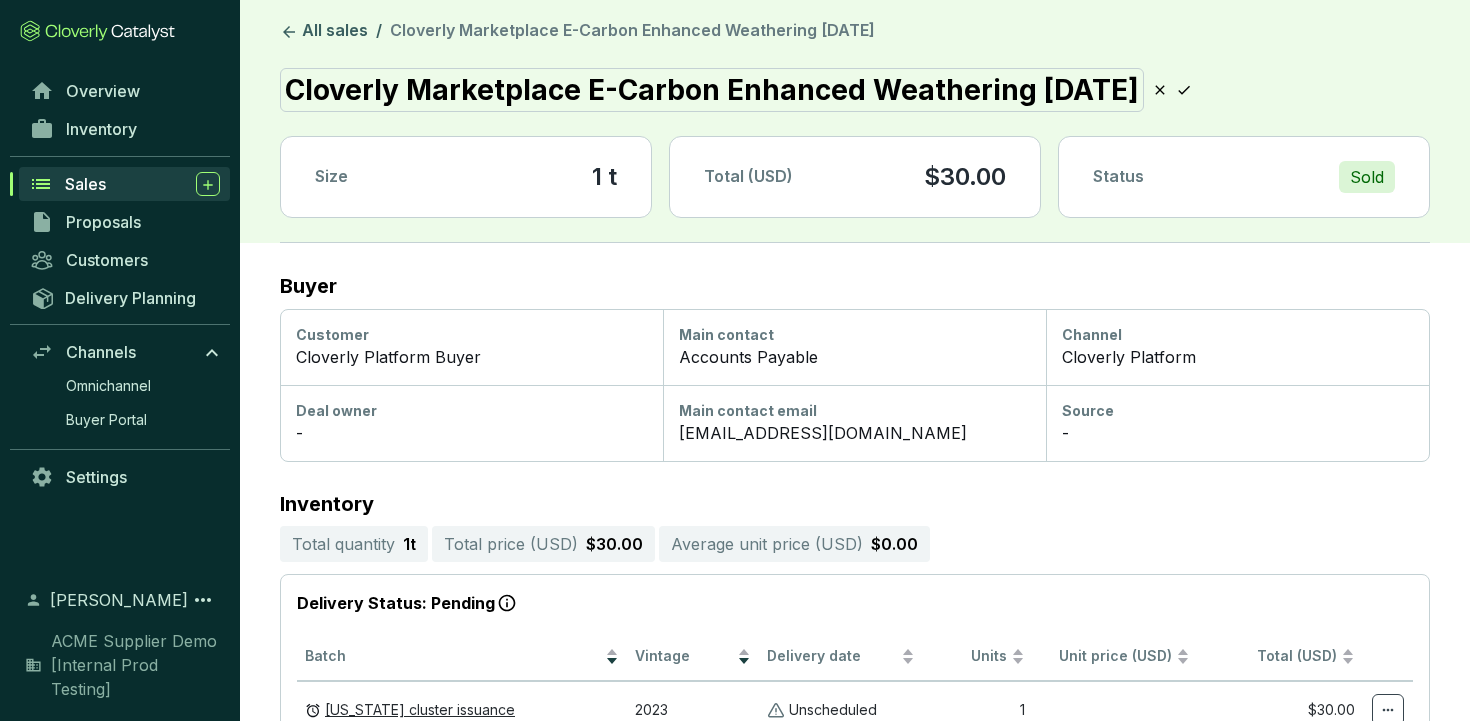 click on "Main contact Accounts Payable" at bounding box center (854, 347) 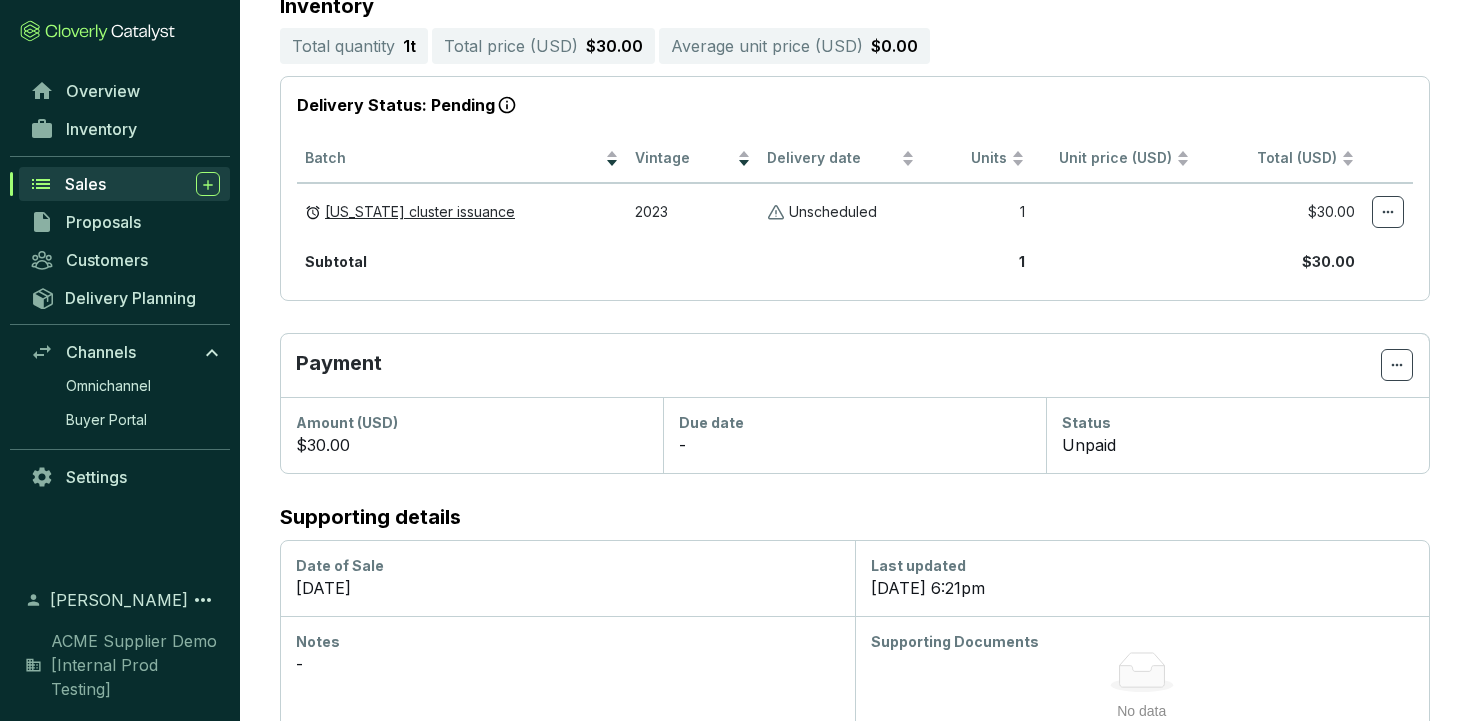 scroll, scrollTop: 530, scrollLeft: 0, axis: vertical 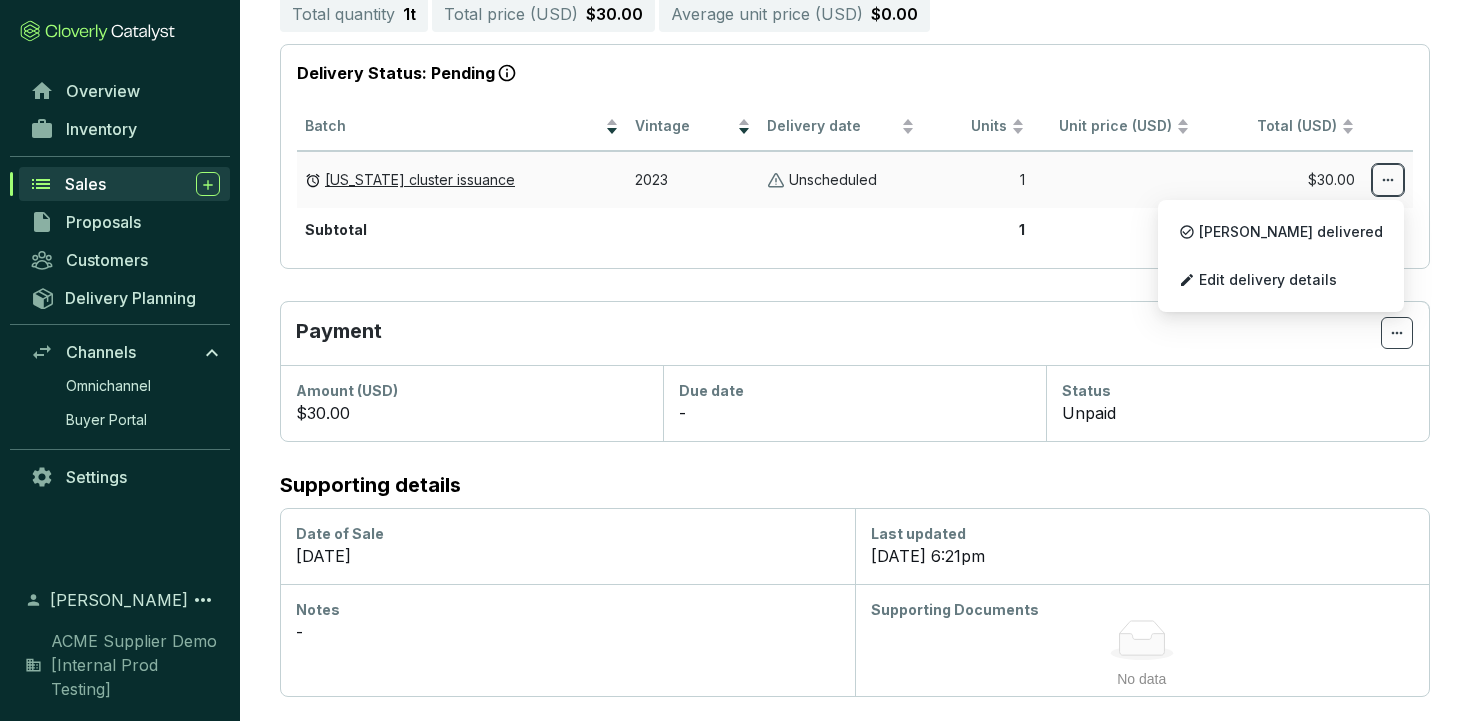 click 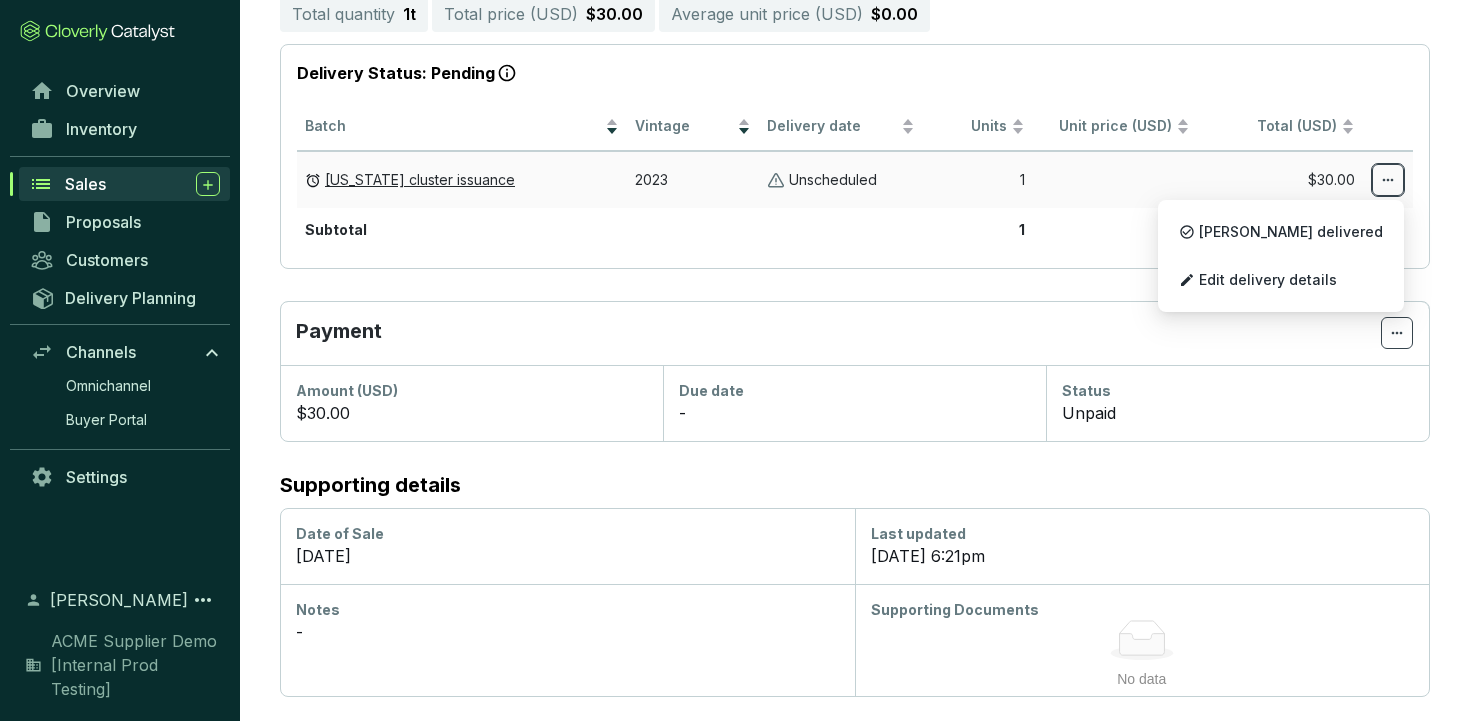click 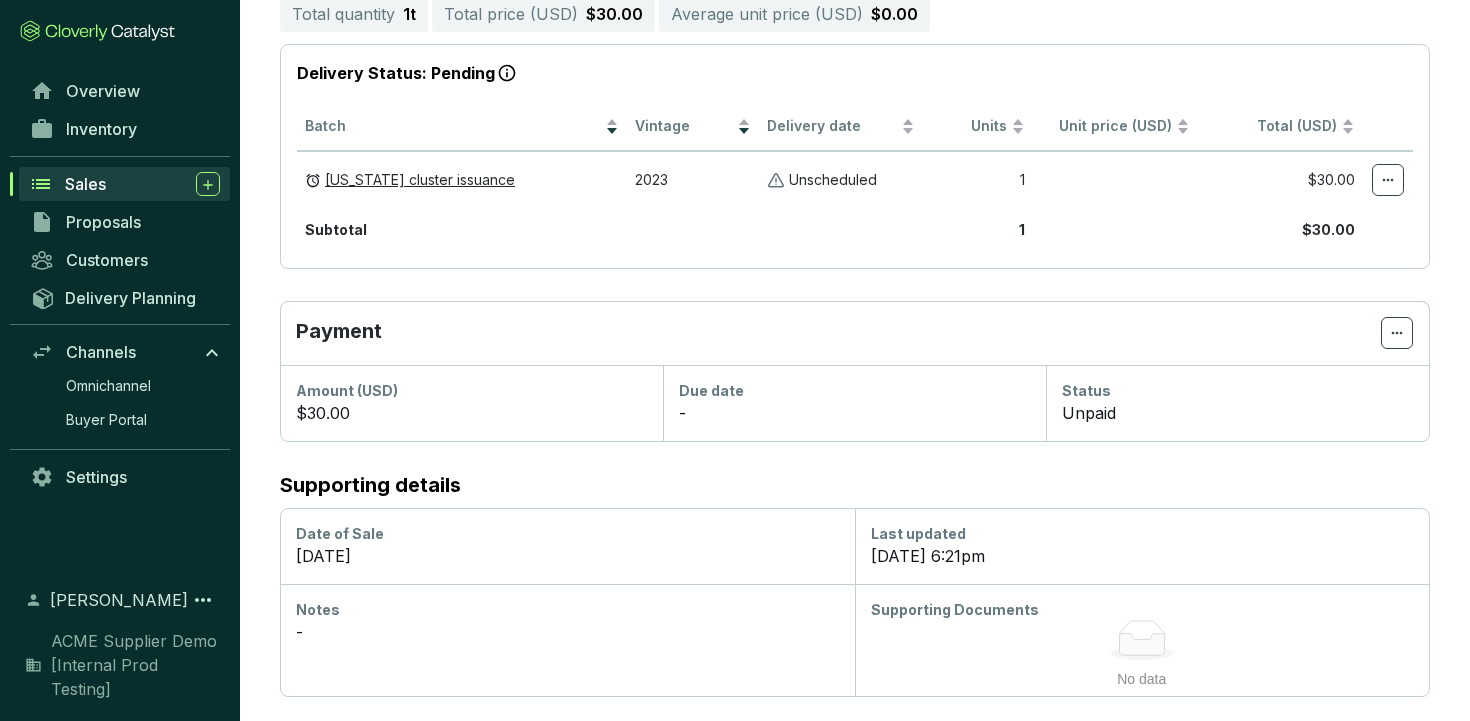 click on "Buyer Customer Cloverly Platform Buyer Main contact Accounts Payable Channel Cloverly Platform Deal owner - Main contact email ap@cloverly.com Source - Inventory Total quantity 1  t Total price ( USD ) $30.00 Average unit price ( USD ) $0.00 Delivery Status: Pending Batch Vintage Delivery date Units Unit price (USD) Total (USD) North Carolina cluster issuance 2023 Unscheduled 1 $30.00 Subtotal 1 $30.00 Payment Amount (USD) $30.00 Due date - Status Unpaid Supporting details Date of Sale Mar 9, 2024 Last updated Jun 23 2025, 6:21pm Notes - Supporting Documents No data No data" at bounding box center [855, 205] 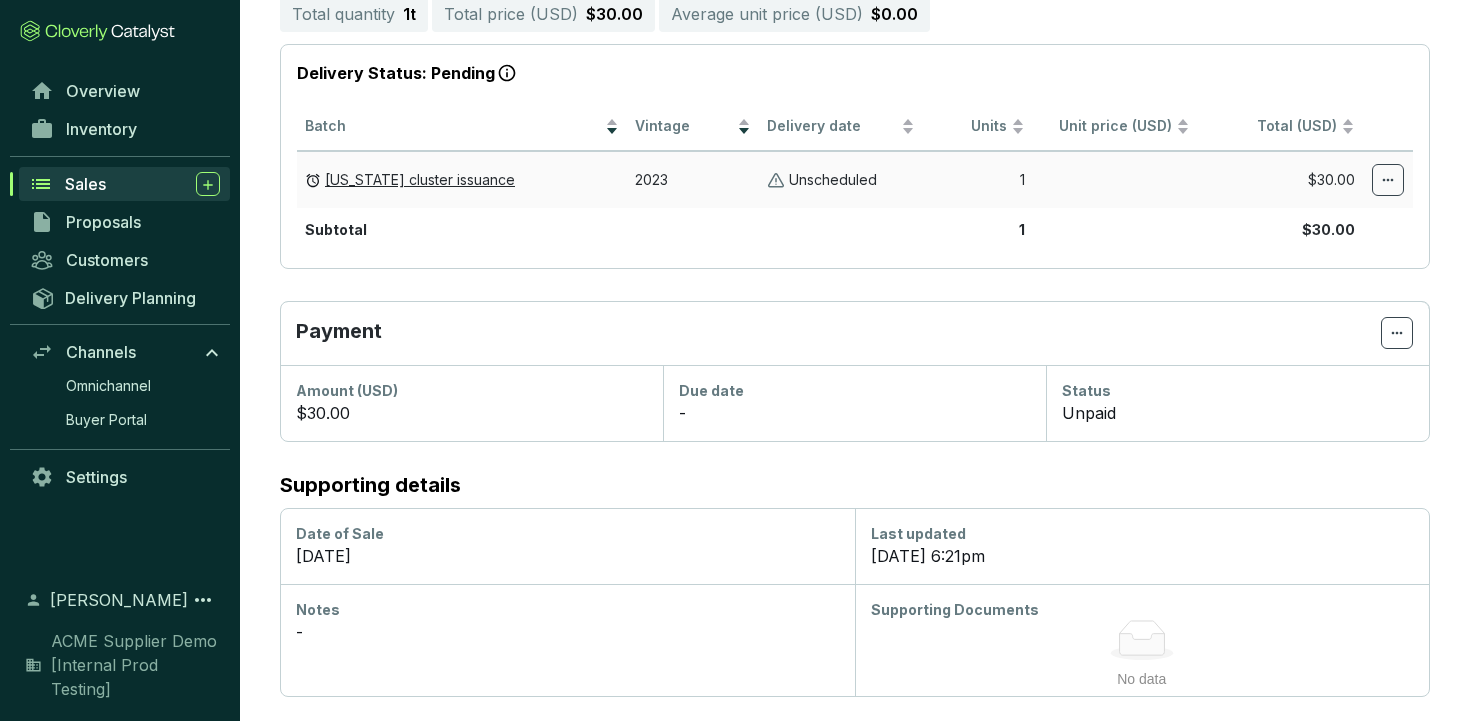 click 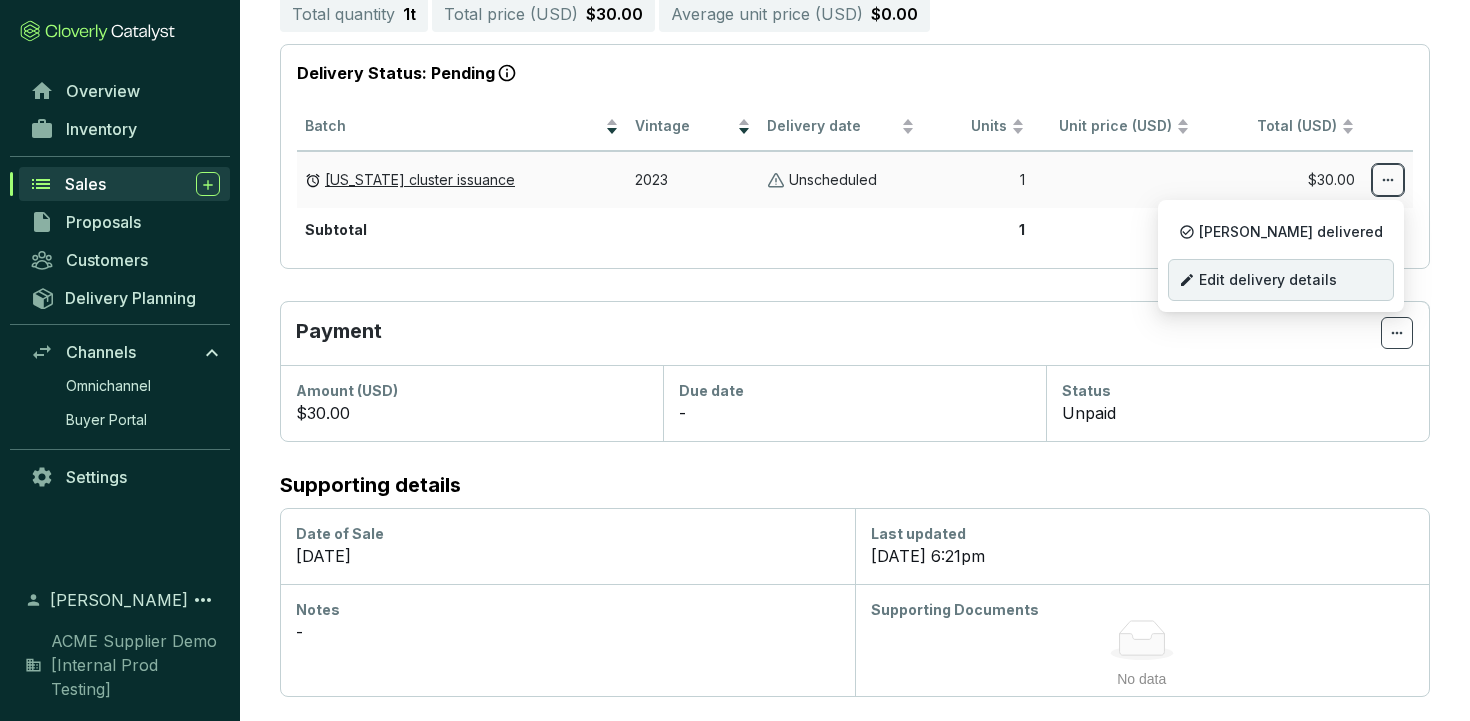 click on "Edit delivery details" at bounding box center [1268, 280] 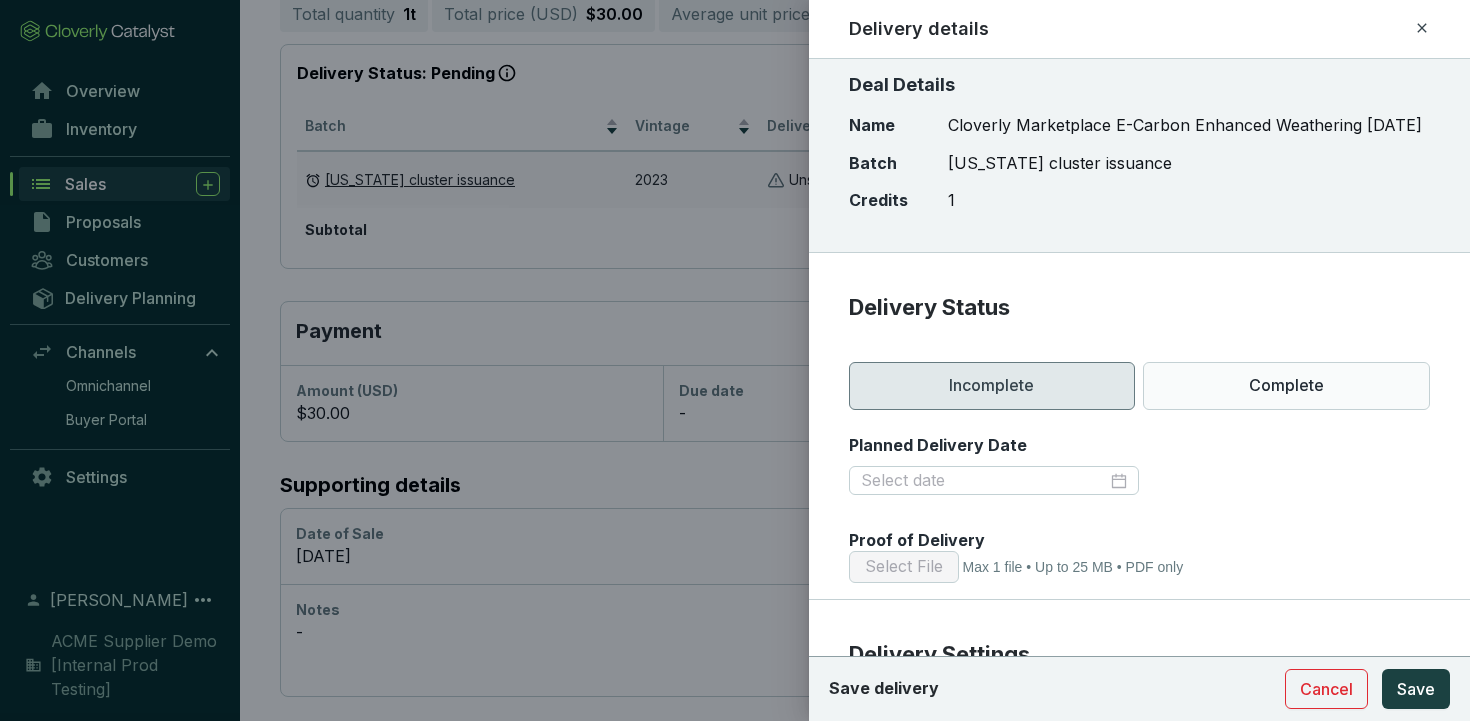 click at bounding box center (1140, 481) 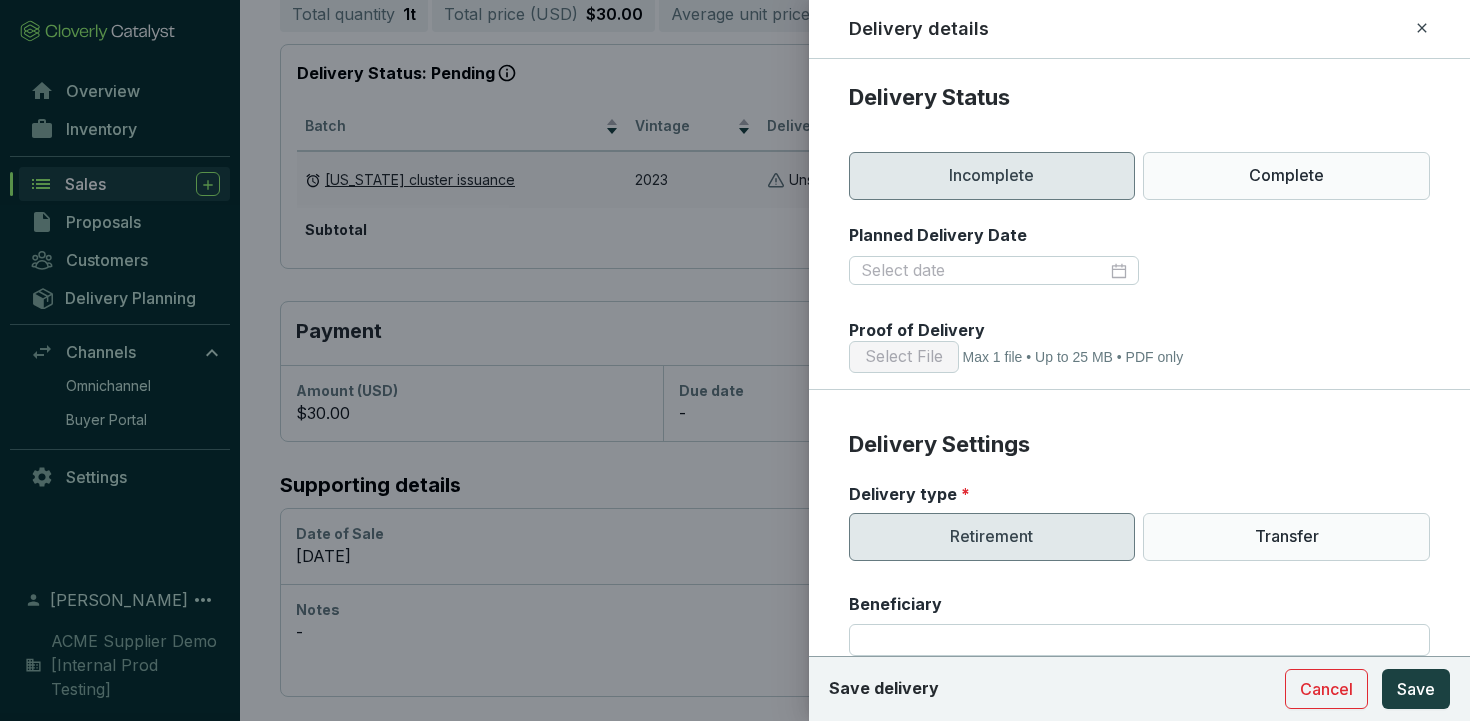 scroll, scrollTop: 0, scrollLeft: 0, axis: both 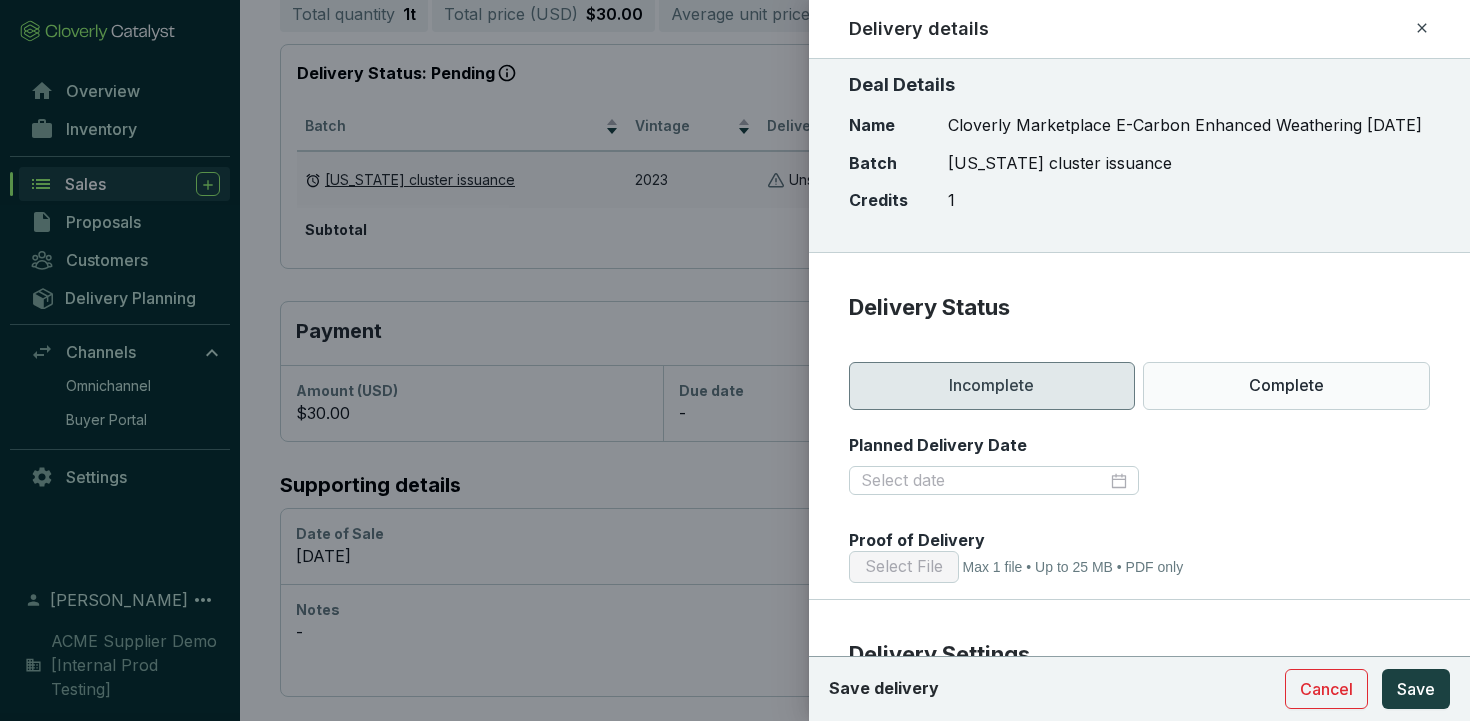 click 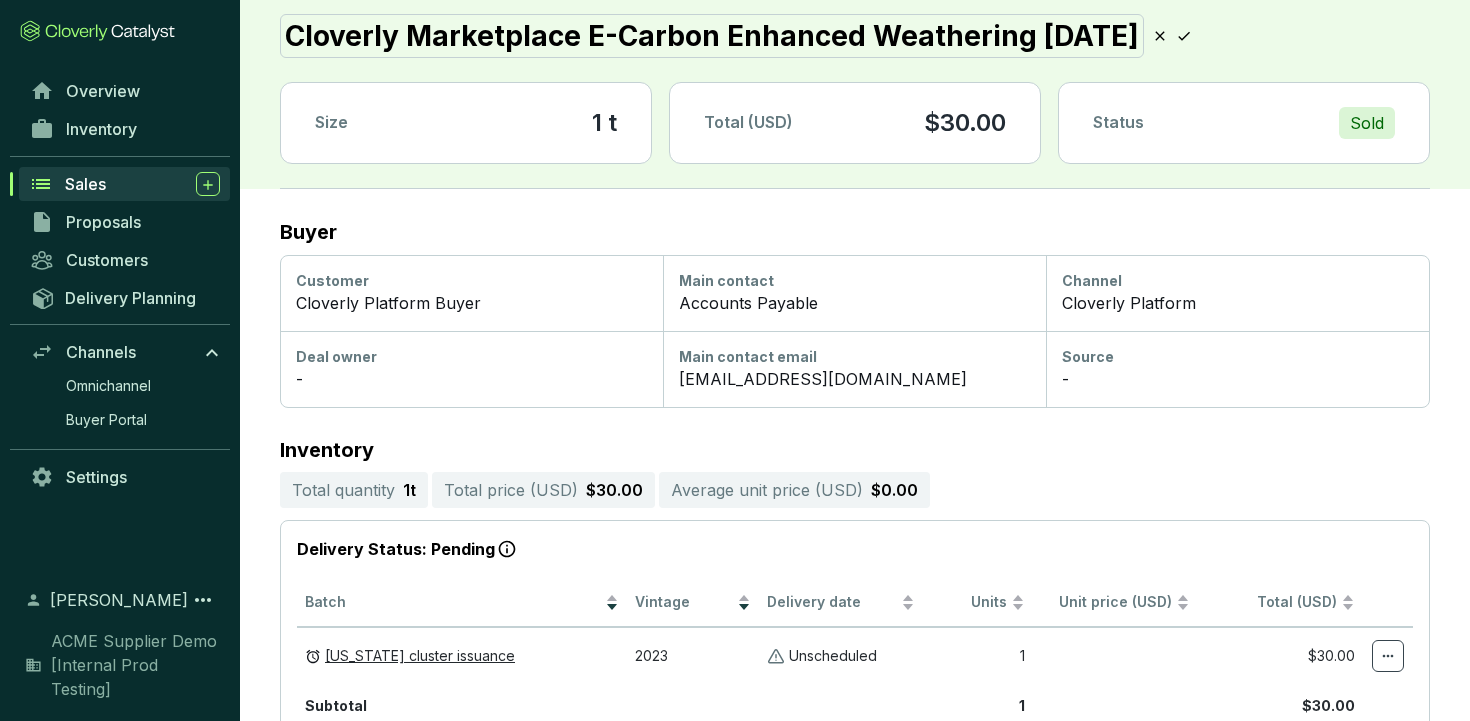 scroll, scrollTop: 0, scrollLeft: 0, axis: both 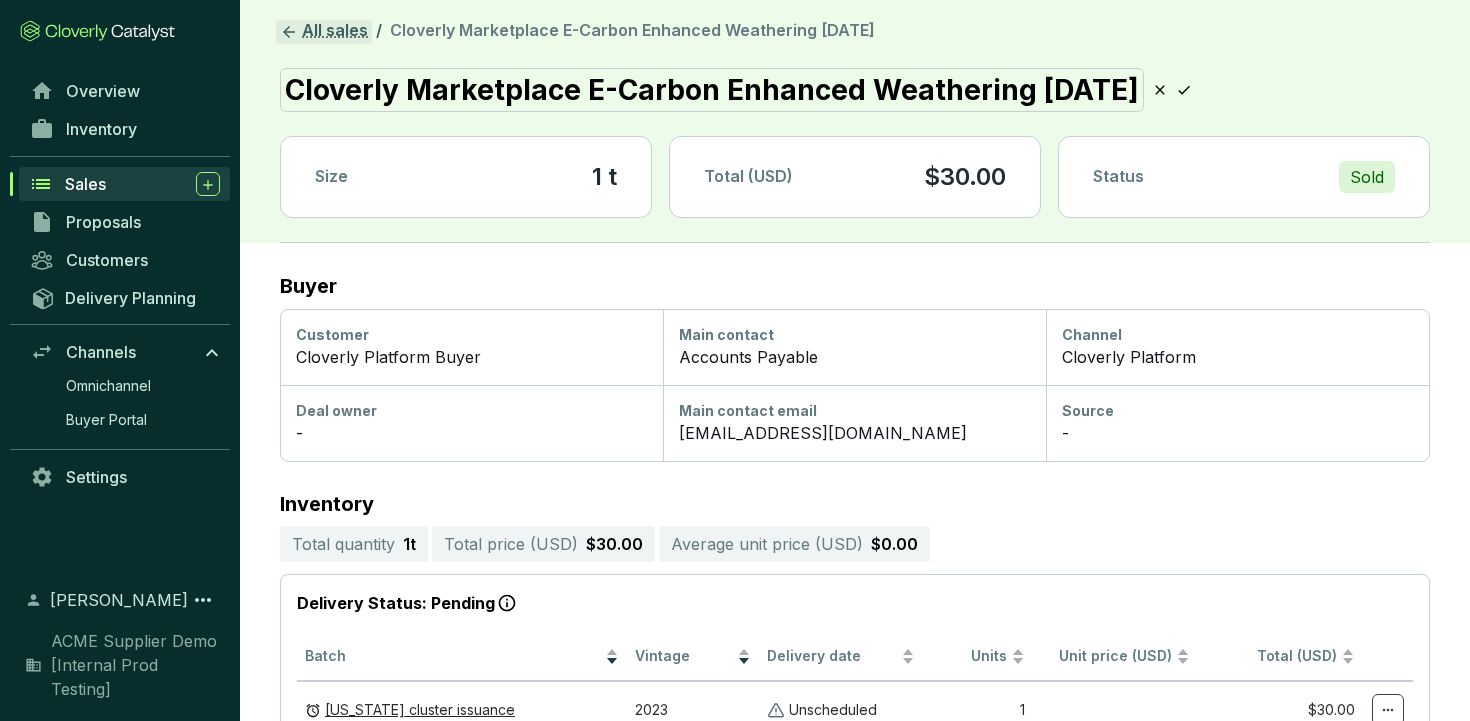 click on "All sales" at bounding box center [324, 32] 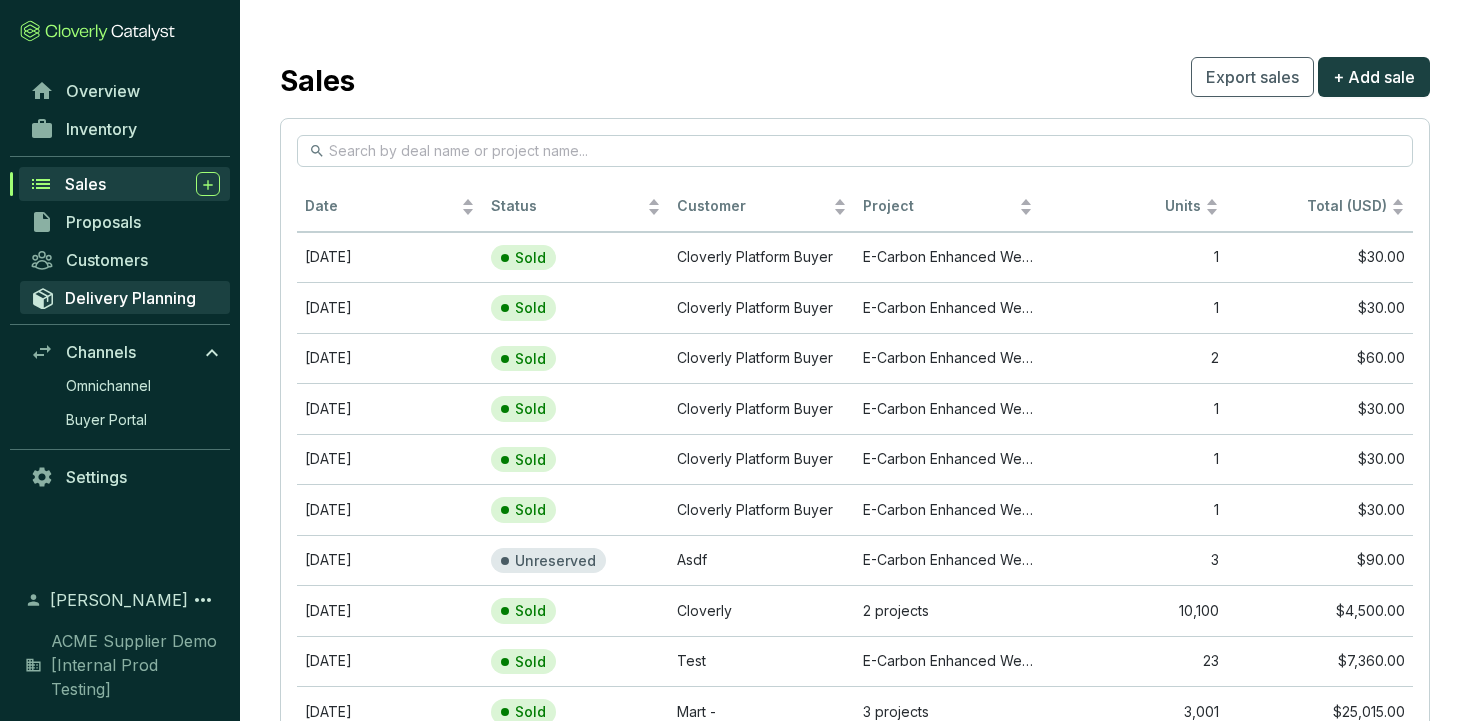 click on "Delivery Planning" at bounding box center [125, 297] 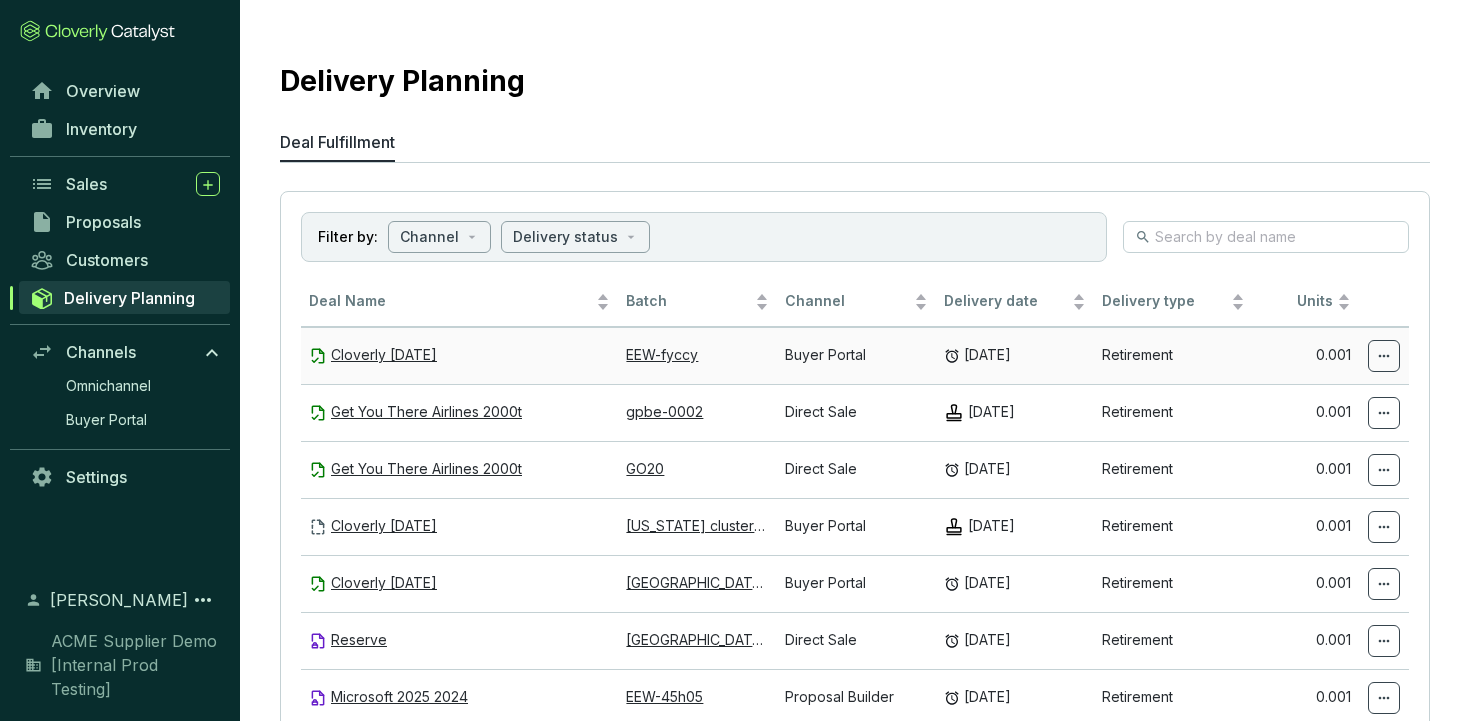 click on "Cloverly Mar 05" at bounding box center [459, 355] 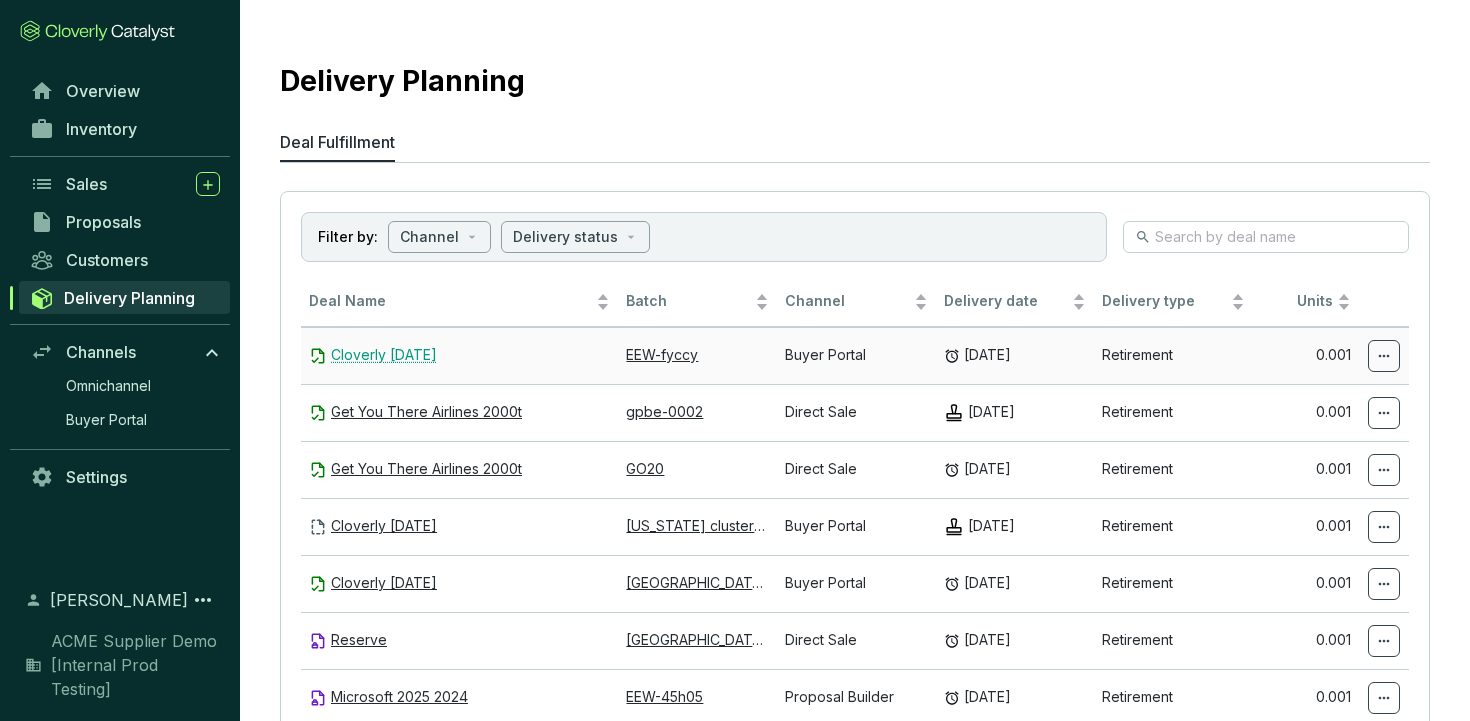 click on "Cloverly Mar 05" at bounding box center (384, 355) 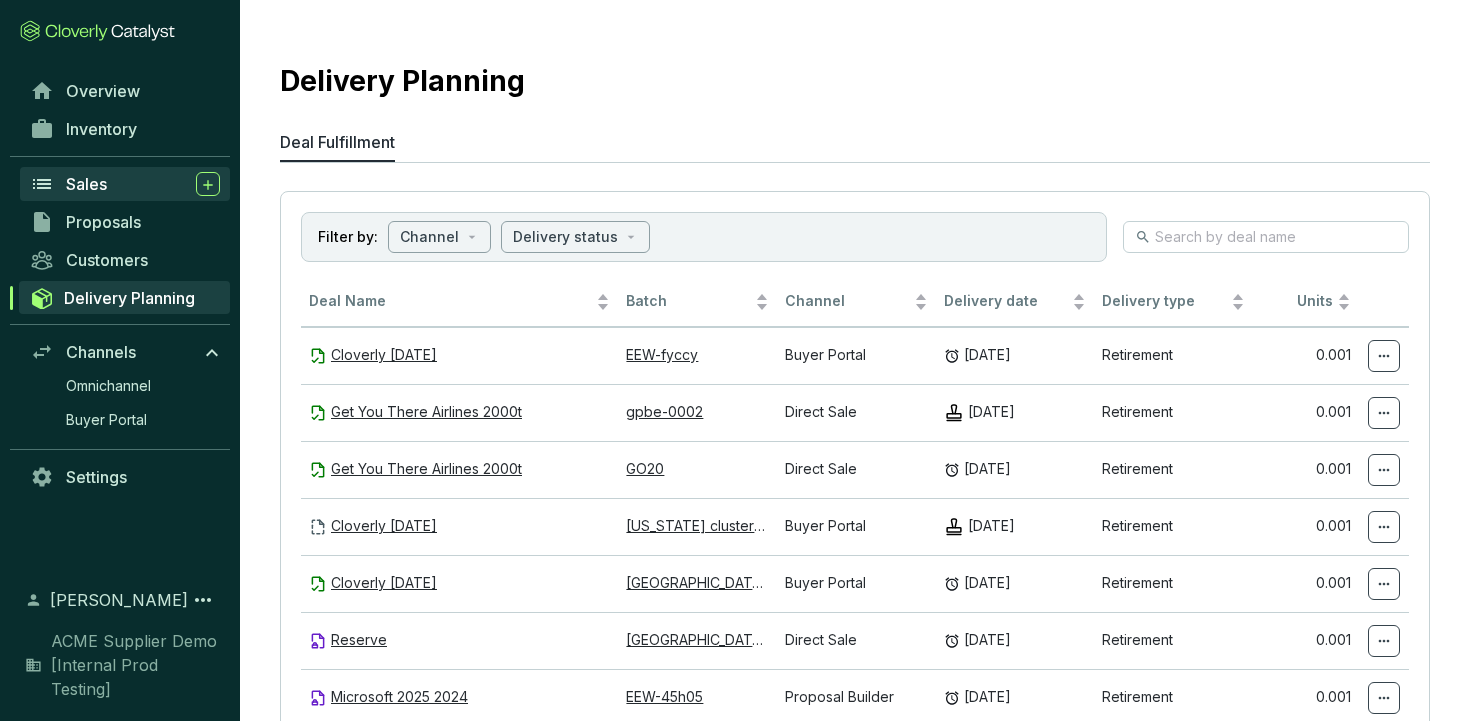 click on "Sales" at bounding box center (143, 184) 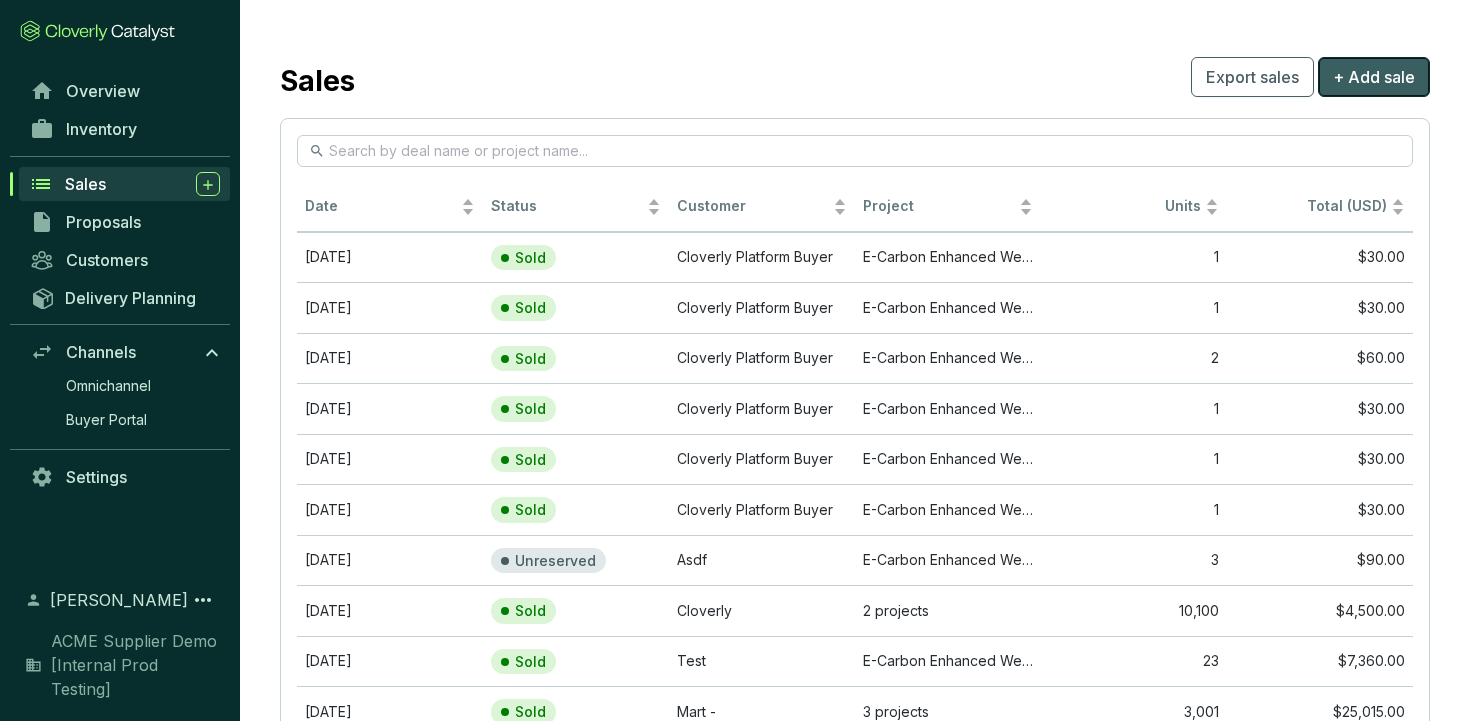 click on "+ Add sale" at bounding box center [1374, 77] 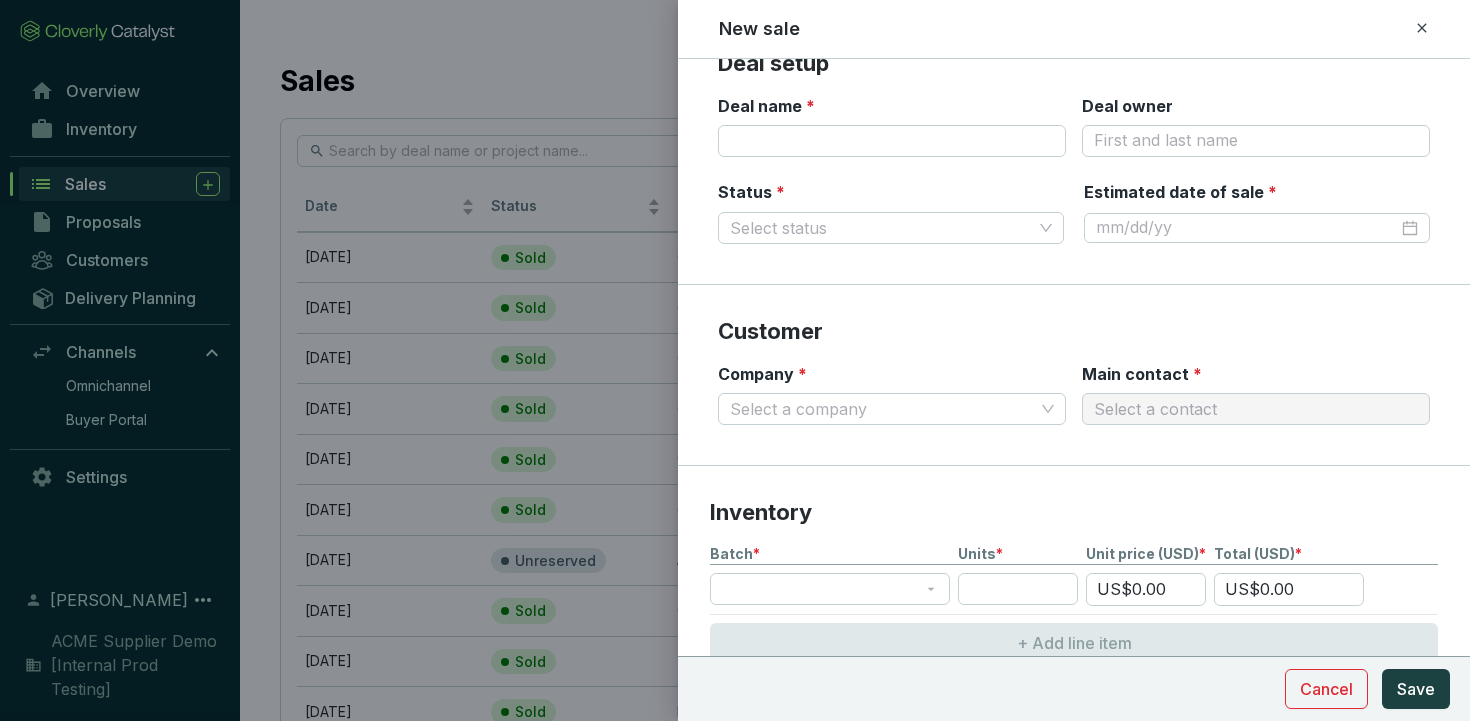 scroll, scrollTop: 67, scrollLeft: 0, axis: vertical 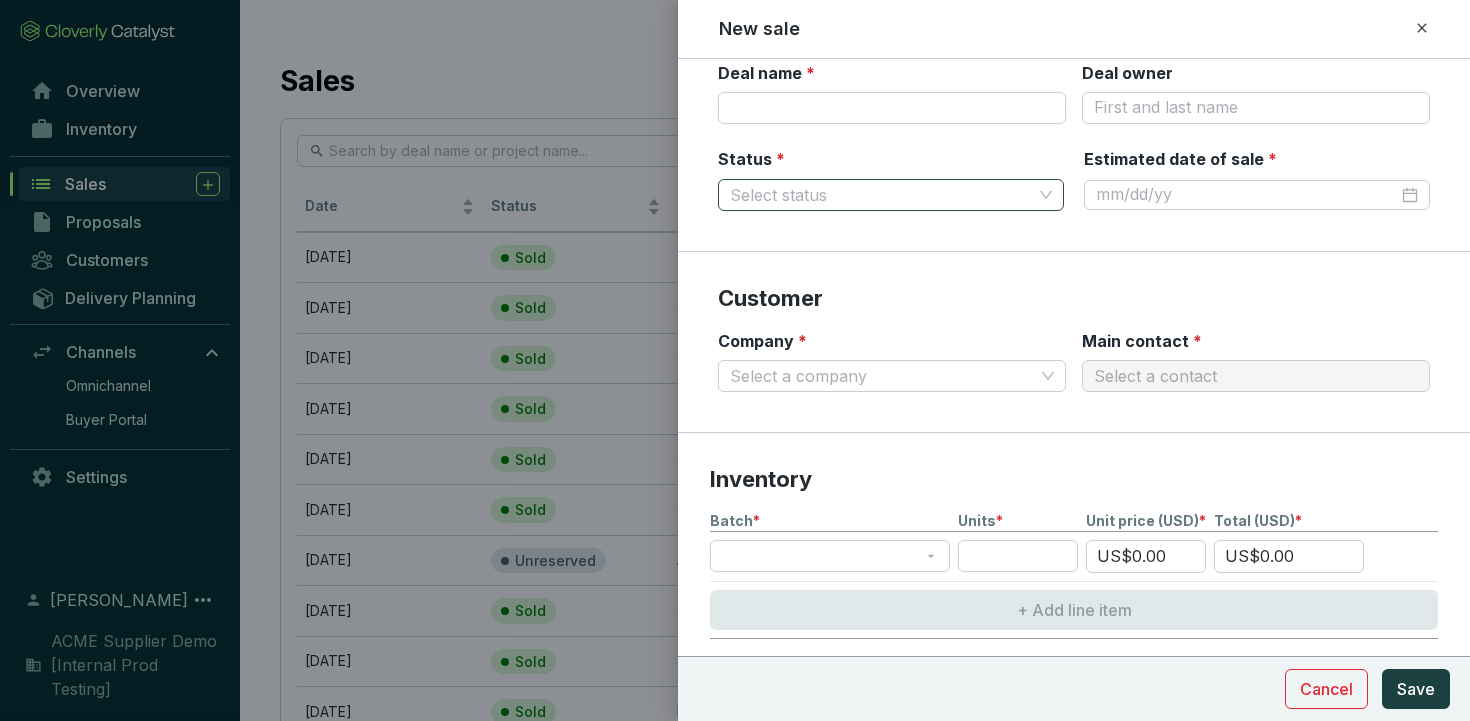 click at bounding box center (891, 195) 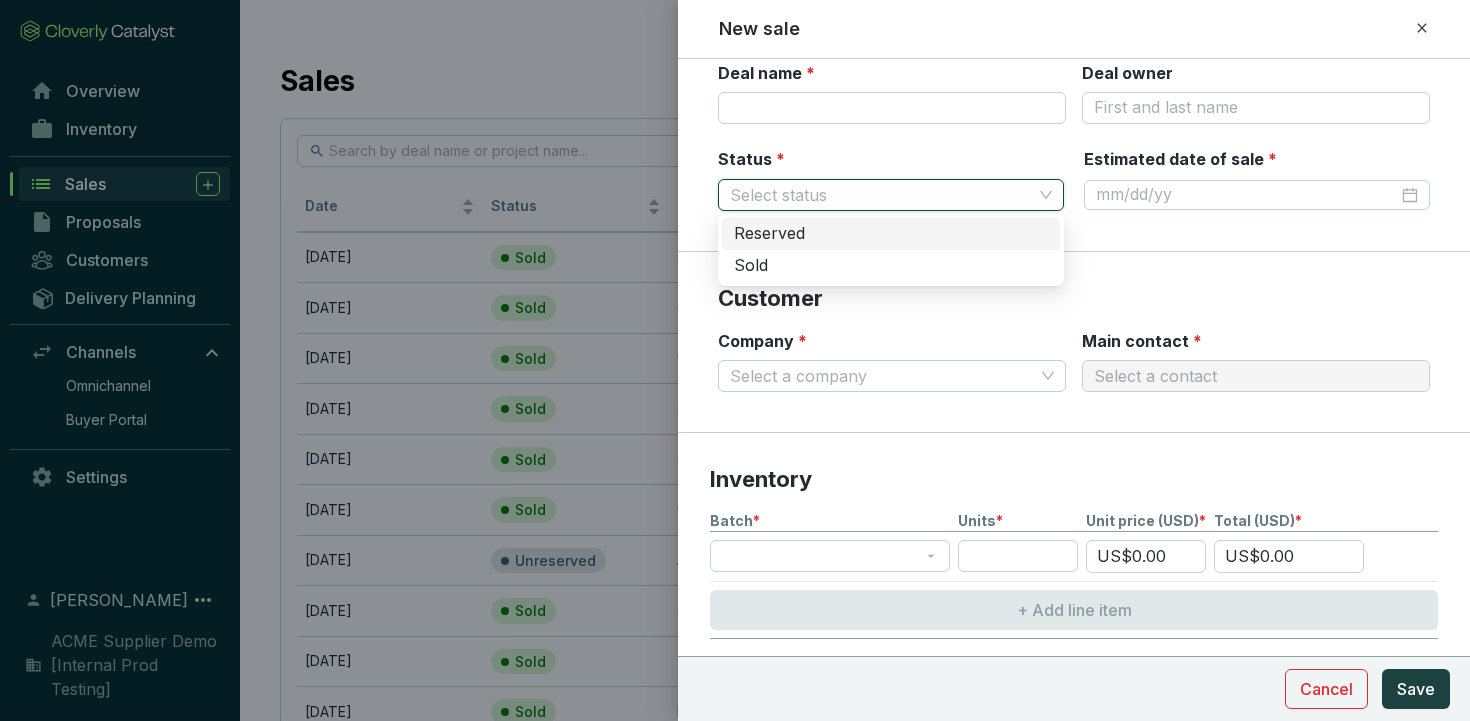 click on "Reserved" at bounding box center [891, 234] 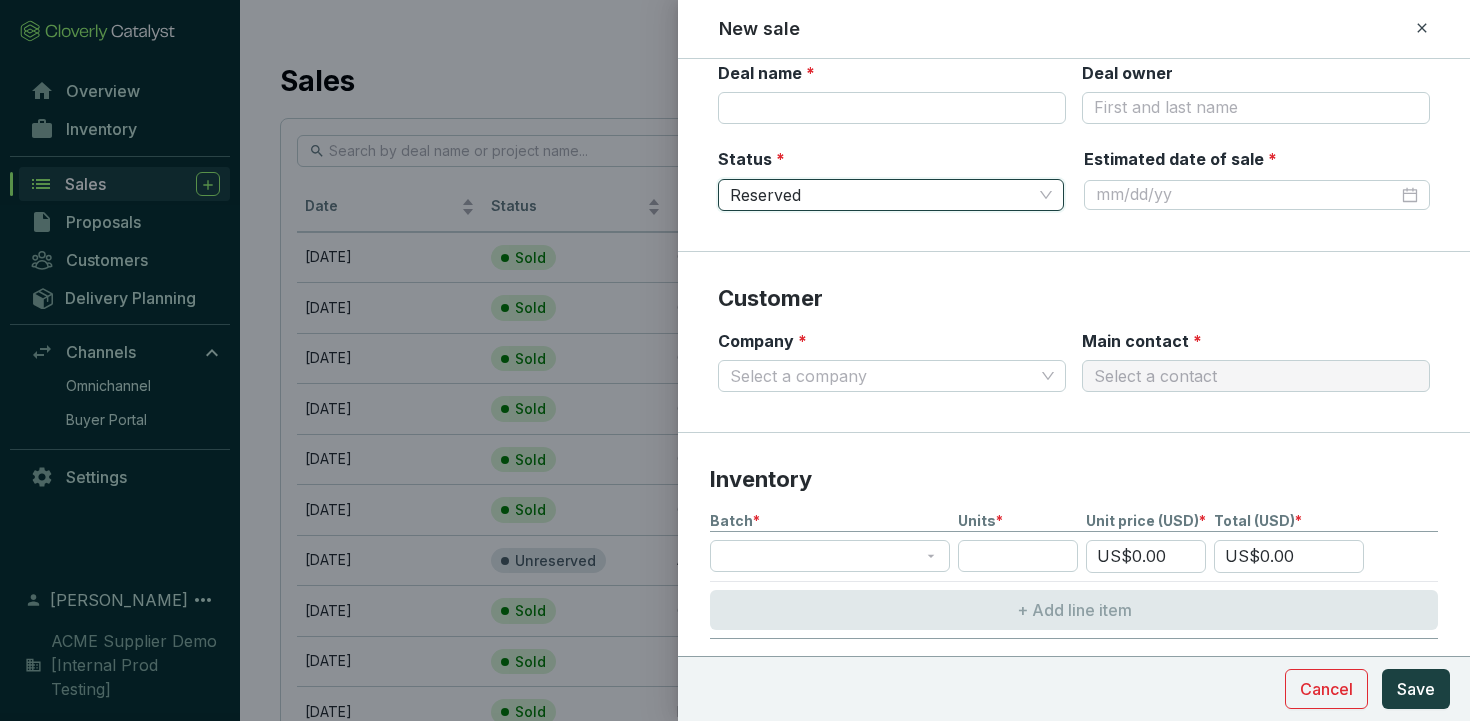 click on "Customer Company   * Select a company Main contact   * Select a contact" at bounding box center (1074, 342) 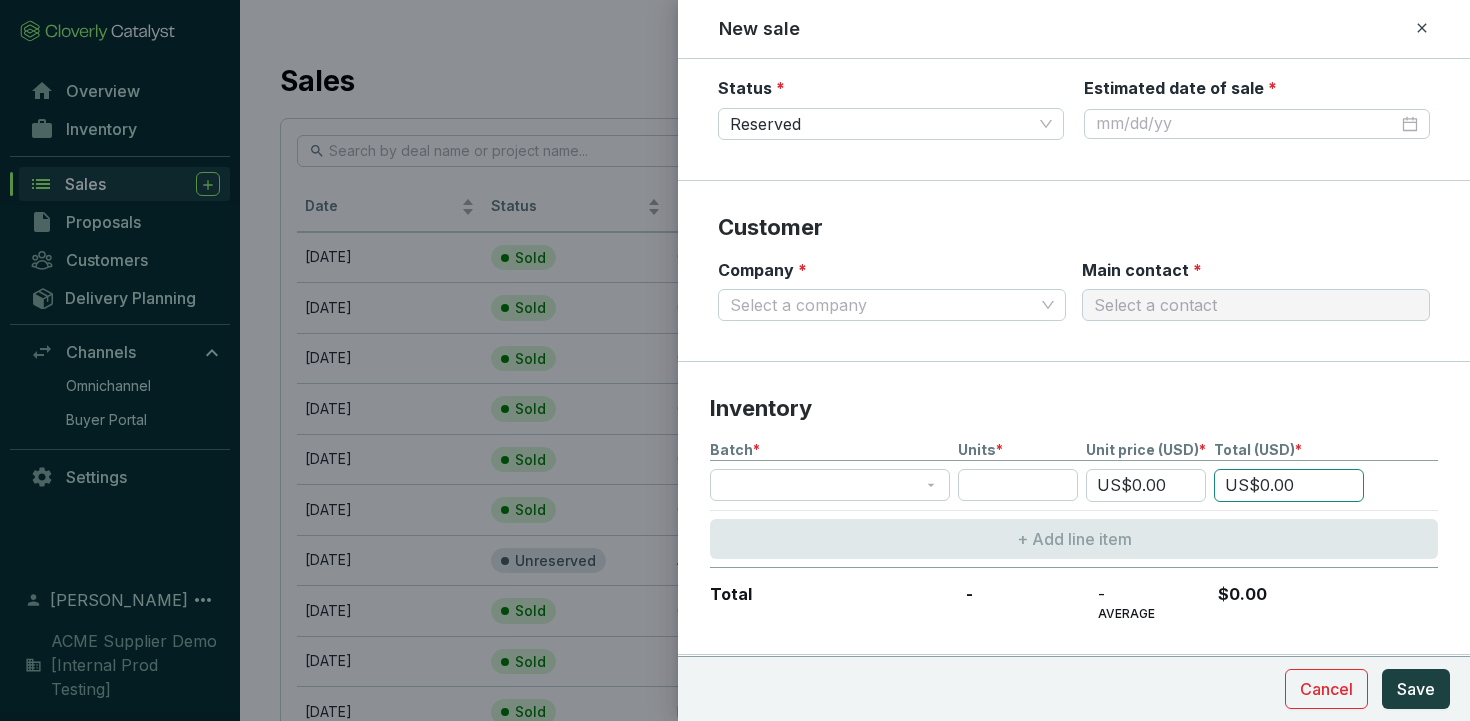scroll, scrollTop: 36, scrollLeft: 0, axis: vertical 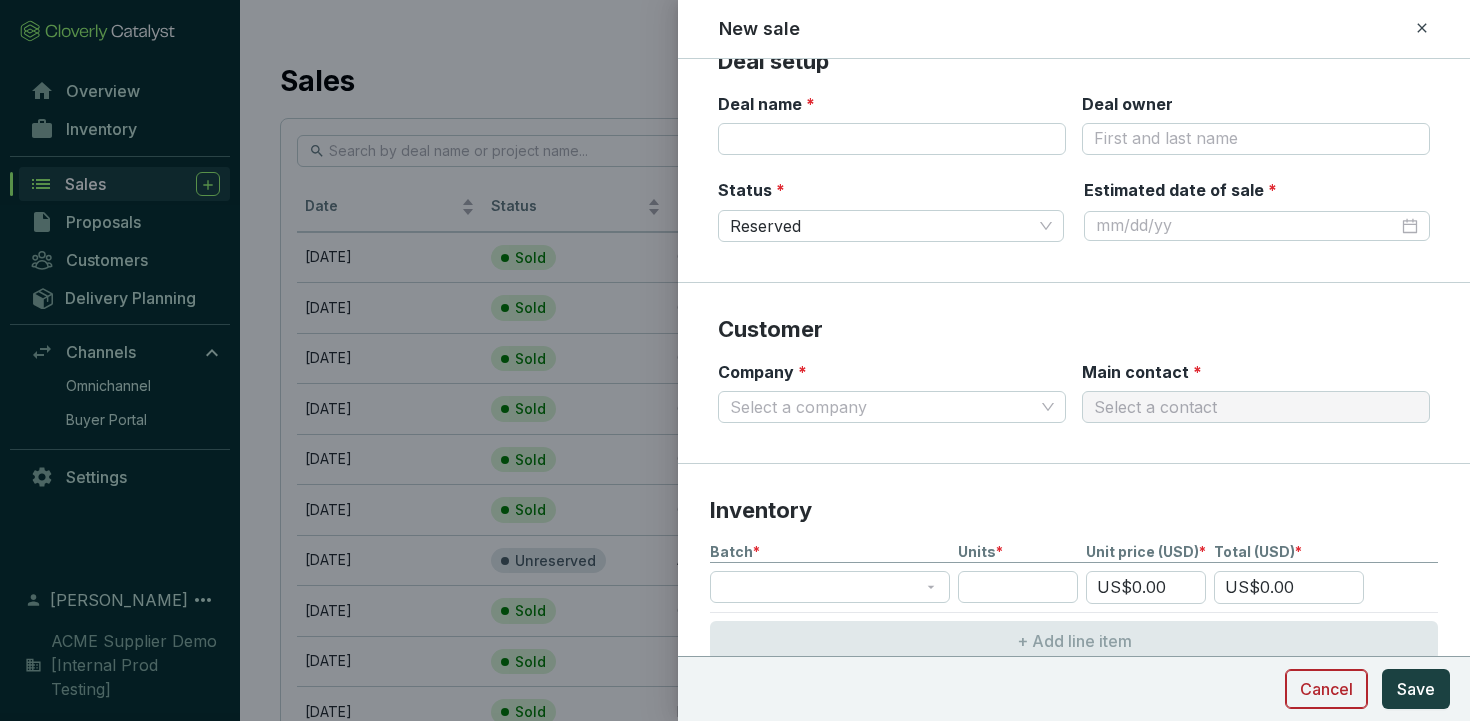 click on "Cancel" at bounding box center (1326, 689) 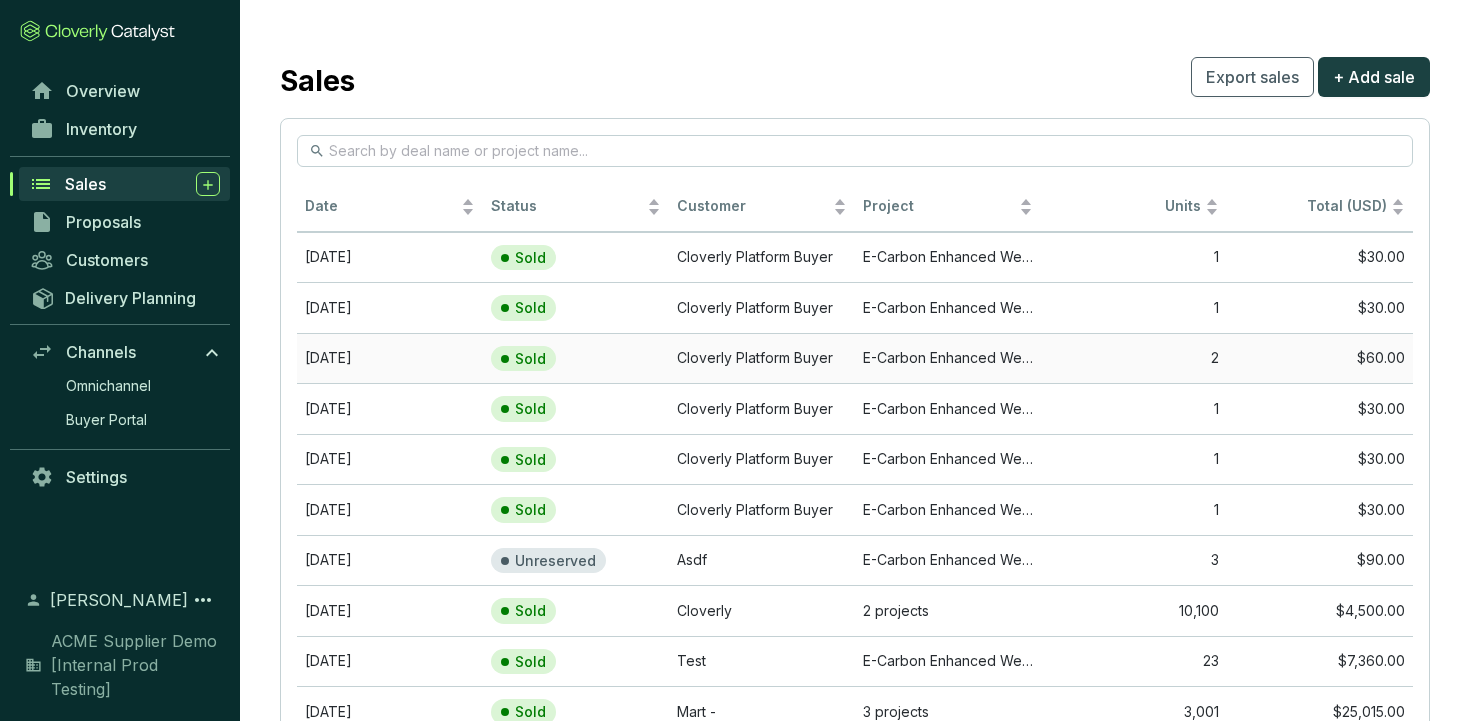 scroll, scrollTop: 141, scrollLeft: 0, axis: vertical 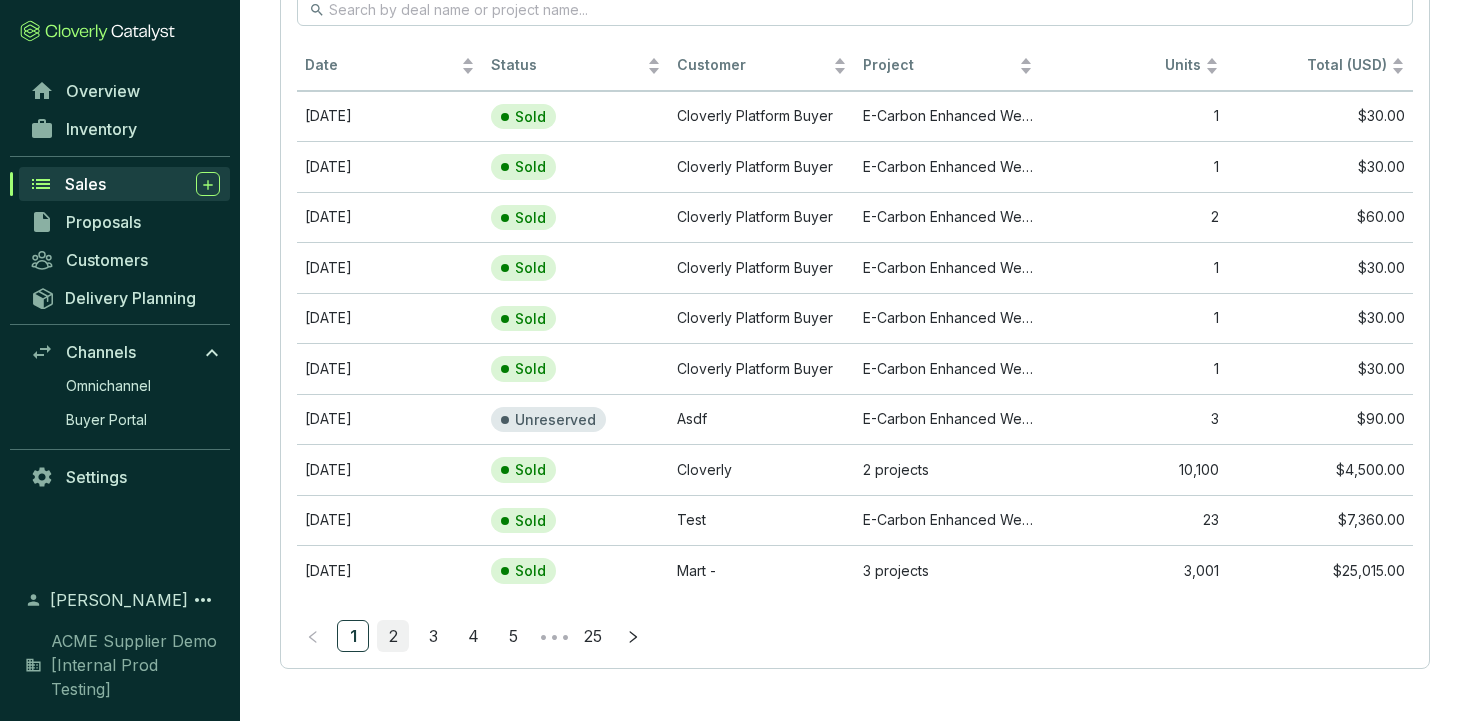 click on "2" at bounding box center (393, 636) 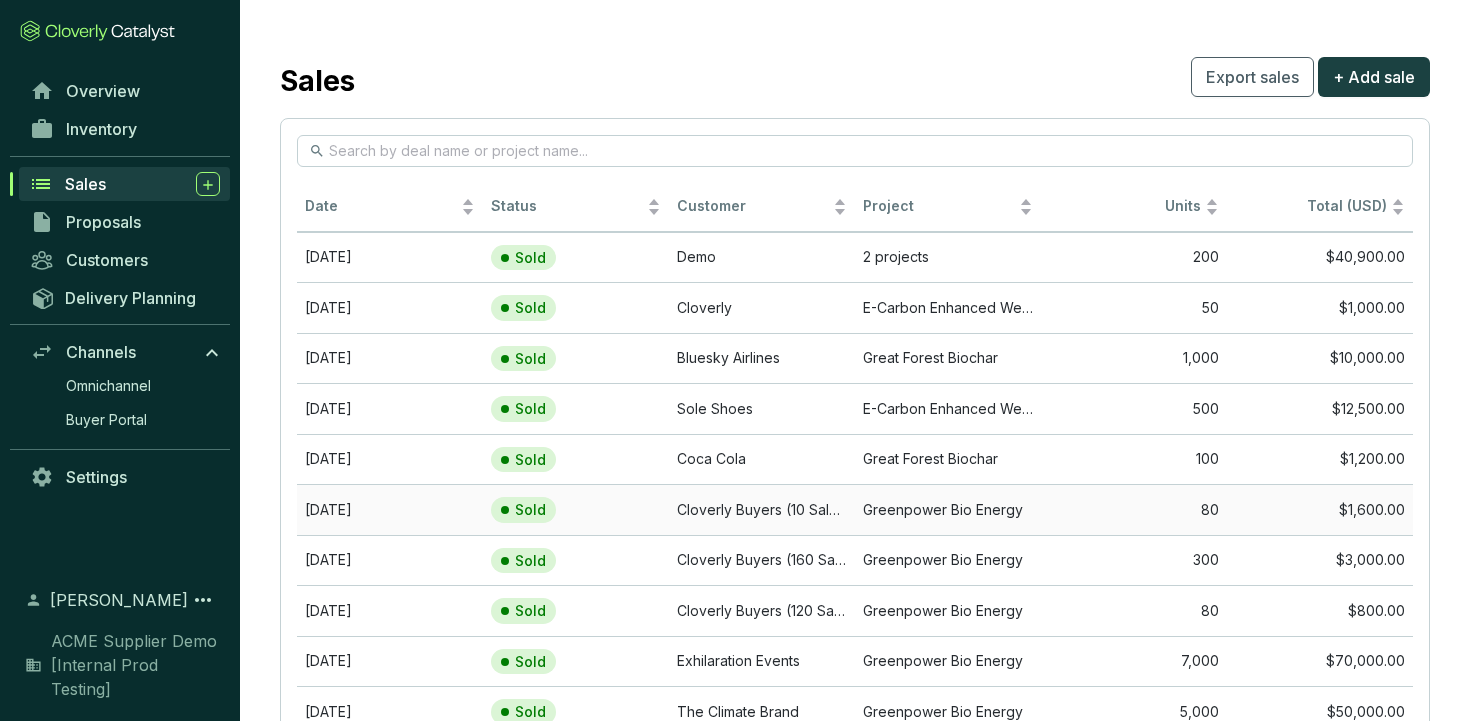 scroll, scrollTop: 141, scrollLeft: 0, axis: vertical 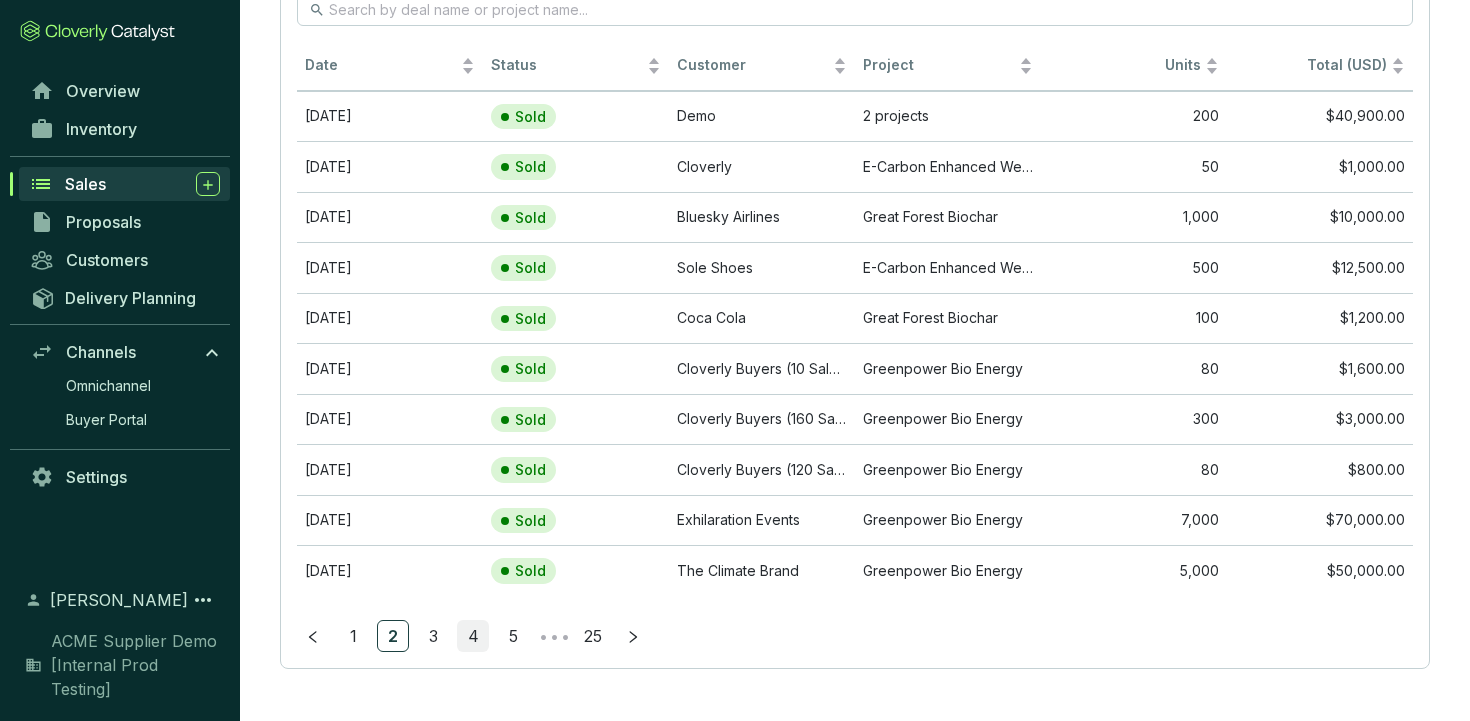 click on "4" at bounding box center [473, 636] 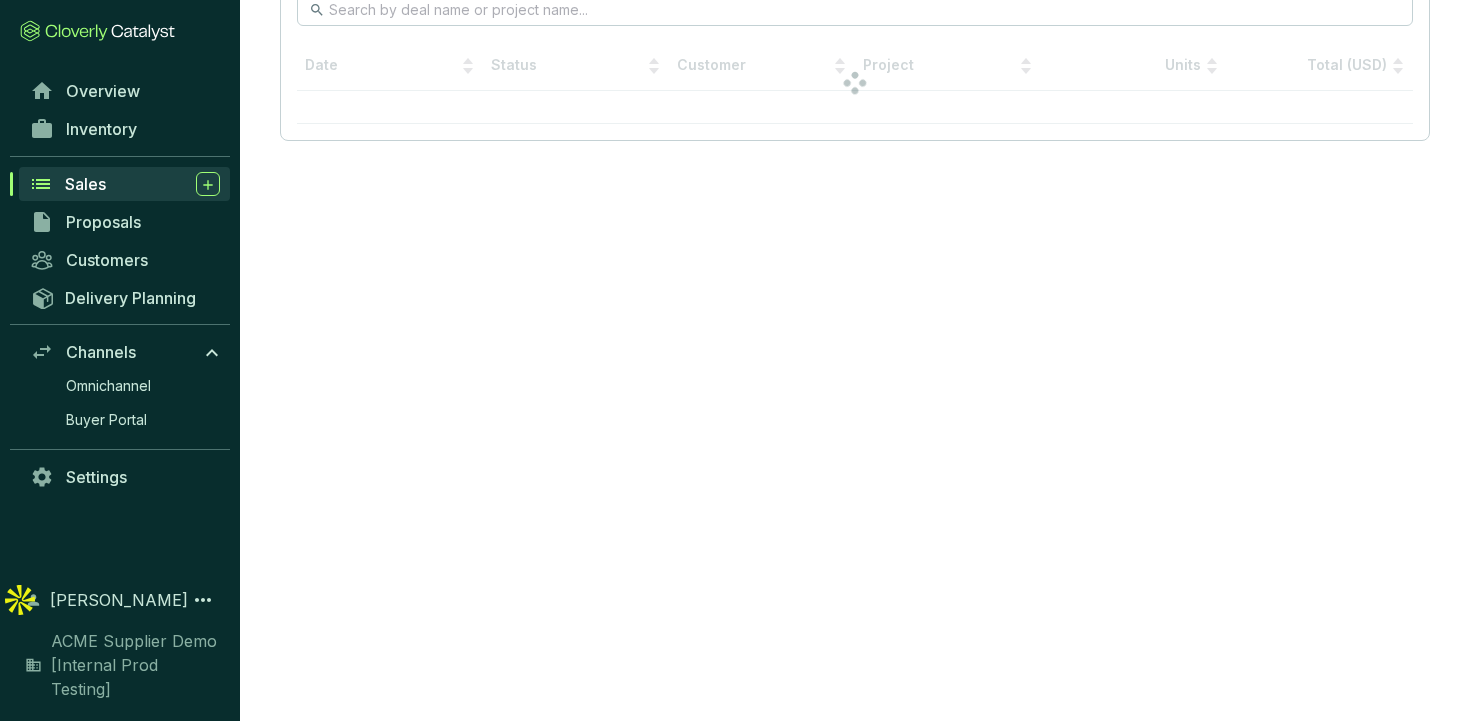 scroll, scrollTop: 0, scrollLeft: 0, axis: both 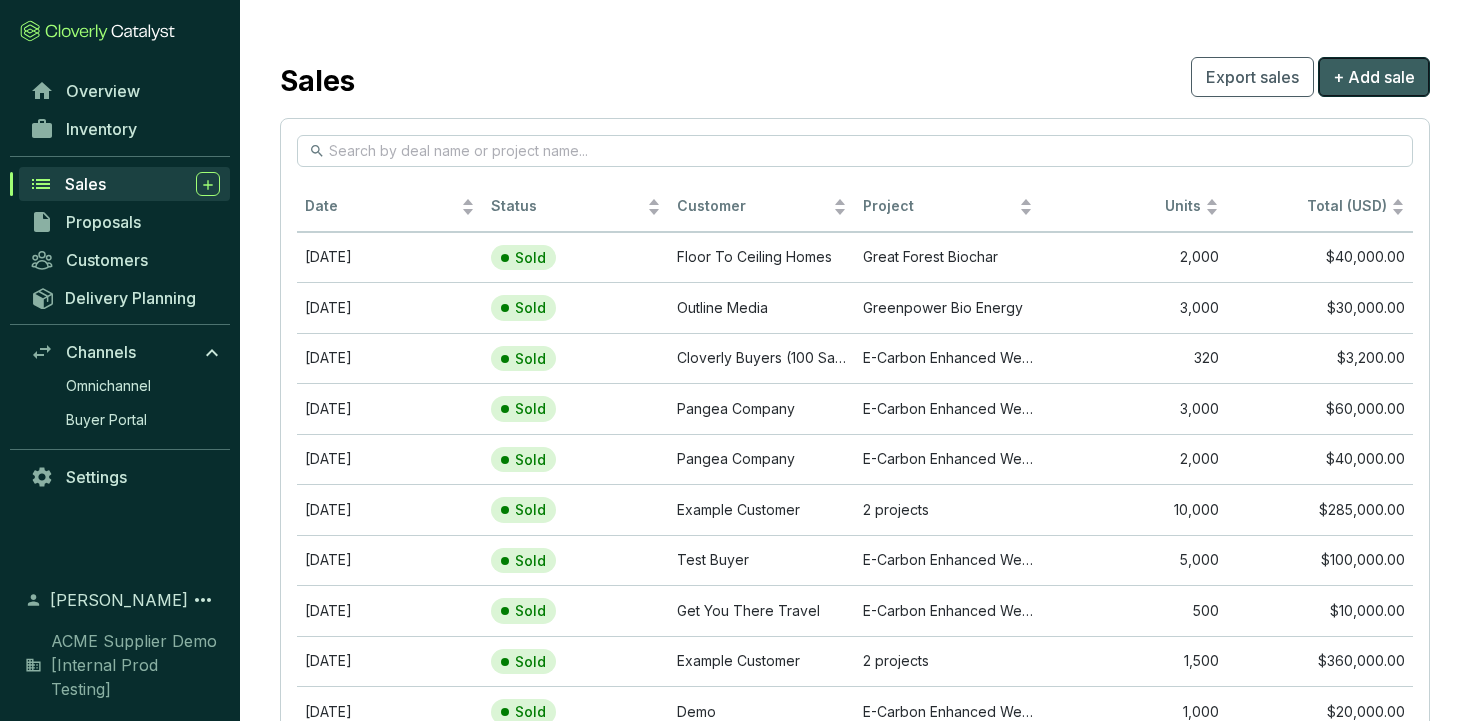 click on "+ Add sale" at bounding box center (1374, 77) 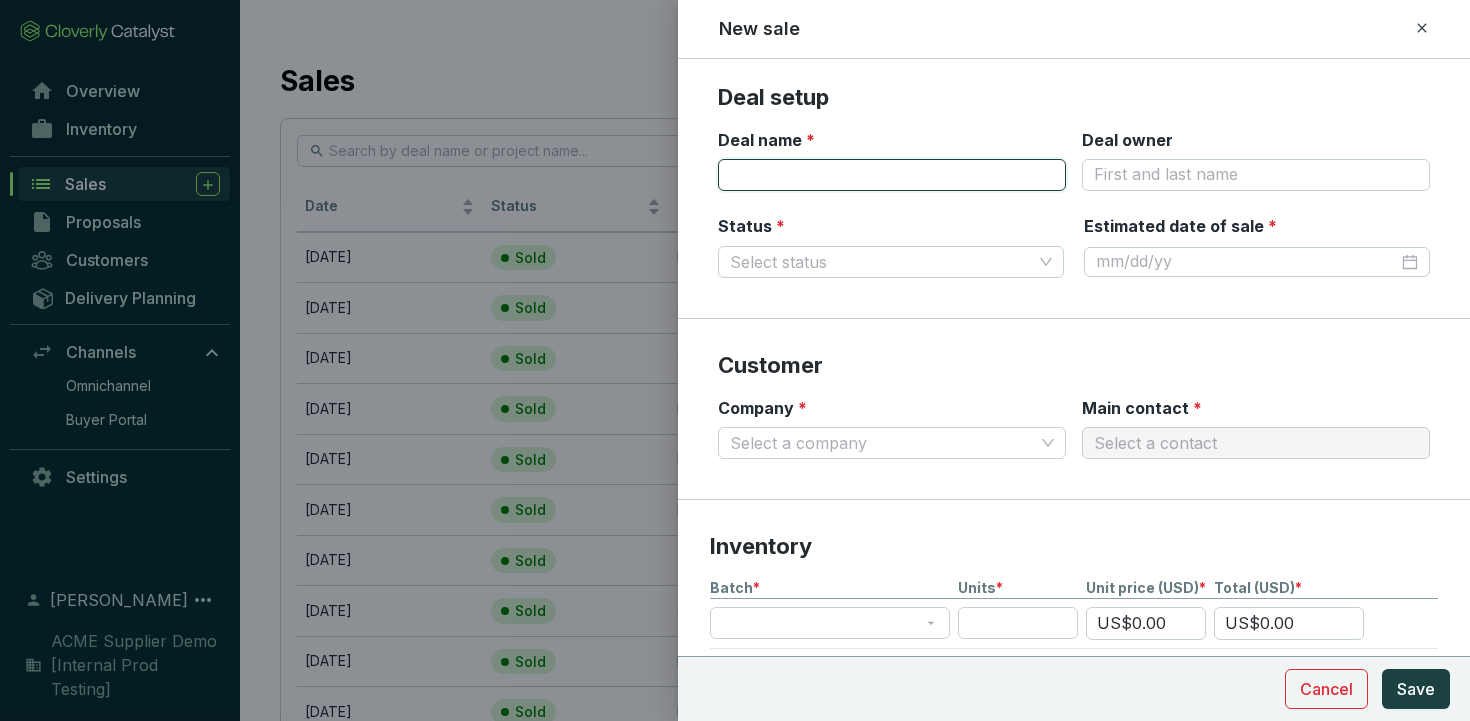click on "Deal name   *" at bounding box center (892, 175) 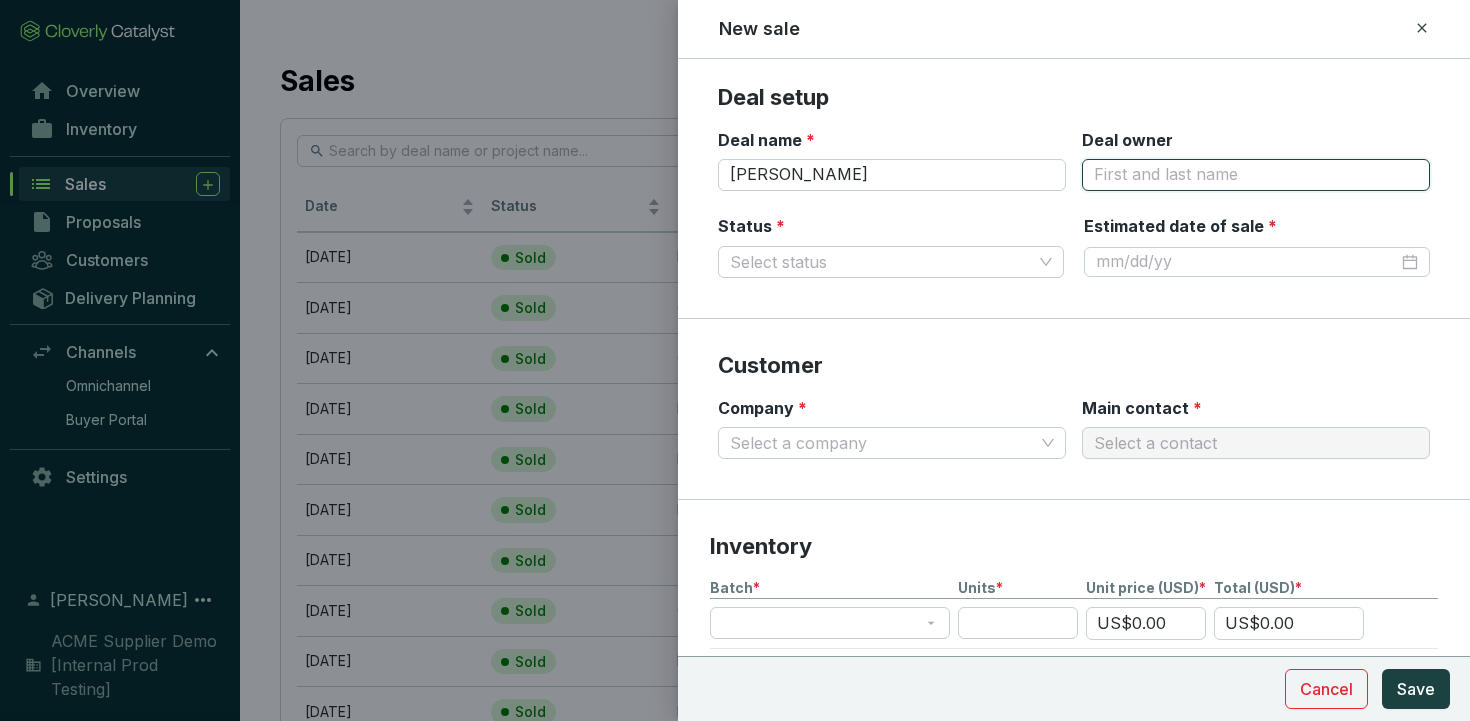 click on "Deal owner" at bounding box center (1256, 175) 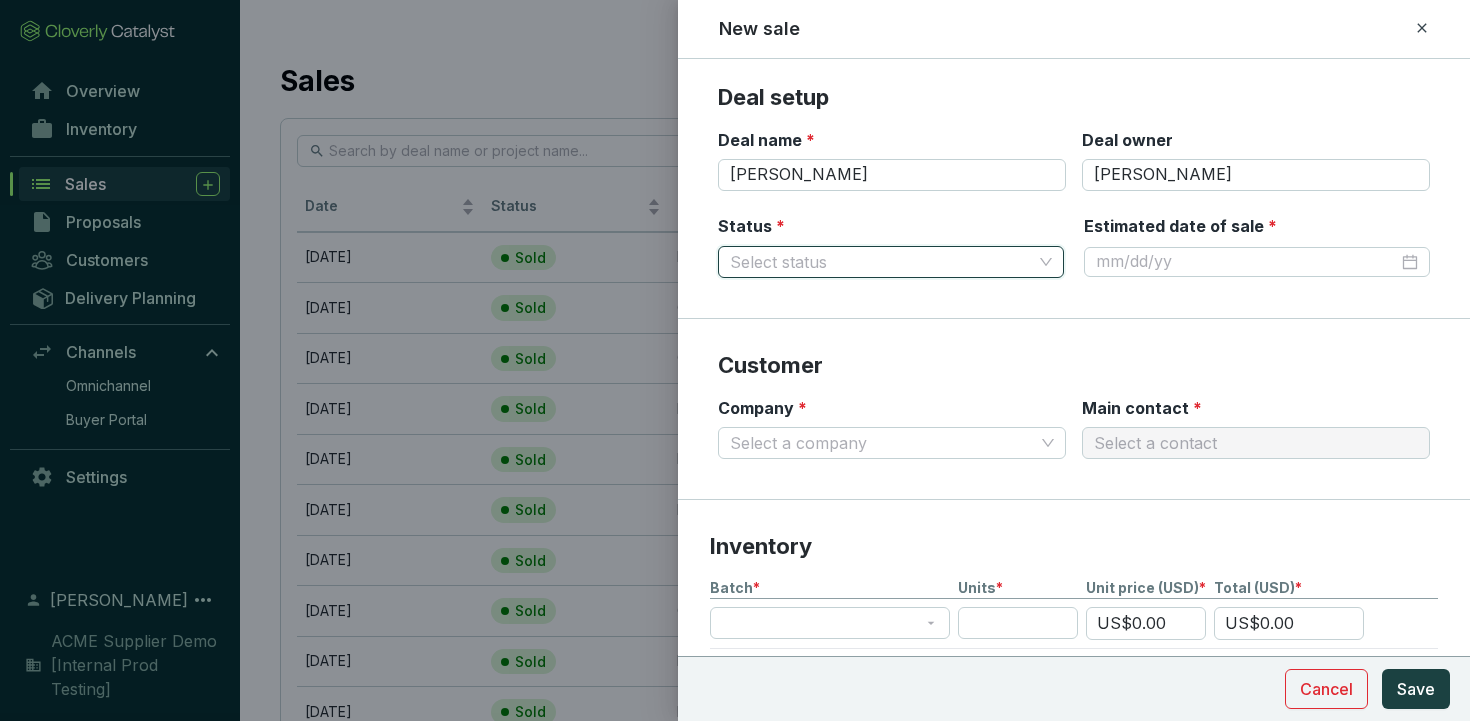 click on "Status   *" at bounding box center (881, 262) 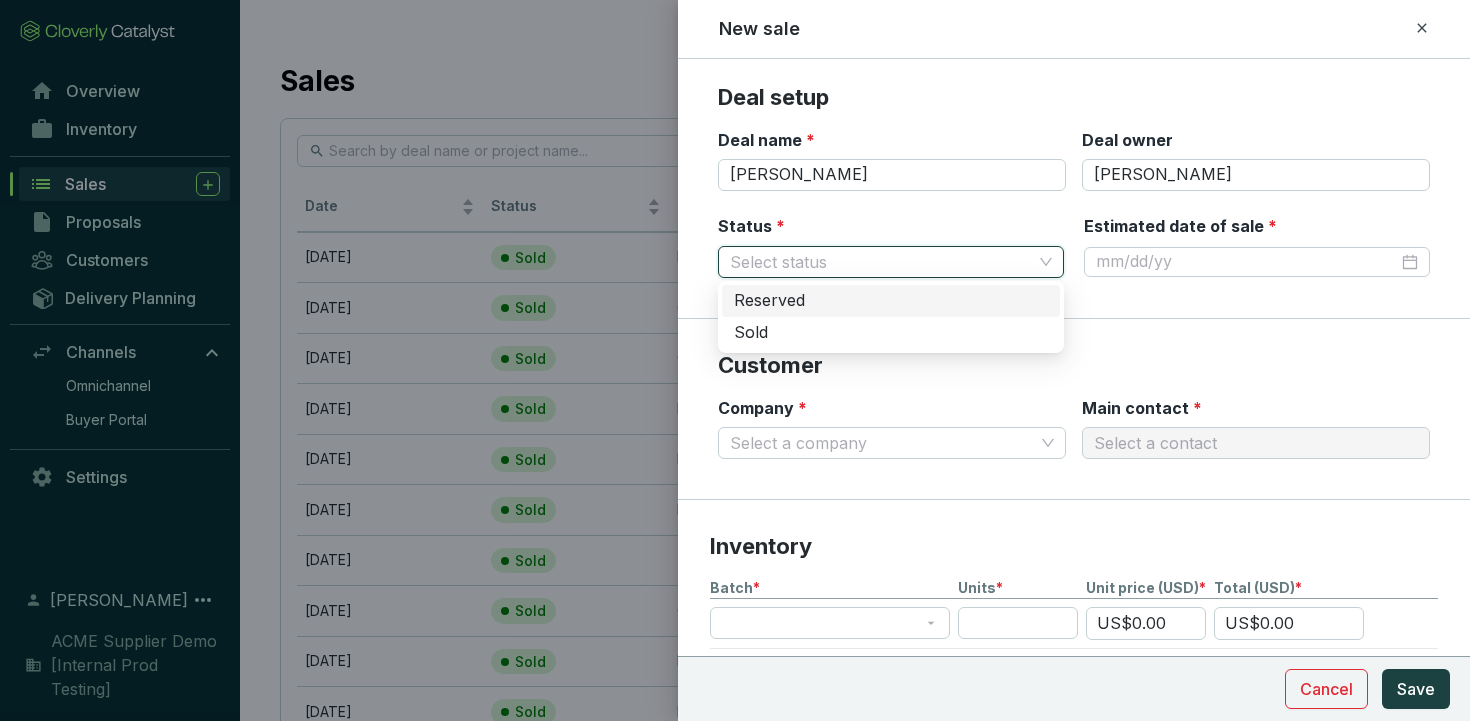 click on "Reserved" at bounding box center [891, 301] 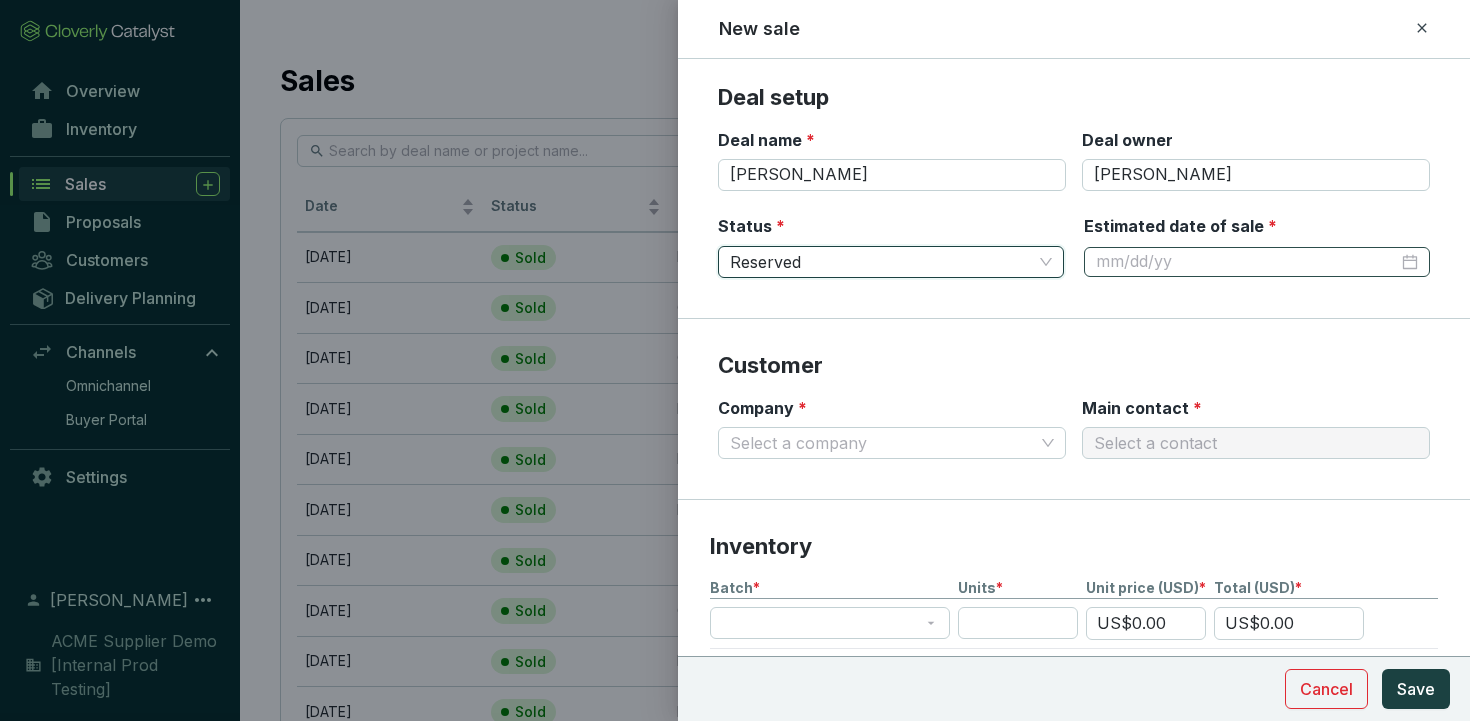 click at bounding box center (1257, 262) 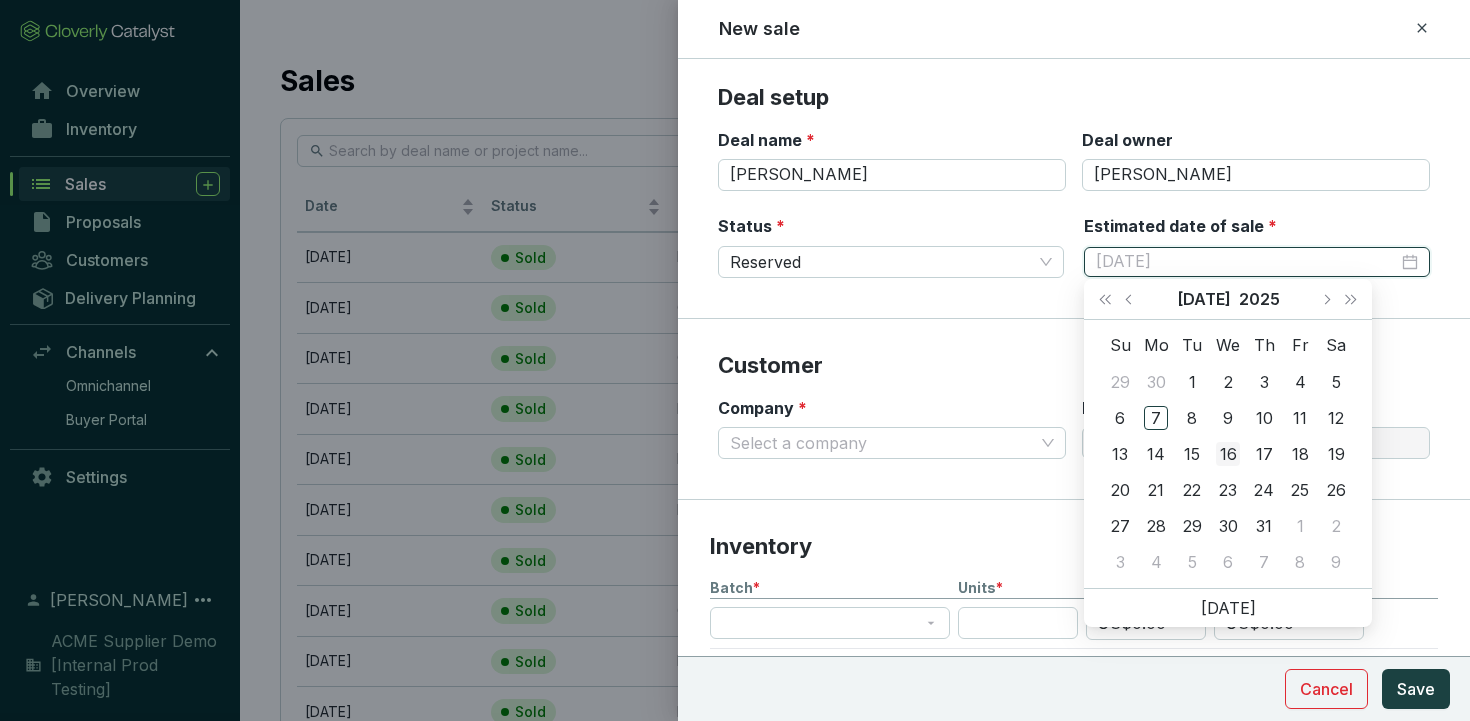 type on "7/16/2025" 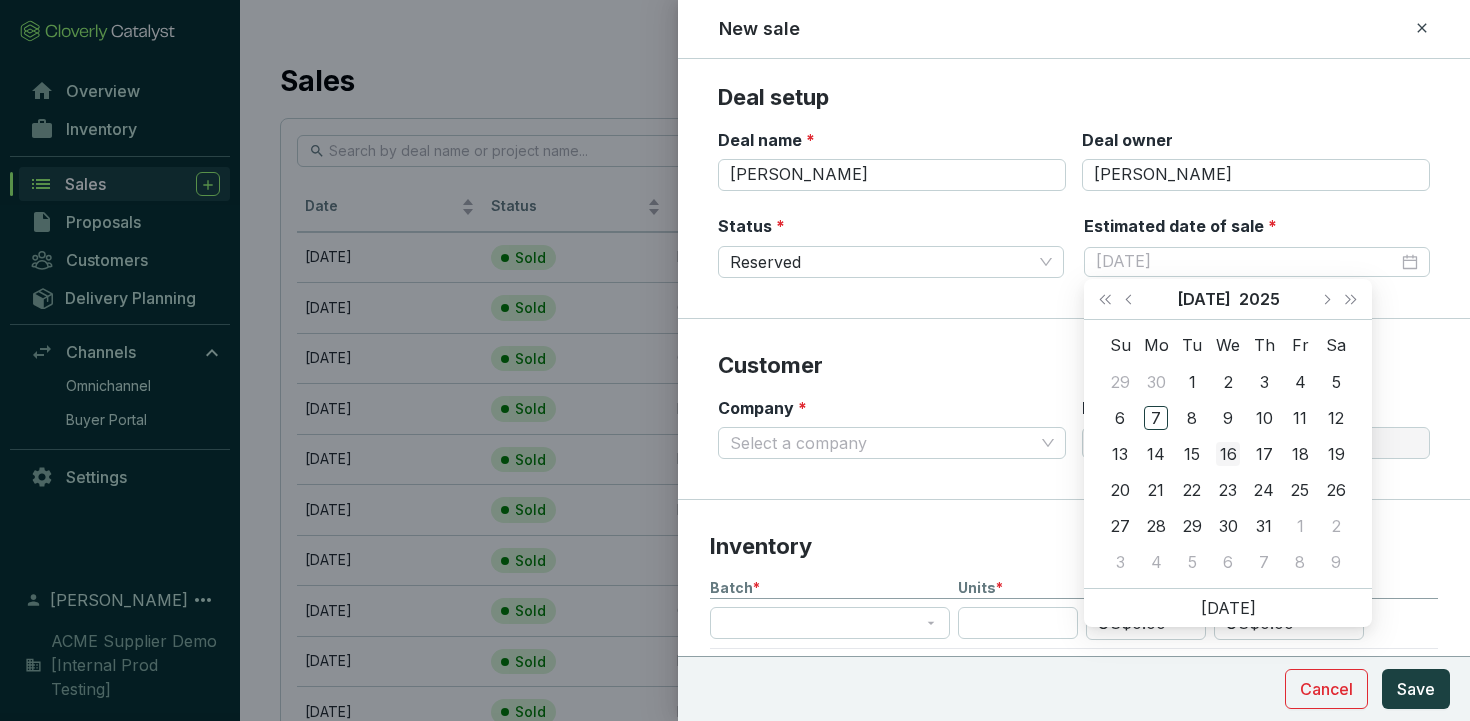 click on "16" at bounding box center (1228, 454) 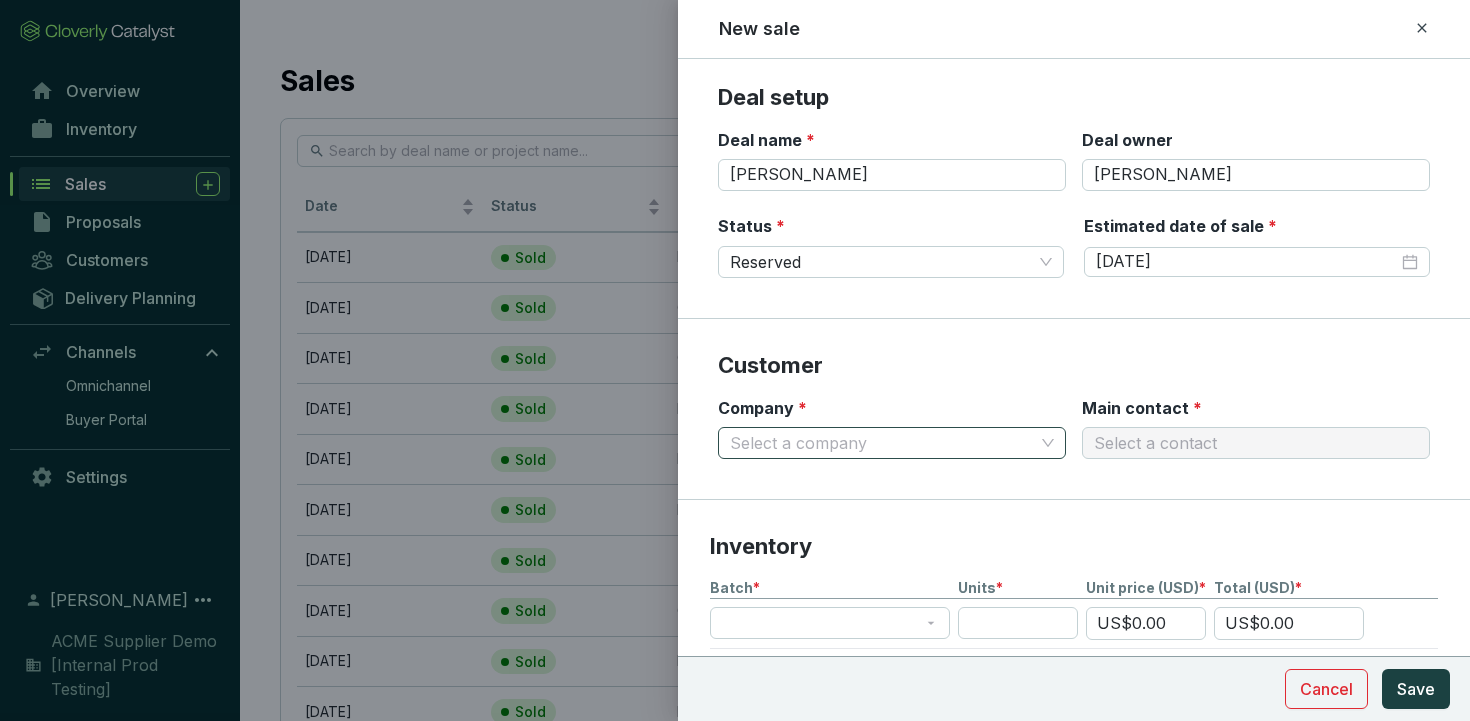 click on "Company   *" at bounding box center (882, 443) 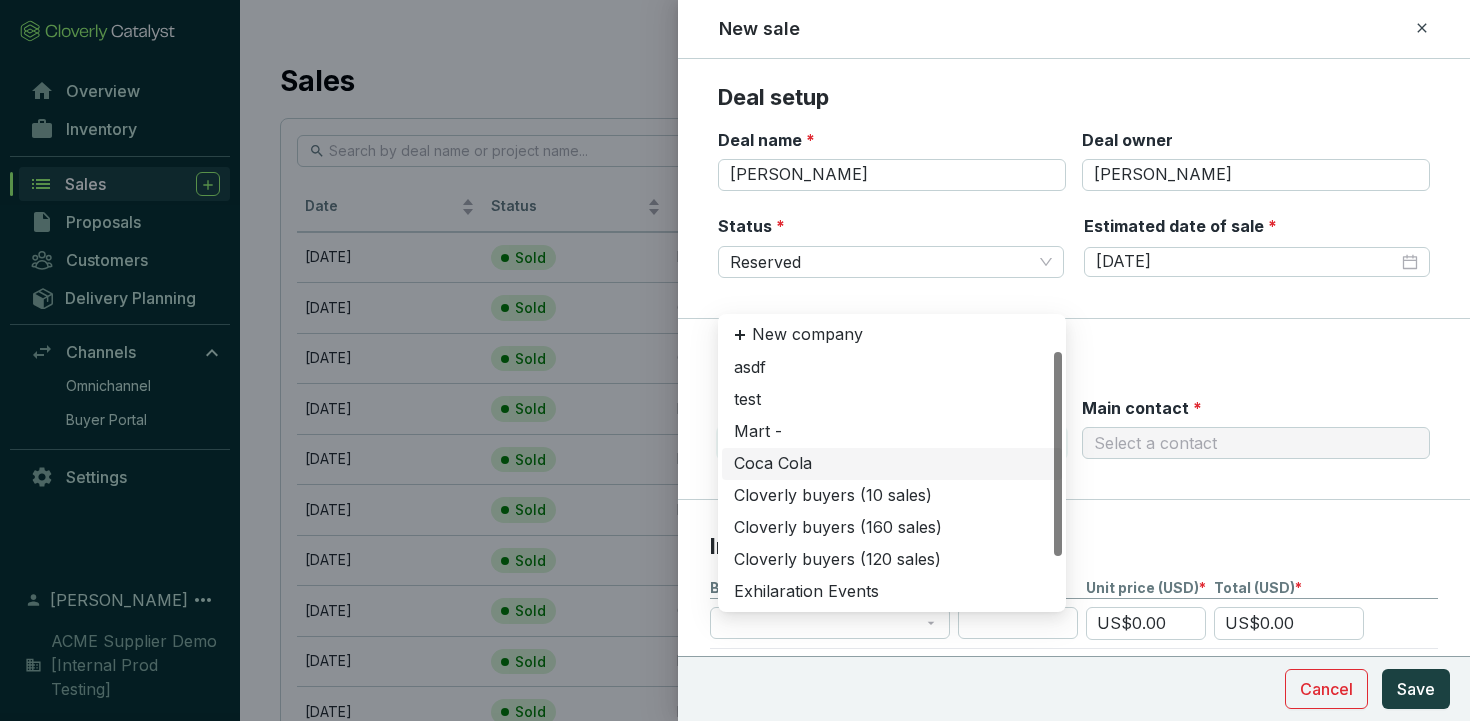 click on "Coca Cola" at bounding box center [892, 464] 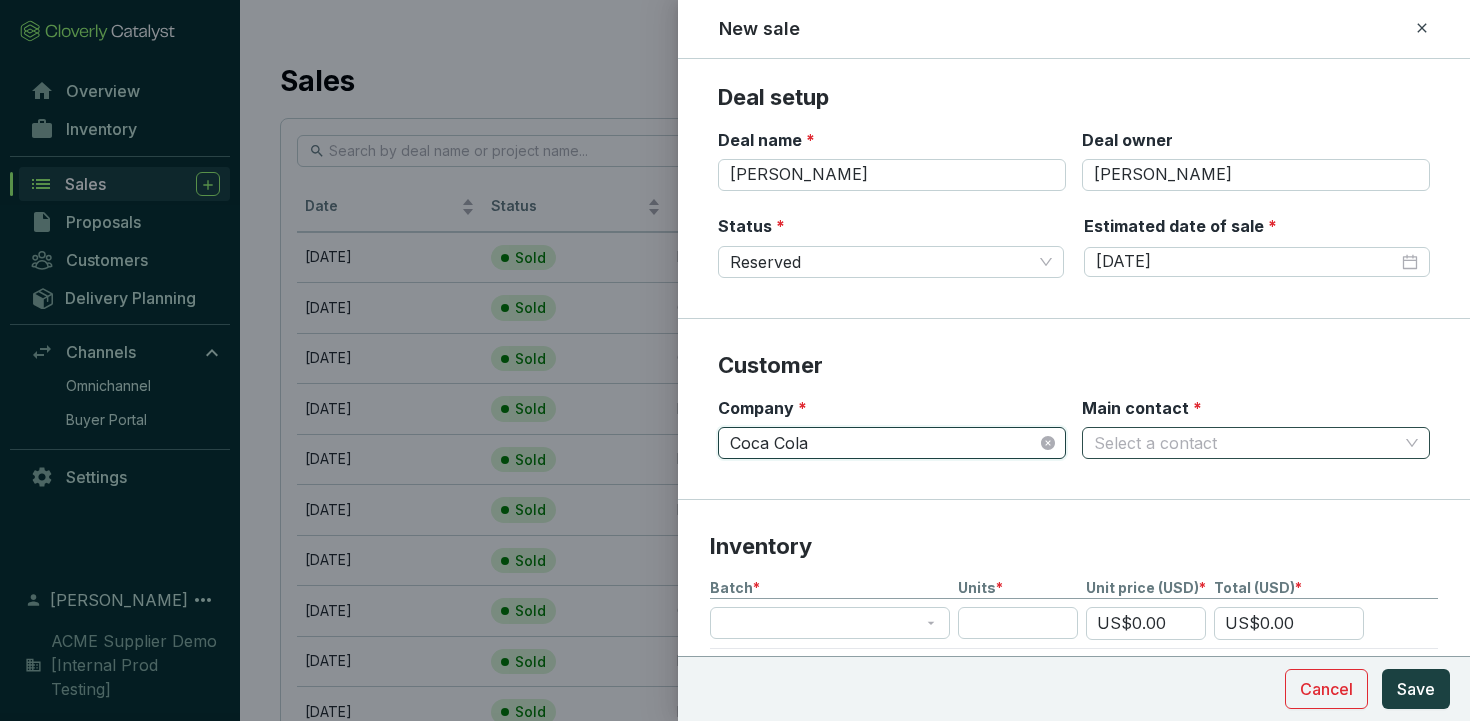 click on "Main contact   *" at bounding box center (1246, 443) 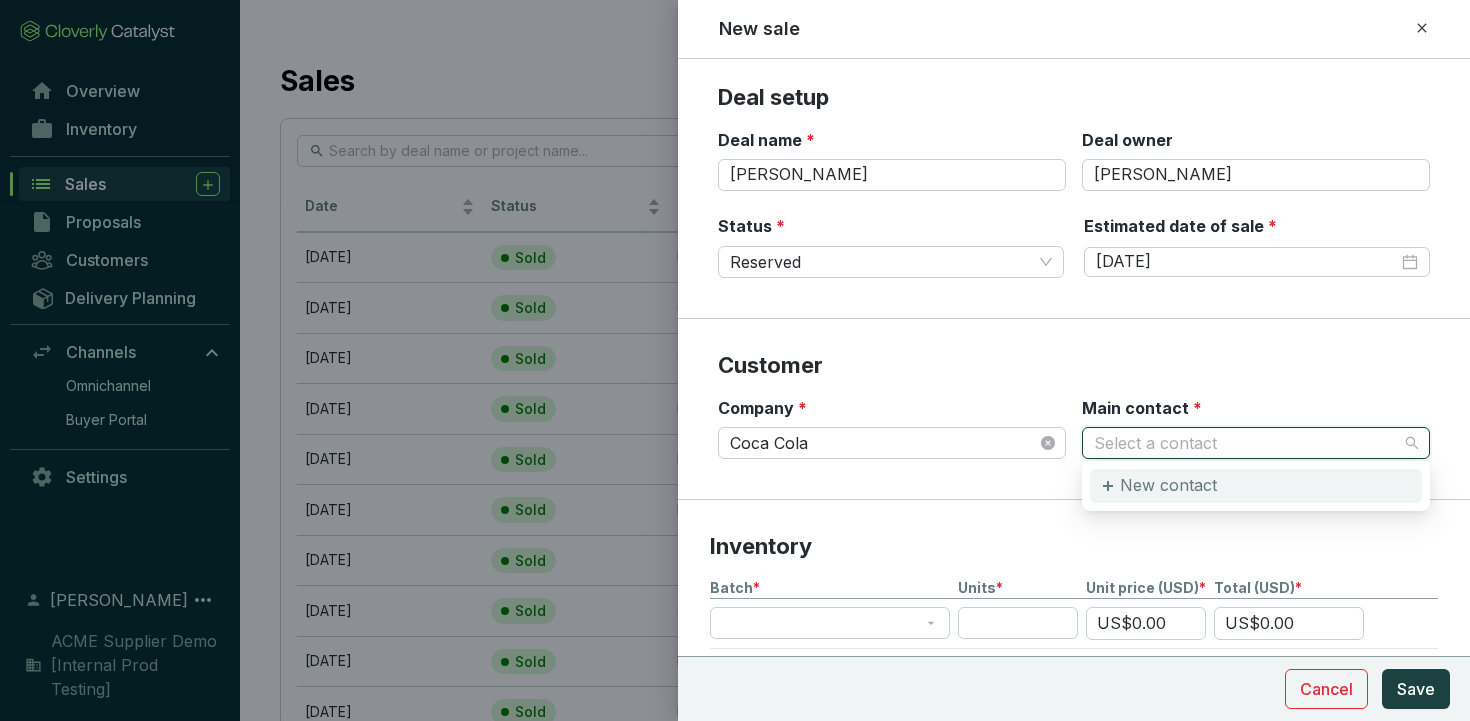 click on "New contact" at bounding box center [1168, 486] 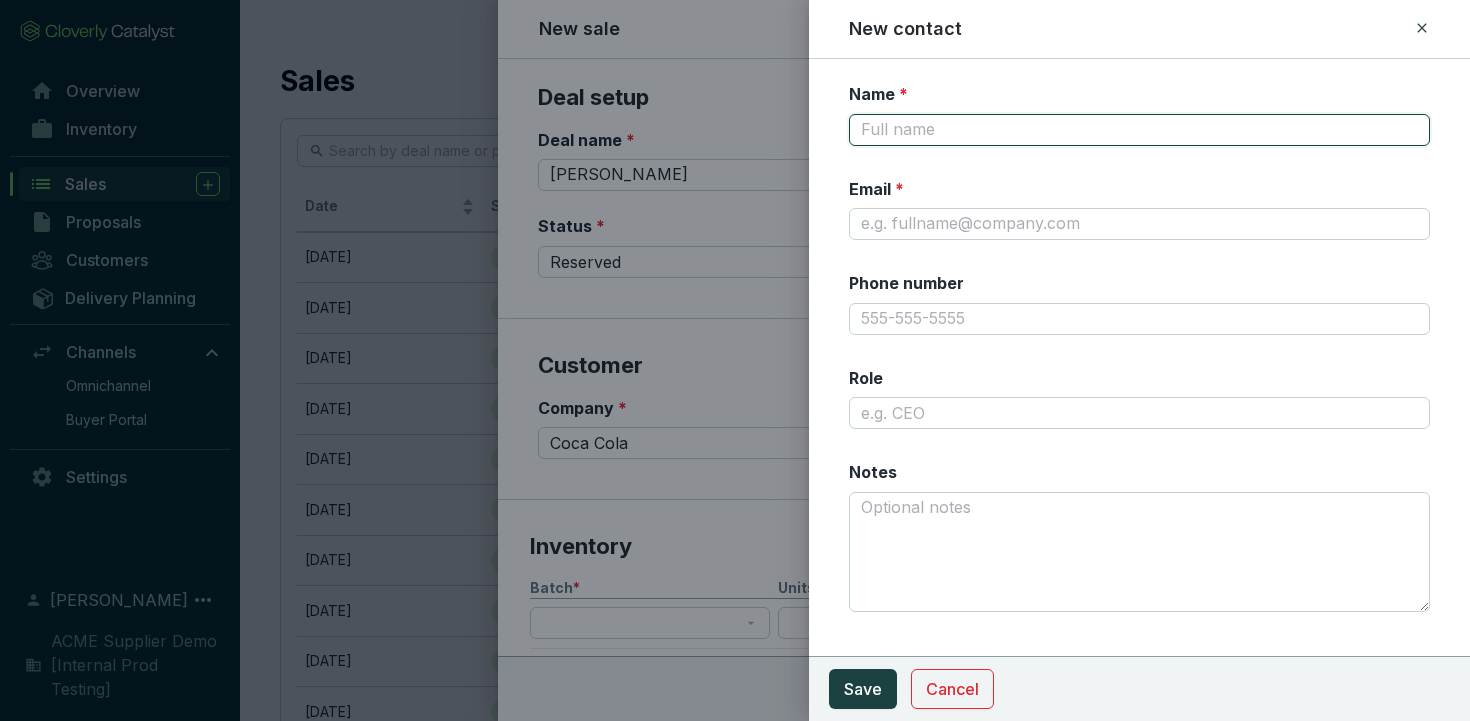 click on "Name   *" at bounding box center [1140, 130] 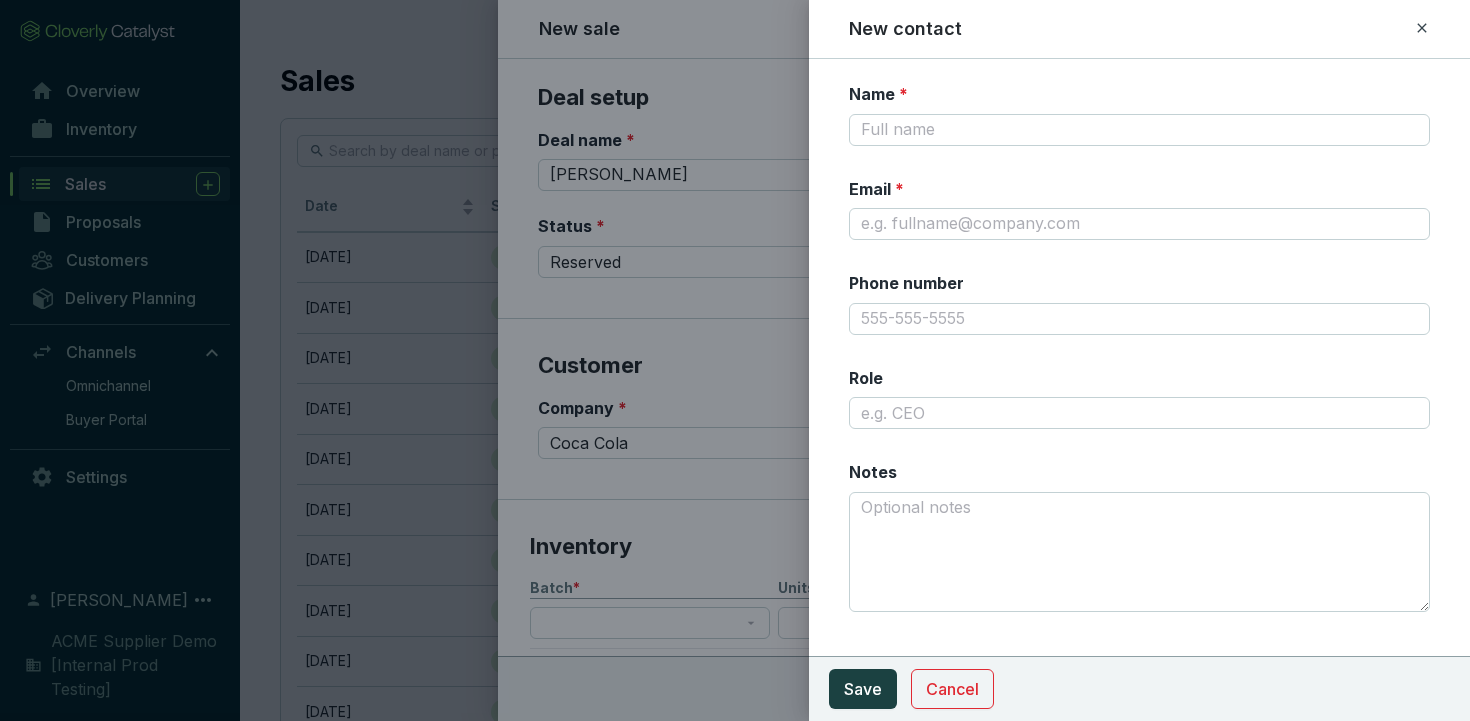 click 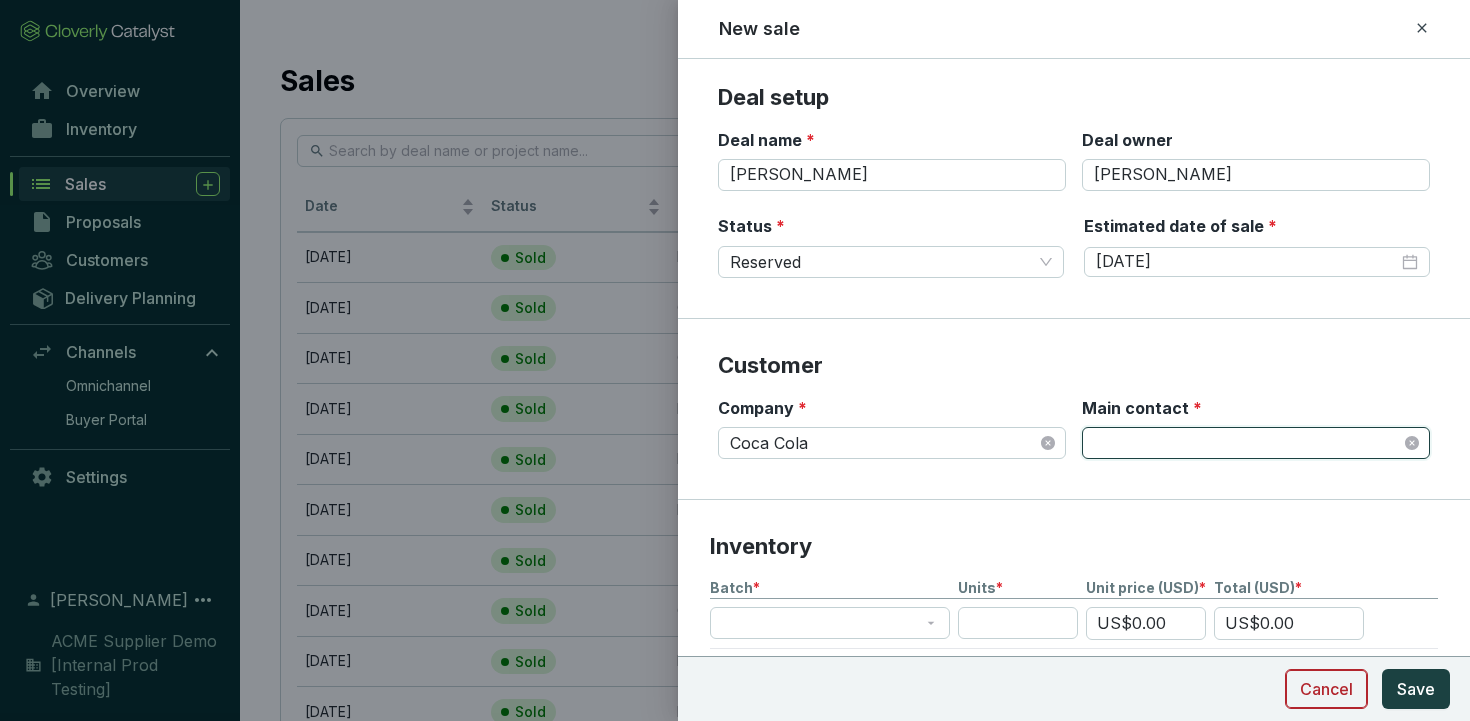 click on "Cancel" at bounding box center (1326, 689) 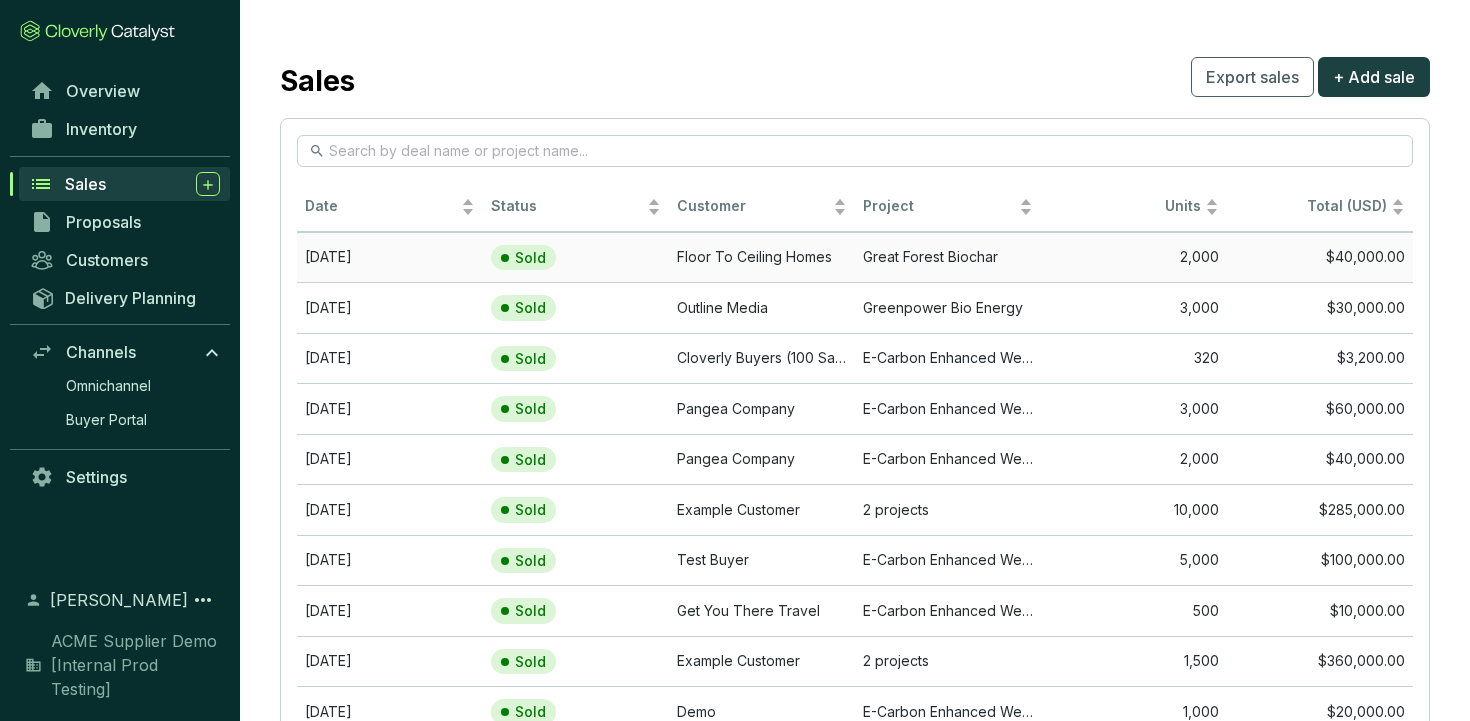 click on "Sold" at bounding box center [552, 258] 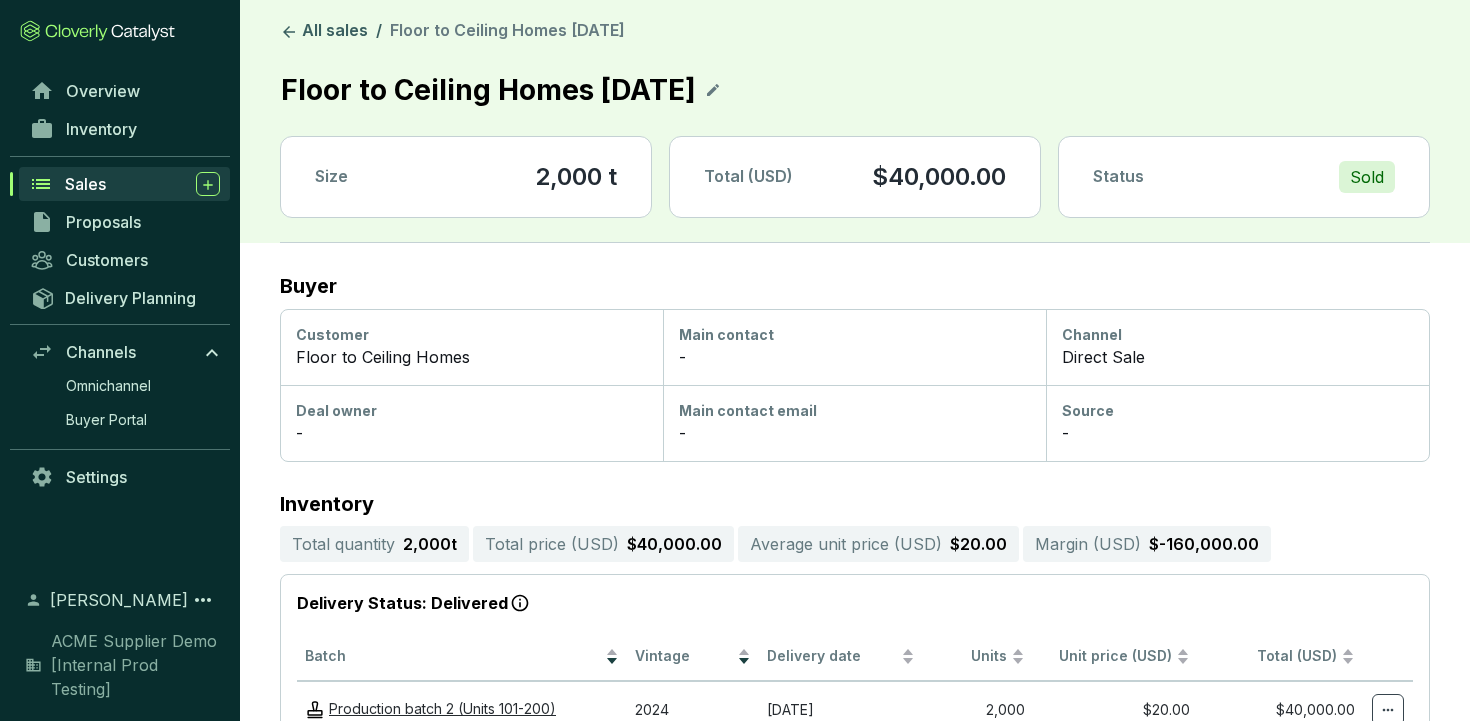 click on "Sold" at bounding box center (1367, 177) 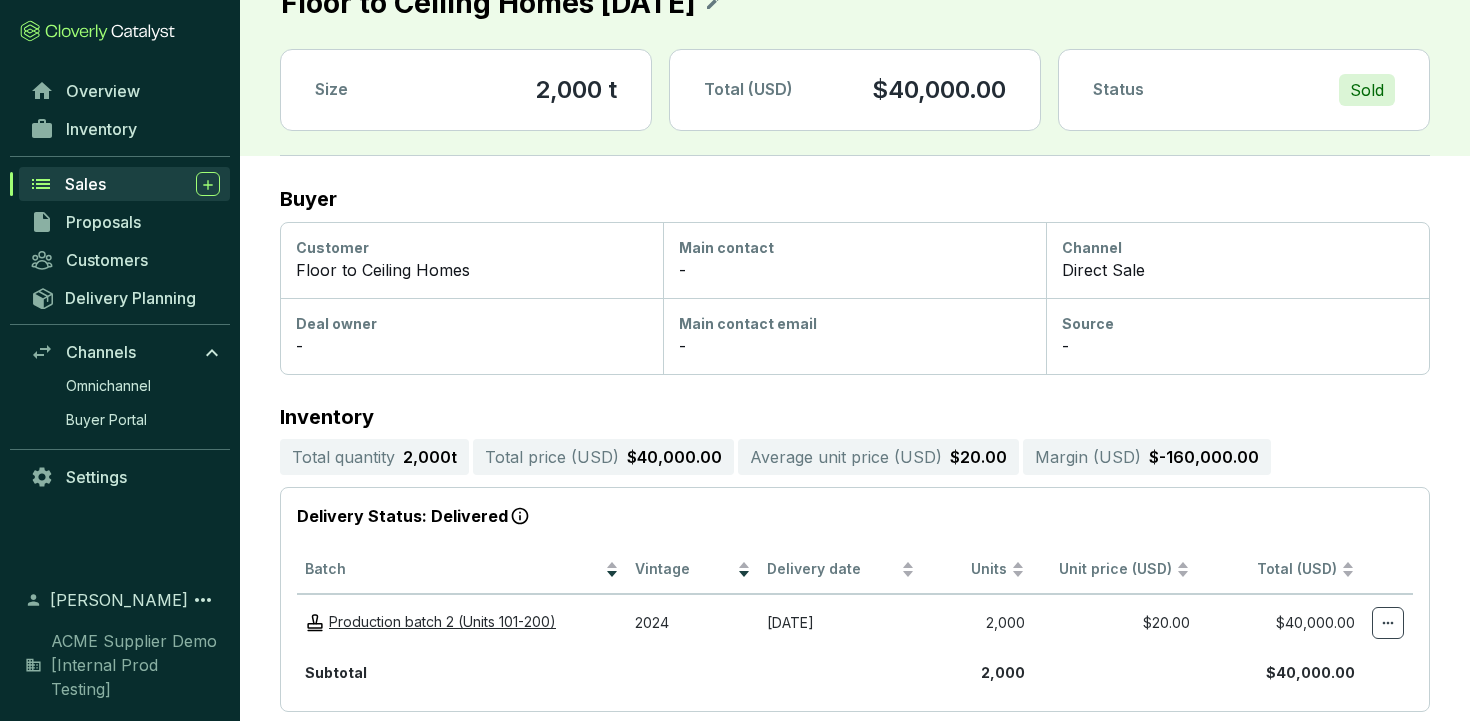 scroll, scrollTop: 0, scrollLeft: 0, axis: both 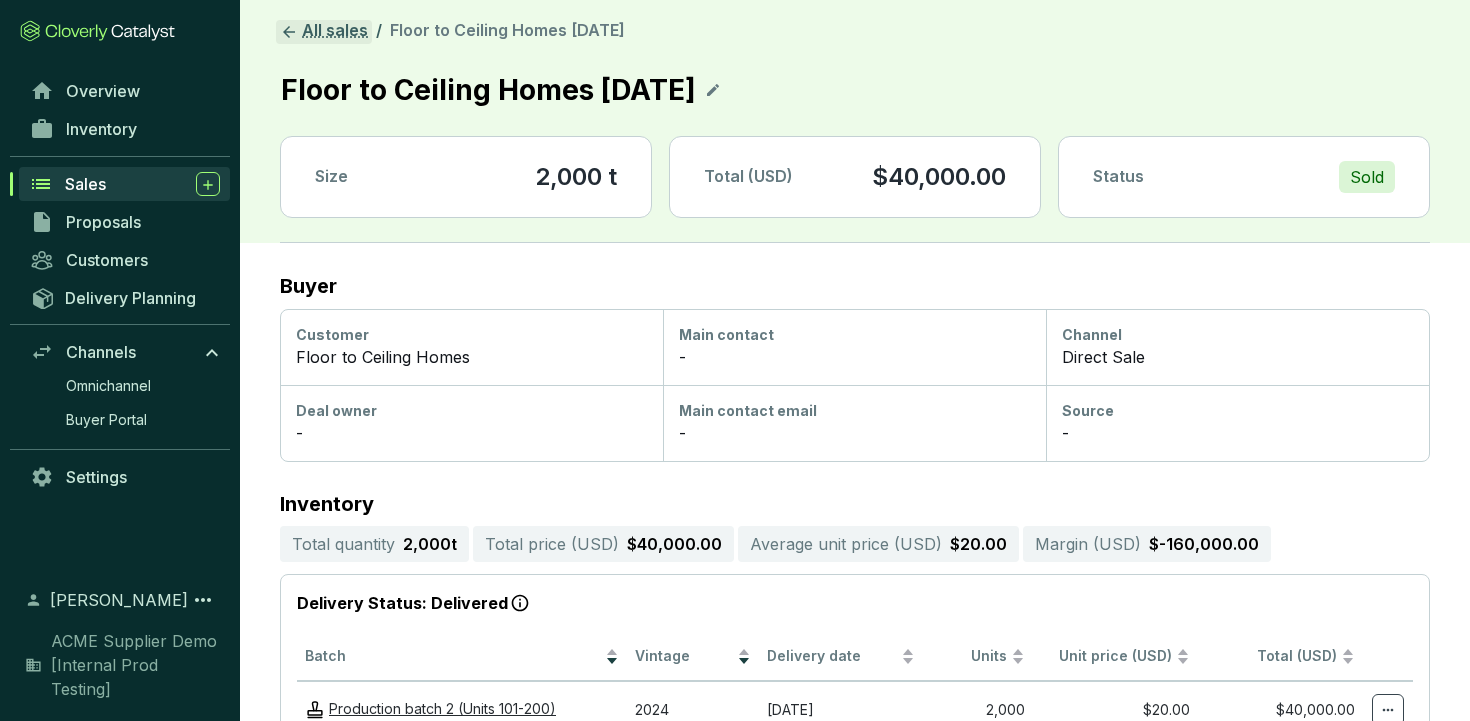click on "All sales" at bounding box center (324, 32) 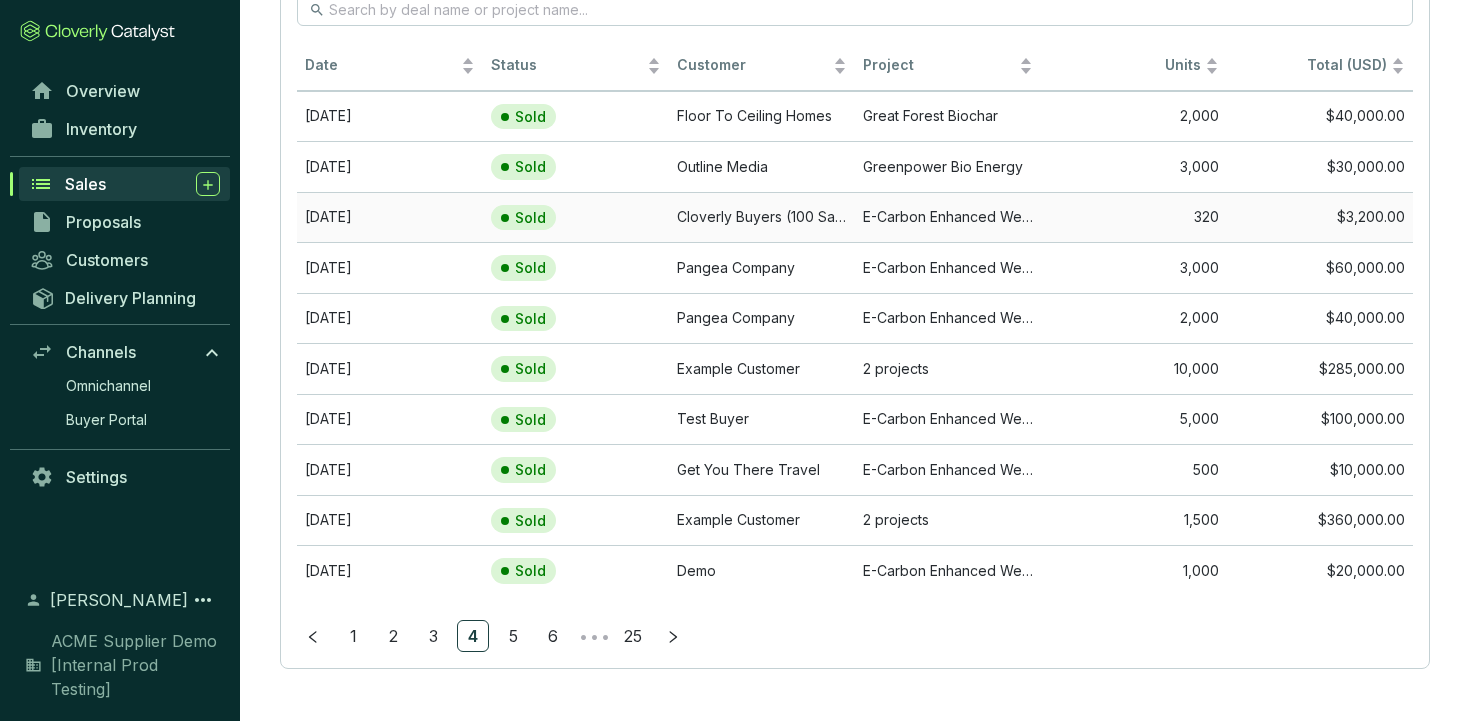 scroll, scrollTop: 0, scrollLeft: 0, axis: both 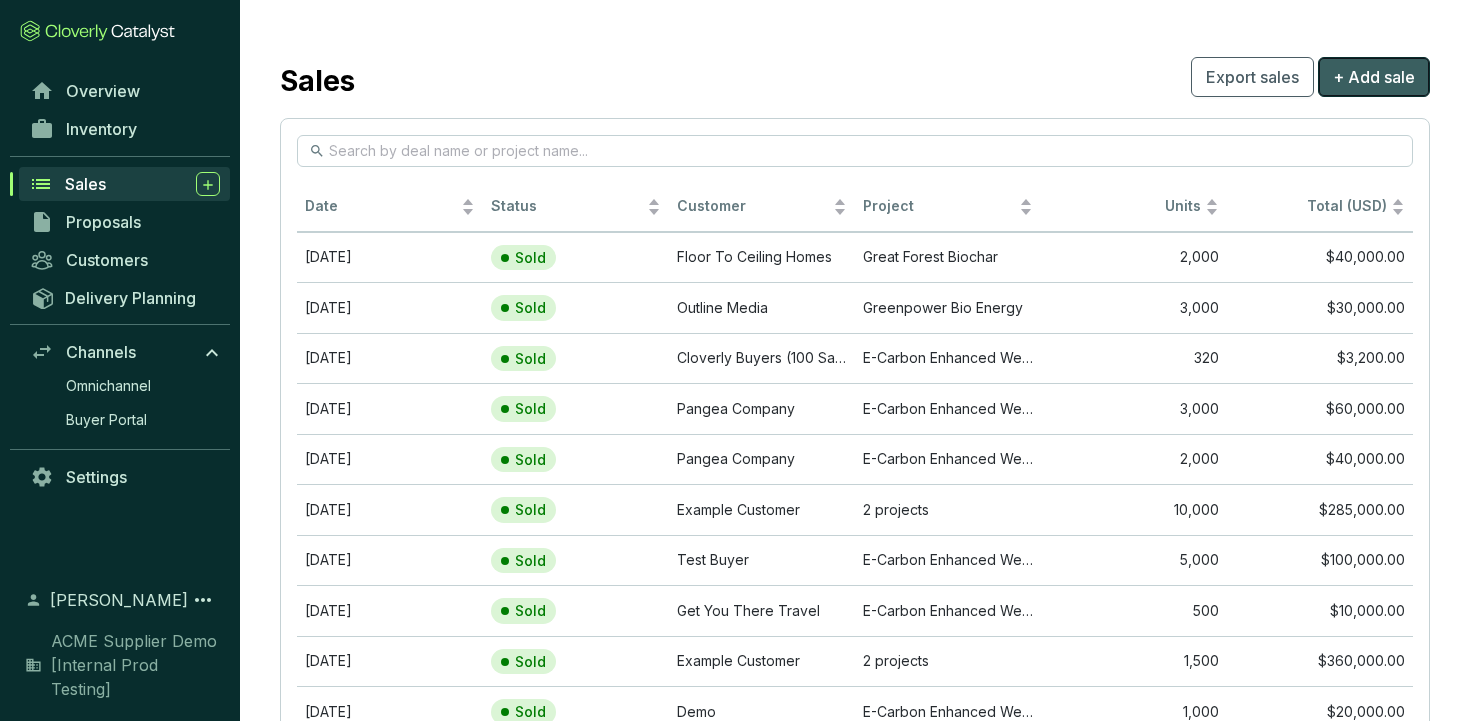 click on "+ Add sale" at bounding box center (1374, 77) 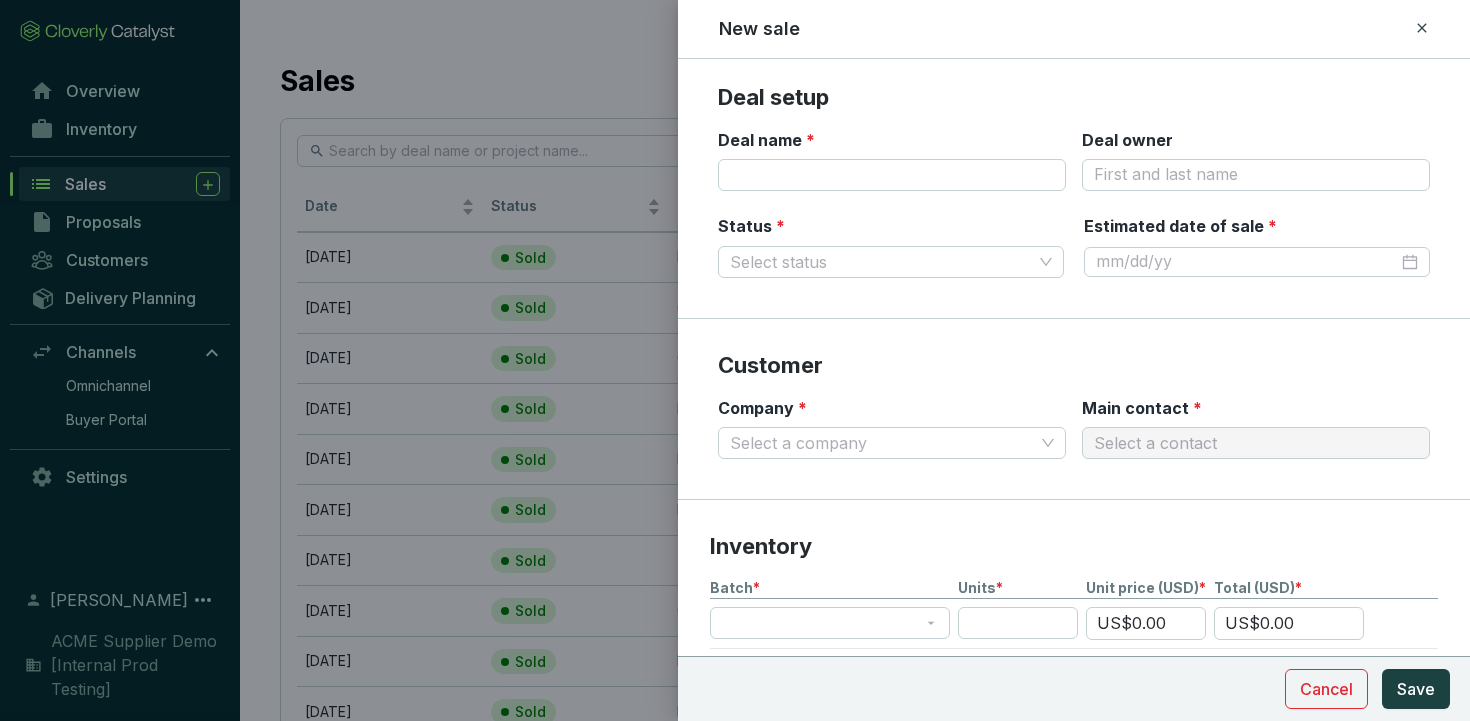 scroll, scrollTop: 49, scrollLeft: 0, axis: vertical 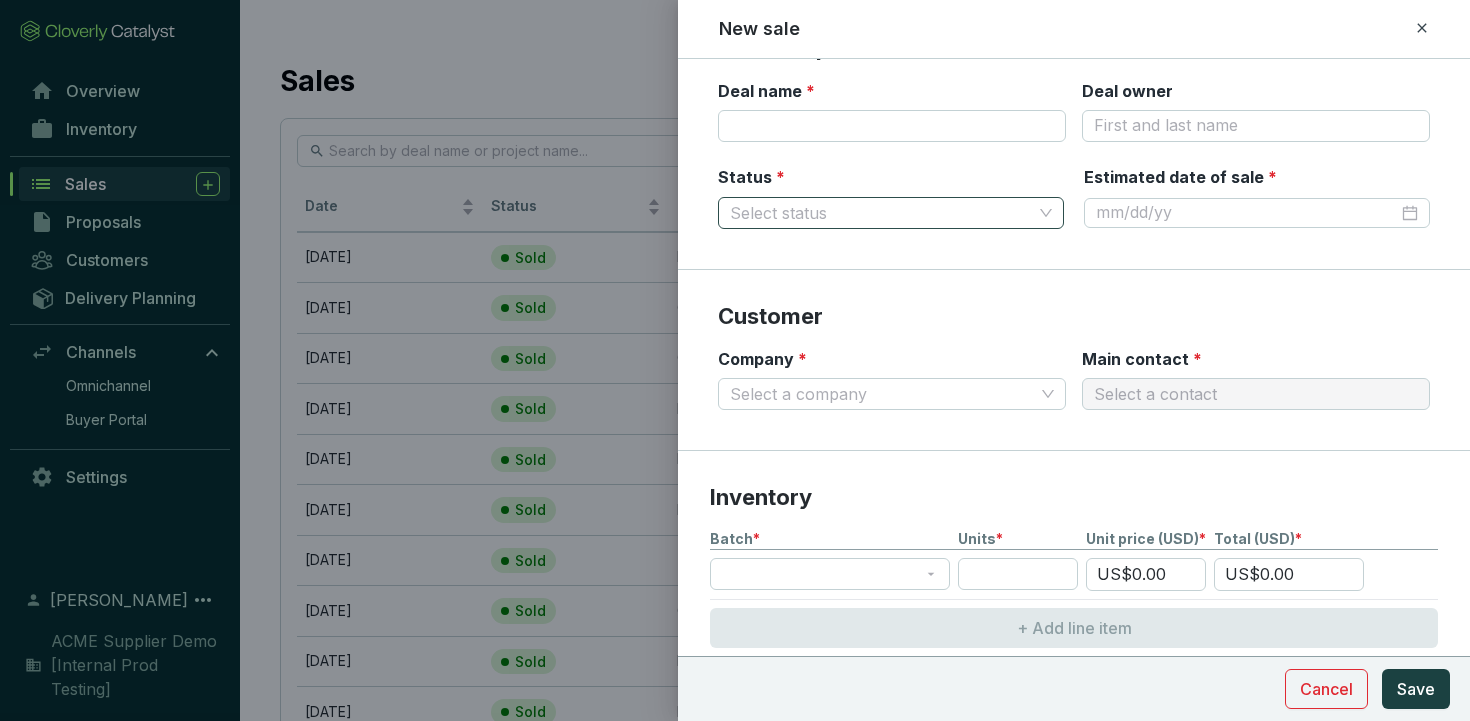 click on "Status   *" at bounding box center [881, 213] 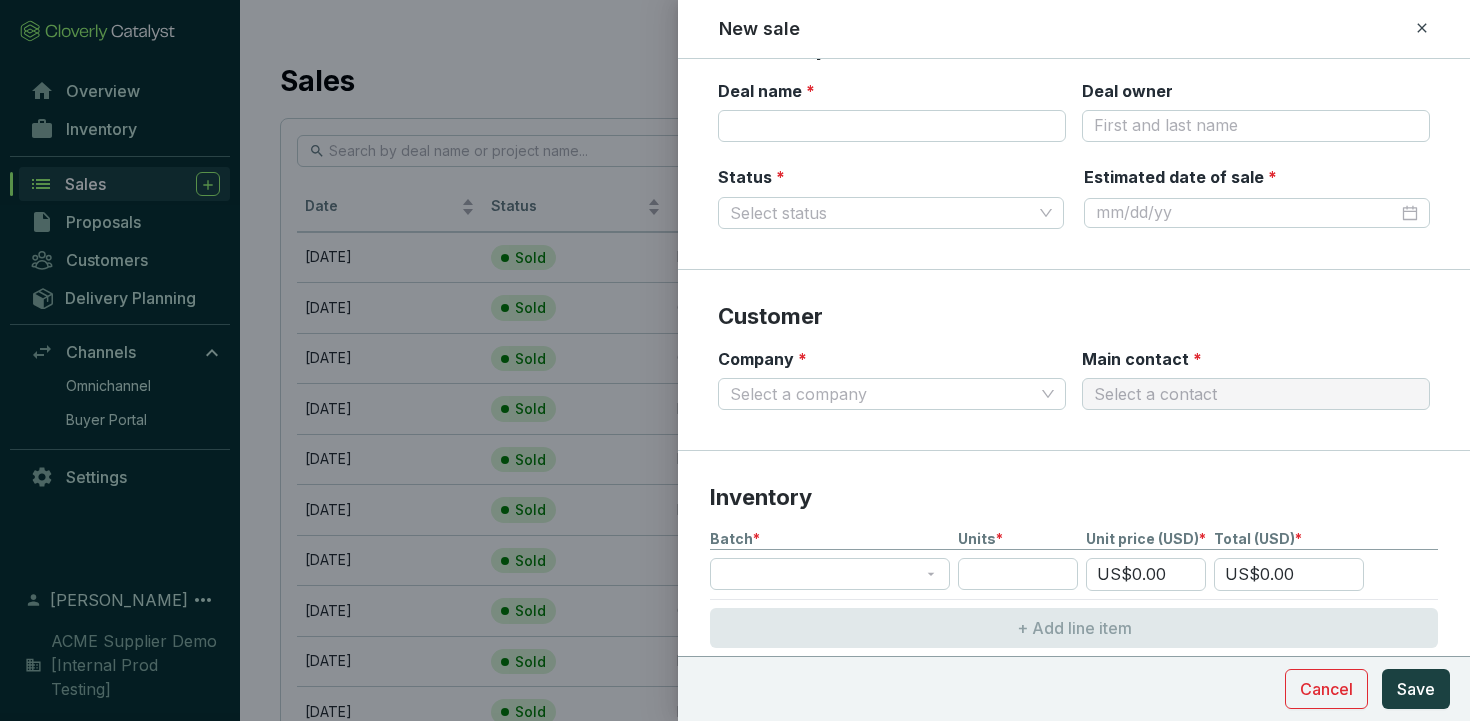click on "Customer Company   * Select a company Main contact   * Select a contact" at bounding box center (1074, 360) 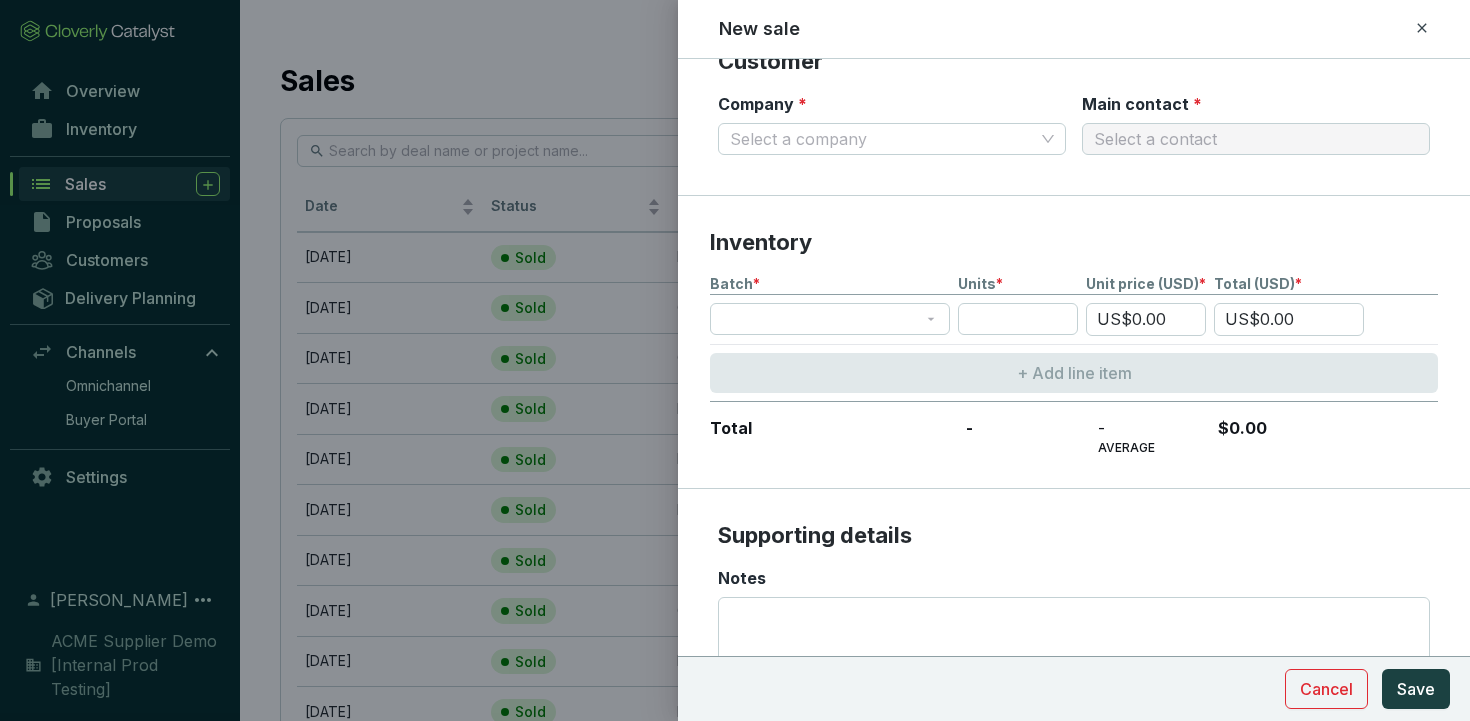 scroll, scrollTop: 442, scrollLeft: 0, axis: vertical 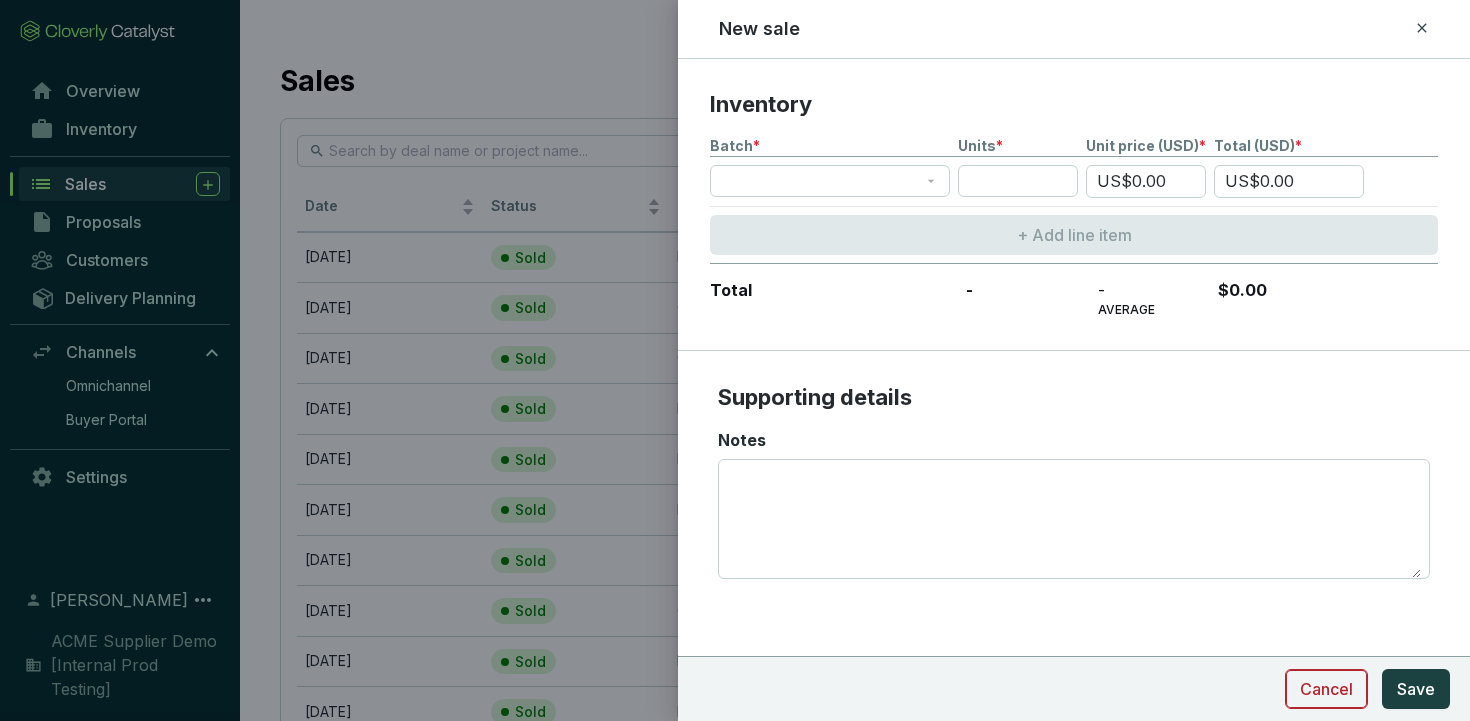 click on "Cancel" at bounding box center (1326, 689) 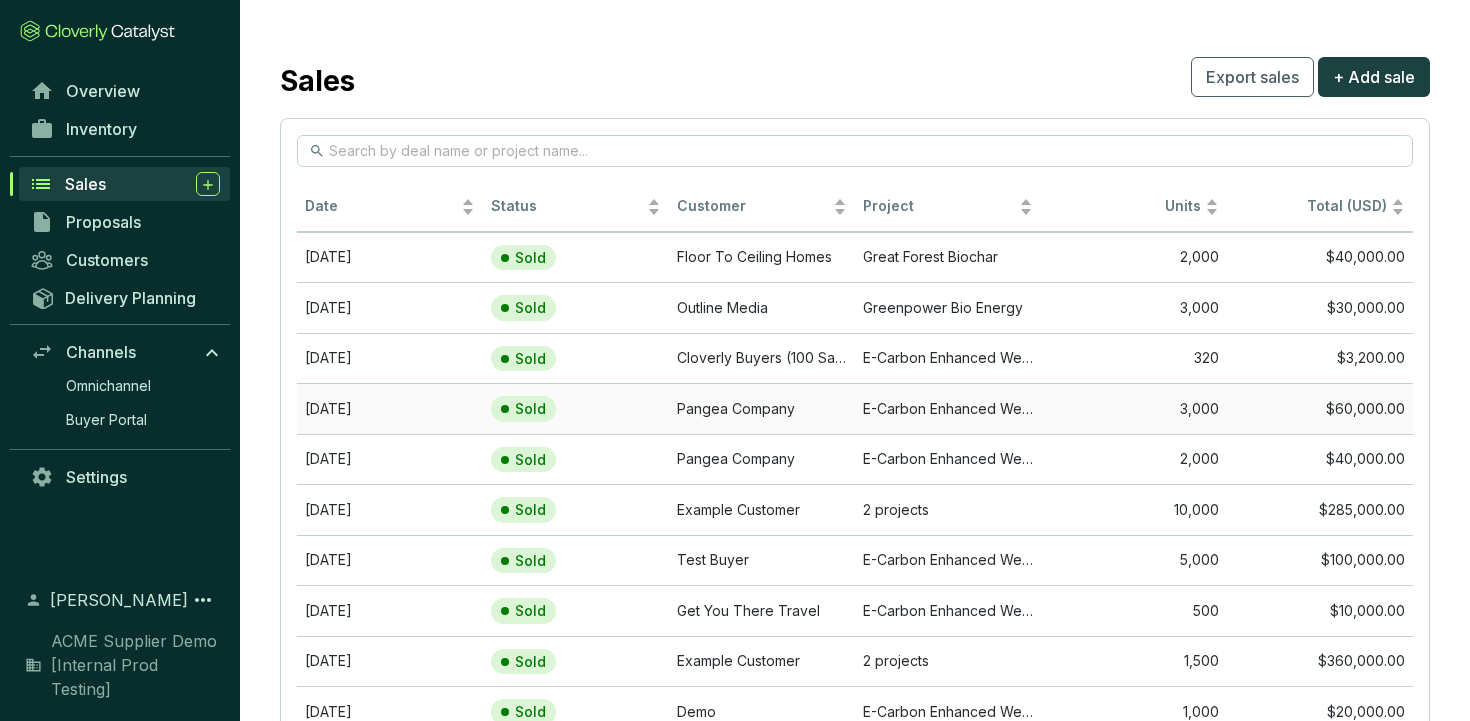 scroll, scrollTop: 141, scrollLeft: 0, axis: vertical 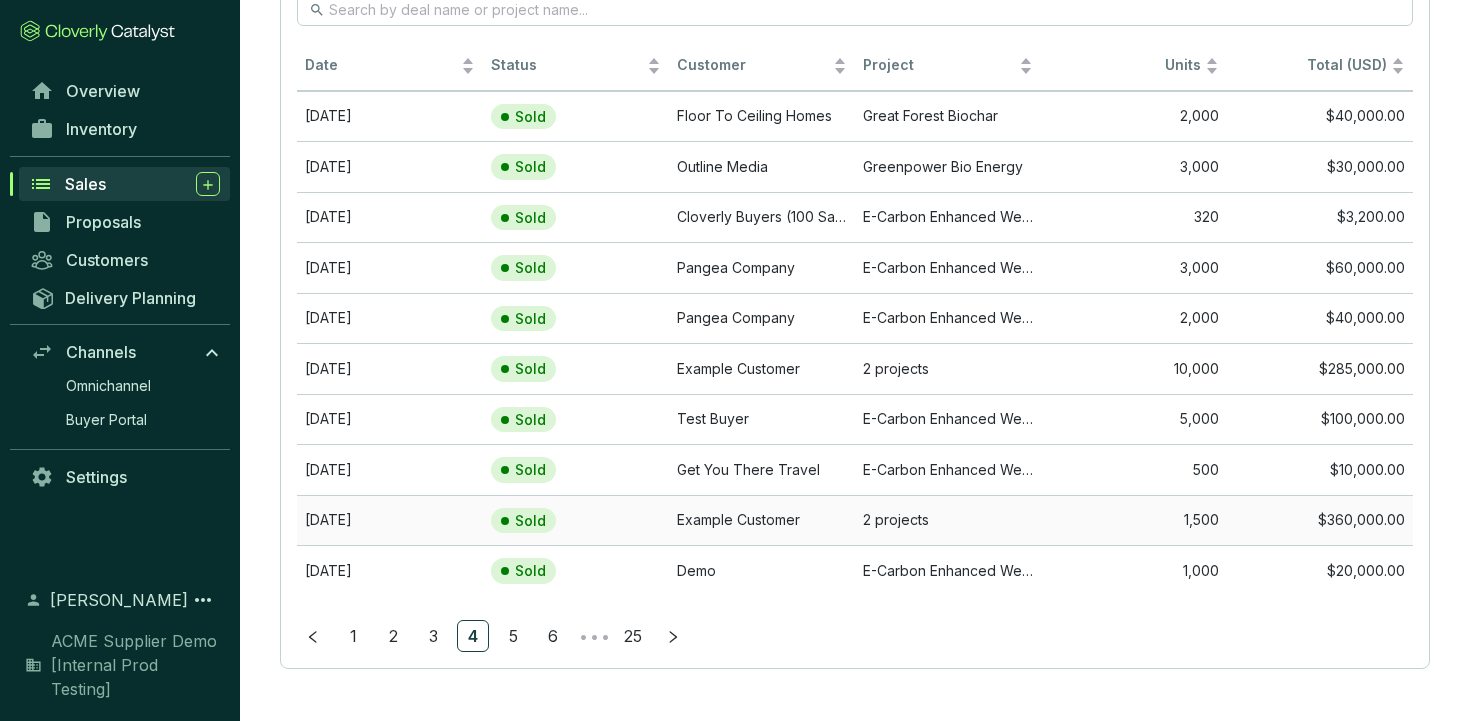click on "Sold" at bounding box center [552, 521] 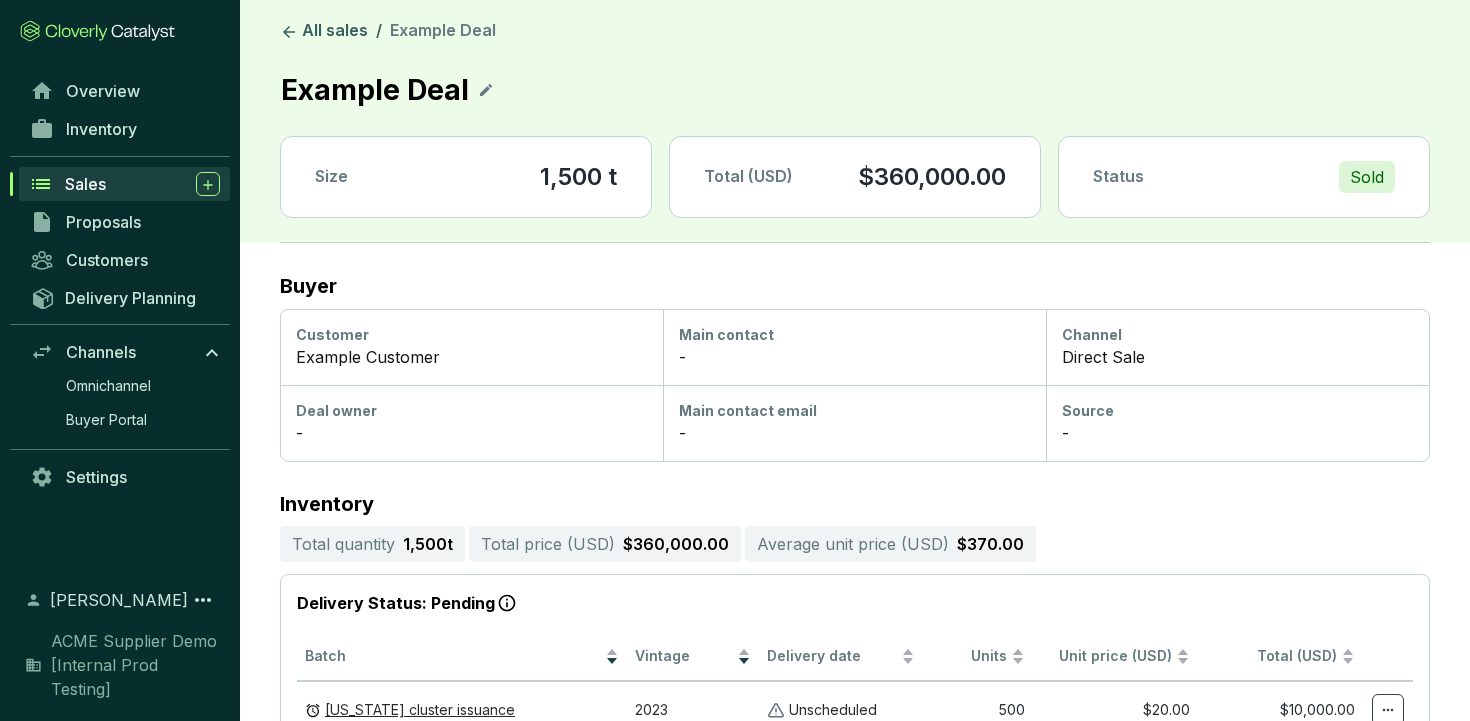 click on "Sold" at bounding box center (1367, 177) 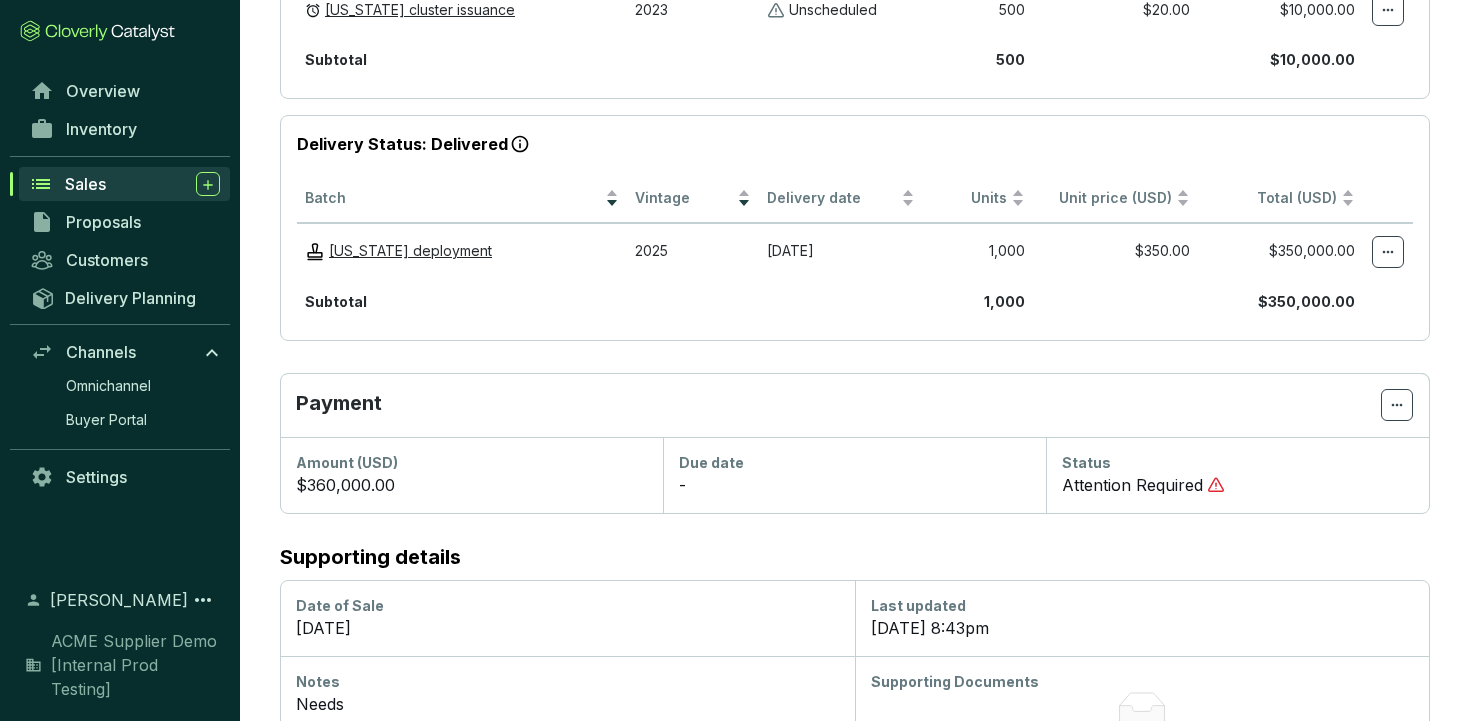 scroll, scrollTop: 685, scrollLeft: 0, axis: vertical 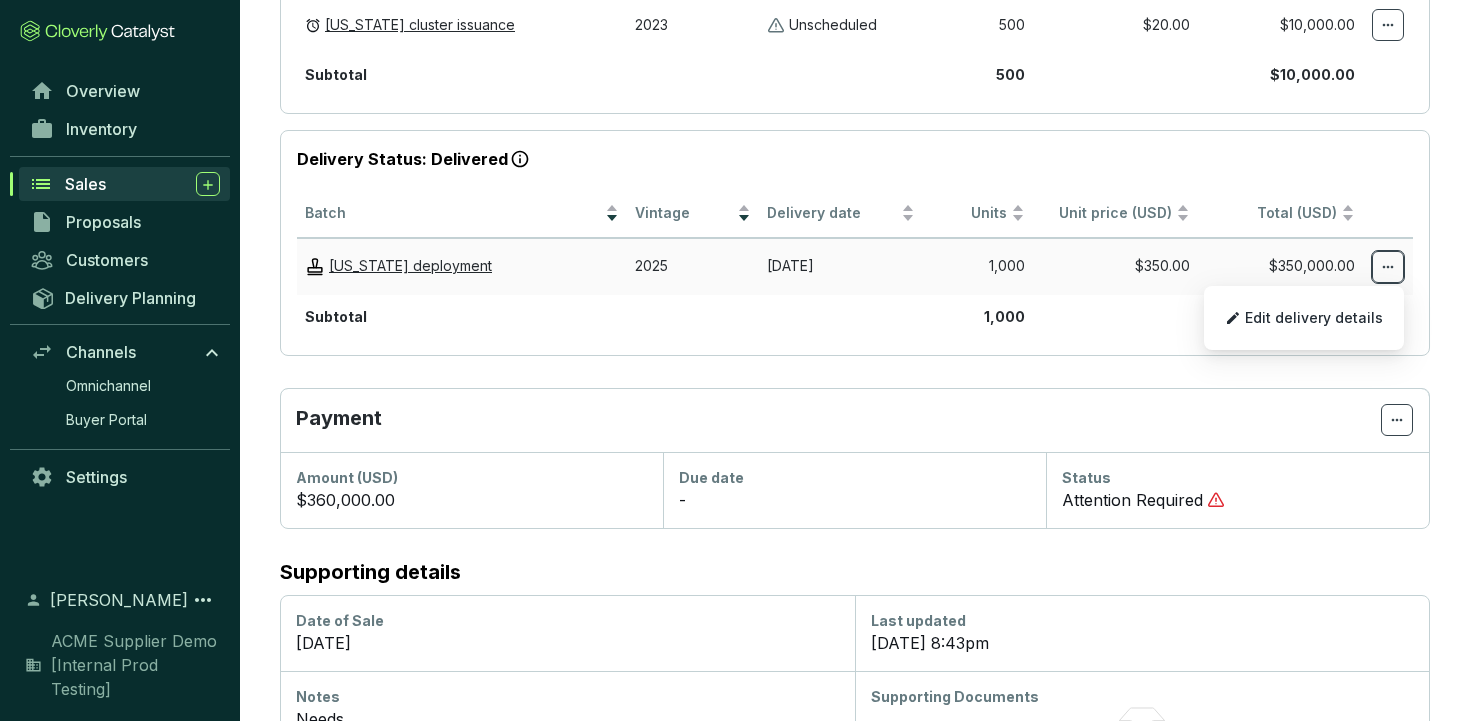 click 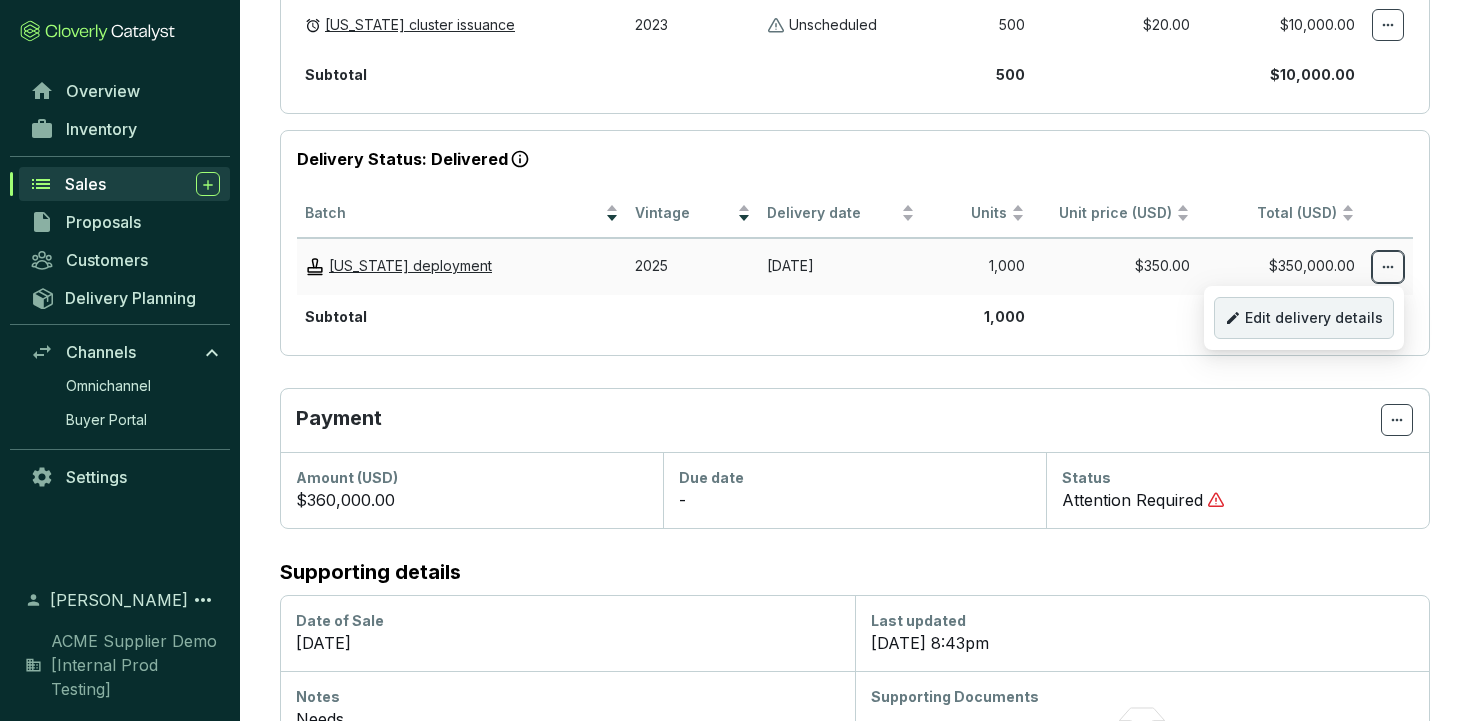 click on "Edit delivery details" at bounding box center (1314, 318) 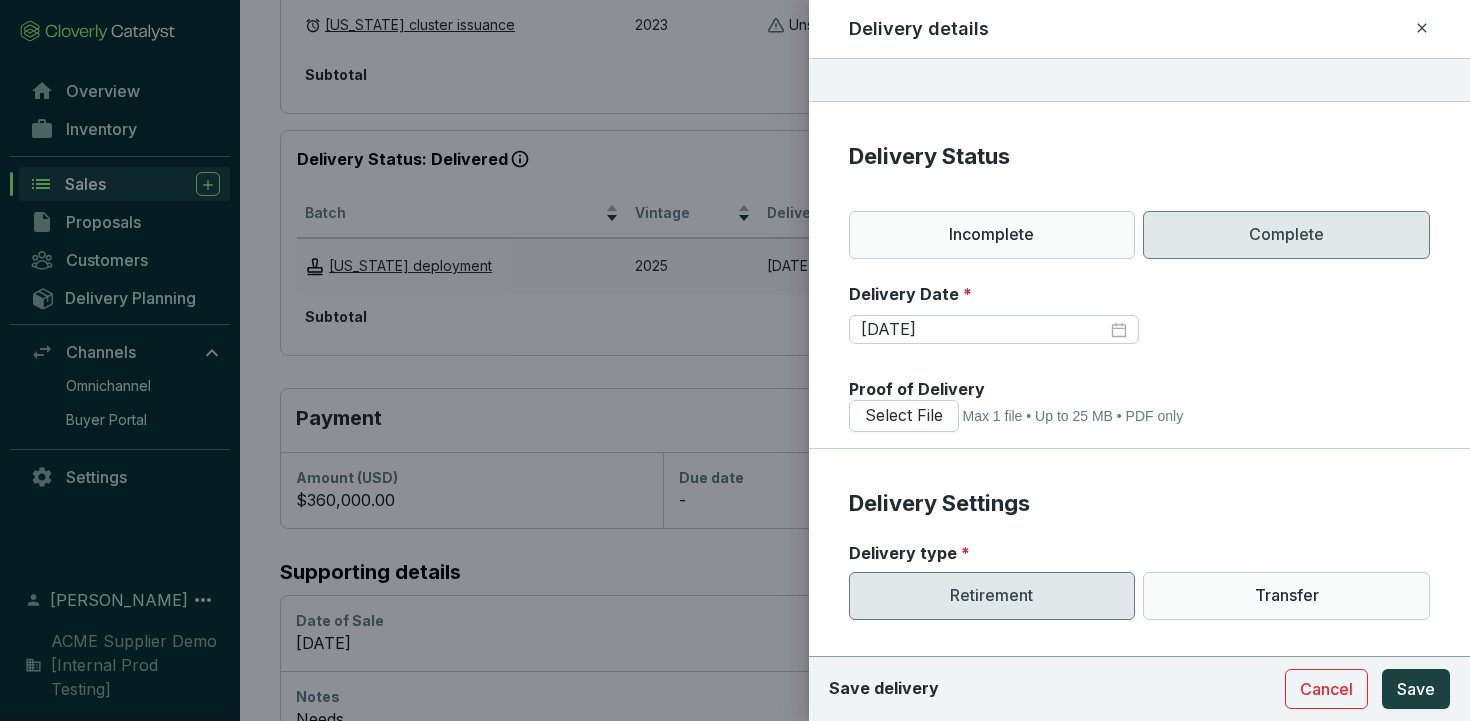 scroll, scrollTop: 163, scrollLeft: 0, axis: vertical 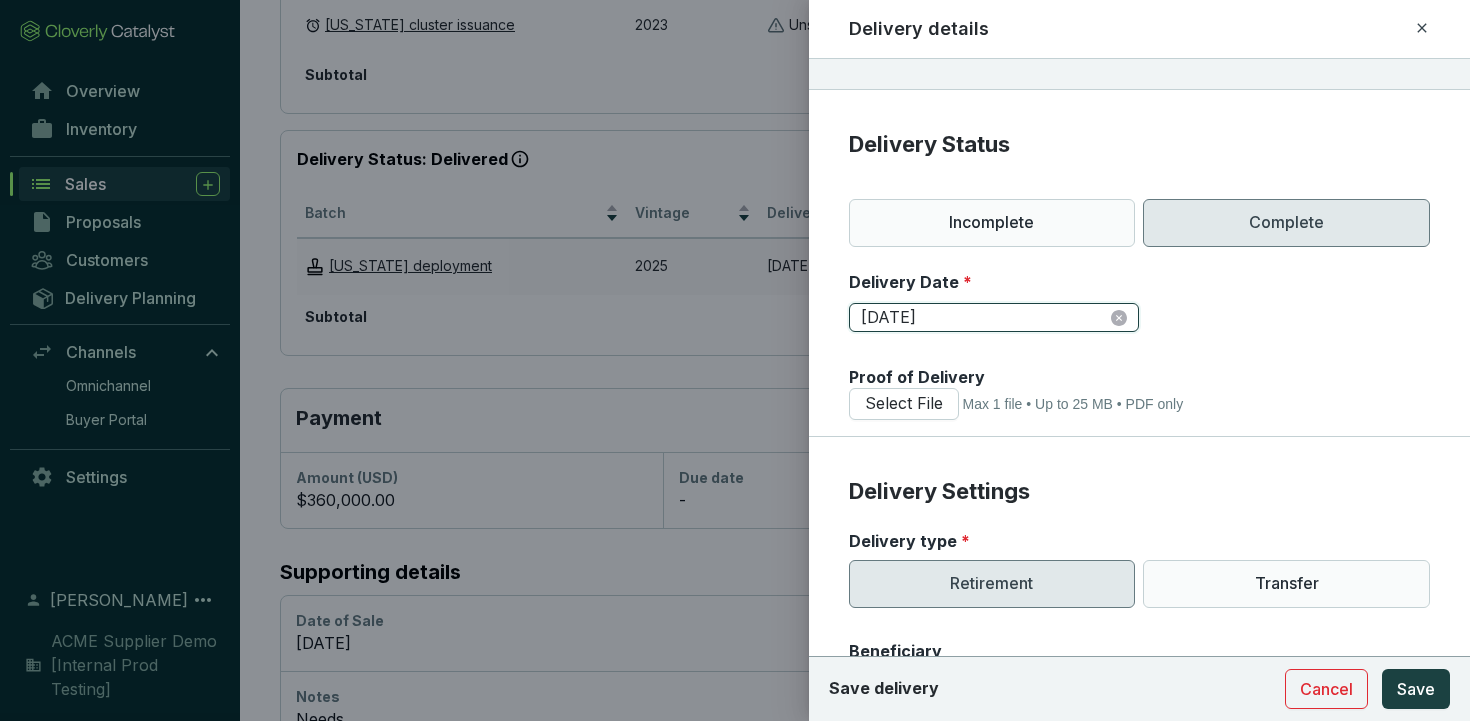 click on "2024-03-15" at bounding box center [984, 318] 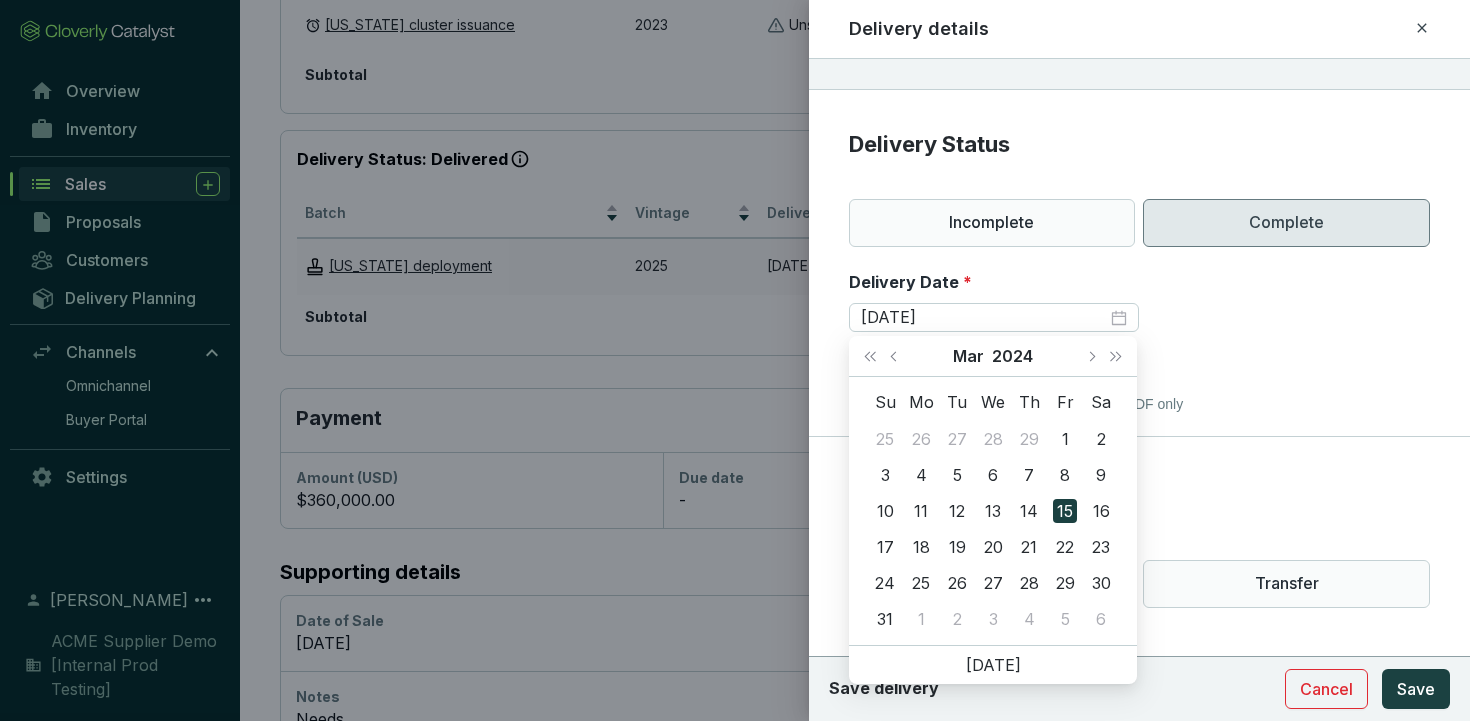 click on "2024-03-15" at bounding box center [1140, 318] 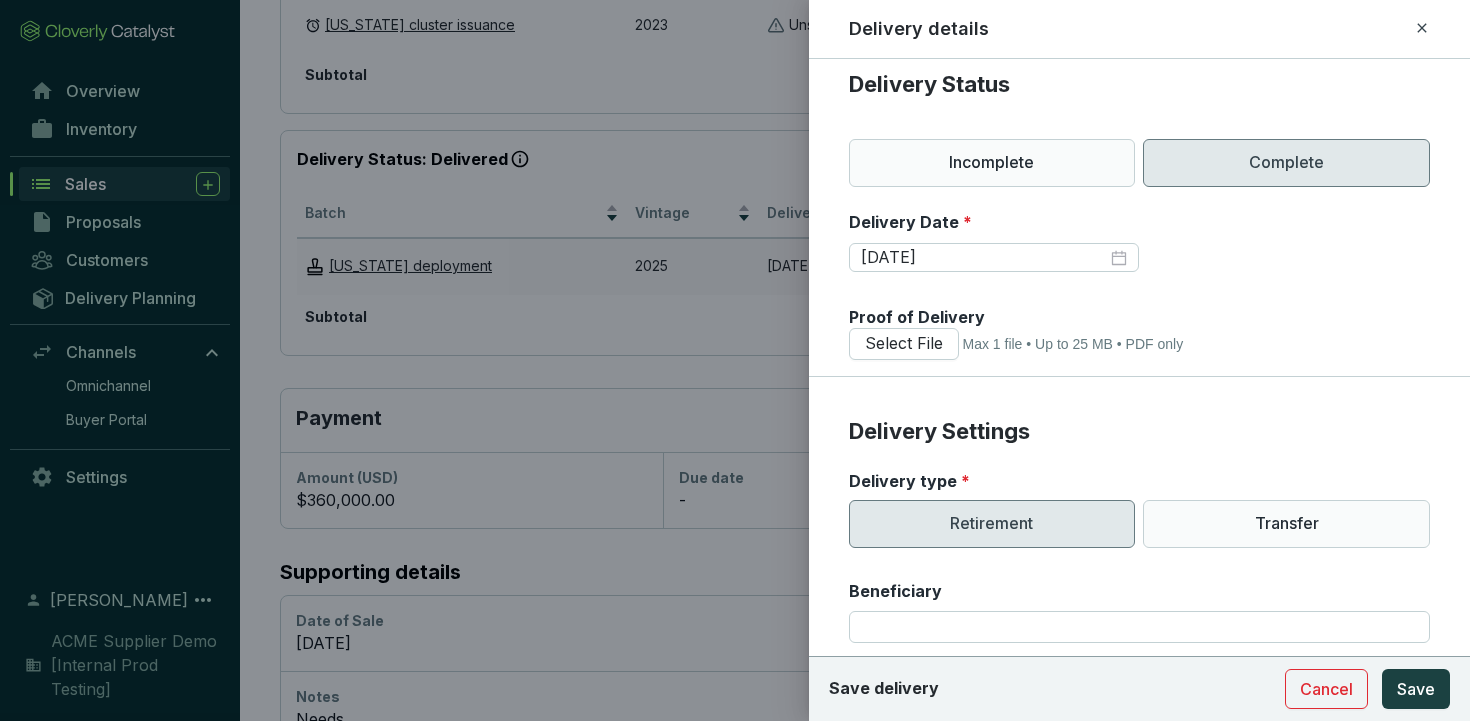 scroll, scrollTop: 0, scrollLeft: 0, axis: both 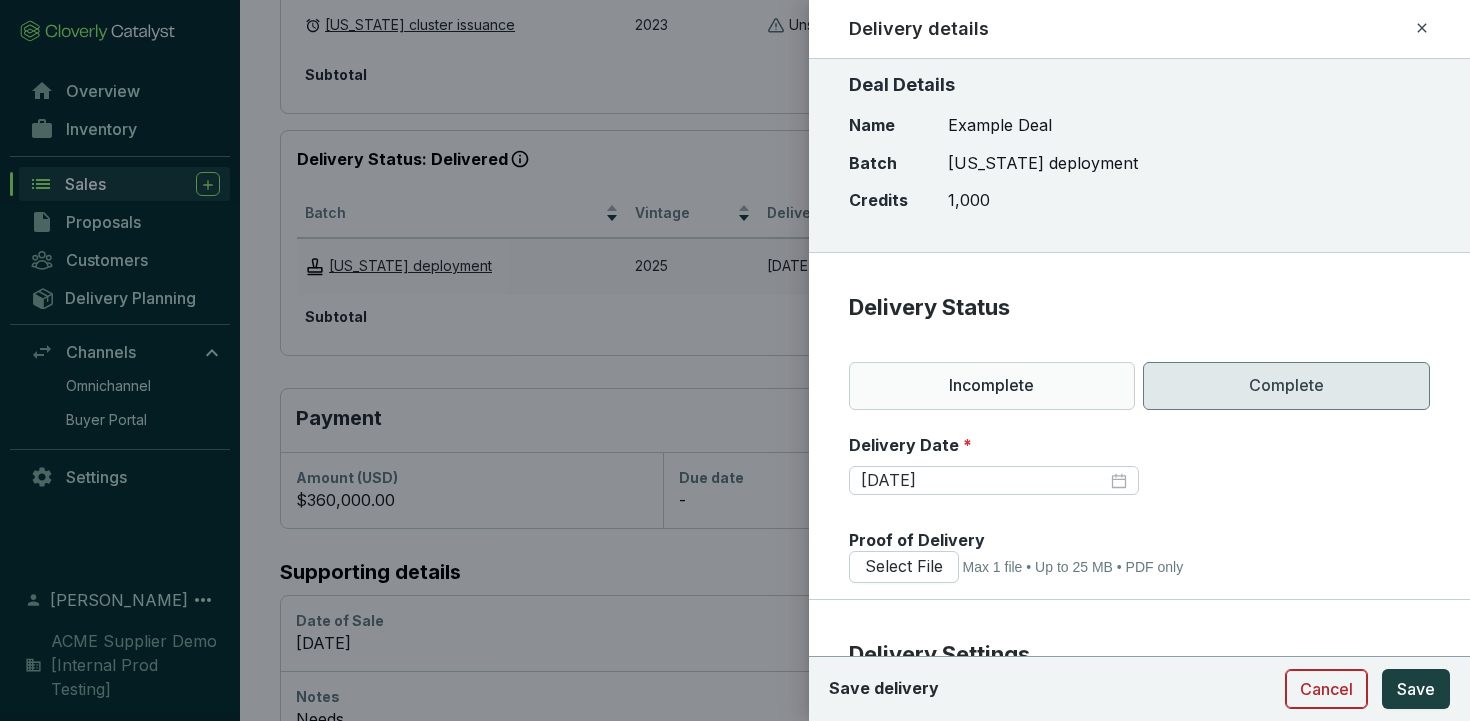 click on "Cancel" at bounding box center [1326, 689] 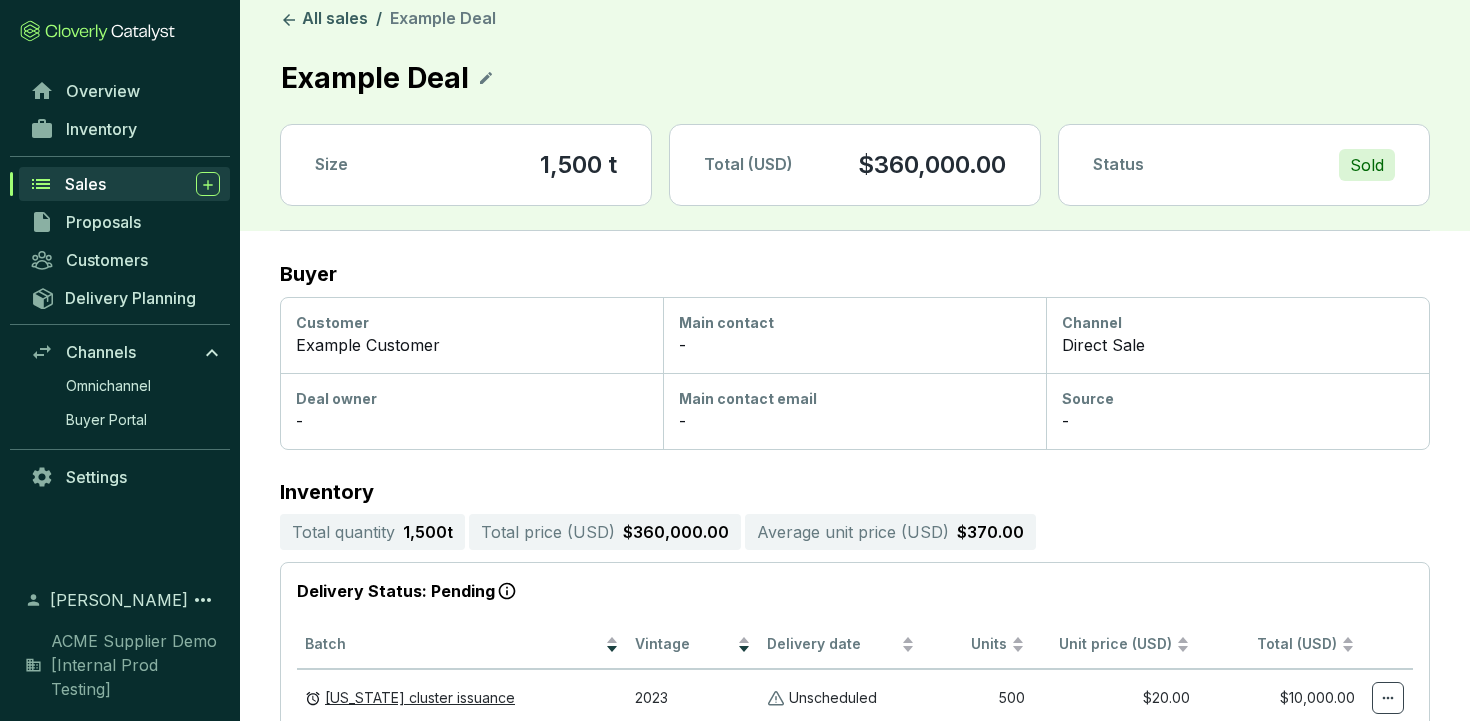 scroll, scrollTop: 0, scrollLeft: 0, axis: both 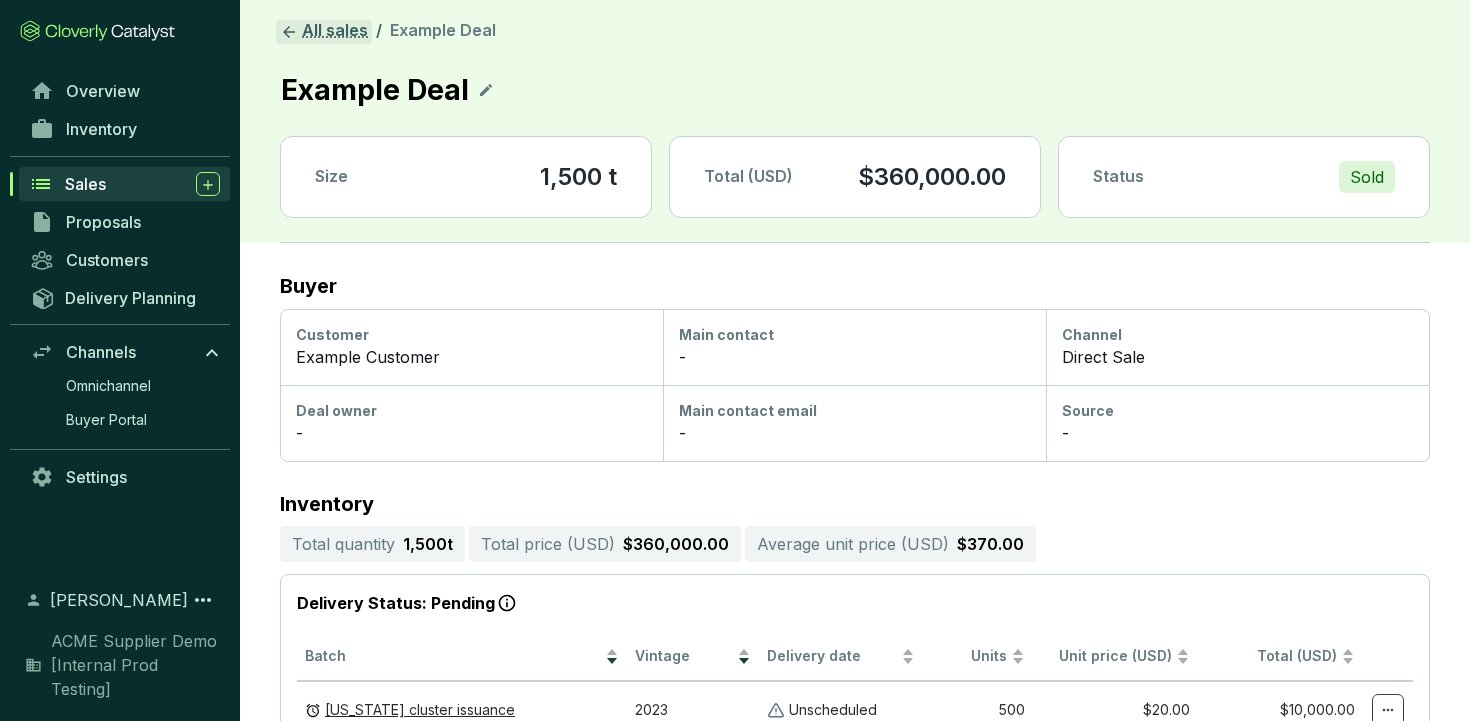 click on "All sales" at bounding box center (324, 32) 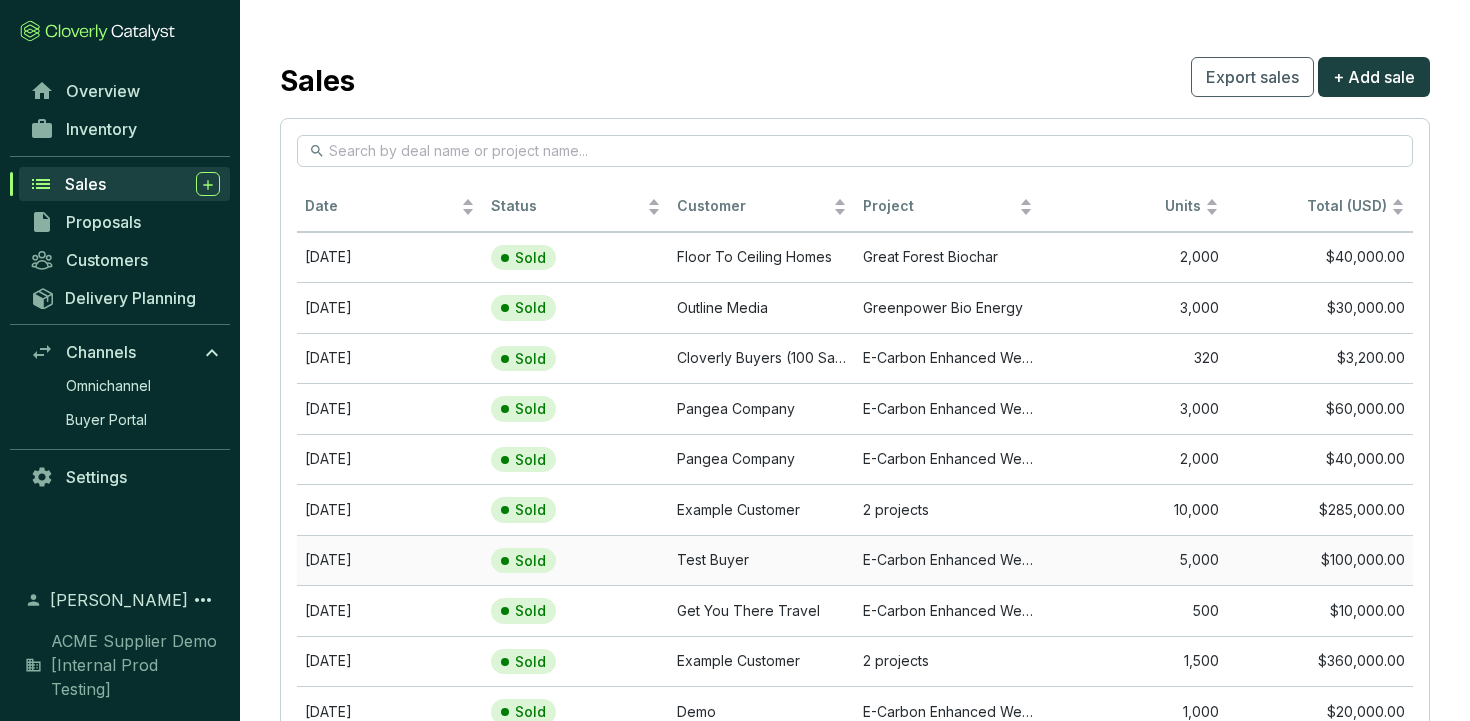 scroll, scrollTop: 141, scrollLeft: 0, axis: vertical 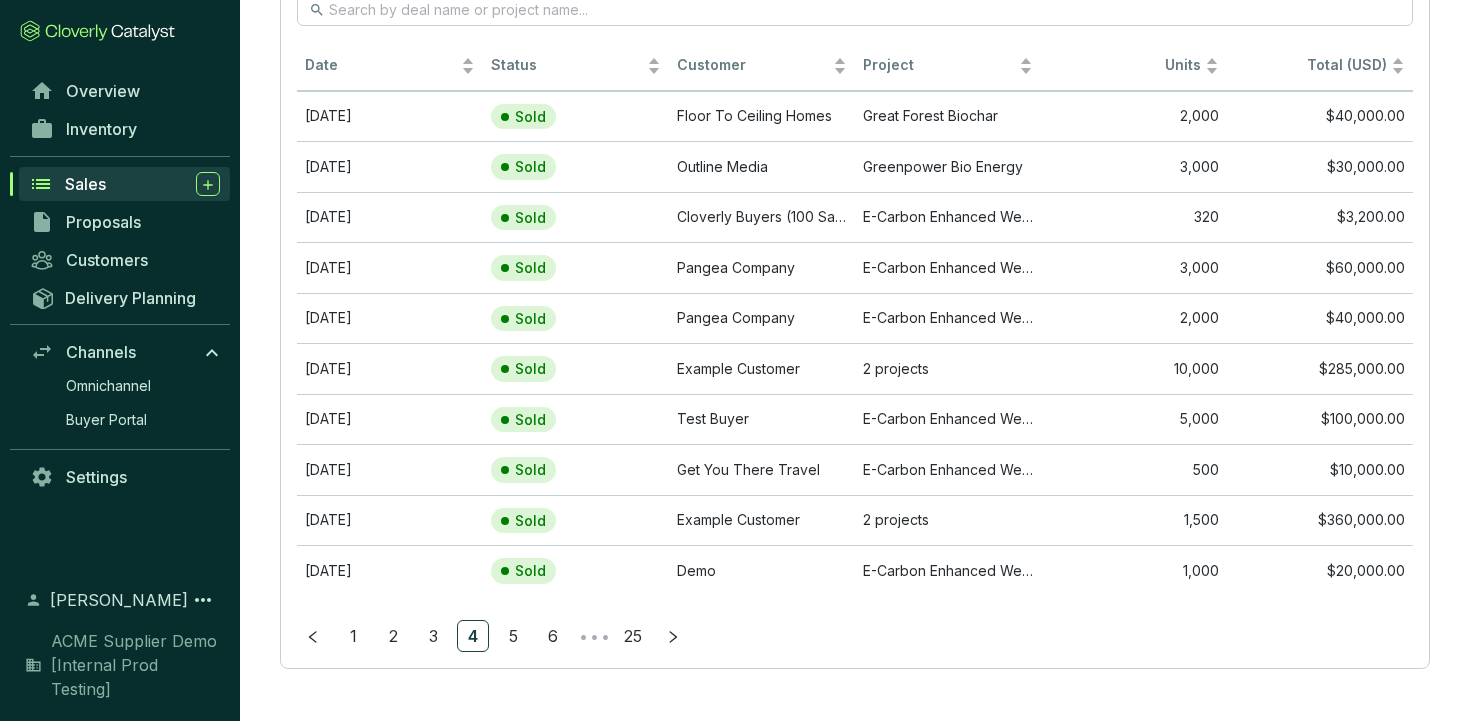click on "Date Status Customer Project Units Total (USD)             Jul 26 2023 Sold Floor To Ceiling Homes Great Forest Biochar 2,000 $40,000.00 May 31 2023 Sold Outline Media Greenpower Bio Energy 3,000 $30,000.00 May 03 2023 Sold Cloverly Buyers (100 Sales) E-Carbon Enhanced Weathering 320 $3,200.00 Apr 30 2023 Sold Pangea Company E-Carbon Enhanced Weathering 3,000 $60,000.00 Jun 07 2023 Sold Pangea Company E-Carbon Enhanced Weathering 2,000 $40,000.00 Aug 01 2024 Sold Example Customer 2 projects 10,000 $285,000.00 May 31 2024 Sold Test Buyer E-Carbon Enhanced Weathering 5,000 $100,000.00 May 08 2024 Sold Get You There Travel E-Carbon Enhanced Weathering 500 $10,000.00 Mar 07 2024 Sold Example Customer 2 projects 1,500 $360,000.00 May 22 2024 Sold Demo E-Carbon Enhanced Weathering 1,000 $20,000.00 1 2 3 4 5 6 ••• 25" at bounding box center [855, 323] 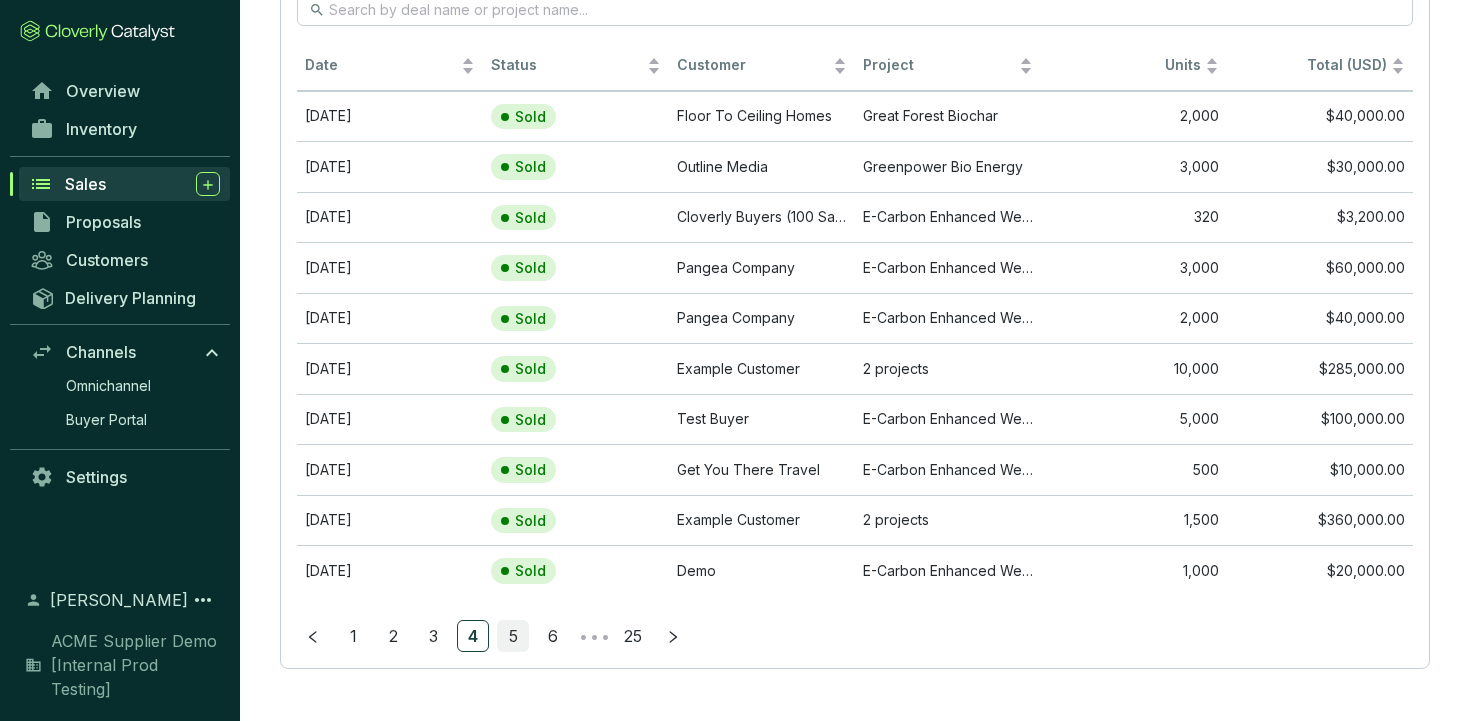 click on "5" at bounding box center (513, 636) 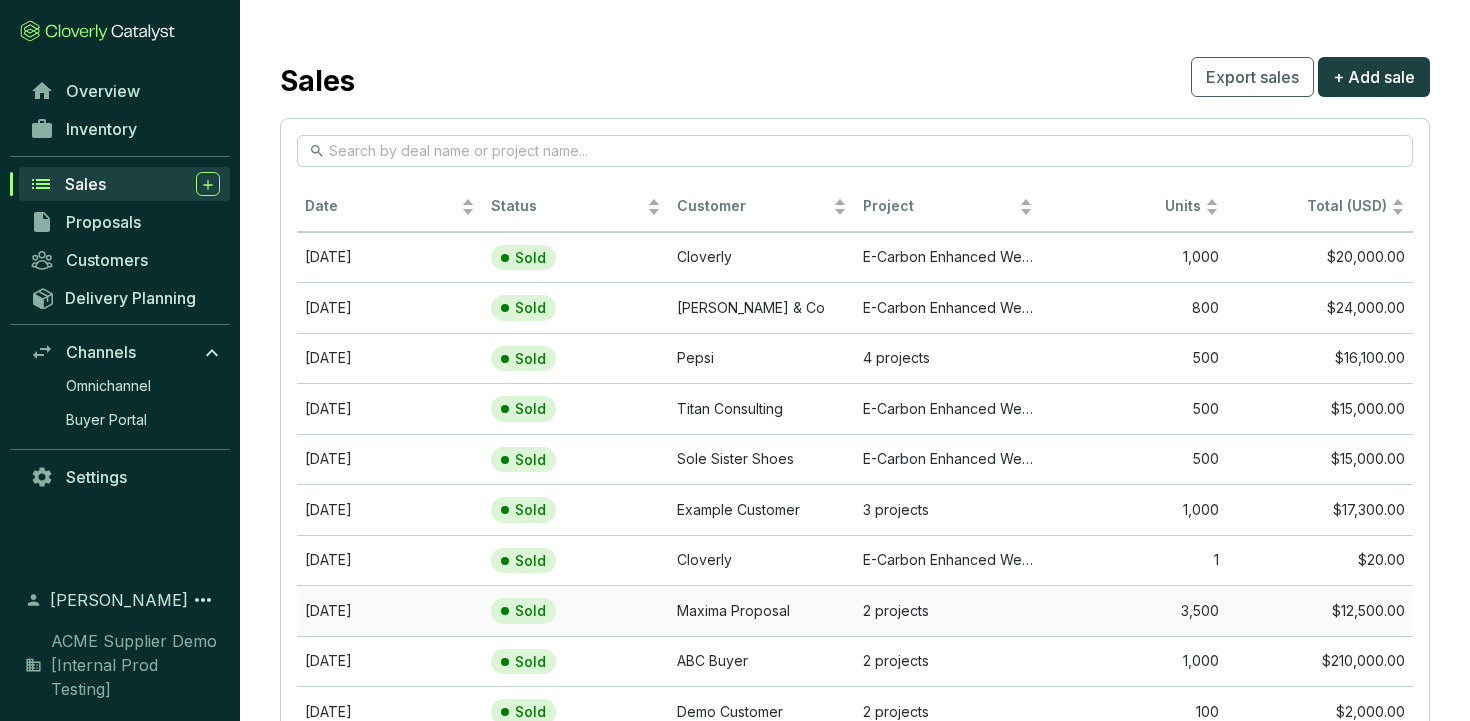 scroll, scrollTop: 141, scrollLeft: 0, axis: vertical 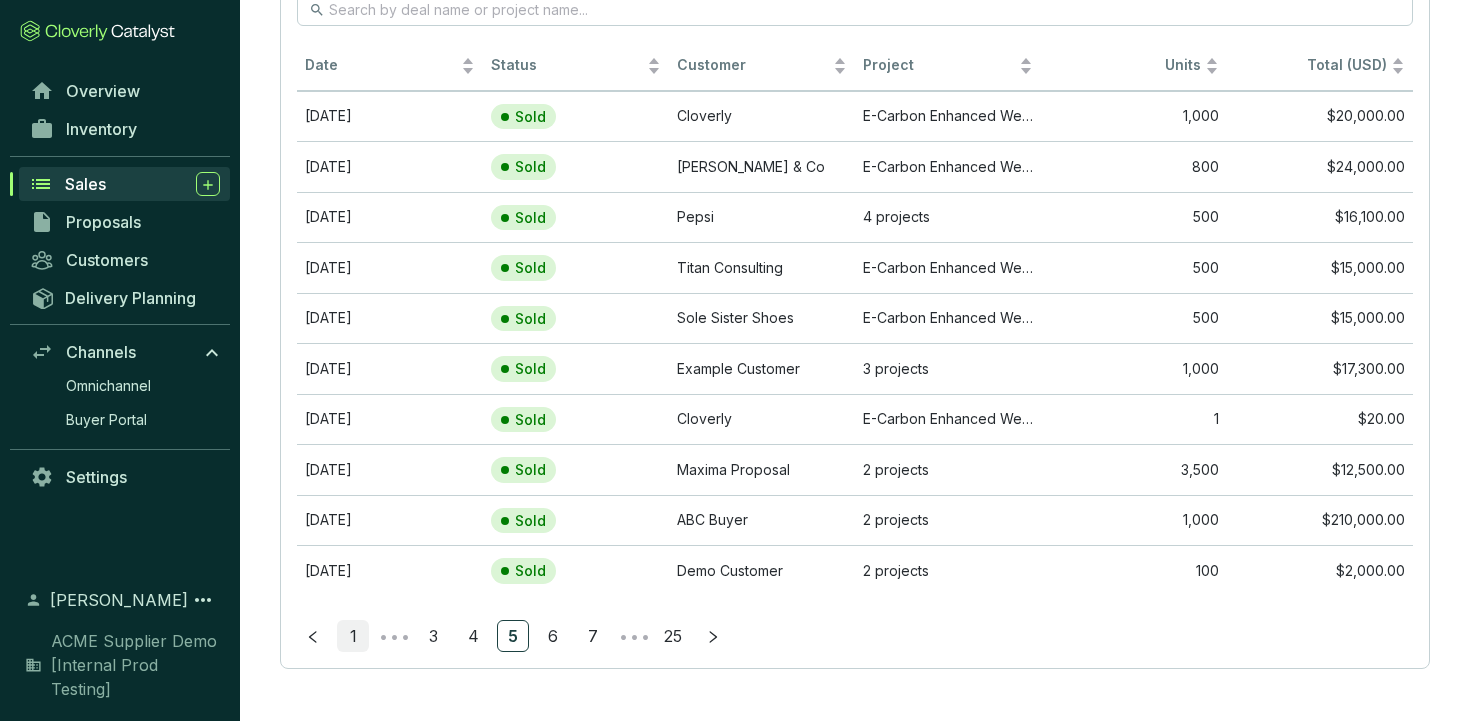 click on "1" at bounding box center [353, 636] 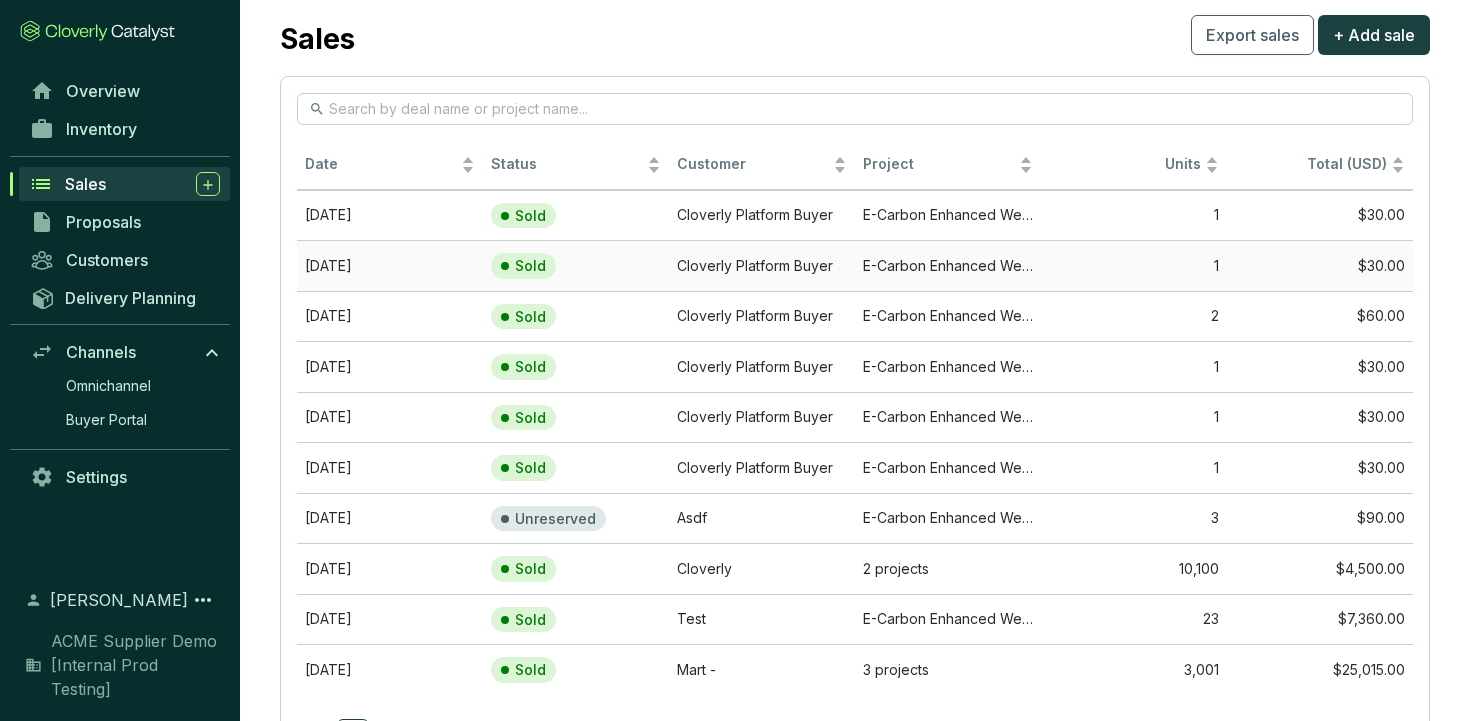 scroll, scrollTop: 0, scrollLeft: 0, axis: both 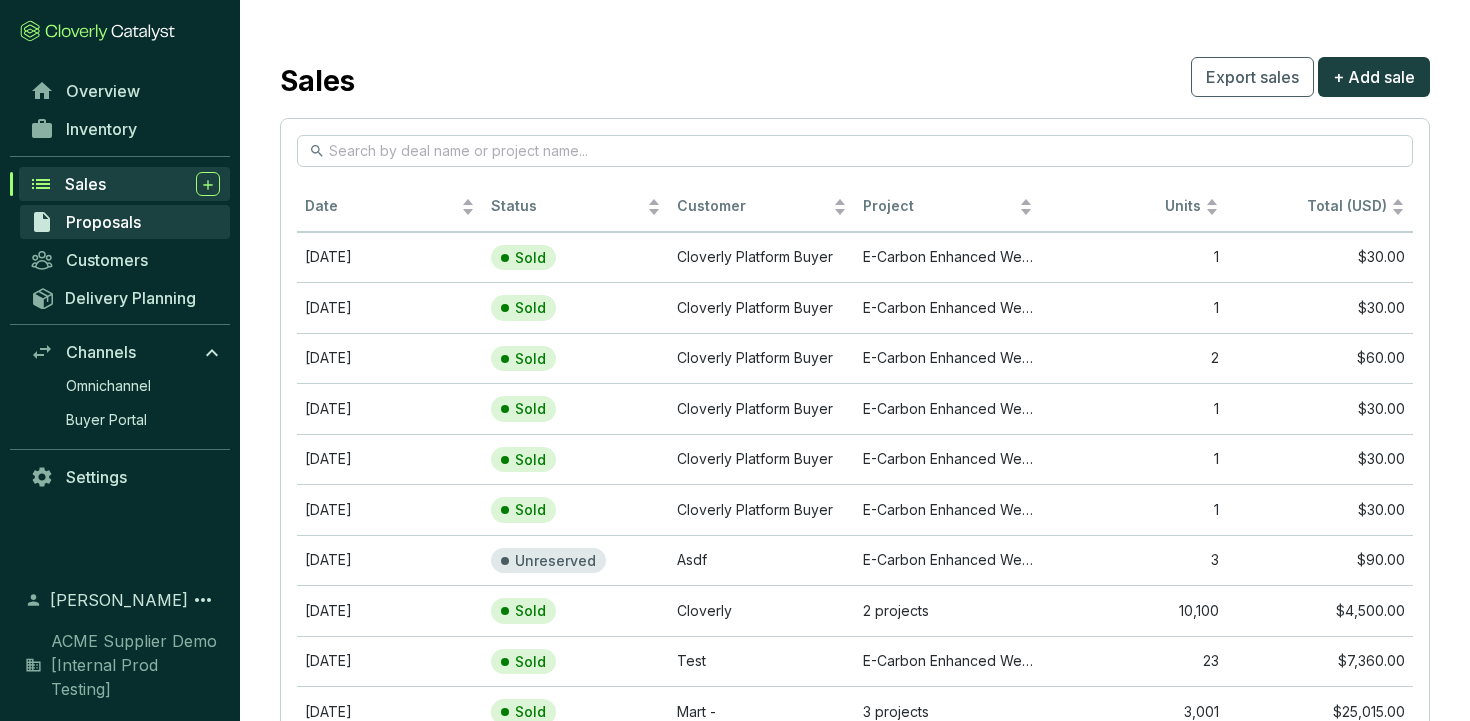 click on "Proposals" at bounding box center [125, 222] 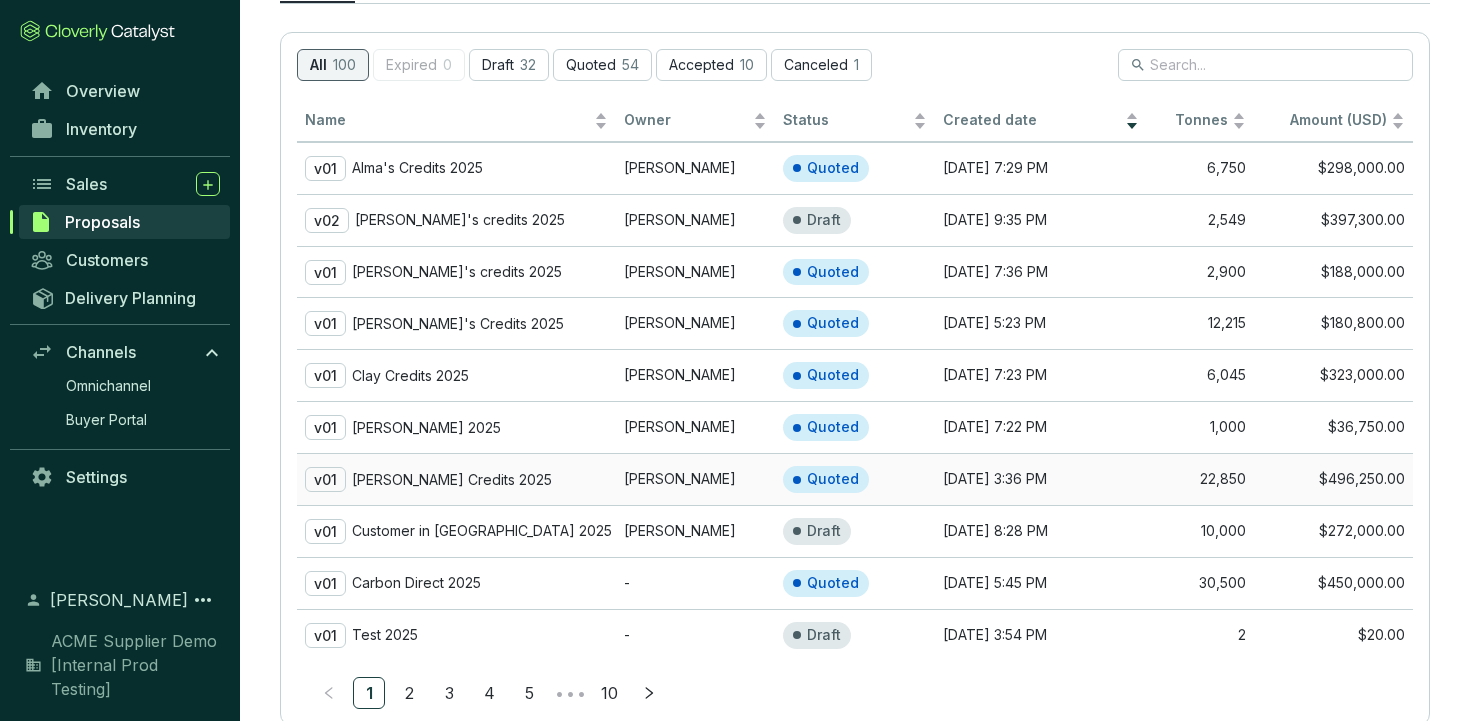 scroll, scrollTop: 0, scrollLeft: 0, axis: both 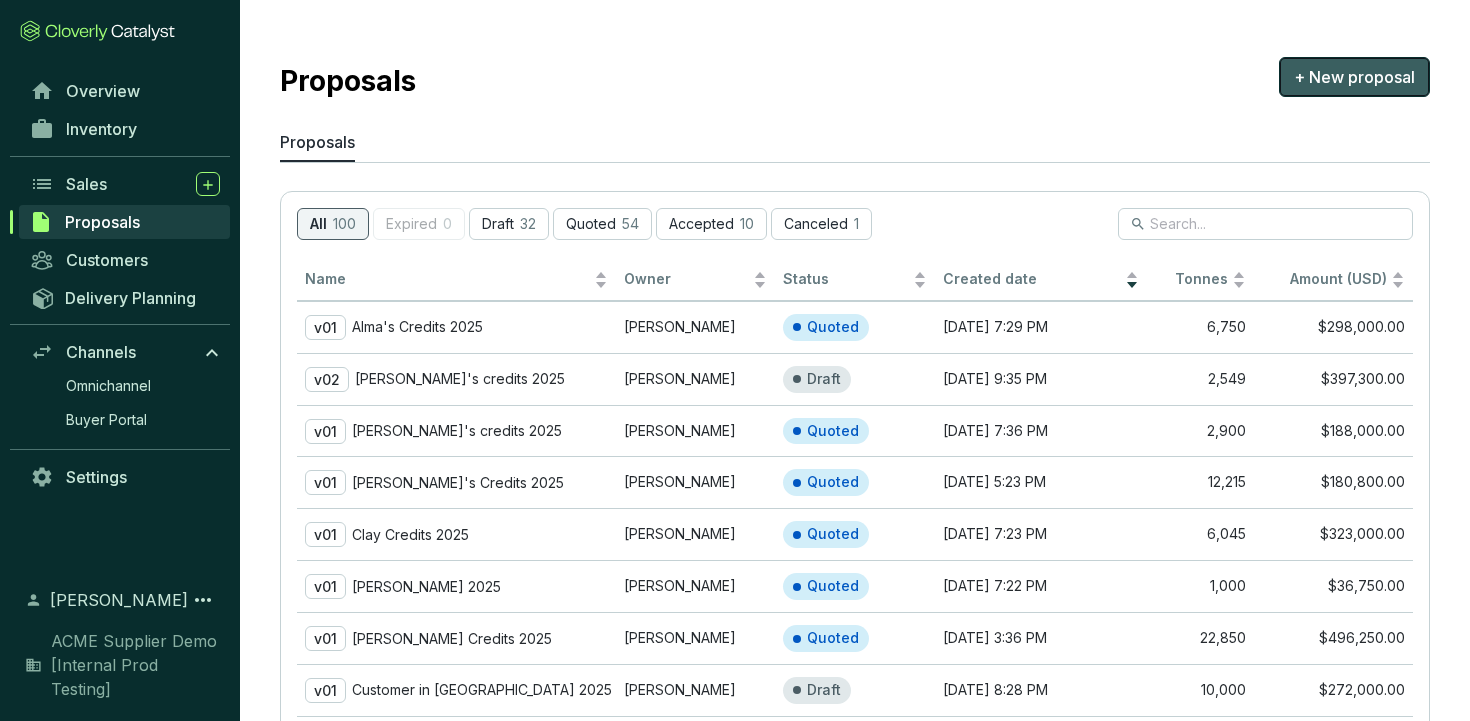 click on "+ New proposal" at bounding box center (1354, 77) 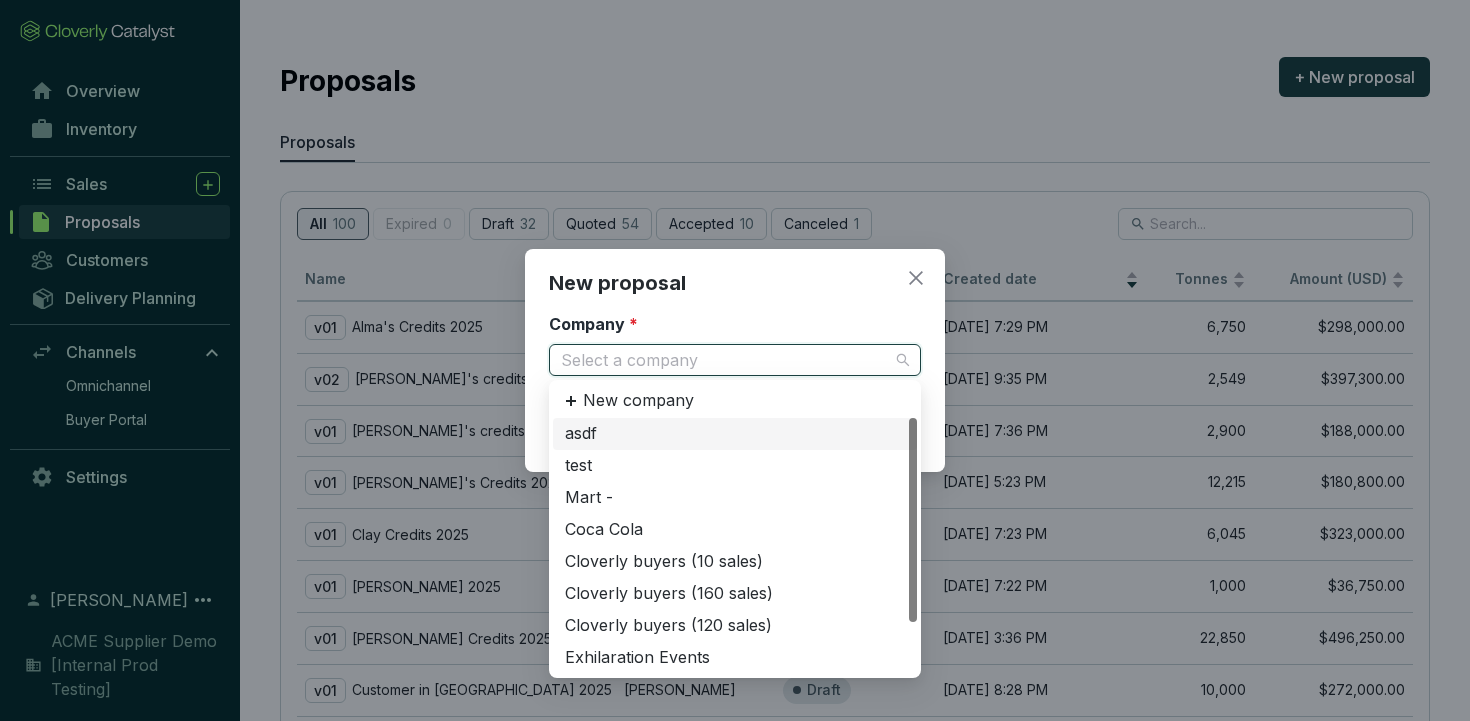 click on "Company   *" at bounding box center (725, 360) 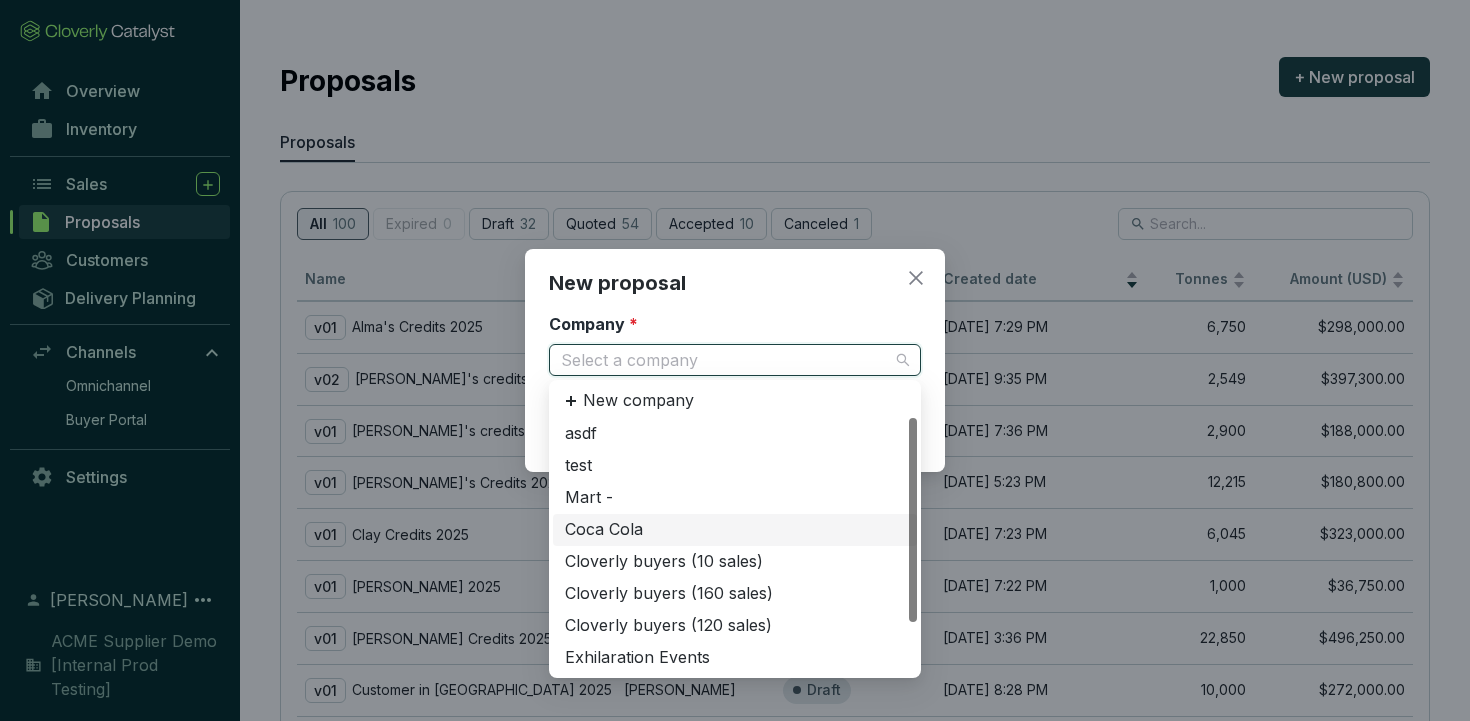 click on "Coca Cola" at bounding box center (735, 530) 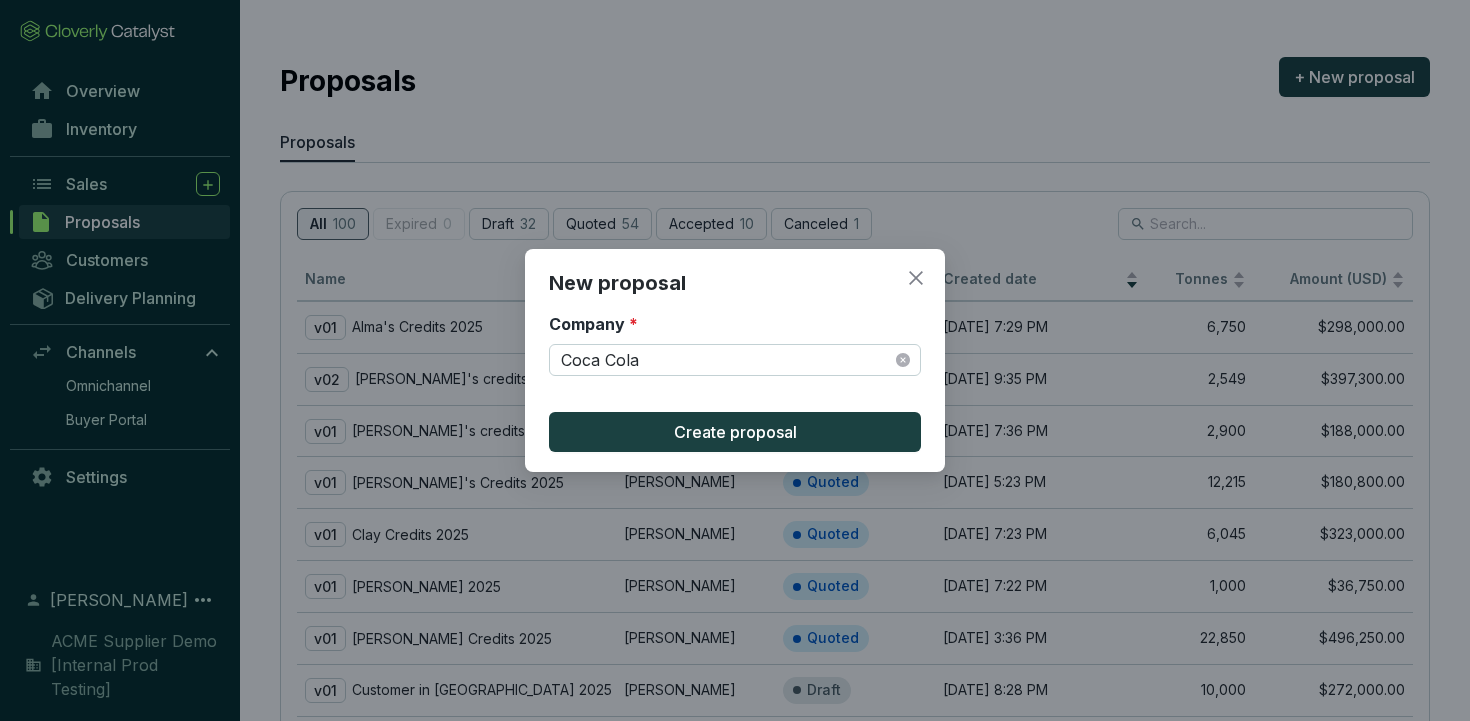click on "Company   * Coca Cola" at bounding box center (735, 356) 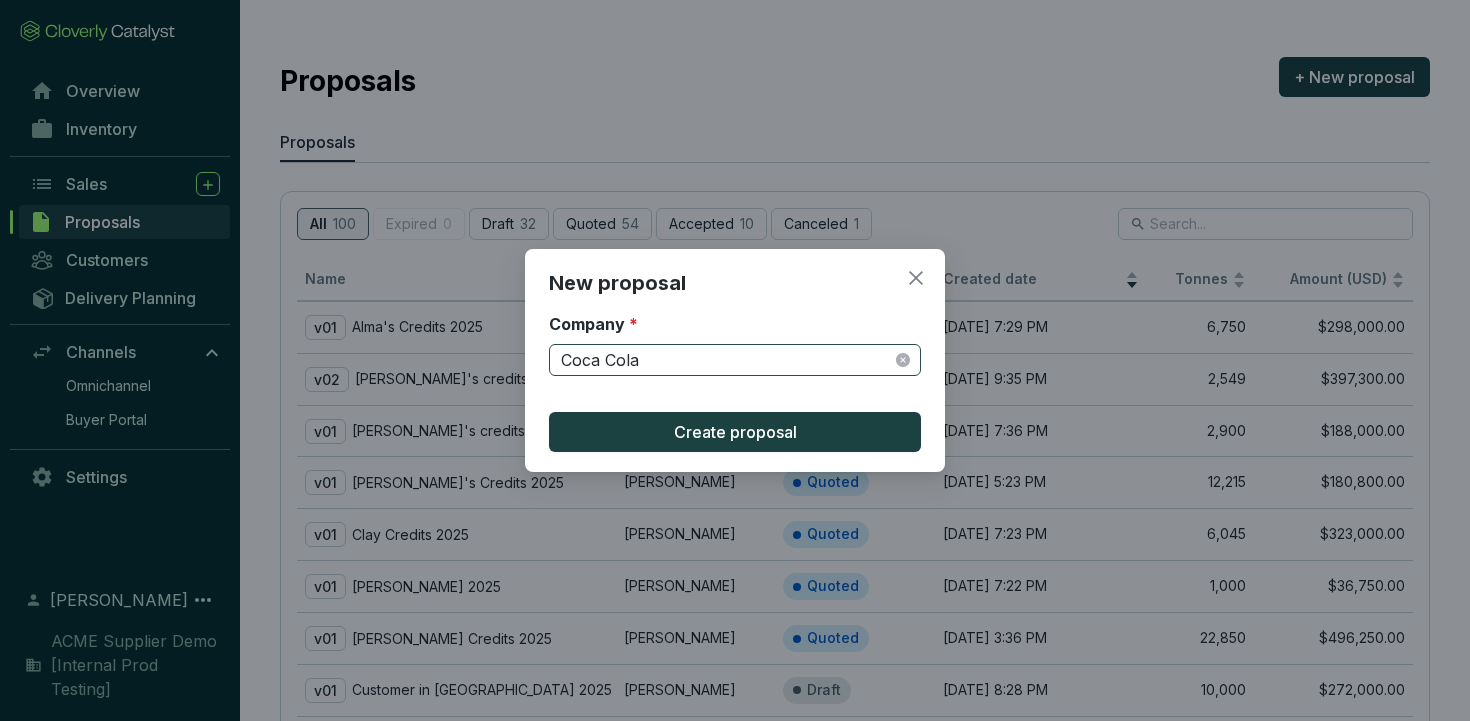 click on "Coca Cola" at bounding box center (735, 360) 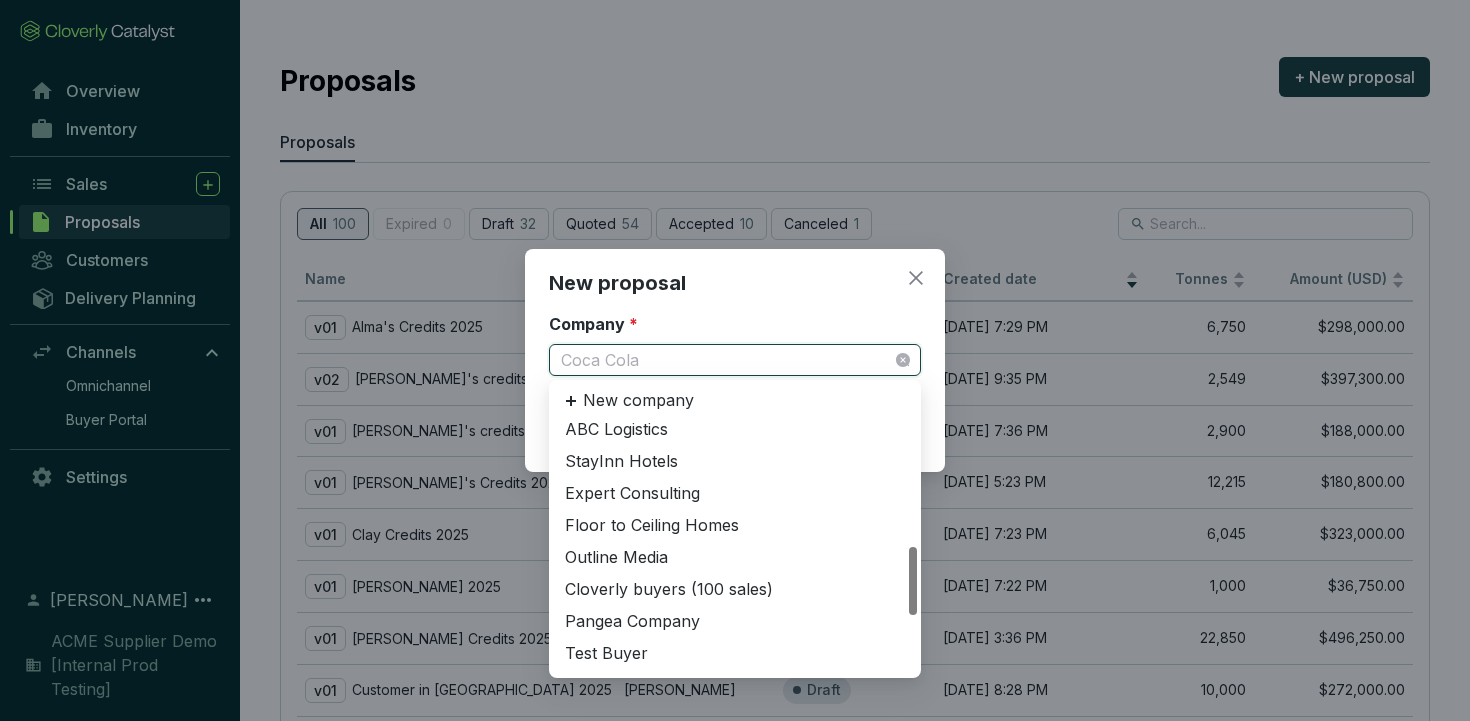 scroll, scrollTop: 497, scrollLeft: 0, axis: vertical 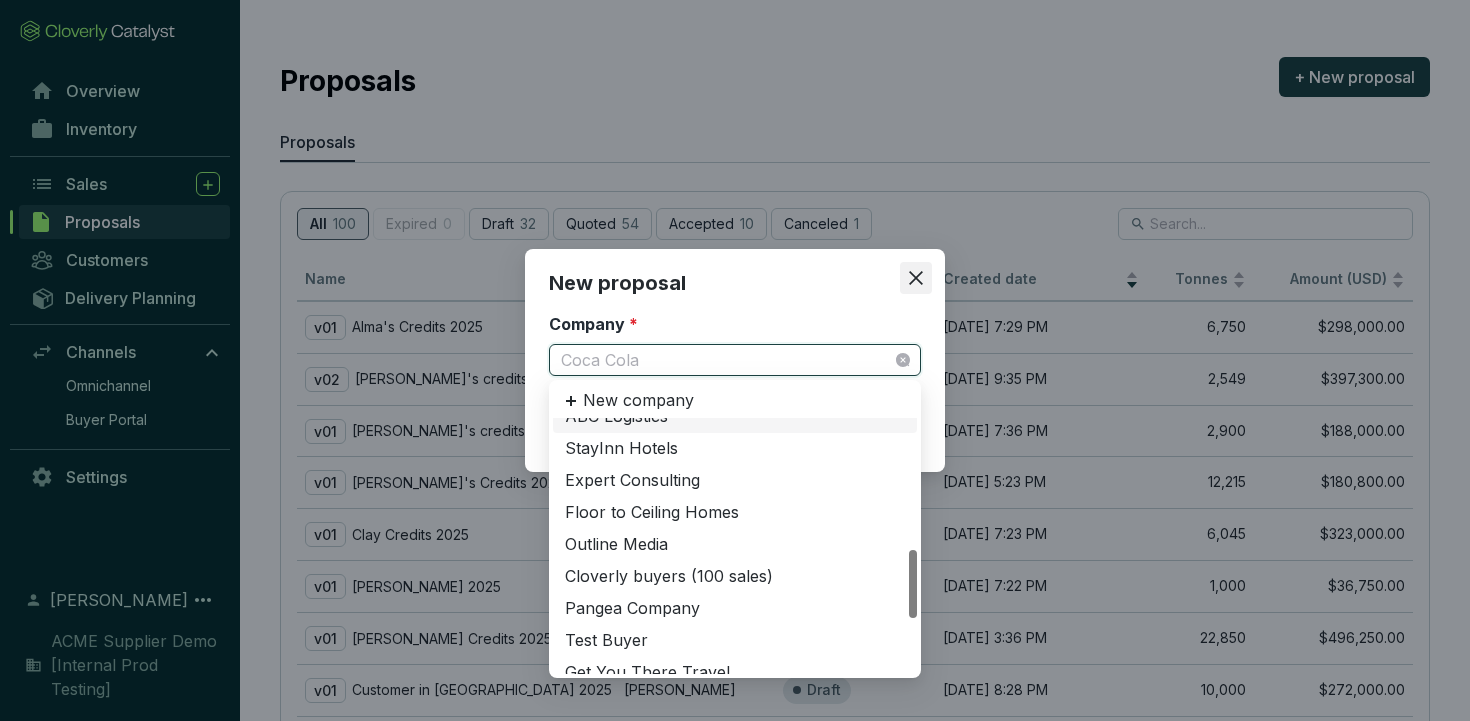 click 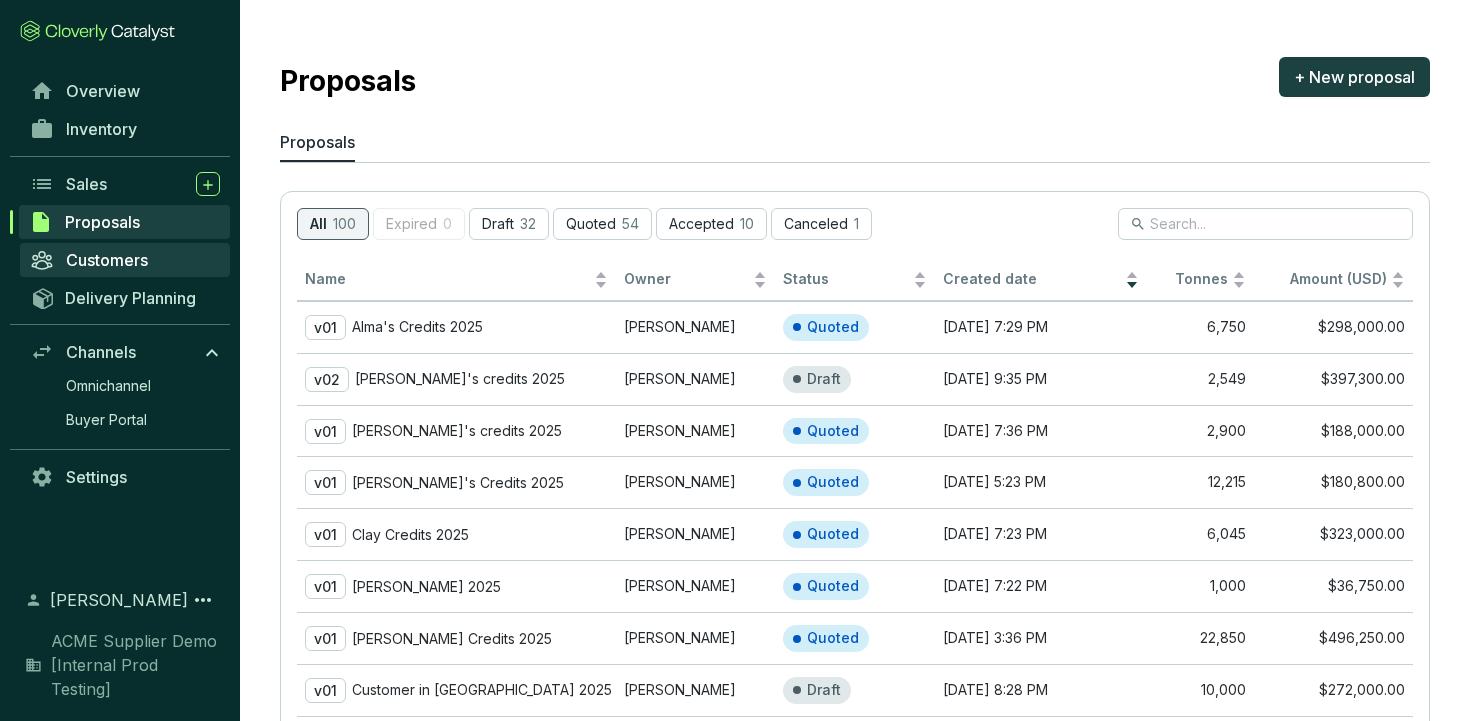 click on "Customers" at bounding box center (107, 260) 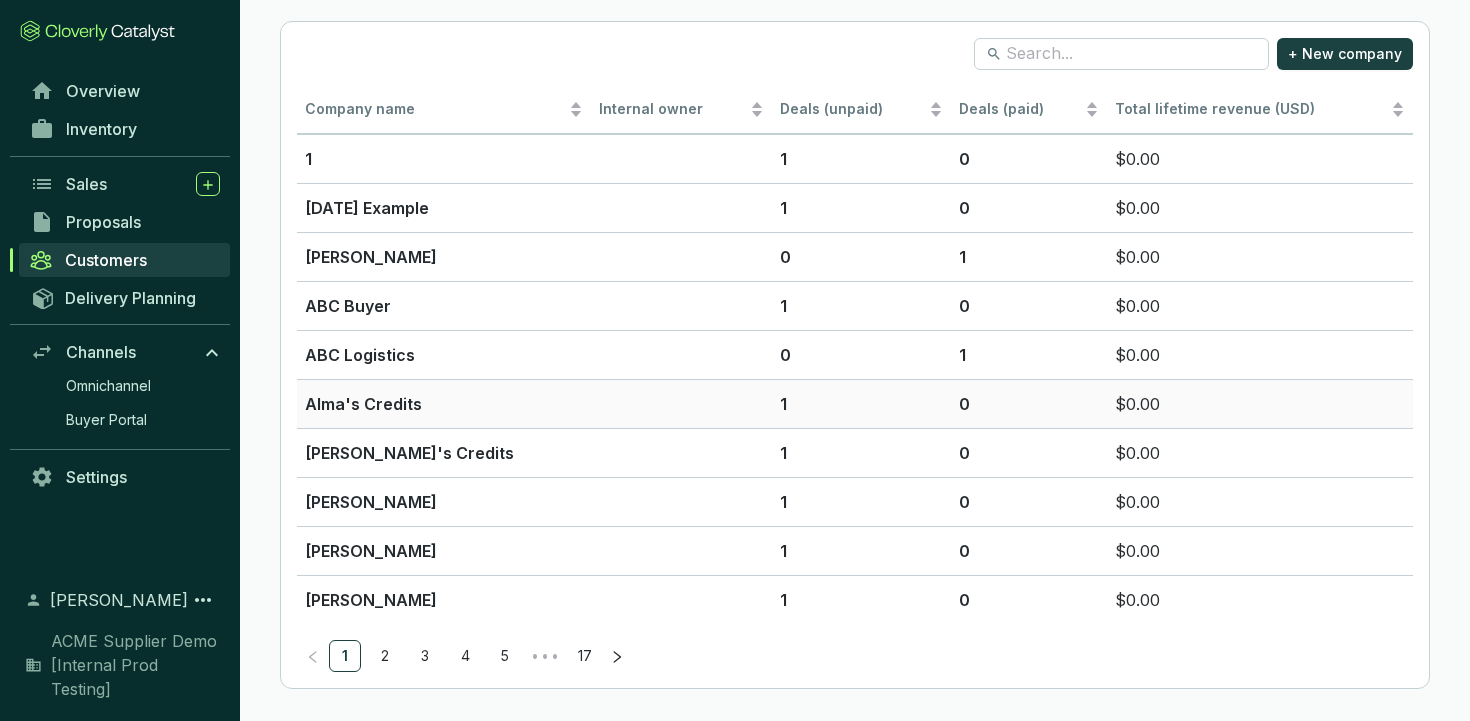 scroll, scrollTop: 0, scrollLeft: 0, axis: both 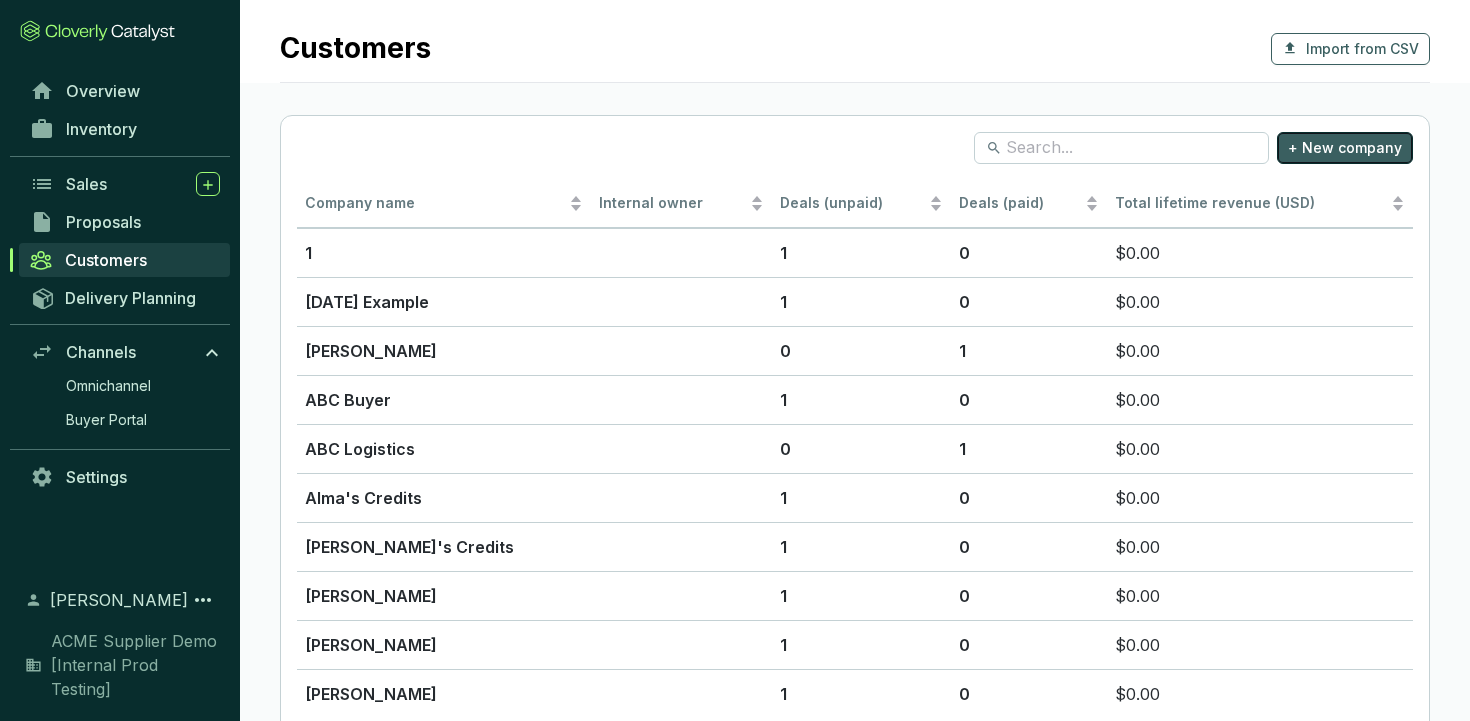 click on "+ New company" at bounding box center (1345, 148) 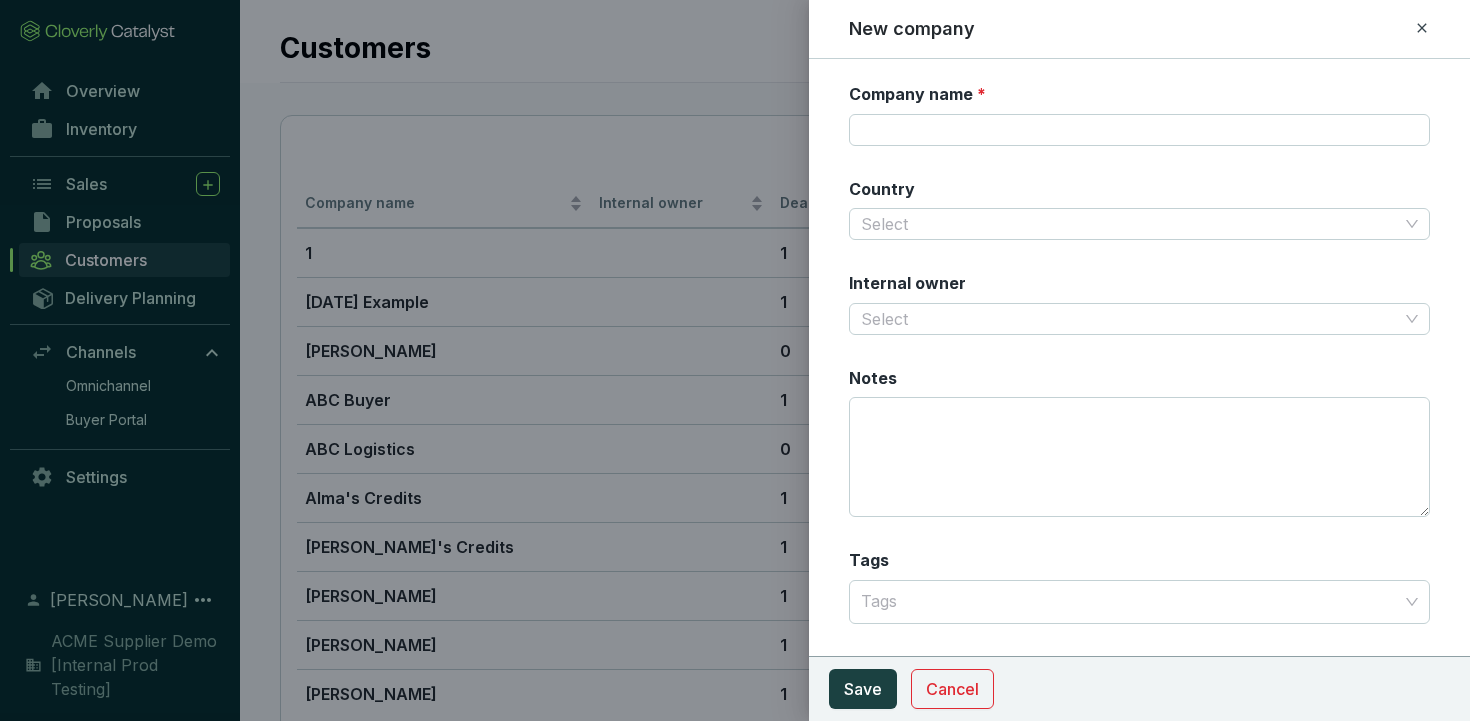 click 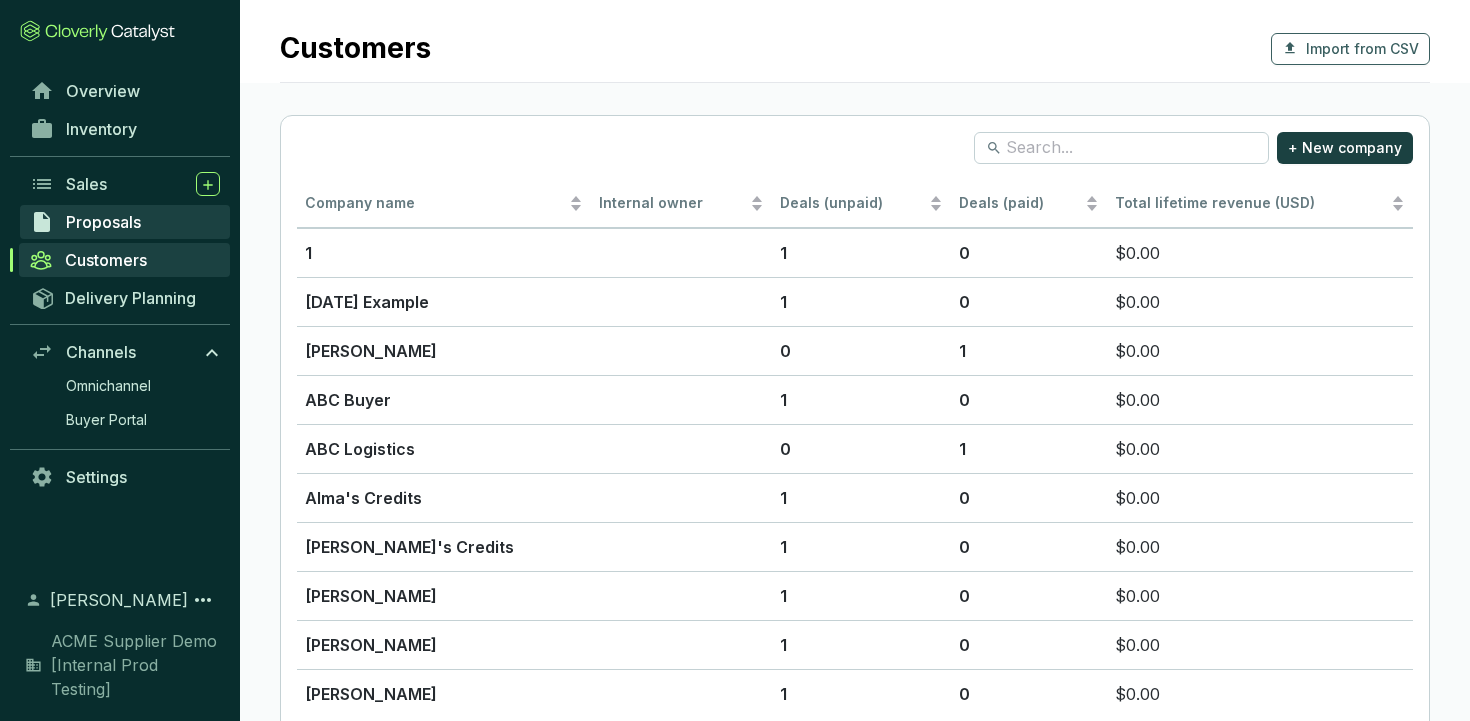 click on "Proposals" at bounding box center [125, 222] 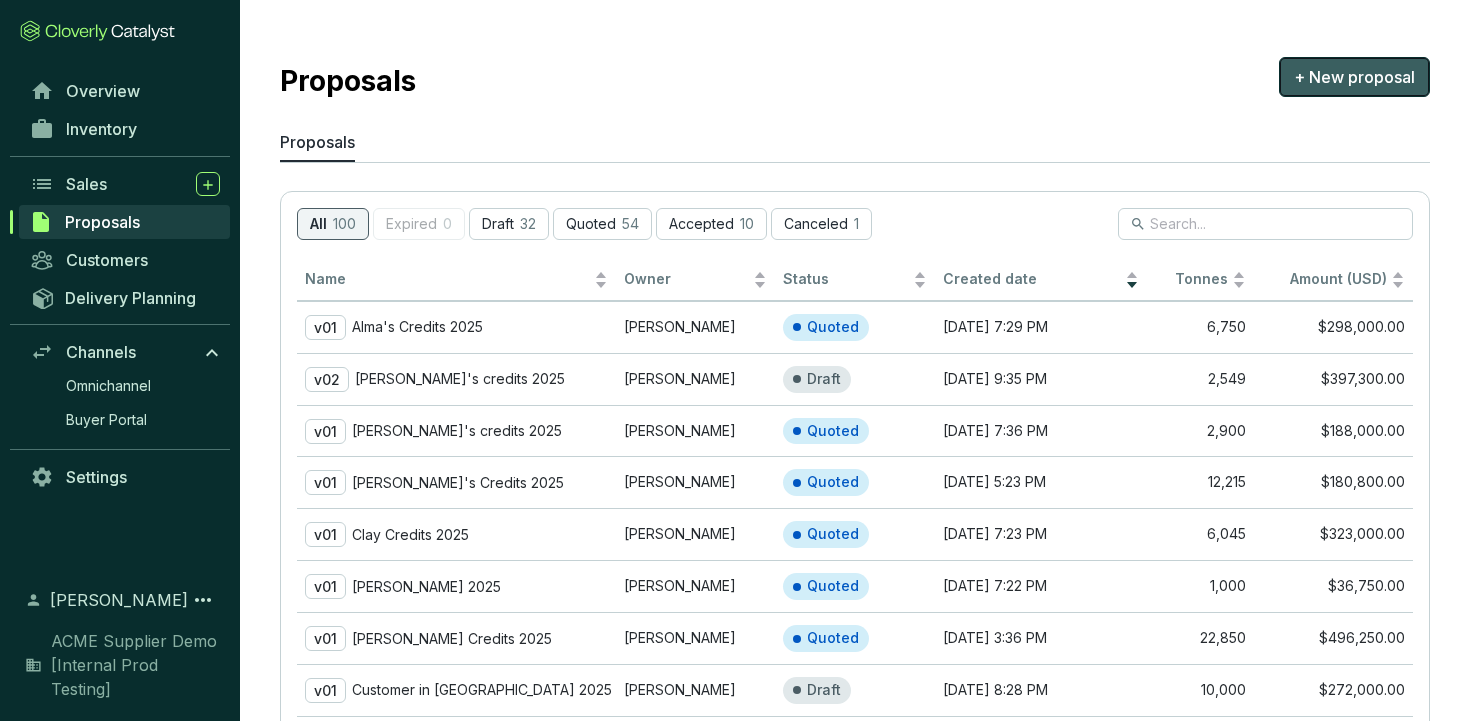 click on "+ New proposal" at bounding box center (1354, 77) 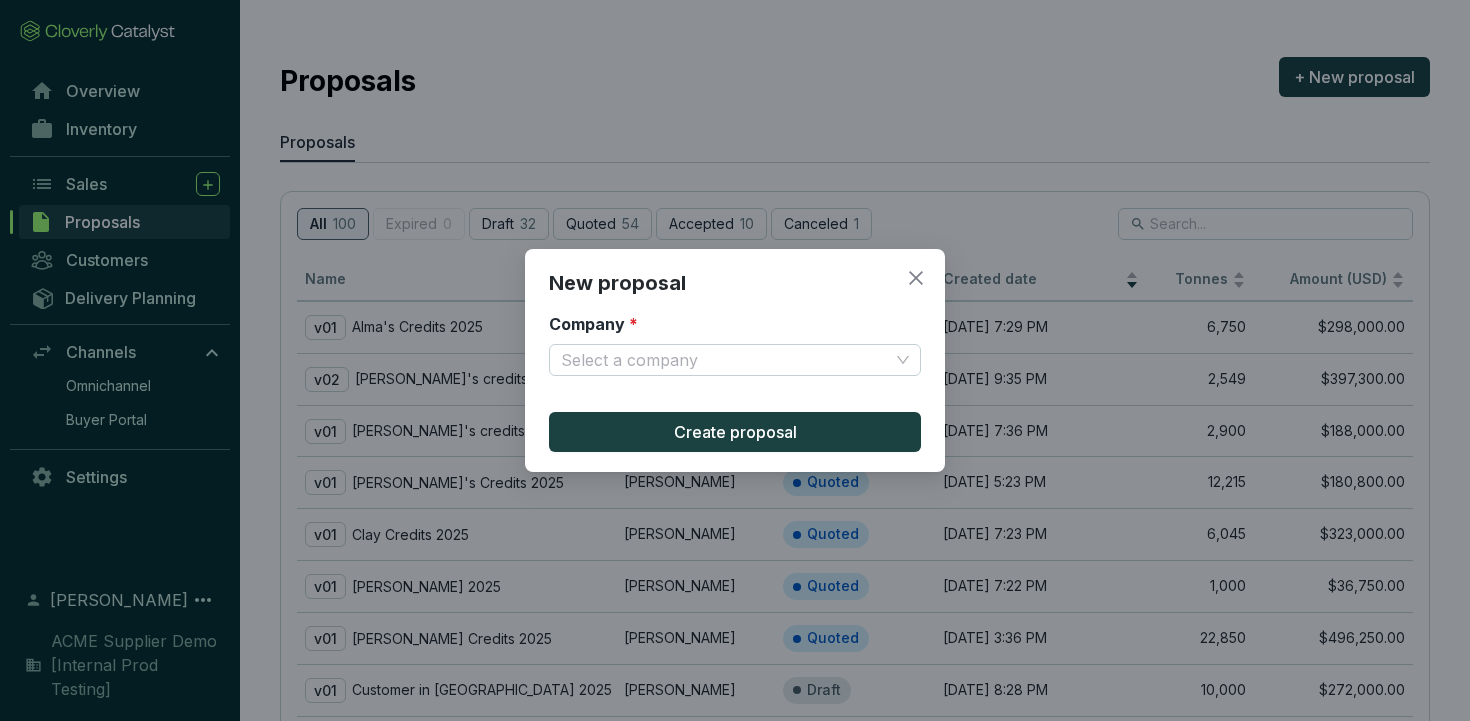click on "Company   * Select a company" at bounding box center (735, 356) 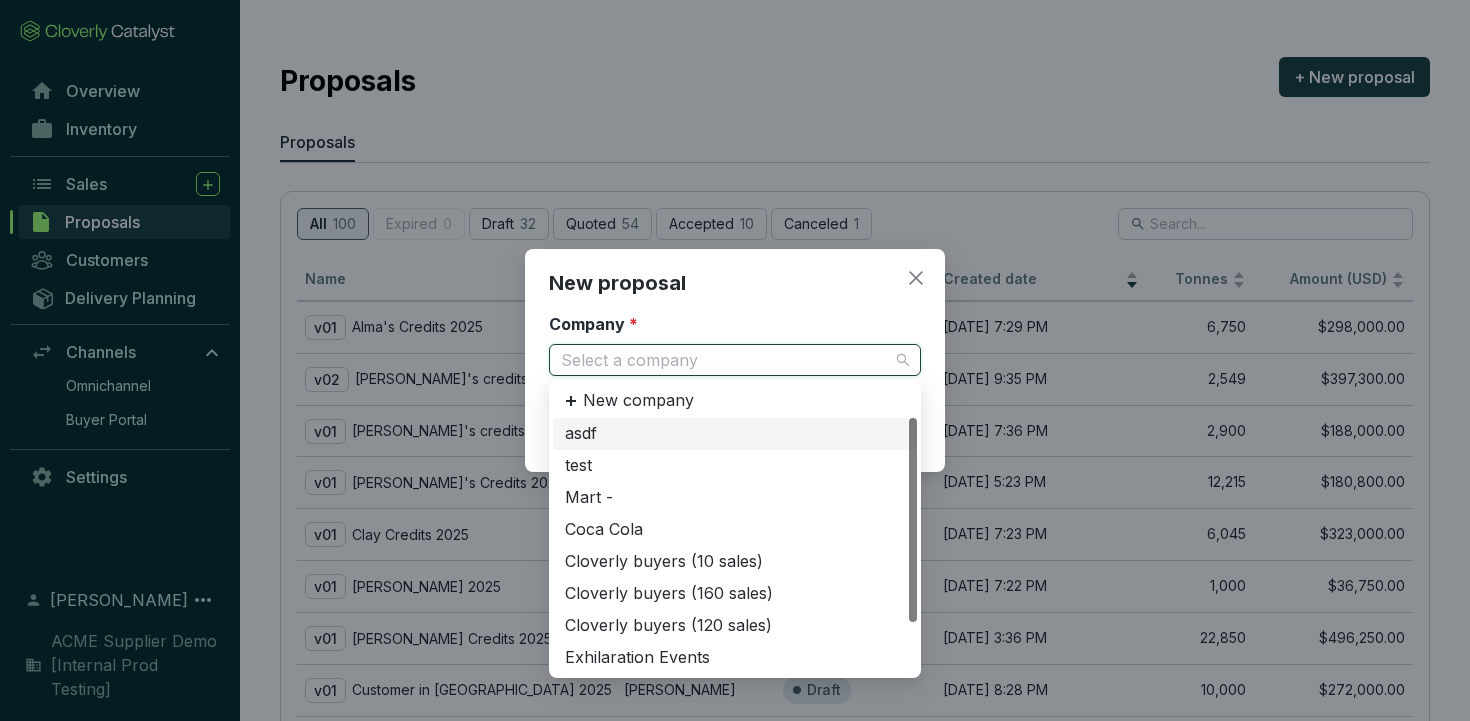 click on "Company   *" at bounding box center (725, 360) 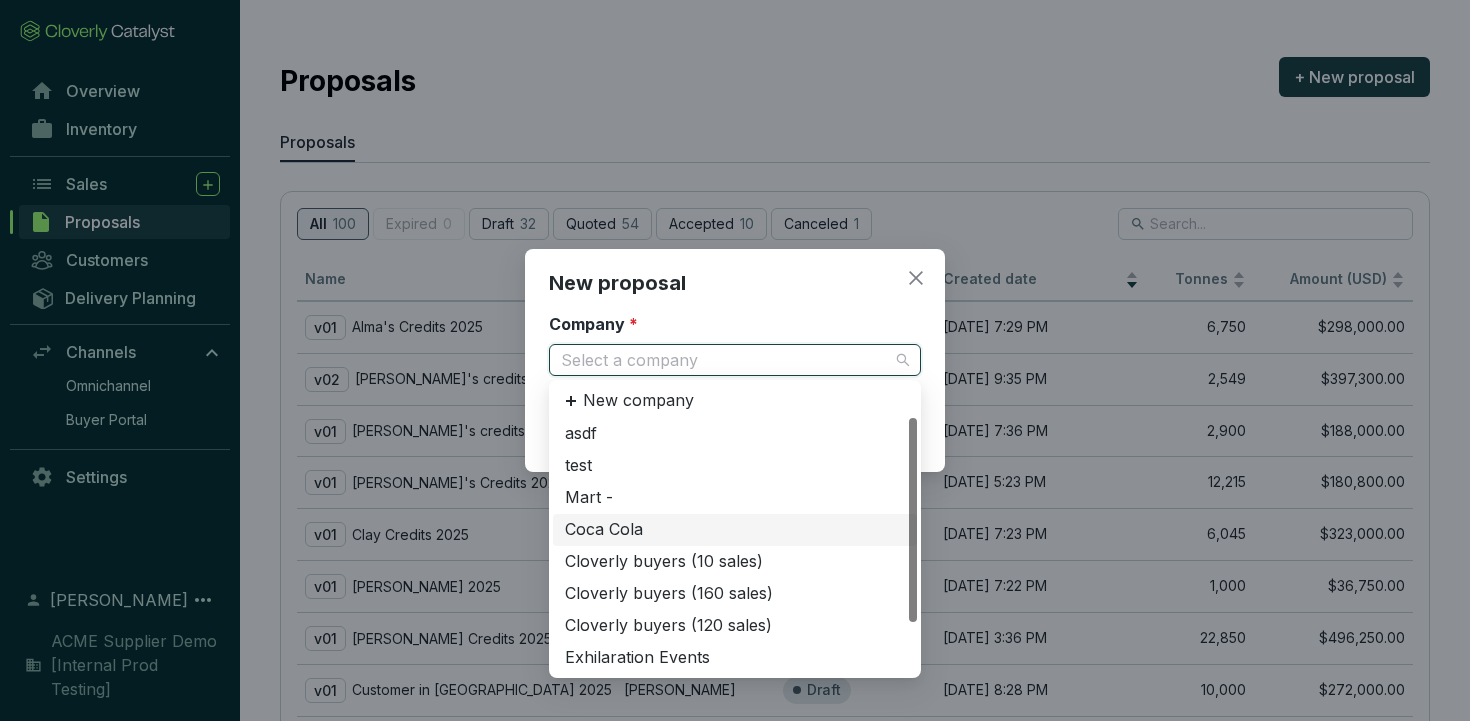 click on "Coca Cola" at bounding box center (735, 530) 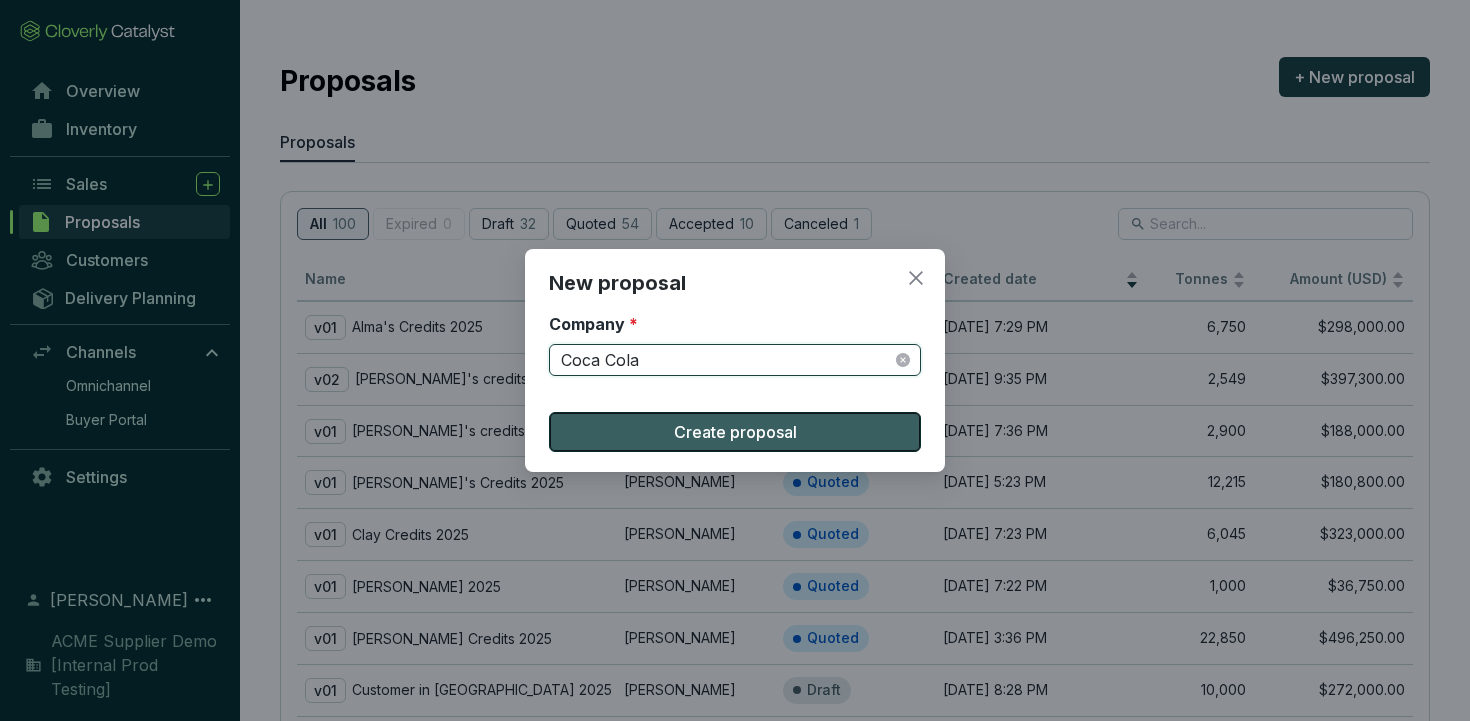 click on "Create proposal" at bounding box center [735, 432] 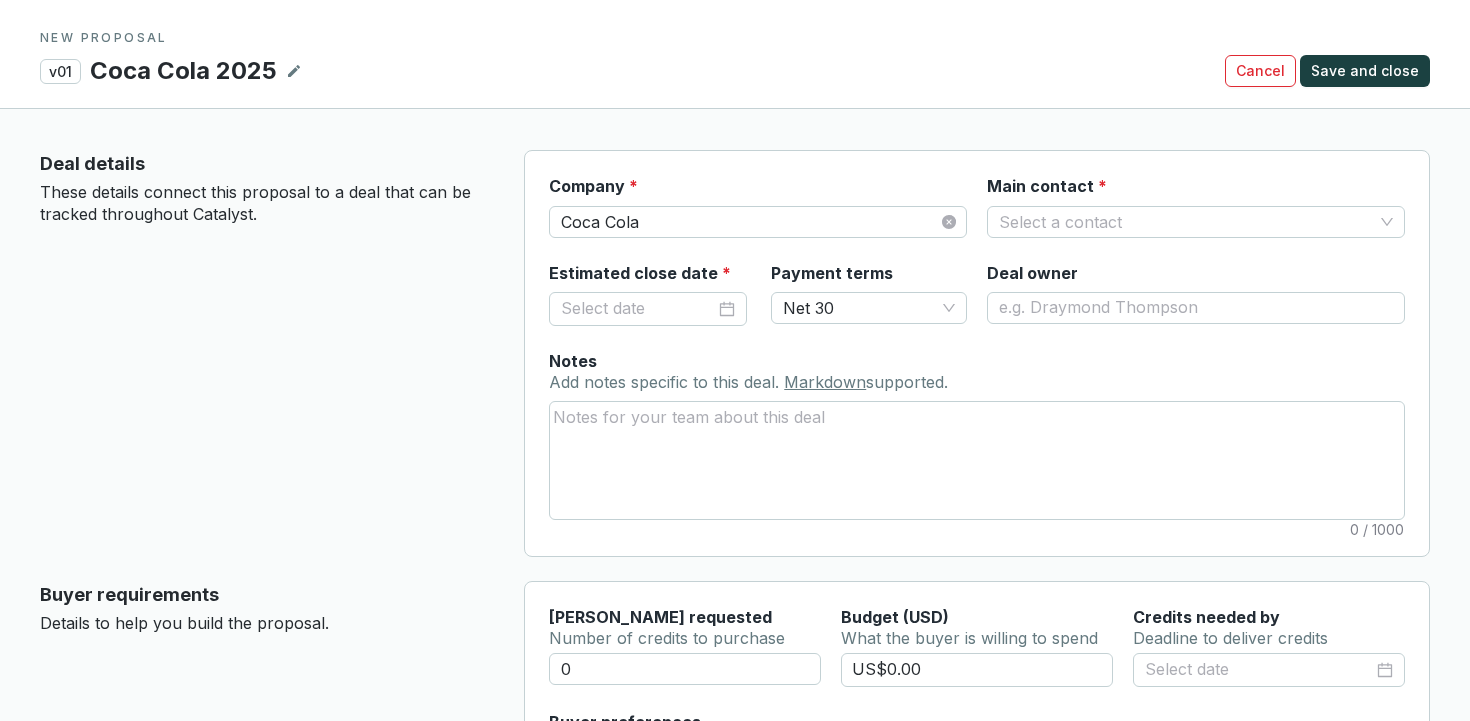 type 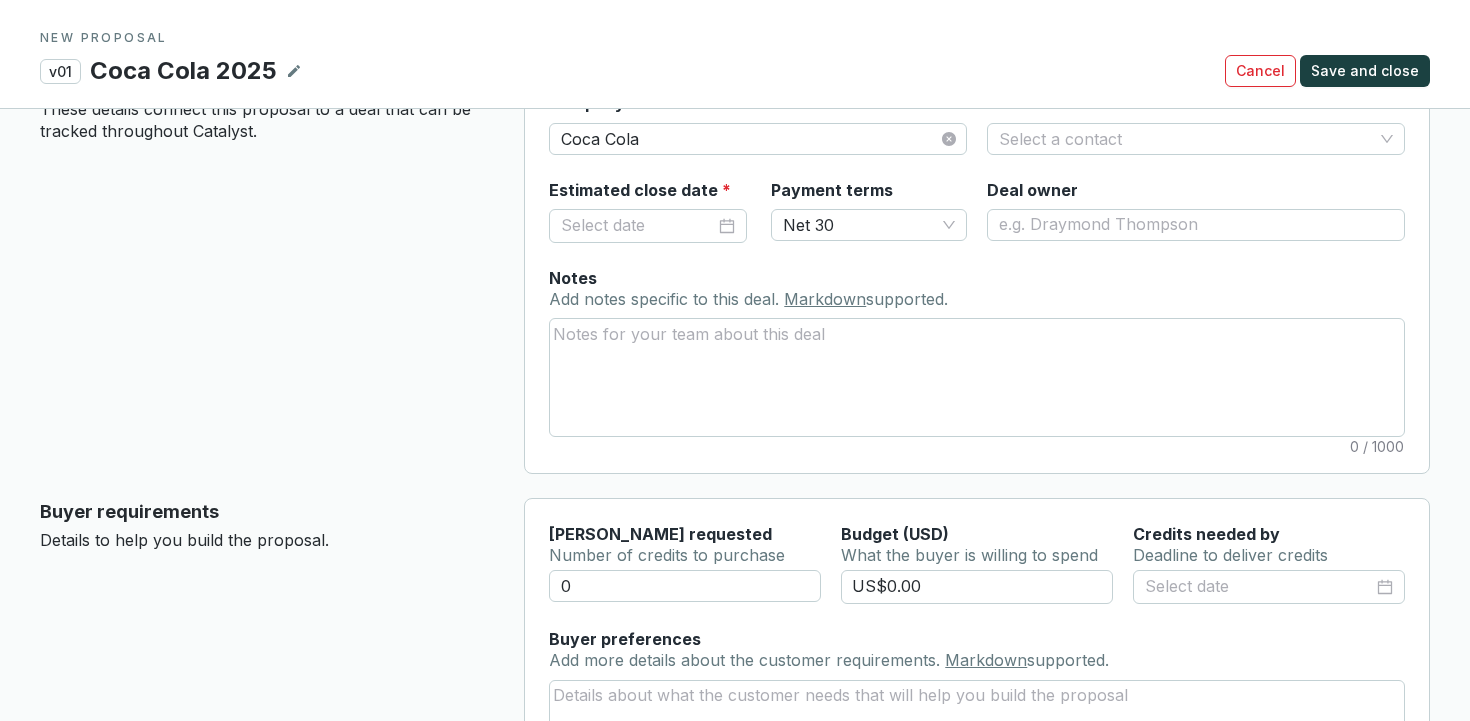scroll, scrollTop: 0, scrollLeft: 0, axis: both 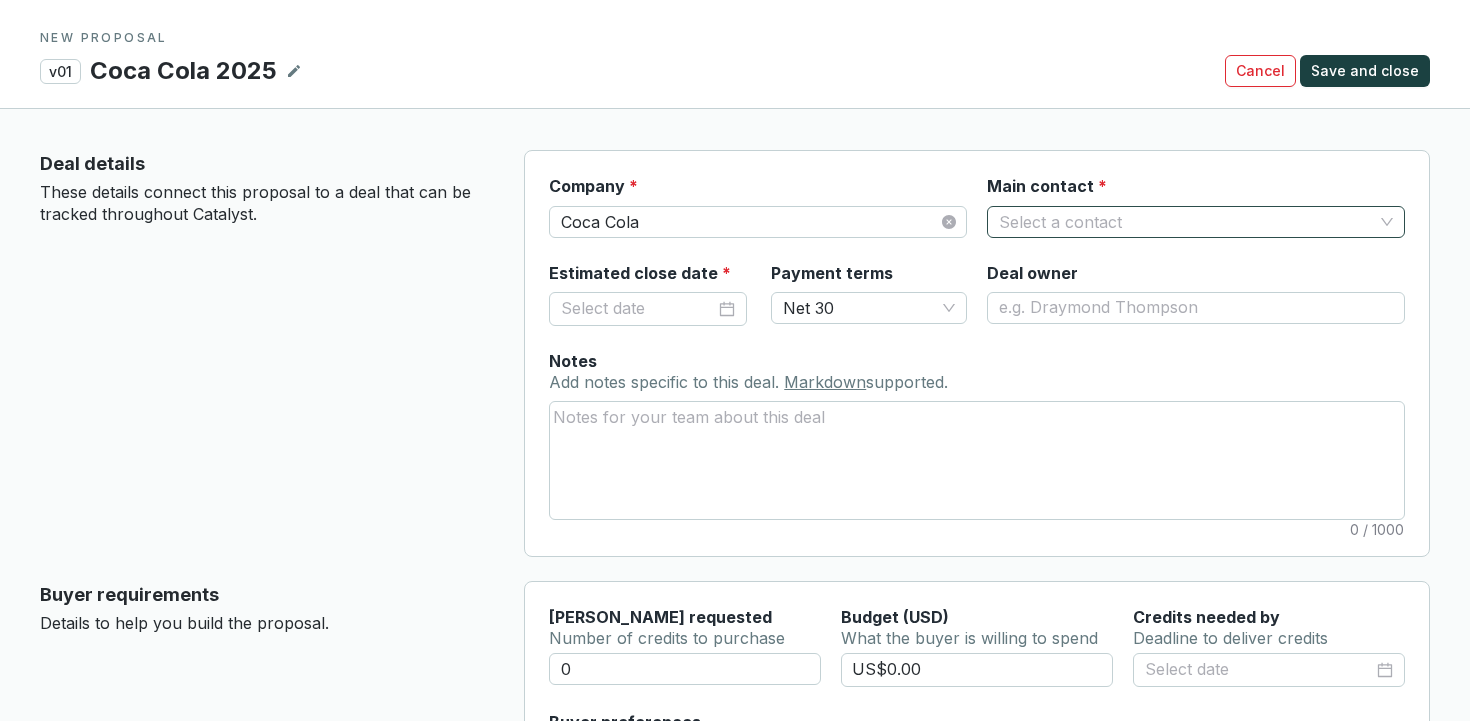 click on "Main contact   *" at bounding box center (1186, 222) 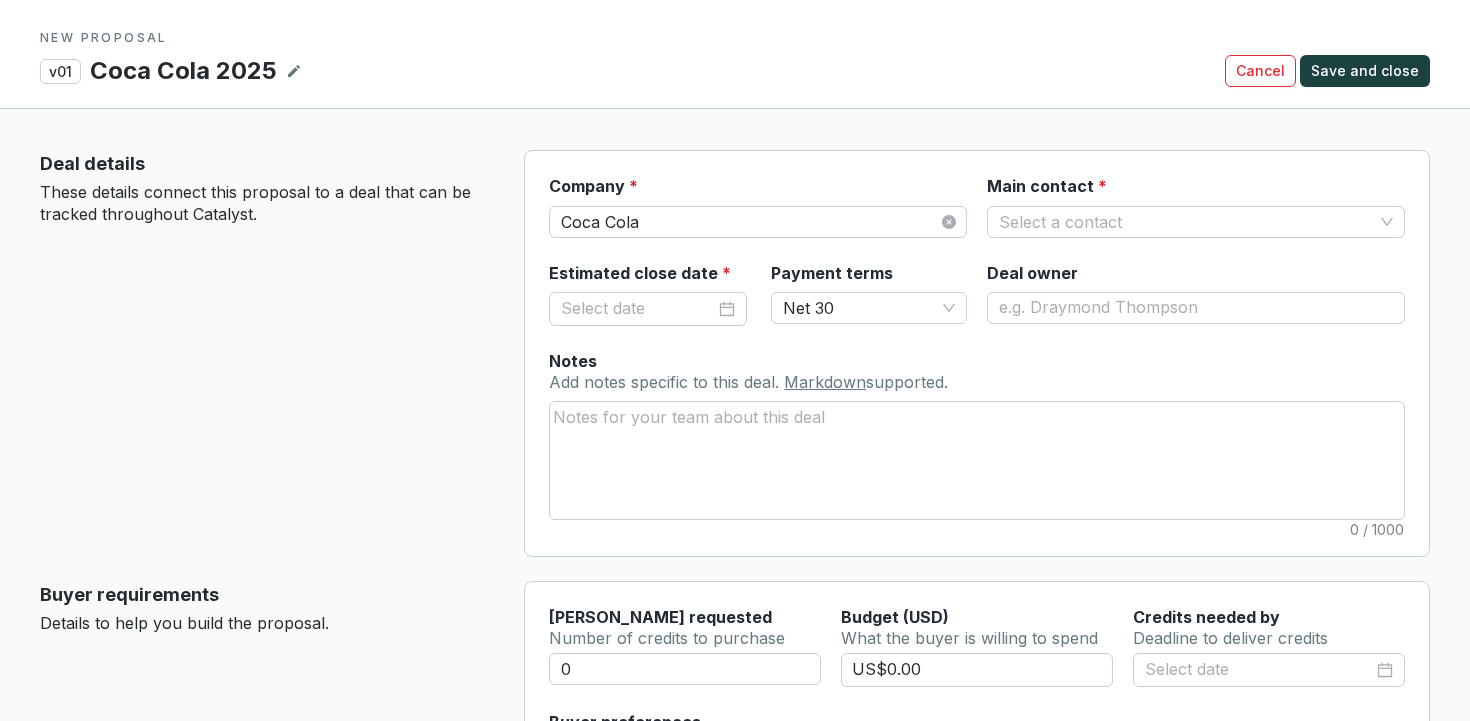 click on "Notes   Add notes specific to this deal.   Markdown  supported. 0 / 1000" at bounding box center [977, 435] 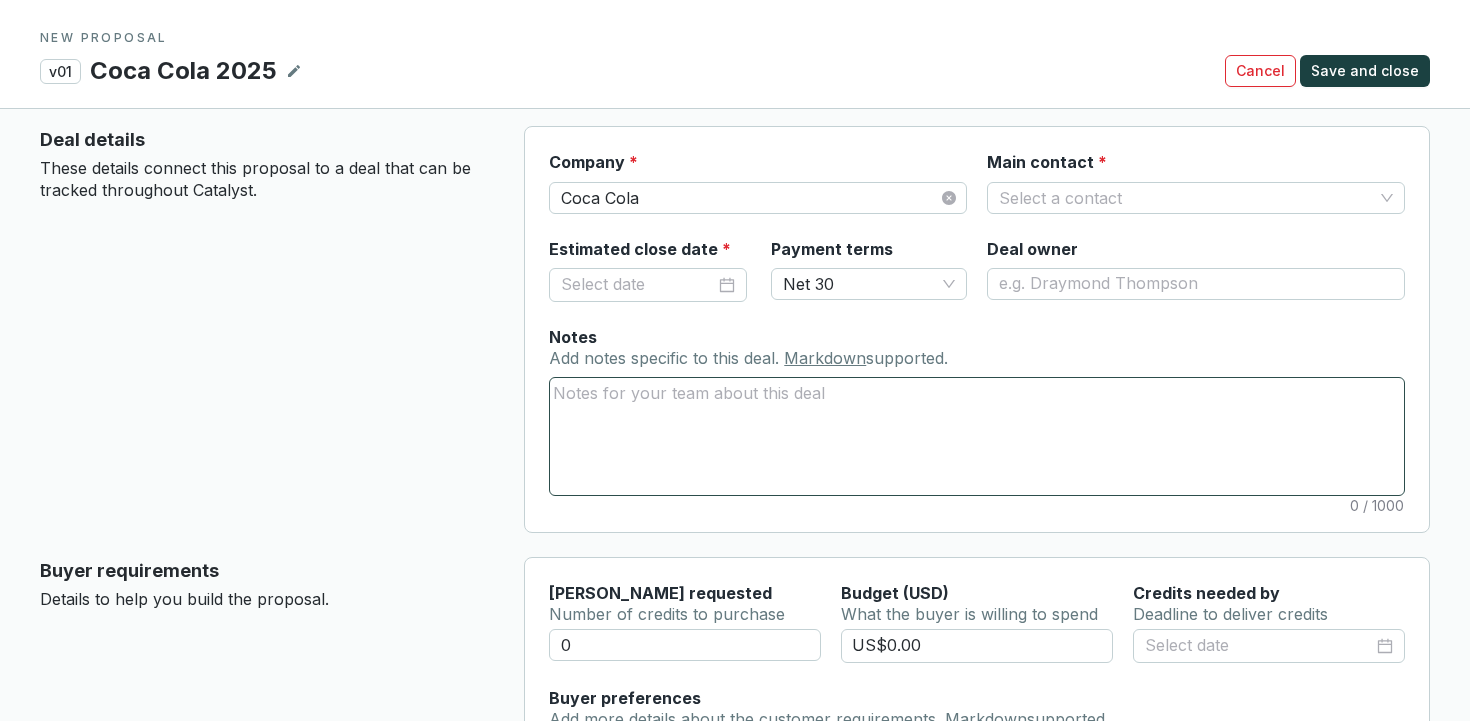 scroll, scrollTop: 31, scrollLeft: 0, axis: vertical 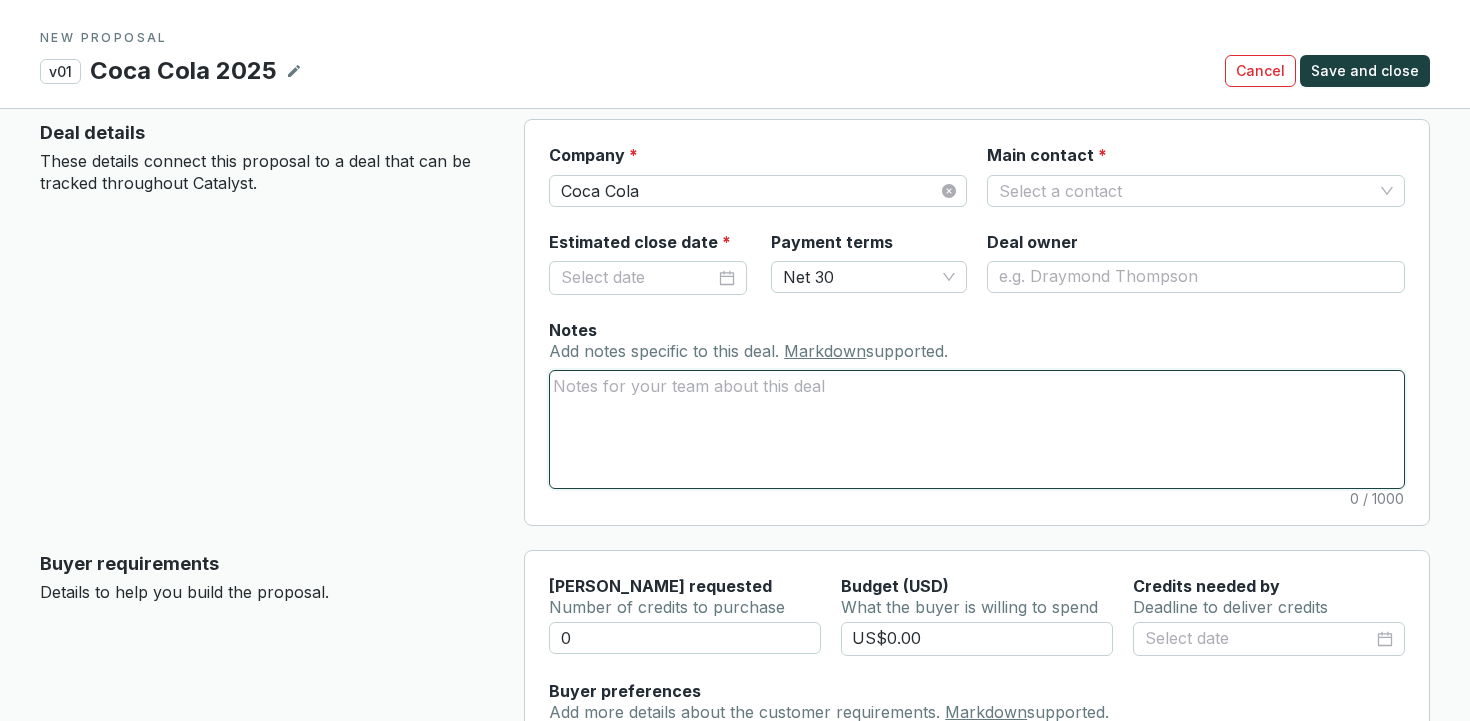 click on "Notes   Add notes specific to this deal.   Markdown  supported." at bounding box center [977, 429] 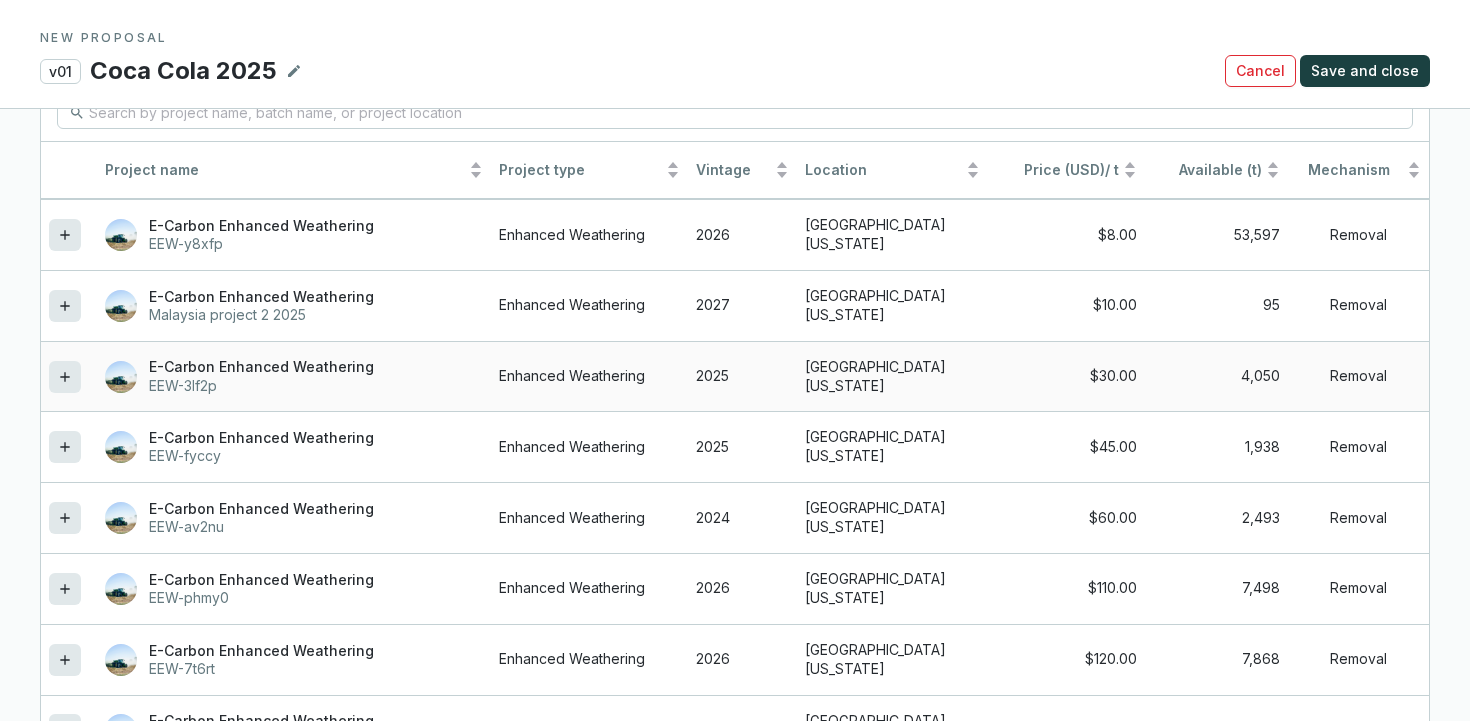 scroll, scrollTop: 1806, scrollLeft: 0, axis: vertical 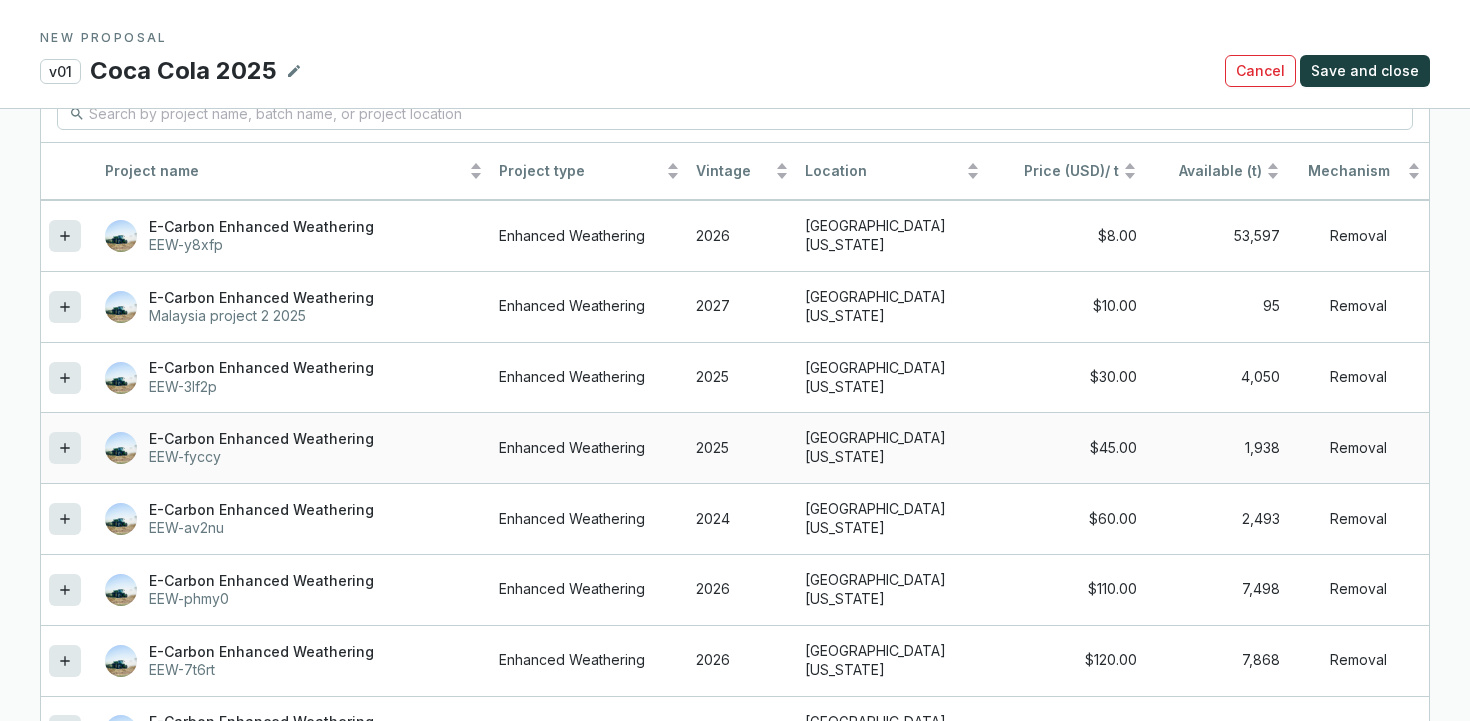 click at bounding box center (65, 448) 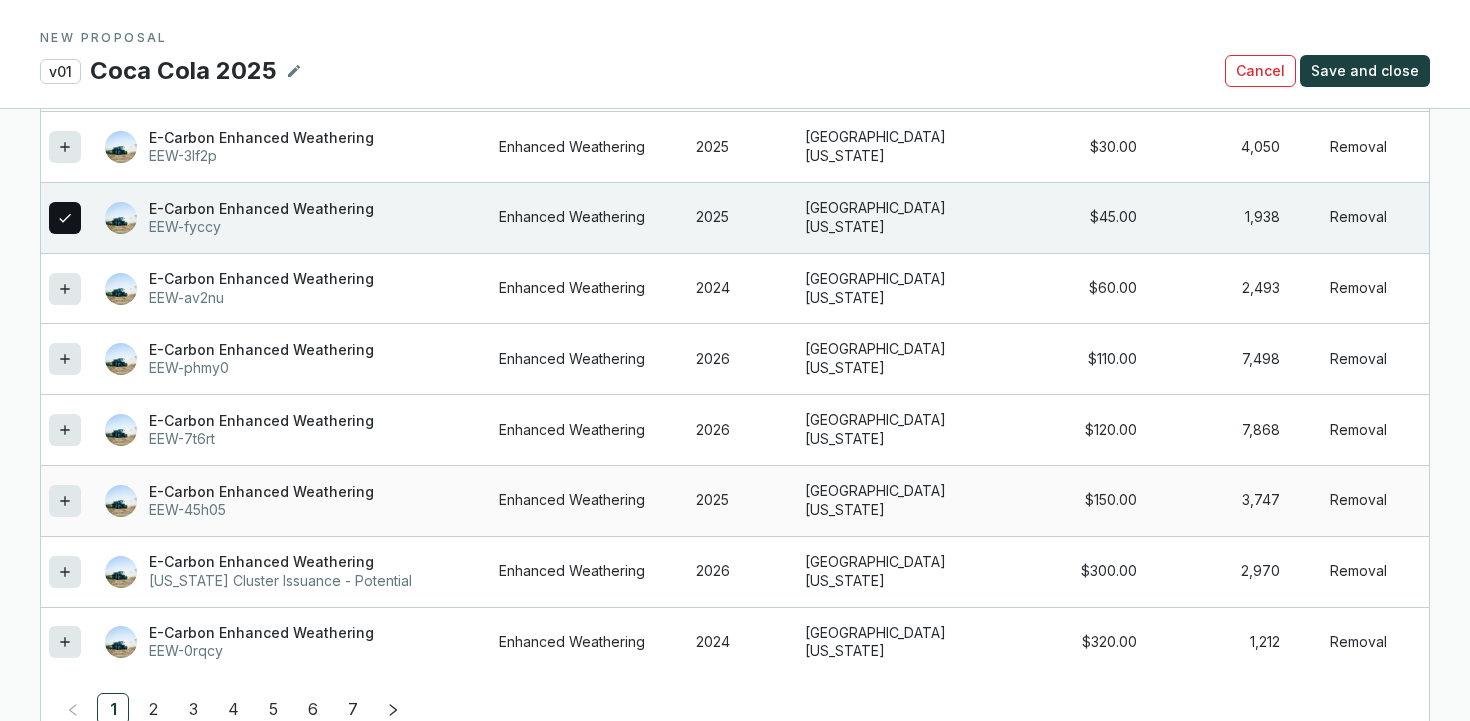 scroll, scrollTop: 2039, scrollLeft: 0, axis: vertical 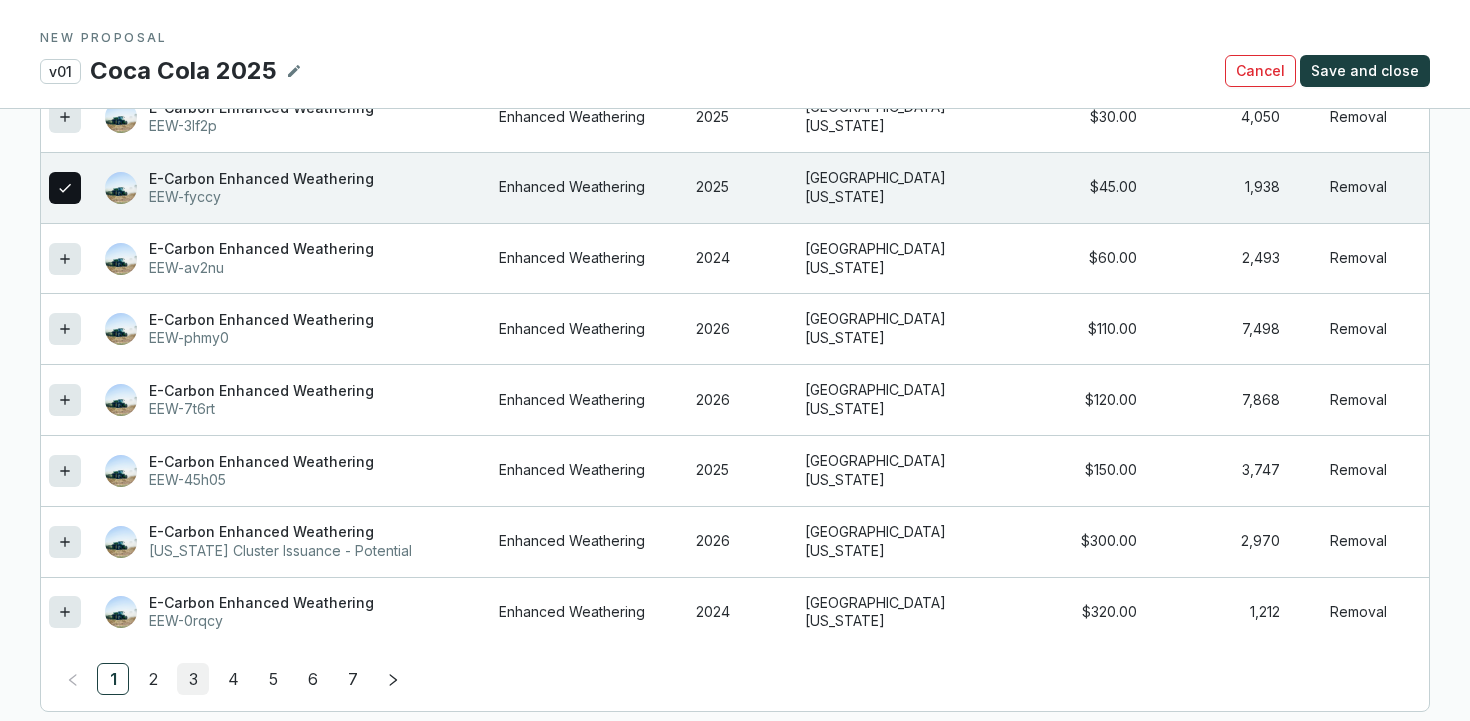 click on "3" at bounding box center (193, 679) 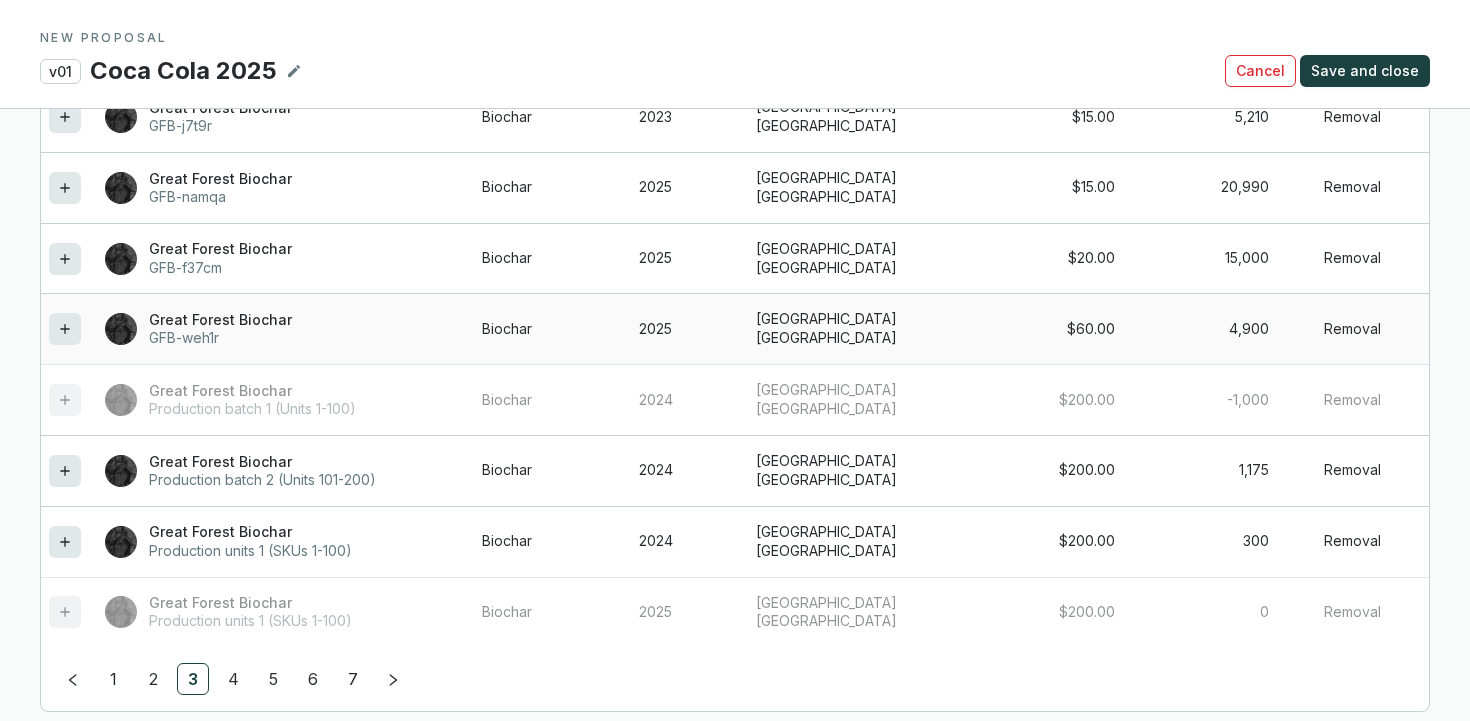 click 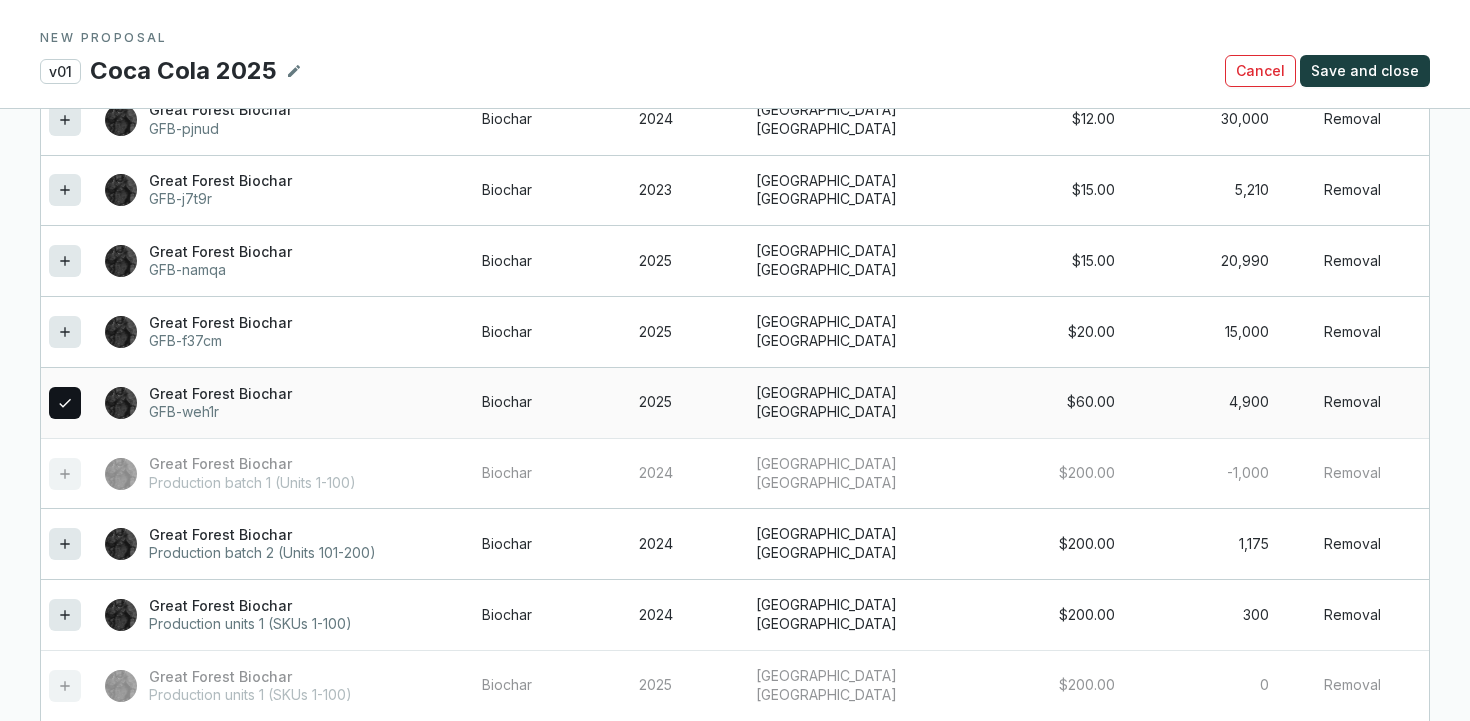 scroll, scrollTop: 2113, scrollLeft: 0, axis: vertical 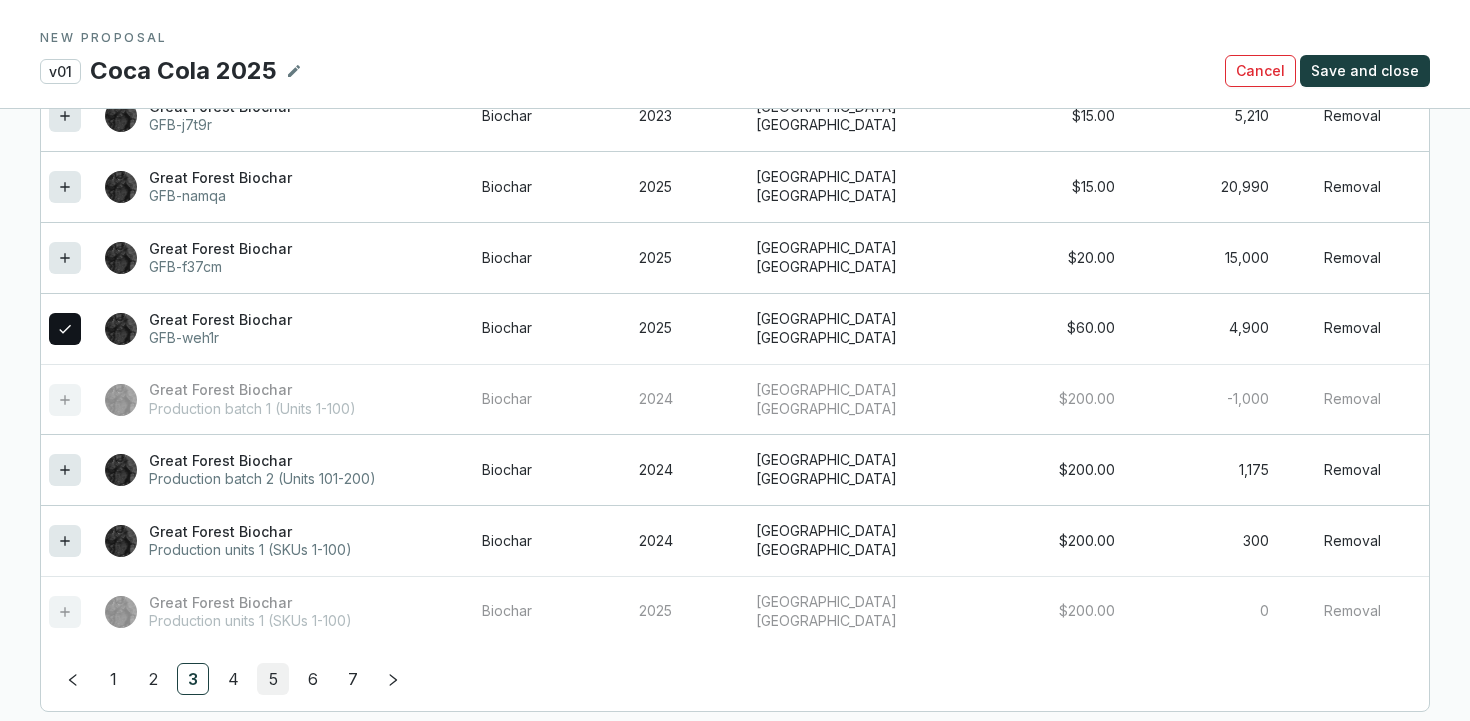 click on "5" at bounding box center [273, 679] 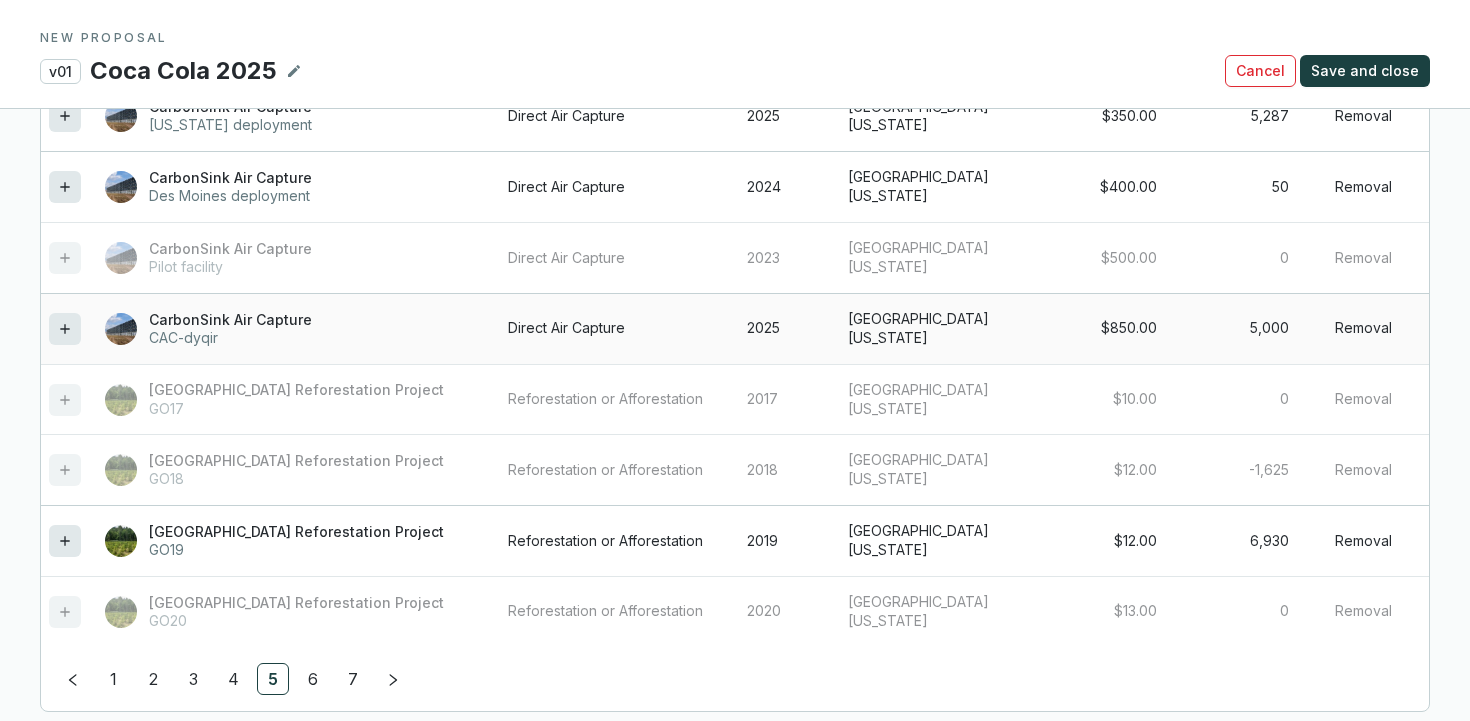click 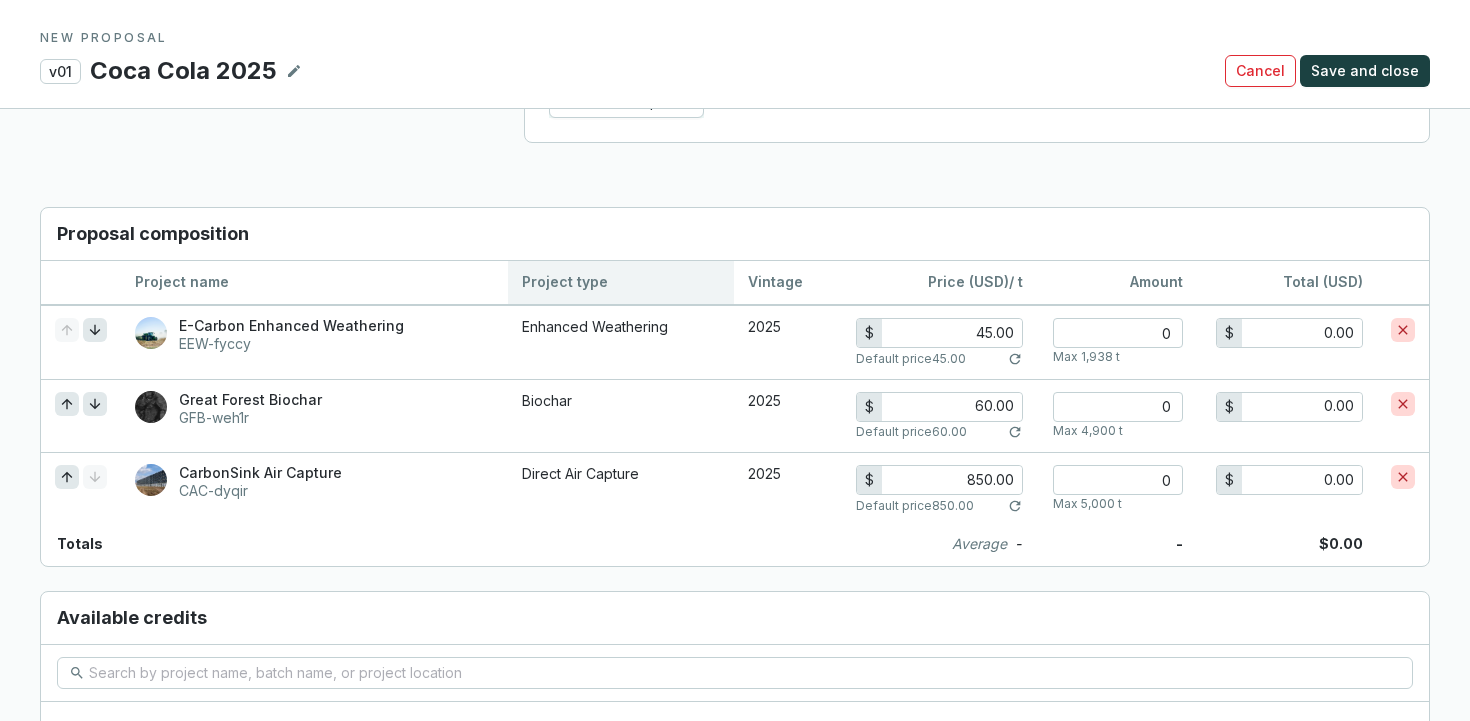 scroll, scrollTop: 1362, scrollLeft: 0, axis: vertical 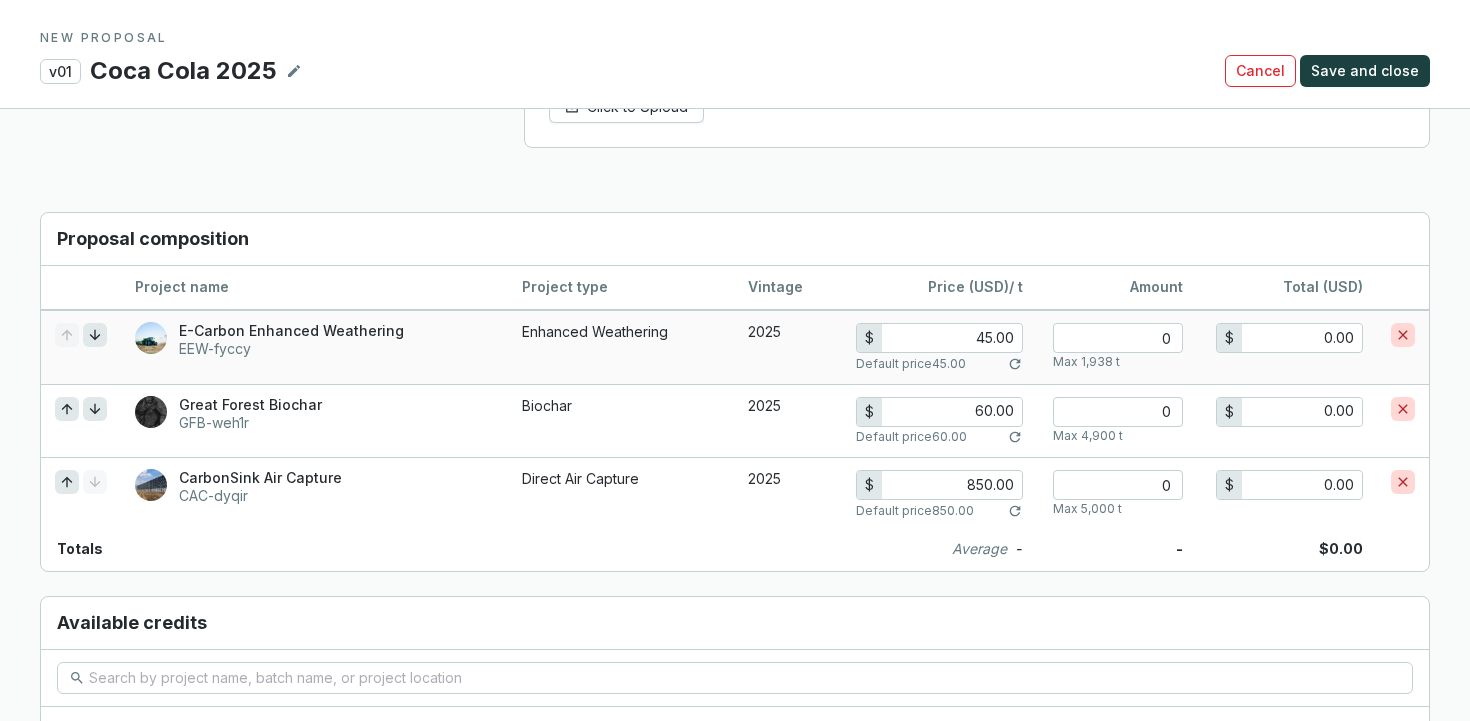click on "45.00" at bounding box center (952, 338) 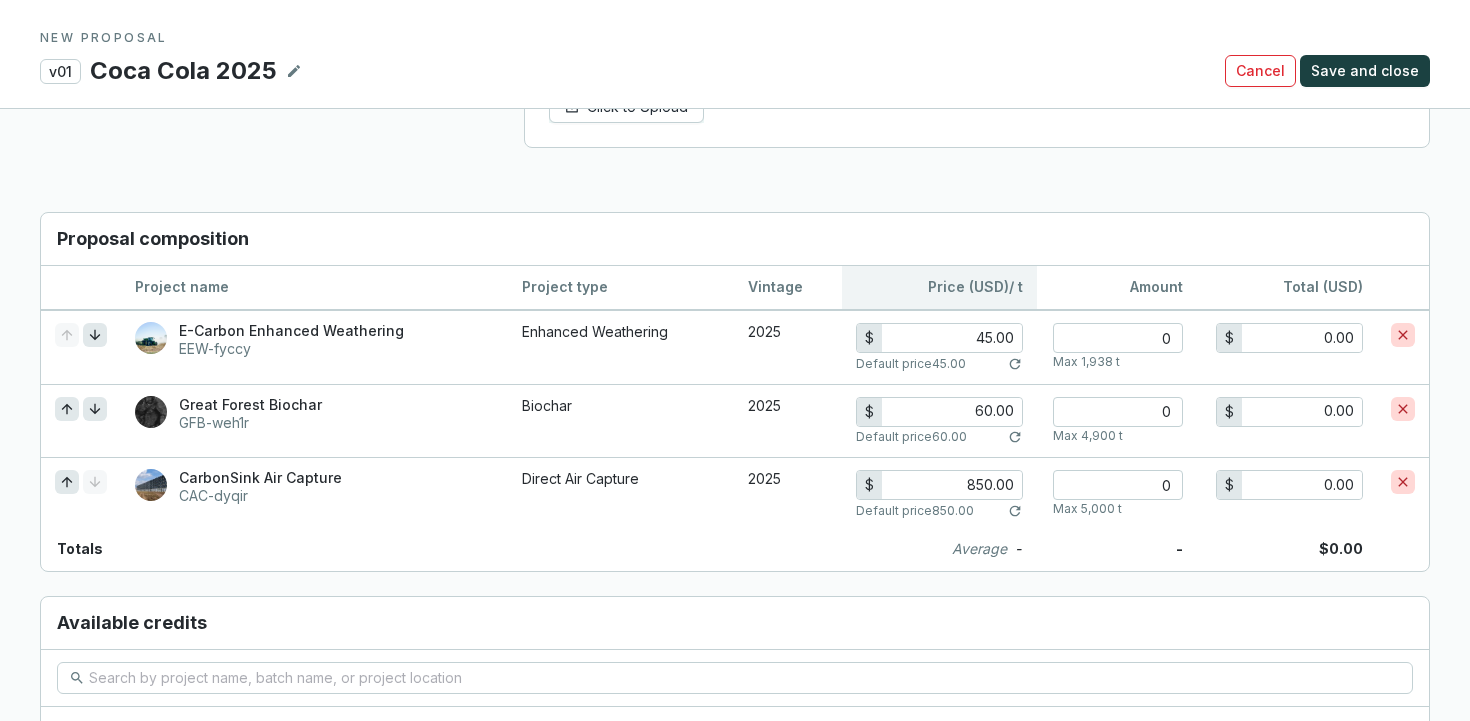 scroll, scrollTop: 1344, scrollLeft: 0, axis: vertical 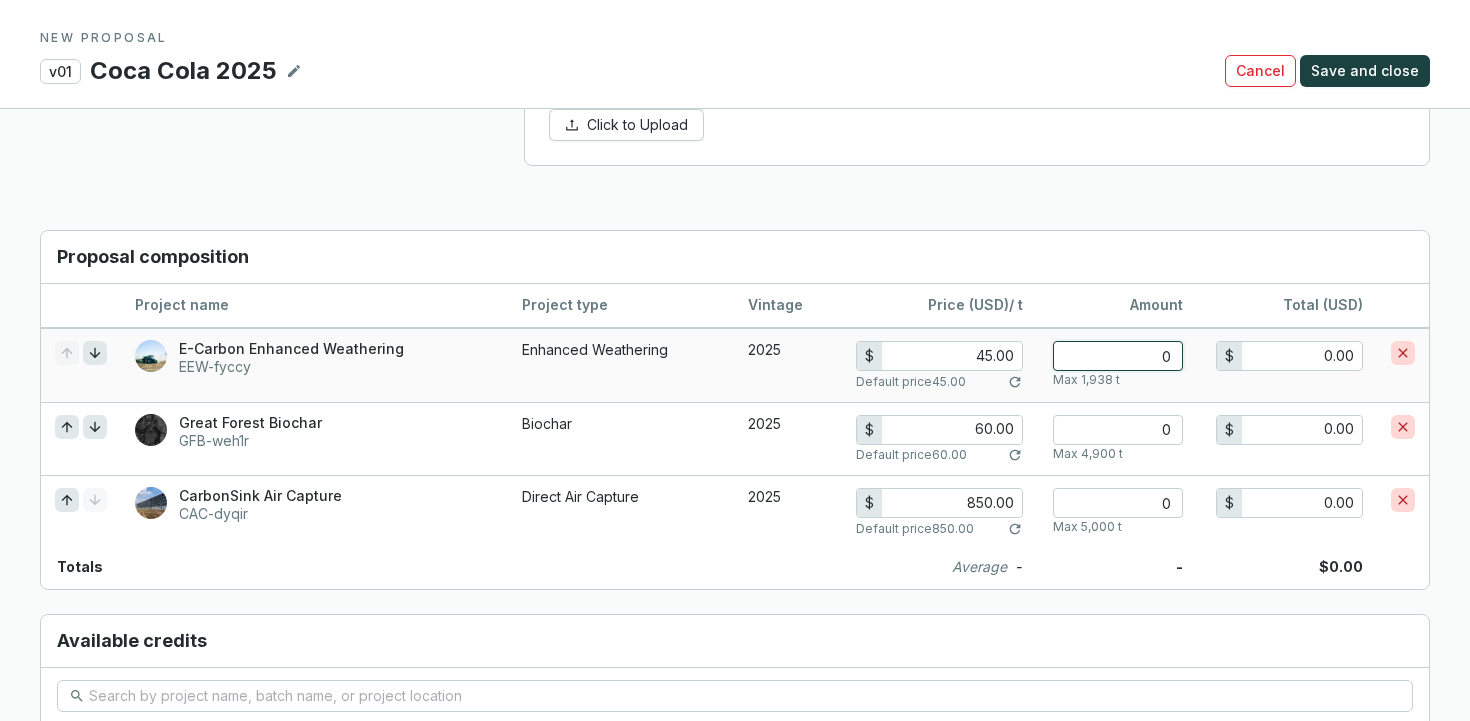 type 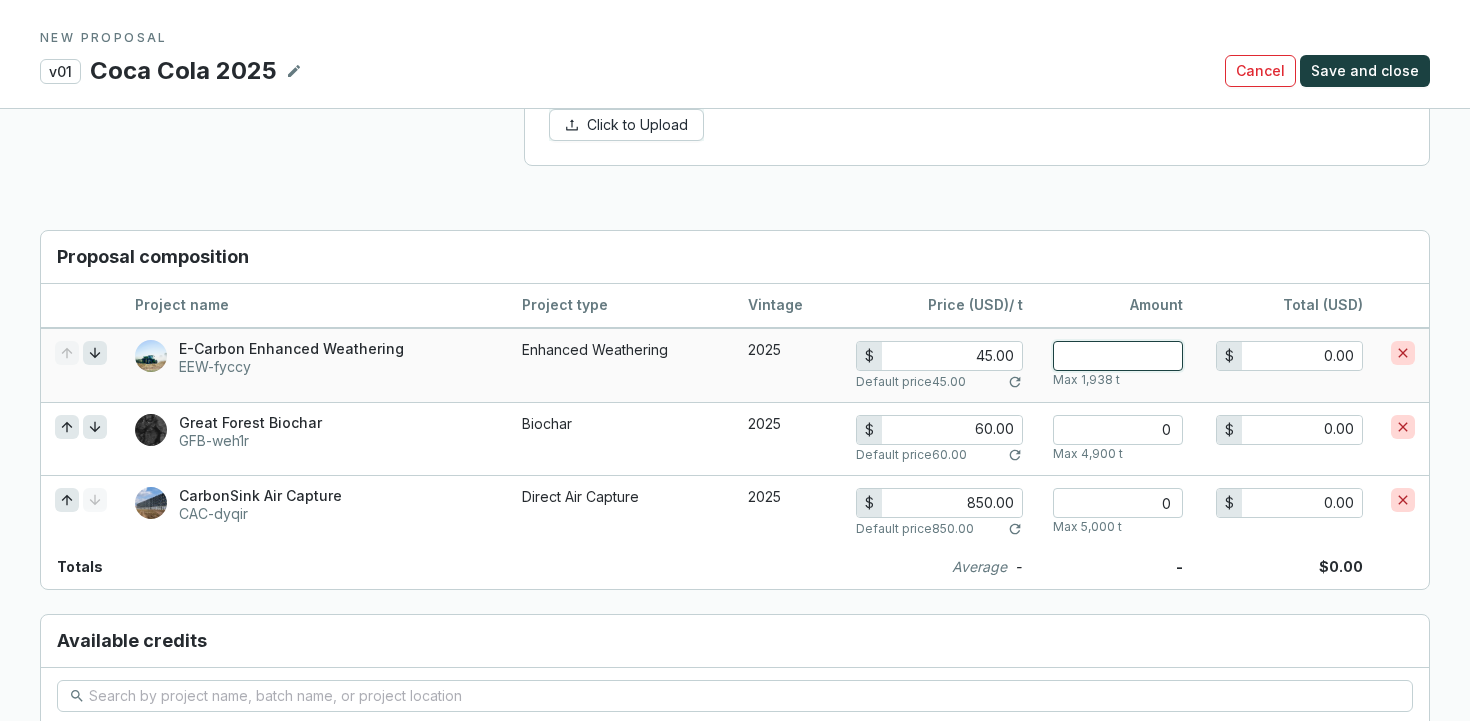 click at bounding box center [1118, 356] 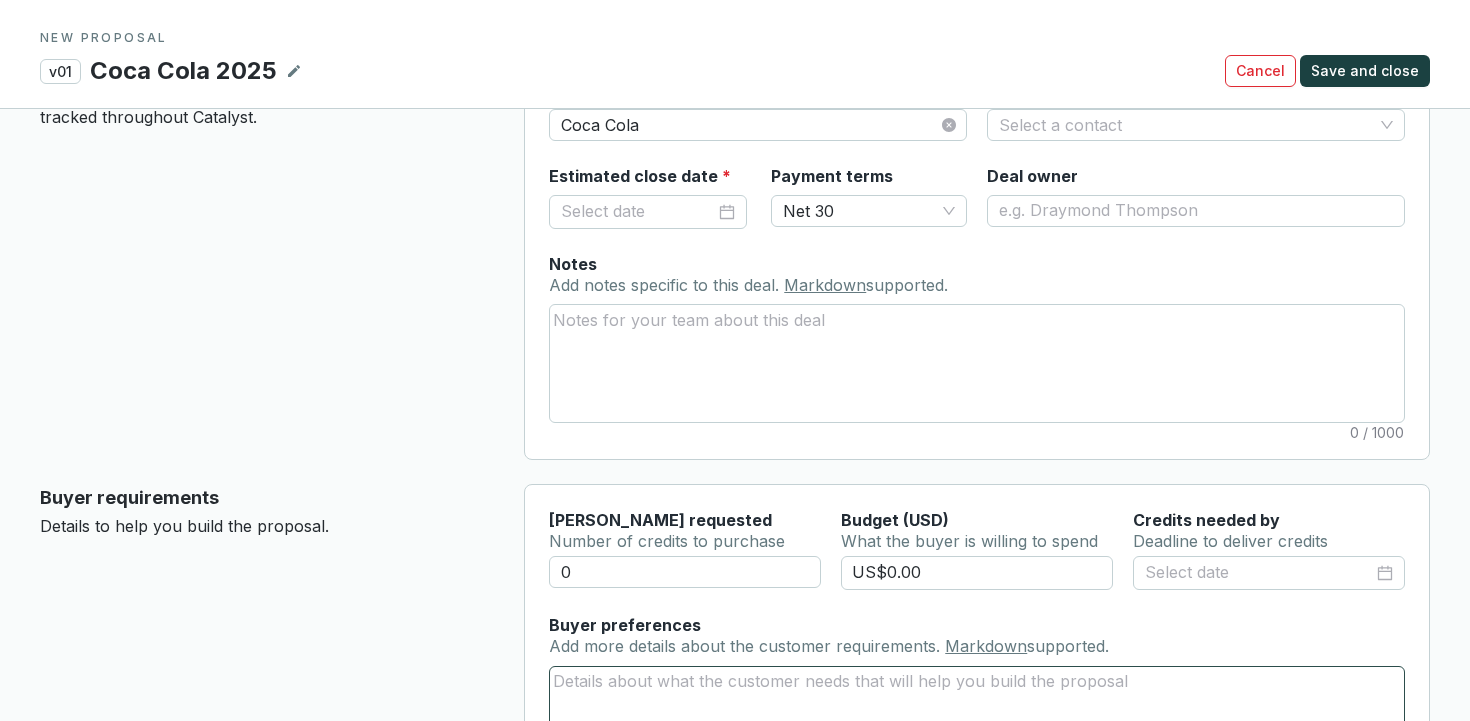 scroll, scrollTop: 0, scrollLeft: 0, axis: both 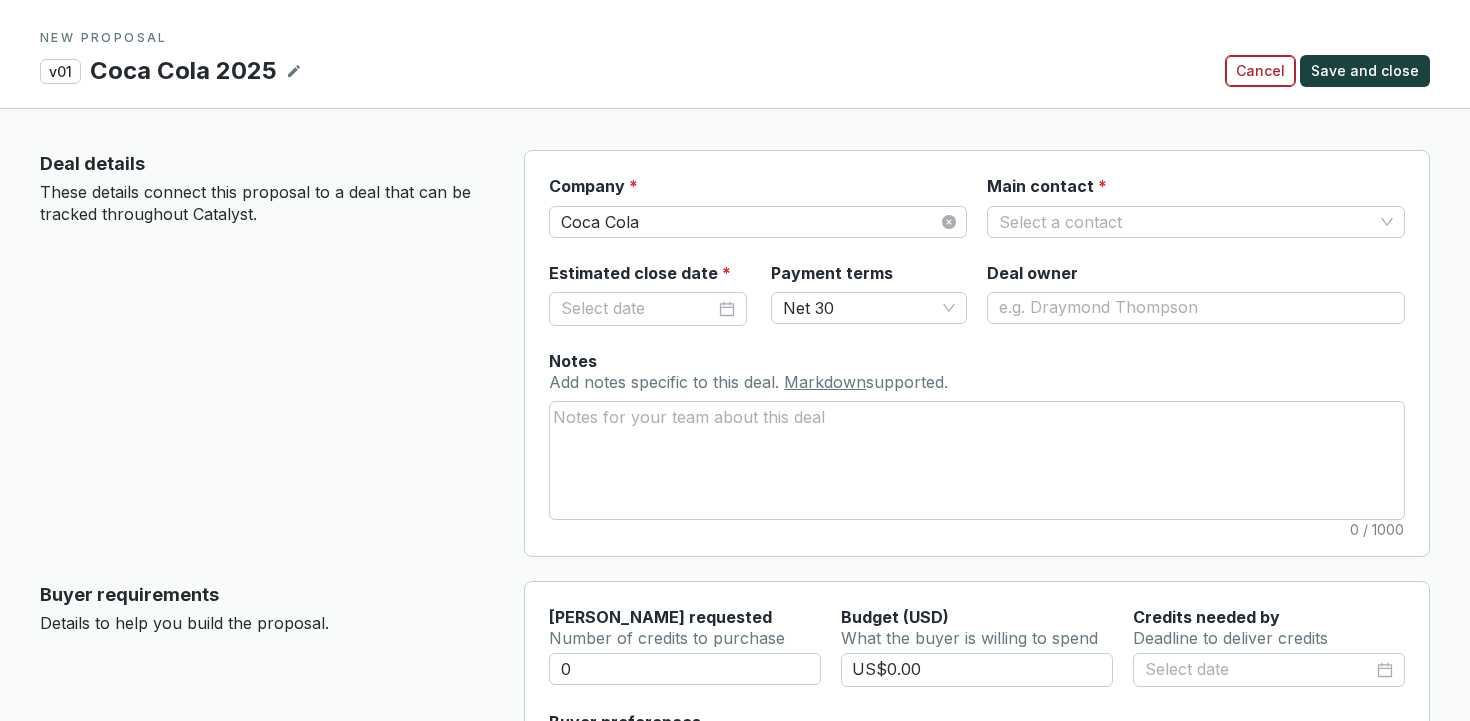 click on "Cancel" at bounding box center (1260, 71) 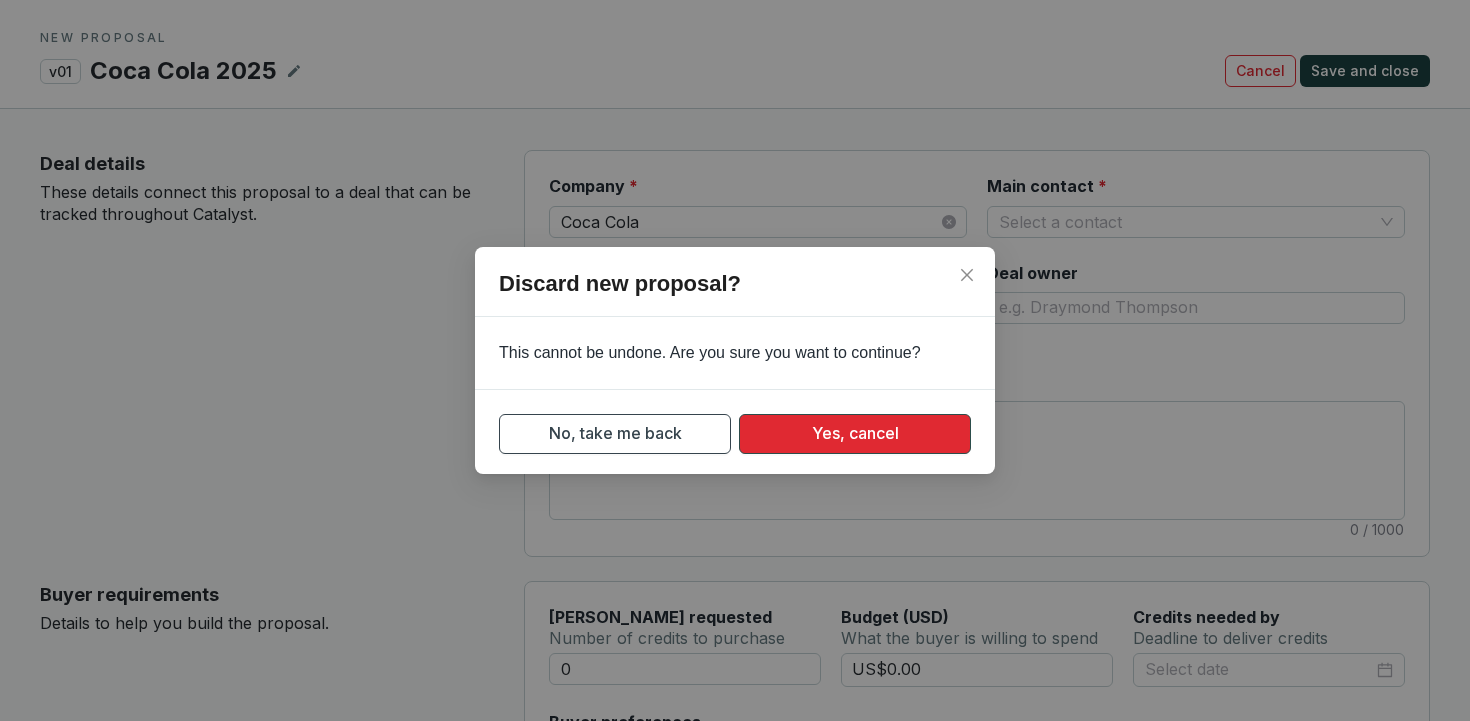 click on "Yes, cancel" at bounding box center [855, 433] 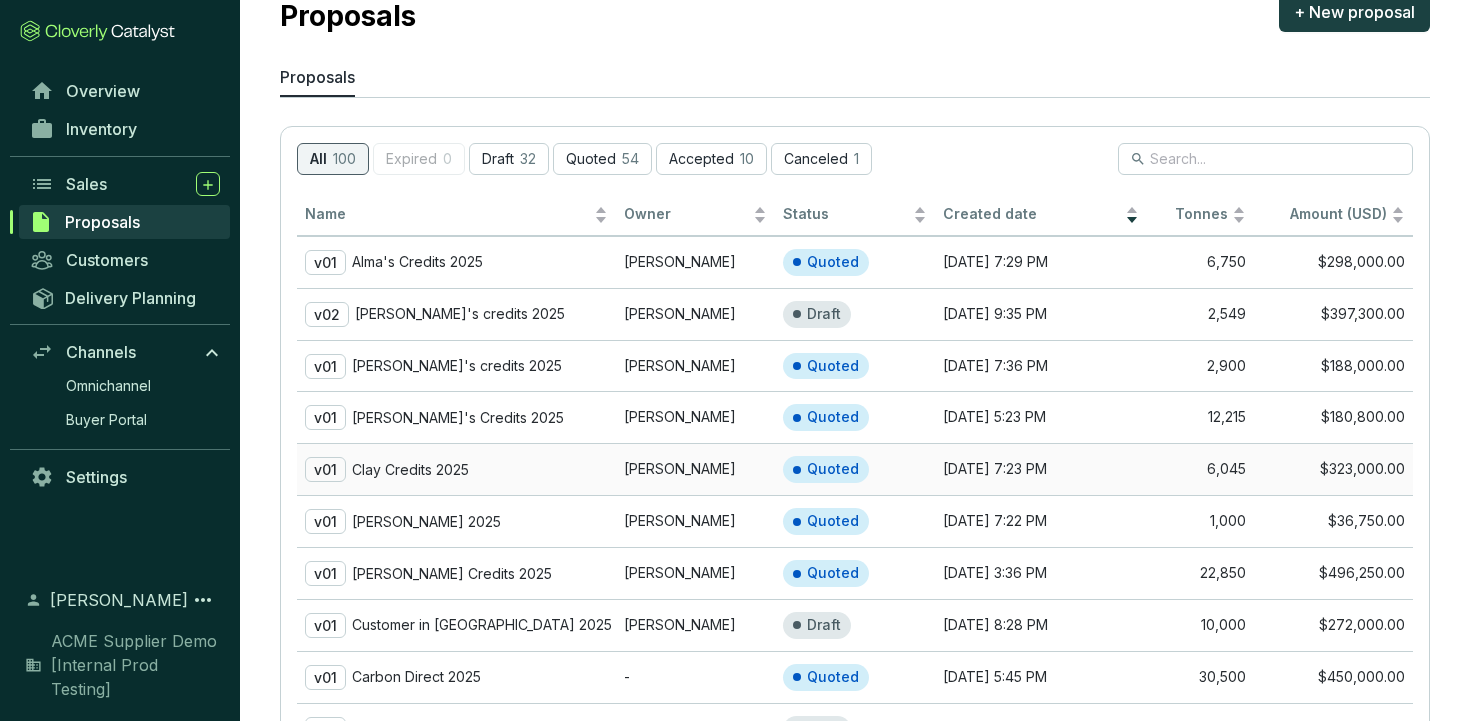 scroll, scrollTop: 122, scrollLeft: 0, axis: vertical 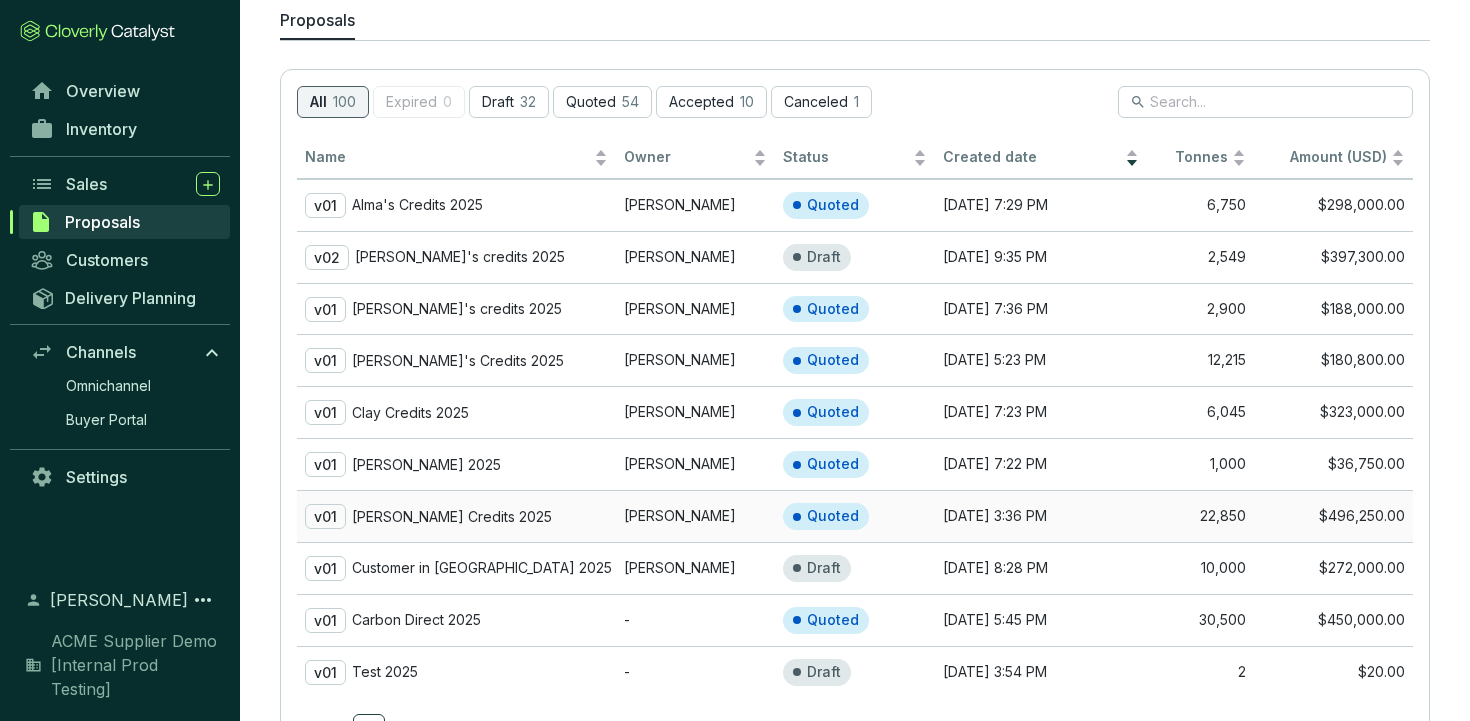 click on "[PERSON_NAME] Credits 2025" at bounding box center [452, 517] 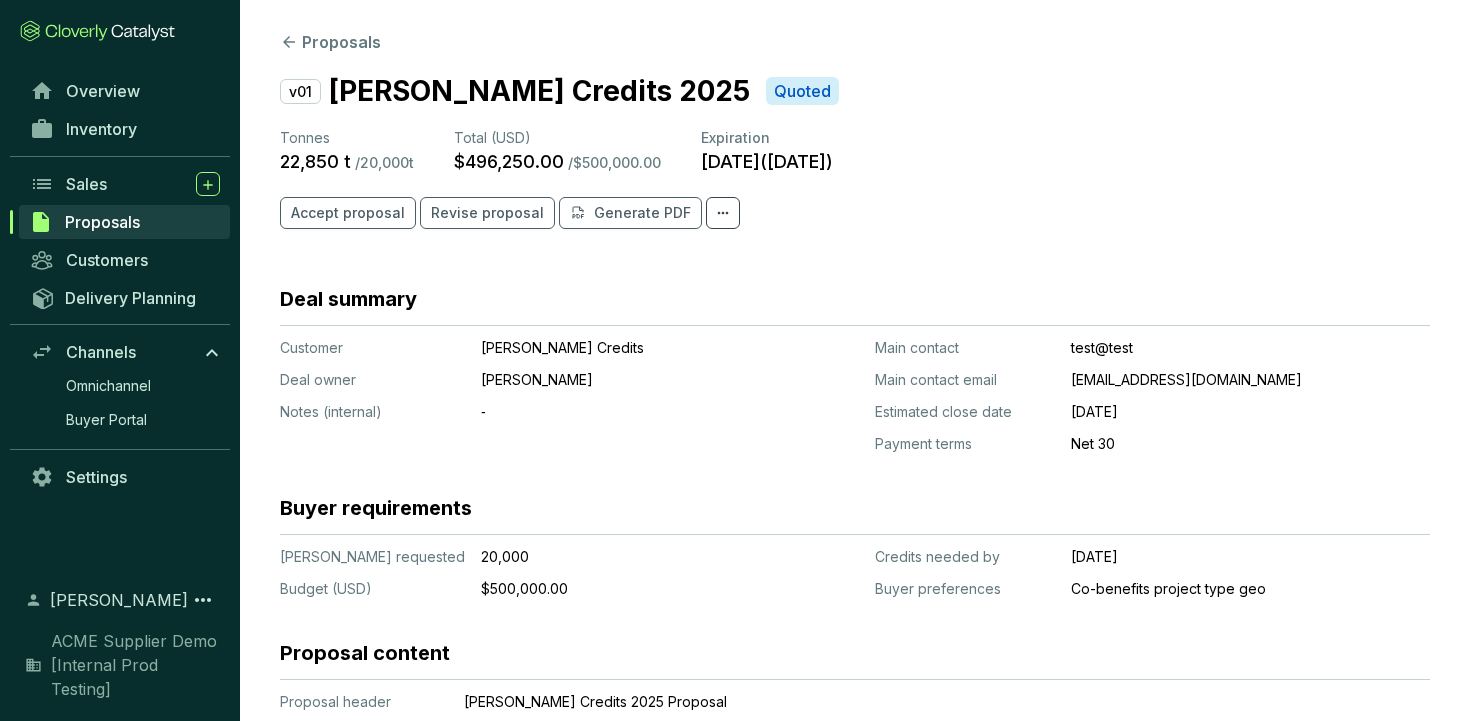 scroll, scrollTop: 0, scrollLeft: 0, axis: both 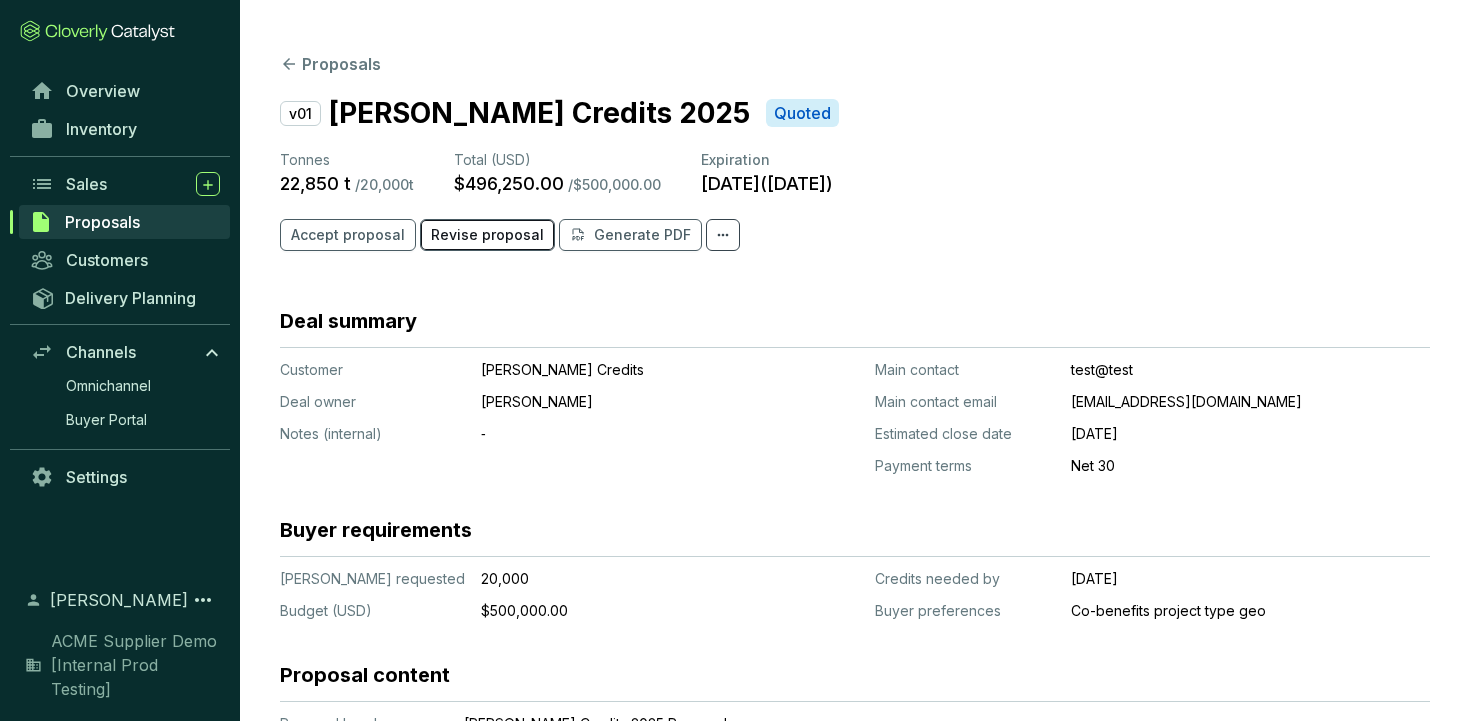 click on "Revise proposal" at bounding box center [487, 235] 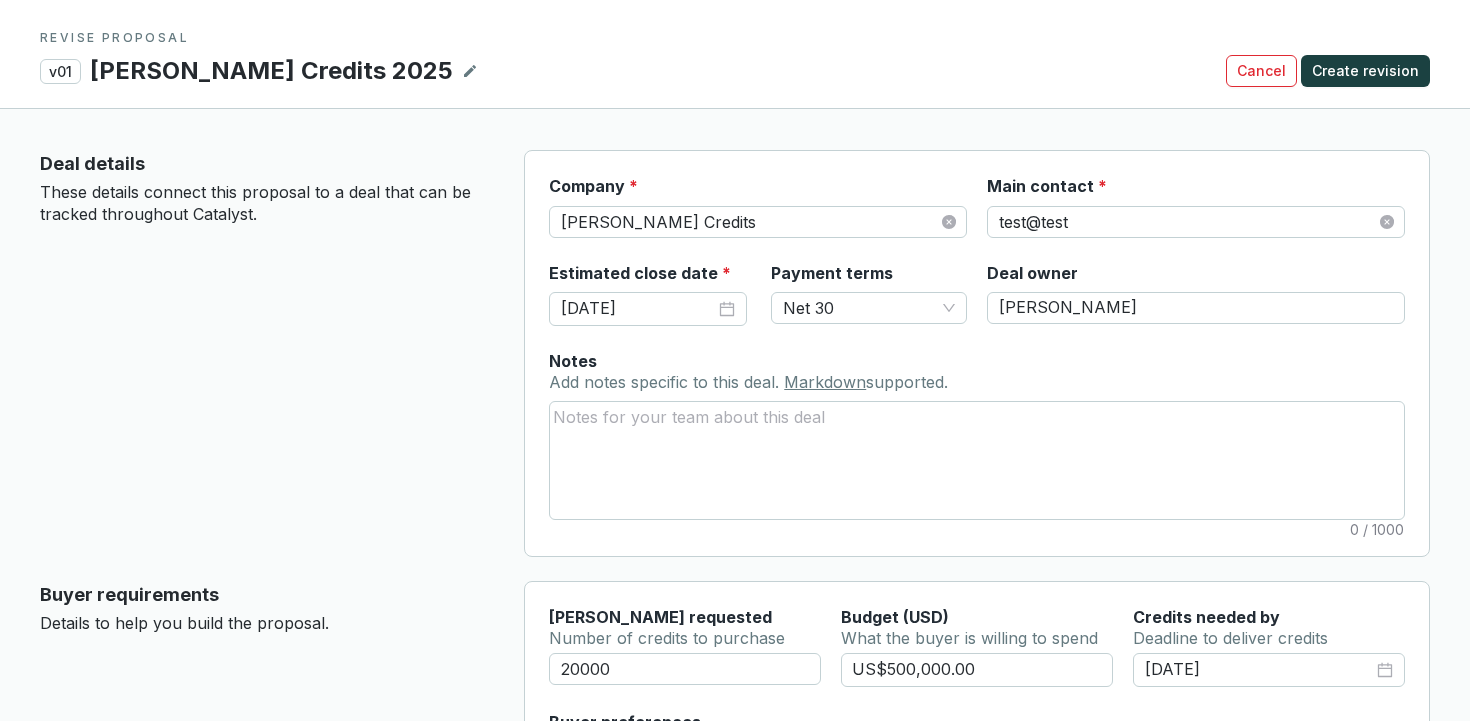type 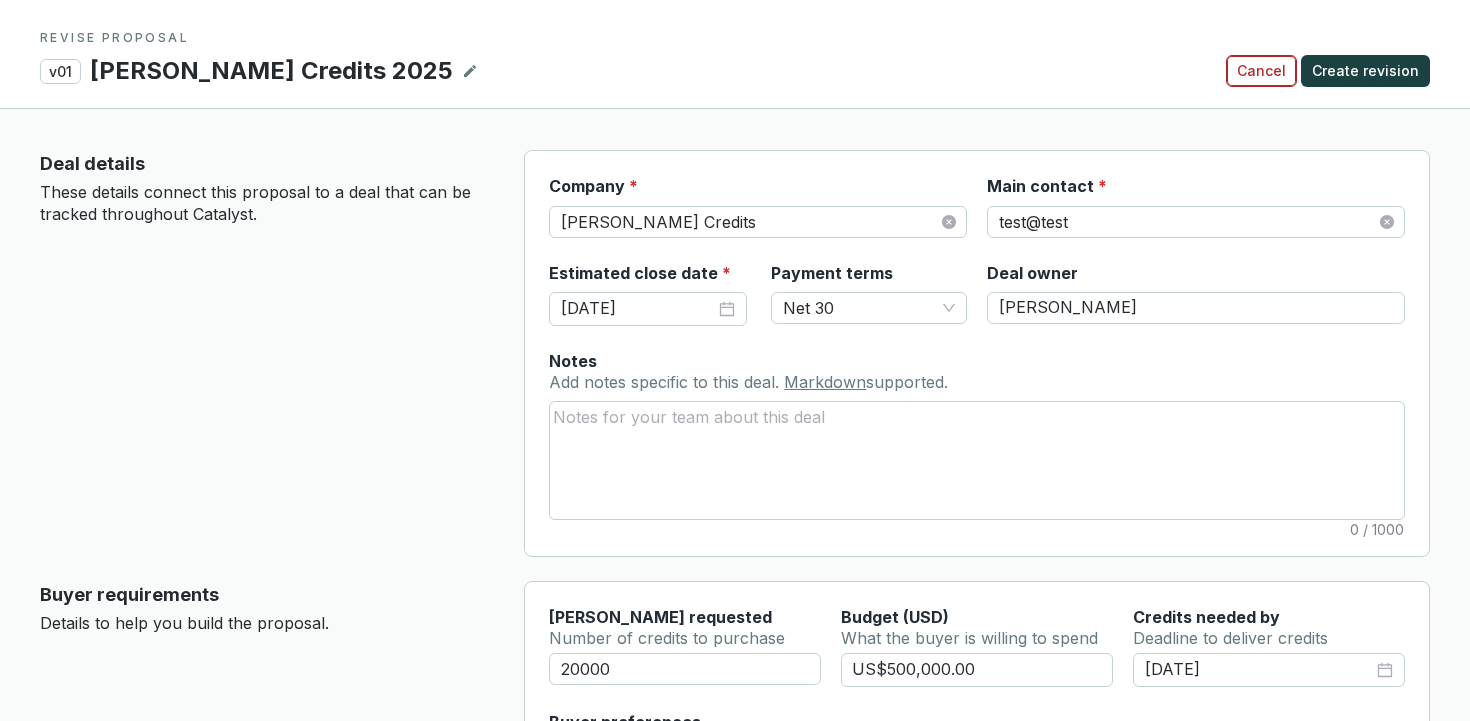 click on "Cancel" at bounding box center (1261, 71) 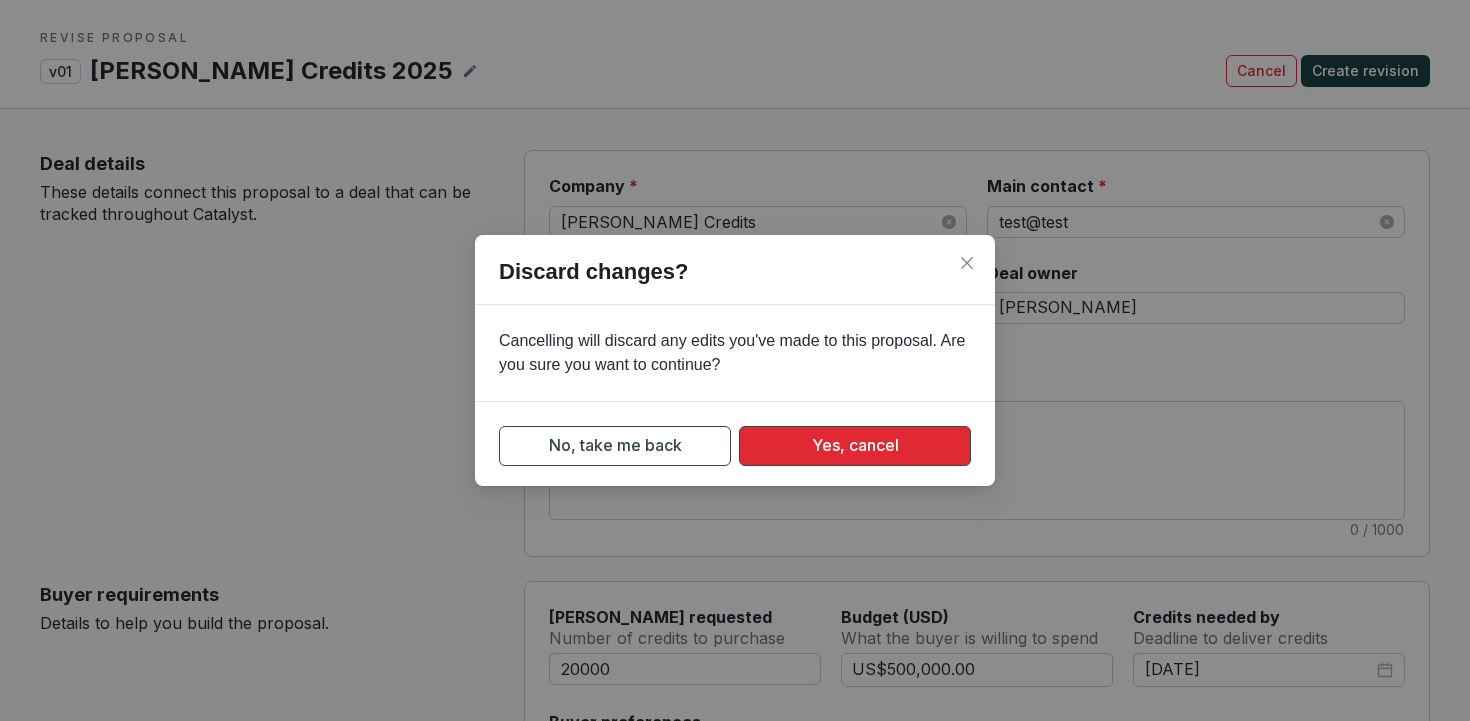 click on "Yes, cancel" at bounding box center [855, 446] 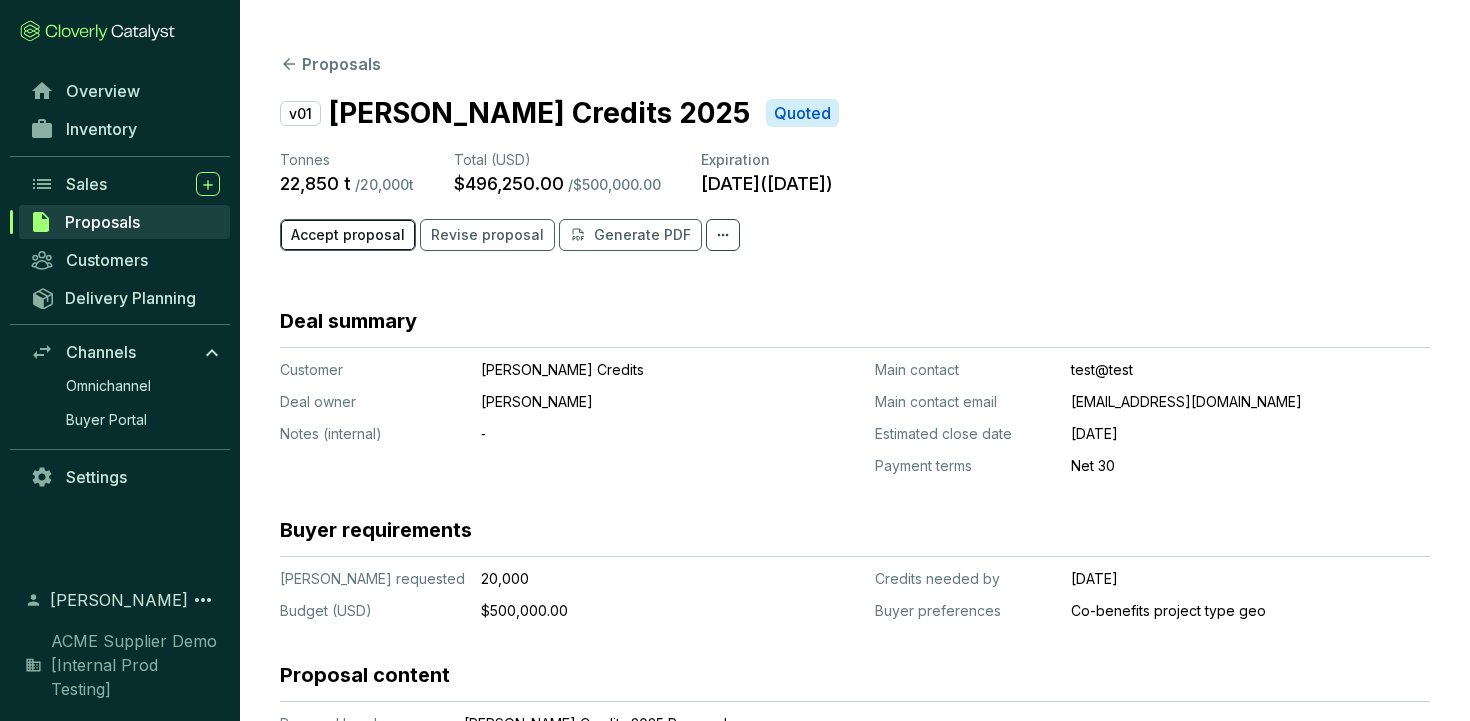 click on "Accept proposal" at bounding box center [348, 235] 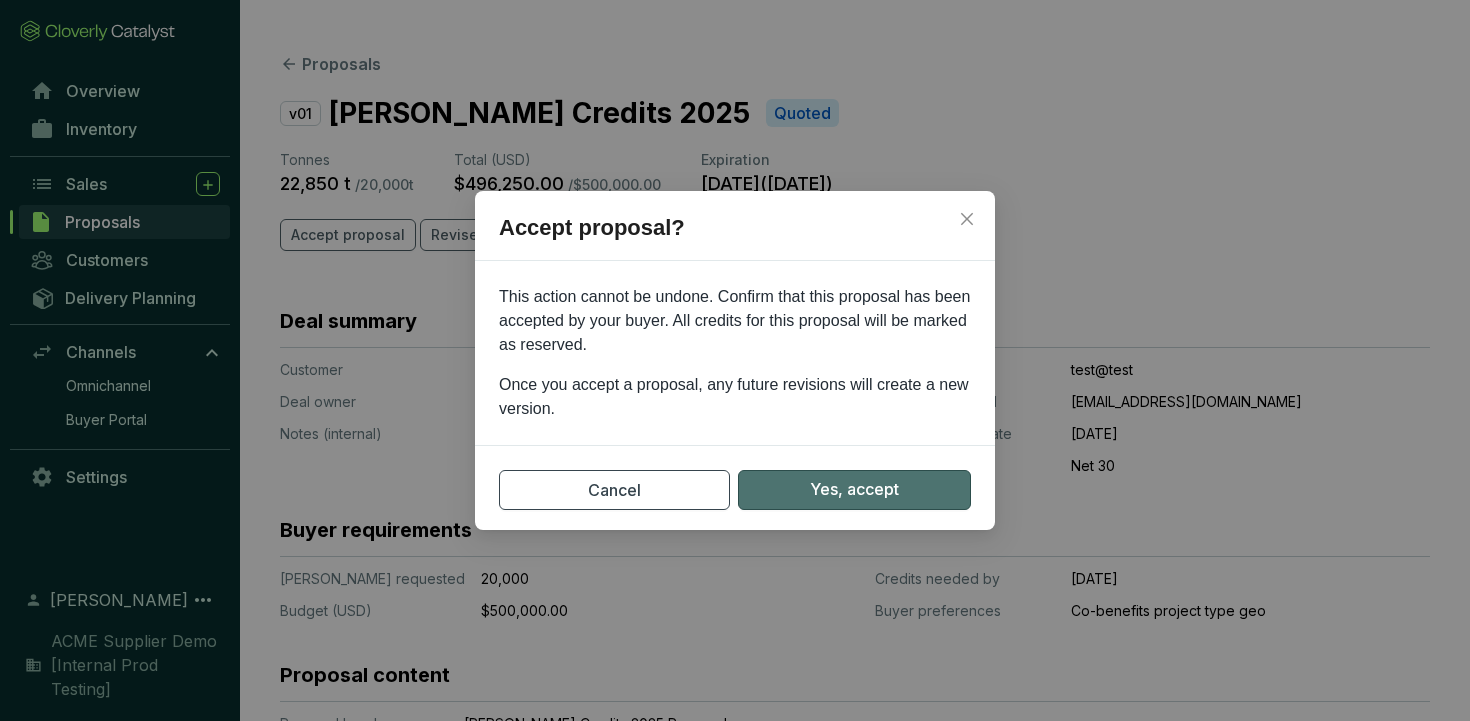 click on "Yes, accept" at bounding box center (854, 490) 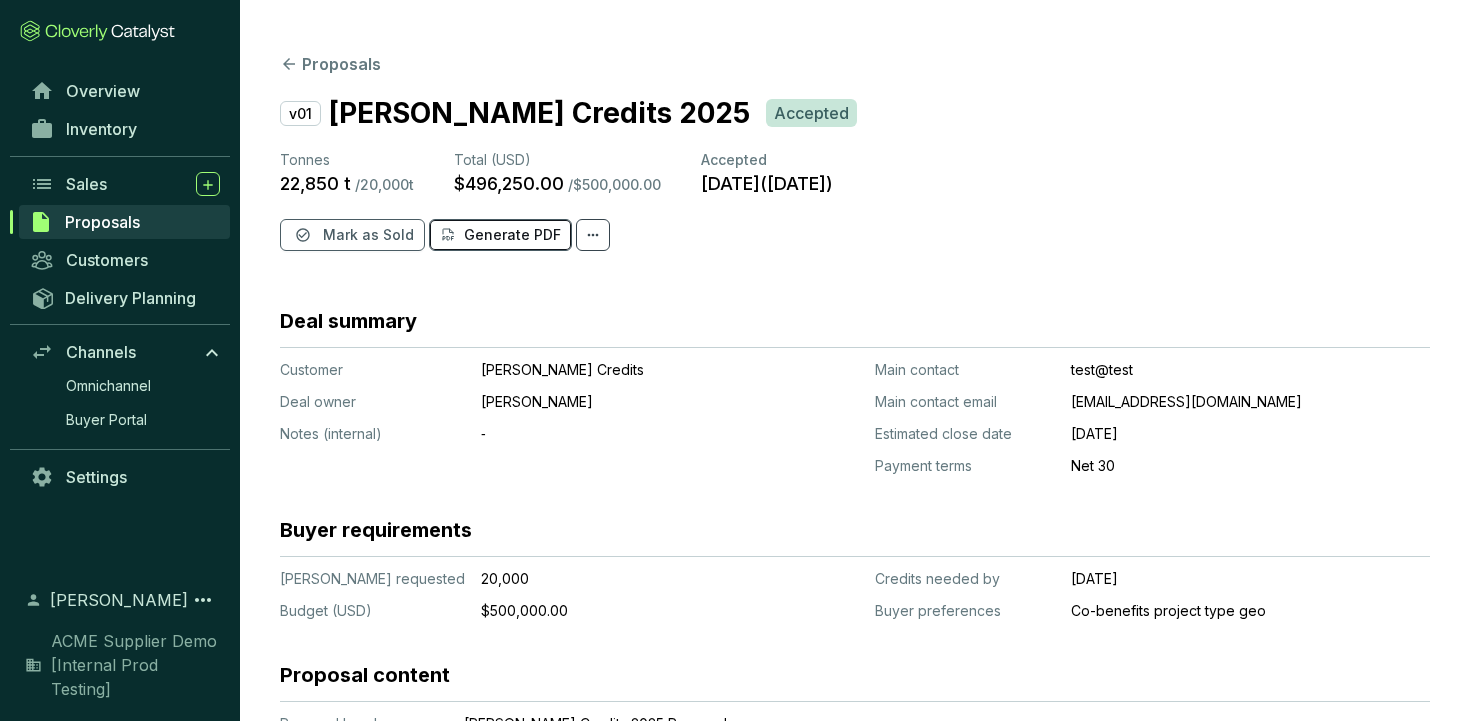 click on "Generate PDF" at bounding box center (512, 235) 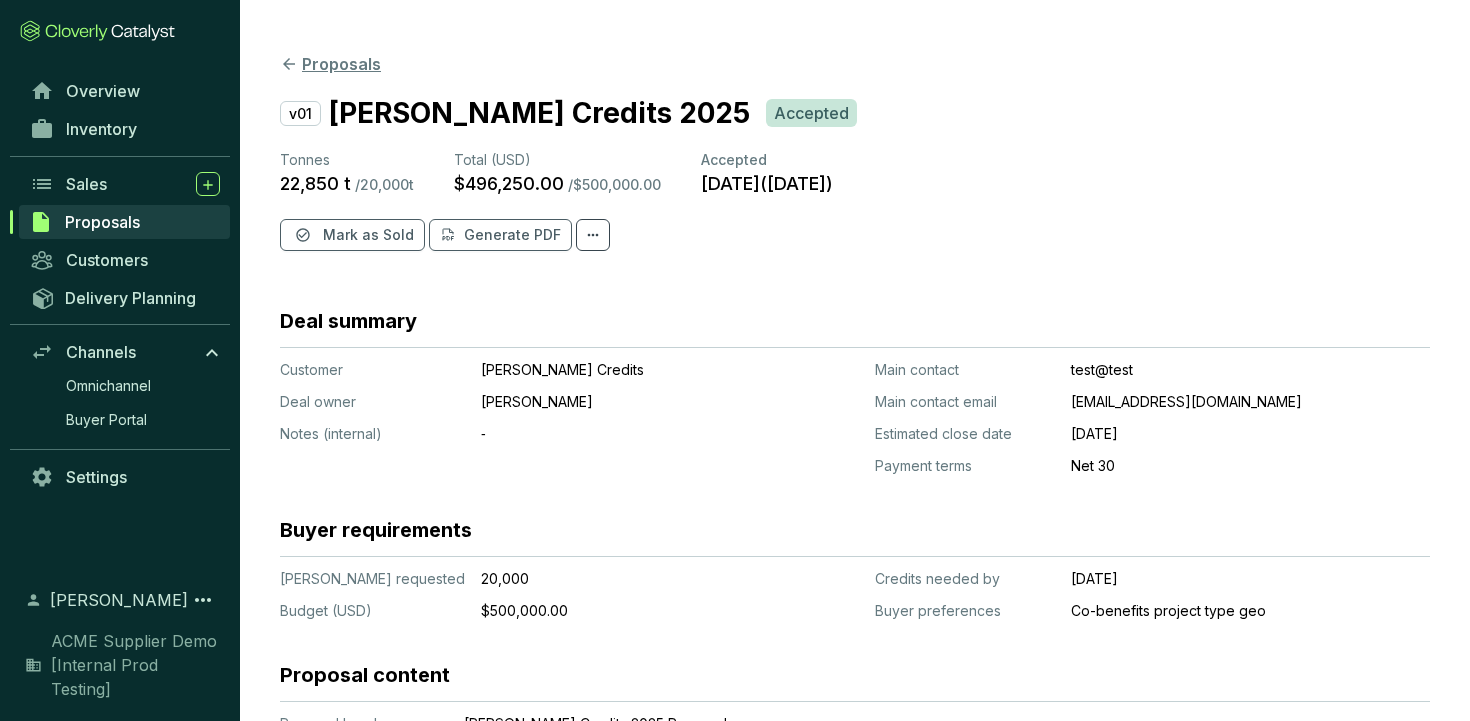 click on "Proposals" at bounding box center (330, 64) 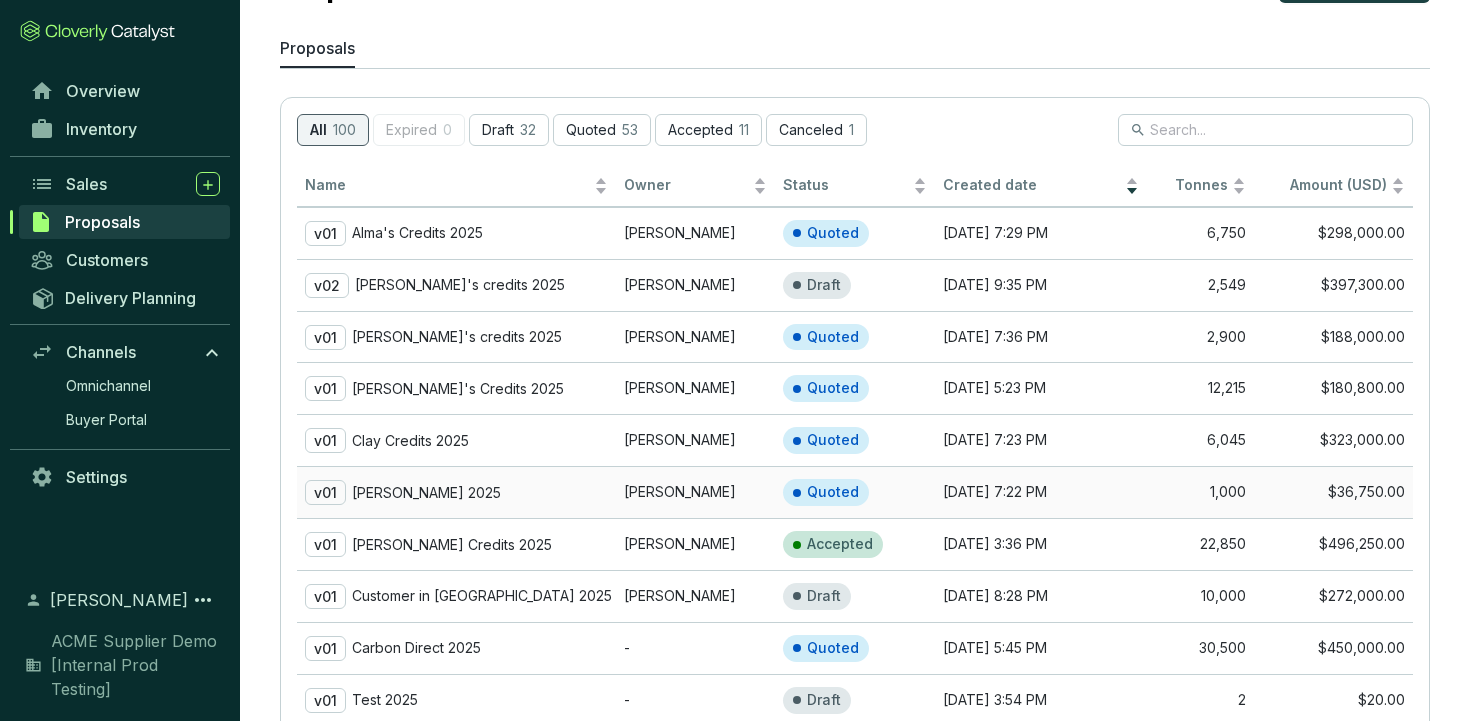 scroll, scrollTop: 95, scrollLeft: 0, axis: vertical 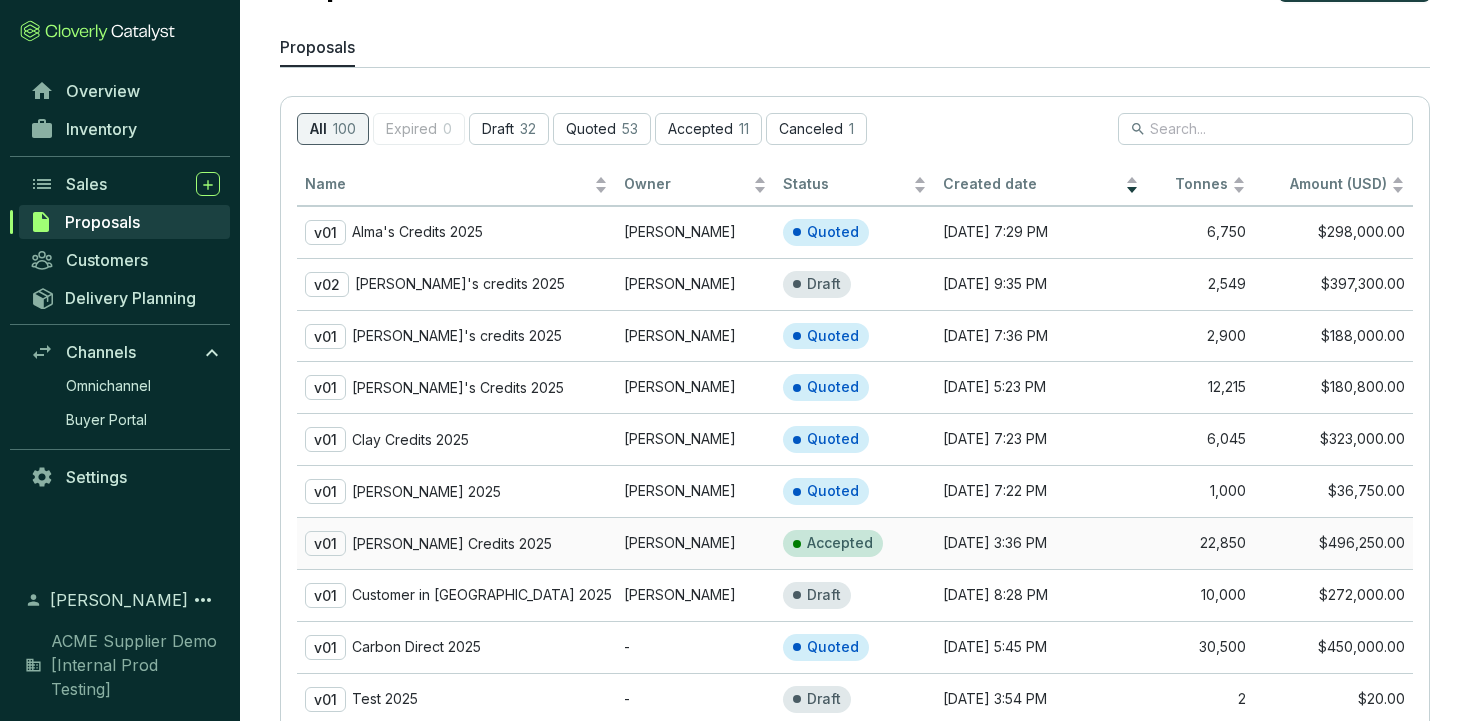 click on "v01 Dale's Credits 2025" at bounding box center (456, 543) 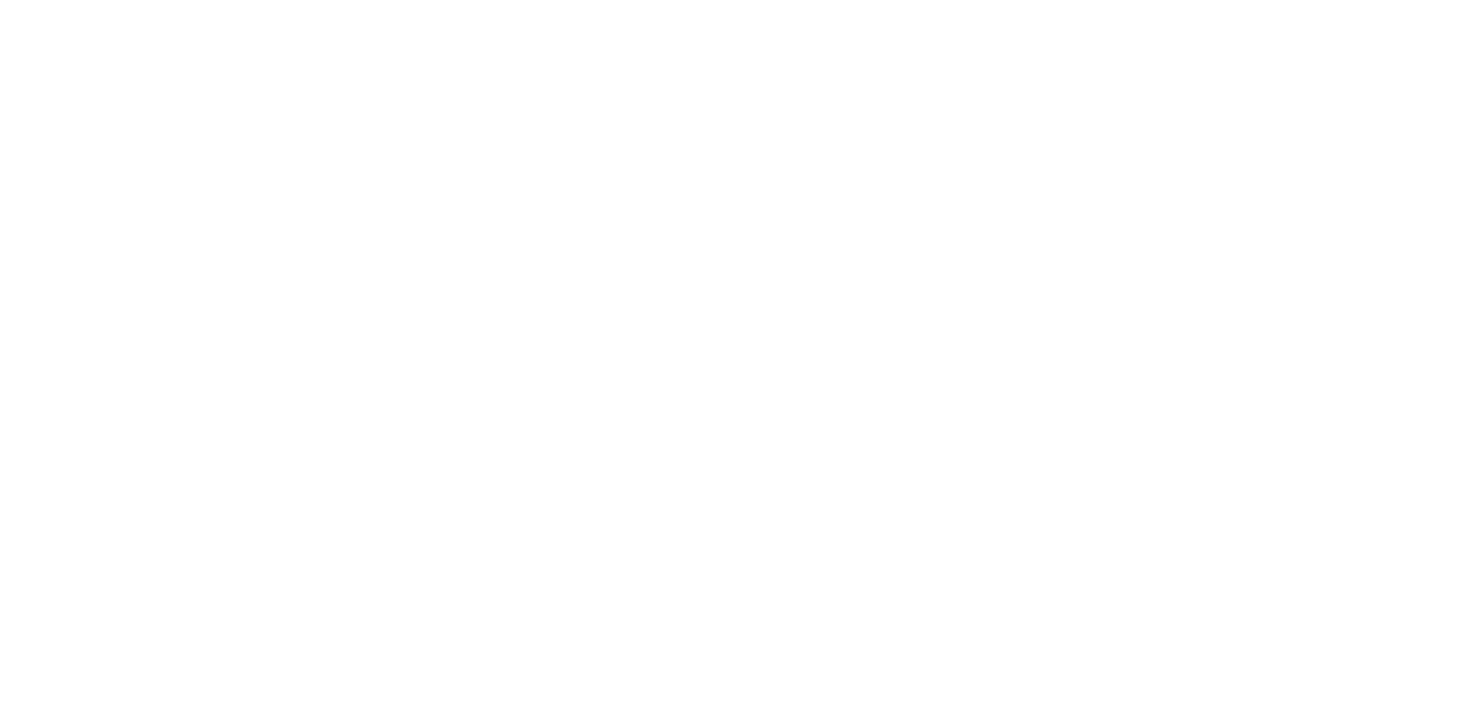 scroll, scrollTop: 0, scrollLeft: 0, axis: both 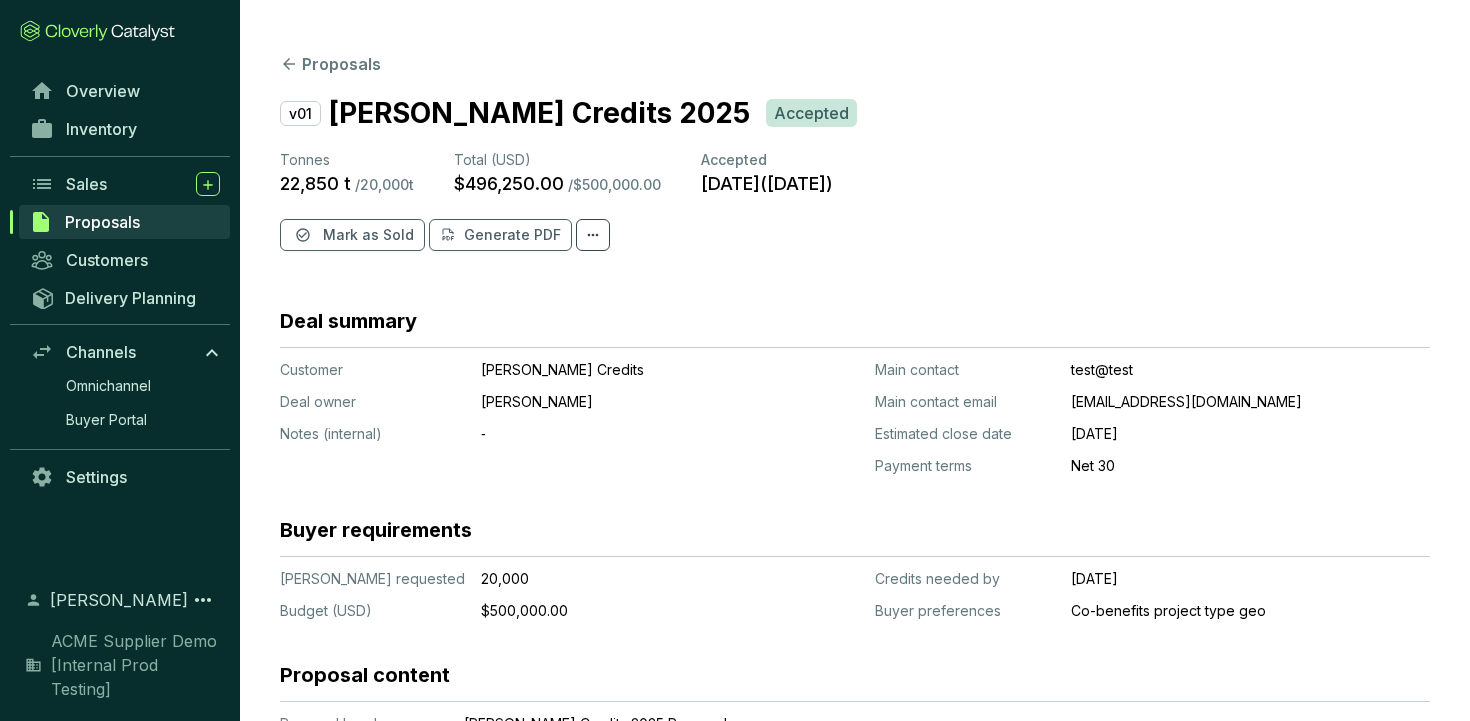 click 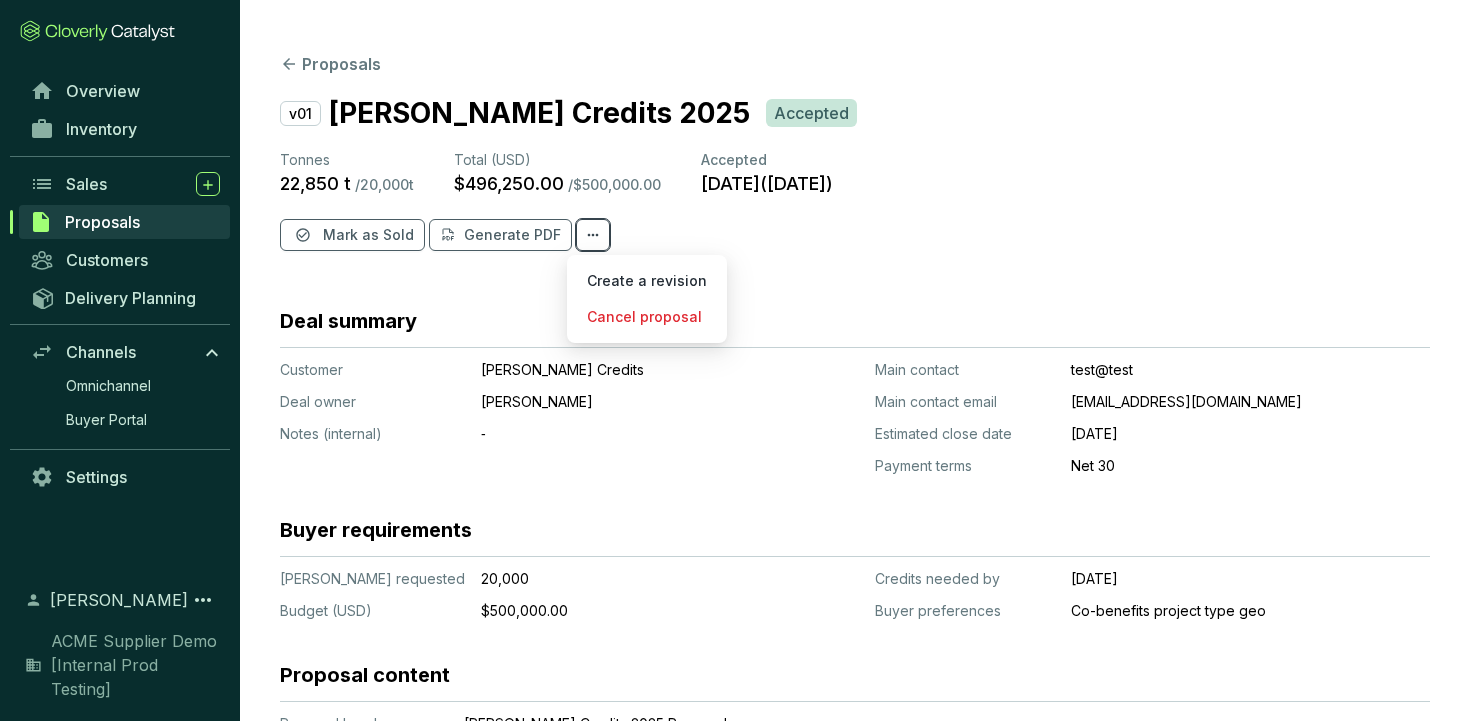 click on "[DATE]  ( [DATE] )" at bounding box center (767, 183) 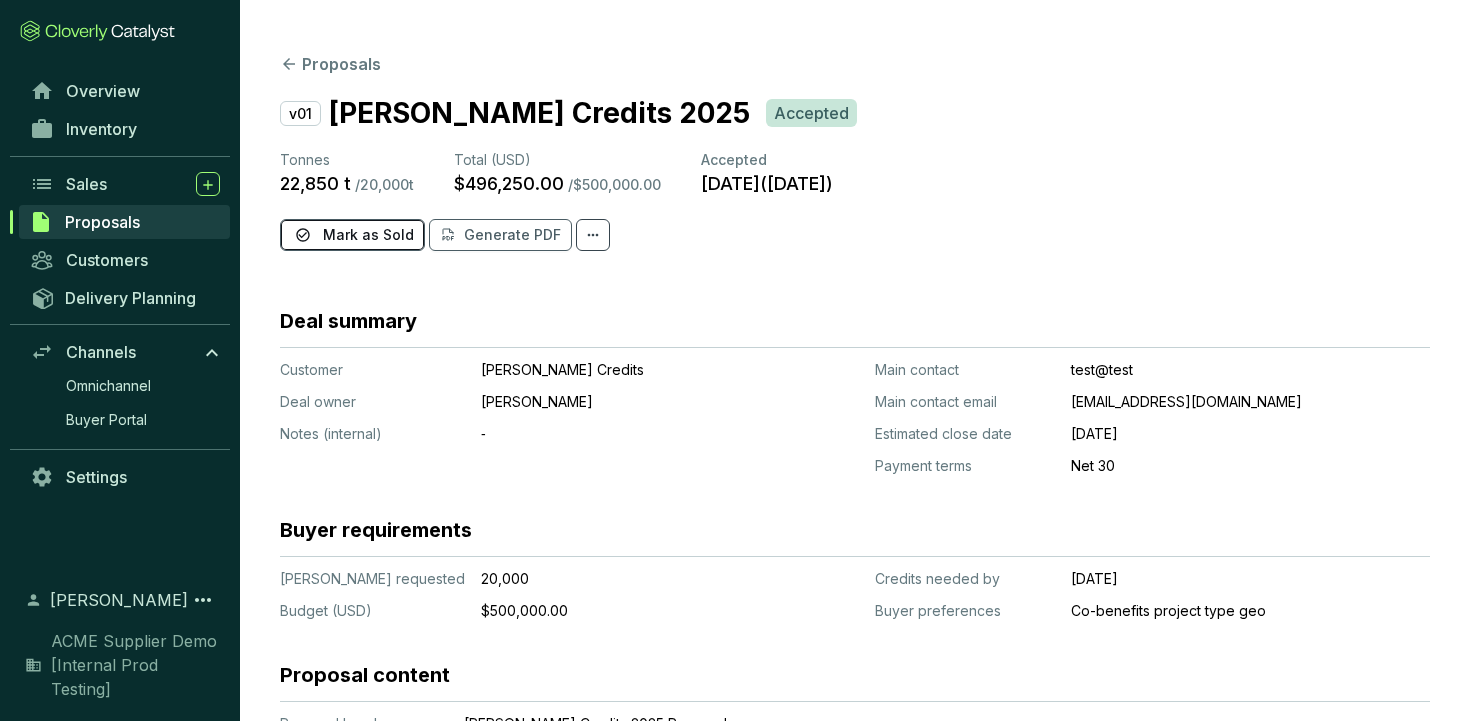 click on "Mark as Sold" at bounding box center (368, 235) 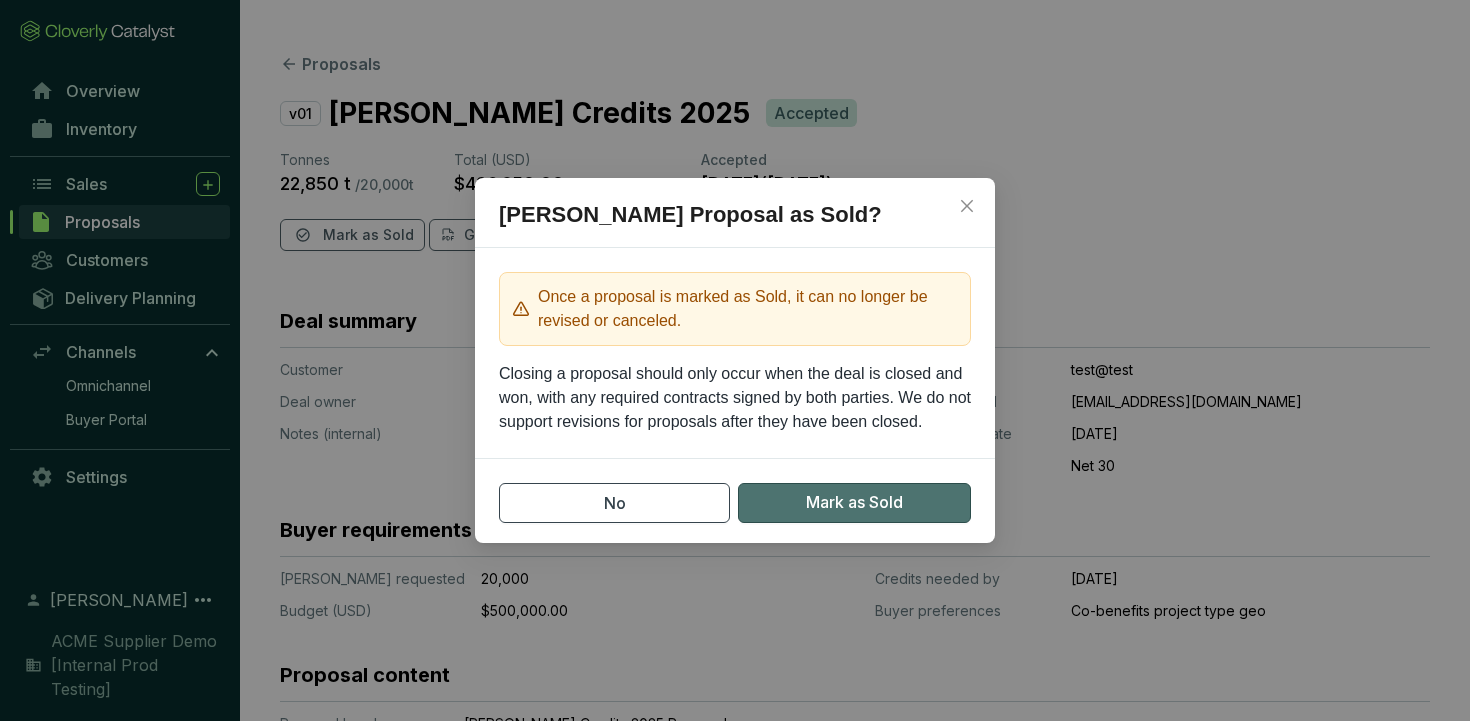click on "Mark as Sold" at bounding box center (854, 503) 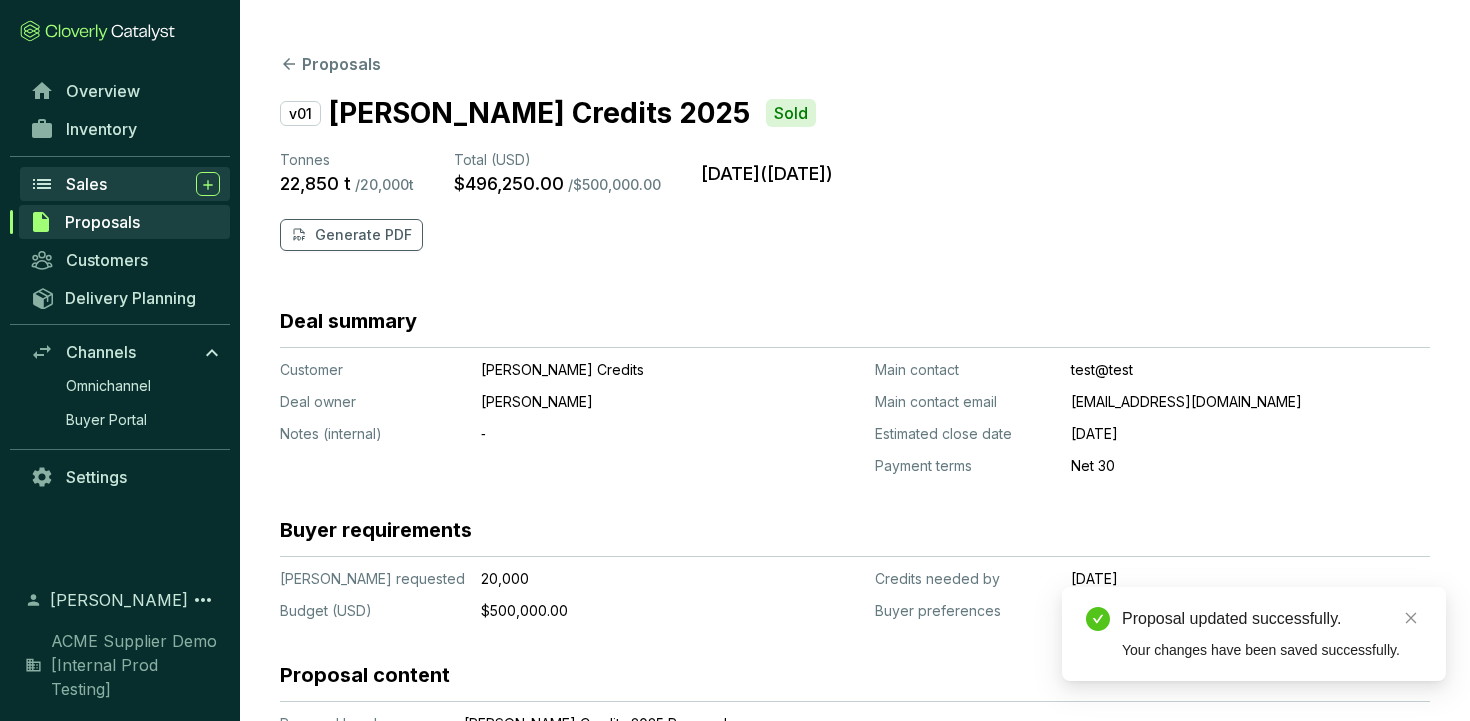 click on "Sales" at bounding box center [143, 184] 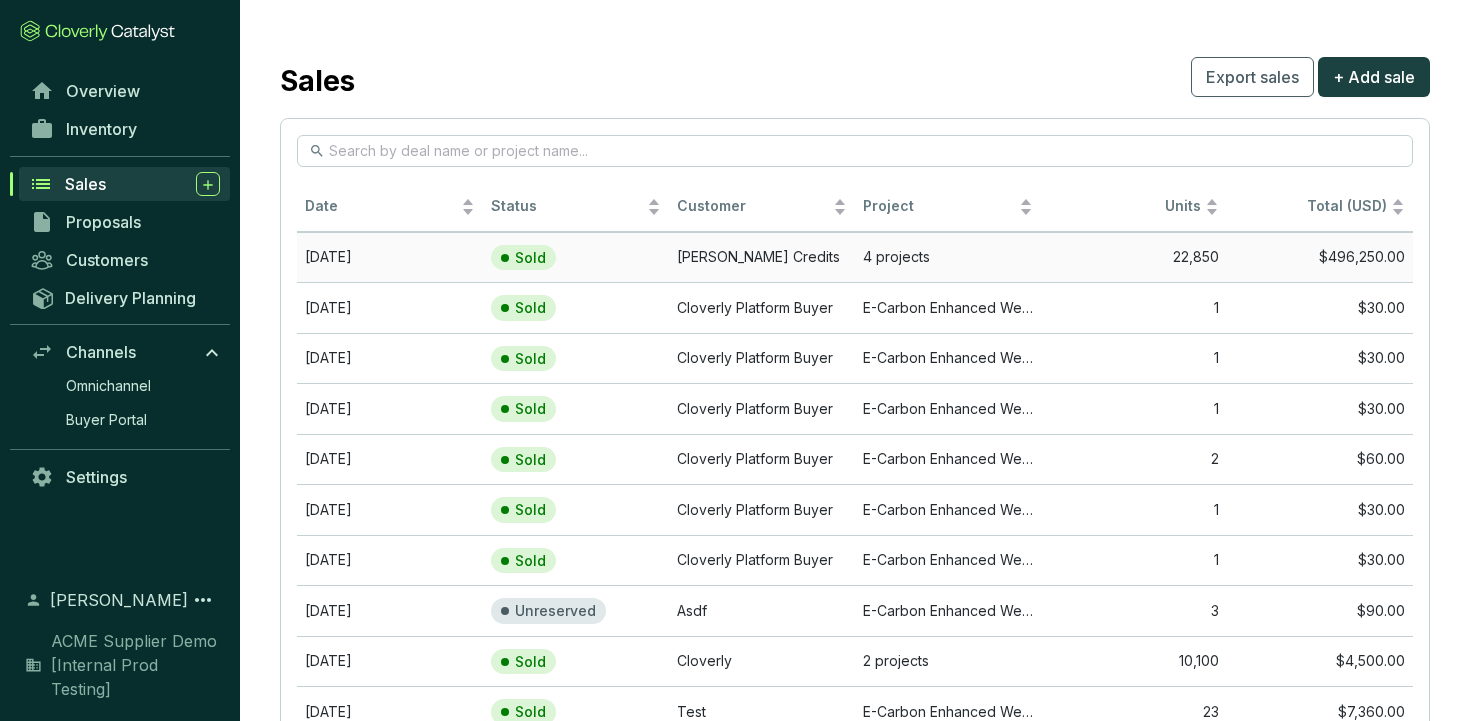 click on "Sold" at bounding box center [552, 258] 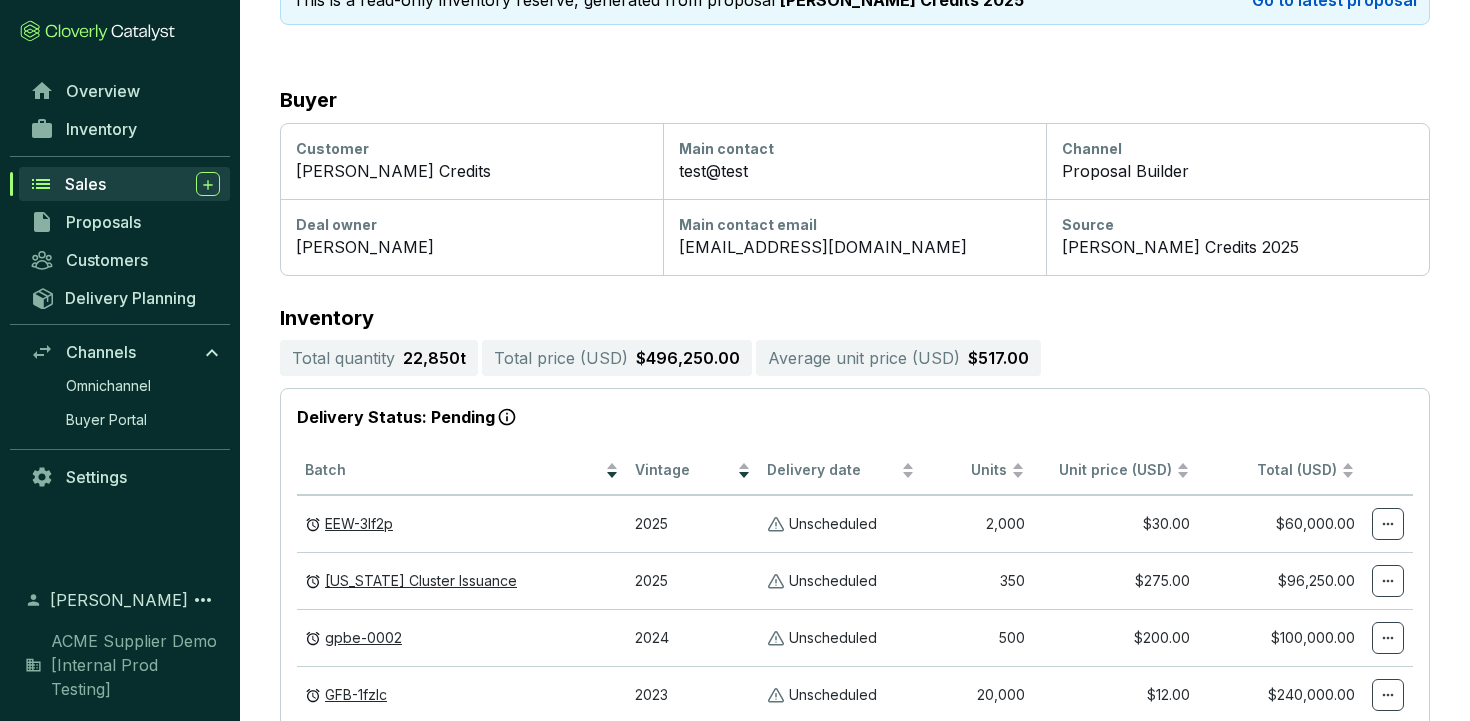 scroll, scrollTop: 0, scrollLeft: 0, axis: both 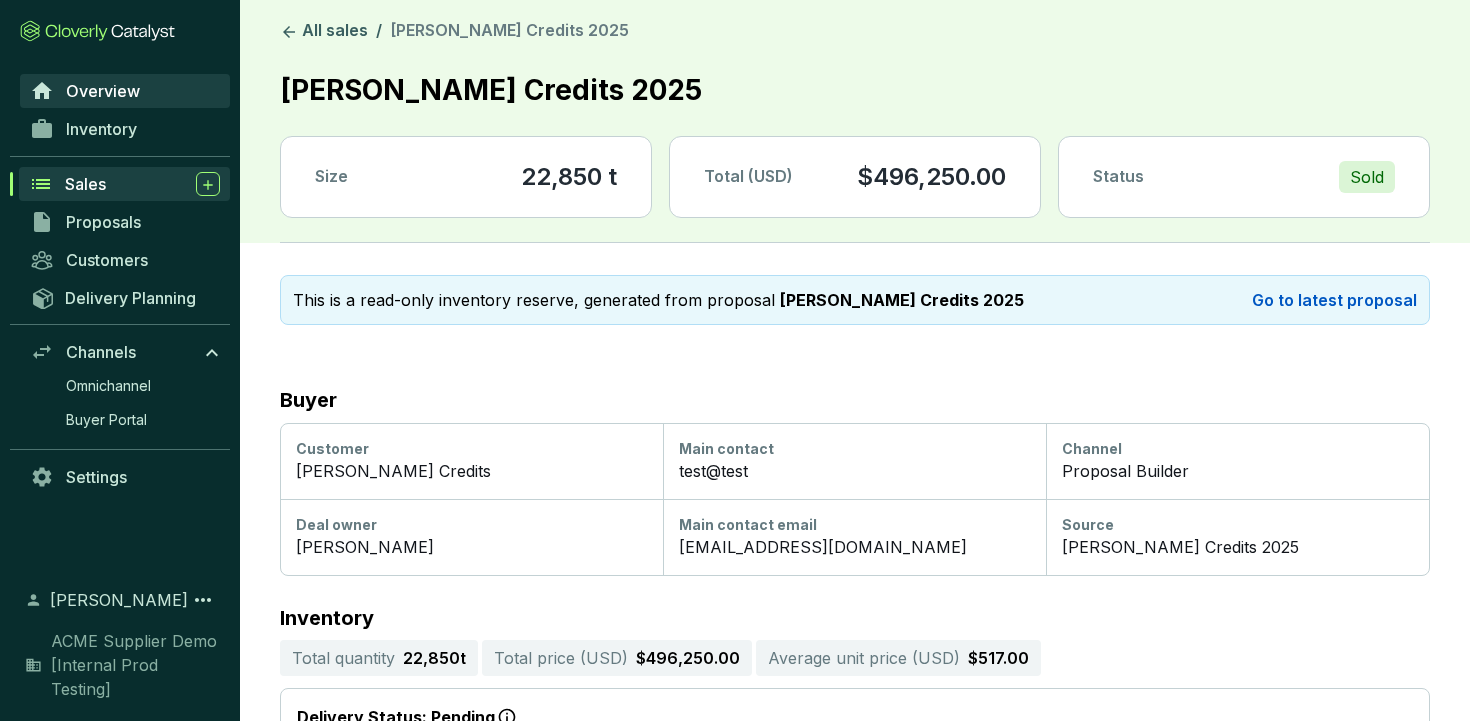 click on "Overview" at bounding box center [125, 91] 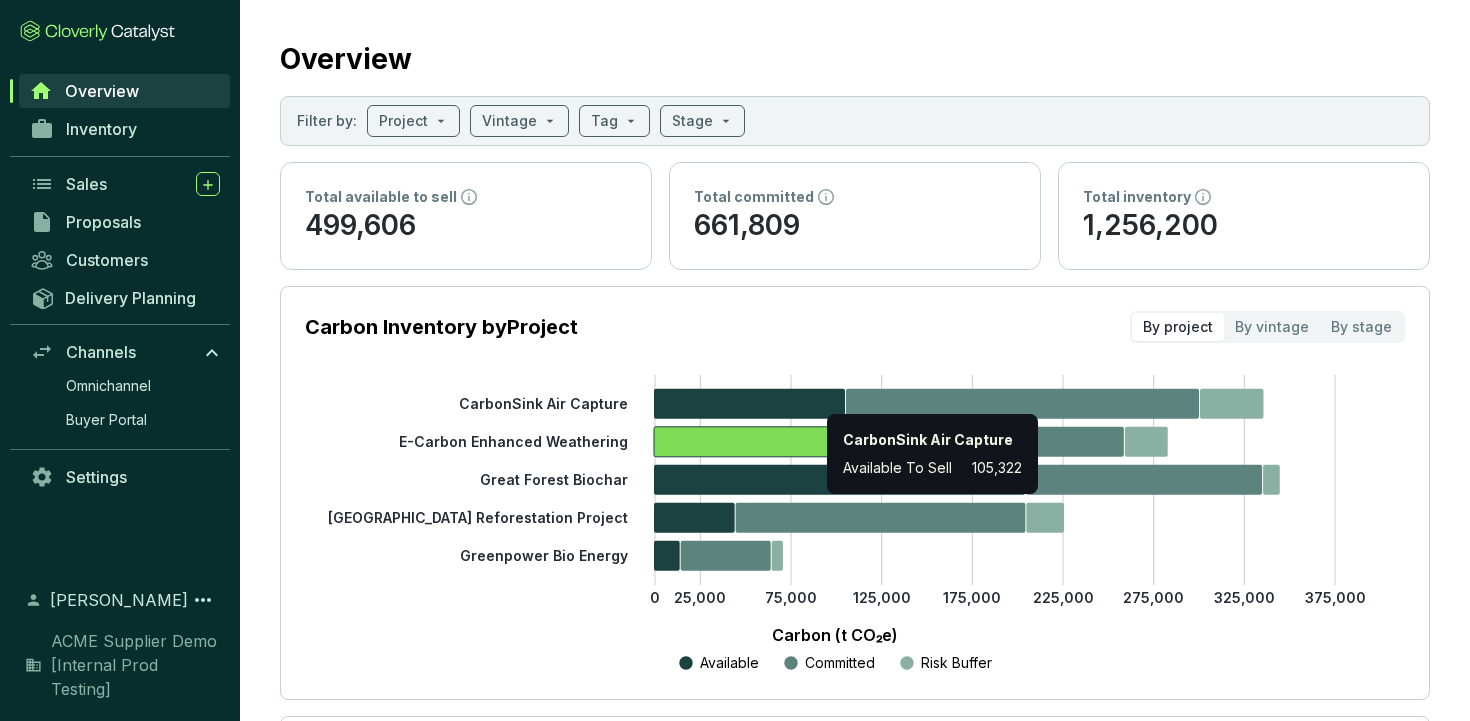scroll, scrollTop: 32, scrollLeft: 0, axis: vertical 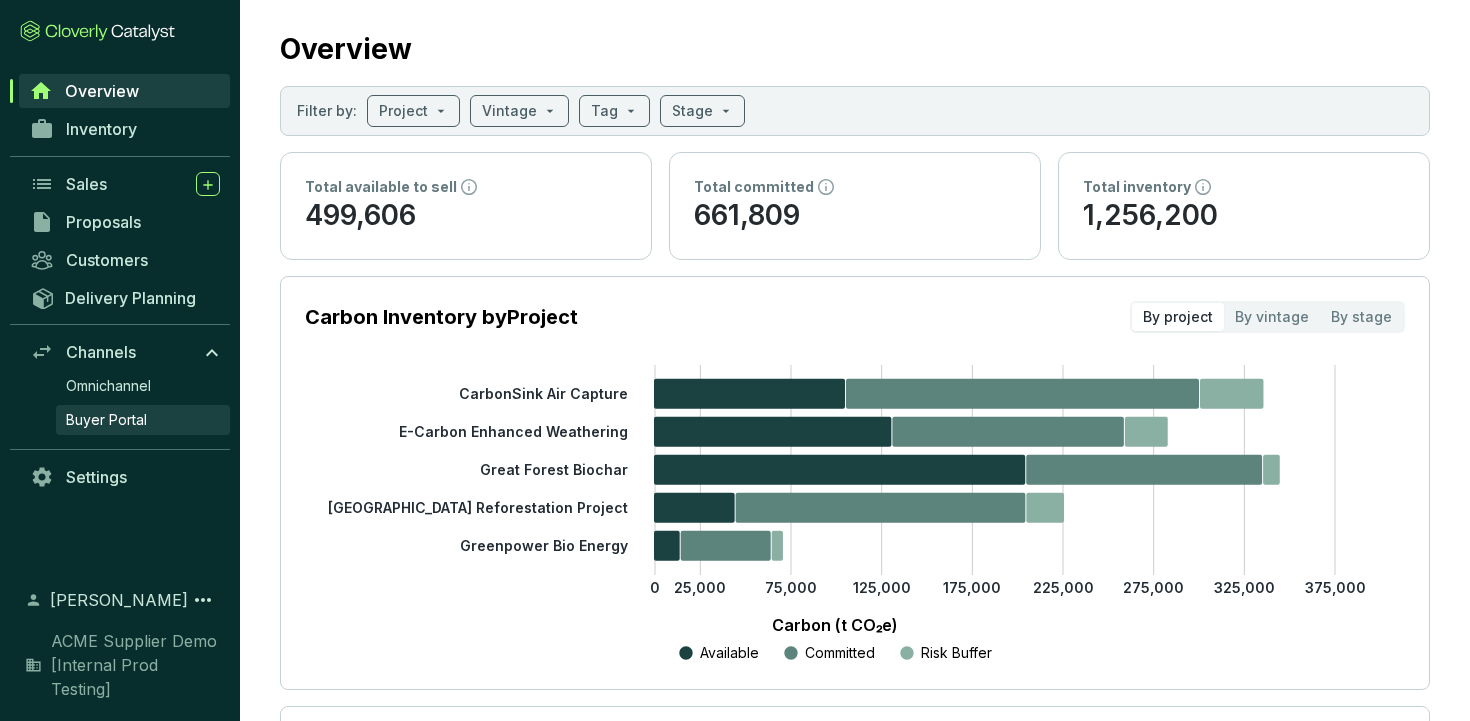 click on "Buyer Portal" at bounding box center [106, 420] 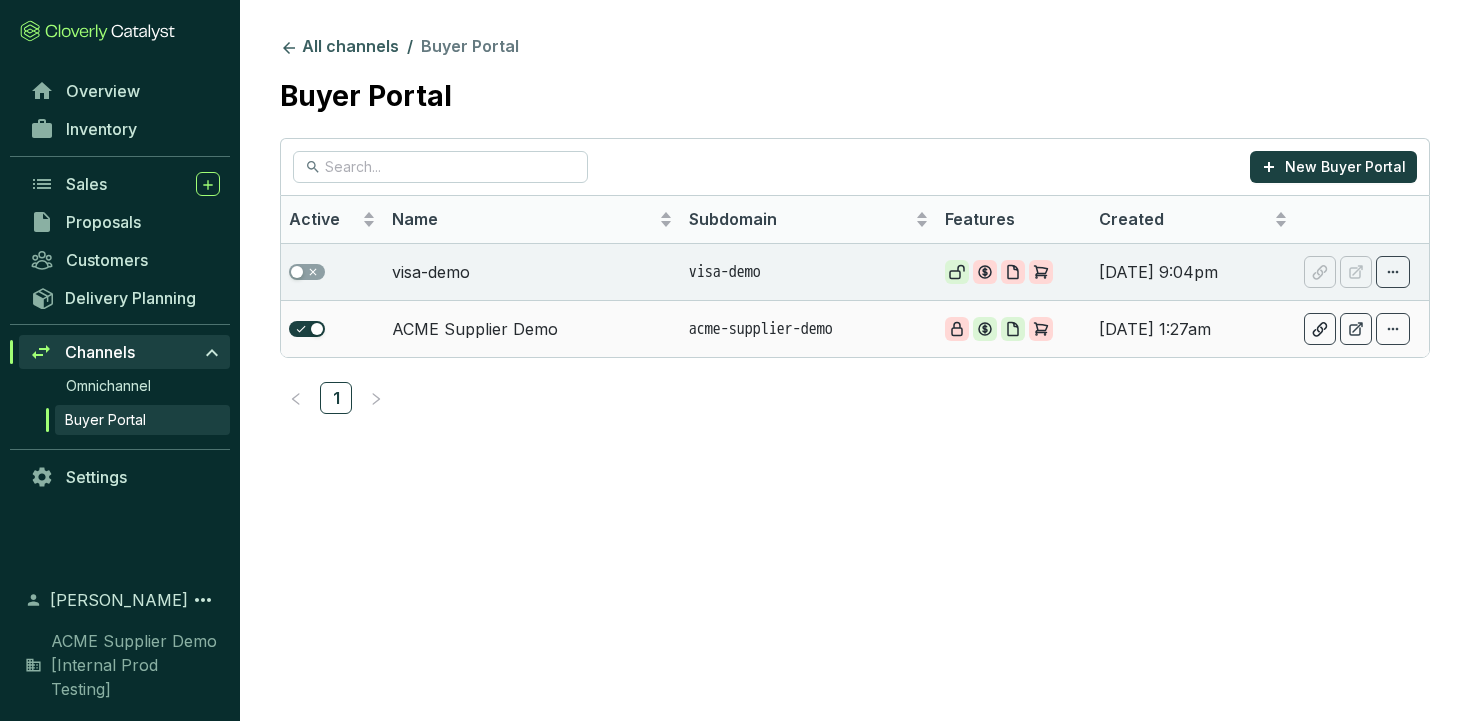 click on "ACME Supplier Demo" at bounding box center [532, 328] 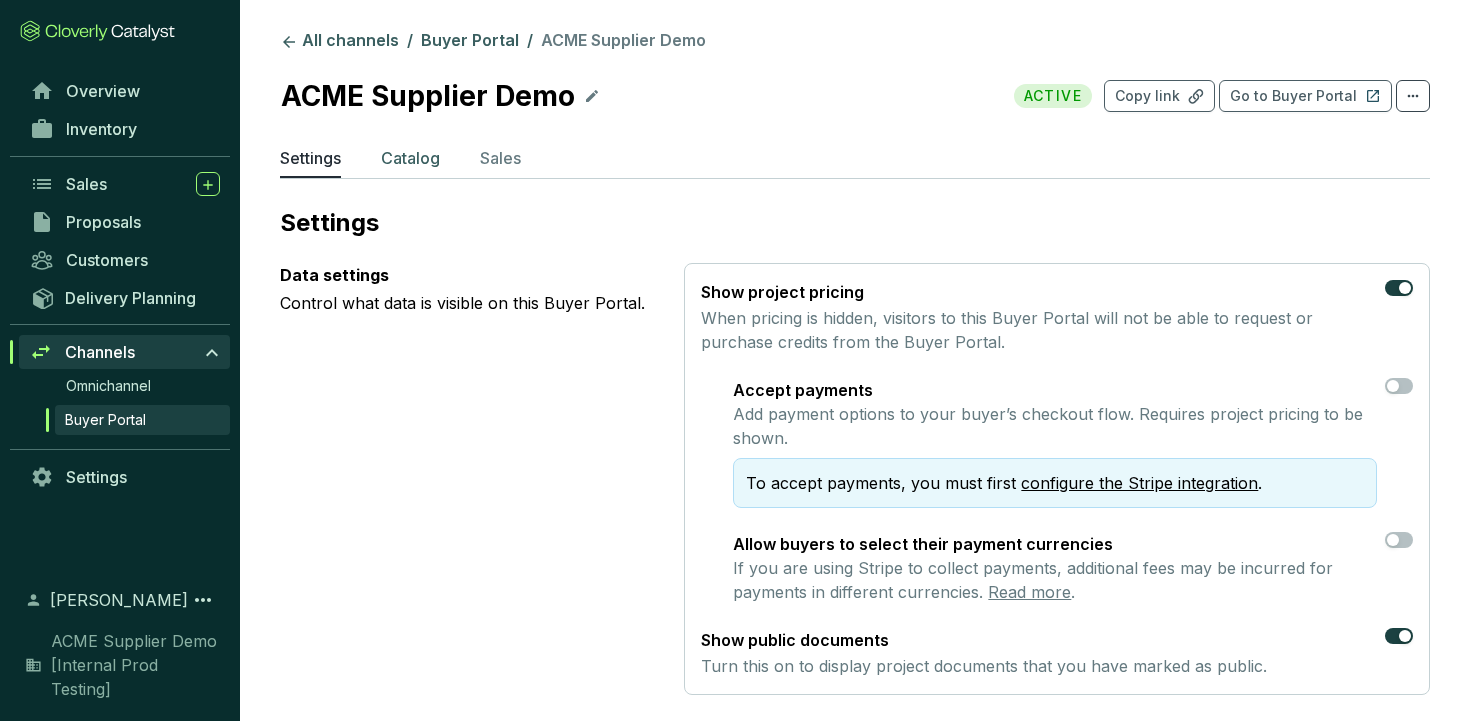 click on "Catalog" at bounding box center (410, 158) 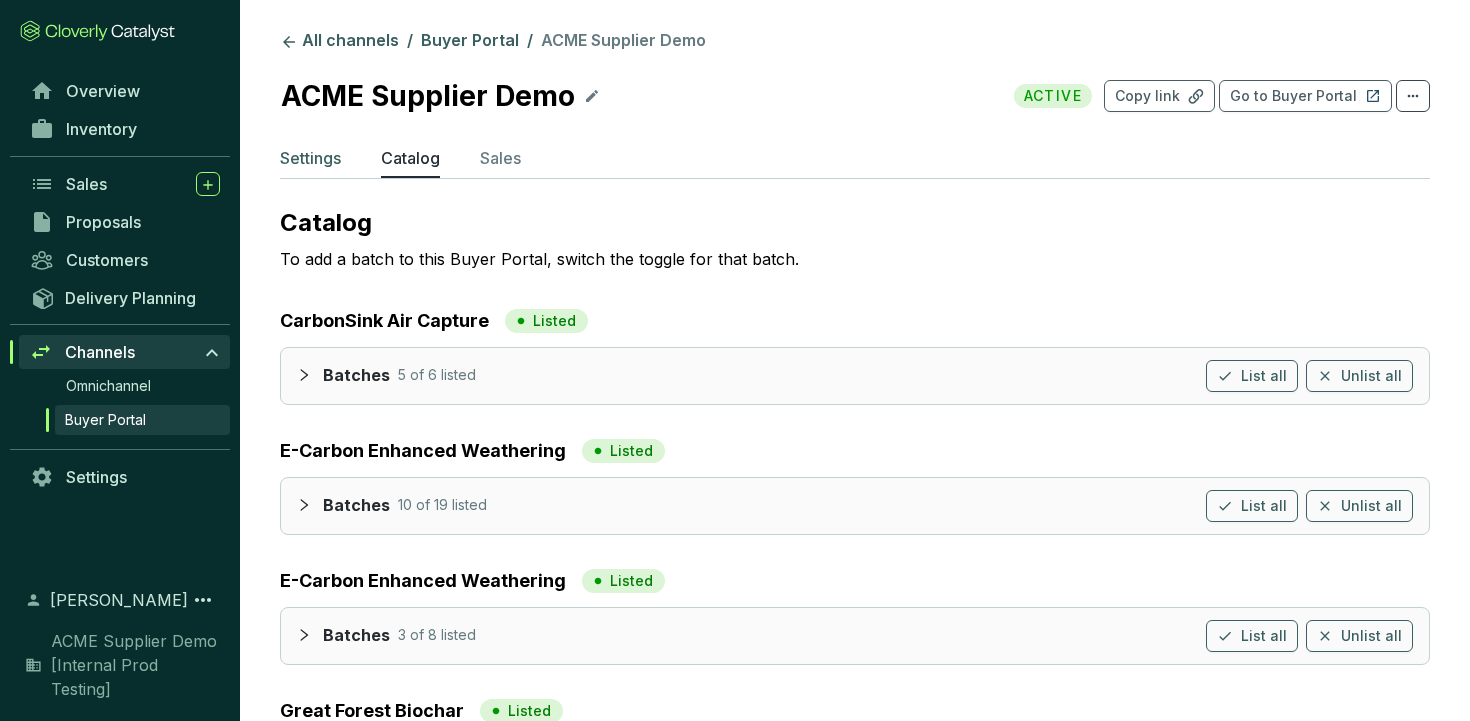 click on "Settings" at bounding box center [310, 158] 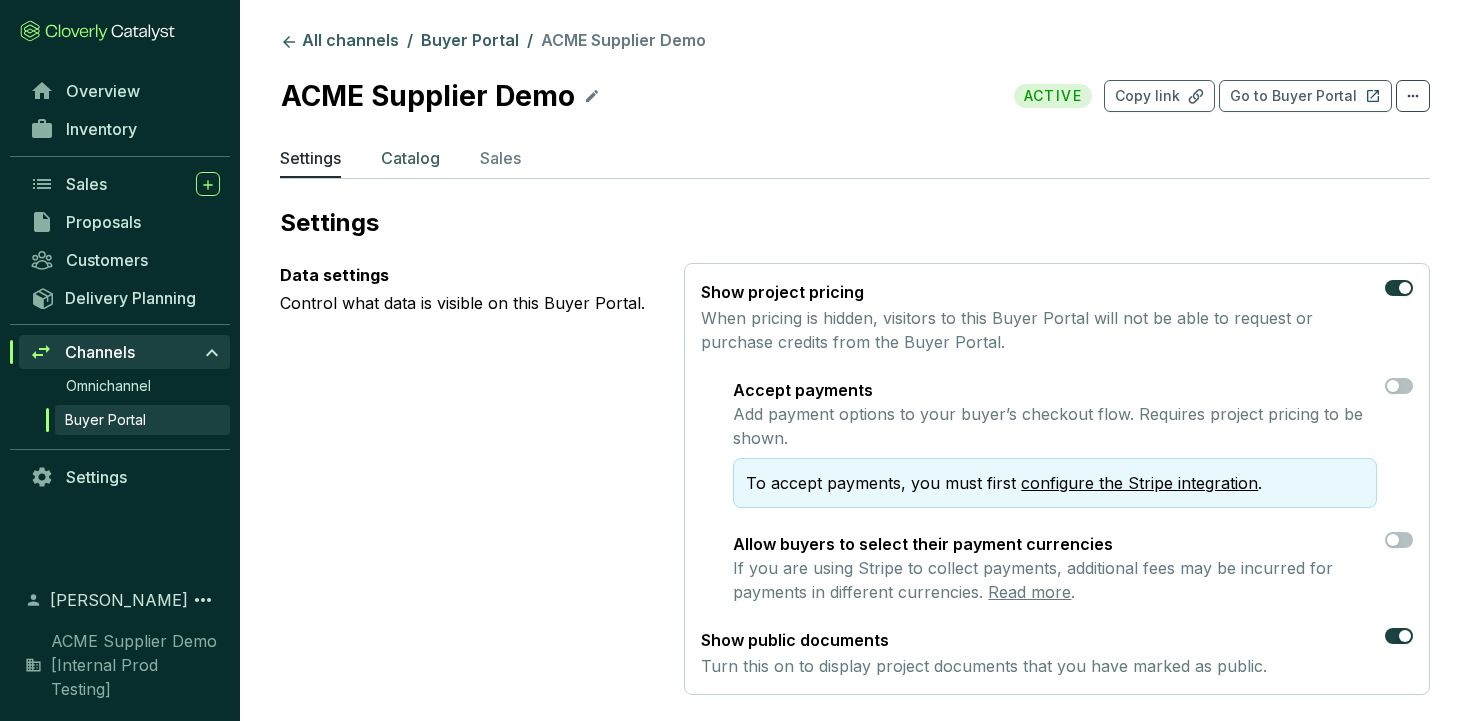 click on "Catalog" at bounding box center [410, 158] 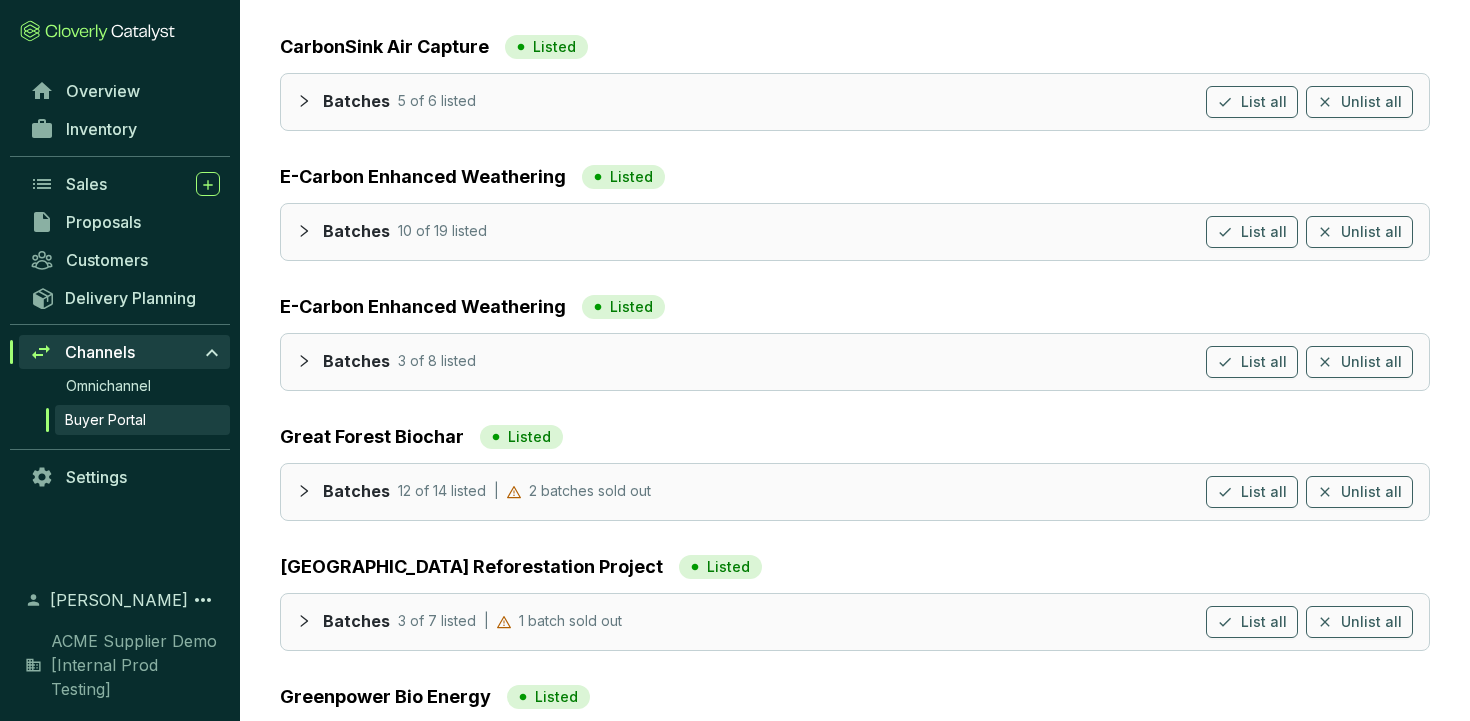 scroll, scrollTop: 279, scrollLeft: 0, axis: vertical 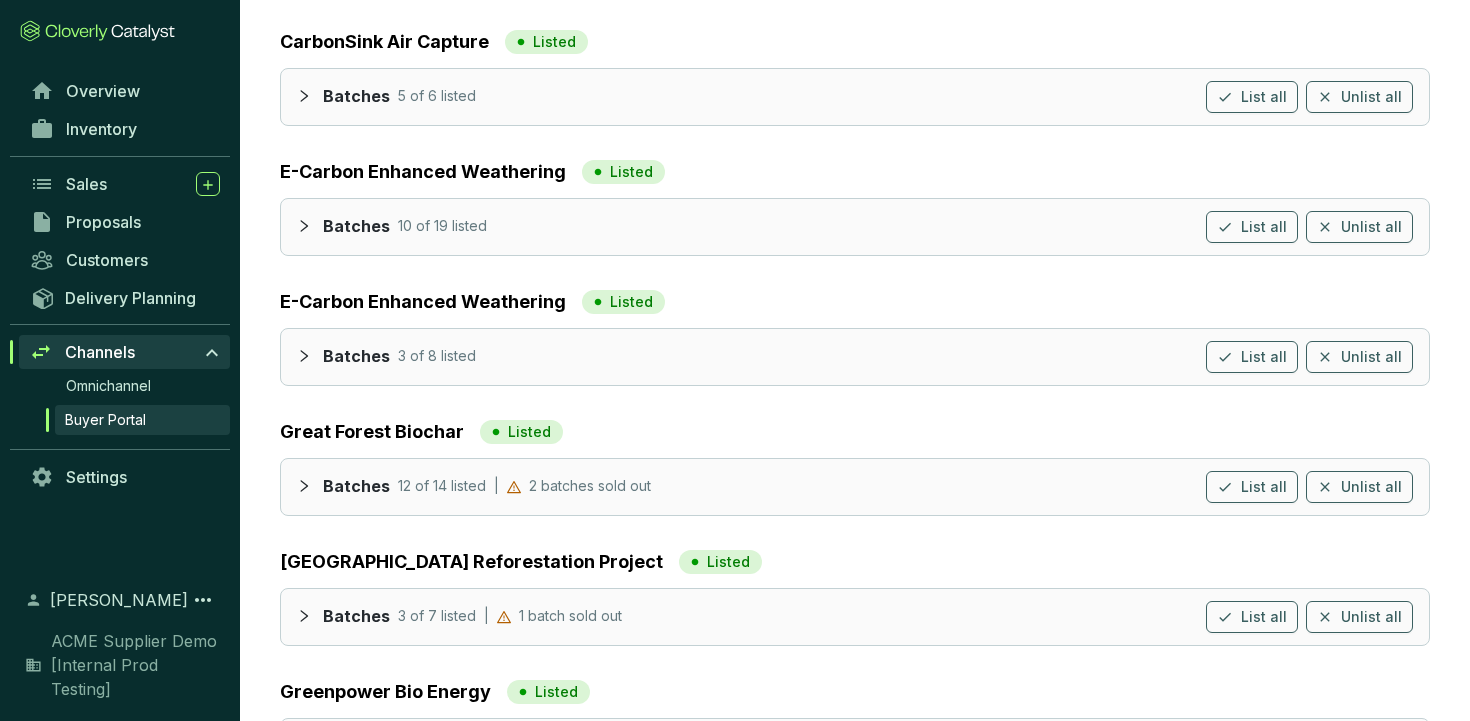 click 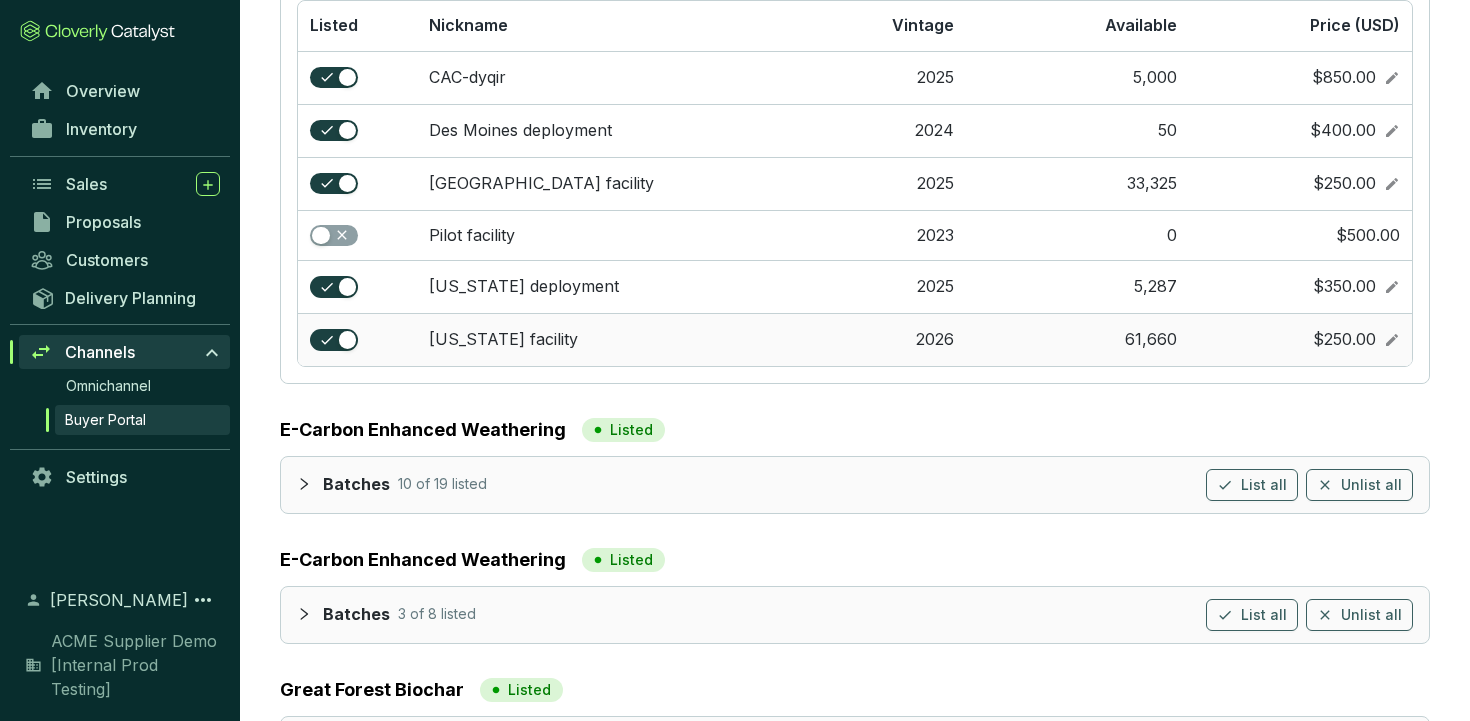 scroll, scrollTop: 484, scrollLeft: 0, axis: vertical 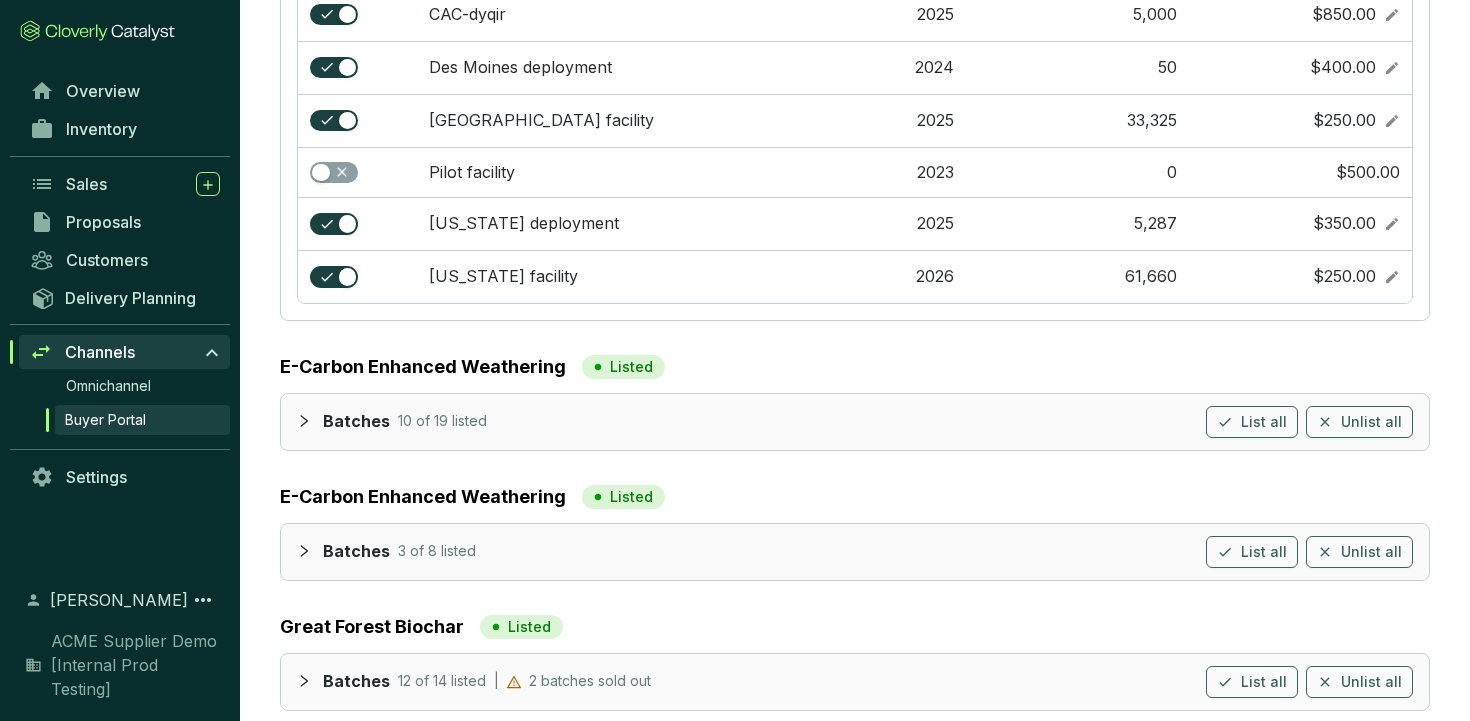 click 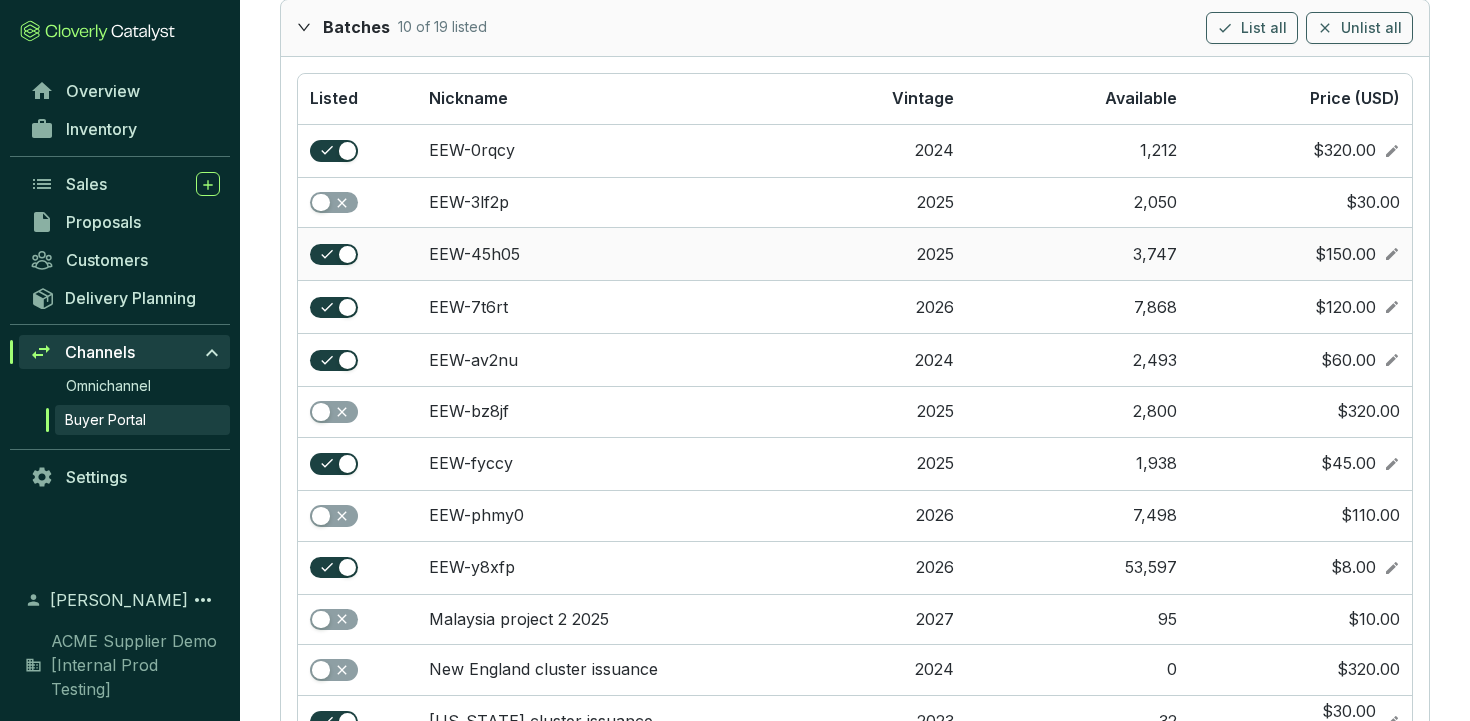 scroll, scrollTop: 885, scrollLeft: 0, axis: vertical 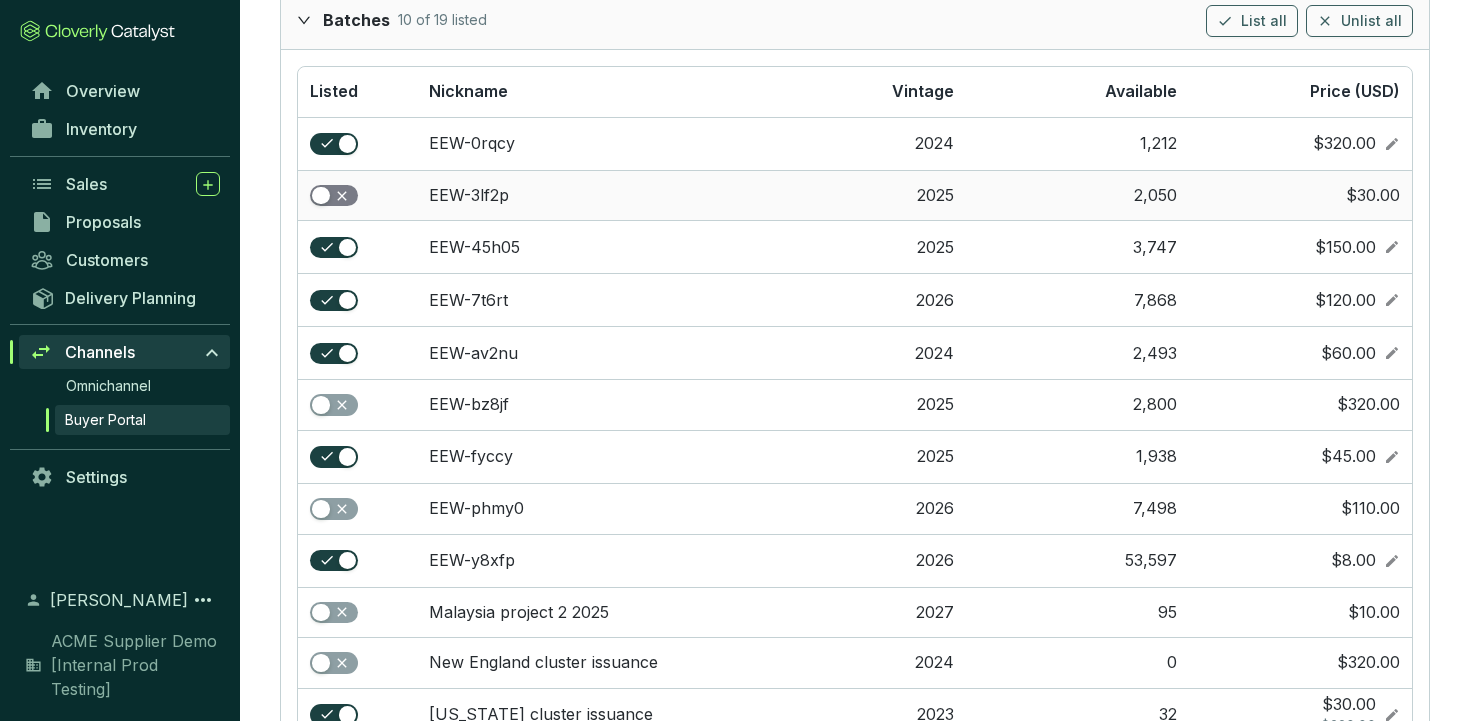 click at bounding box center (334, 196) 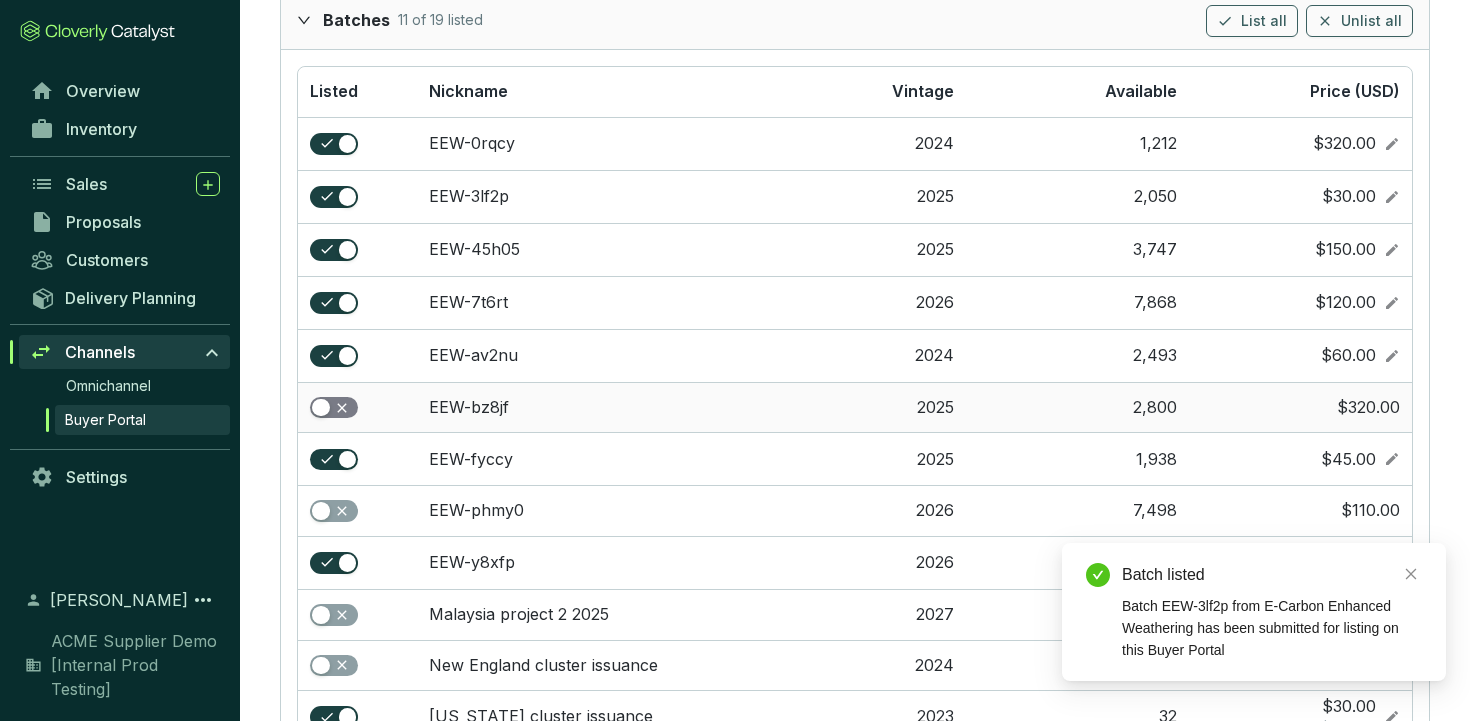 click at bounding box center [321, 408] 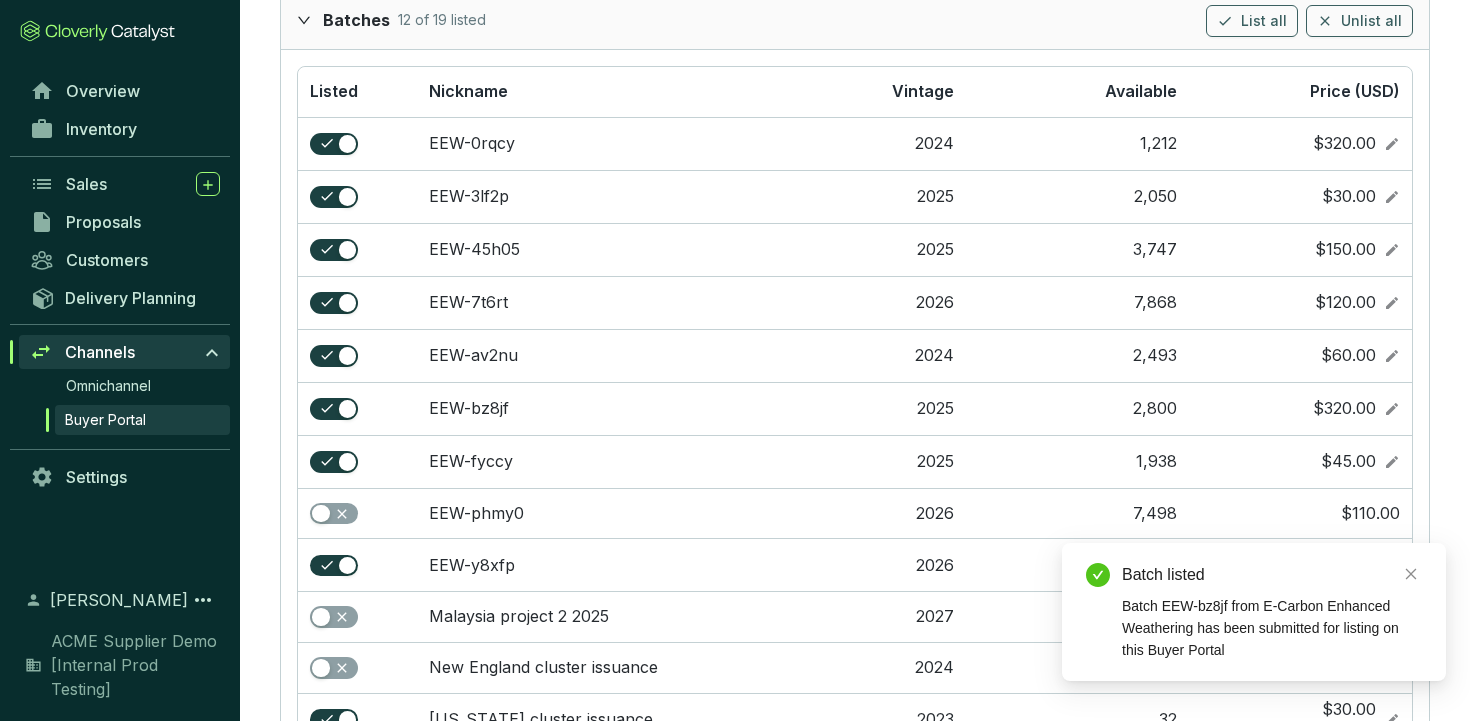 click 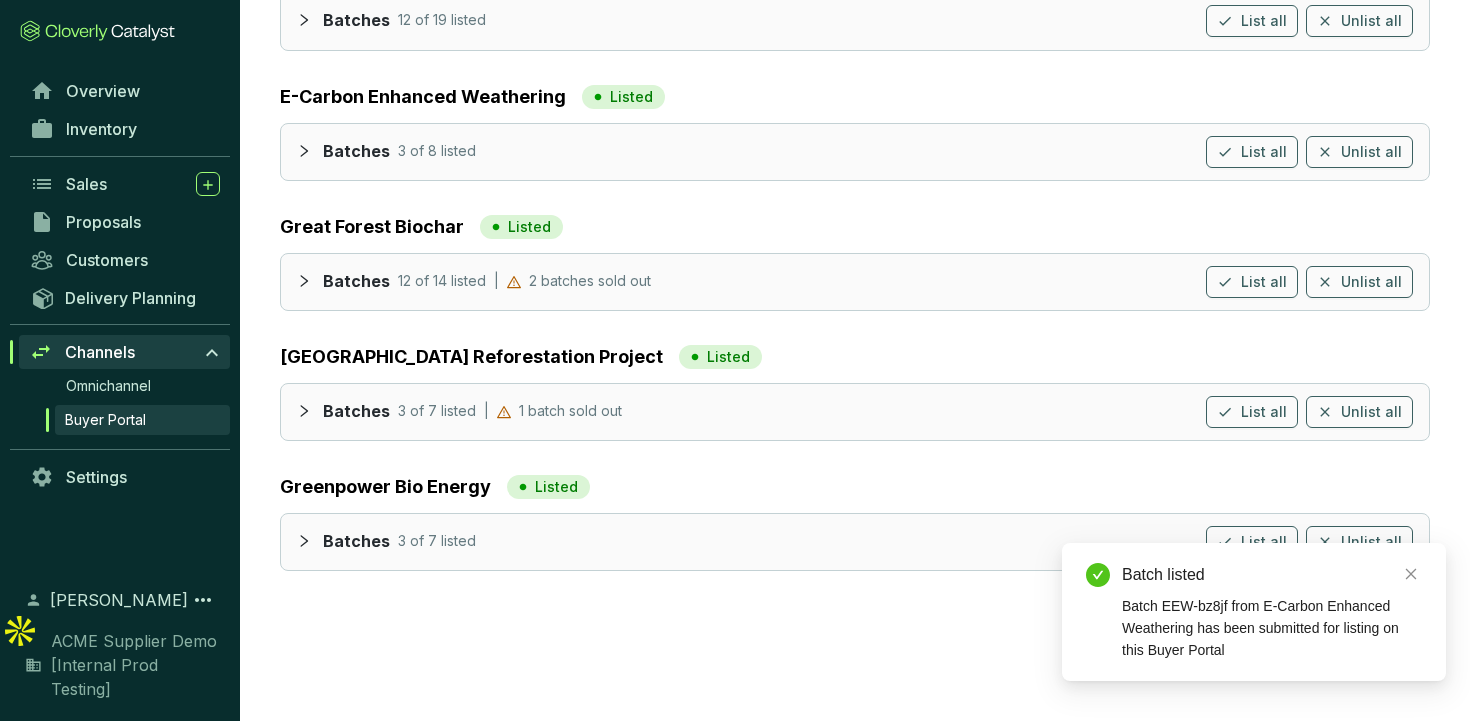 scroll, scrollTop: 774, scrollLeft: 0, axis: vertical 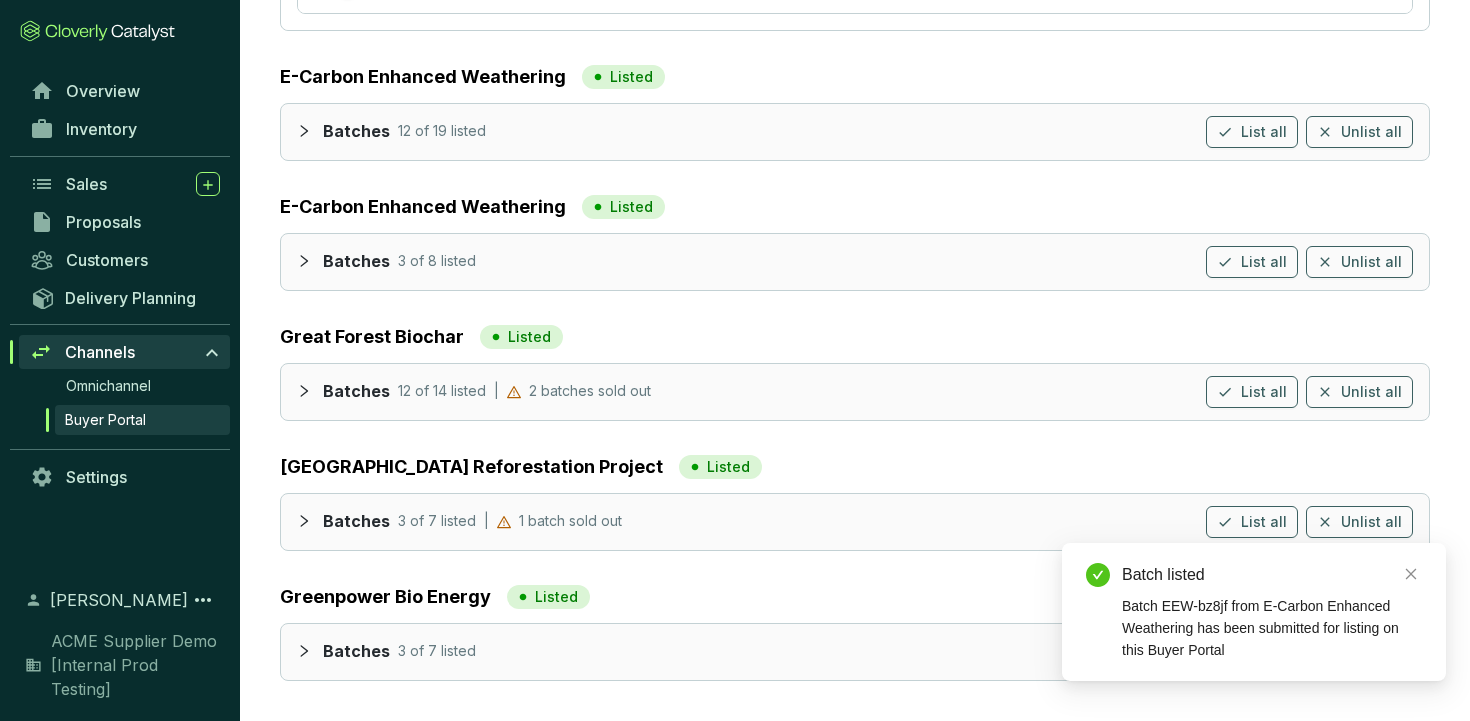 click at bounding box center (310, 390) 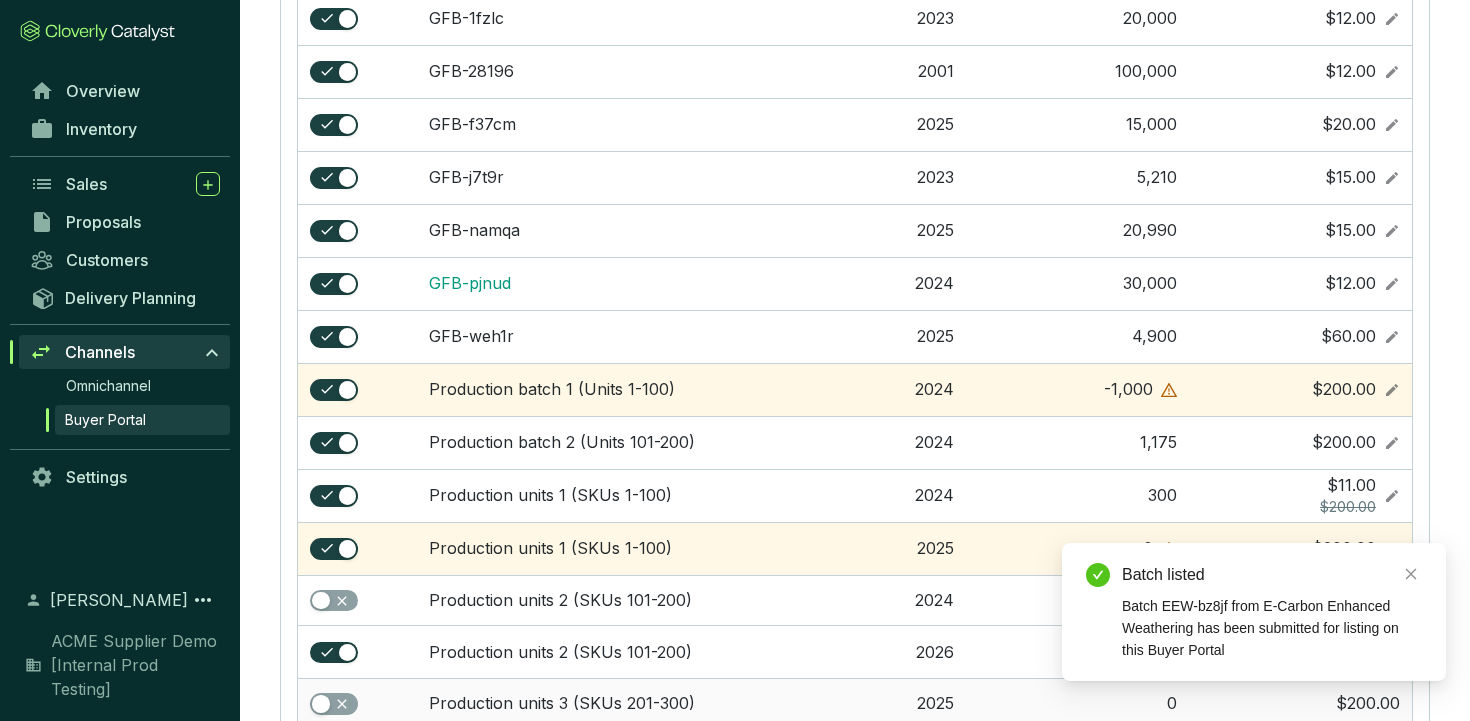 scroll, scrollTop: 1469, scrollLeft: 0, axis: vertical 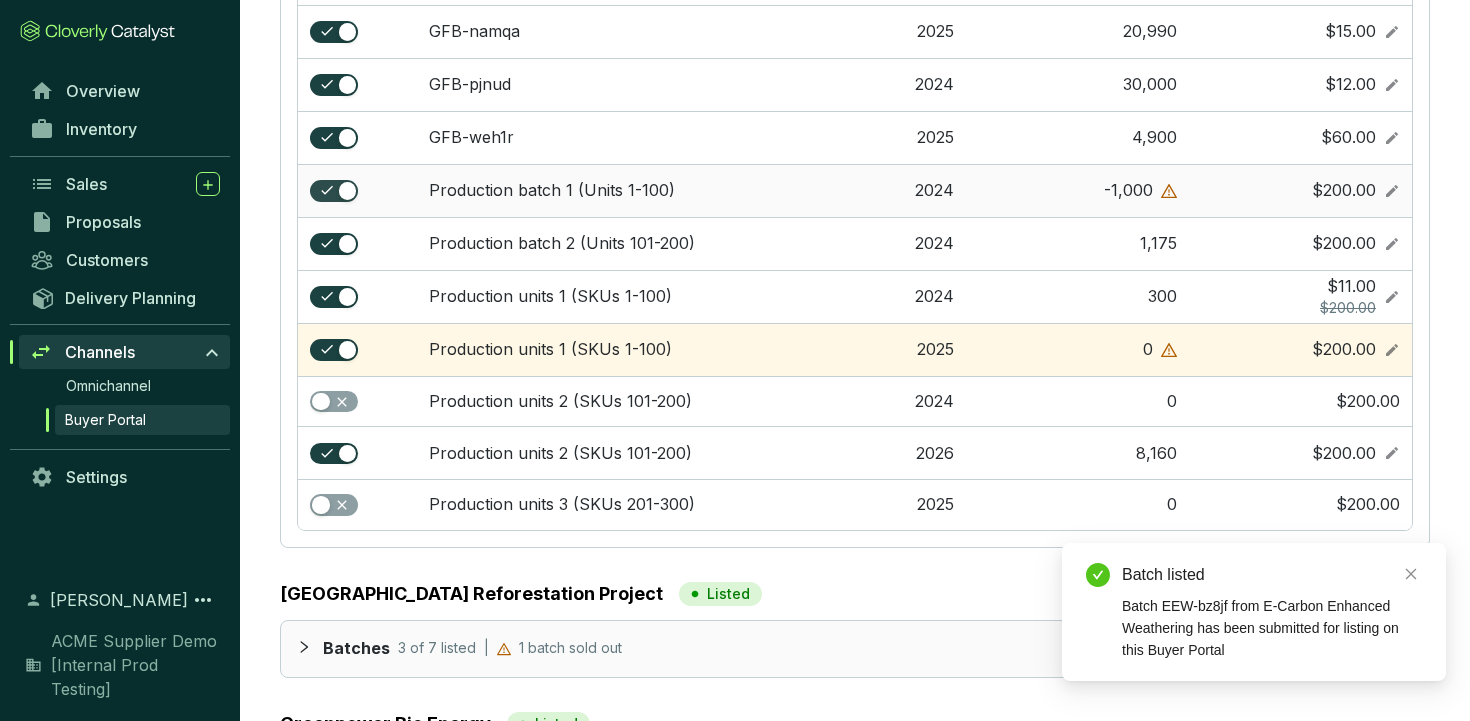 click at bounding box center (348, 191) 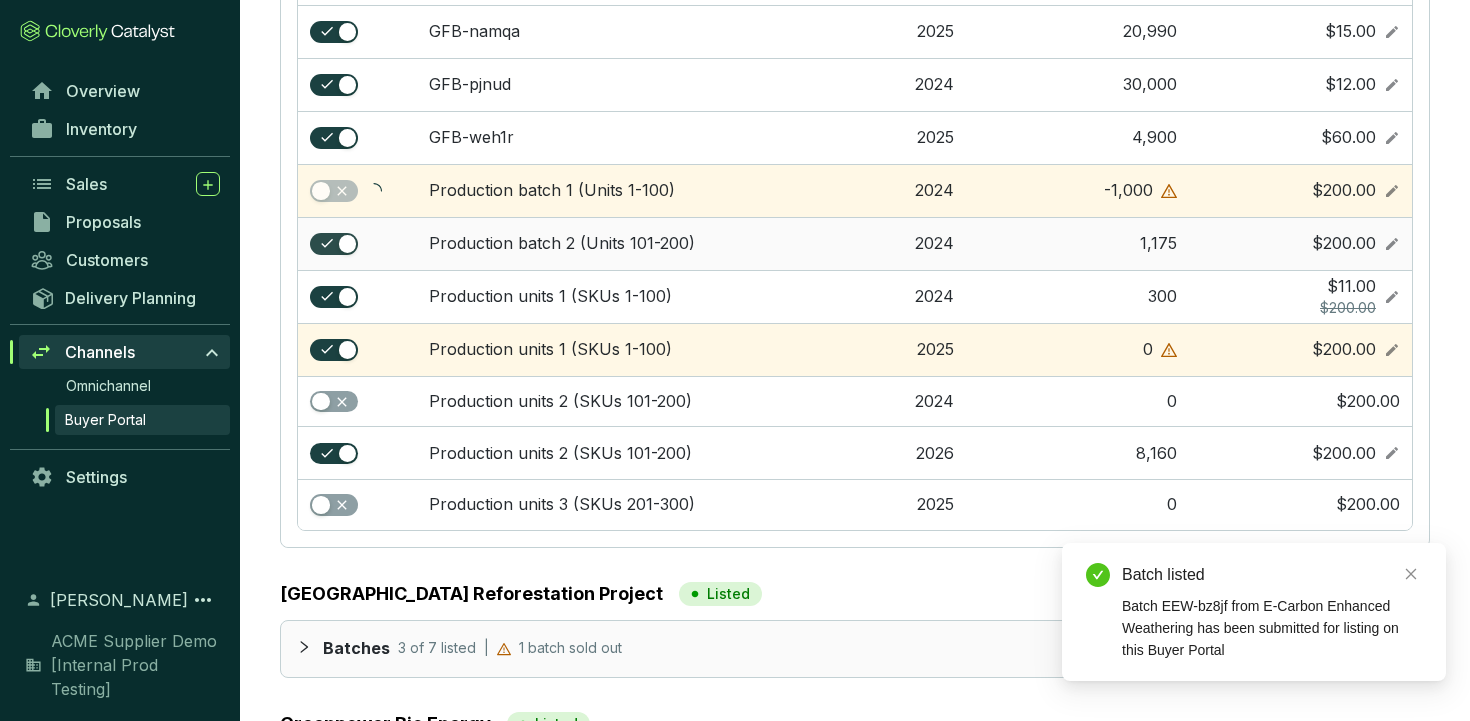 click at bounding box center [348, 244] 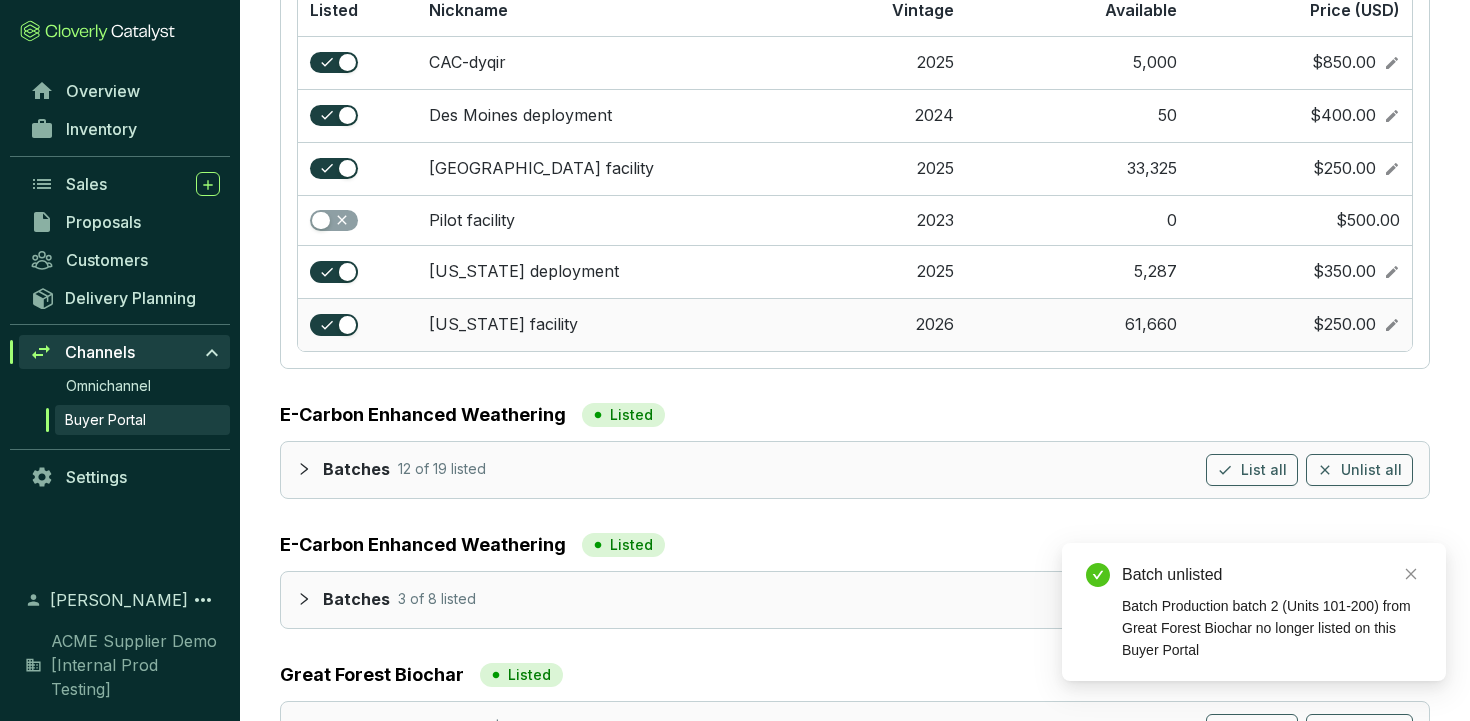 scroll, scrollTop: 0, scrollLeft: 0, axis: both 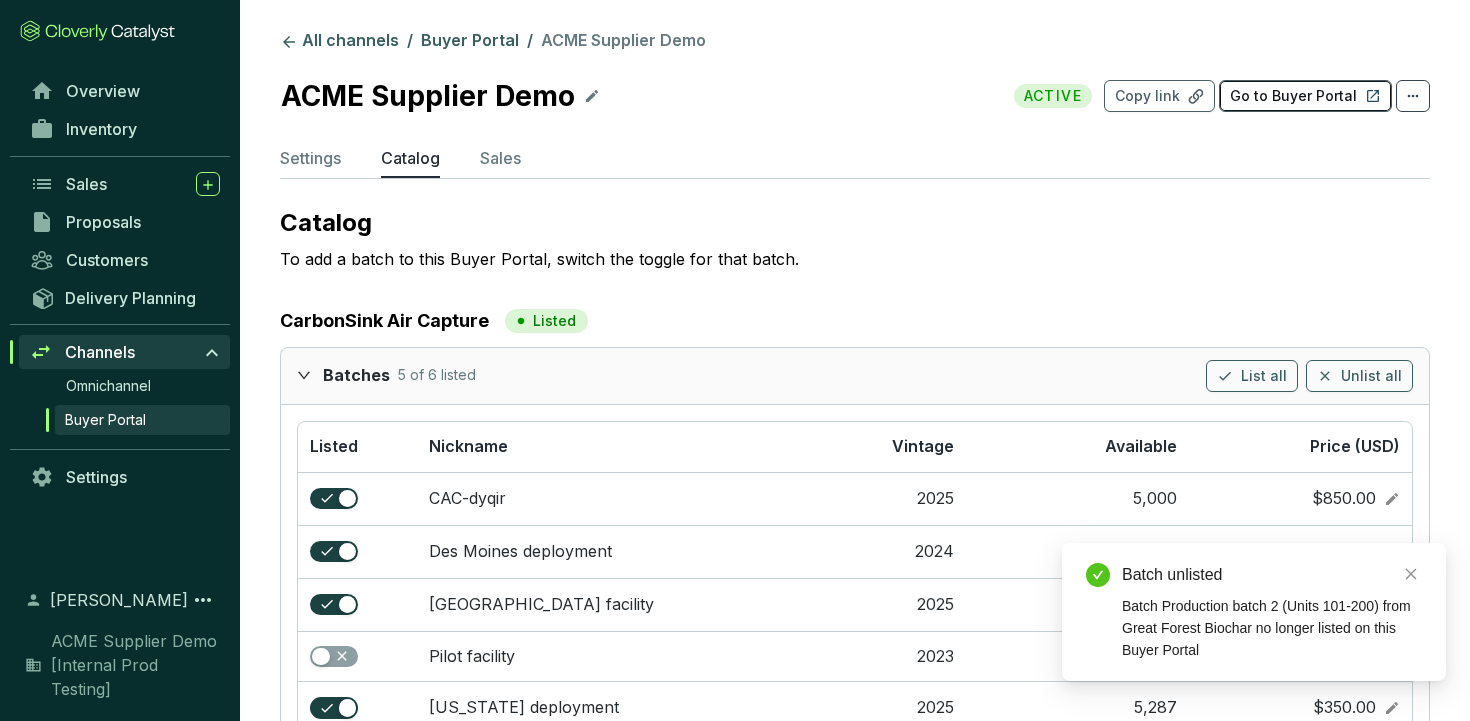 click on "Go to Buyer Portal" at bounding box center (1293, 96) 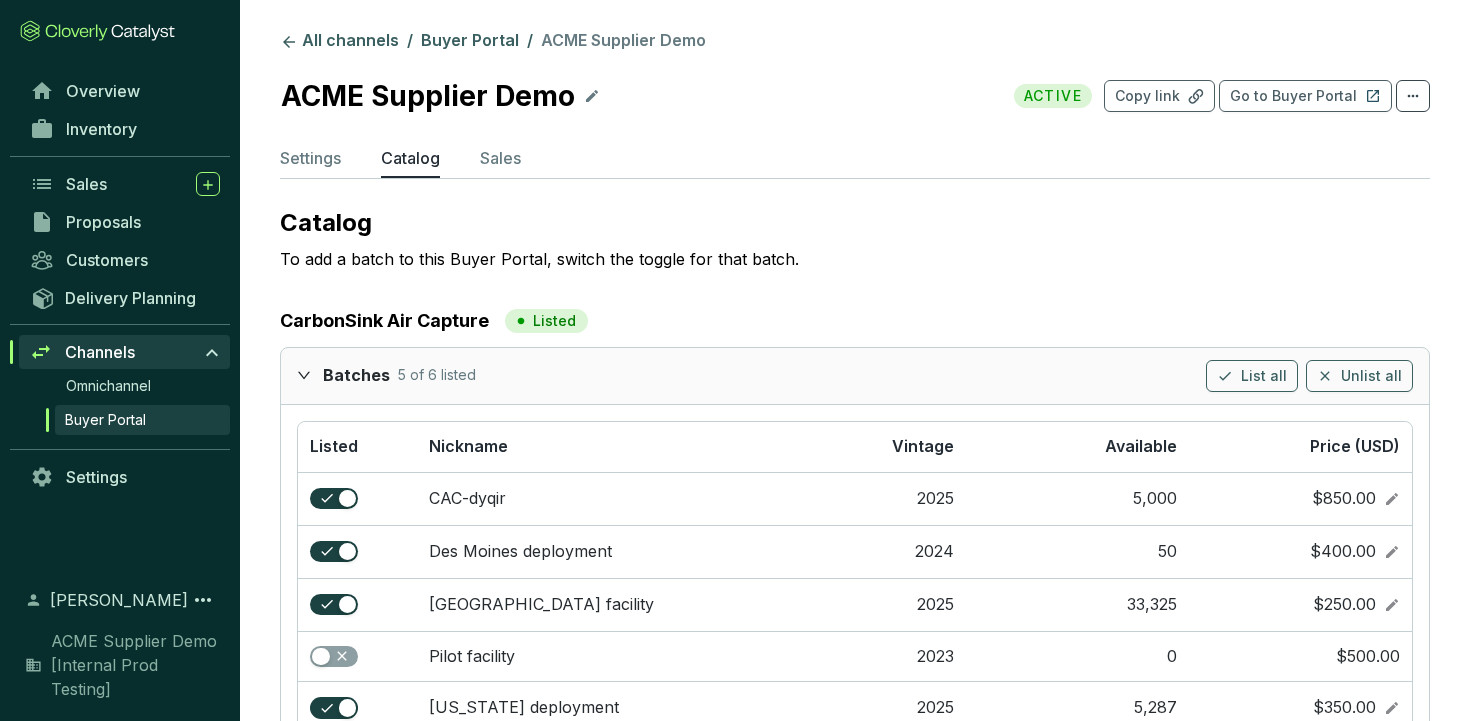 click on "Batches 5 of 6 listed  List all  Unlist all" at bounding box center [855, 376] 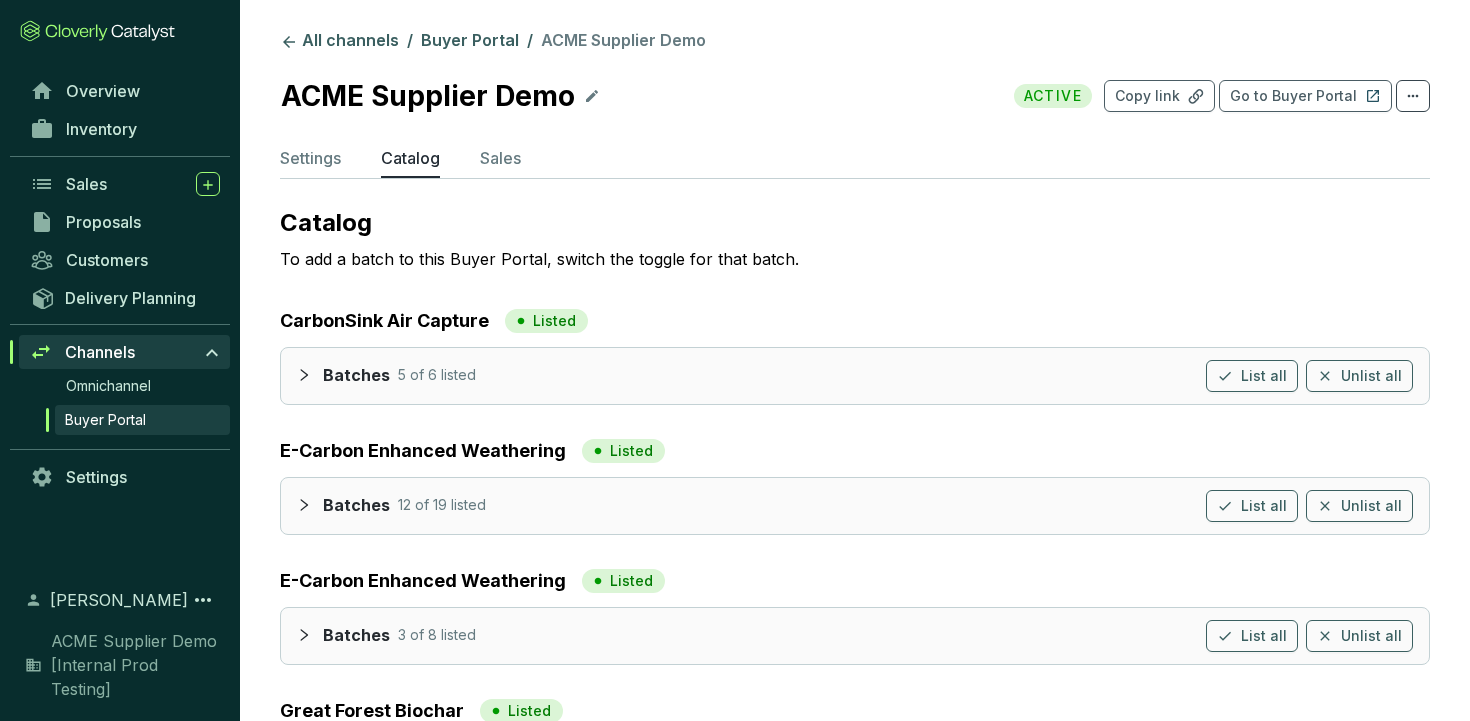 scroll, scrollTop: 214, scrollLeft: 0, axis: vertical 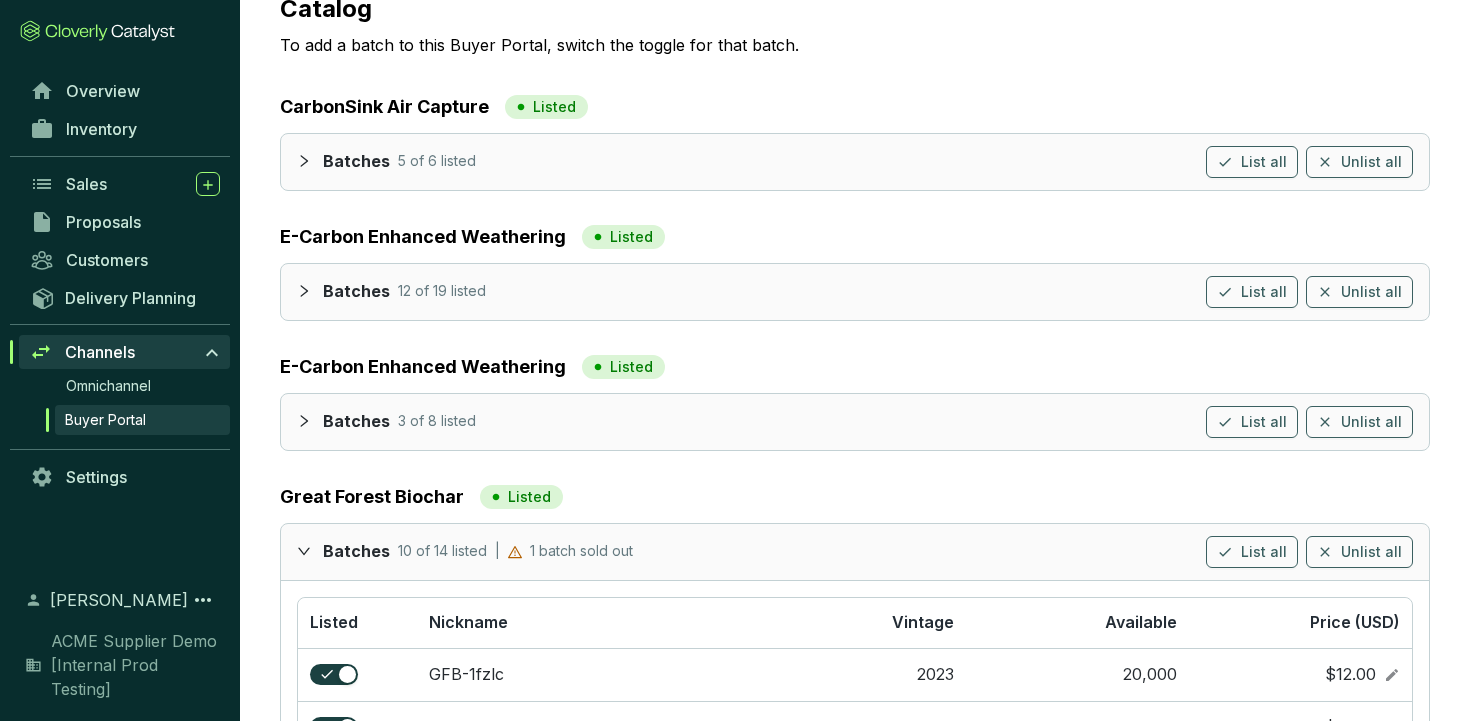 click at bounding box center [310, 550] 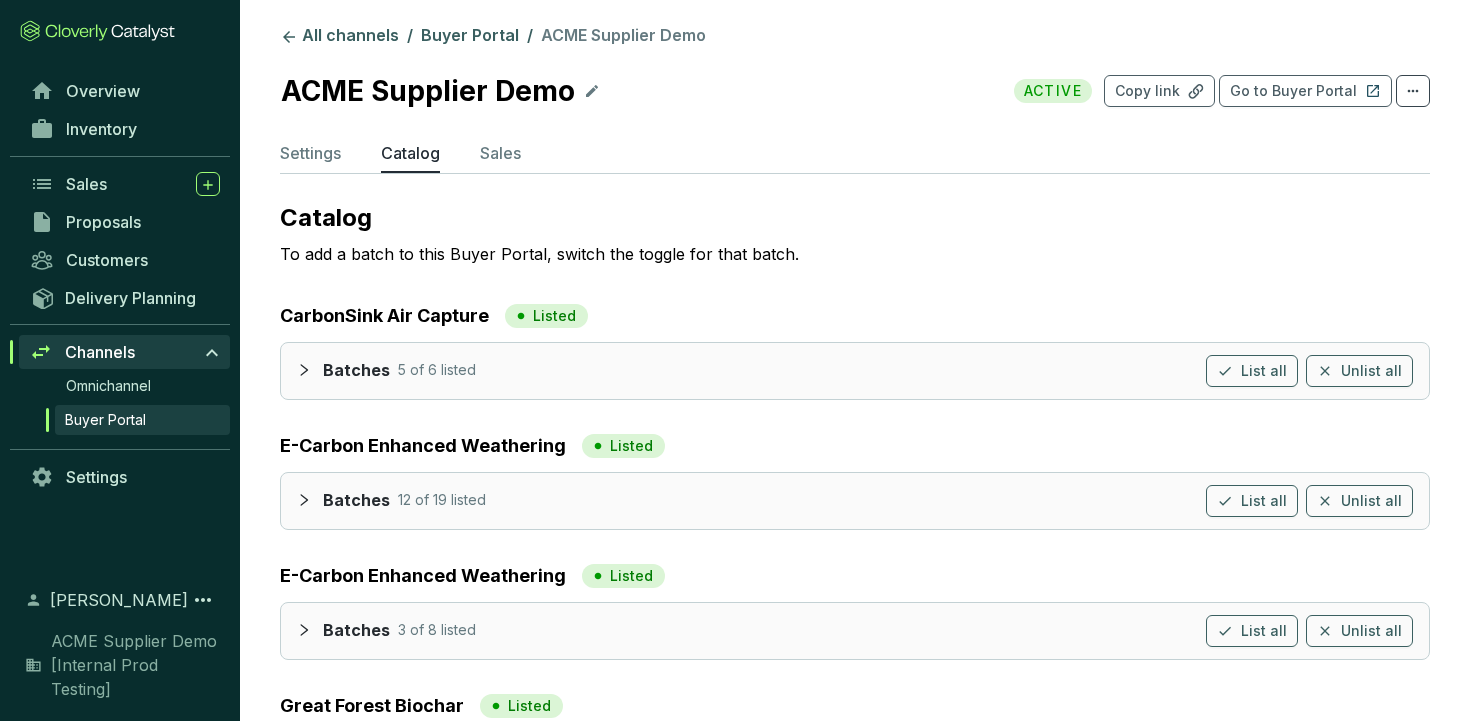 scroll, scrollTop: 0, scrollLeft: 0, axis: both 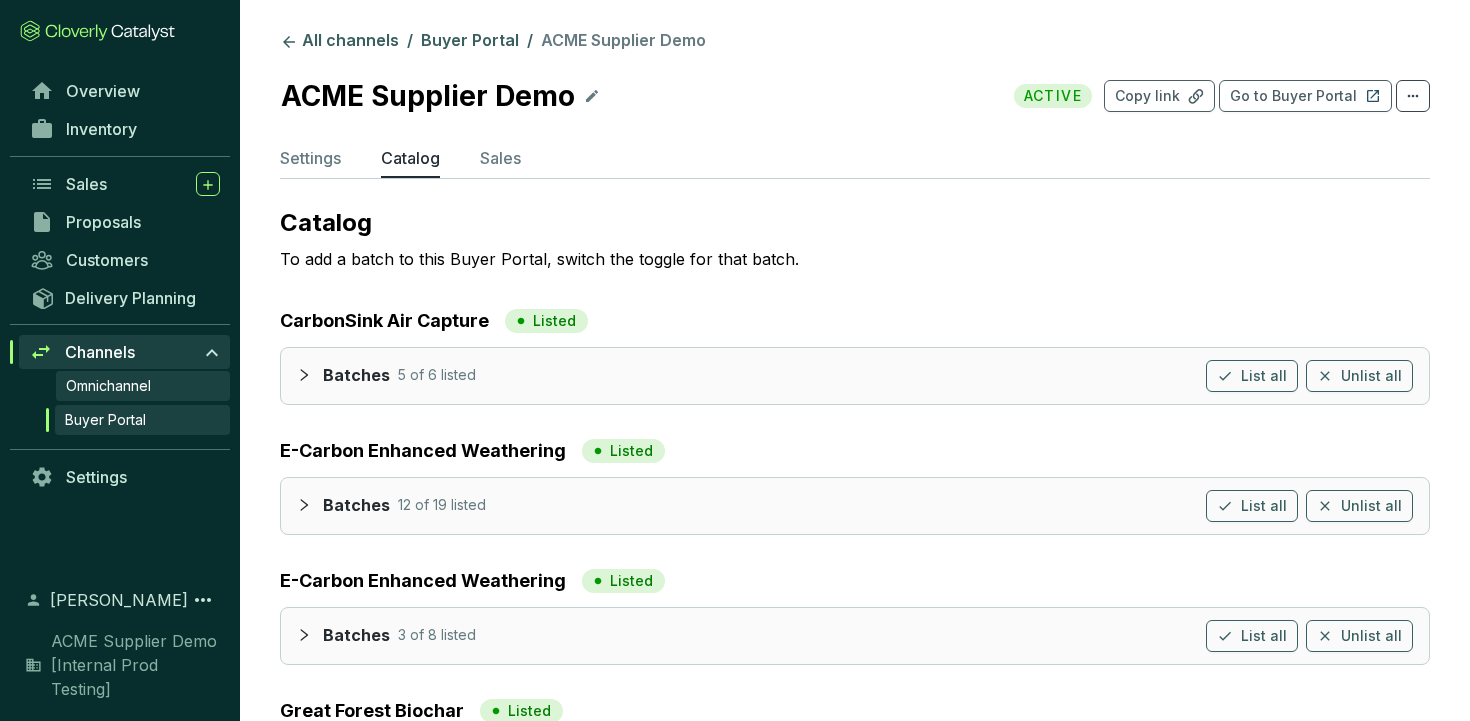 click on "Omnichannel" at bounding box center [108, 386] 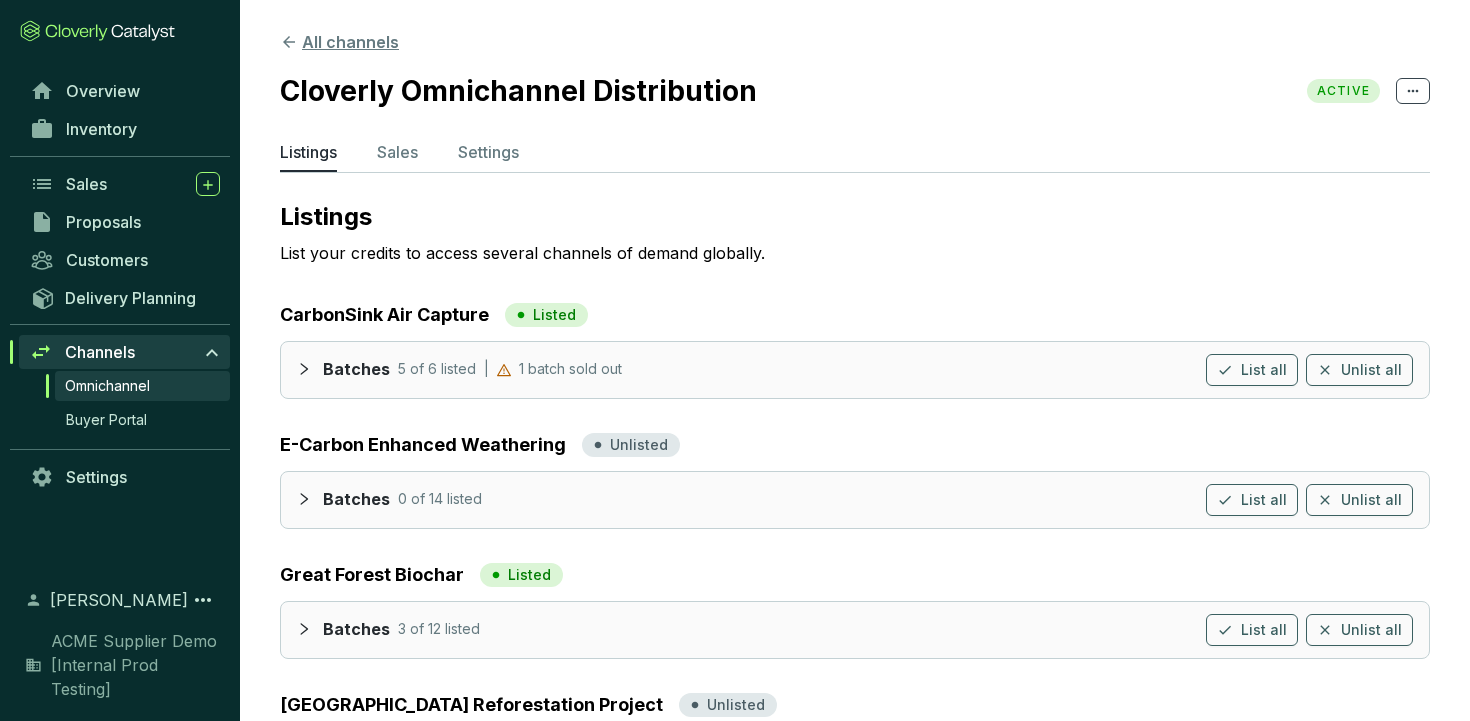 click on "All channels" at bounding box center [339, 42] 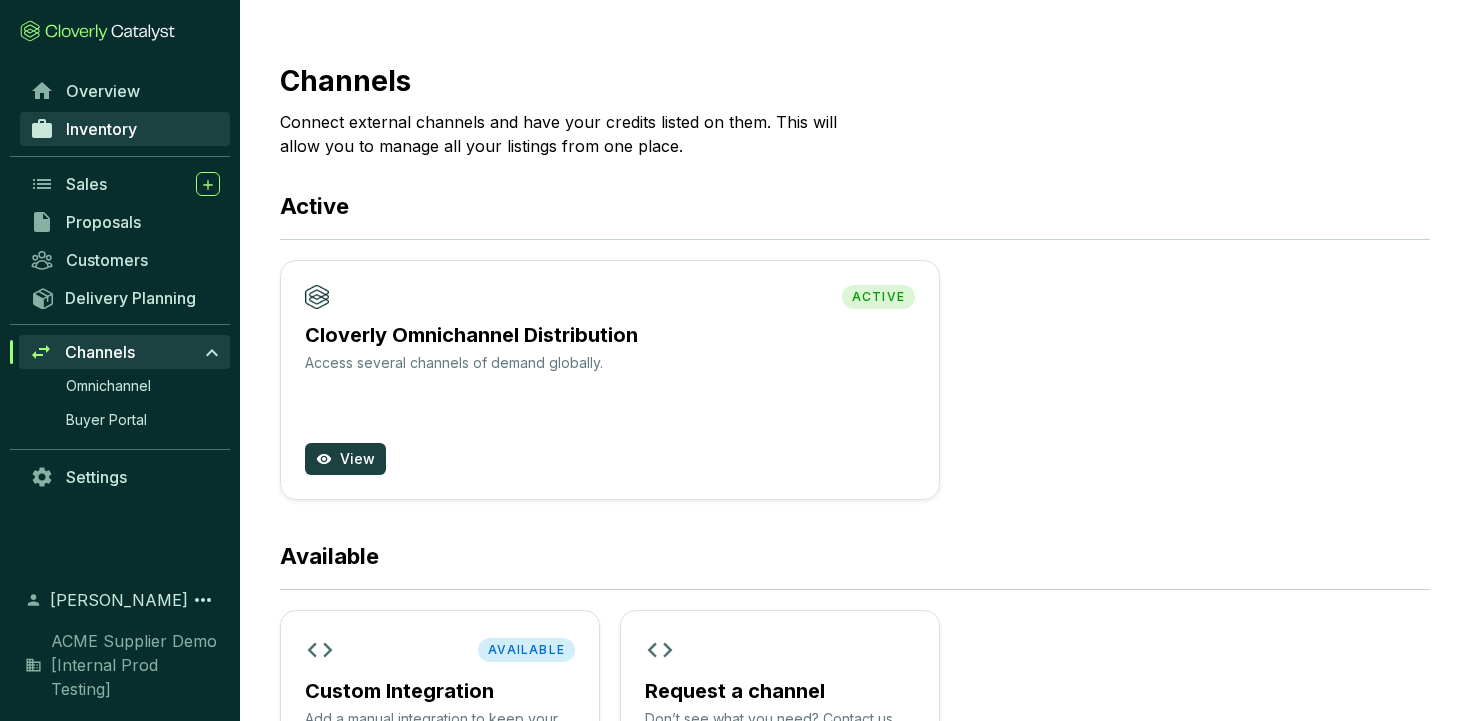 click on "Inventory" at bounding box center [101, 129] 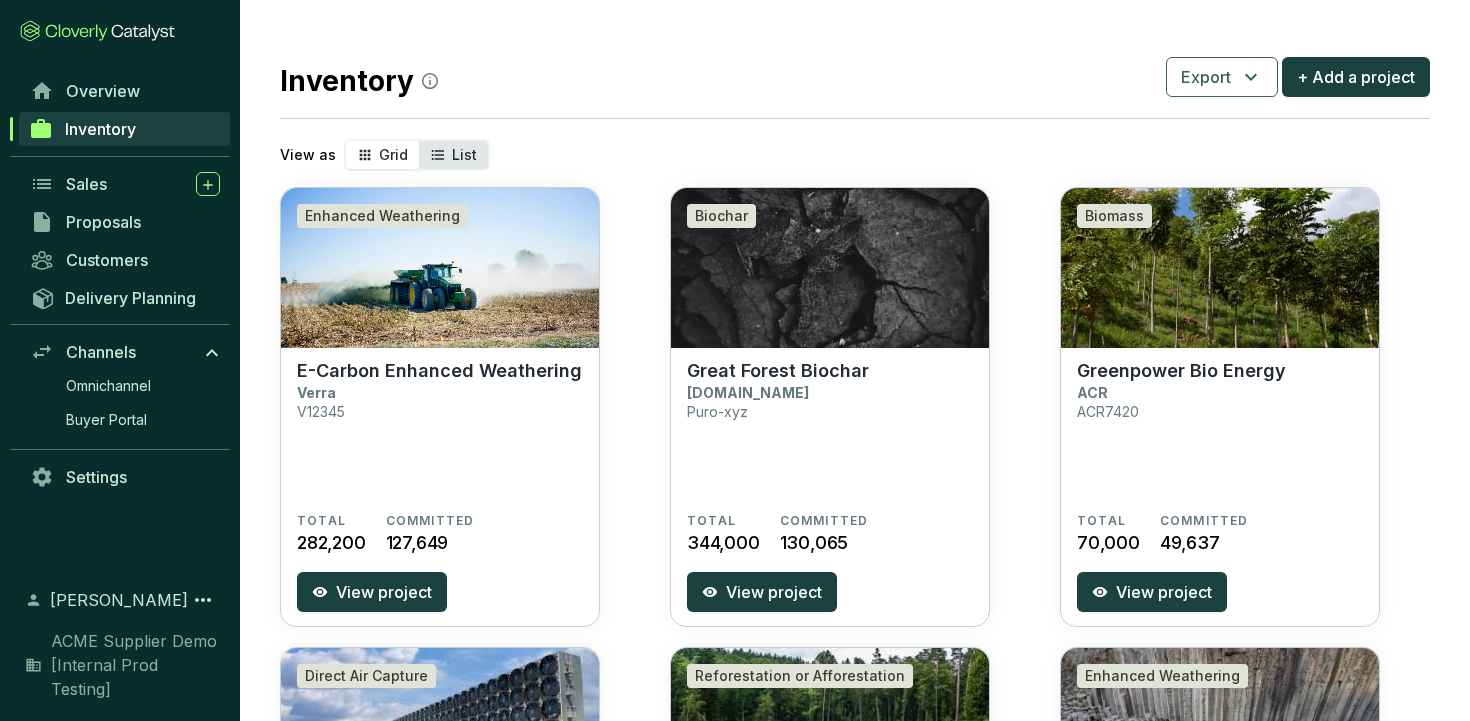 click on "List" at bounding box center [453, 155] 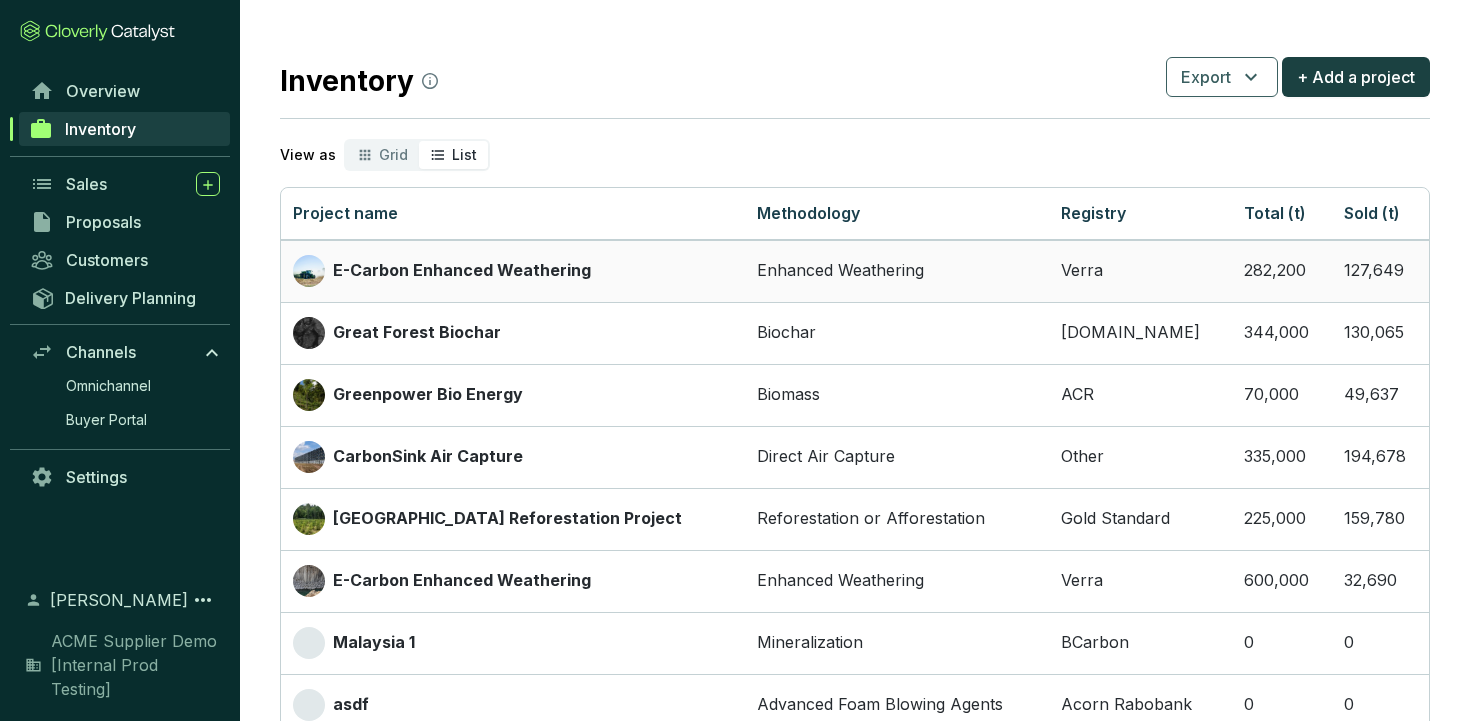 click on "E-Carbon Enhanced Weathering" at bounding box center [462, 271] 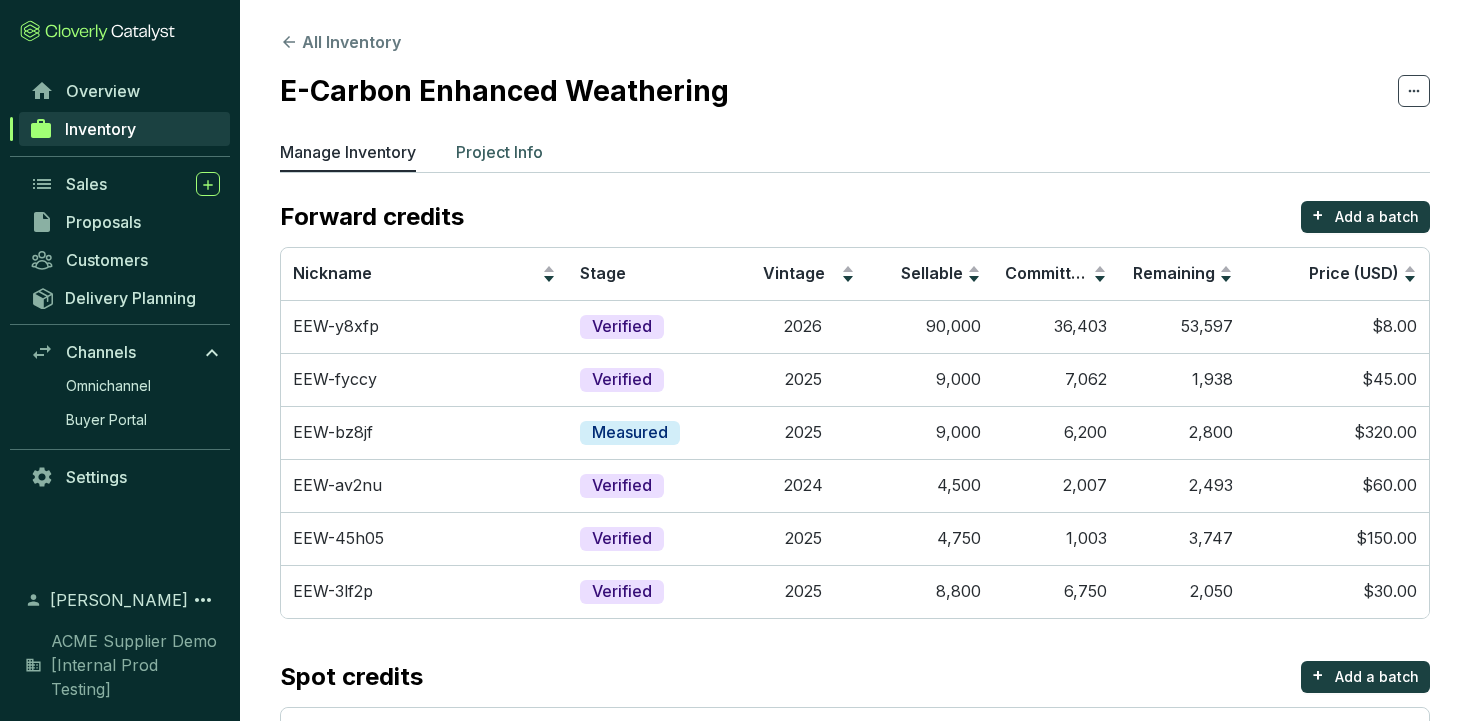 click on "Project Info" at bounding box center (499, 152) 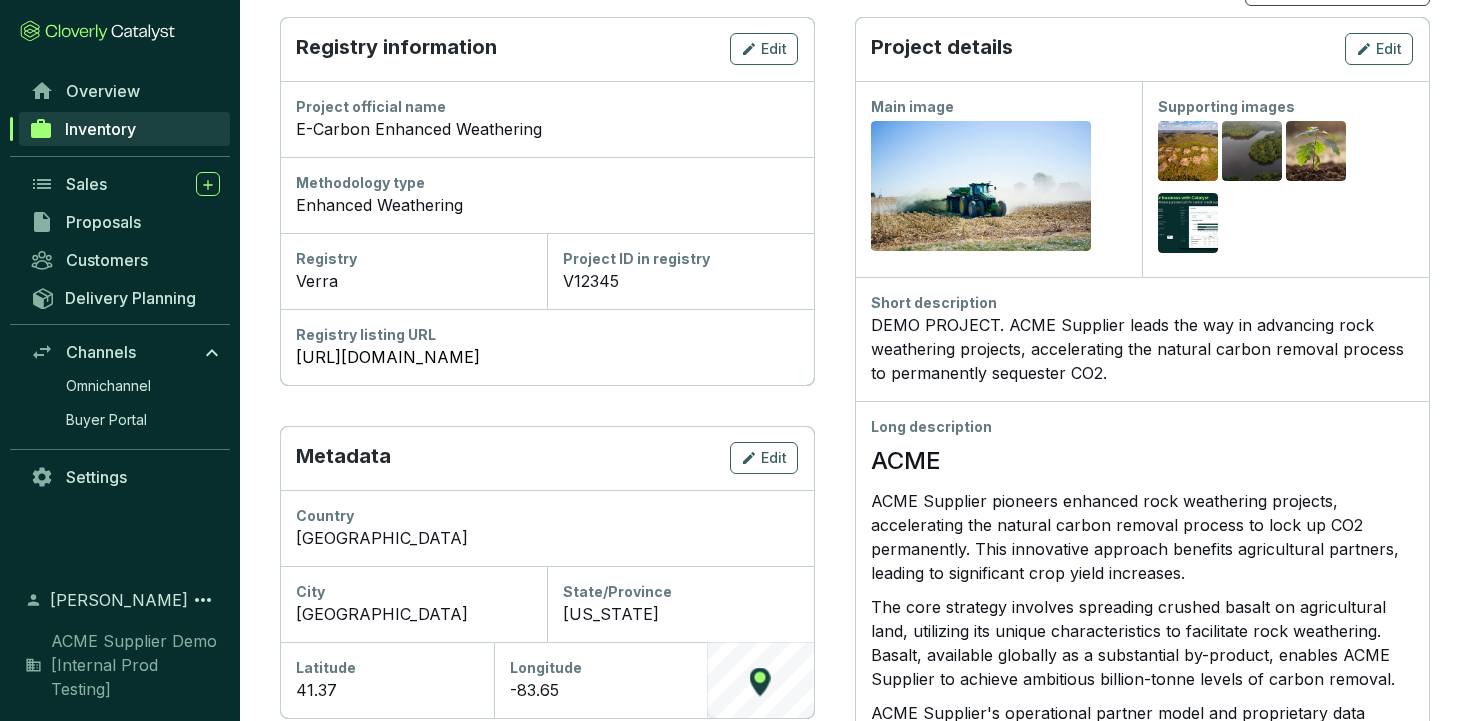scroll, scrollTop: 169, scrollLeft: 0, axis: vertical 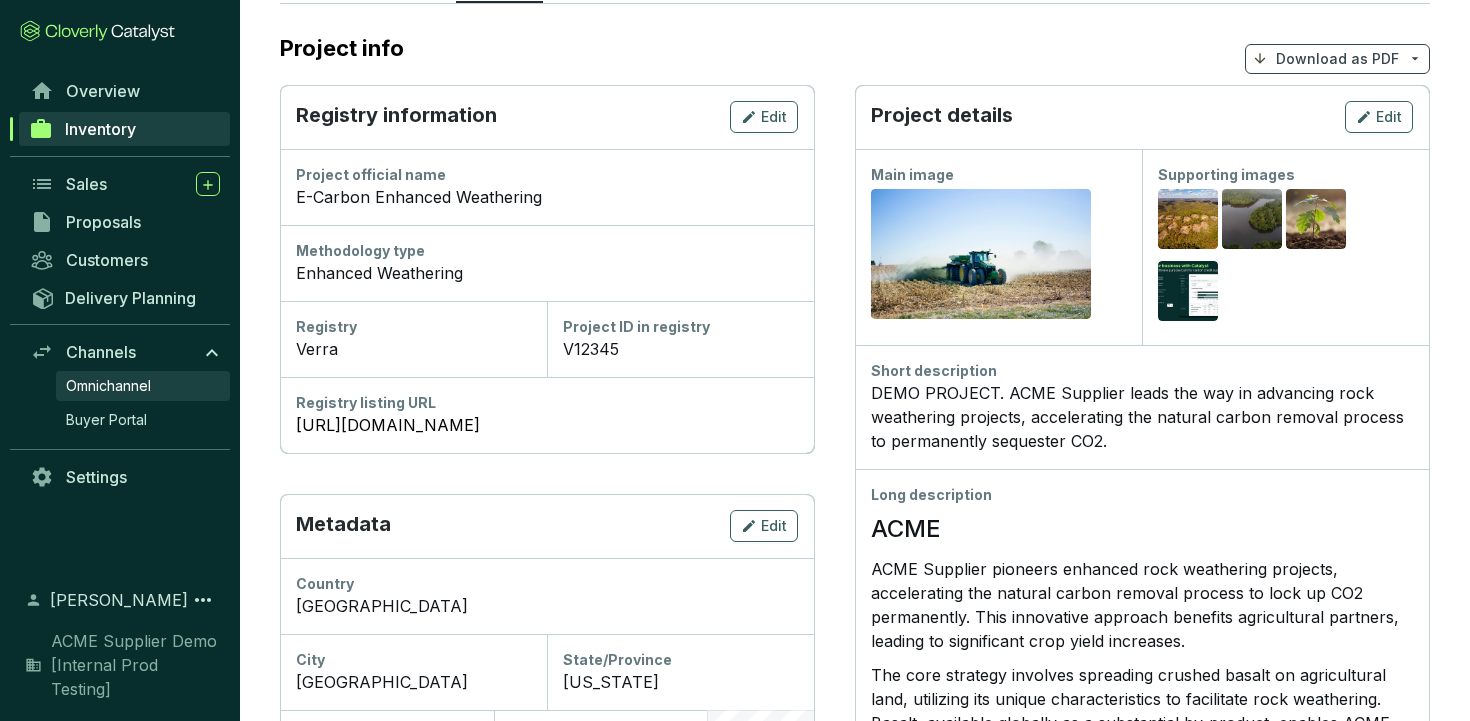 click on "Omnichannel" at bounding box center [108, 386] 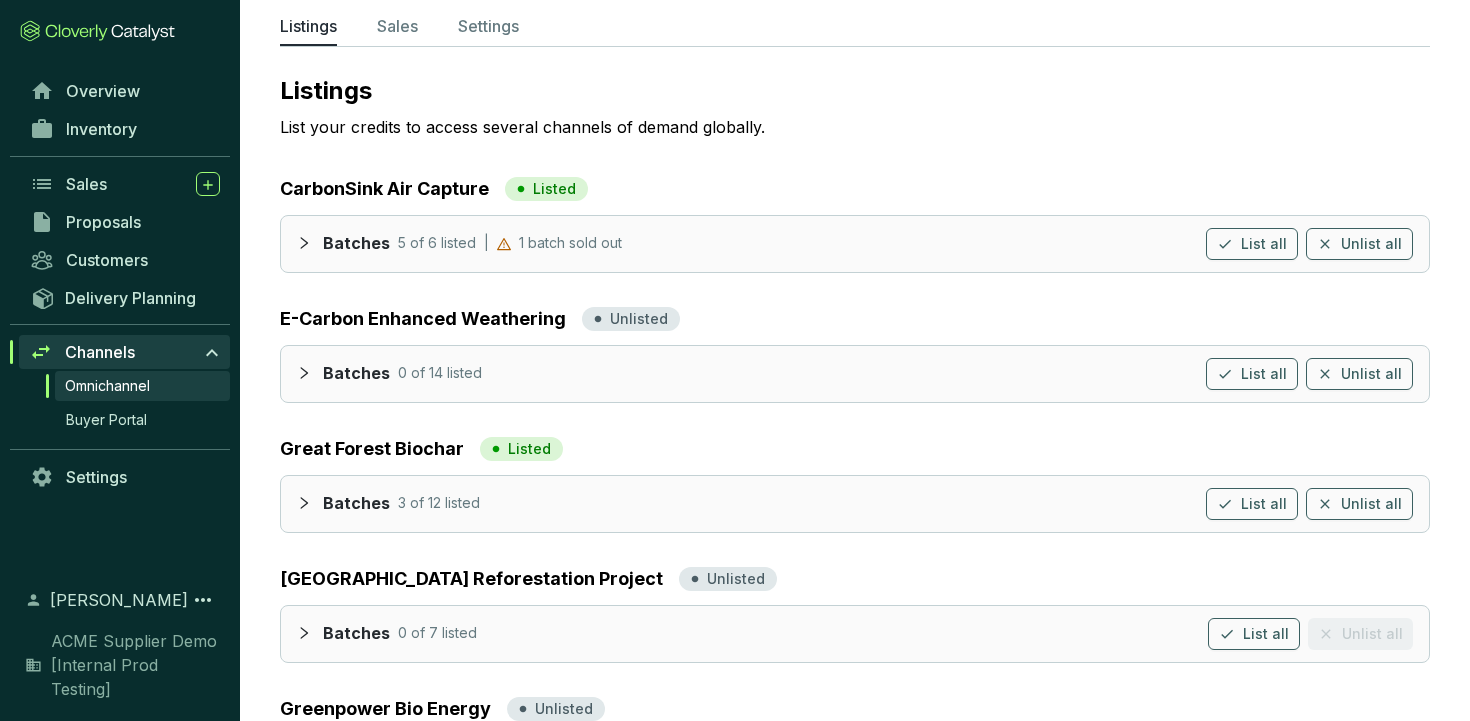 scroll, scrollTop: 238, scrollLeft: 0, axis: vertical 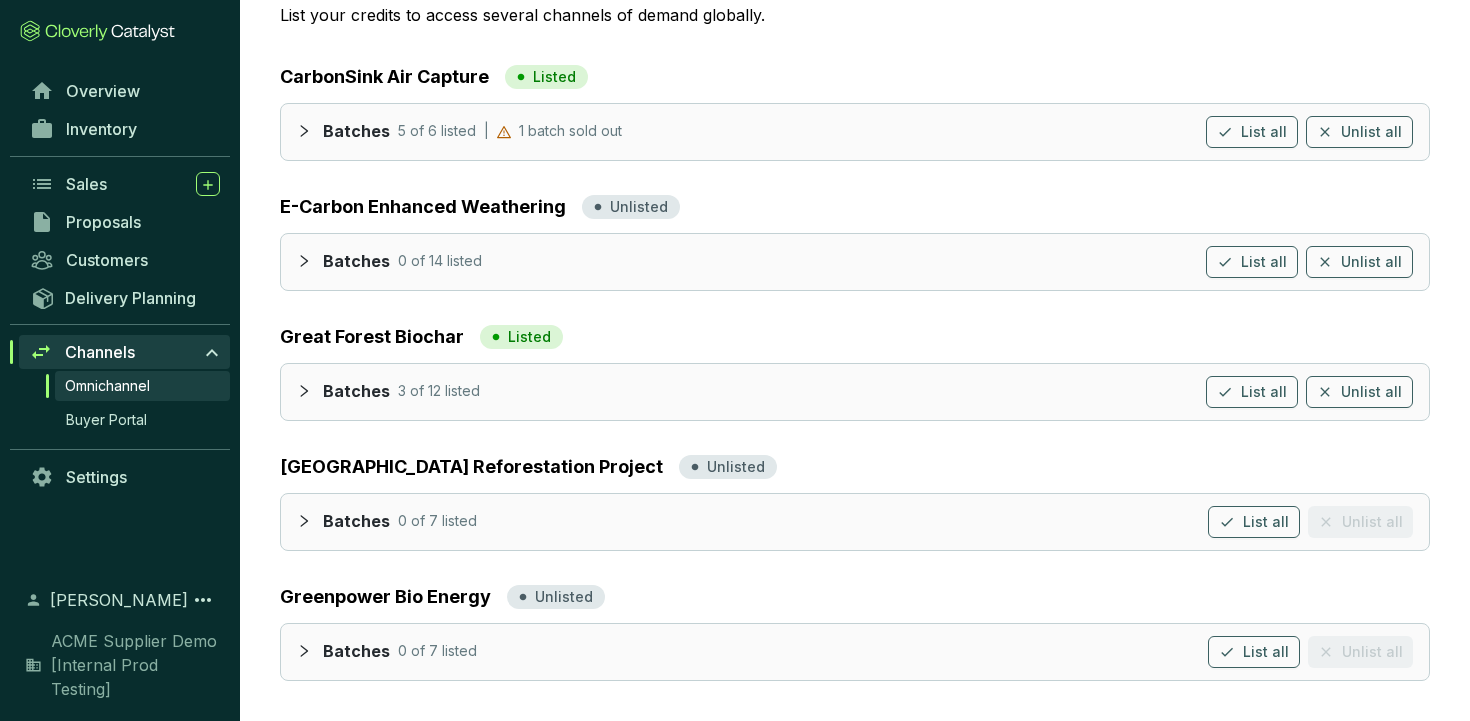 click at bounding box center [310, 130] 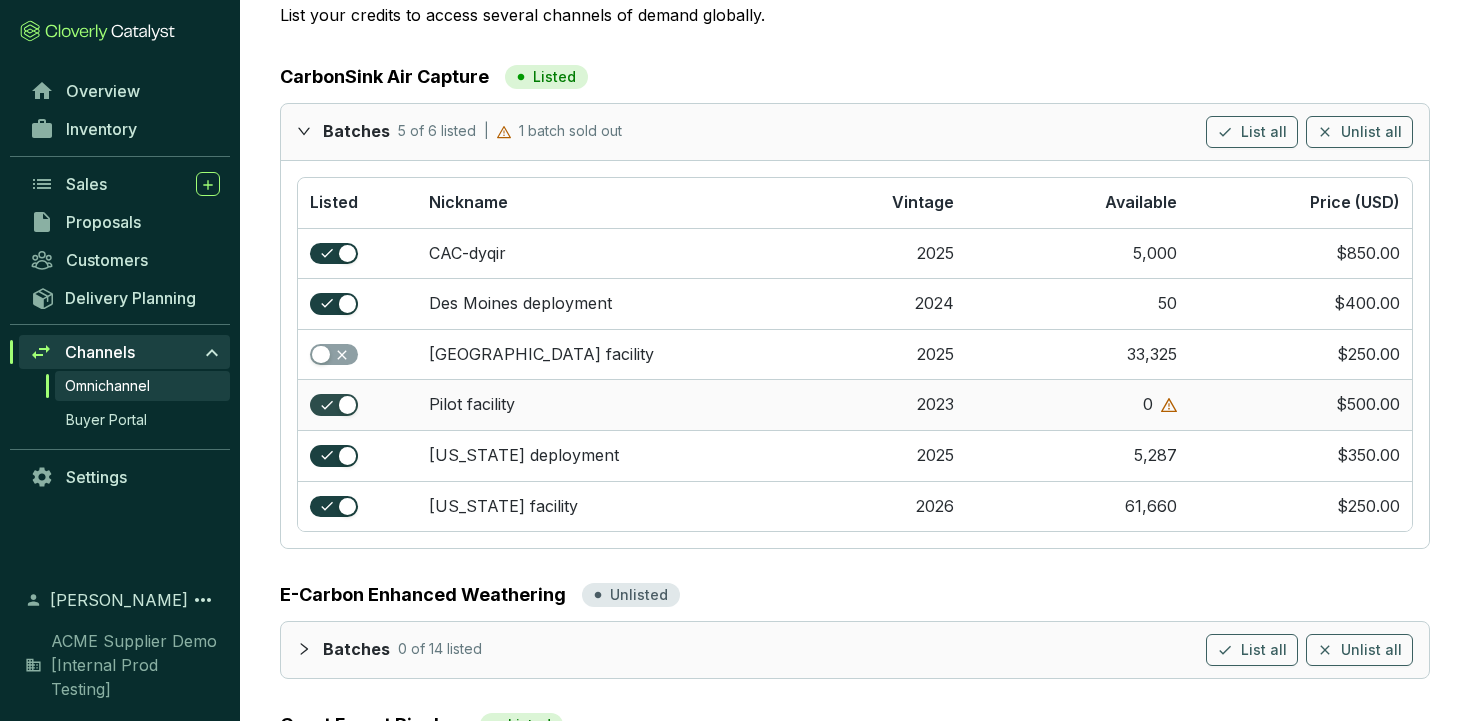 click at bounding box center [348, 405] 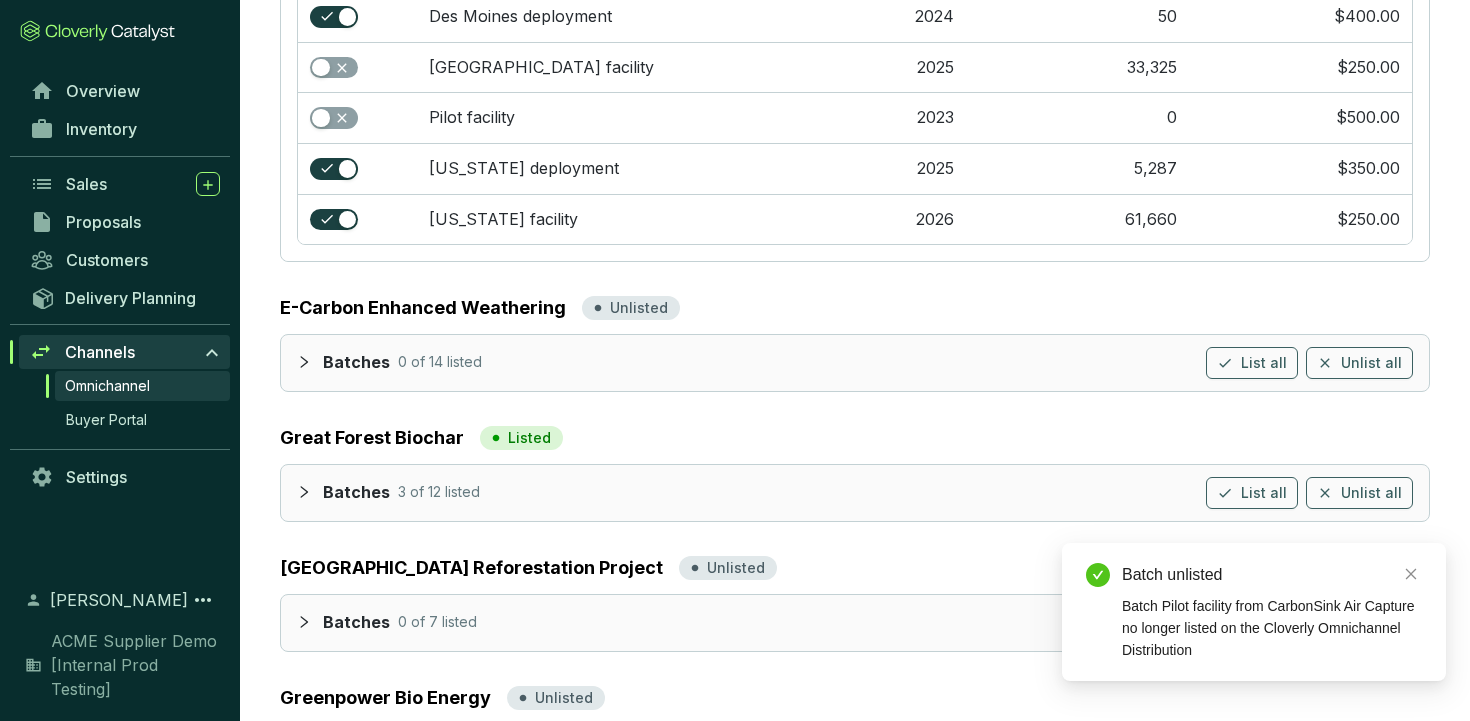 scroll, scrollTop: 526, scrollLeft: 0, axis: vertical 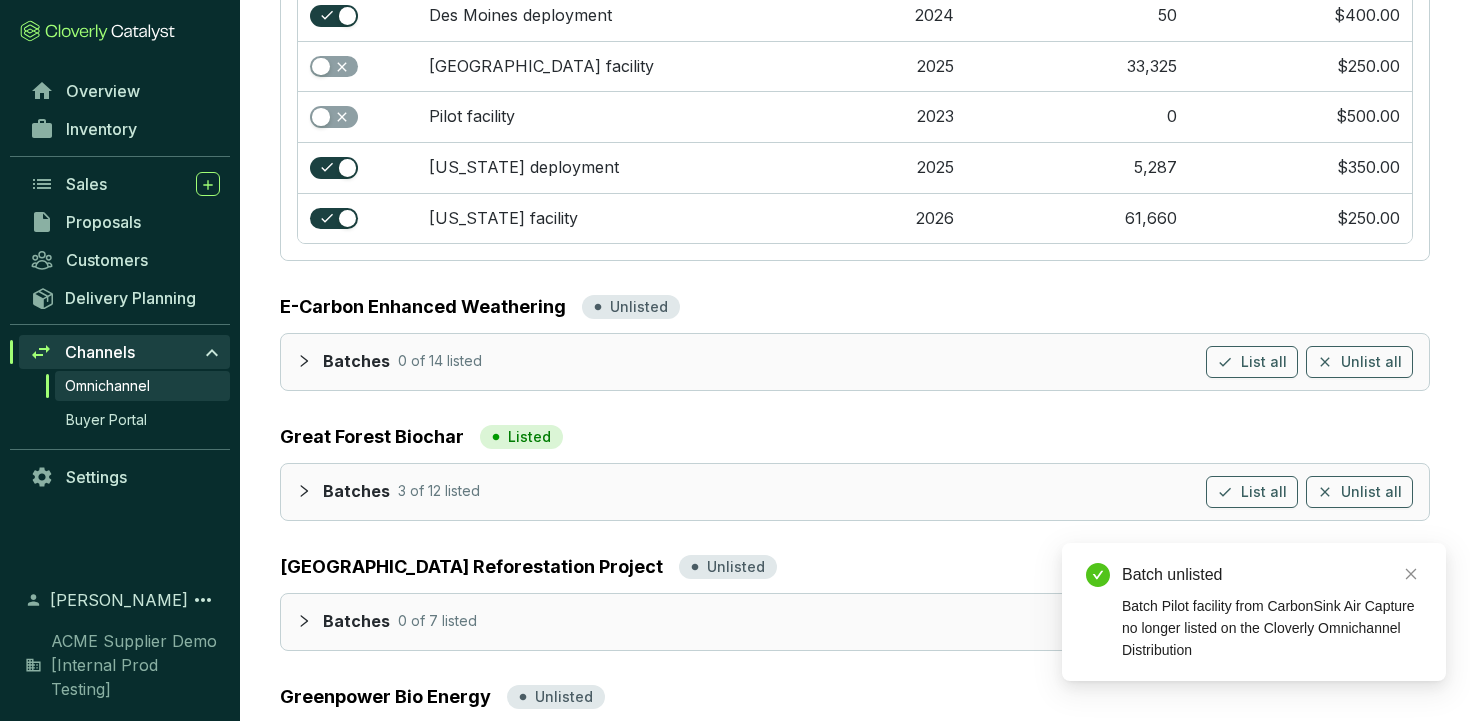 click 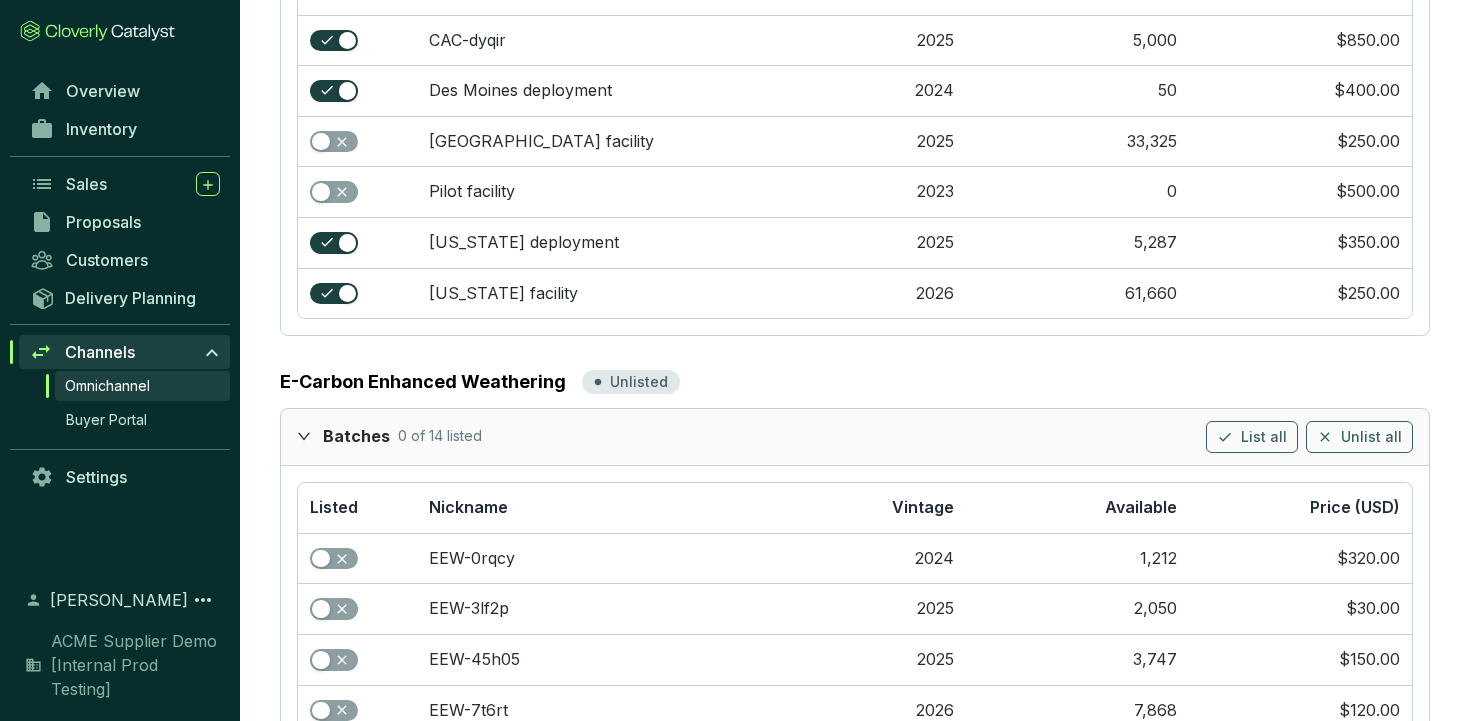 scroll, scrollTop: 440, scrollLeft: 0, axis: vertical 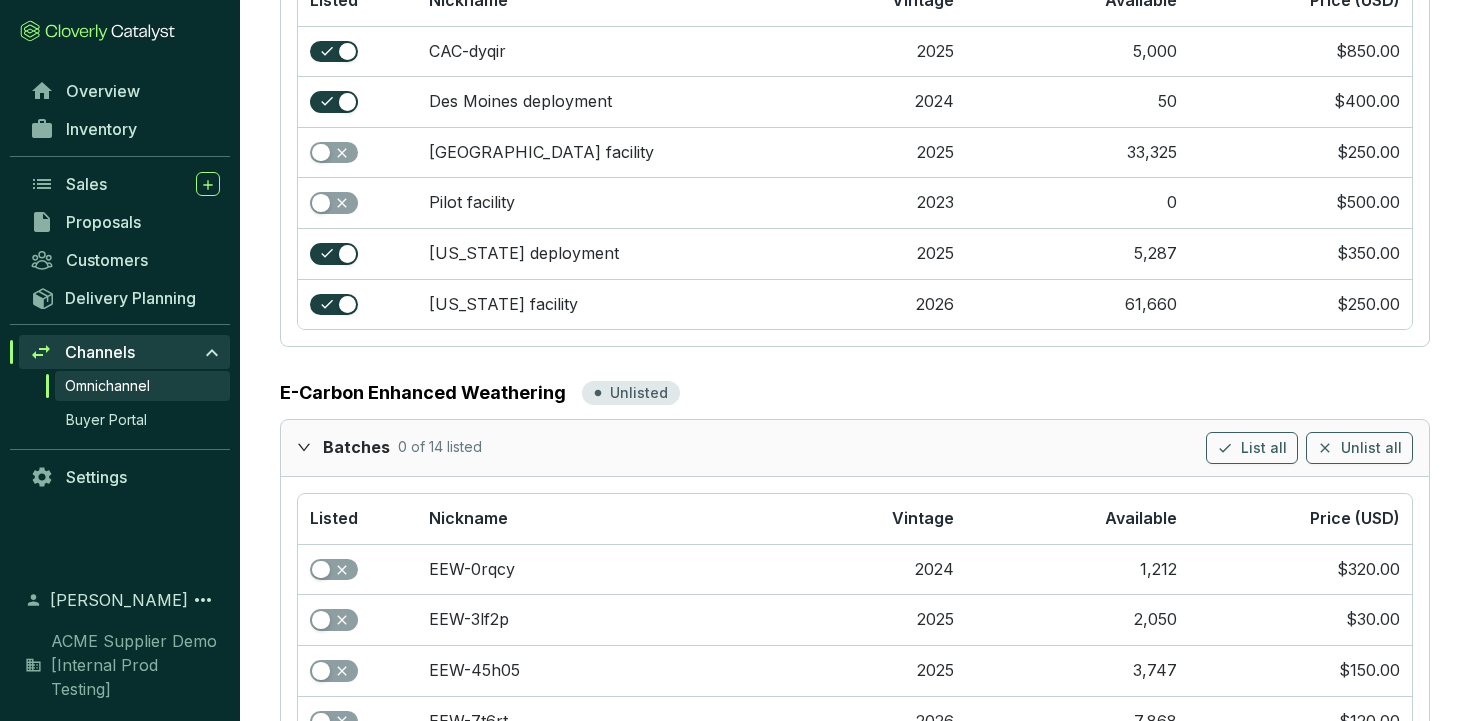 click 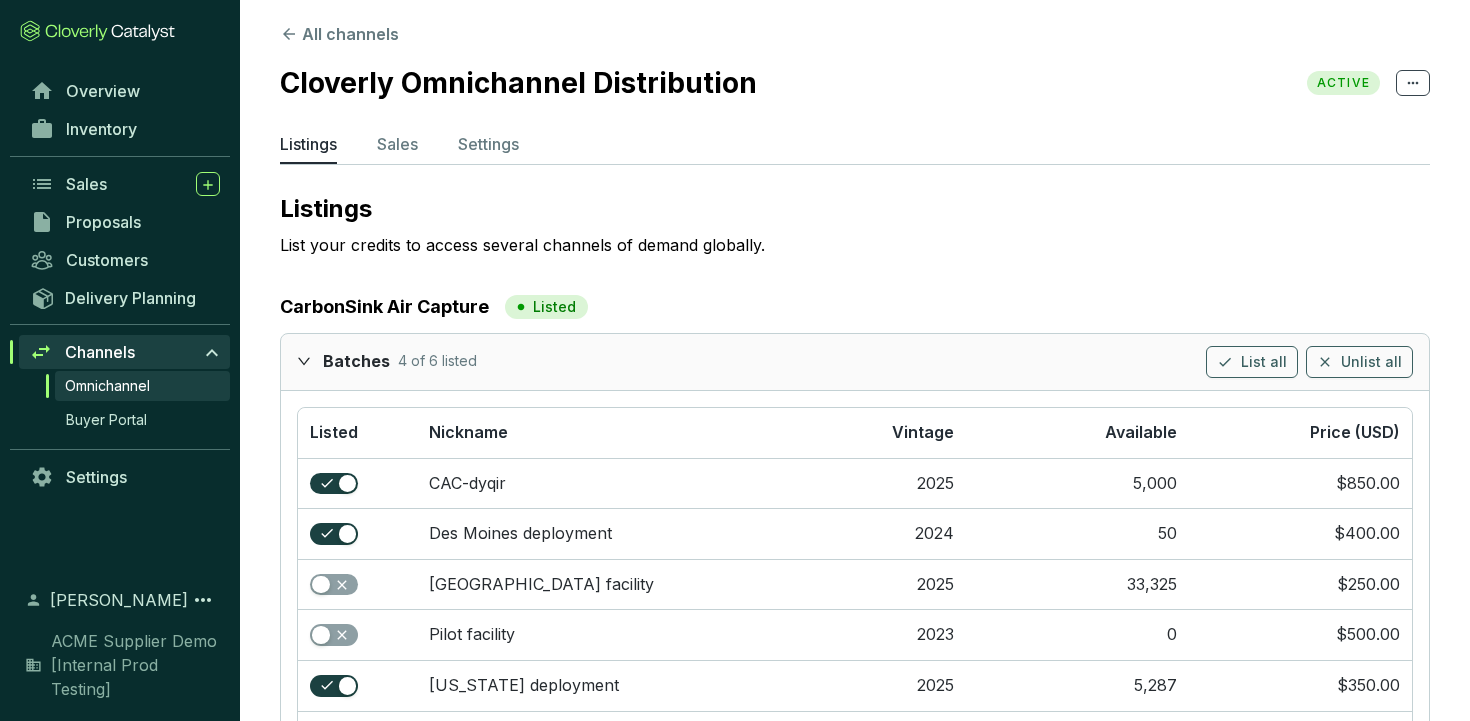scroll, scrollTop: 0, scrollLeft: 0, axis: both 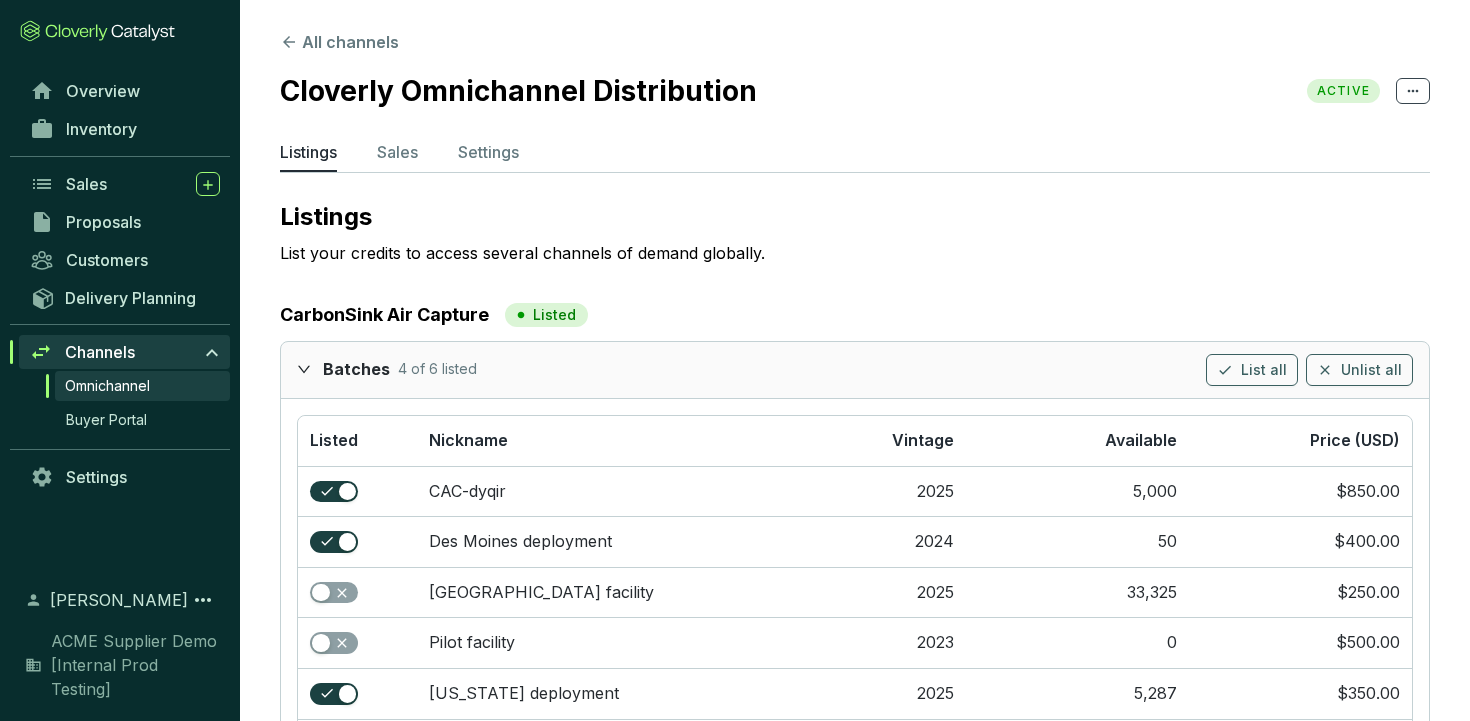 click 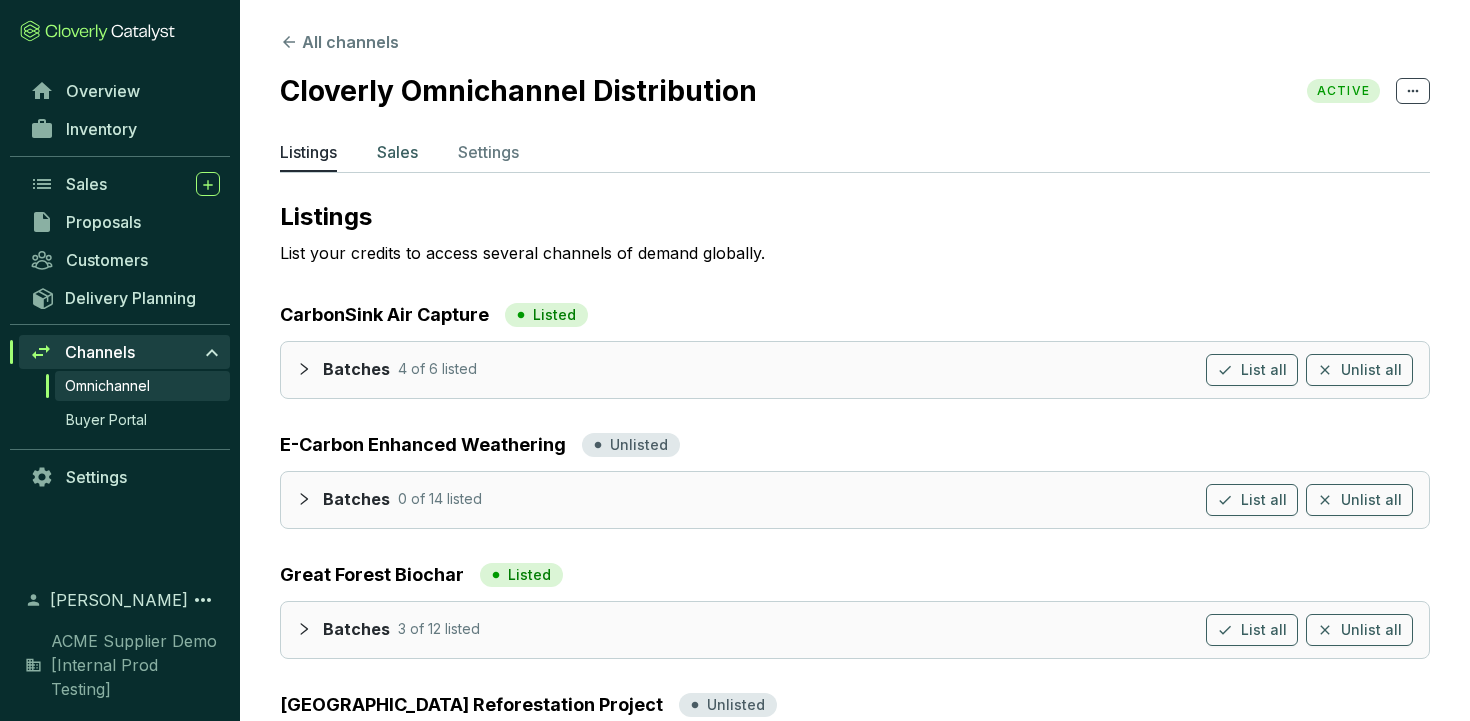 click on "Sales" at bounding box center (397, 152) 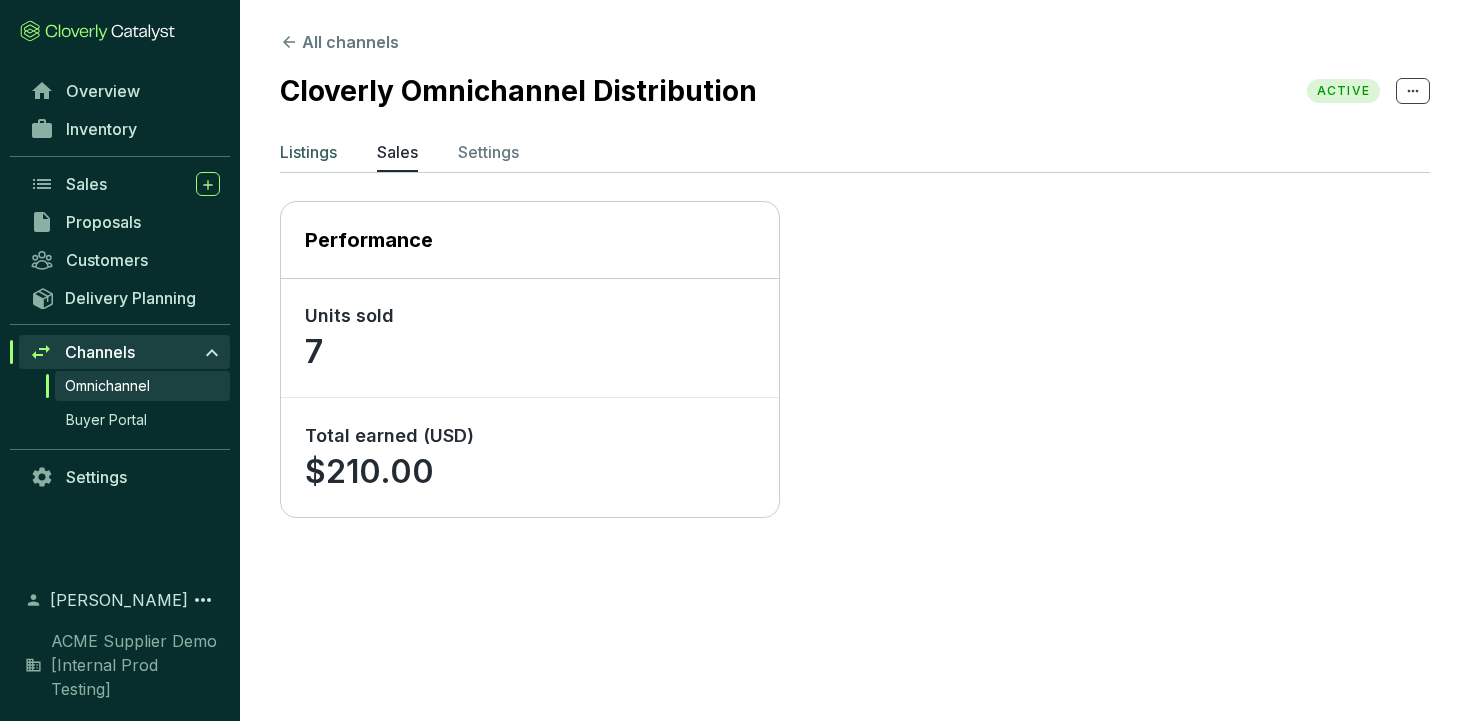 click on "Listings" at bounding box center (308, 152) 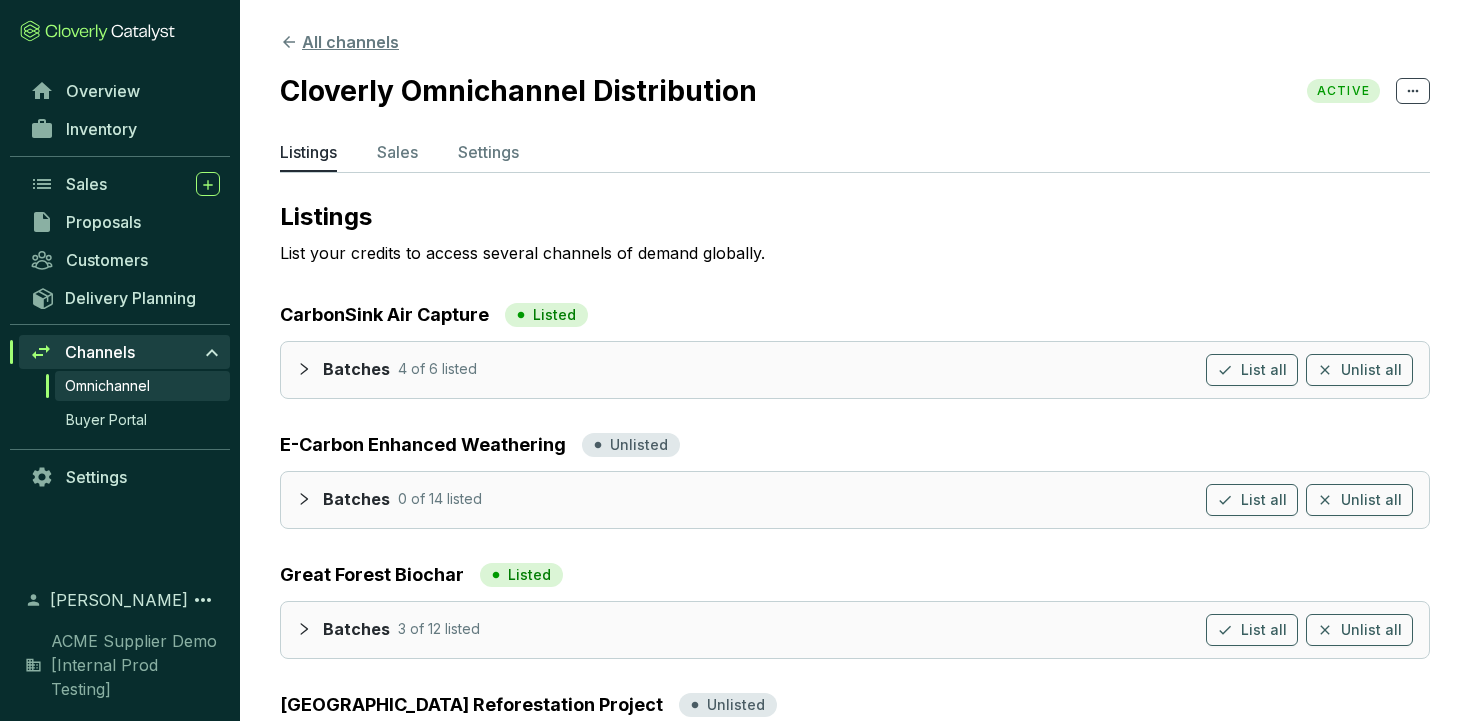 click on "All channels" at bounding box center (339, 42) 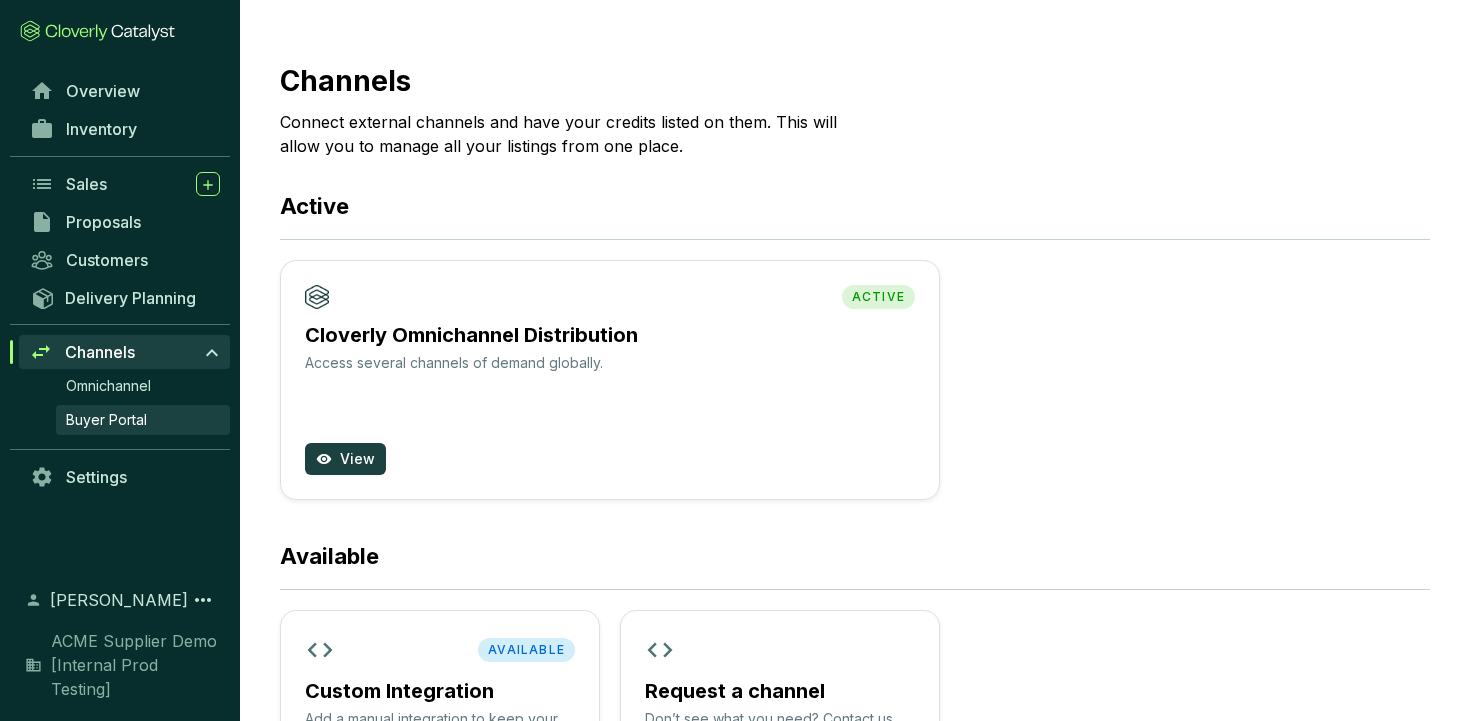 click on "Buyer Portal" at bounding box center (106, 420) 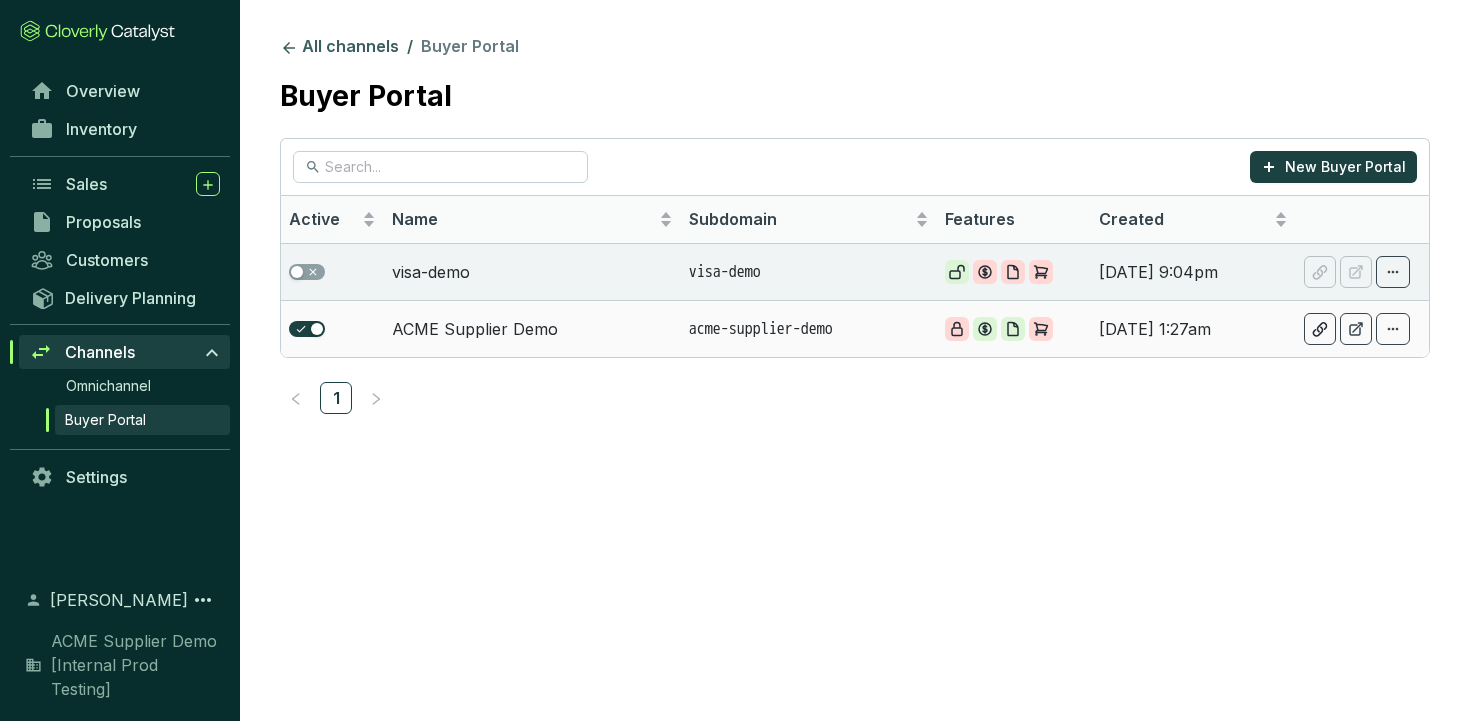 click on "acme-supplier-demo" at bounding box center (809, 330) 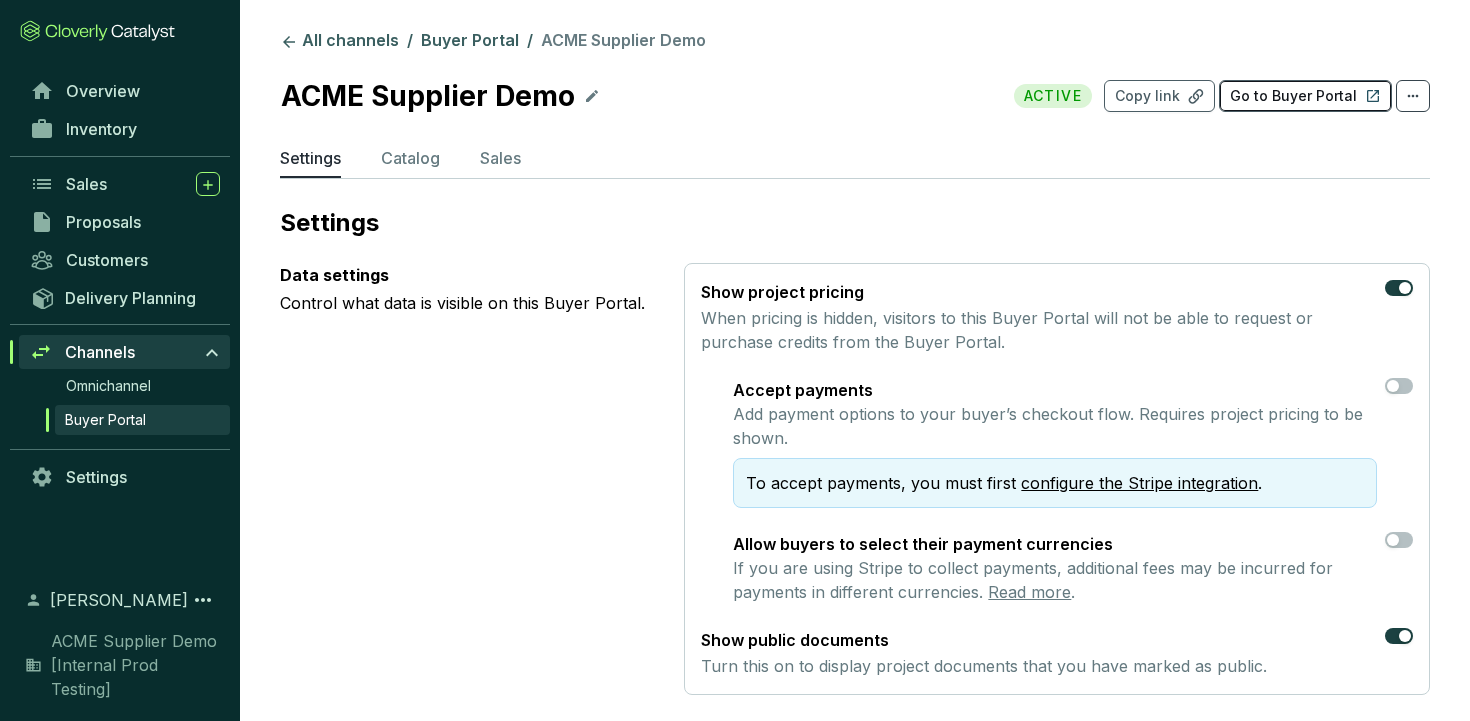 click on "Go to Buyer Portal" at bounding box center [1293, 96] 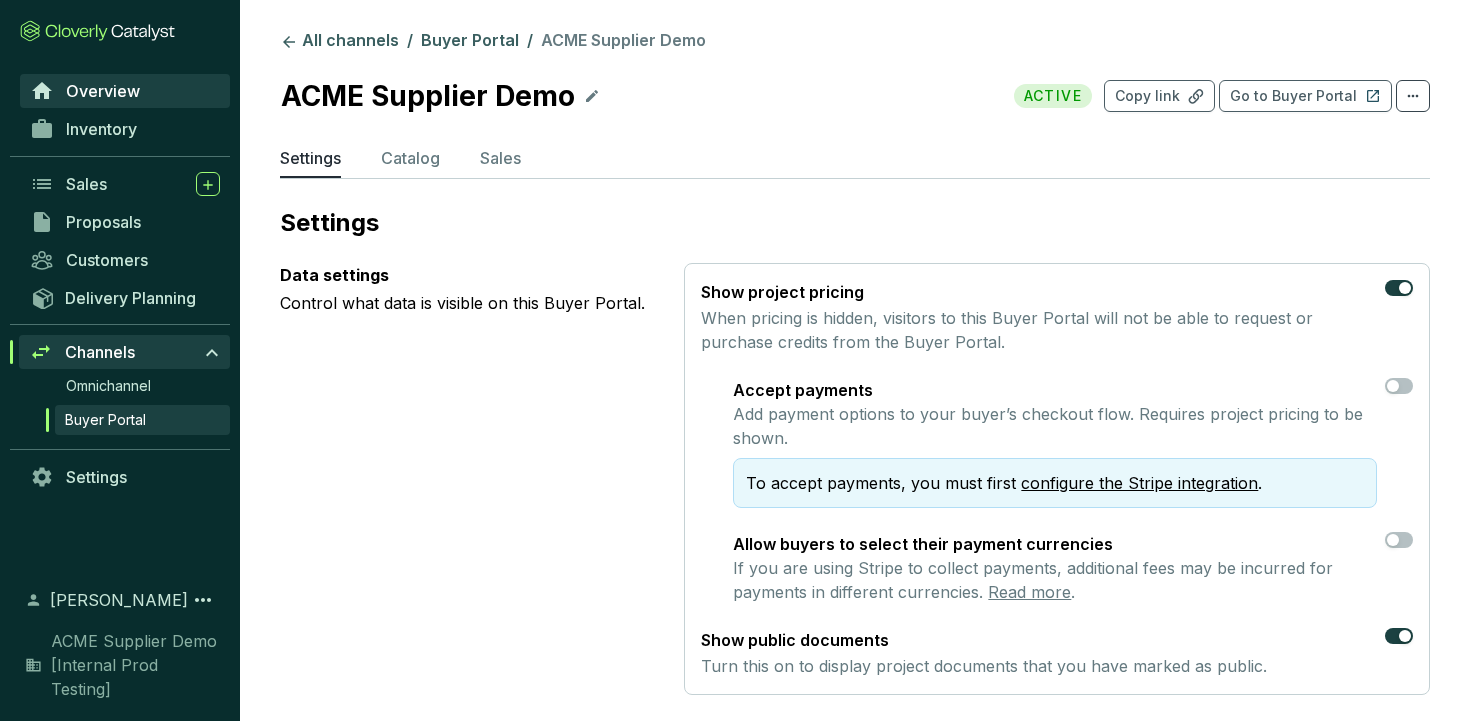 click on "Overview" at bounding box center (103, 91) 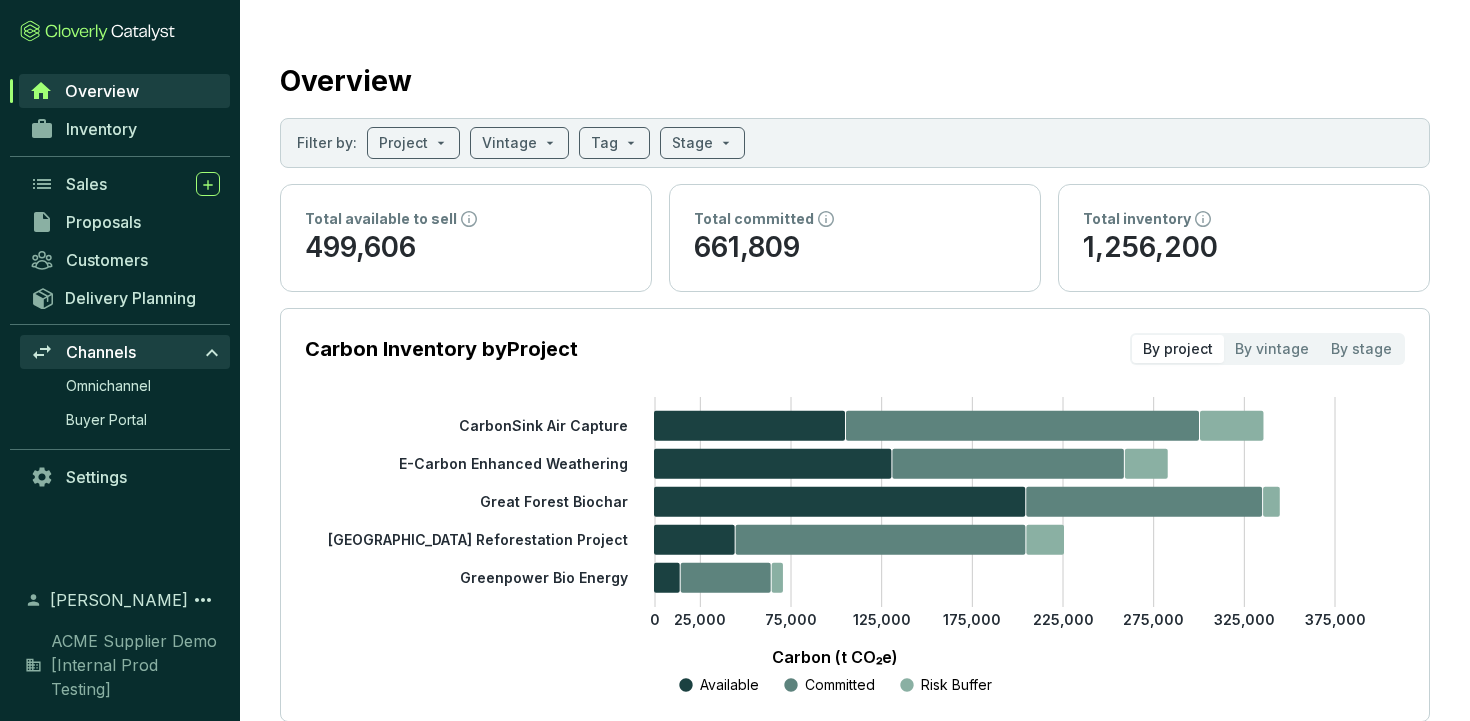 click on "Channels" at bounding box center (125, 352) 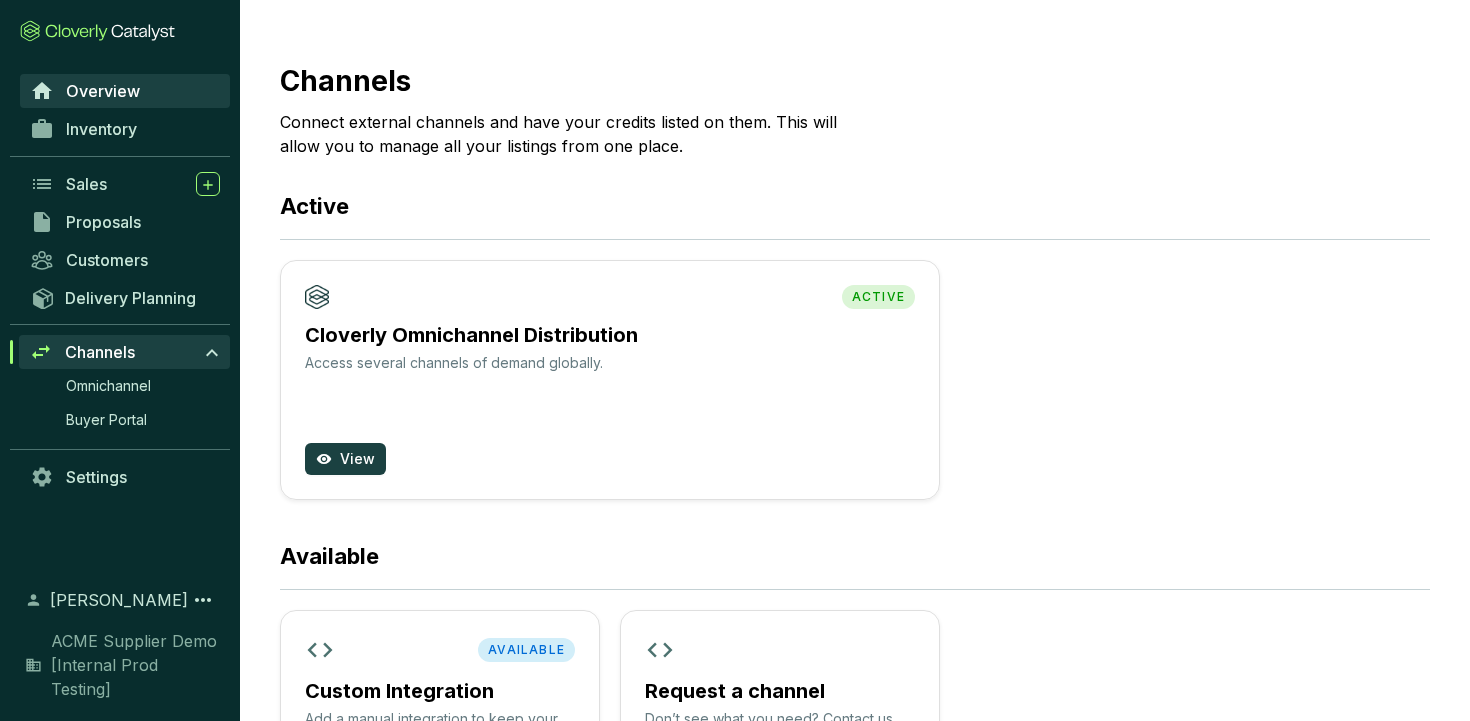 click on "Overview" at bounding box center (103, 91) 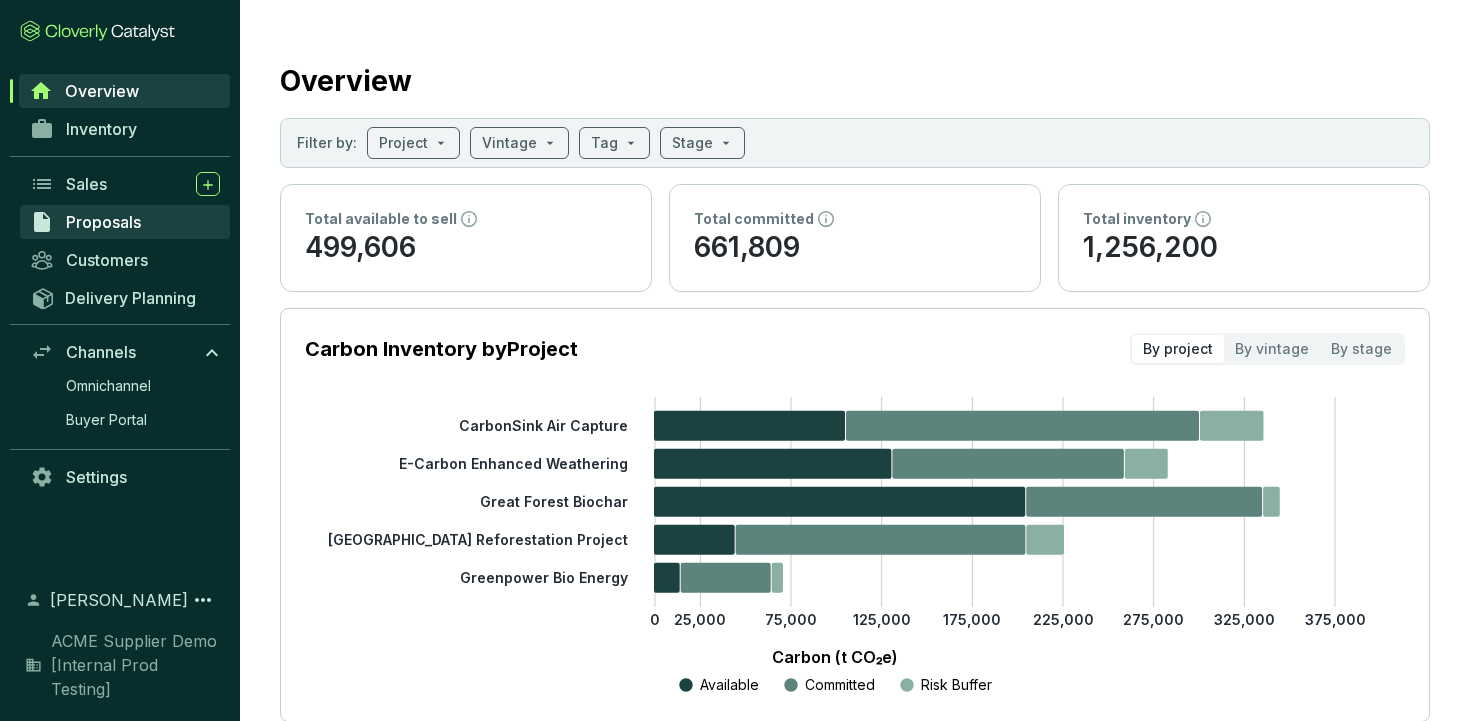 click on "Proposals" at bounding box center (103, 222) 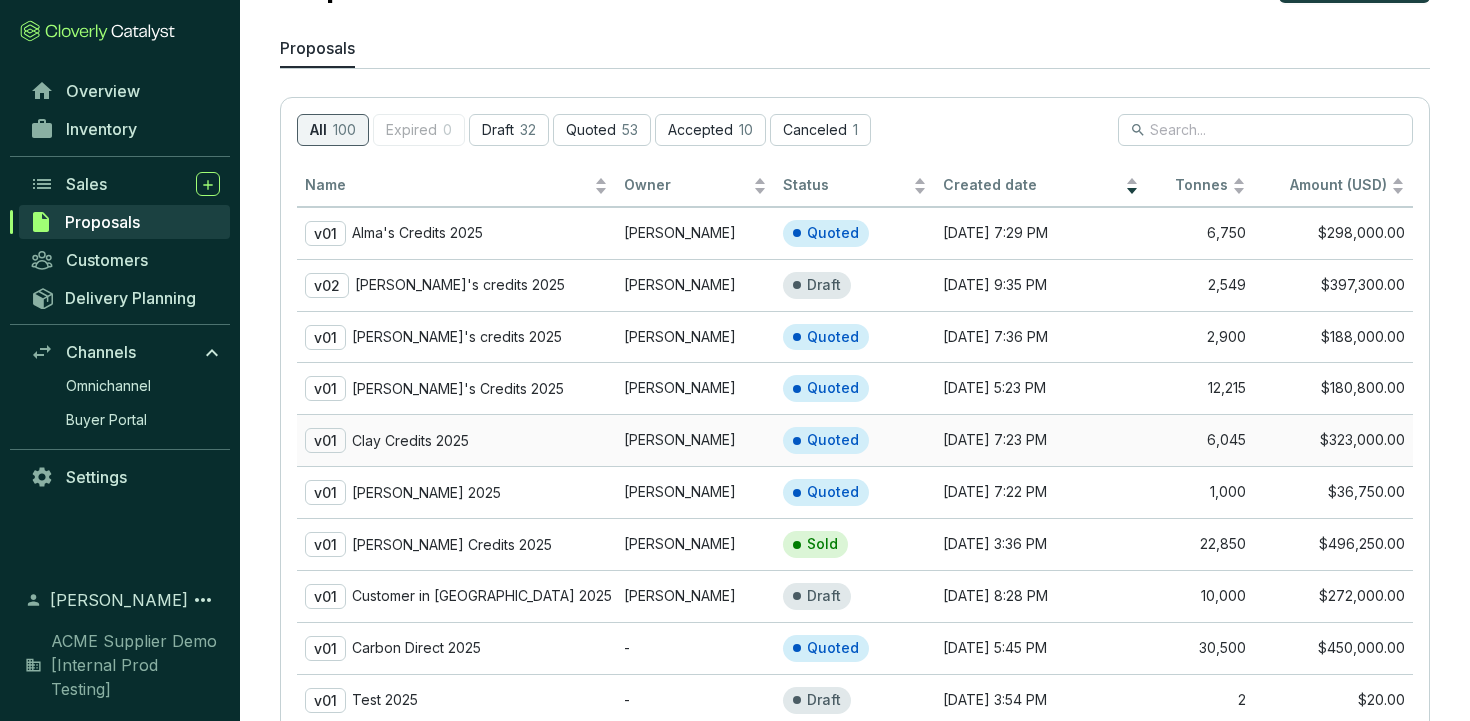 scroll, scrollTop: 93, scrollLeft: 0, axis: vertical 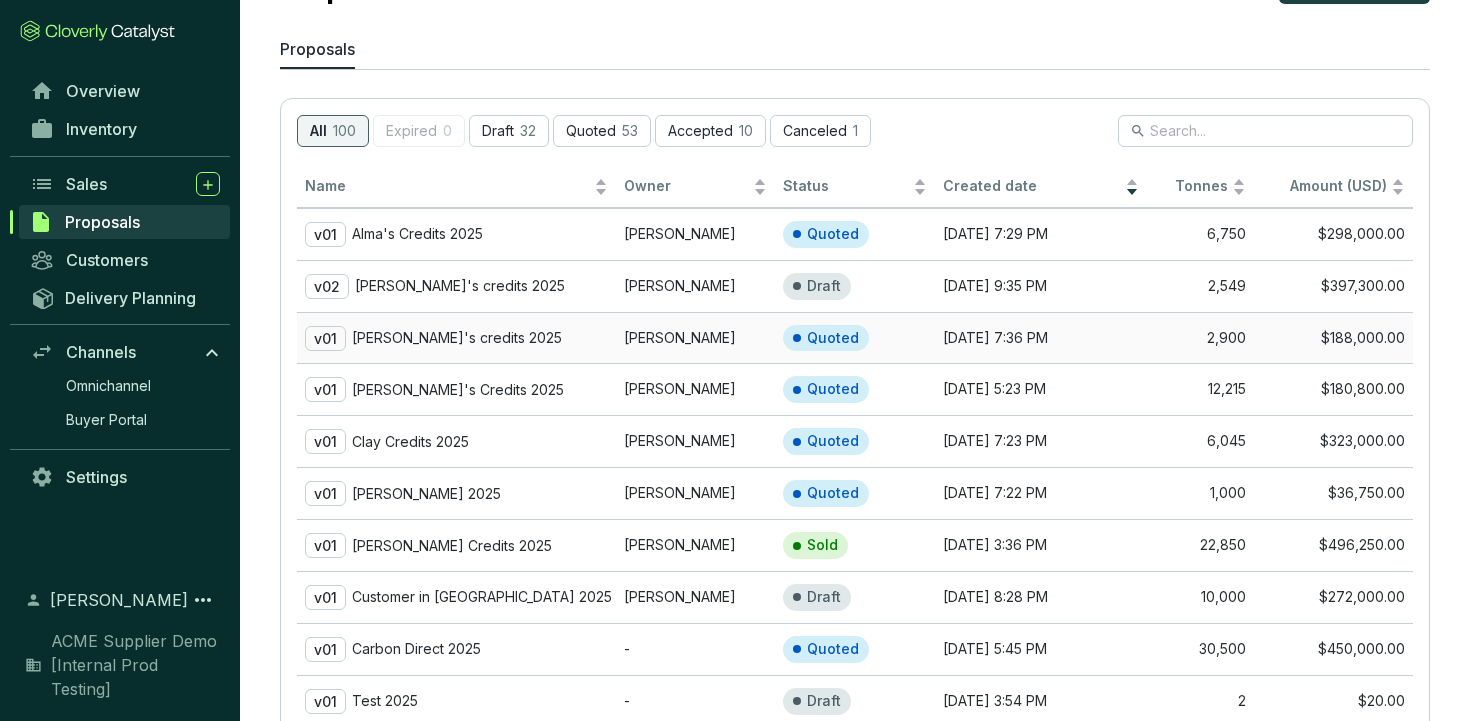 click on "[PERSON_NAME]'s credits 2025" at bounding box center (457, 338) 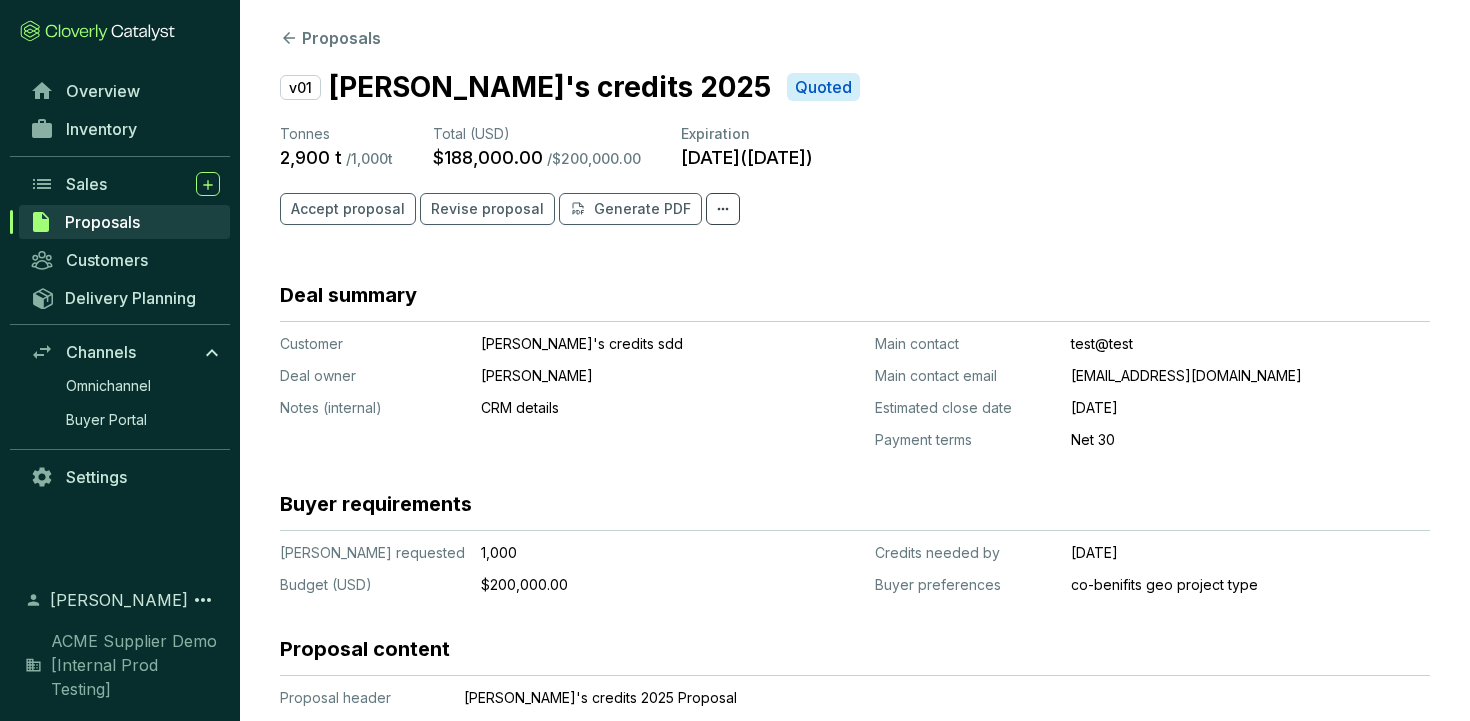 scroll, scrollTop: 27, scrollLeft: 0, axis: vertical 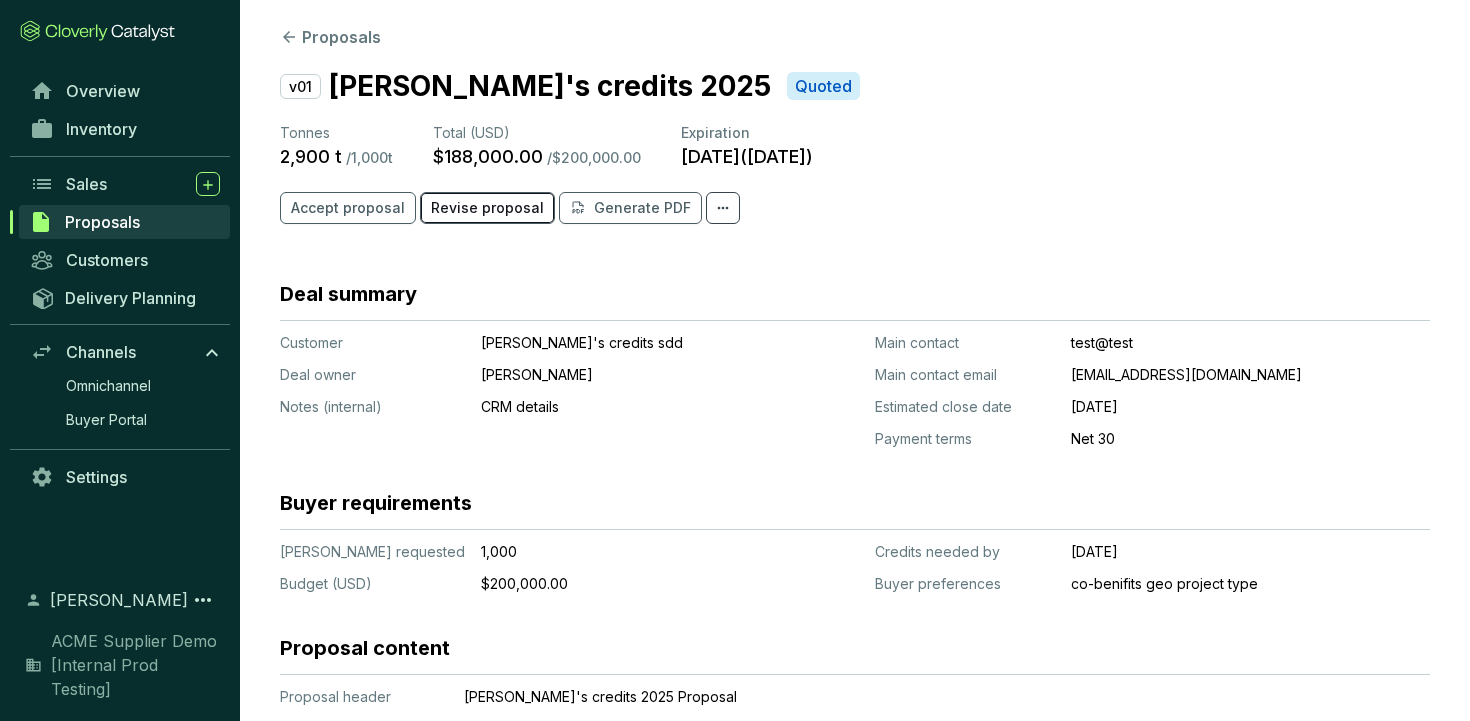 click on "Revise proposal" at bounding box center (487, 208) 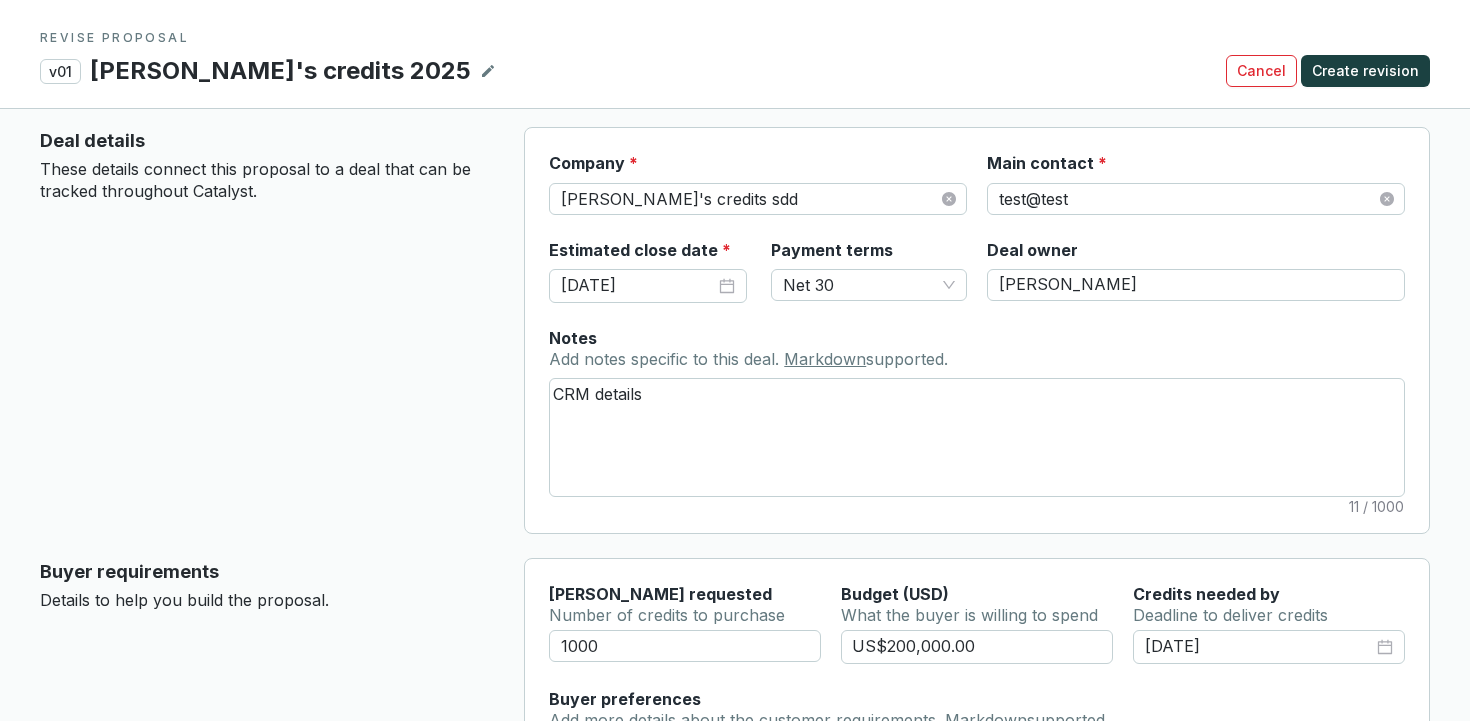 scroll, scrollTop: 16, scrollLeft: 0, axis: vertical 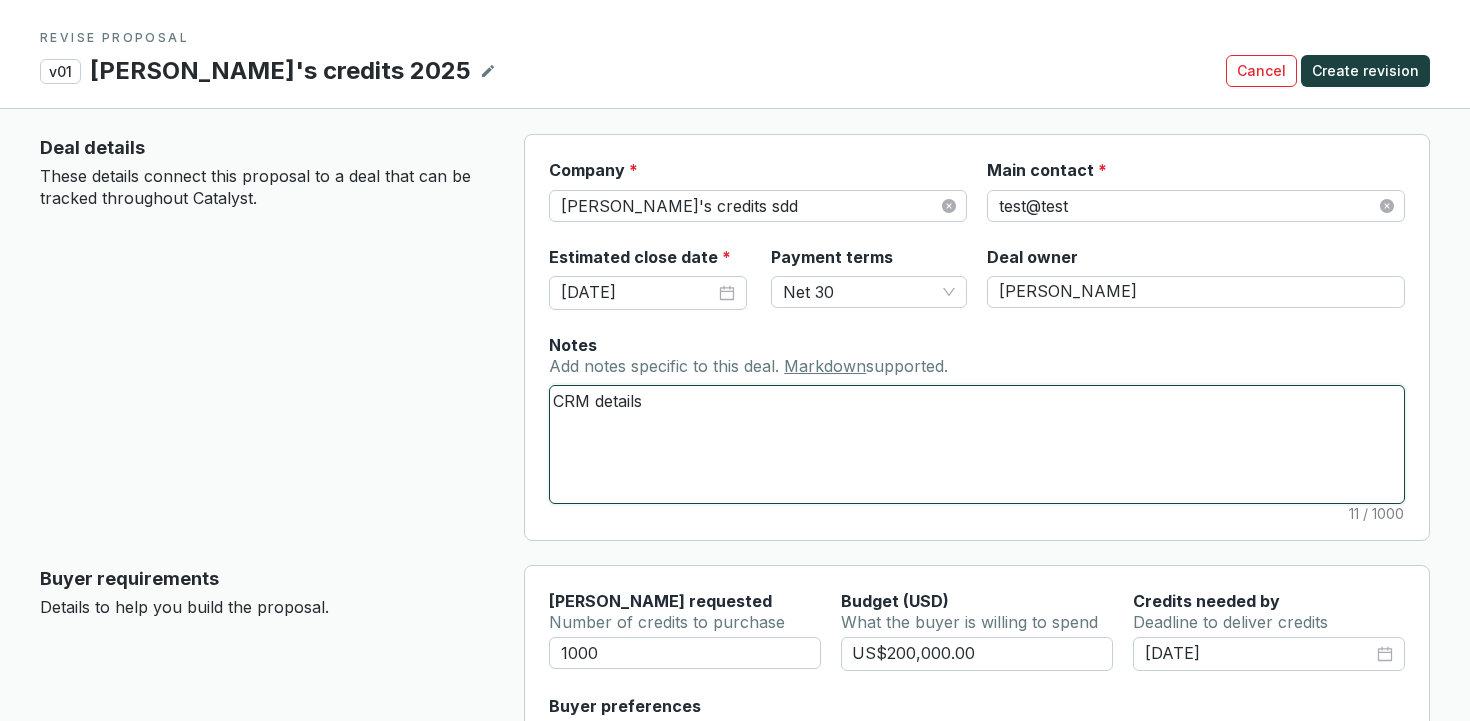 click on "CRM details" at bounding box center (977, 444) 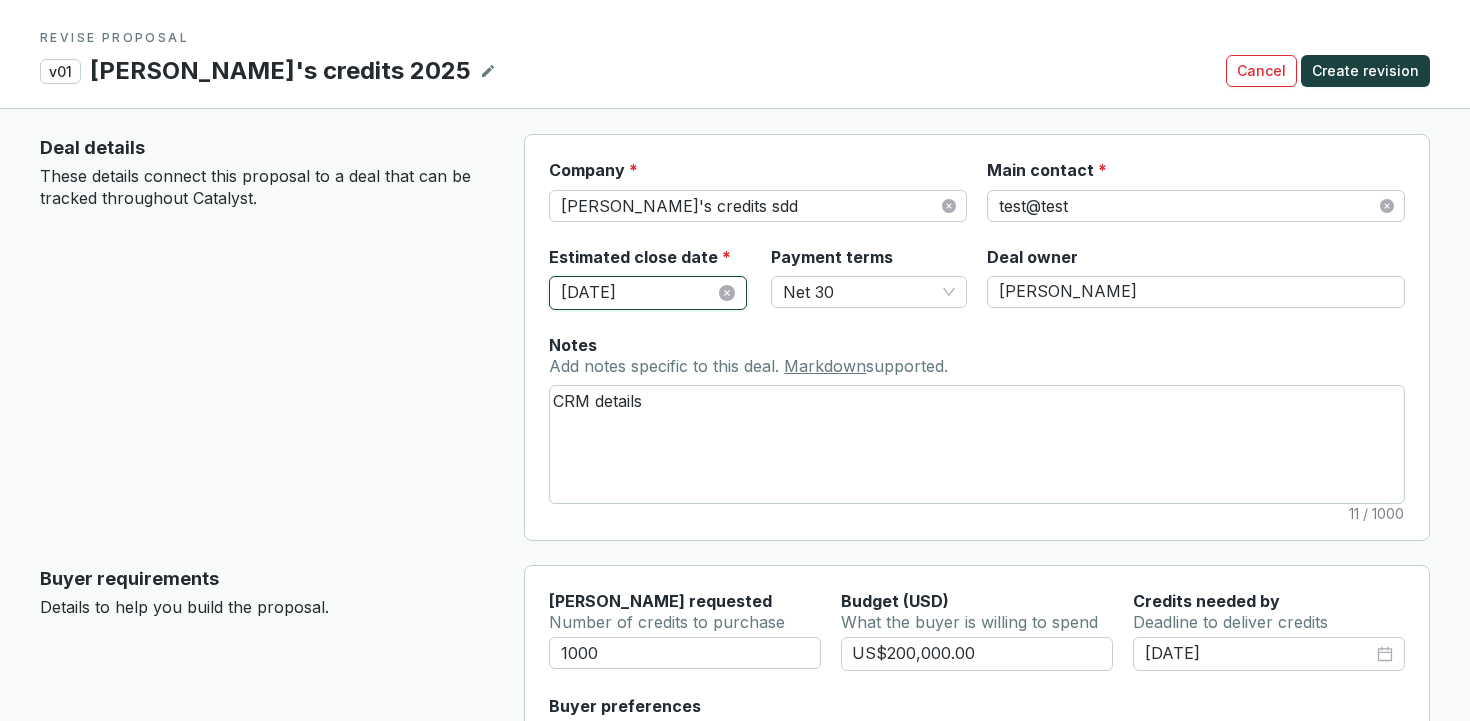 click on "[DATE]" at bounding box center [638, 293] 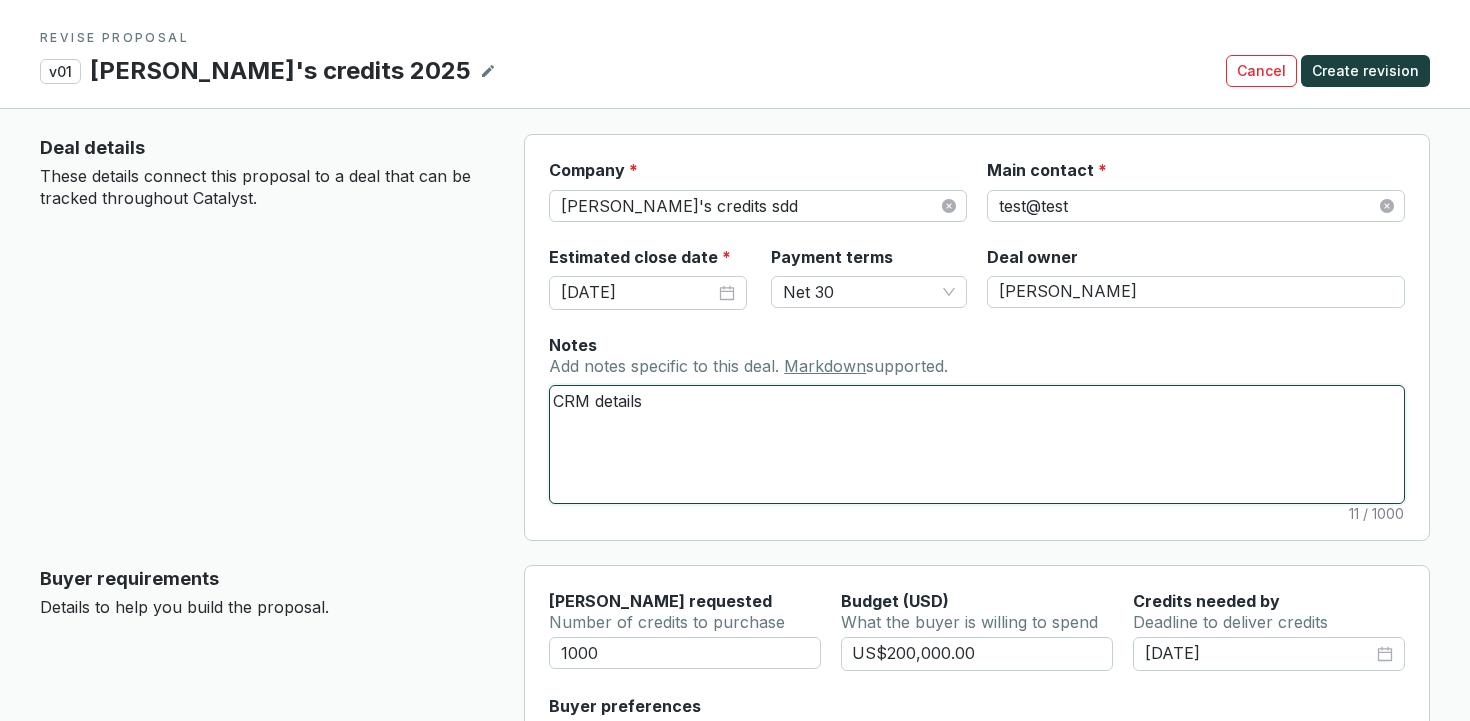 click on "CRM details" at bounding box center (977, 444) 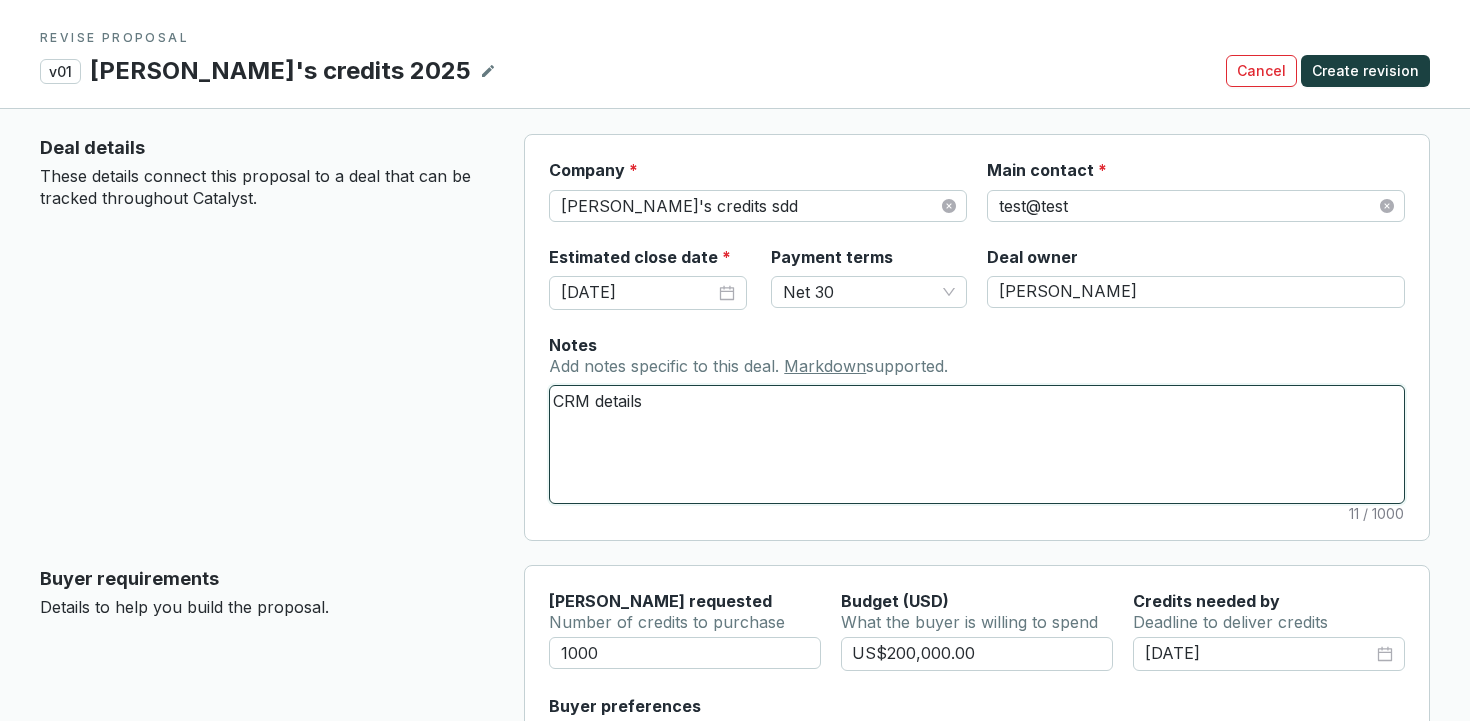 scroll, scrollTop: 29, scrollLeft: 0, axis: vertical 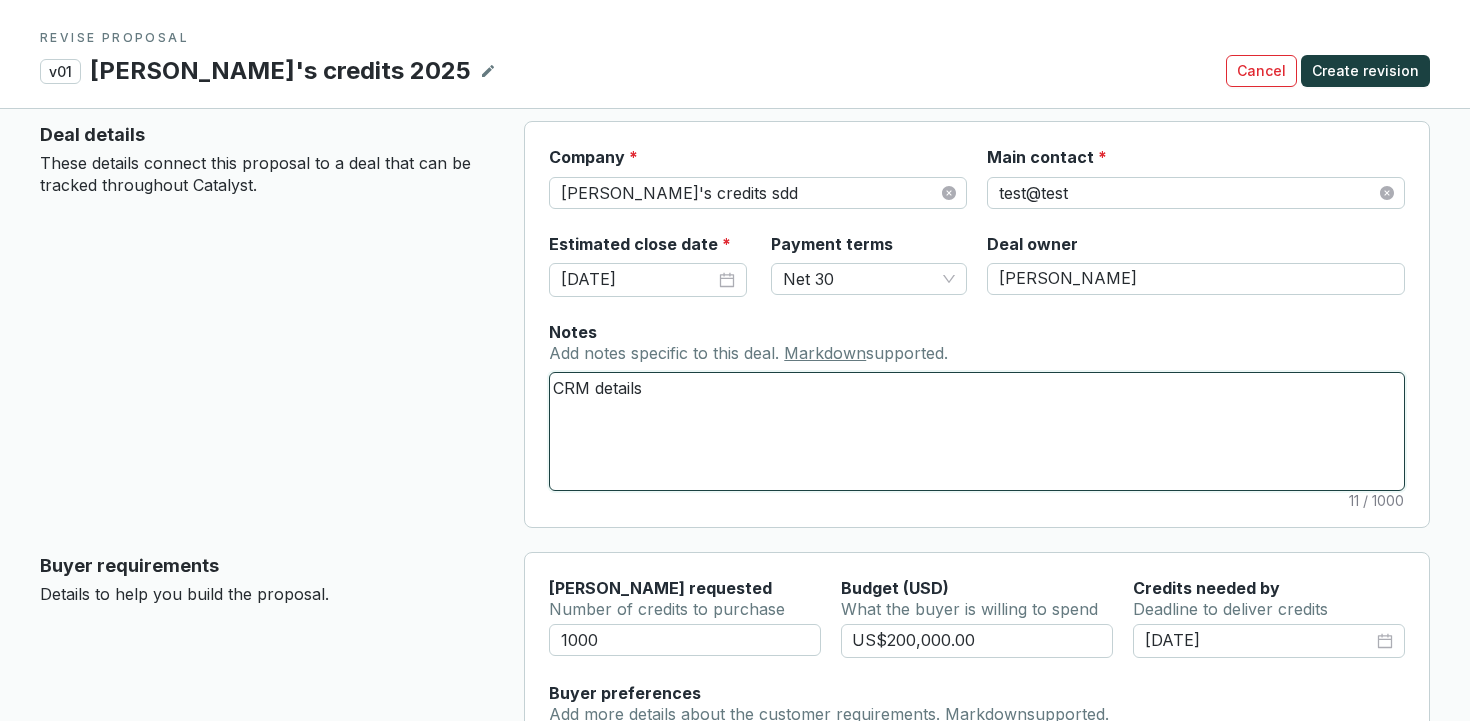 type 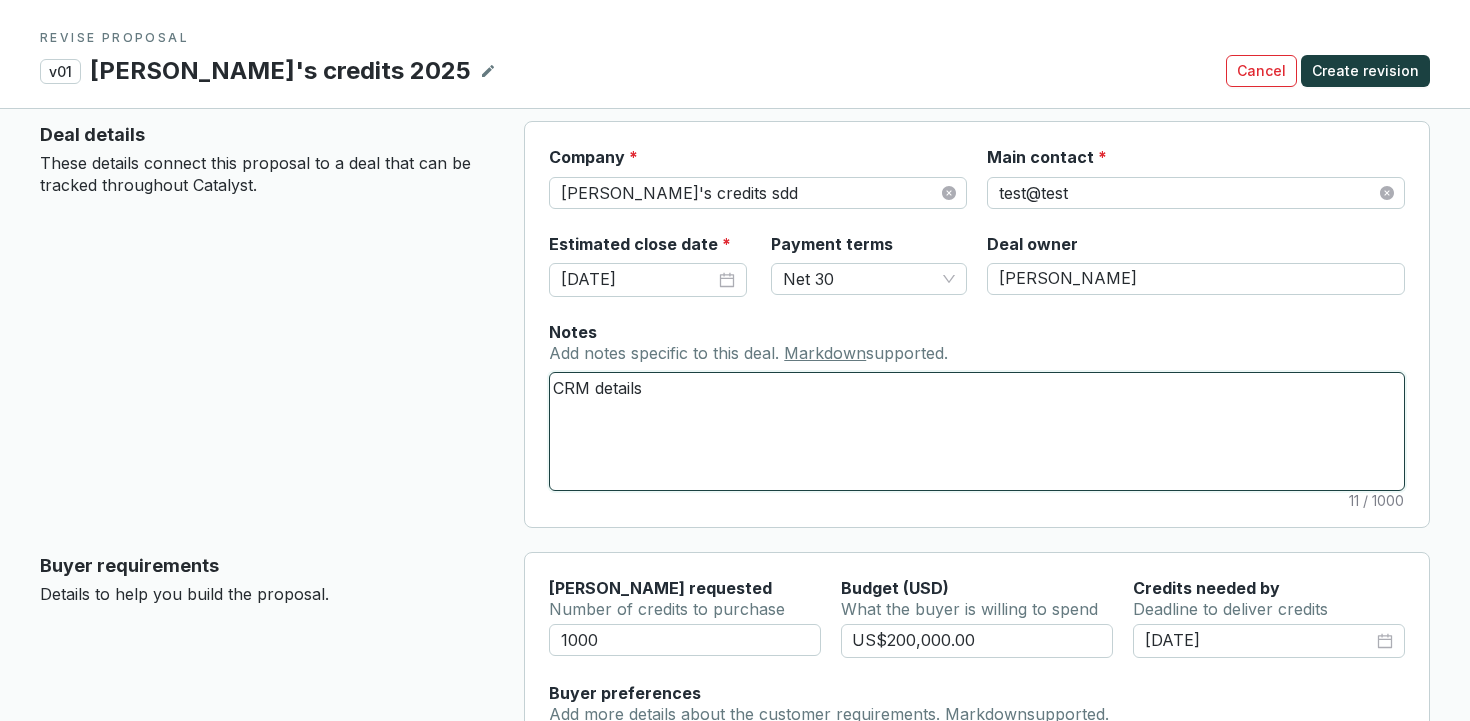 type on "CRM details" 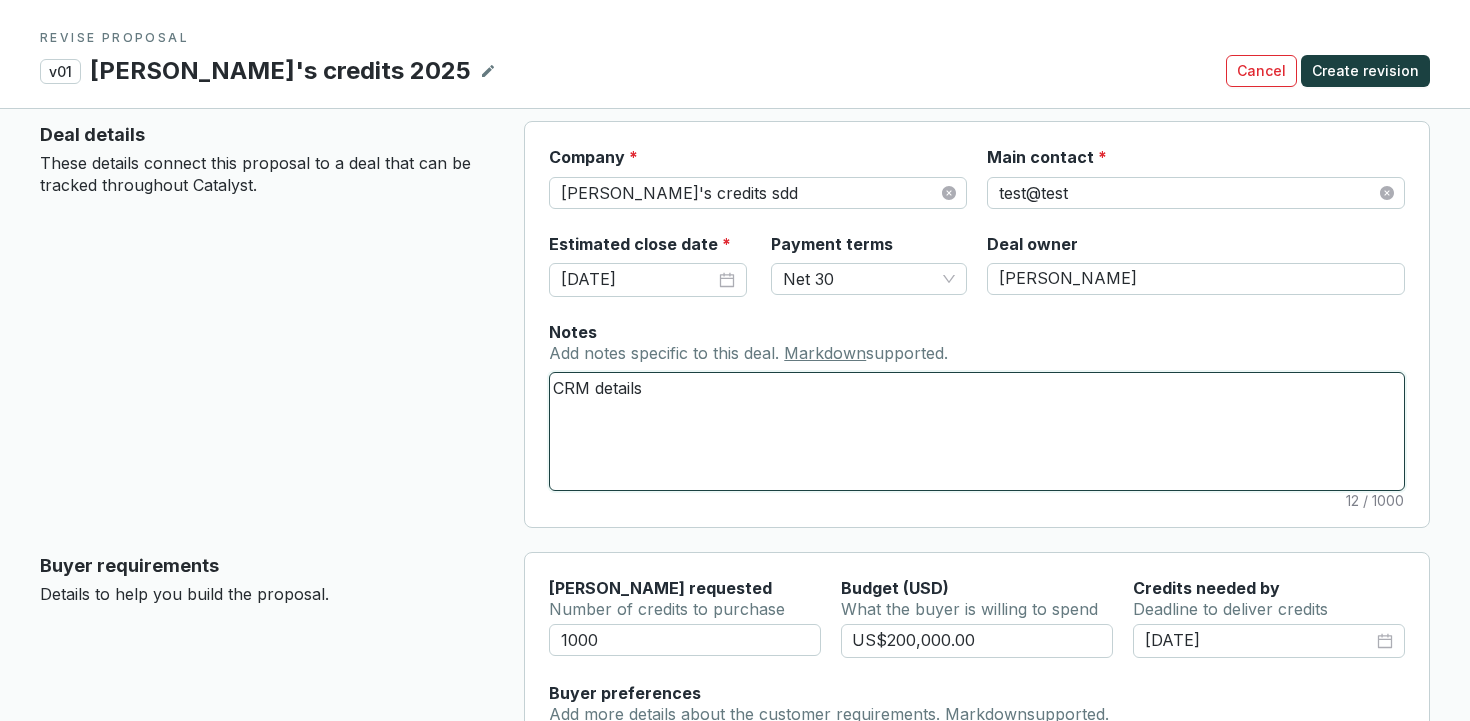 type 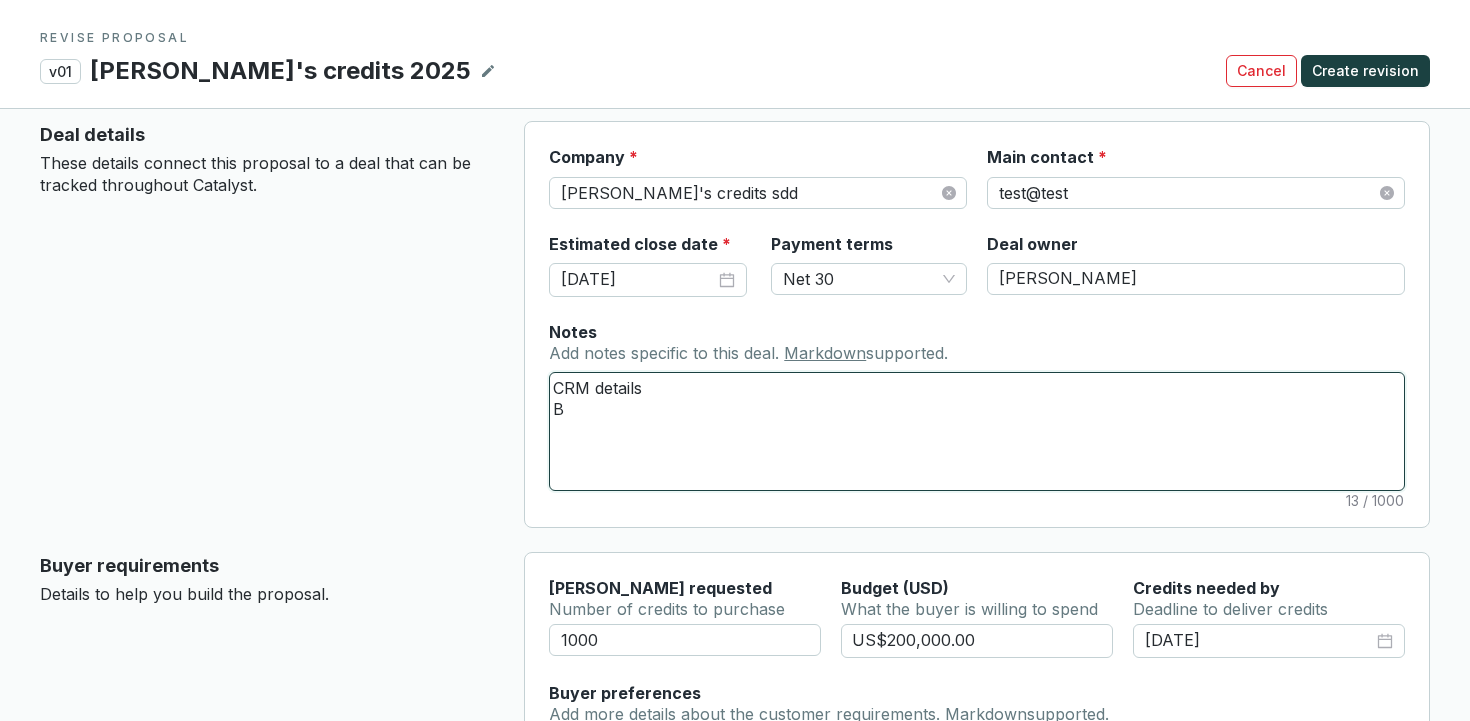 type 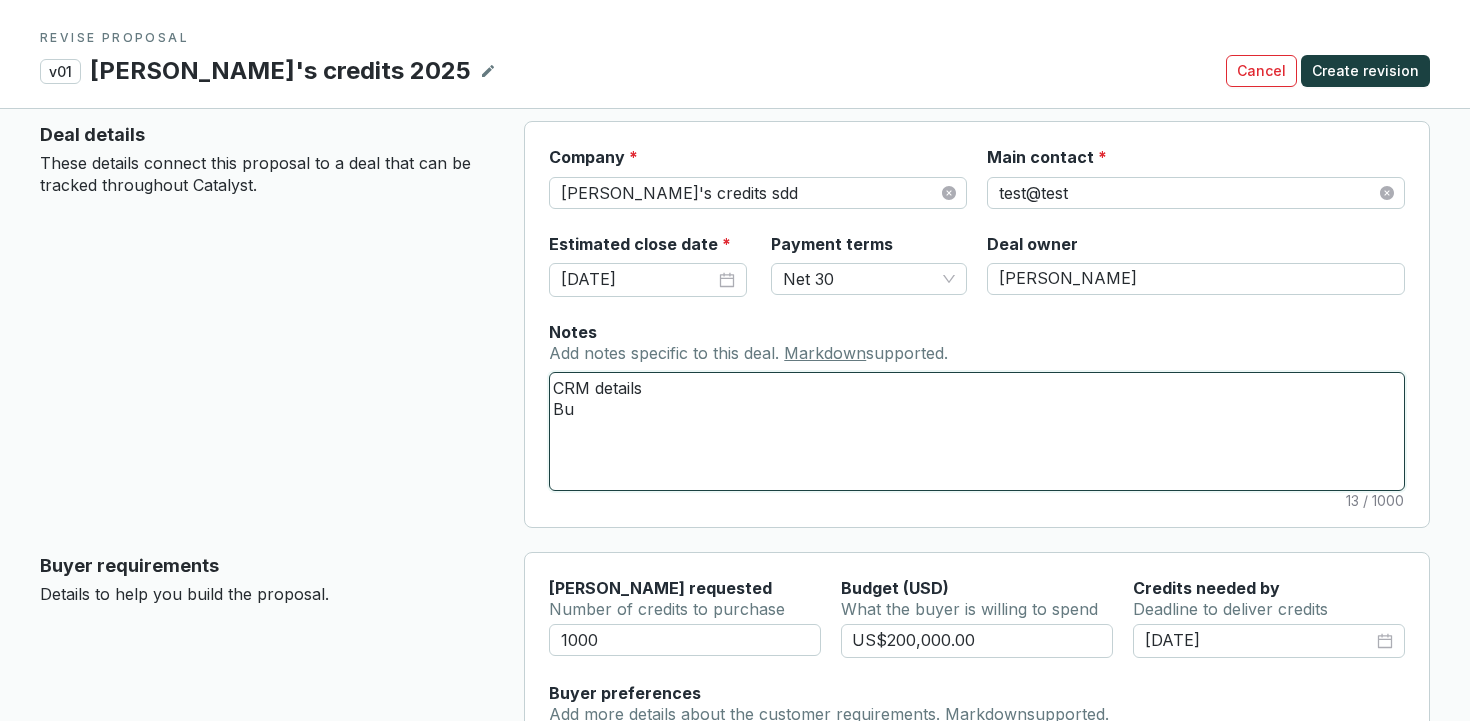 type 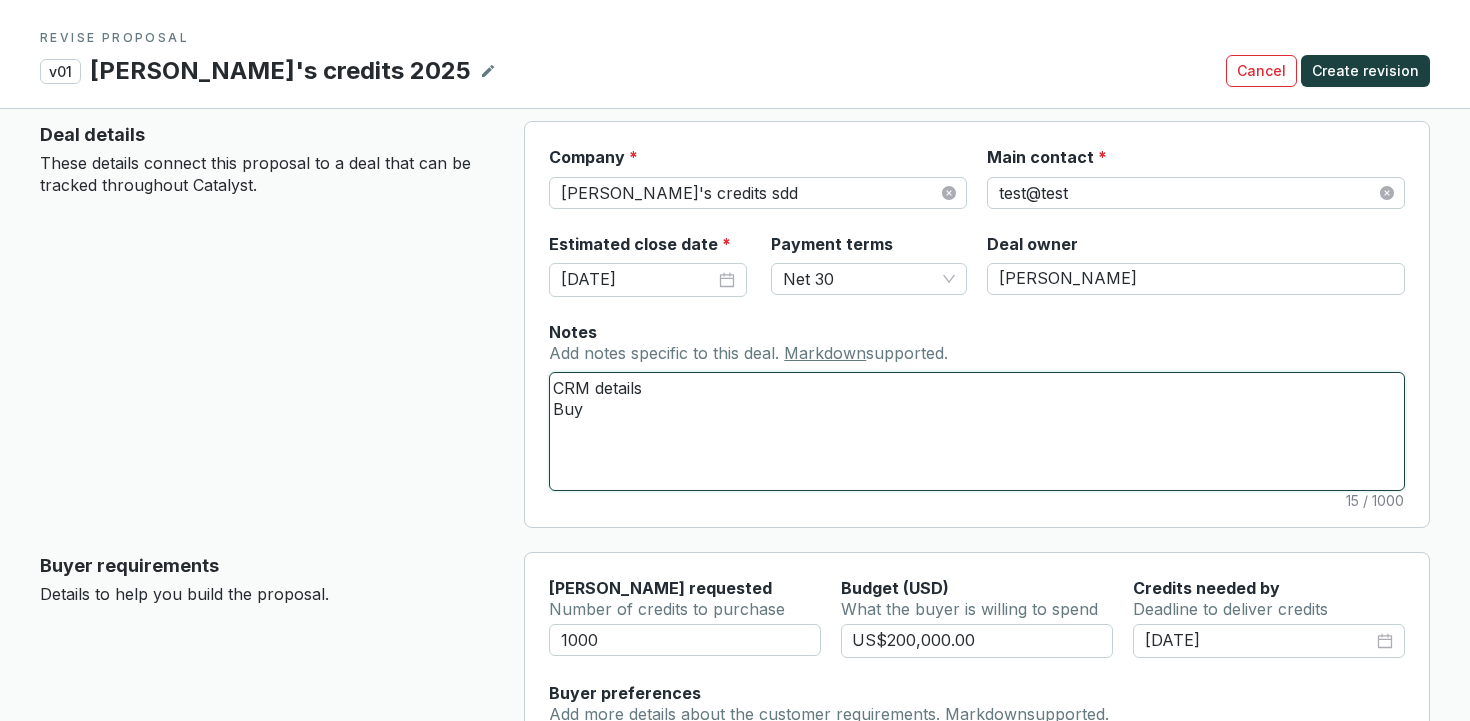 type 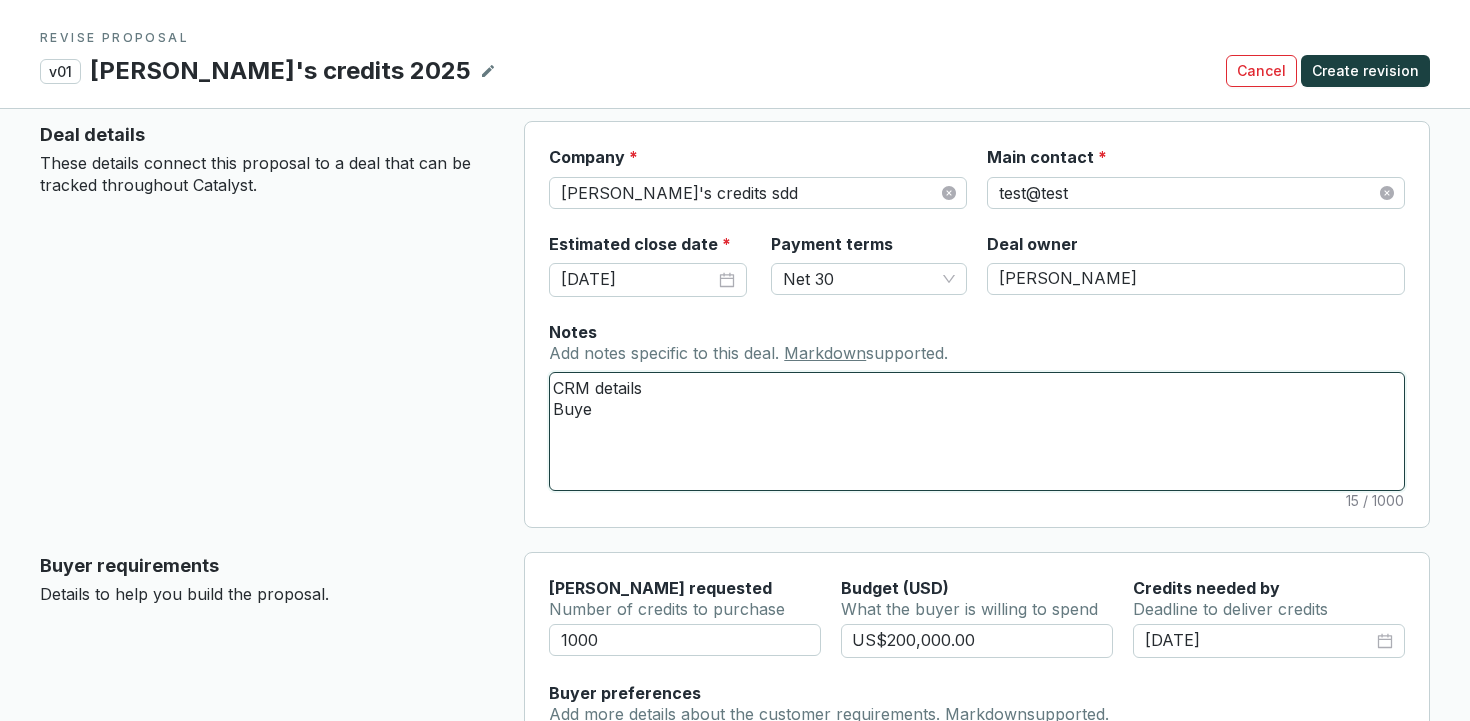 type 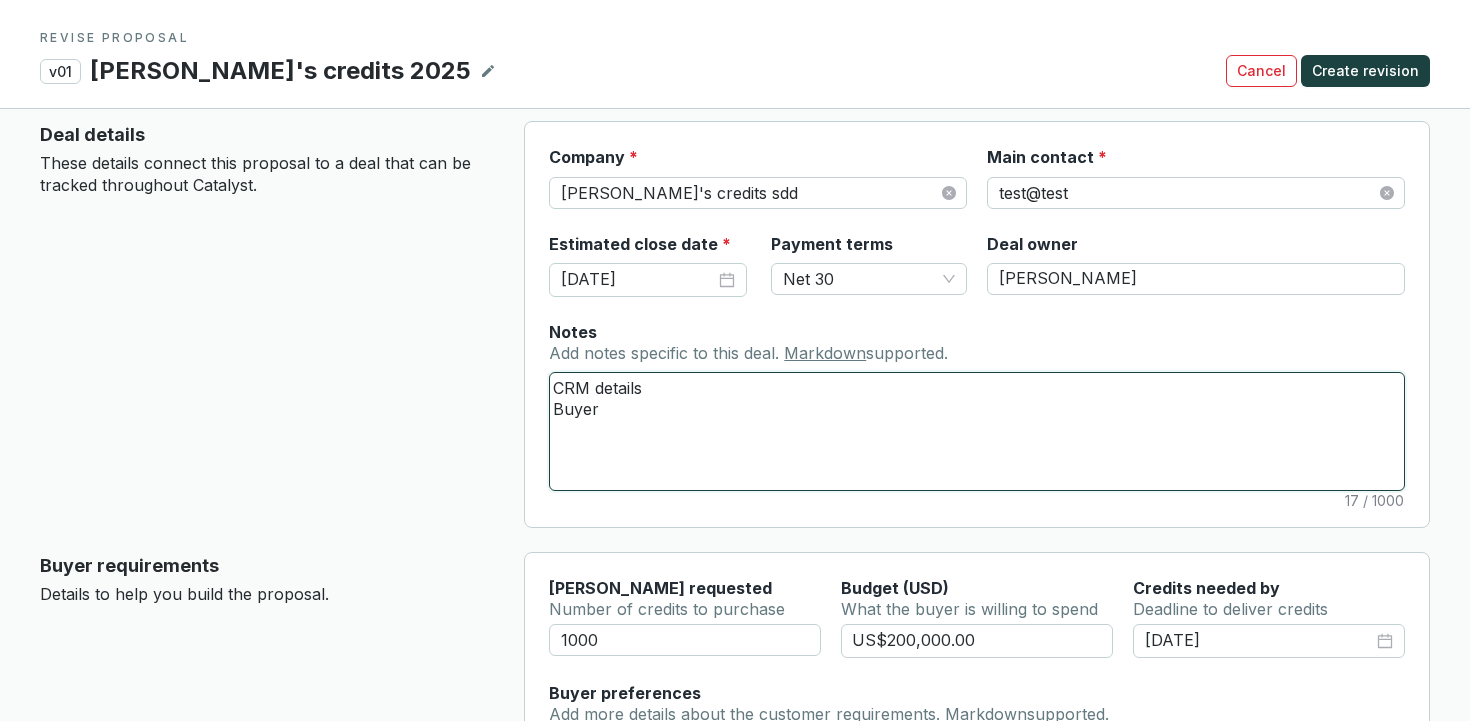 type 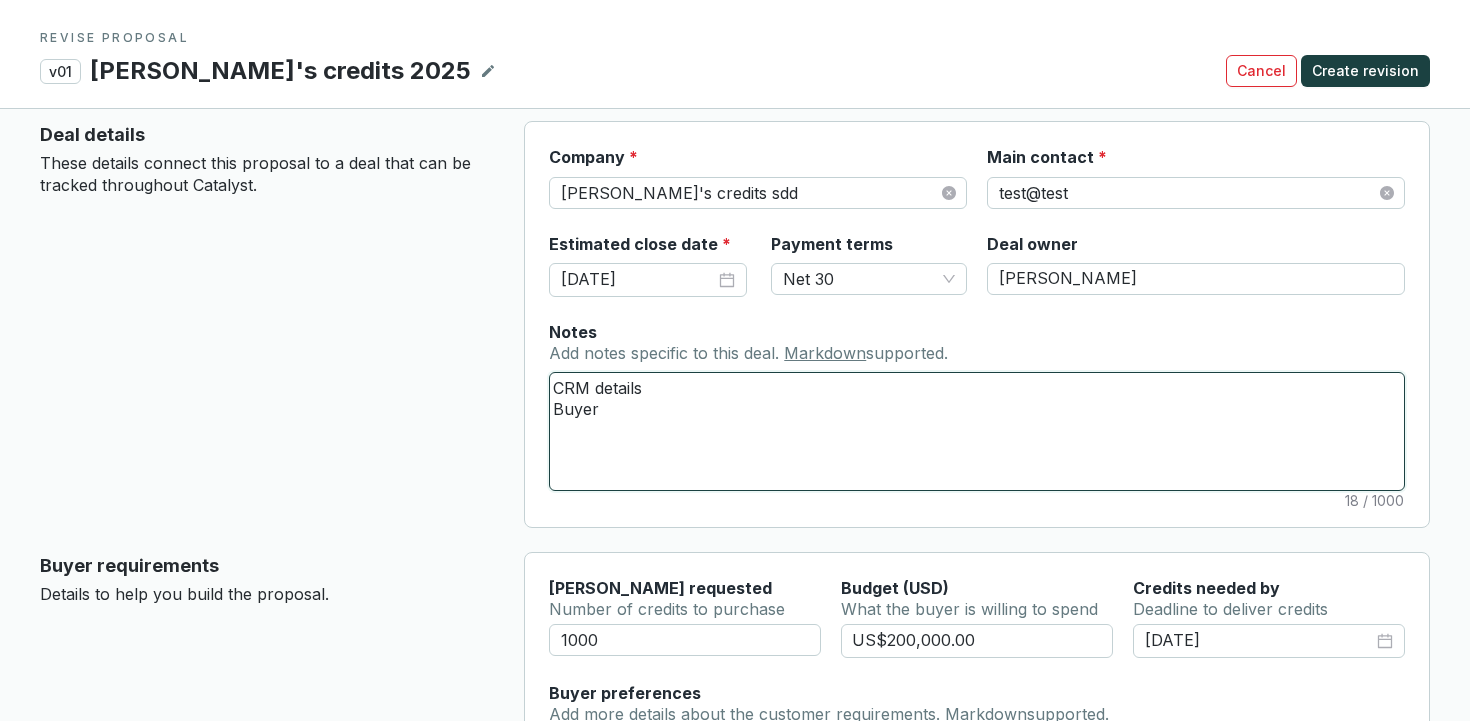 type 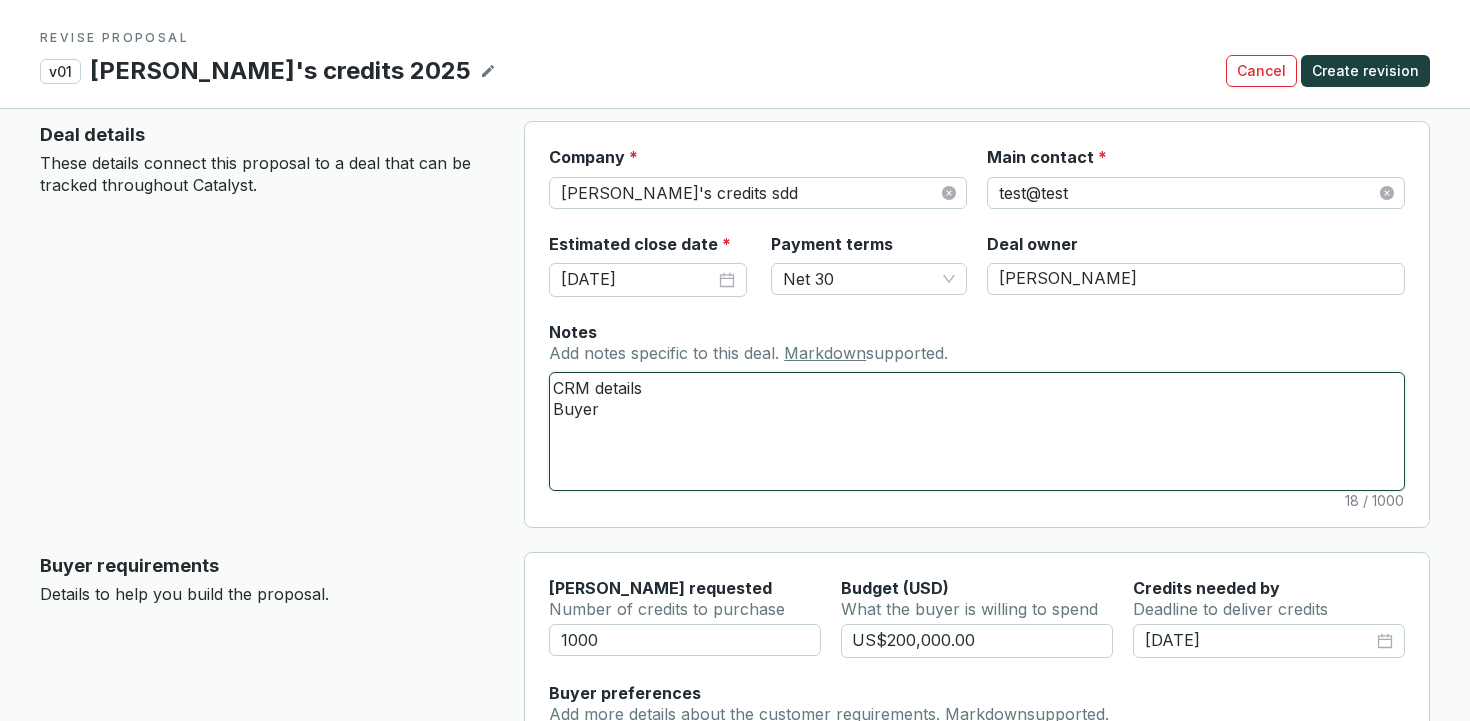 type on "CRM details
Buyer n" 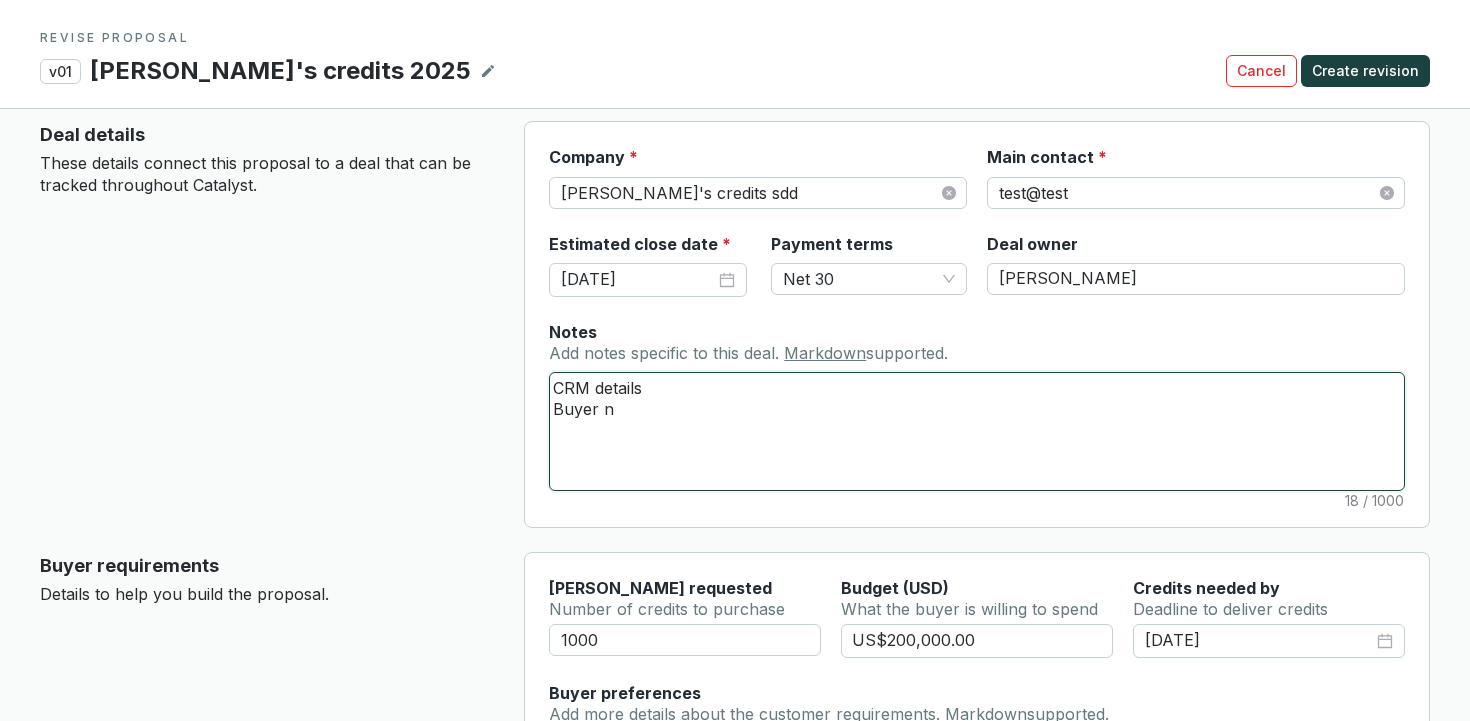 type 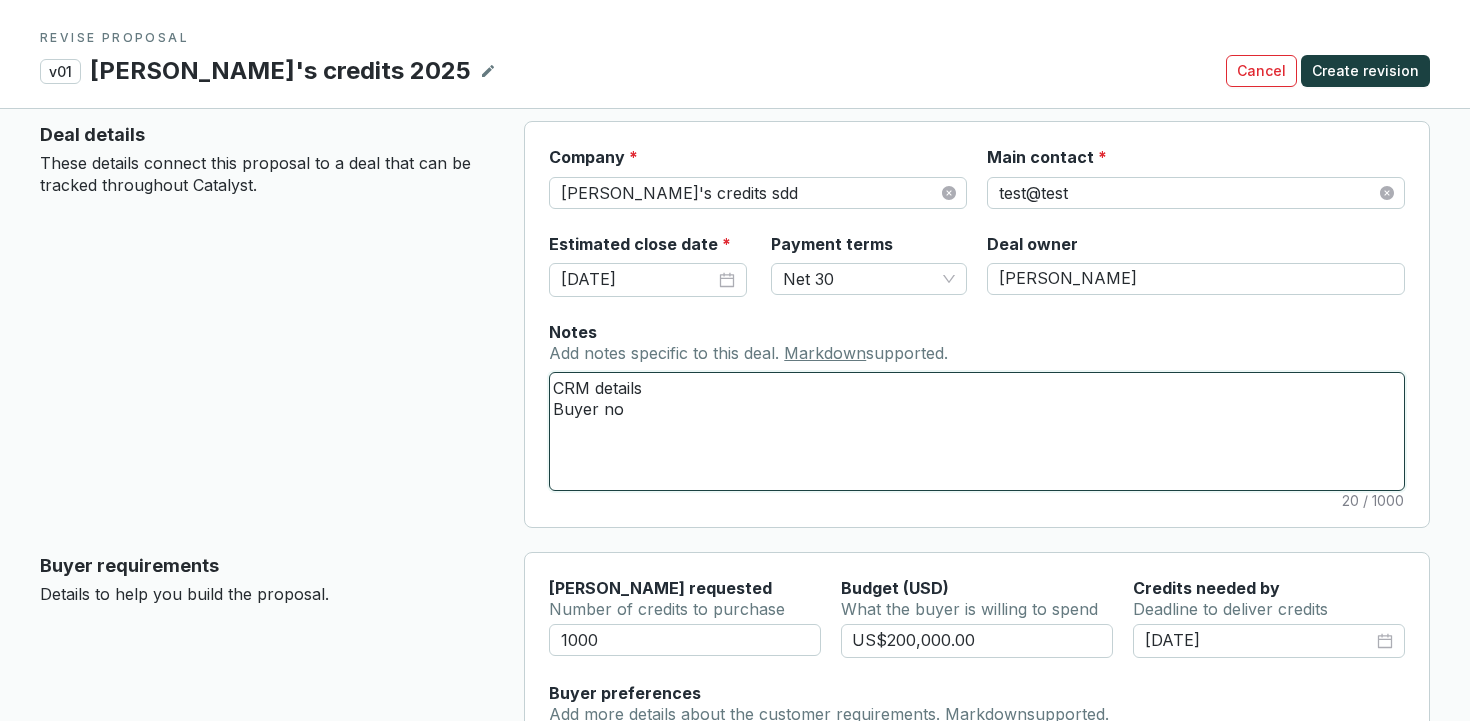 type 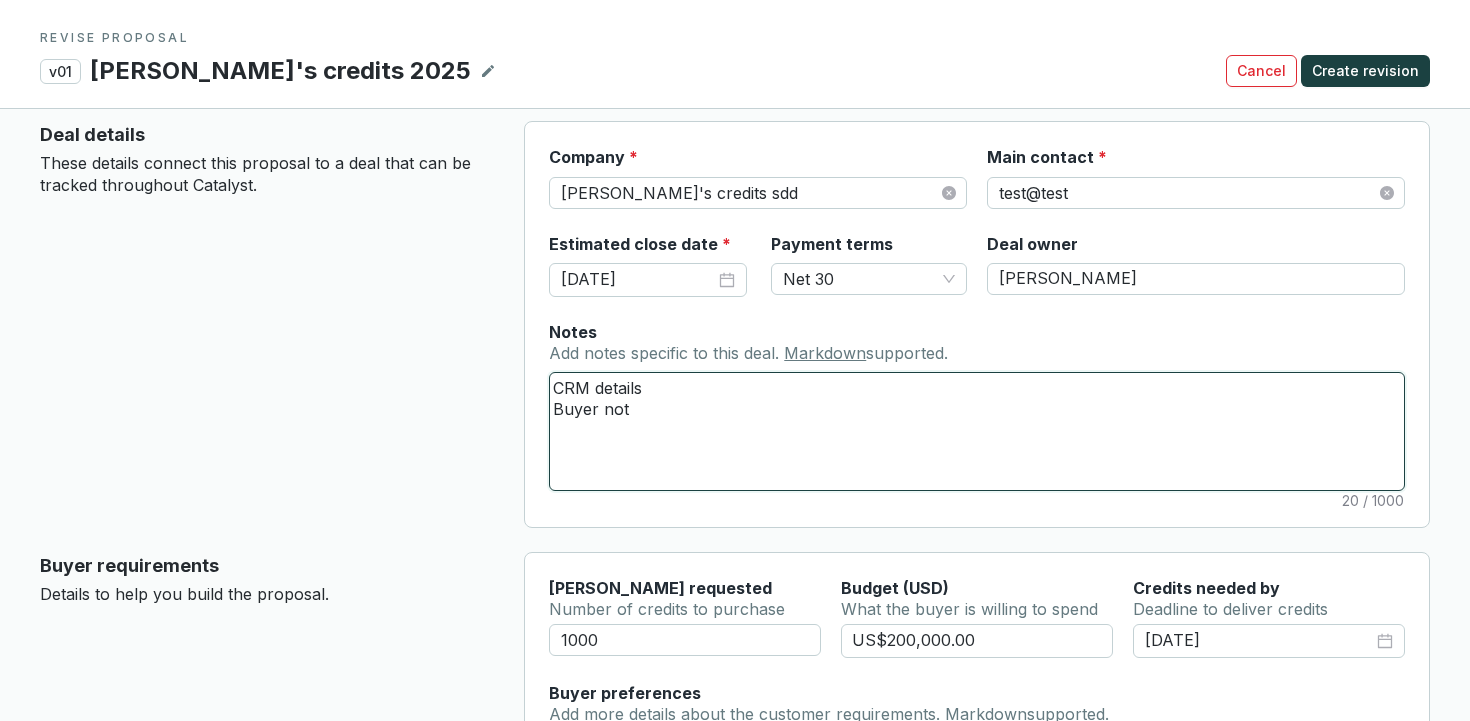 type 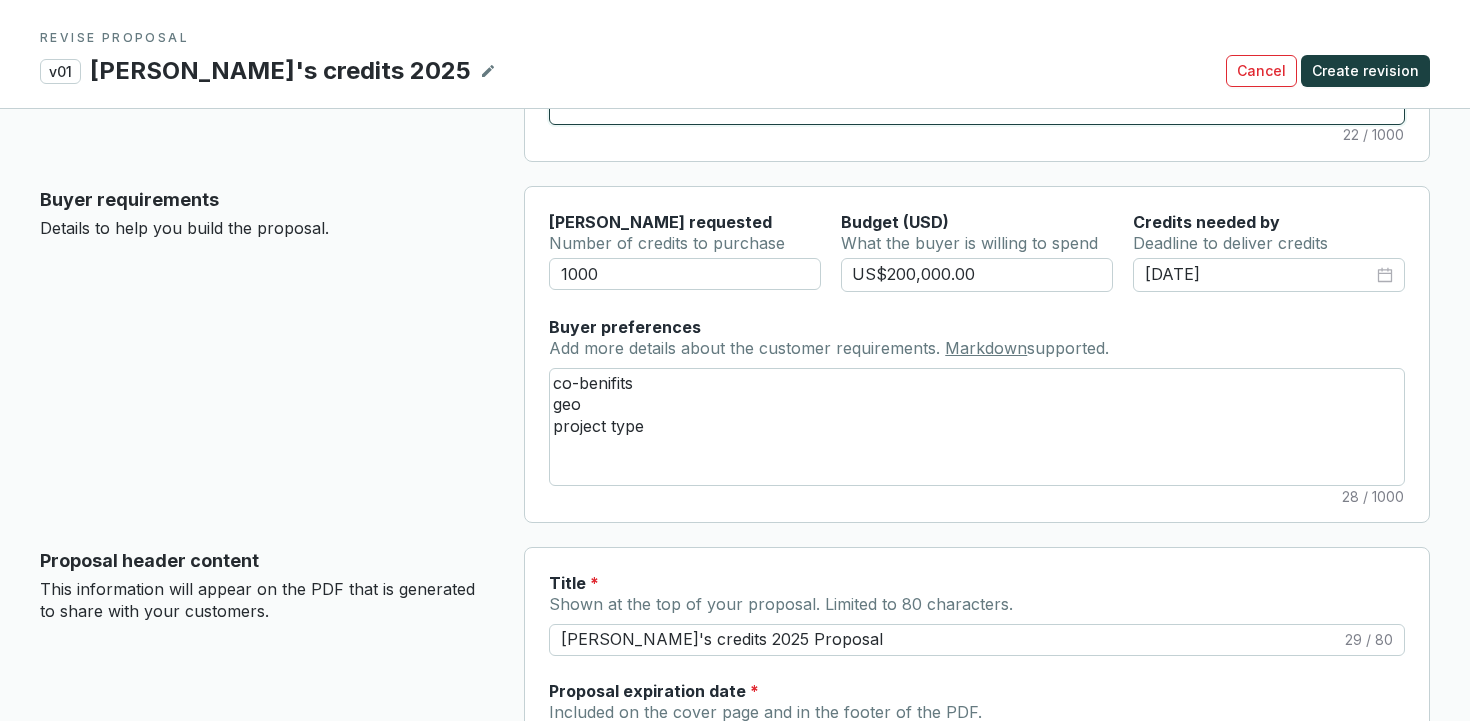 scroll, scrollTop: 392, scrollLeft: 0, axis: vertical 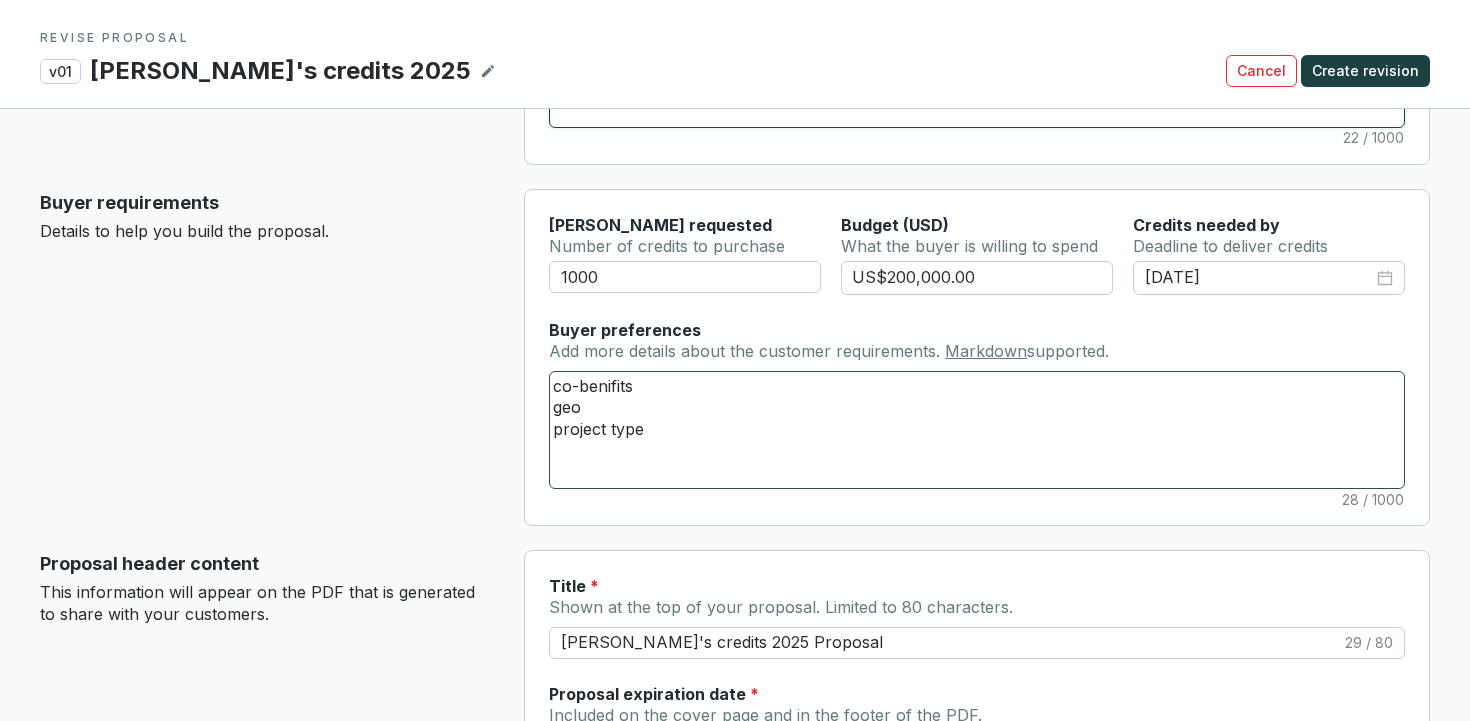 type on "CRM details
Buyer not" 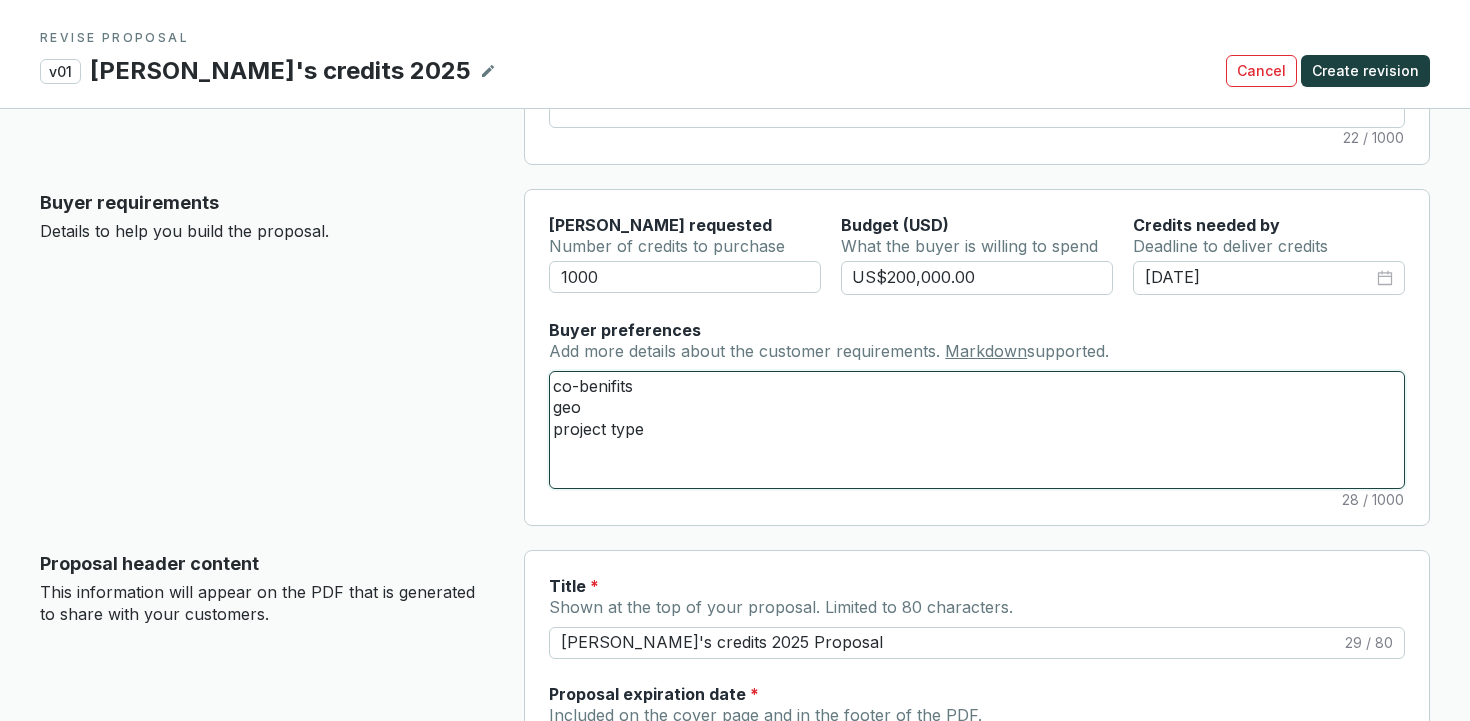 drag, startPoint x: 662, startPoint y: 432, endPoint x: 561, endPoint y: 432, distance: 101 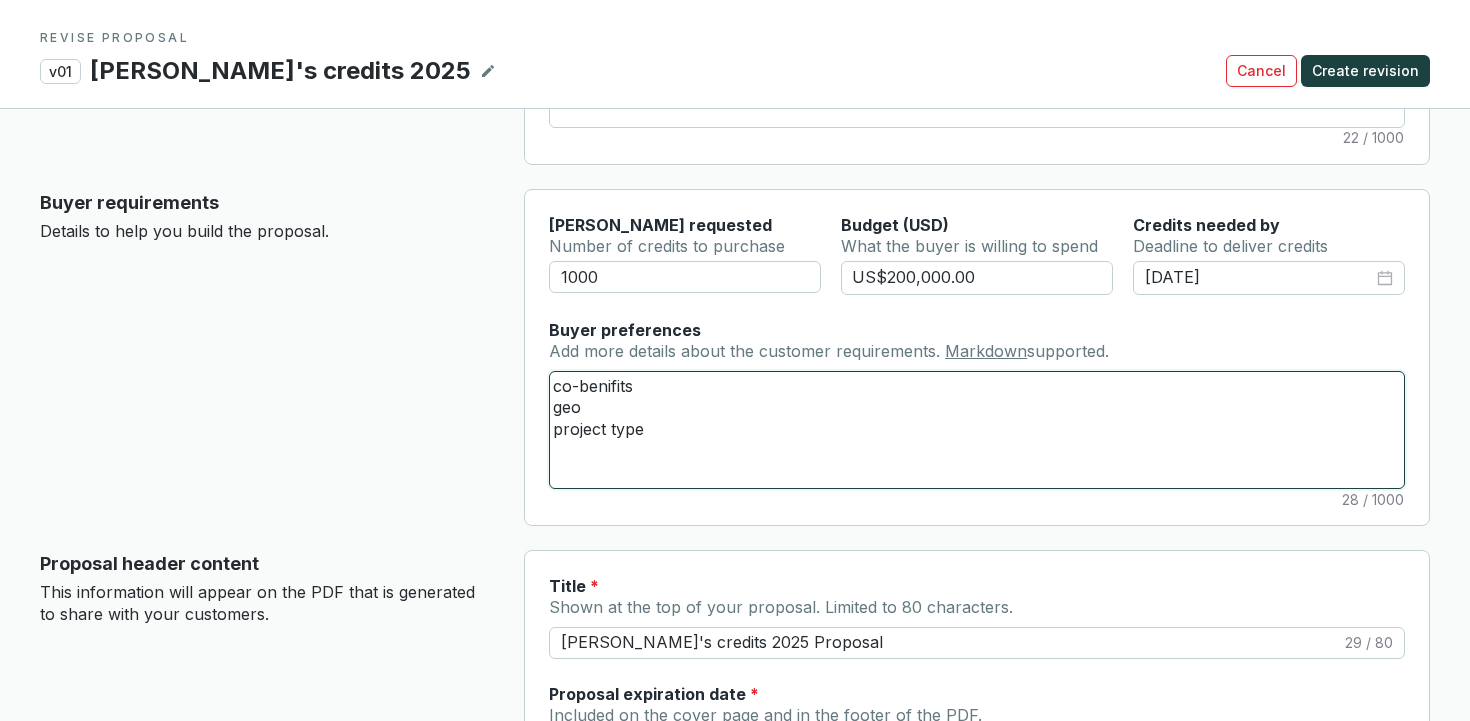 click on "co-benifits
geo
project type" at bounding box center [977, 430] 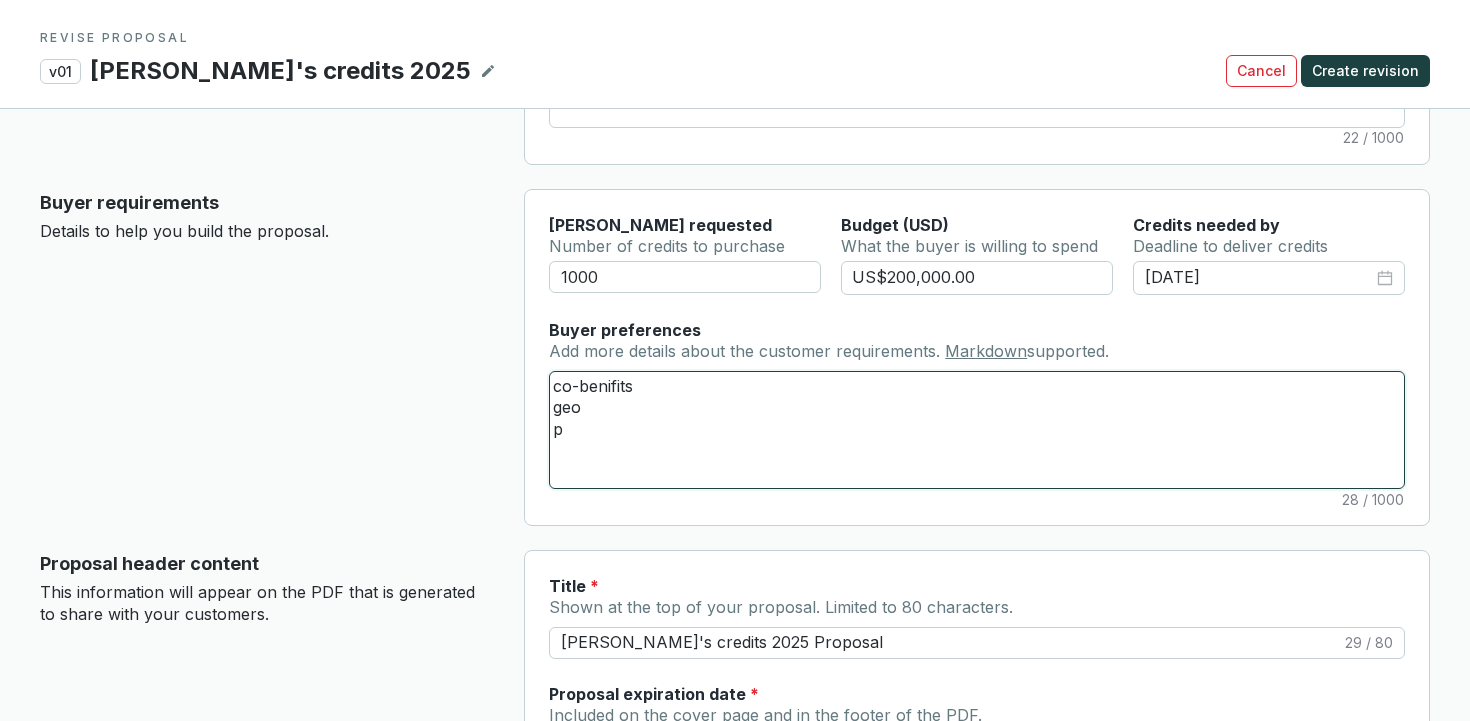 type 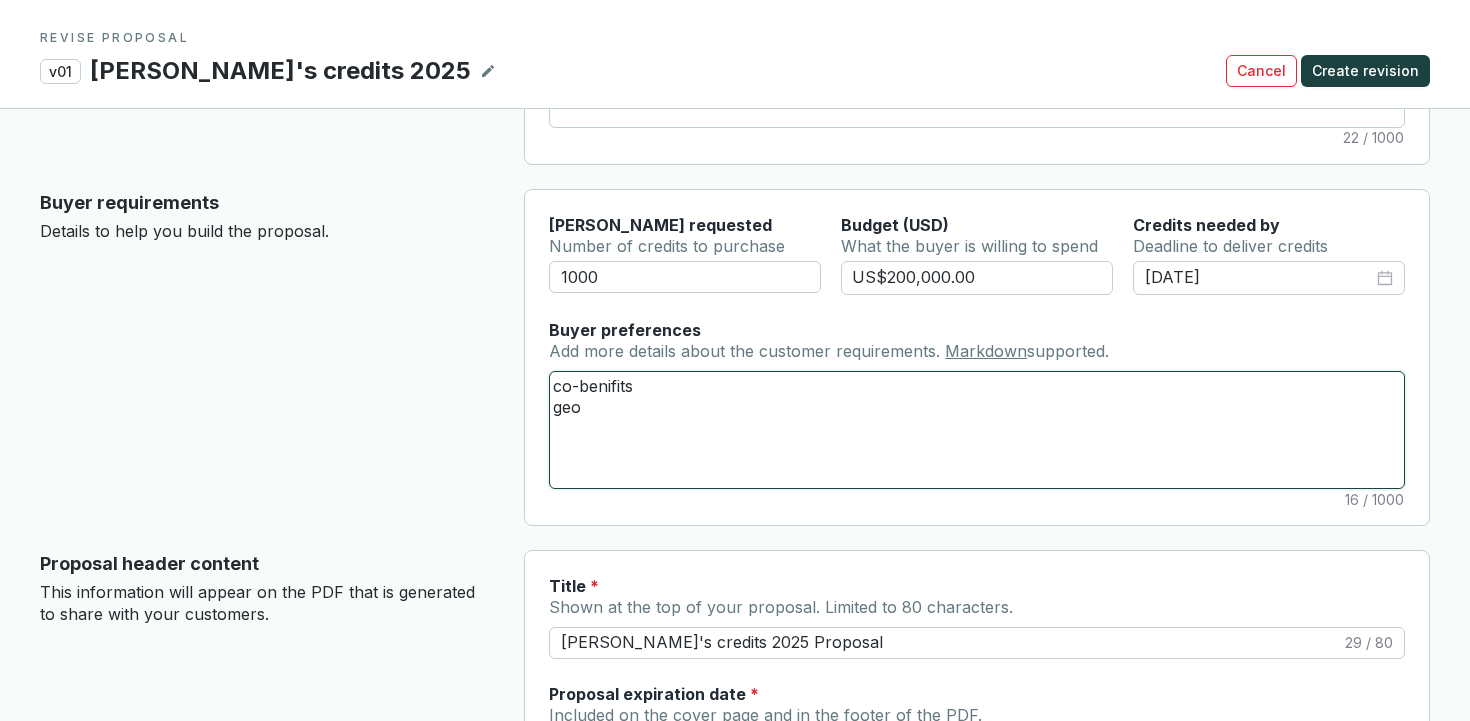 type 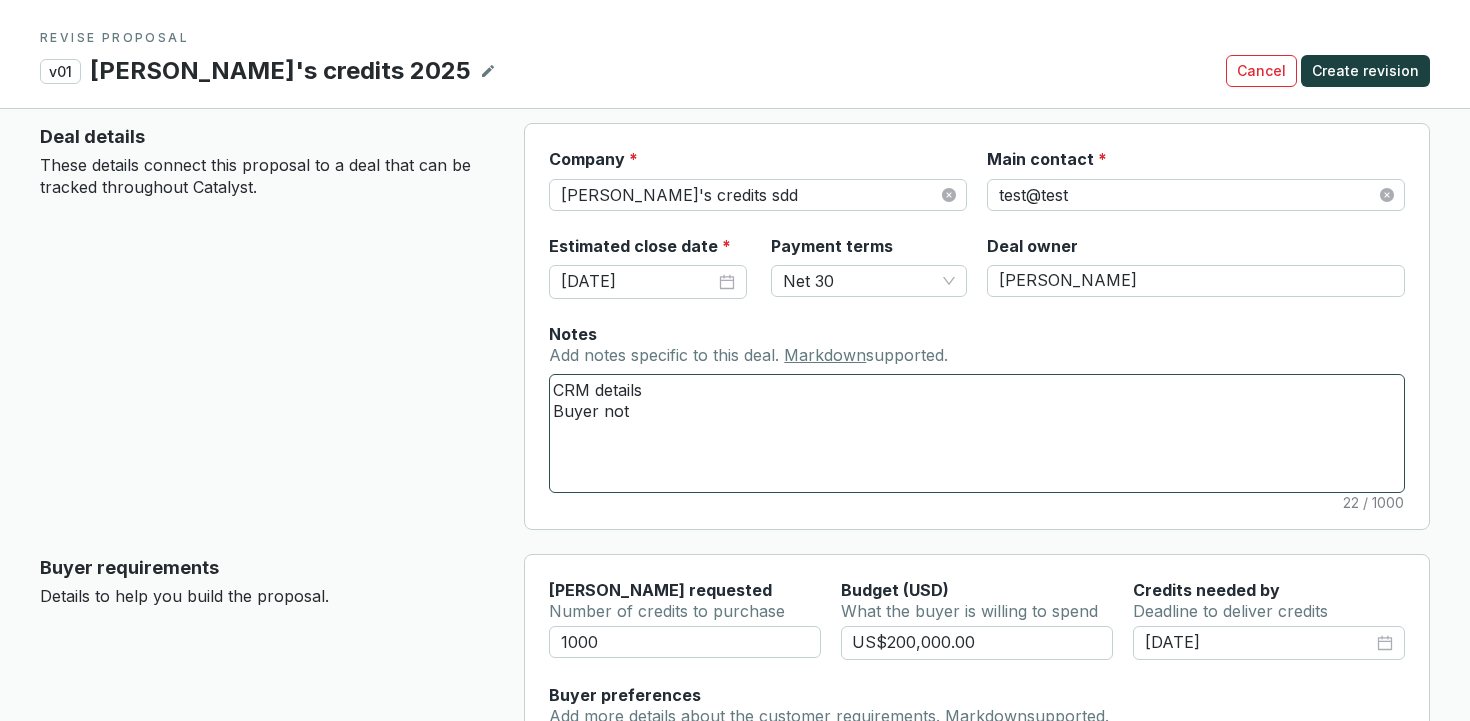 scroll, scrollTop: 28, scrollLeft: 0, axis: vertical 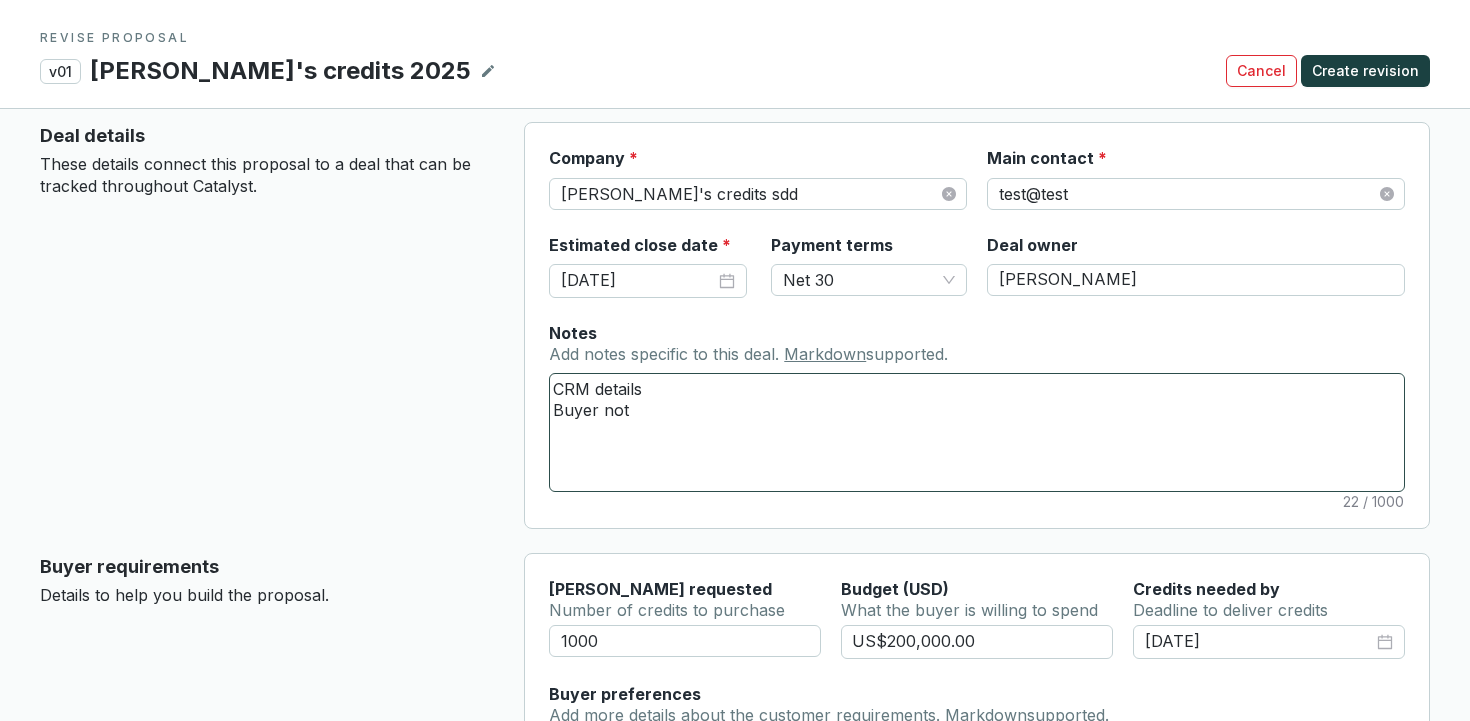 type on "co-benifits
geo" 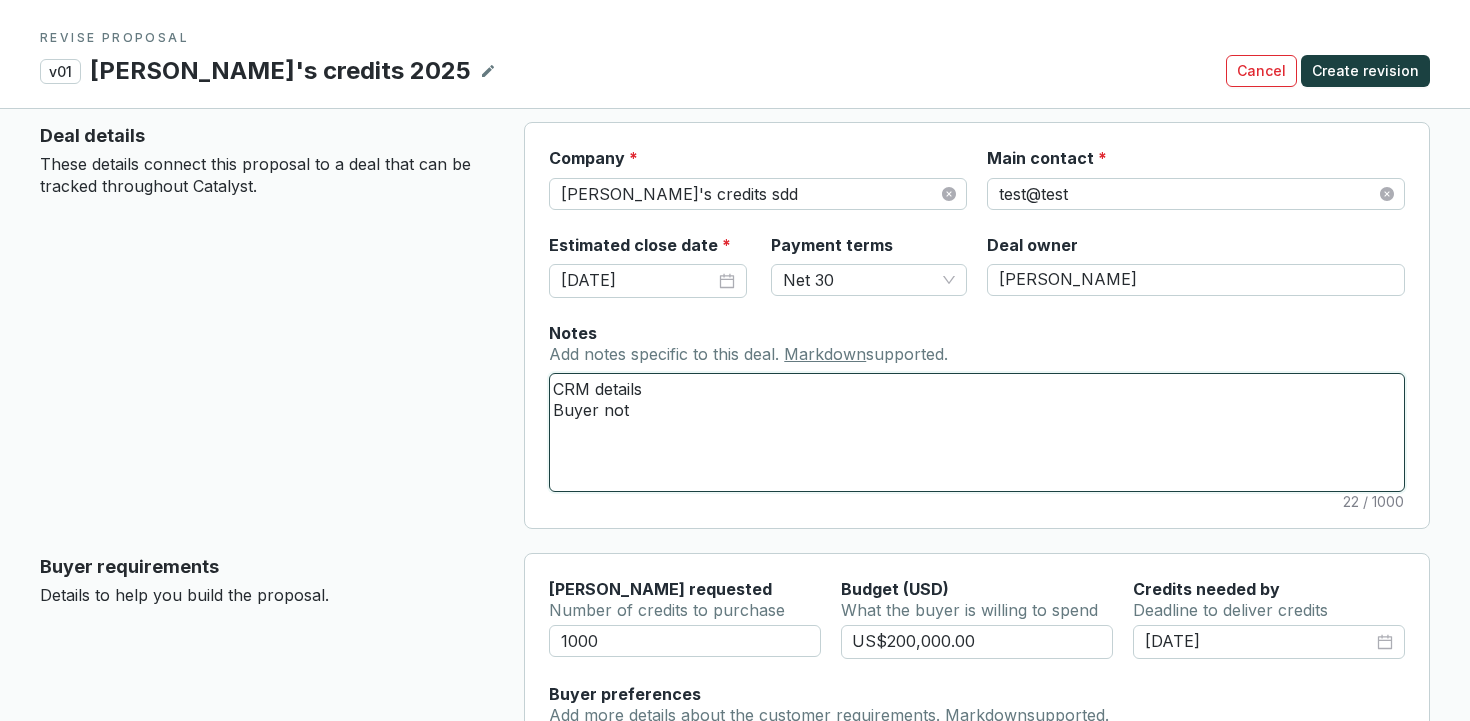 click on "CRM details
Buyer not" at bounding box center [977, 432] 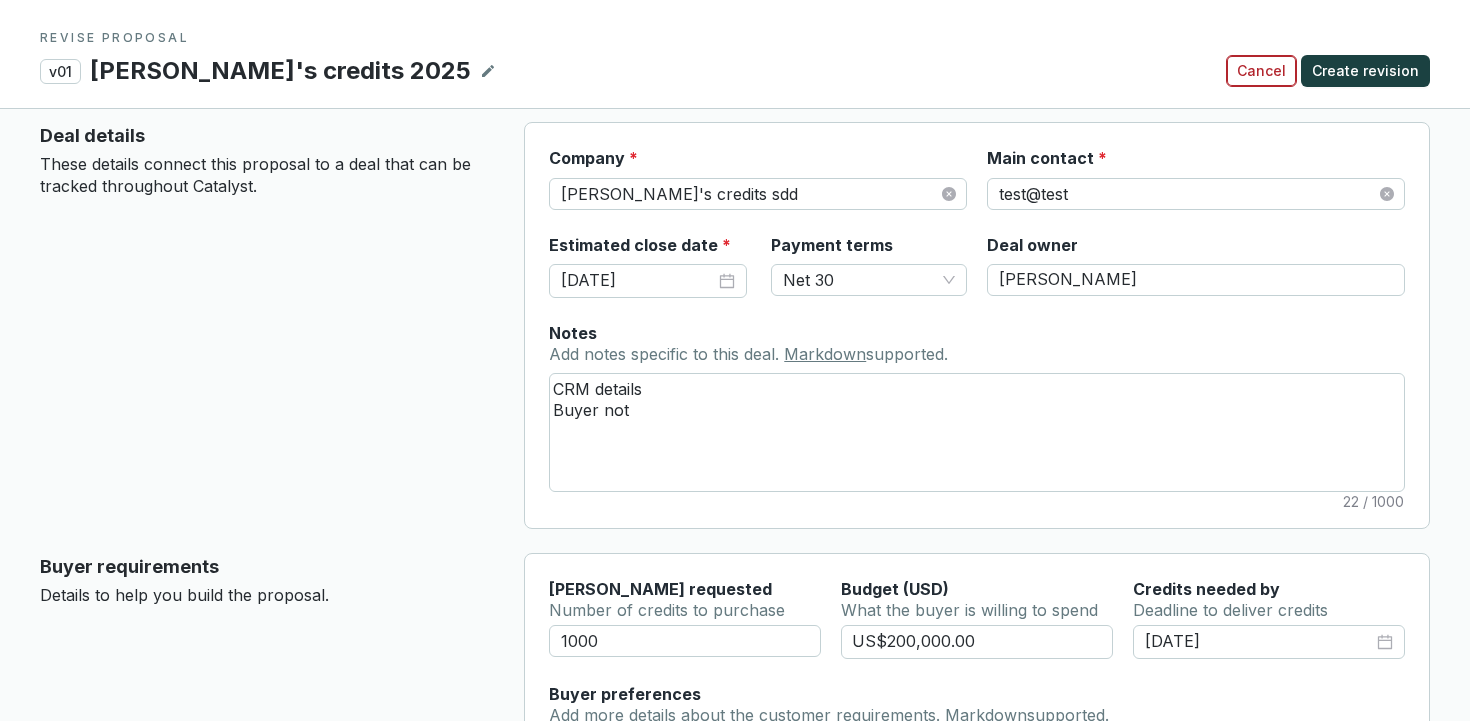 click on "Cancel" at bounding box center [1261, 71] 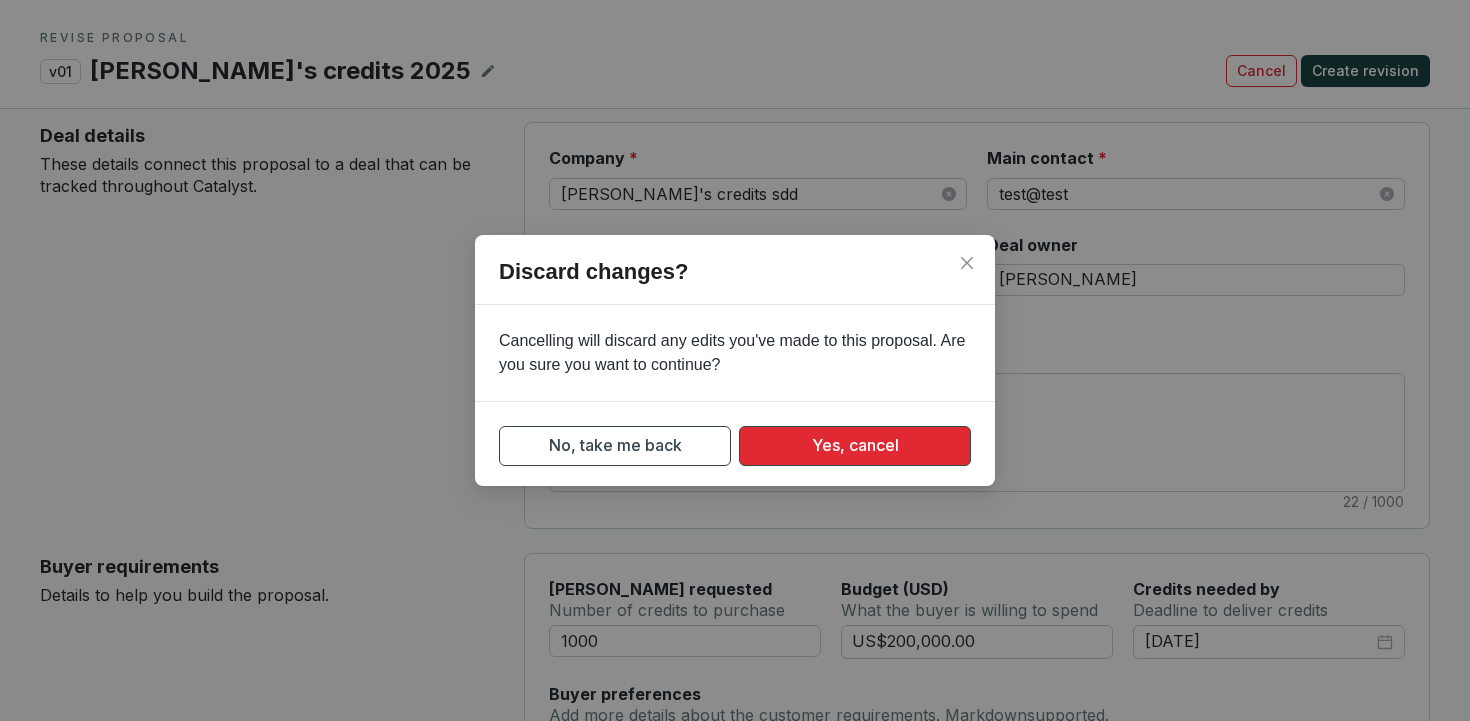 click on "Yes, cancel" at bounding box center [855, 445] 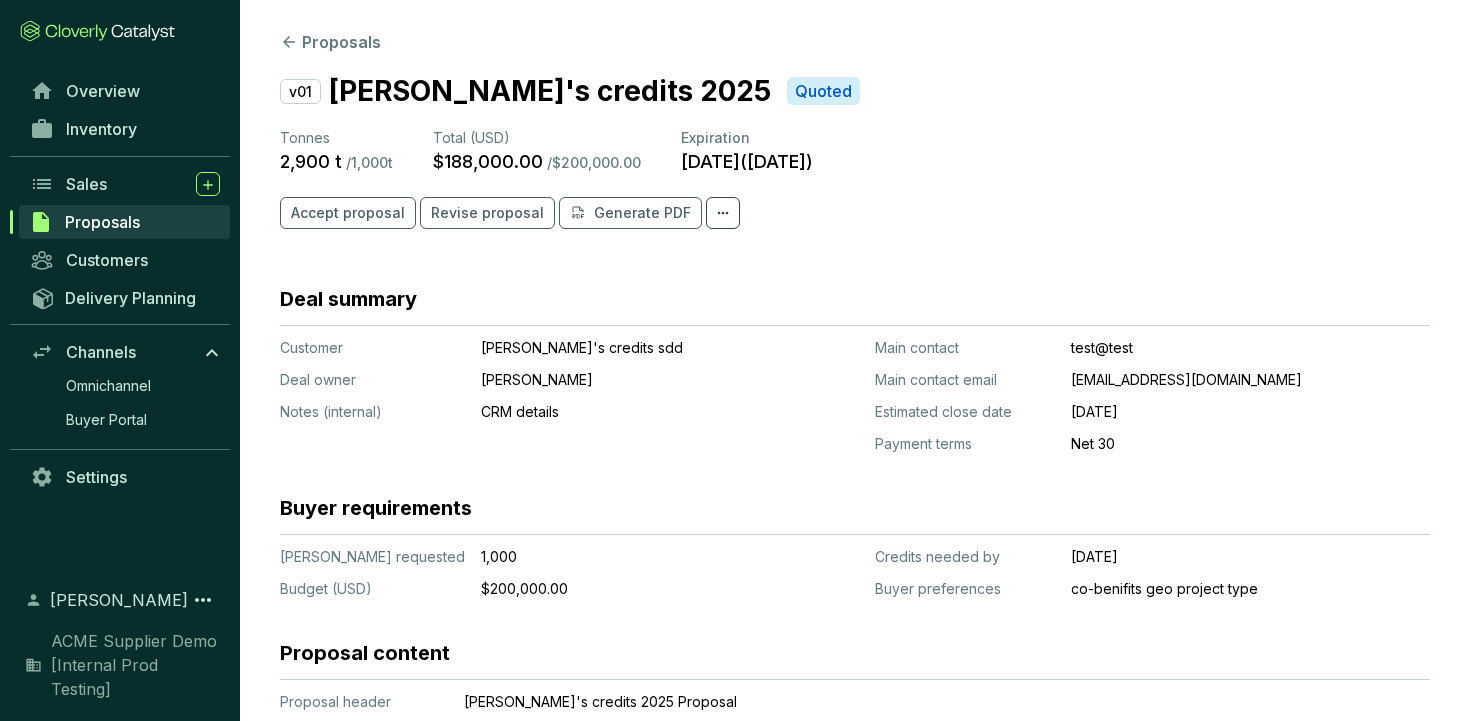 scroll, scrollTop: 0, scrollLeft: 0, axis: both 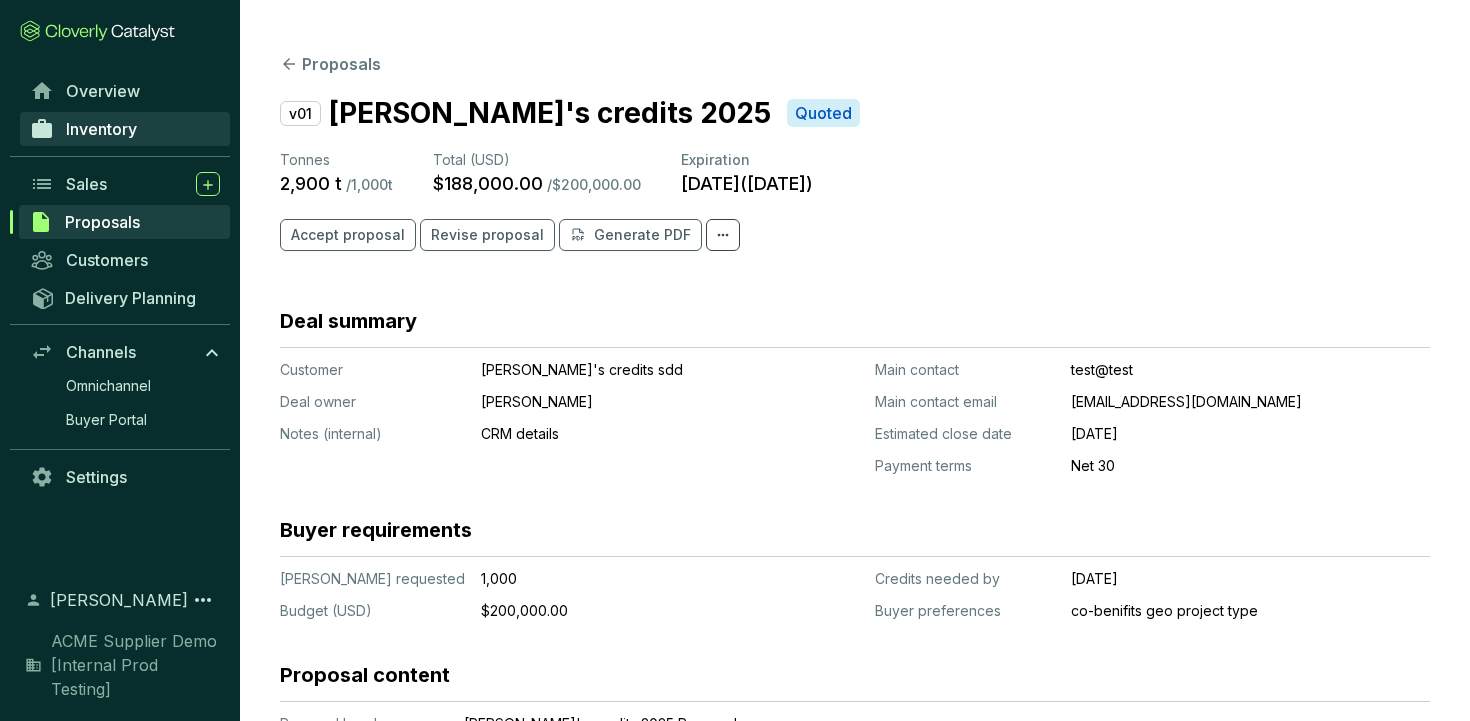 click on "Inventory" at bounding box center [101, 129] 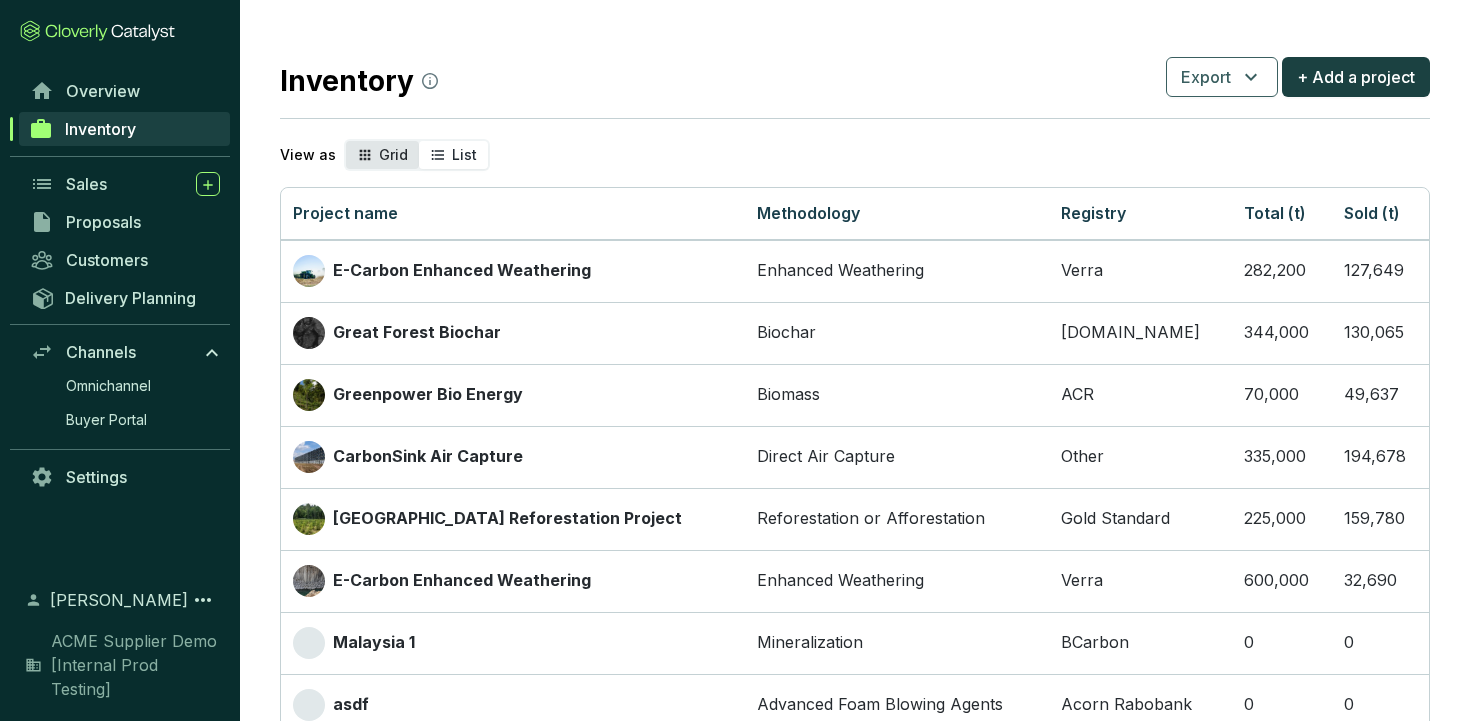 click on "Grid" at bounding box center [382, 155] 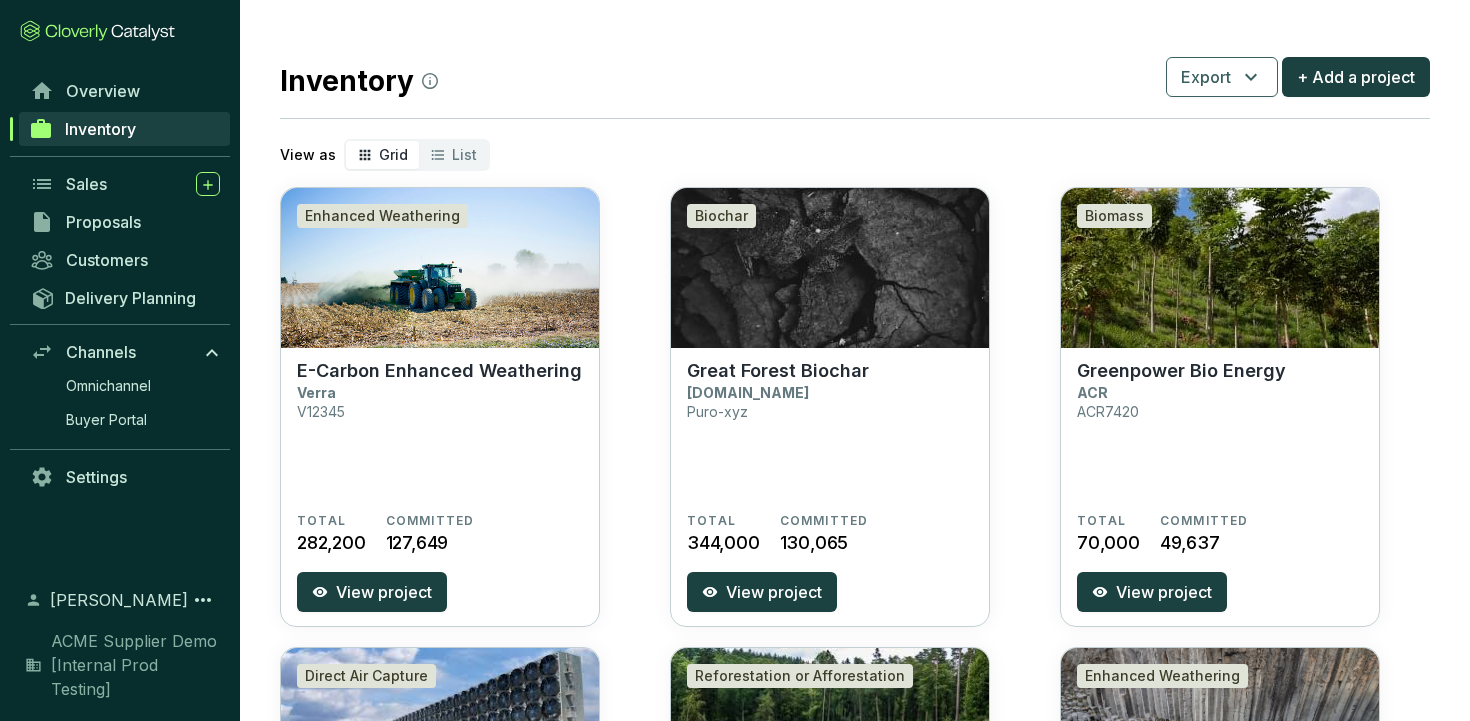 click on "Inventory Export + Add a project View as Grid List Enhanced Weathering E-Carbon Enhanced Weathering Verra V12345 TOTAL 282,200 COMMITTED 127,649 View project Biochar Great Forest Biochar [DOMAIN_NAME] Puro-xyz TOTAL 344,000 COMMITTED 130,065 View project Biomass Greenpower Bio Energy ACR ACR7420 TOTAL 70,000 COMMITTED 49,637 View project Direct Air Capture CarbonSink Air Capture Other TOTAL 335,000 COMMITTED 194,678 View project Reforestation or Afforestation [GEOGRAPHIC_DATA] Reforestation Project Gold Standard GS4990 TOTAL 225,000 COMMITTED 159,780 View project Enhanced Weathering E-Carbon Enhanced Weathering Verra V12345 TOTAL 600,000 COMMITTED 32,690 View project Mineralization [GEOGRAPHIC_DATA] 1 BCarbon TOTAL - COMMITTED - View project Advanced Foam Blowing Agents asdf Acorn Rabobank TOTAL - COMMITTED - View project + Add a project" at bounding box center [855, 799] 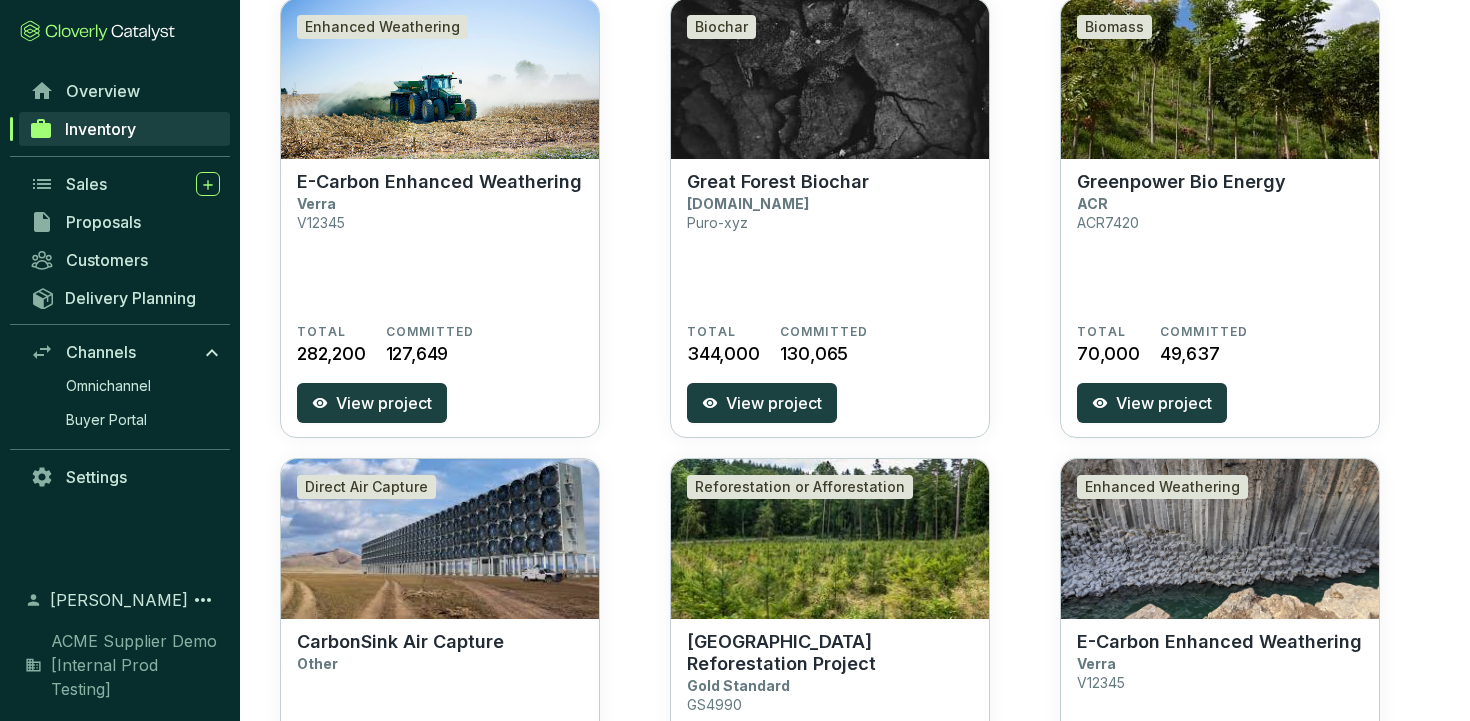 scroll, scrollTop: 242, scrollLeft: 0, axis: vertical 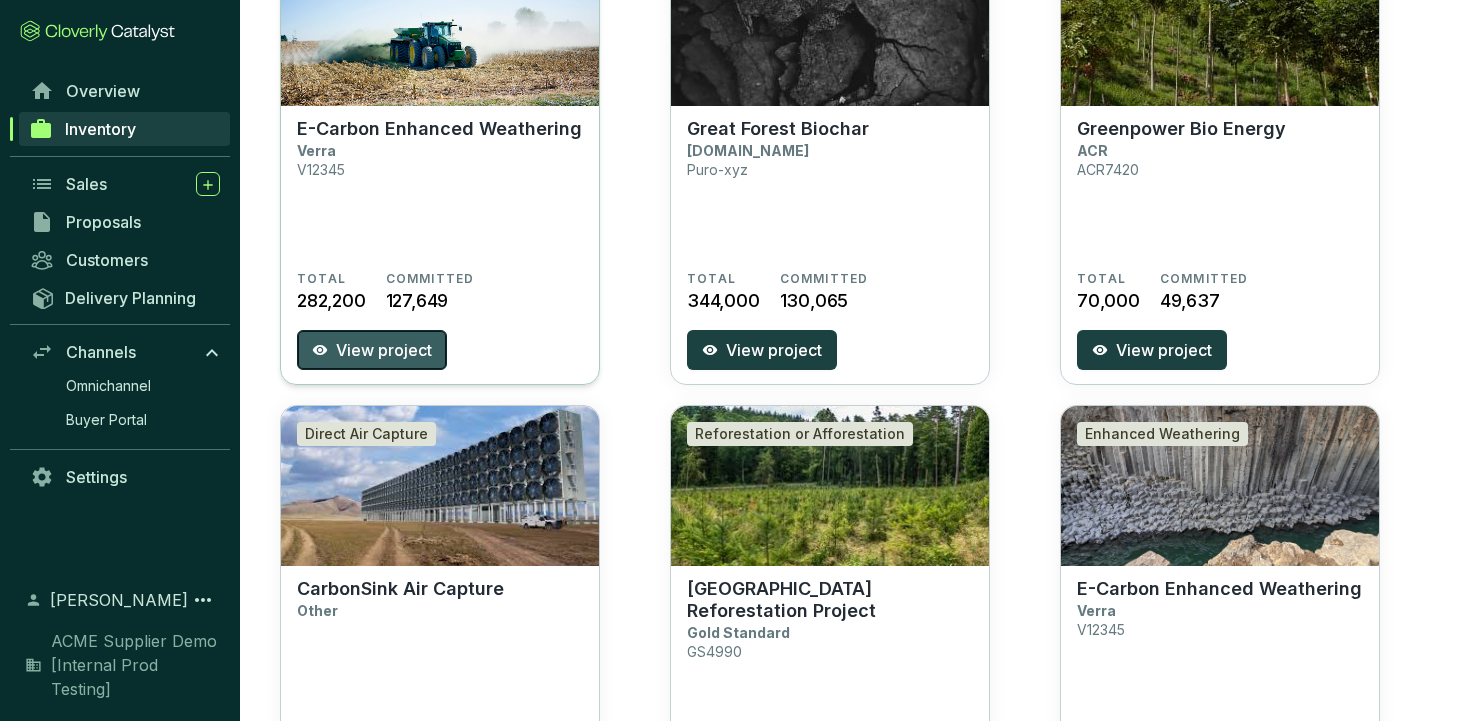click on "View project" at bounding box center [384, 350] 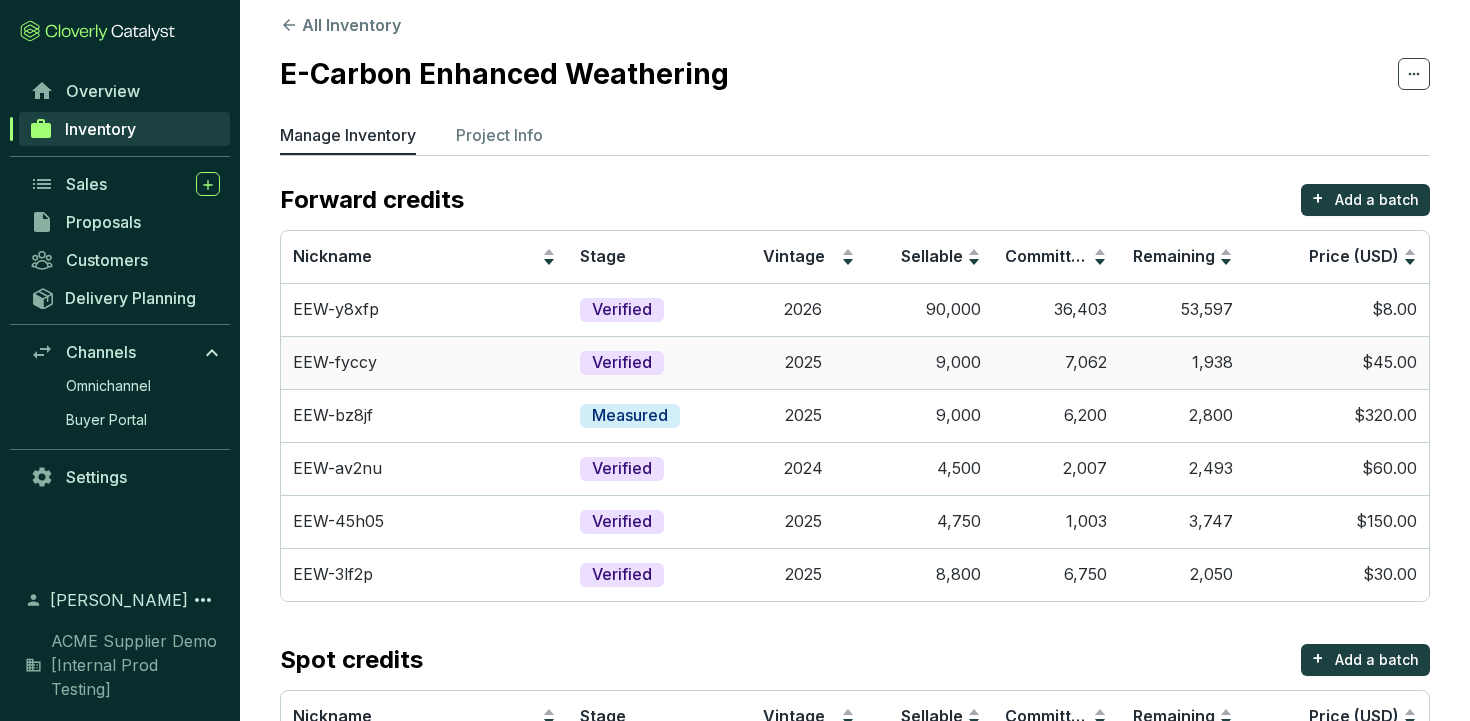 scroll, scrollTop: 25, scrollLeft: 0, axis: vertical 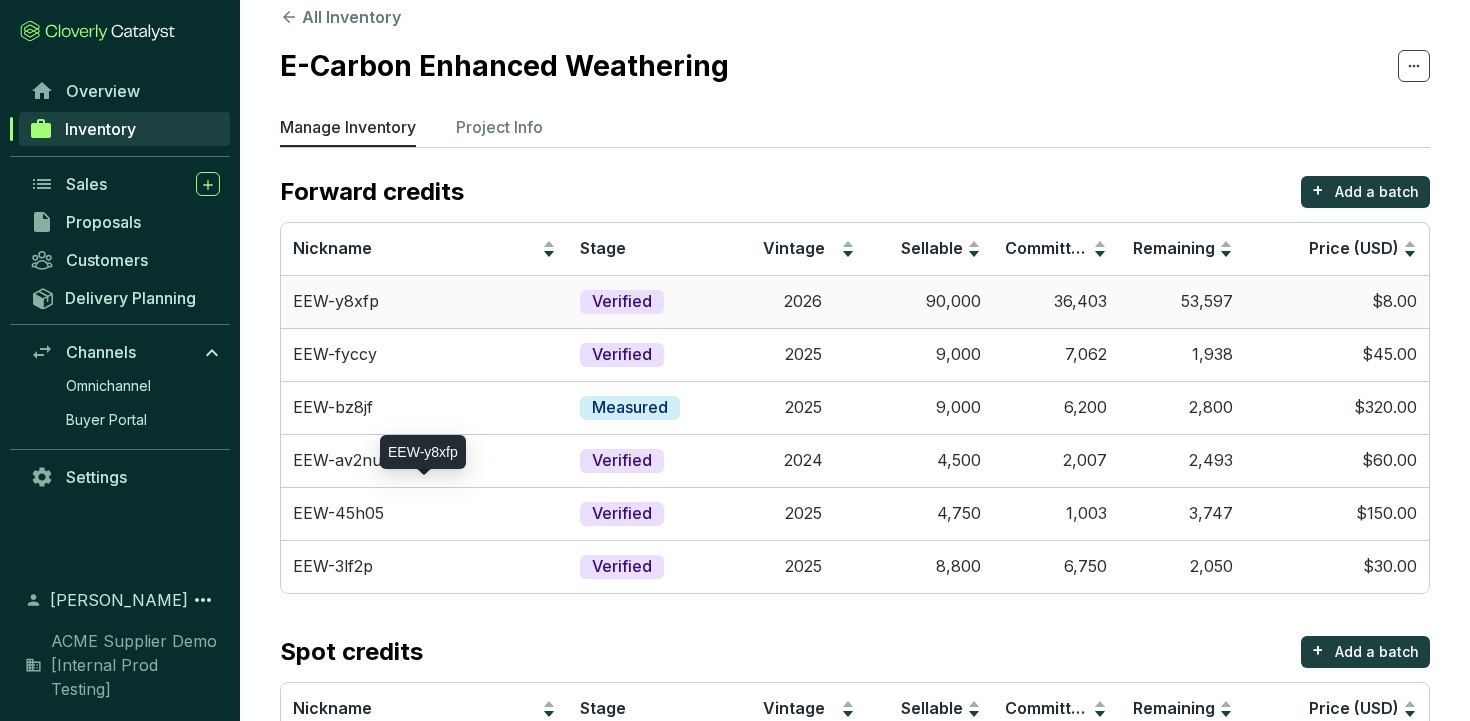 click on "EEW-y8xfp" at bounding box center [424, 302] 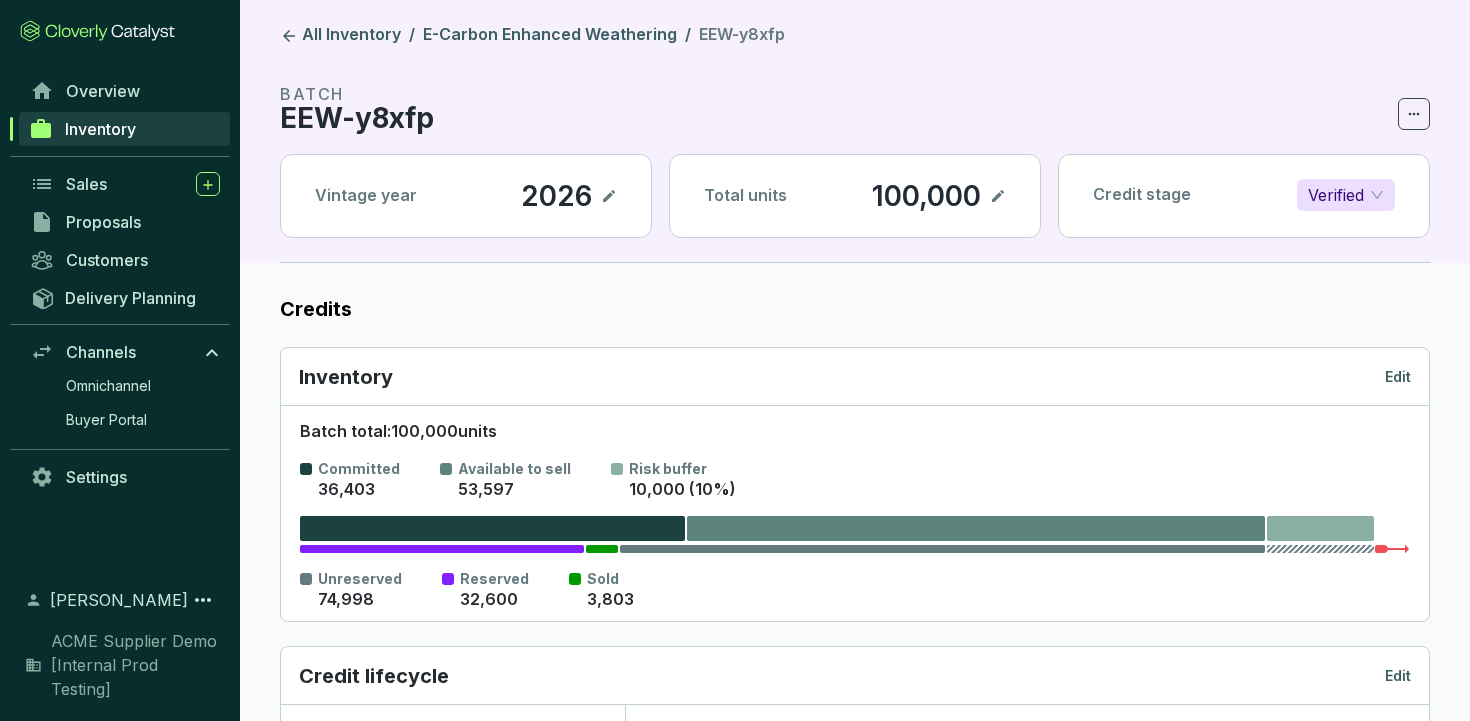 click on "BATCH EEW-y8xfp" at bounding box center [855, 106] 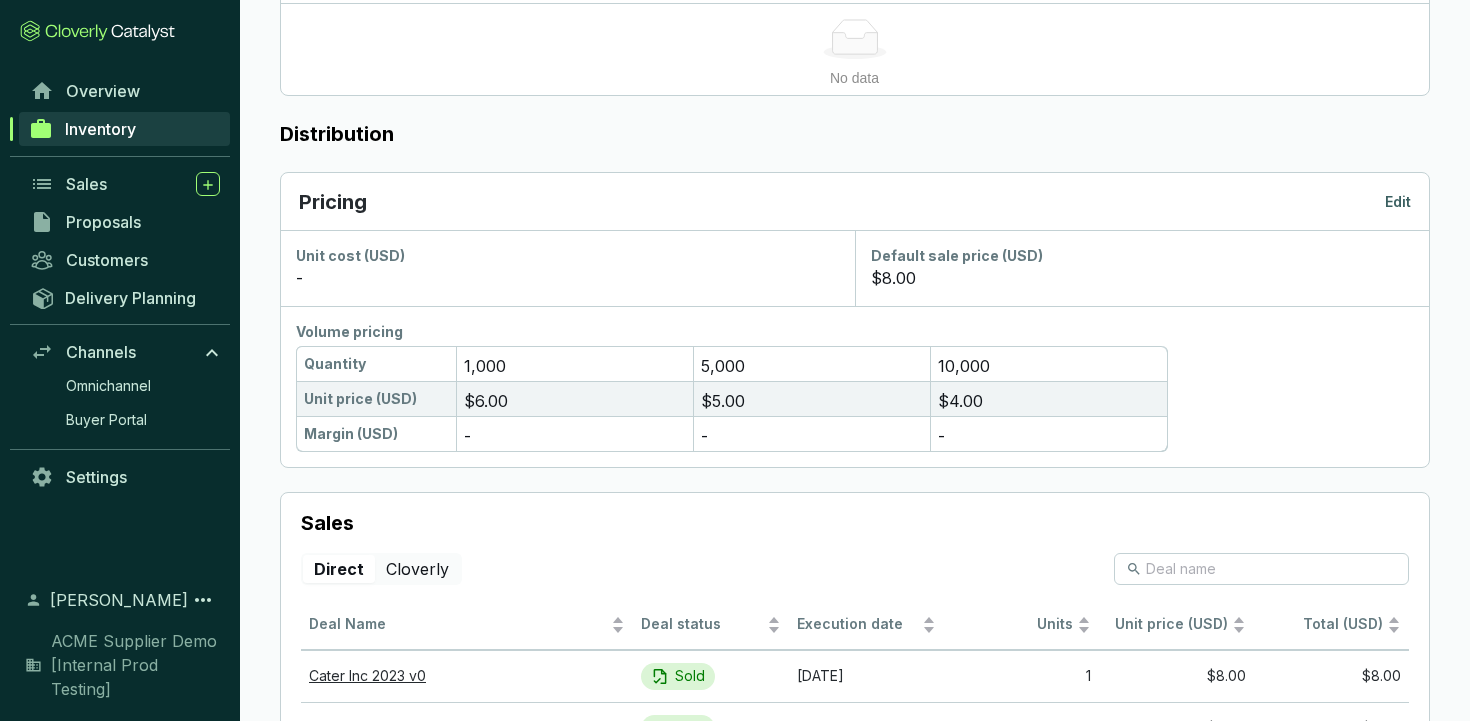 scroll, scrollTop: 993, scrollLeft: 0, axis: vertical 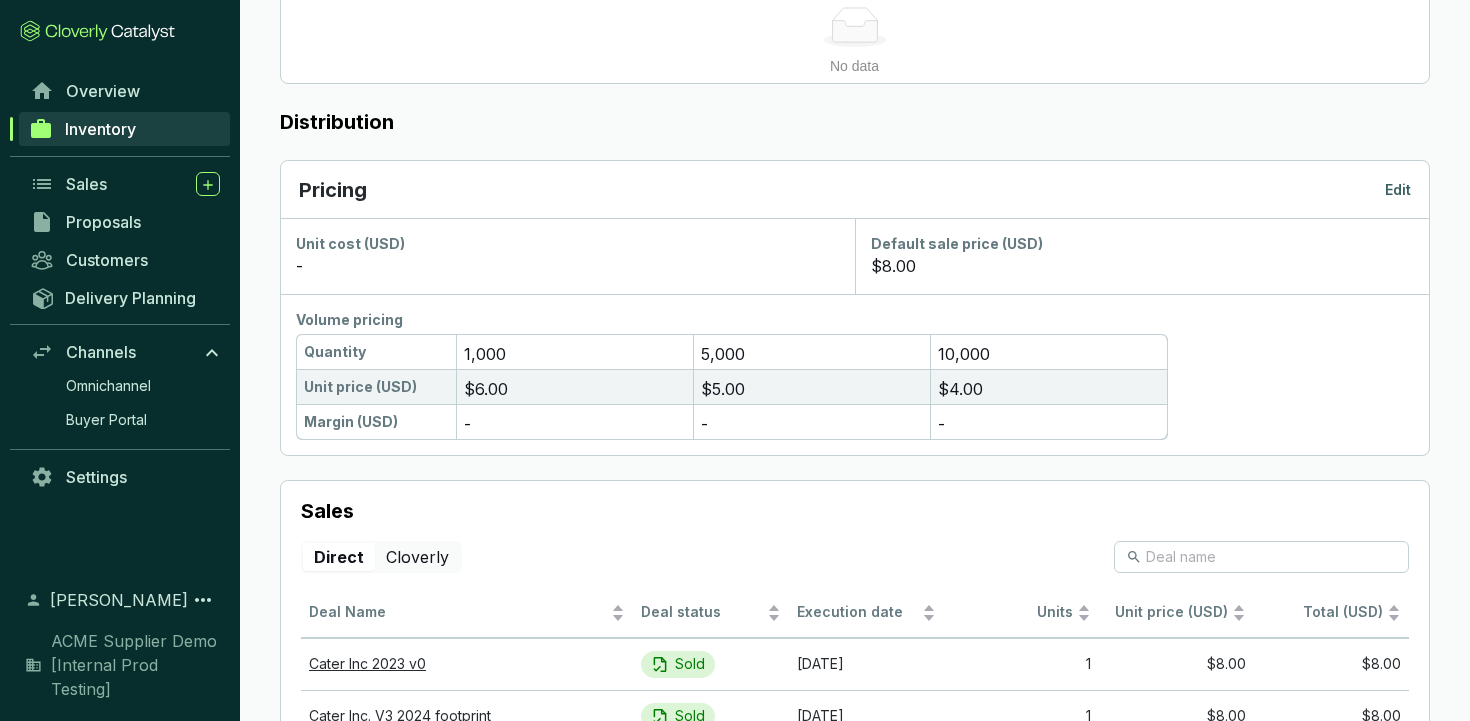 click on "Edit" at bounding box center [1398, 190] 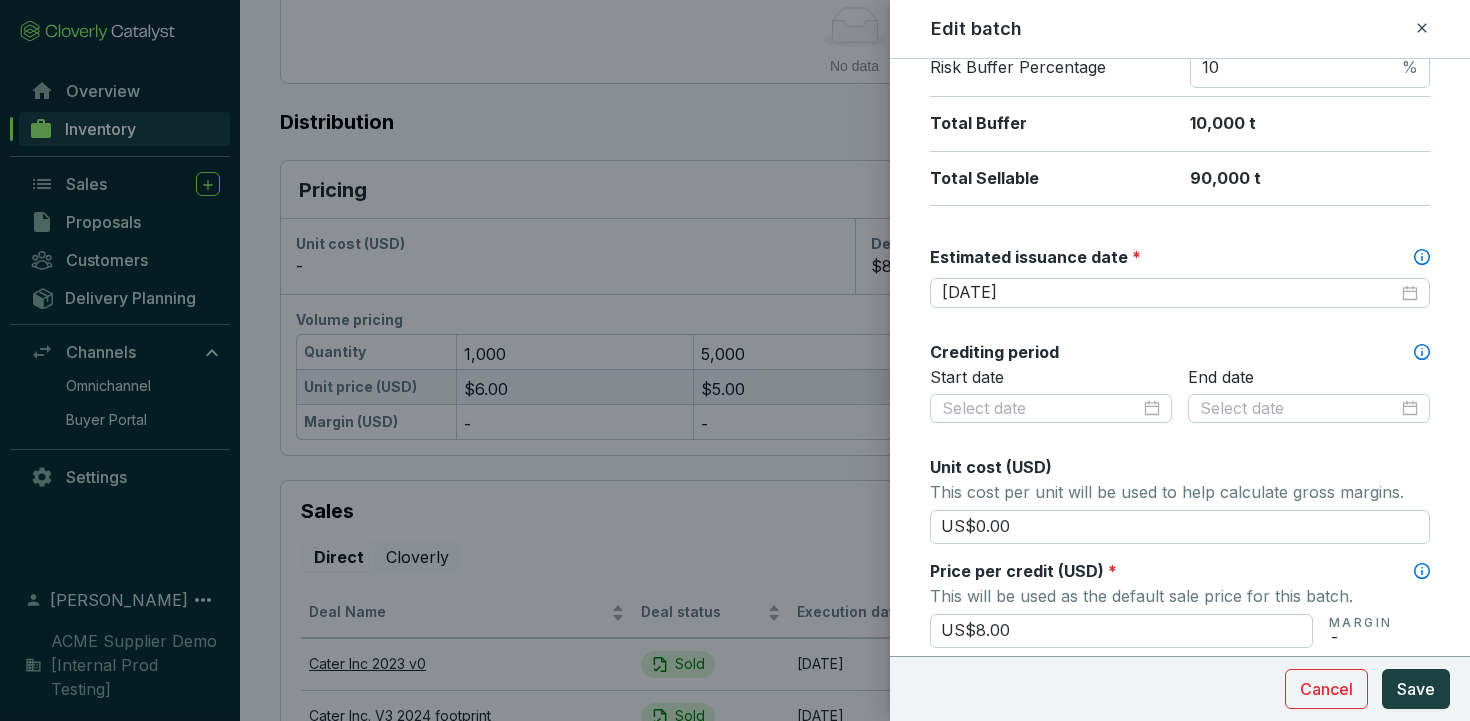 scroll, scrollTop: 373, scrollLeft: 0, axis: vertical 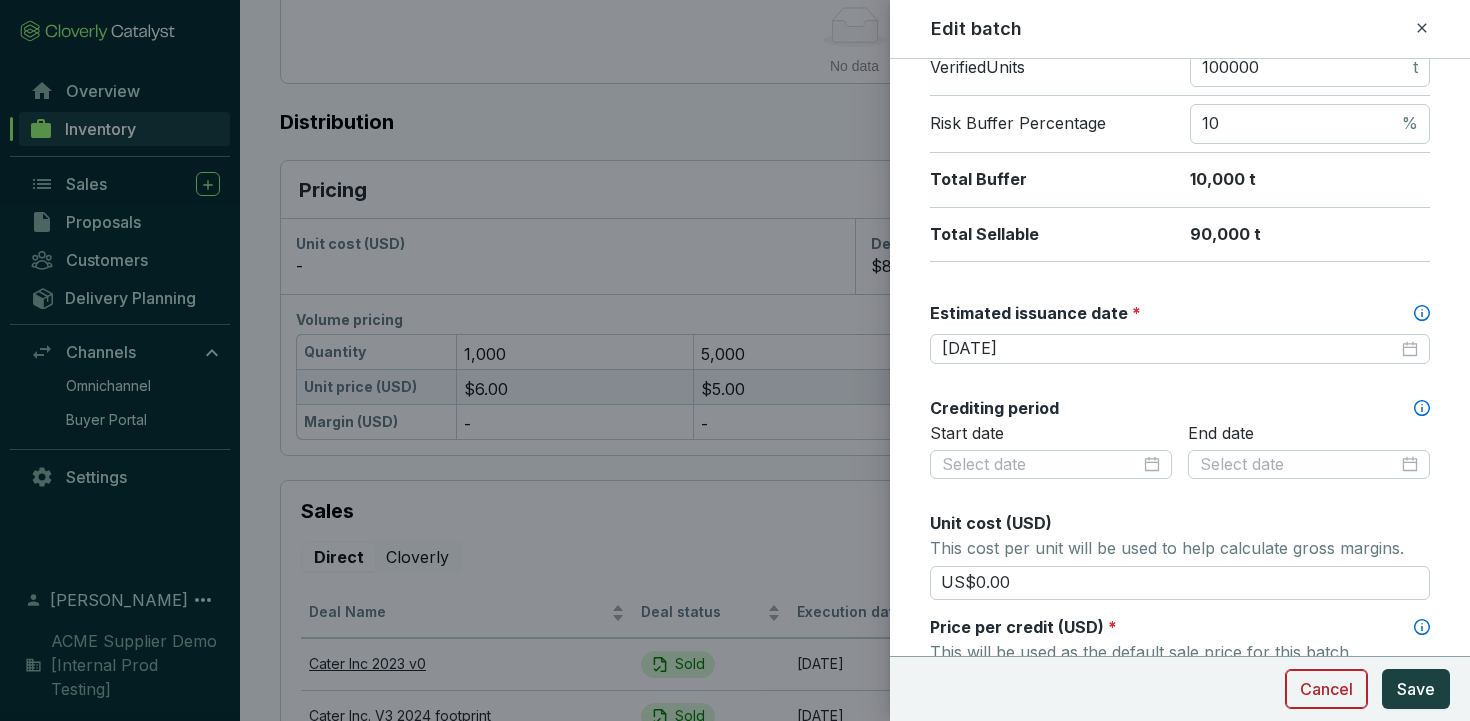 click on "Cancel" at bounding box center (1326, 689) 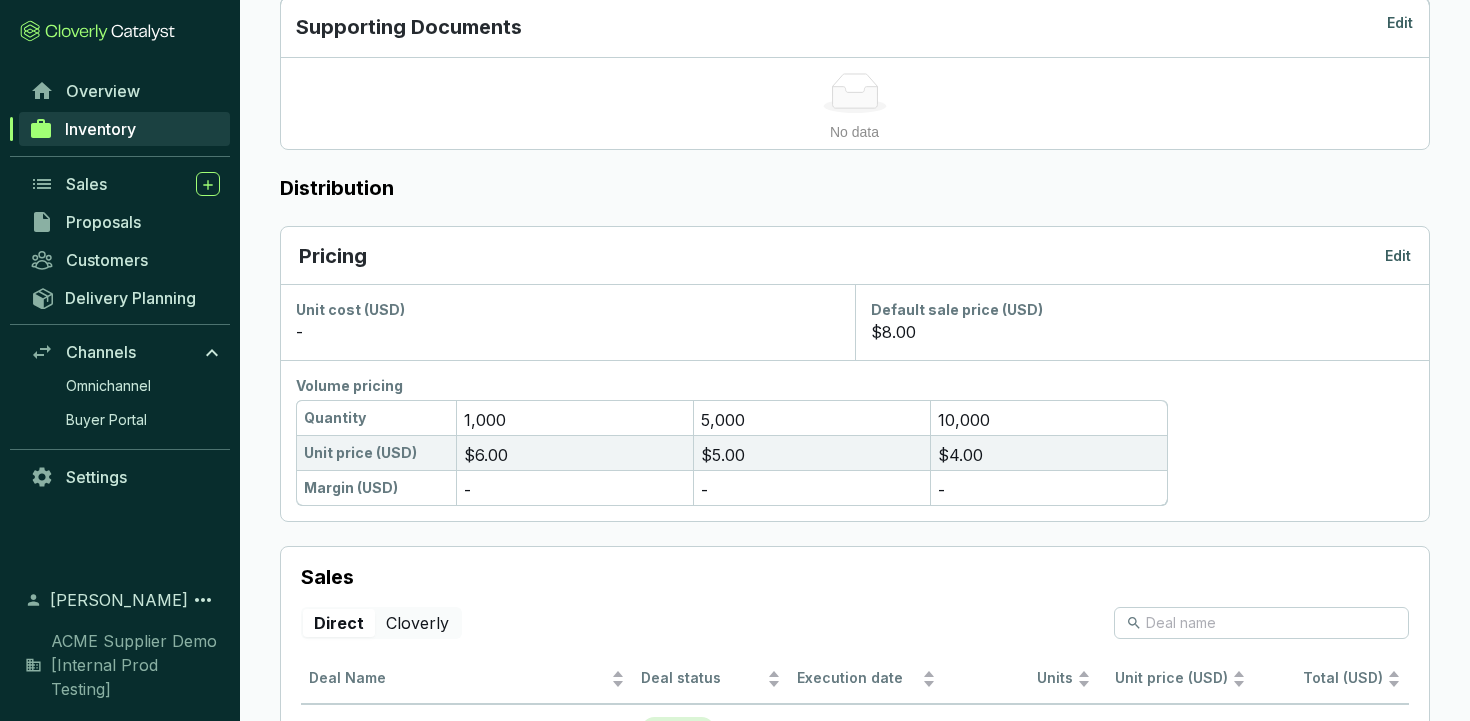 scroll, scrollTop: 908, scrollLeft: 0, axis: vertical 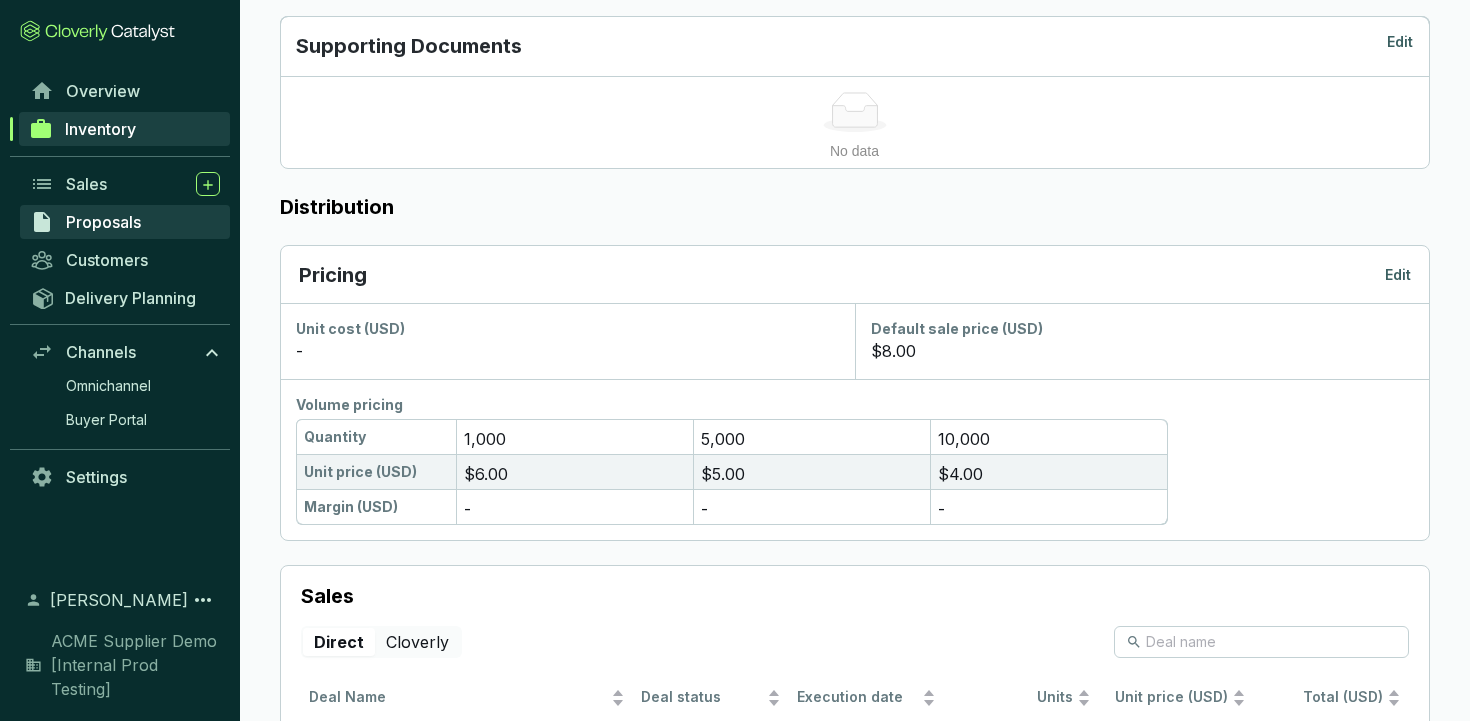 click on "Proposals" at bounding box center (103, 222) 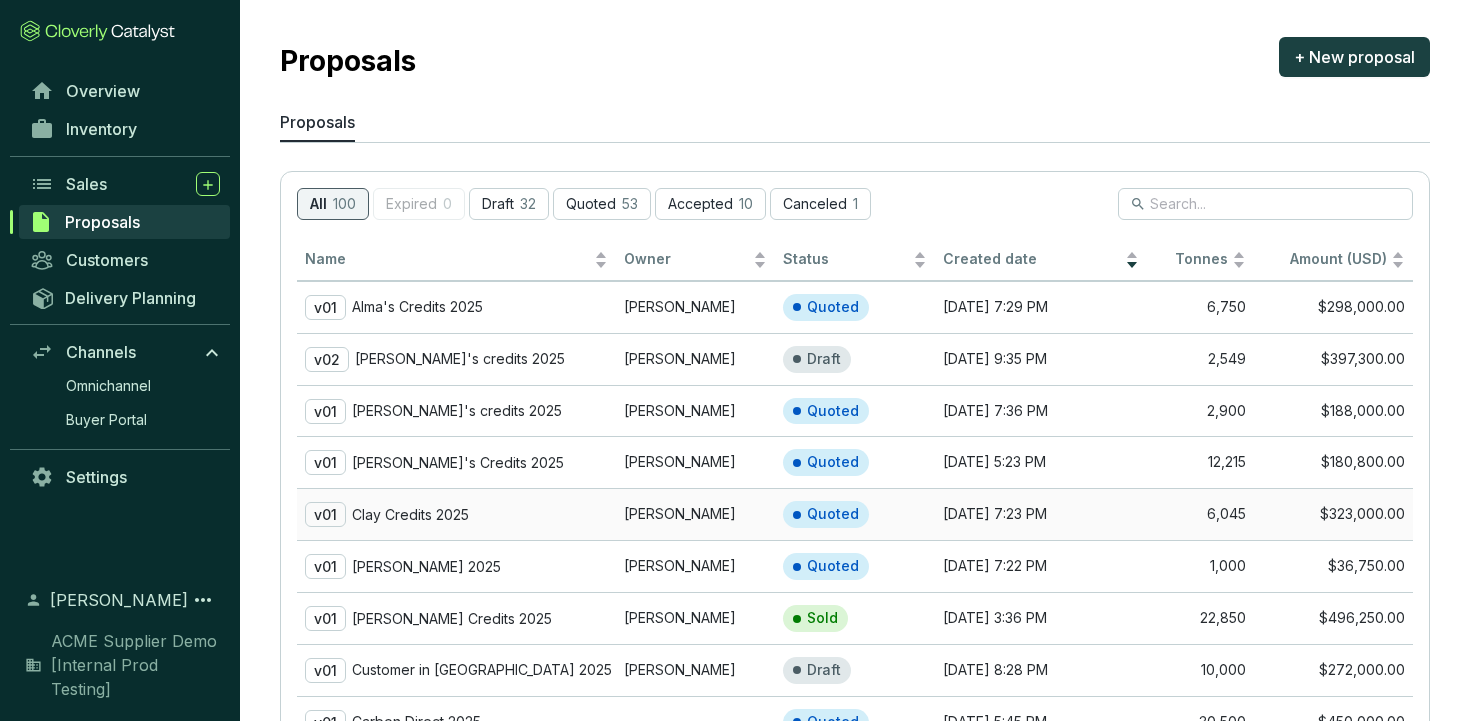 scroll, scrollTop: 21, scrollLeft: 0, axis: vertical 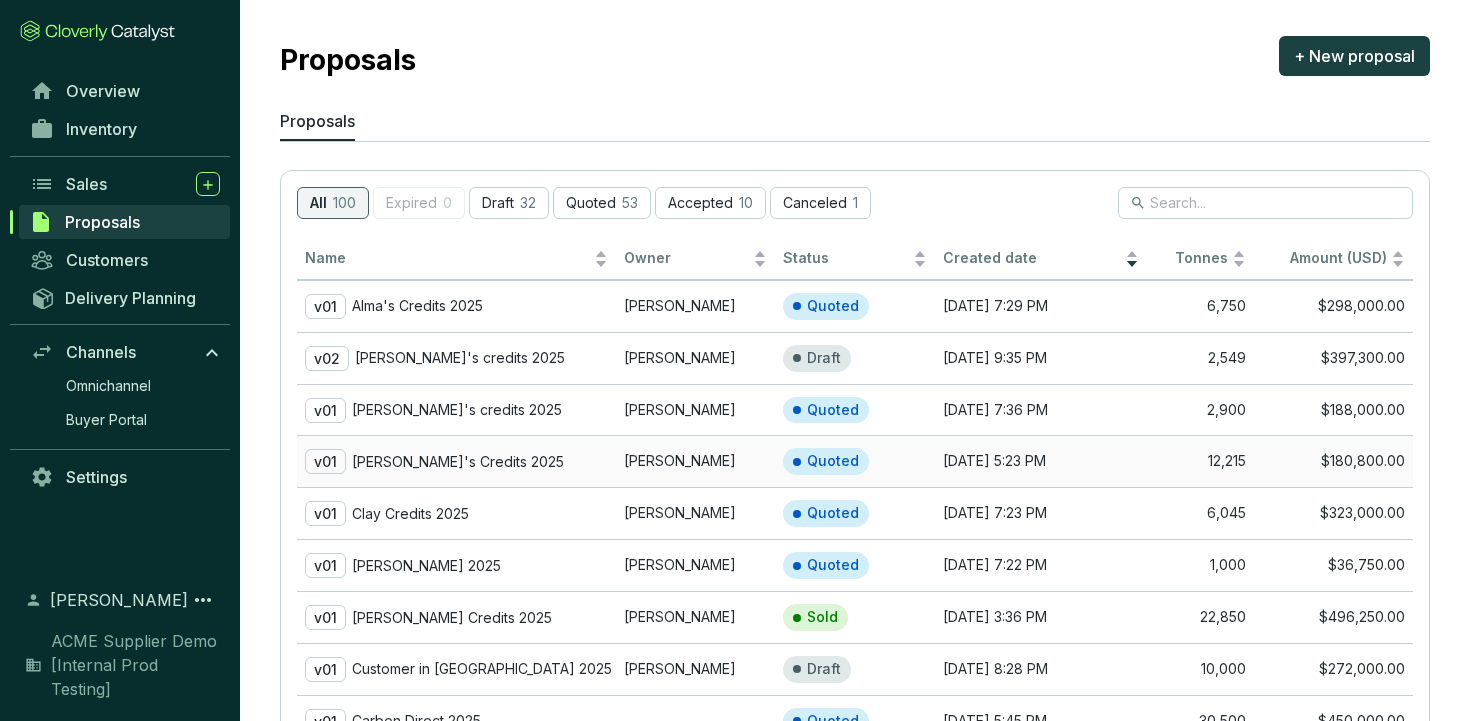 click on "v01 [PERSON_NAME]'s Credits 2025" at bounding box center (456, 461) 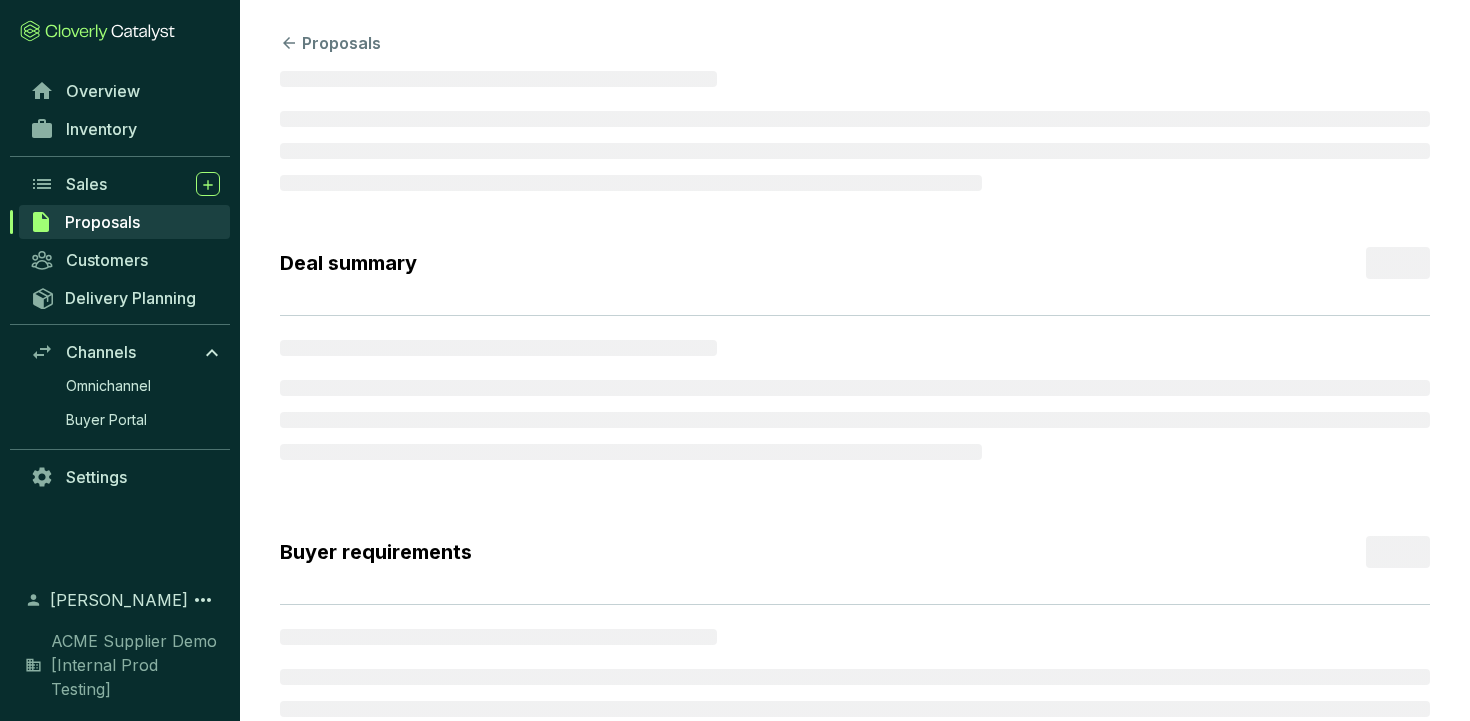 scroll, scrollTop: 0, scrollLeft: 0, axis: both 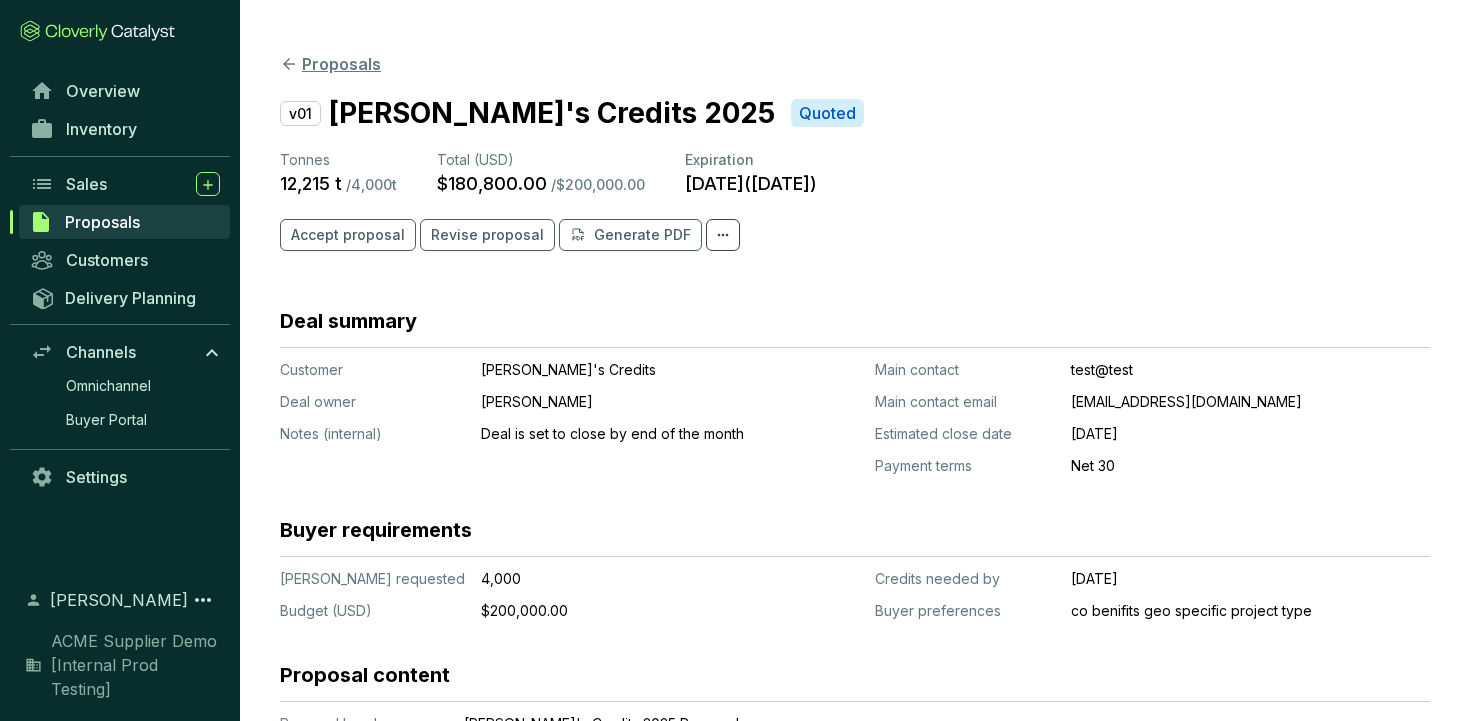 click on "Proposals" at bounding box center (330, 64) 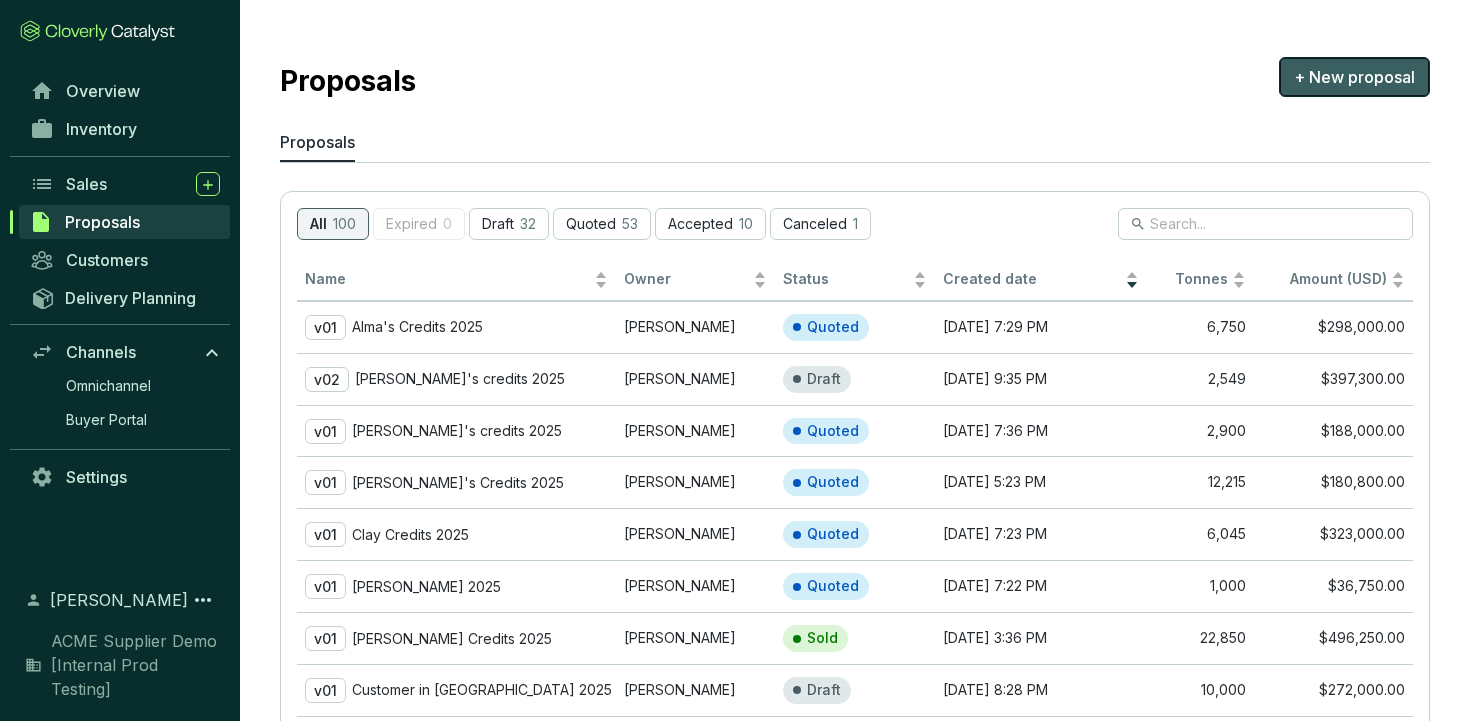 click on "+ New proposal" at bounding box center [1354, 77] 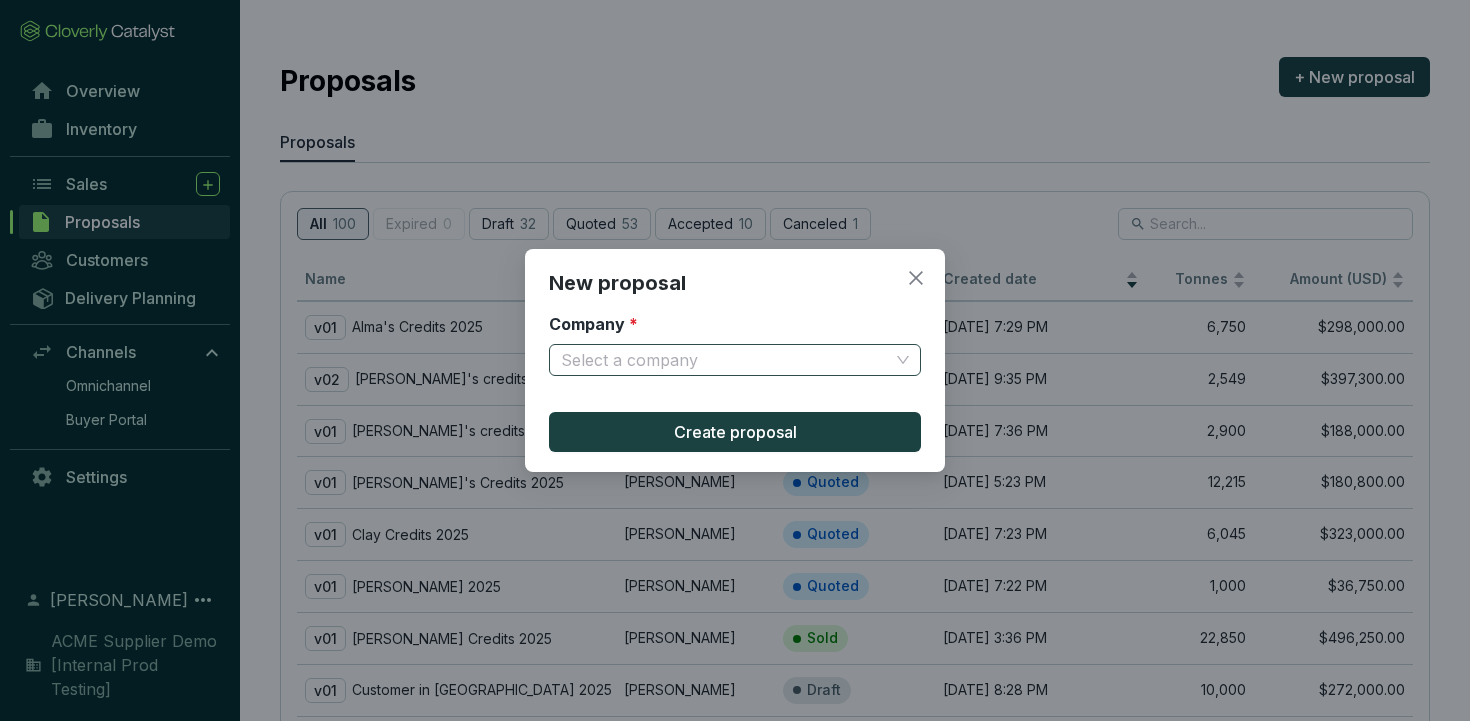 click on "Company   *" at bounding box center (725, 360) 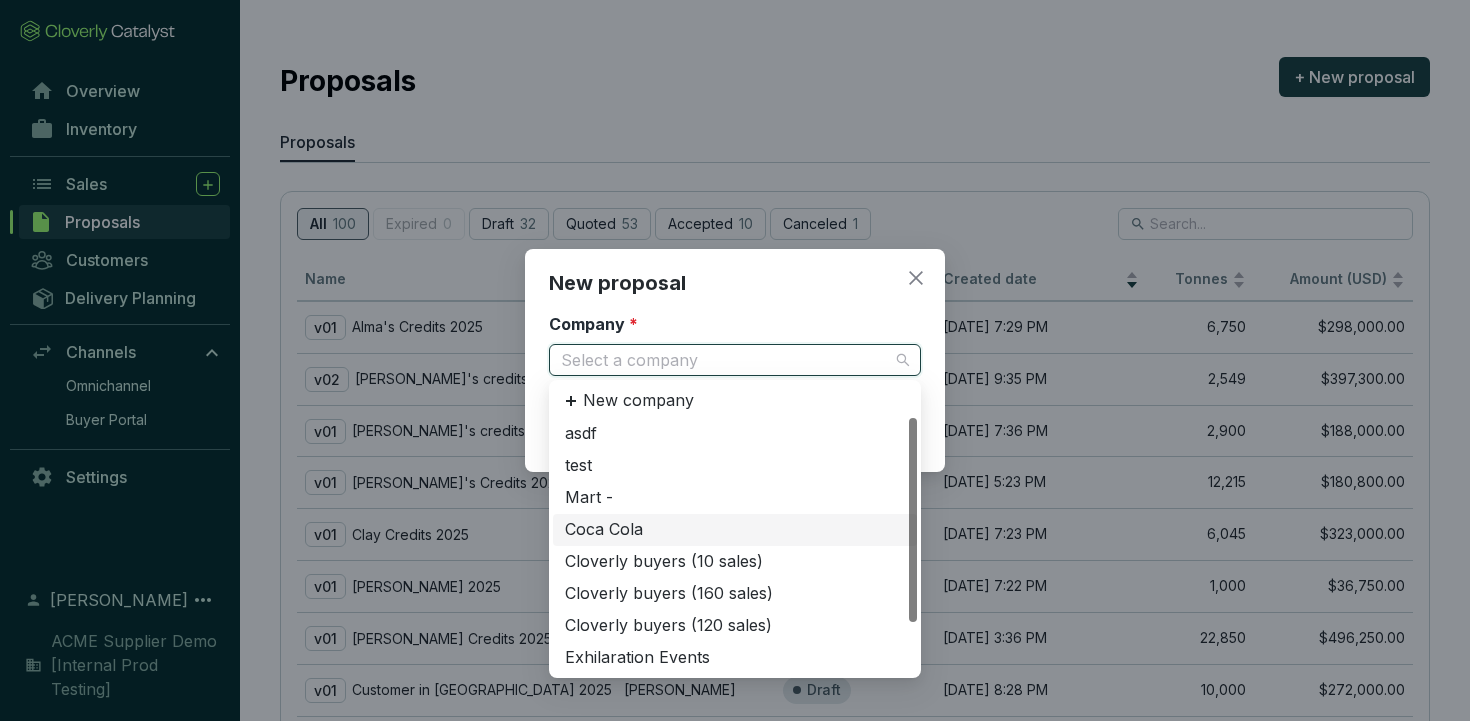 click on "Coca Cola" at bounding box center [735, 530] 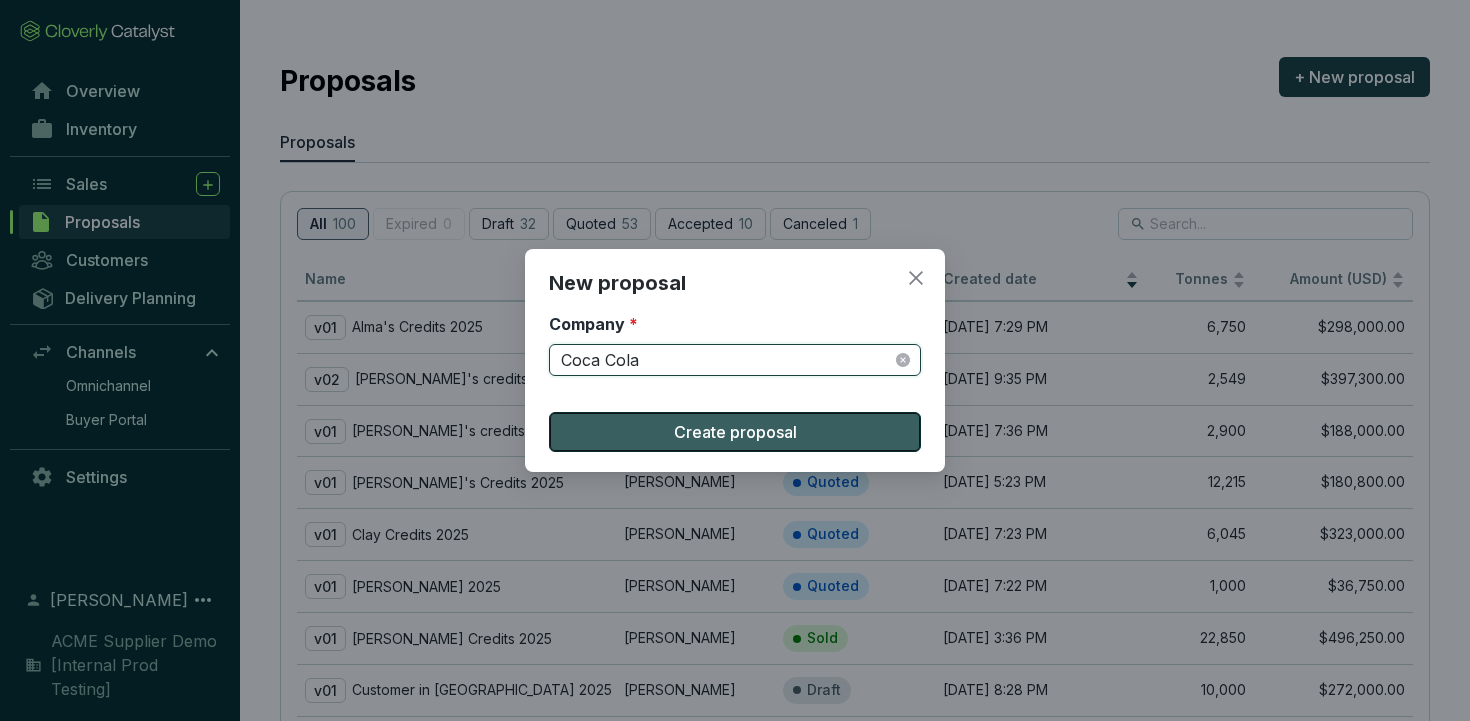 click on "Create proposal" at bounding box center (735, 432) 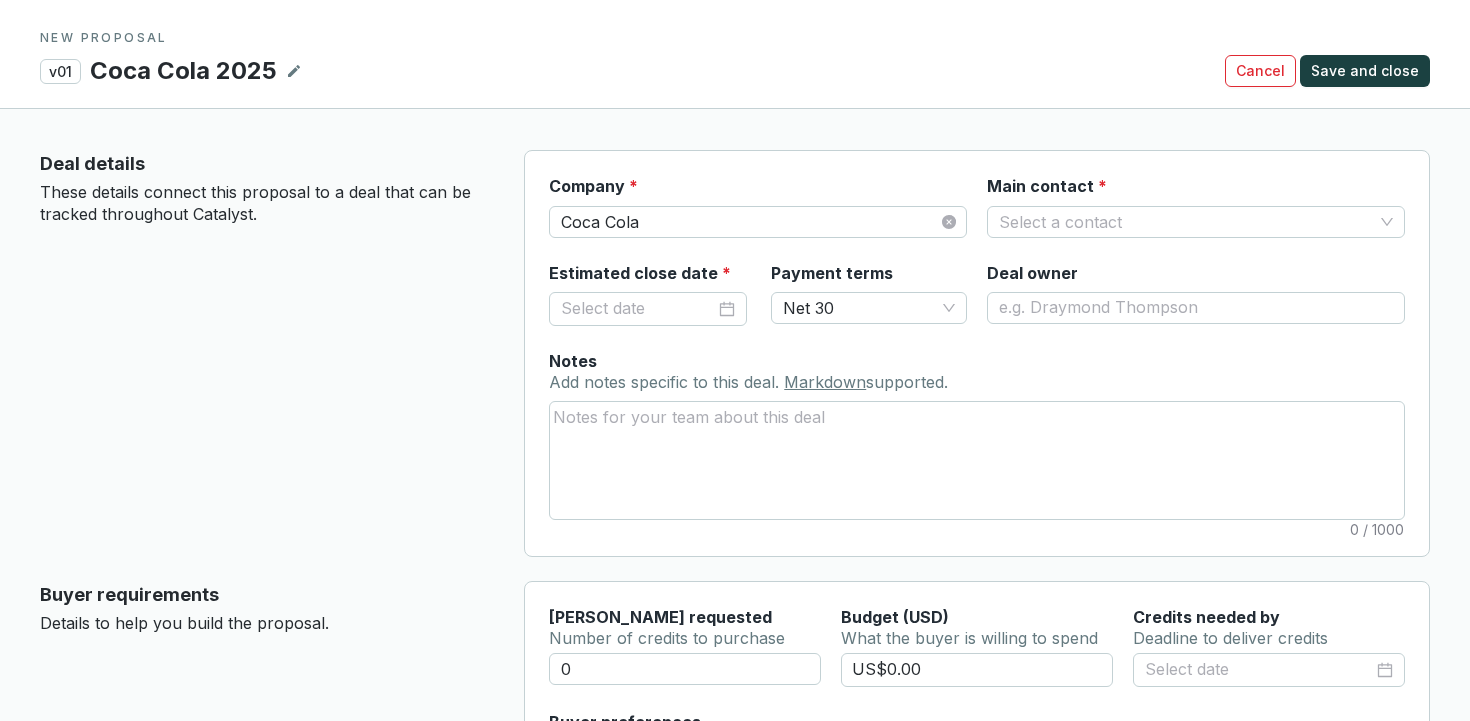type 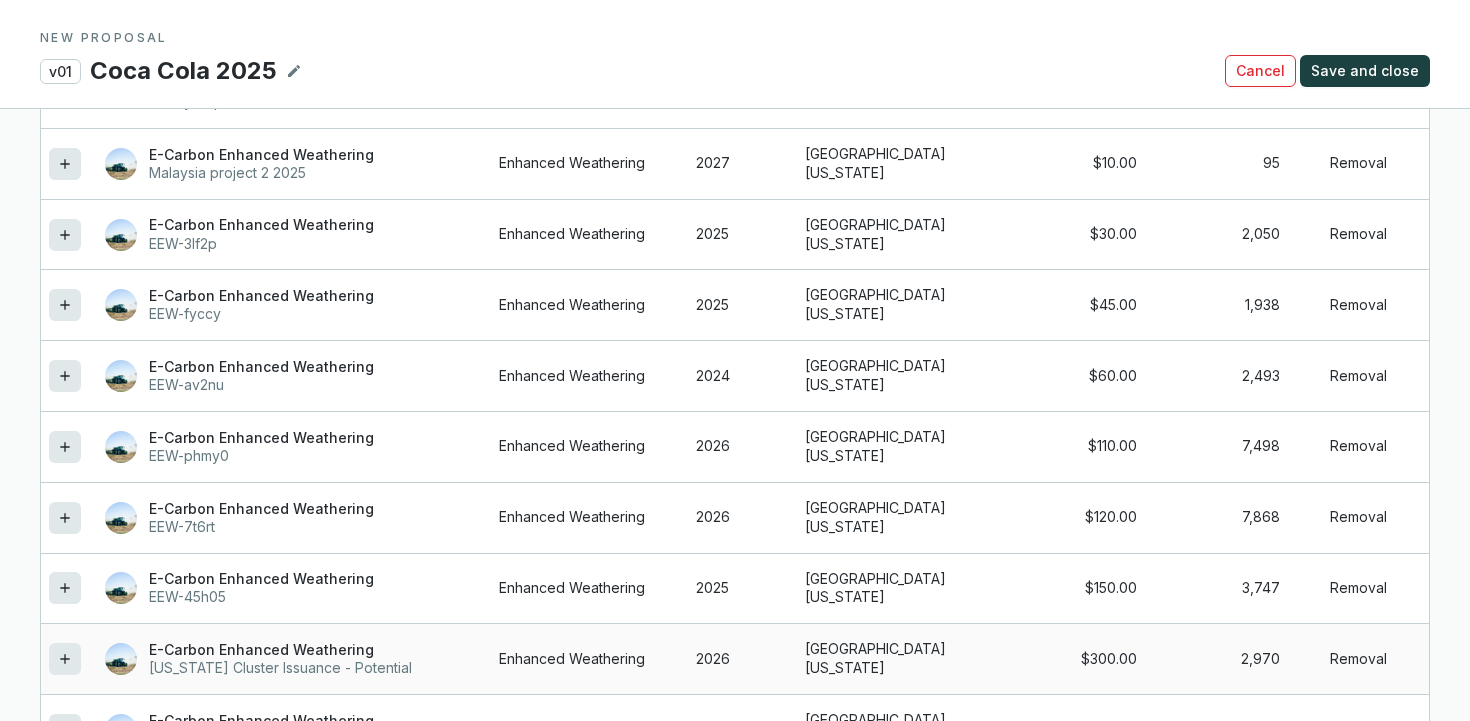 scroll, scrollTop: 2067, scrollLeft: 0, axis: vertical 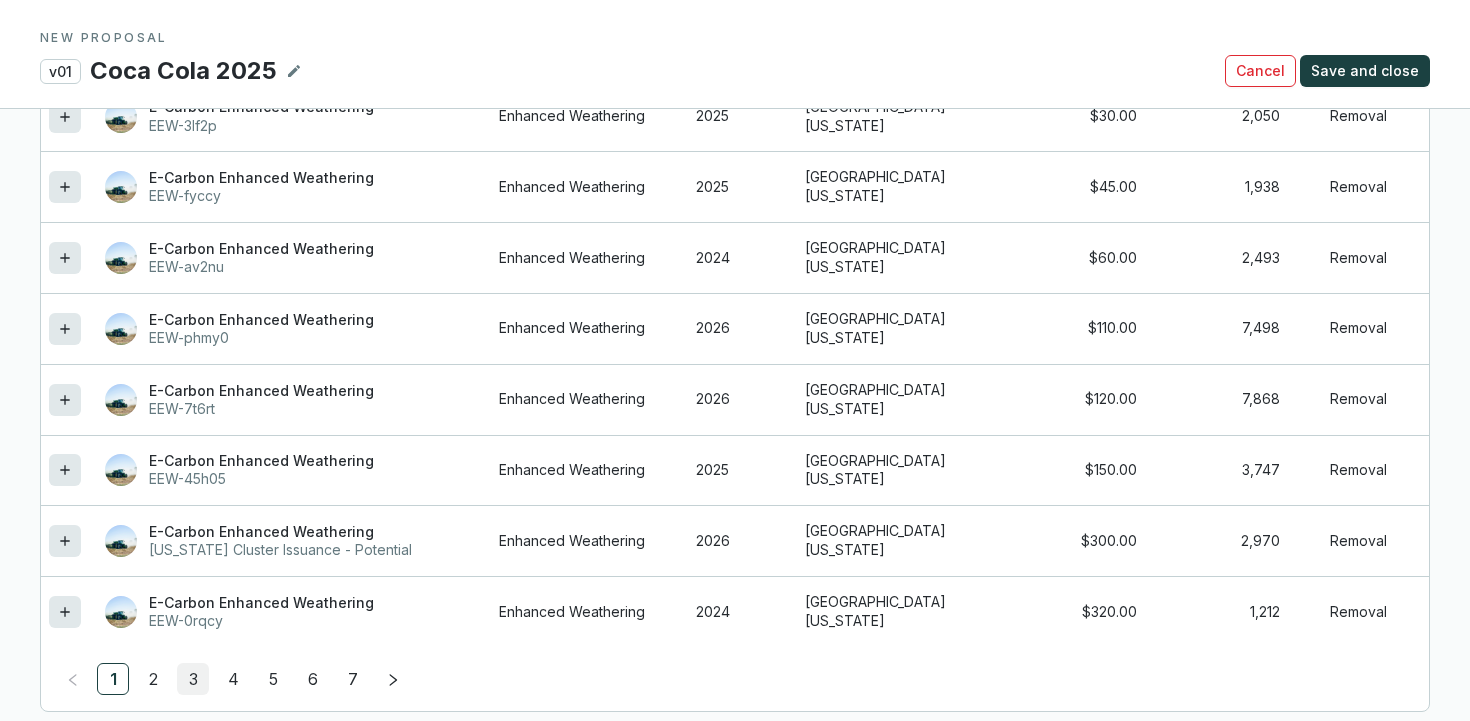 click on "3" at bounding box center [193, 679] 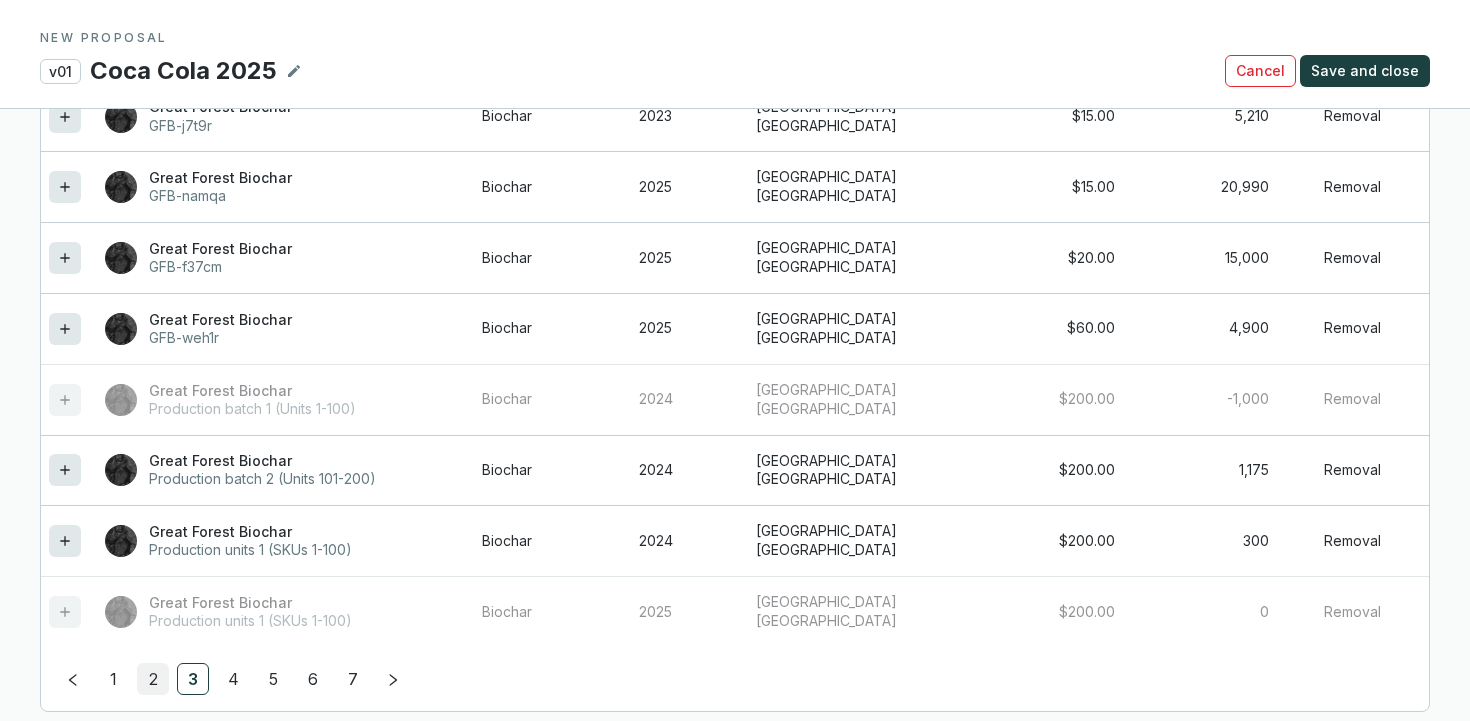 click on "2" at bounding box center [153, 679] 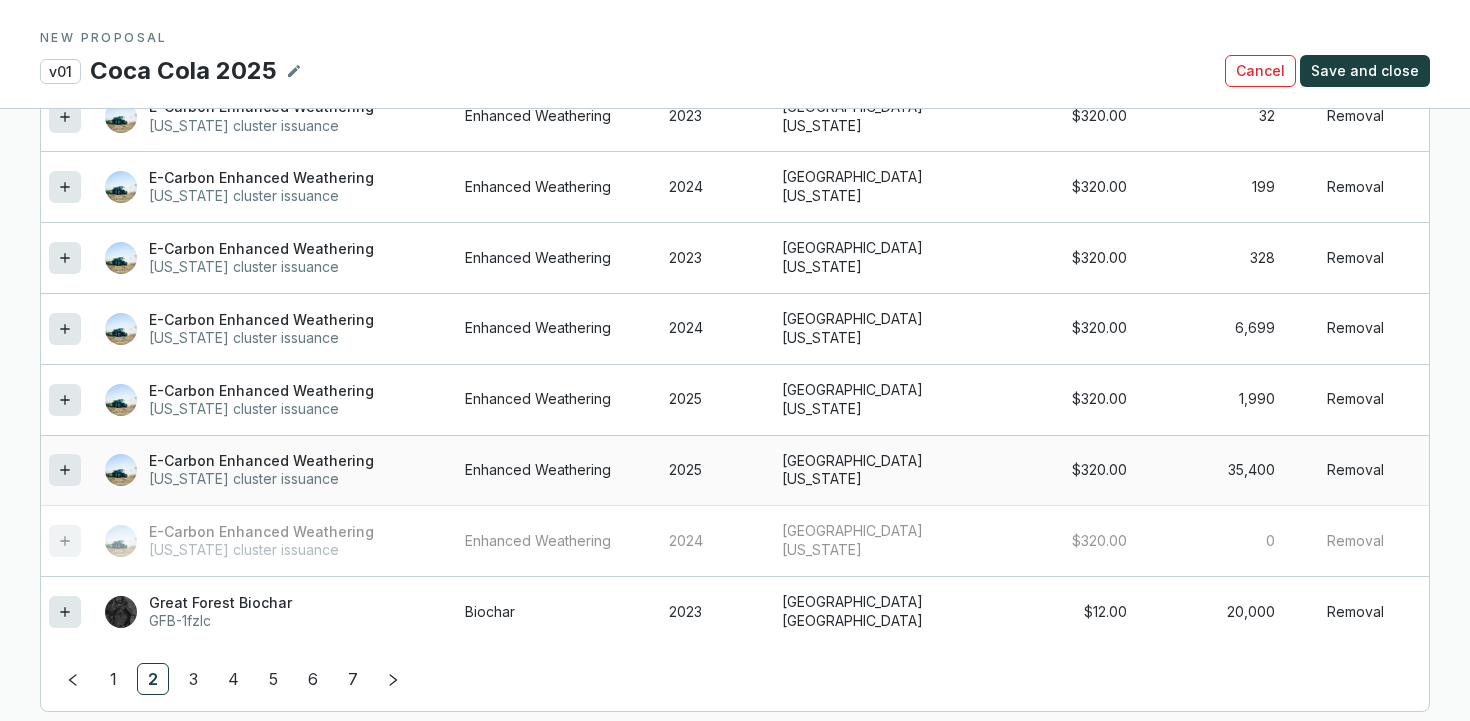 click 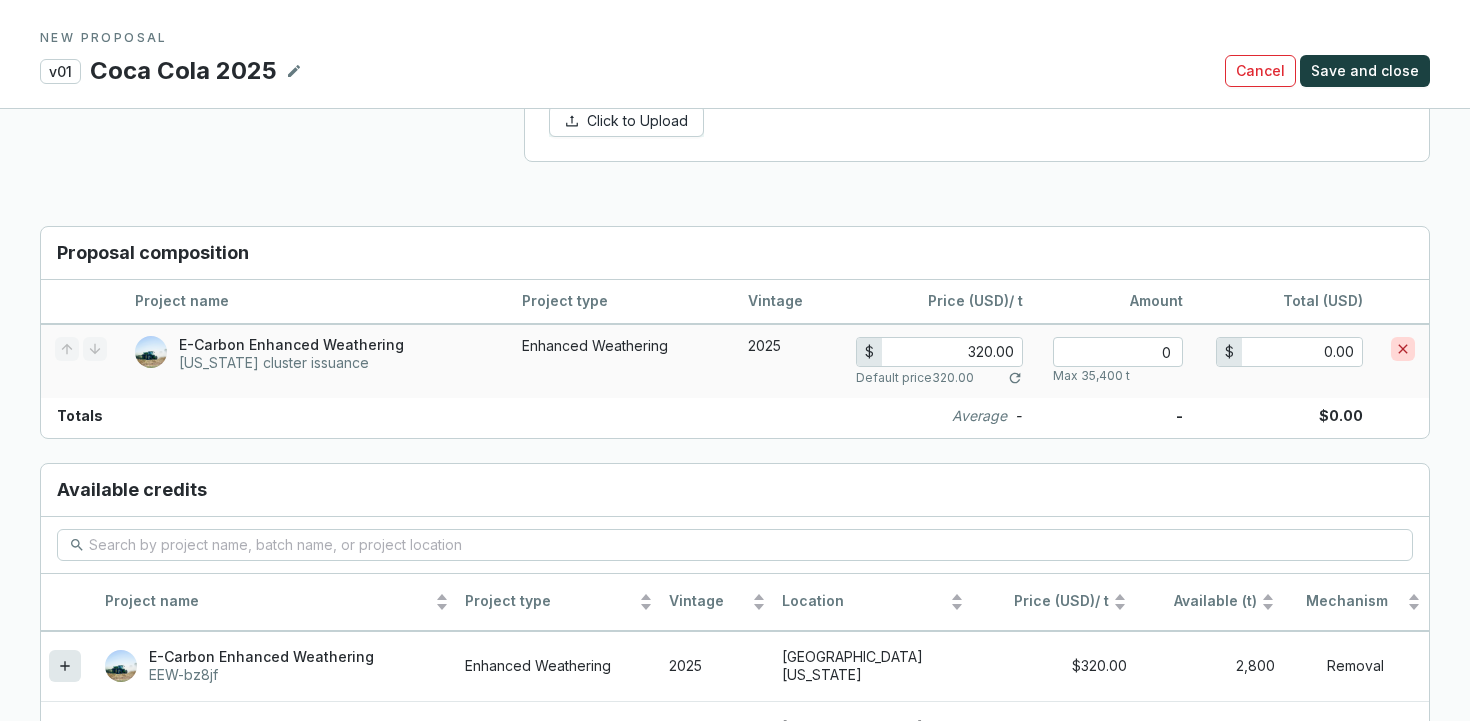 scroll, scrollTop: 1326, scrollLeft: 0, axis: vertical 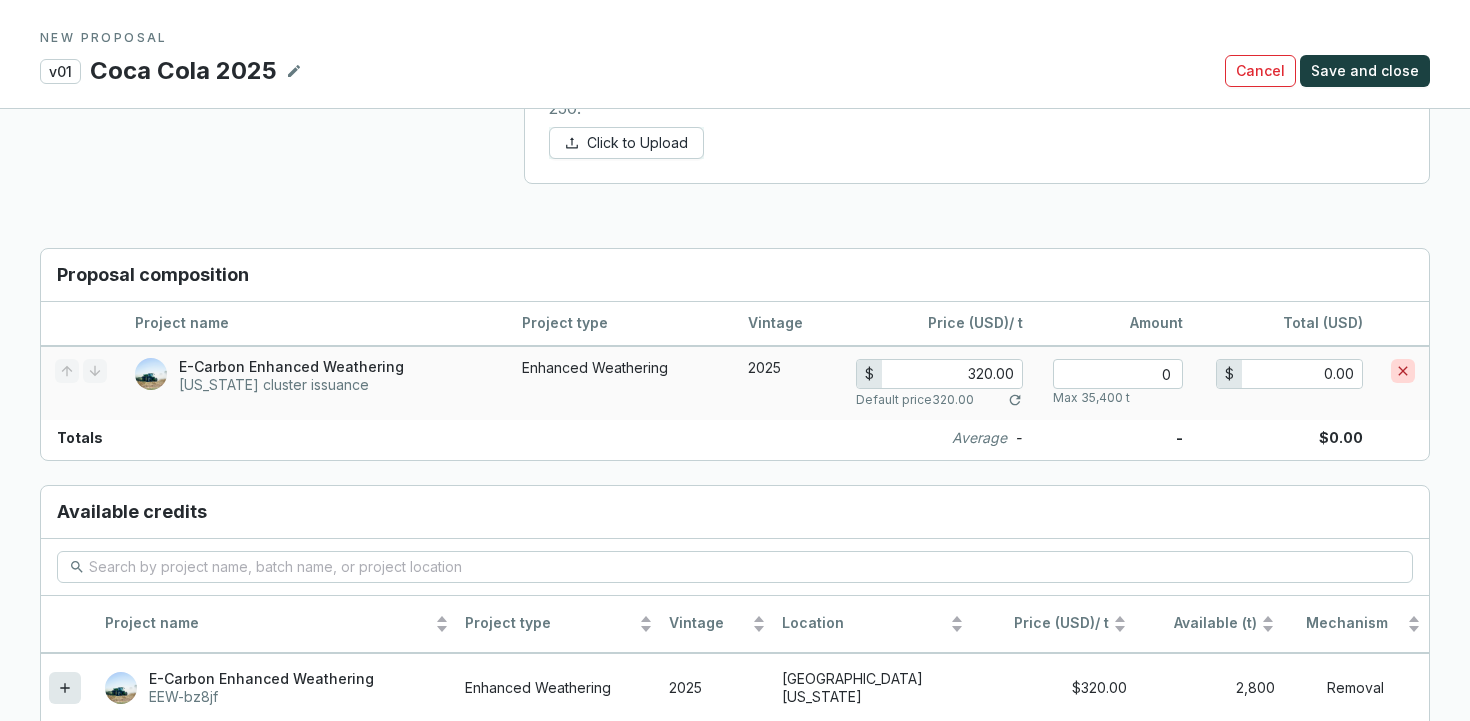 click on "320.00" at bounding box center [952, 374] 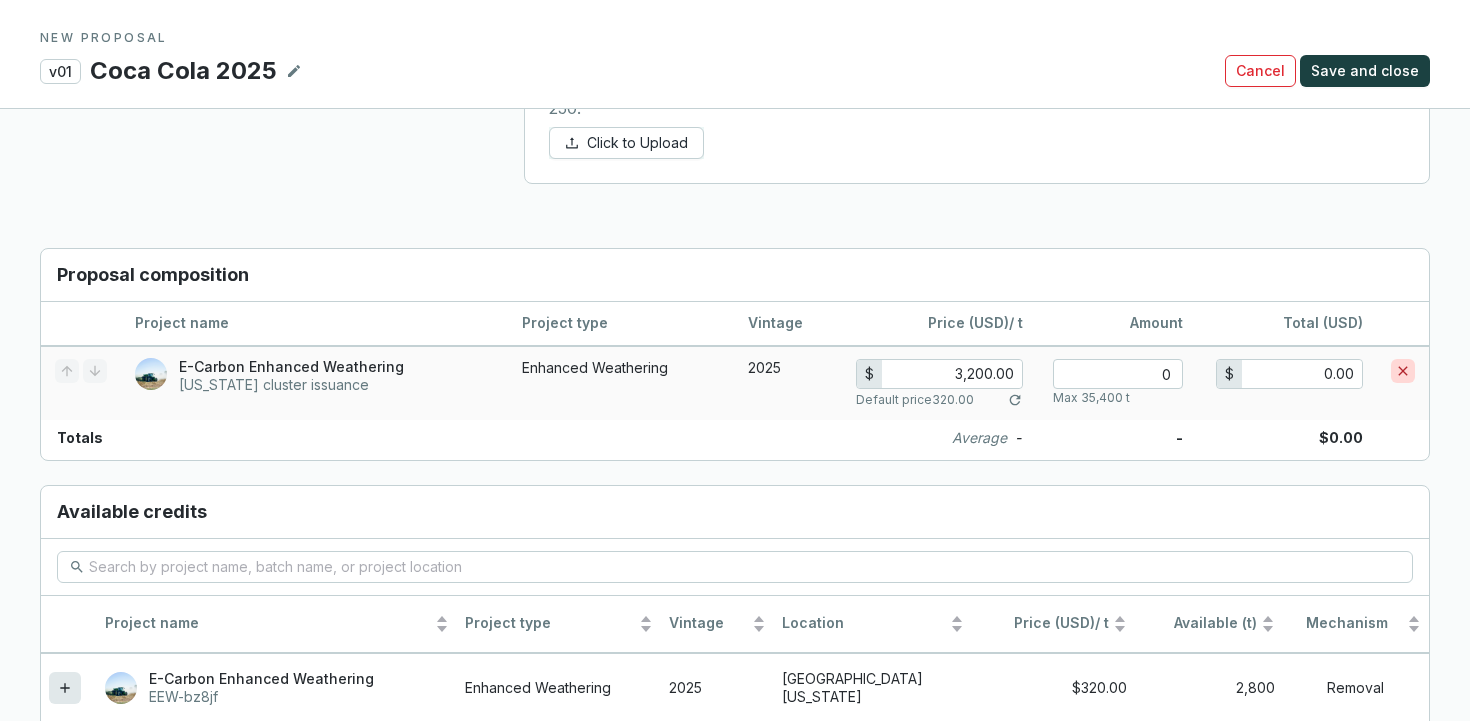 type on "300.00" 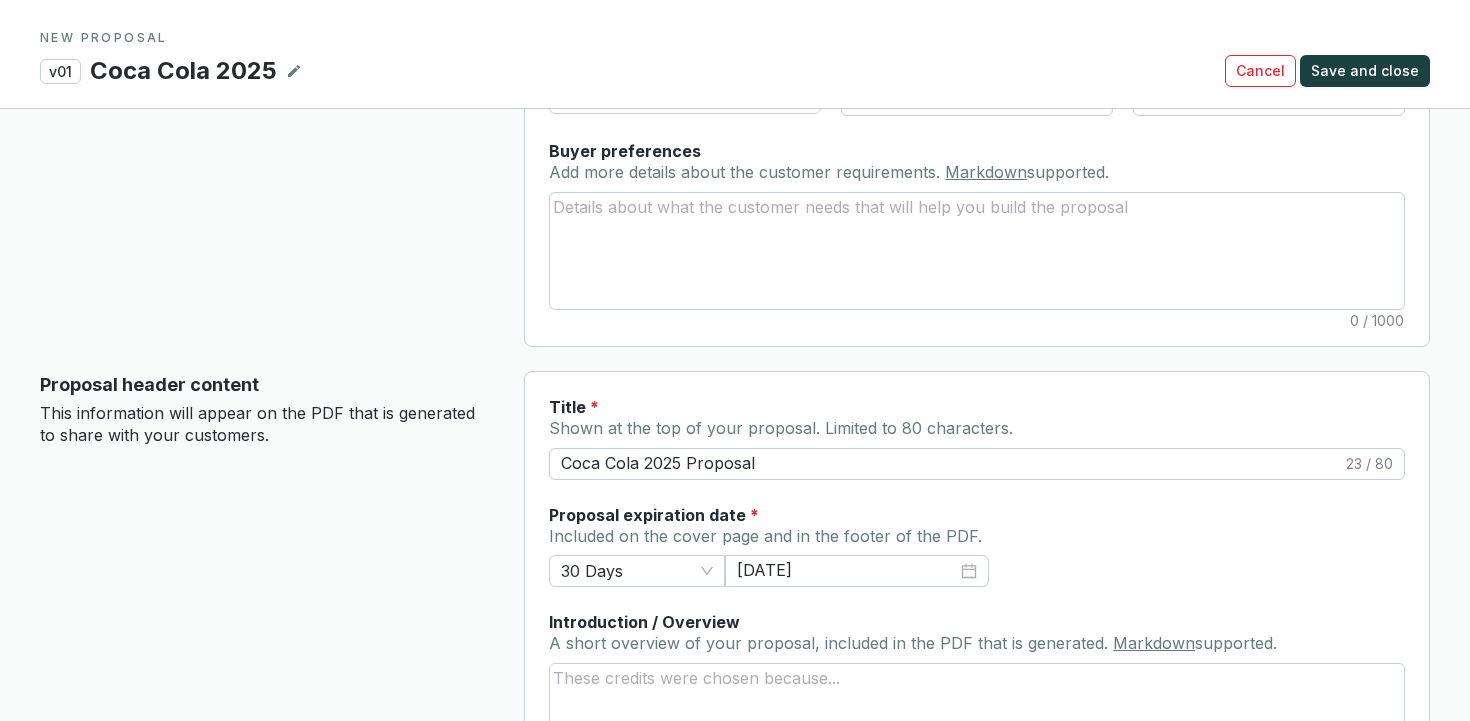 scroll, scrollTop: 451, scrollLeft: 0, axis: vertical 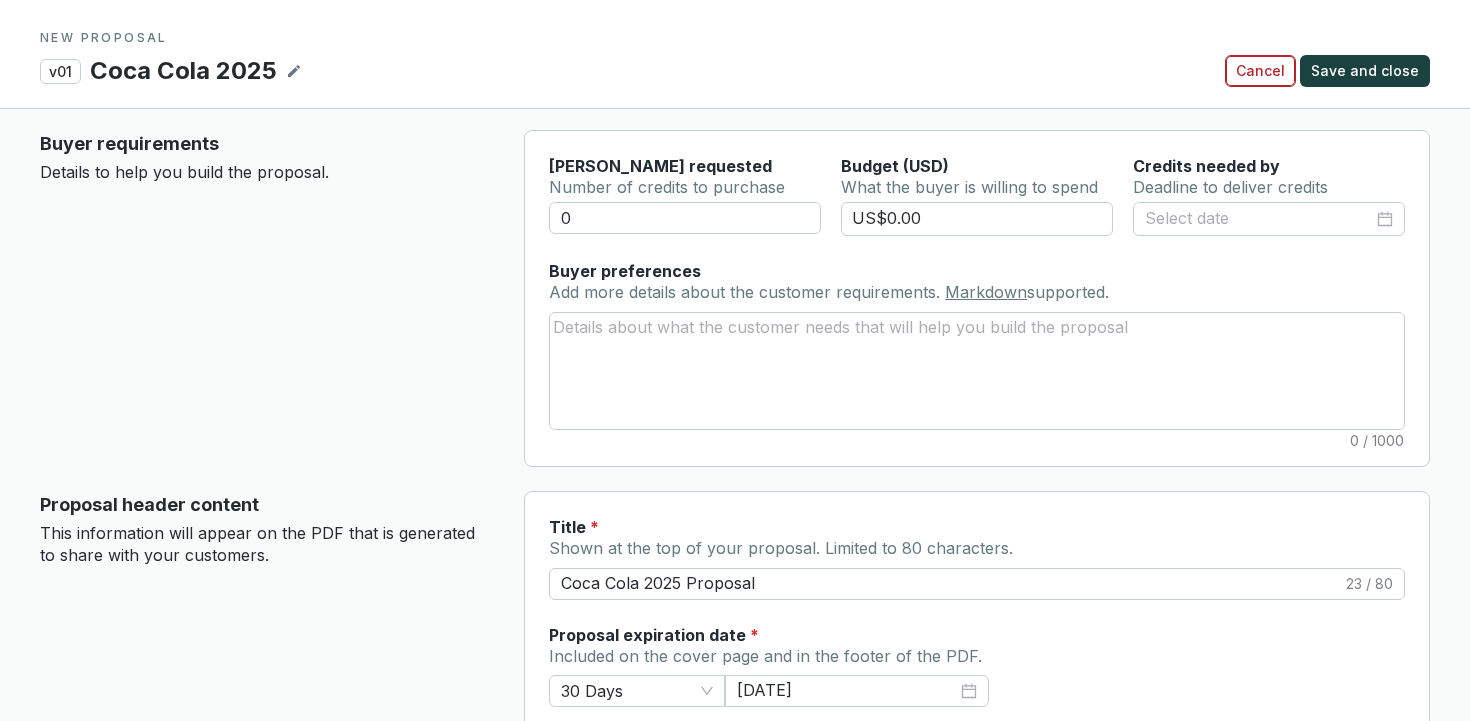 type on "9.00" 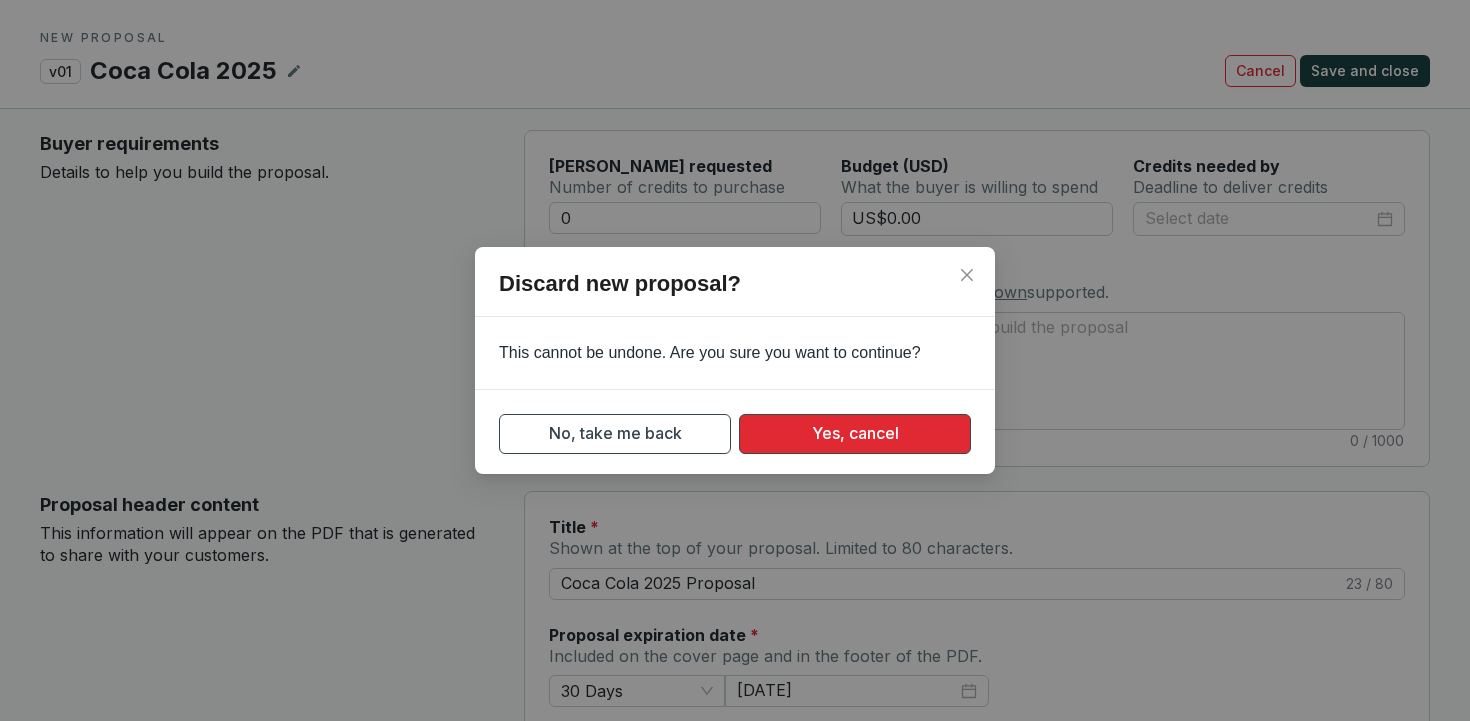 click on "Yes, cancel" at bounding box center (855, 433) 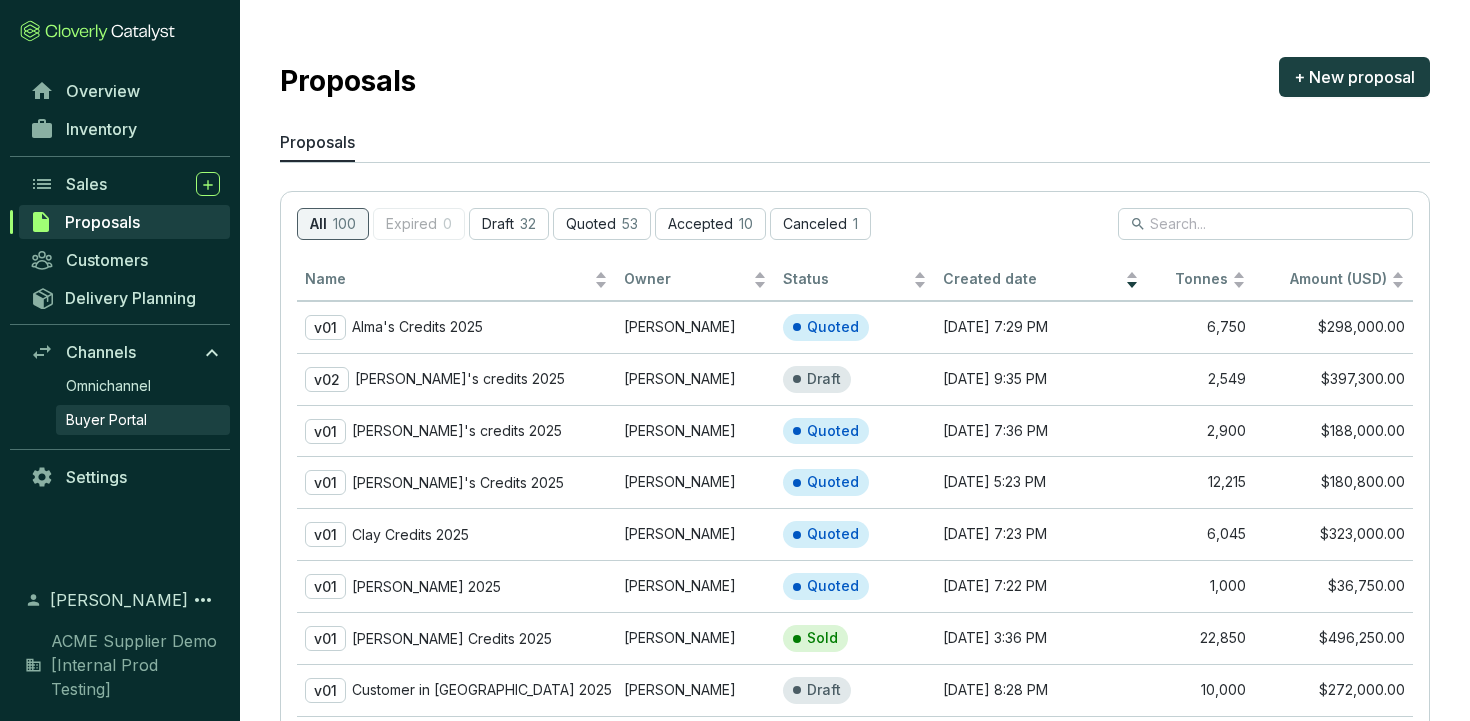 click on "Buyer Portal" at bounding box center [106, 420] 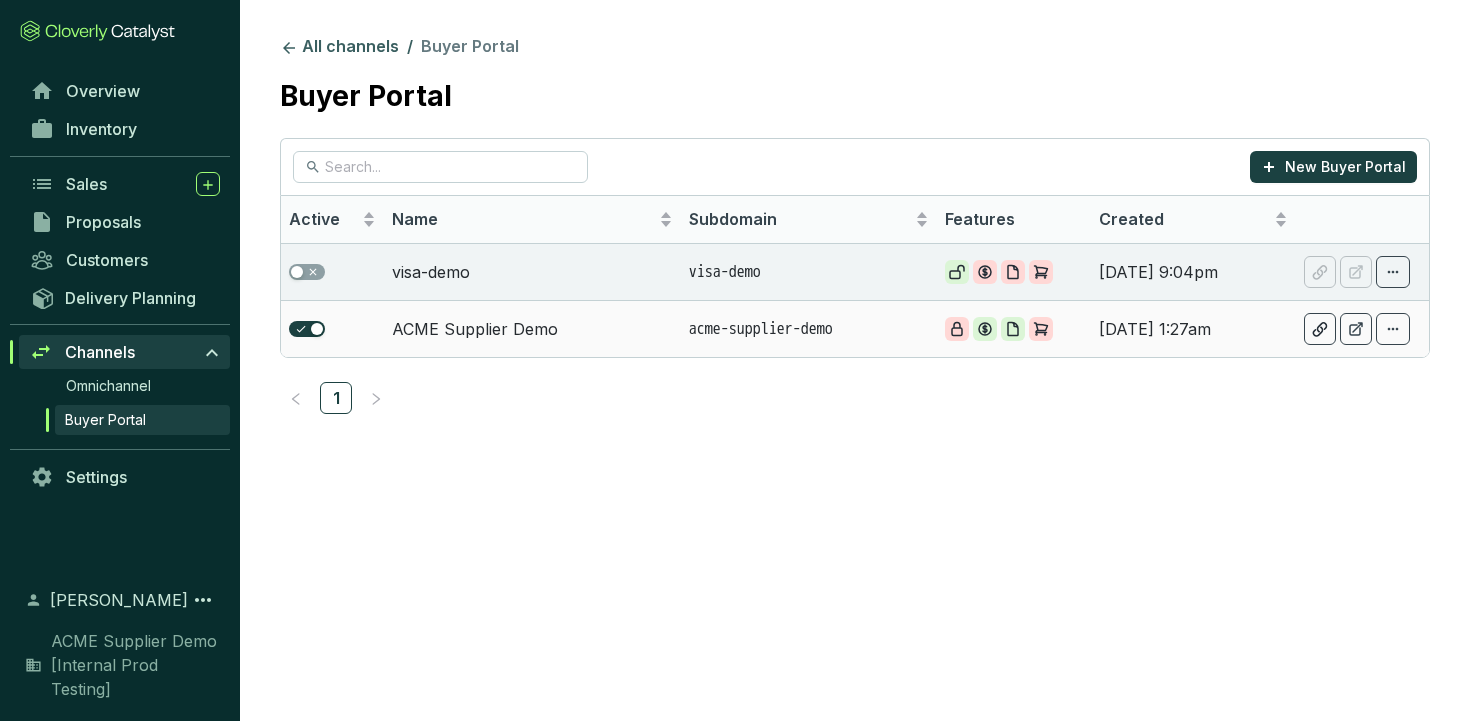click on "ACME Supplier Demo" at bounding box center [532, 328] 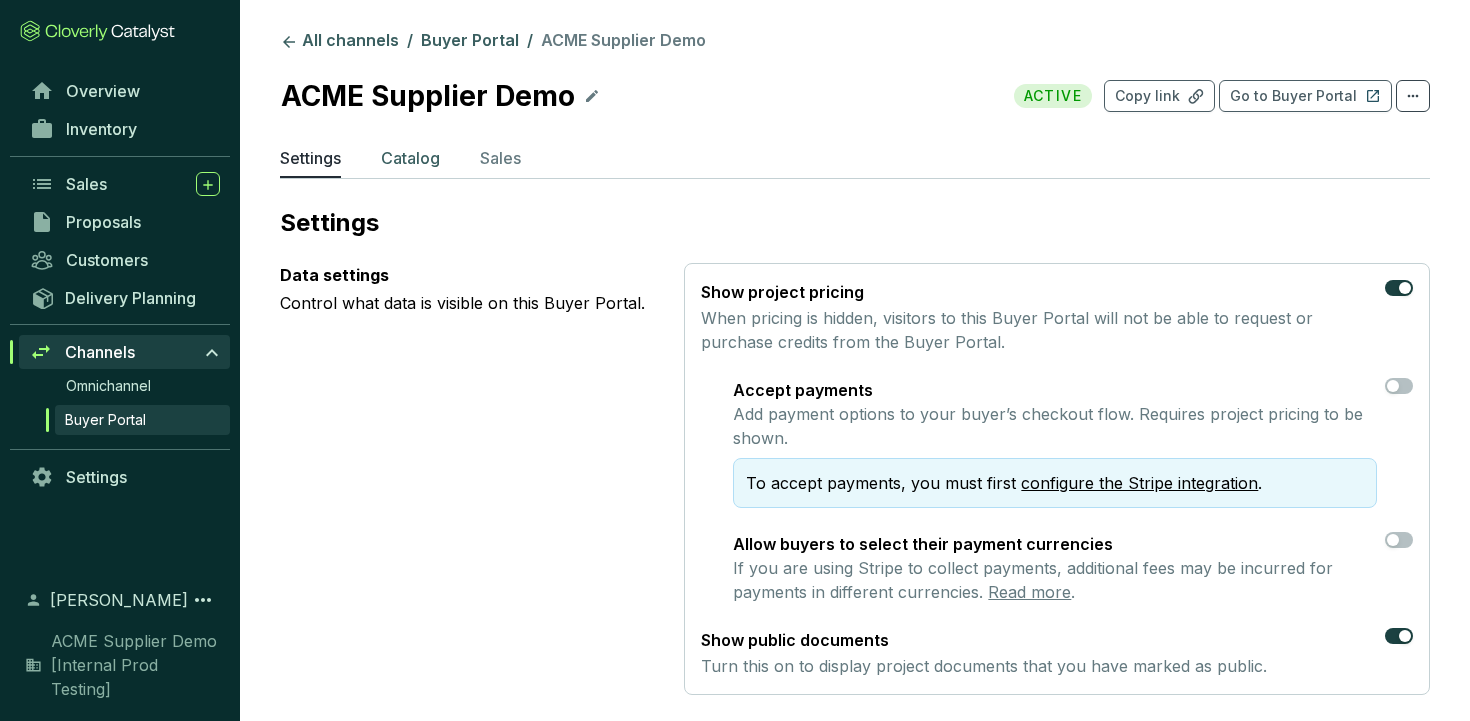 click on "Catalog" at bounding box center [410, 158] 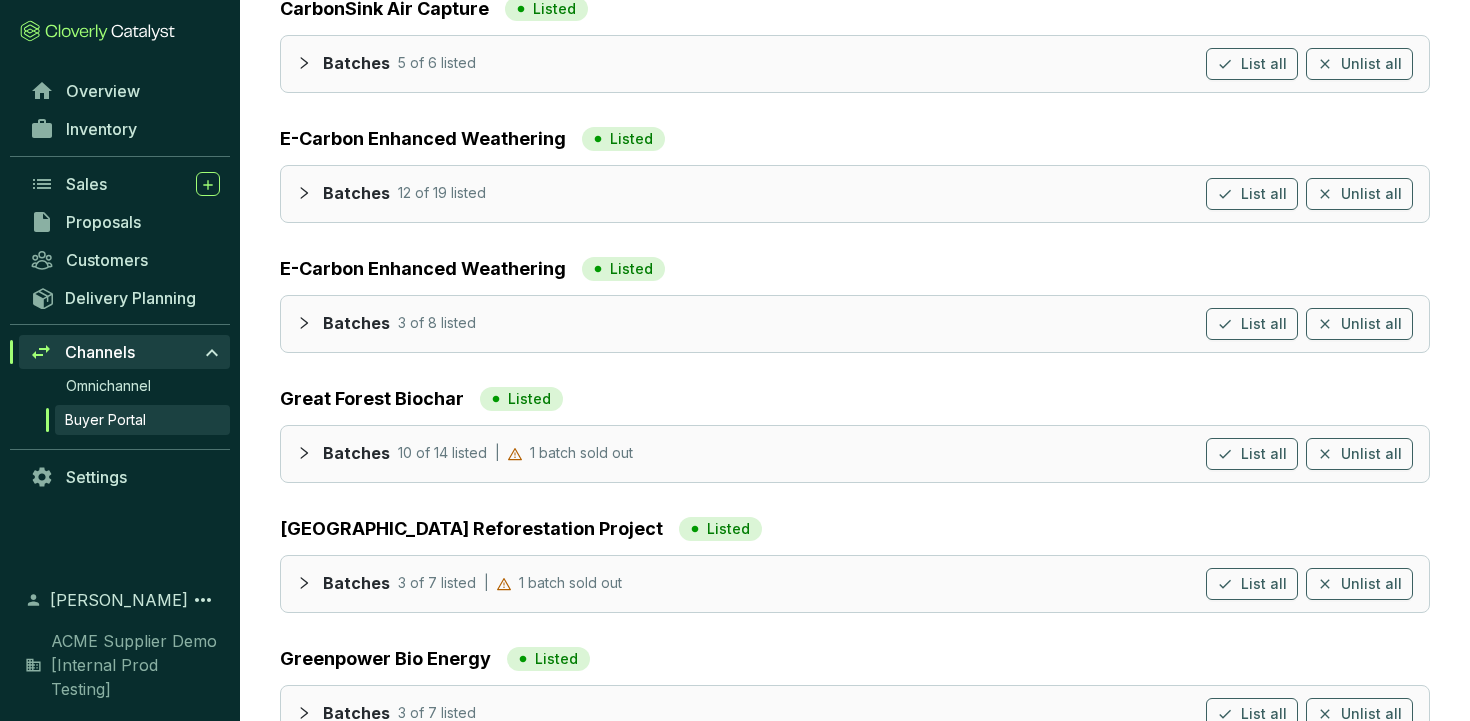 scroll, scrollTop: 374, scrollLeft: 0, axis: vertical 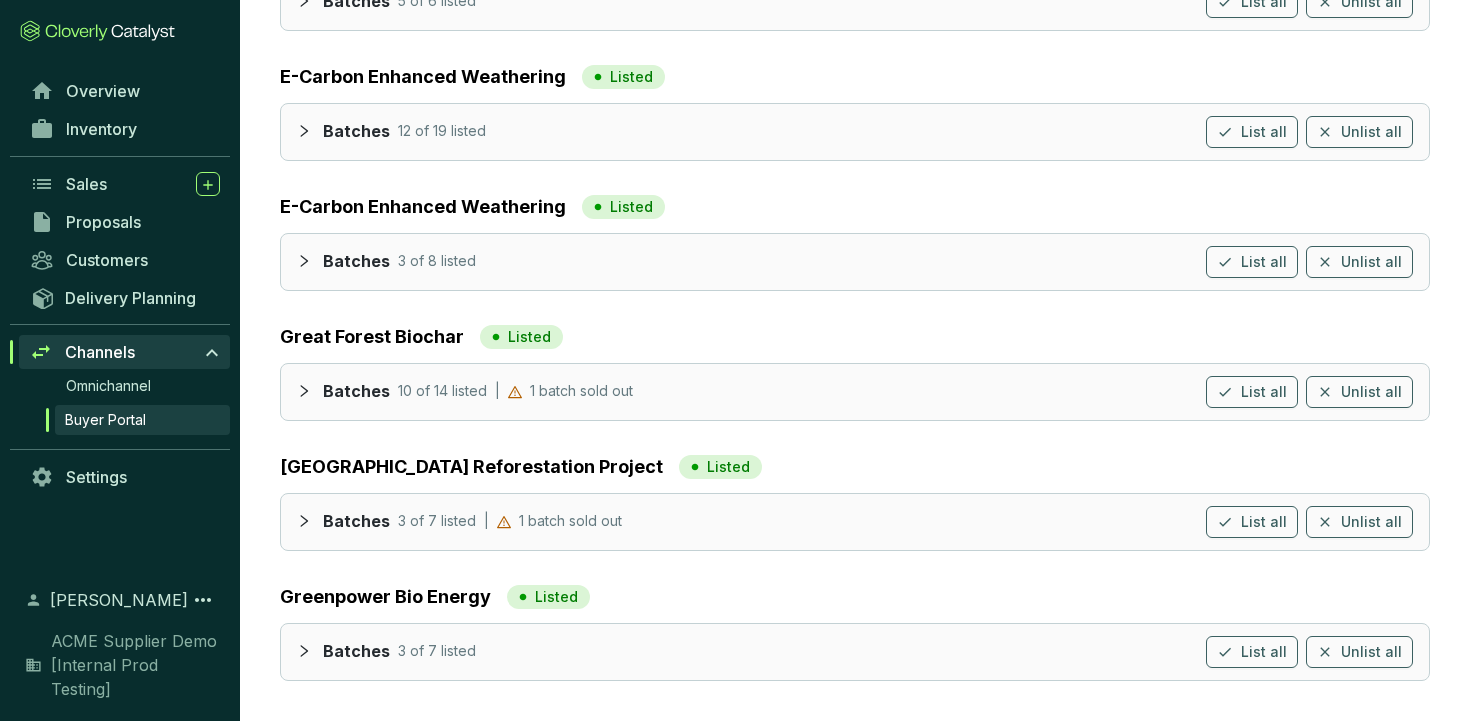 click 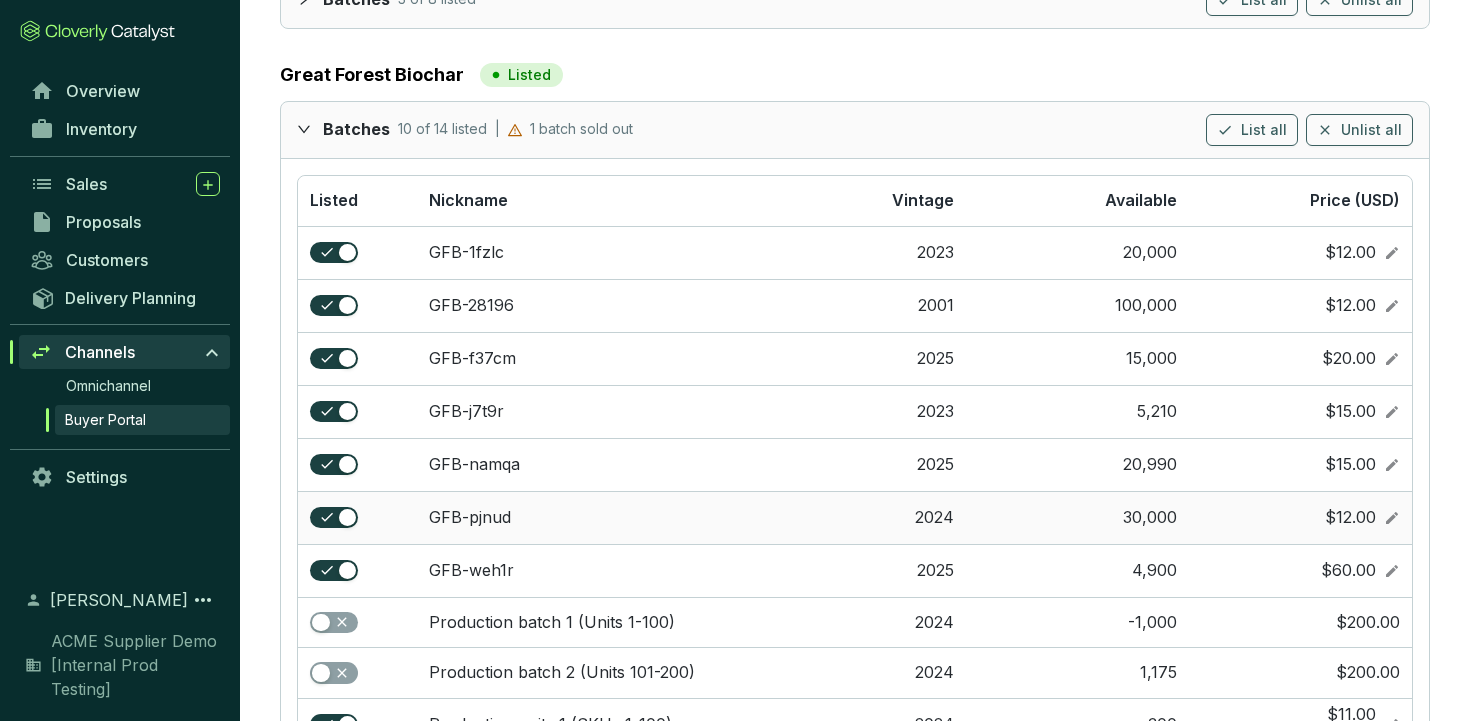 scroll, scrollTop: 657, scrollLeft: 0, axis: vertical 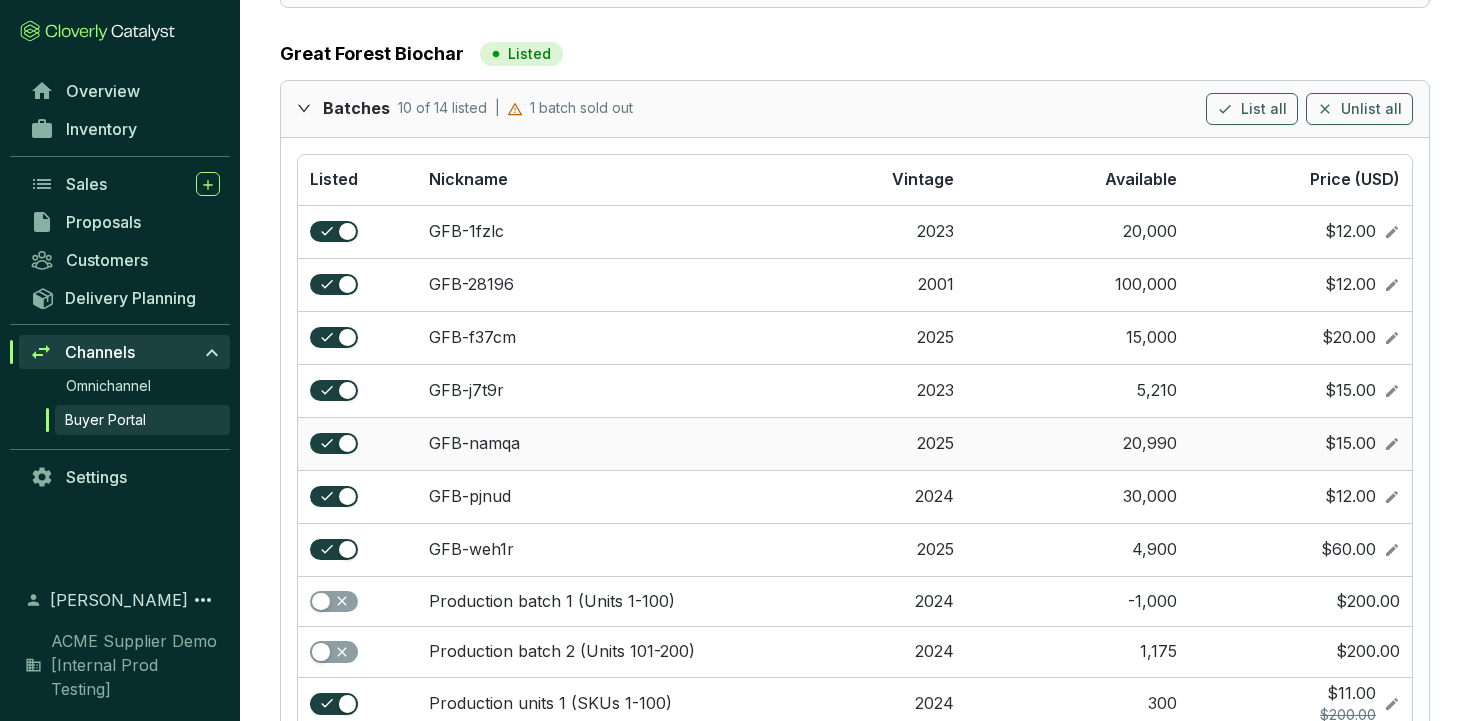 click 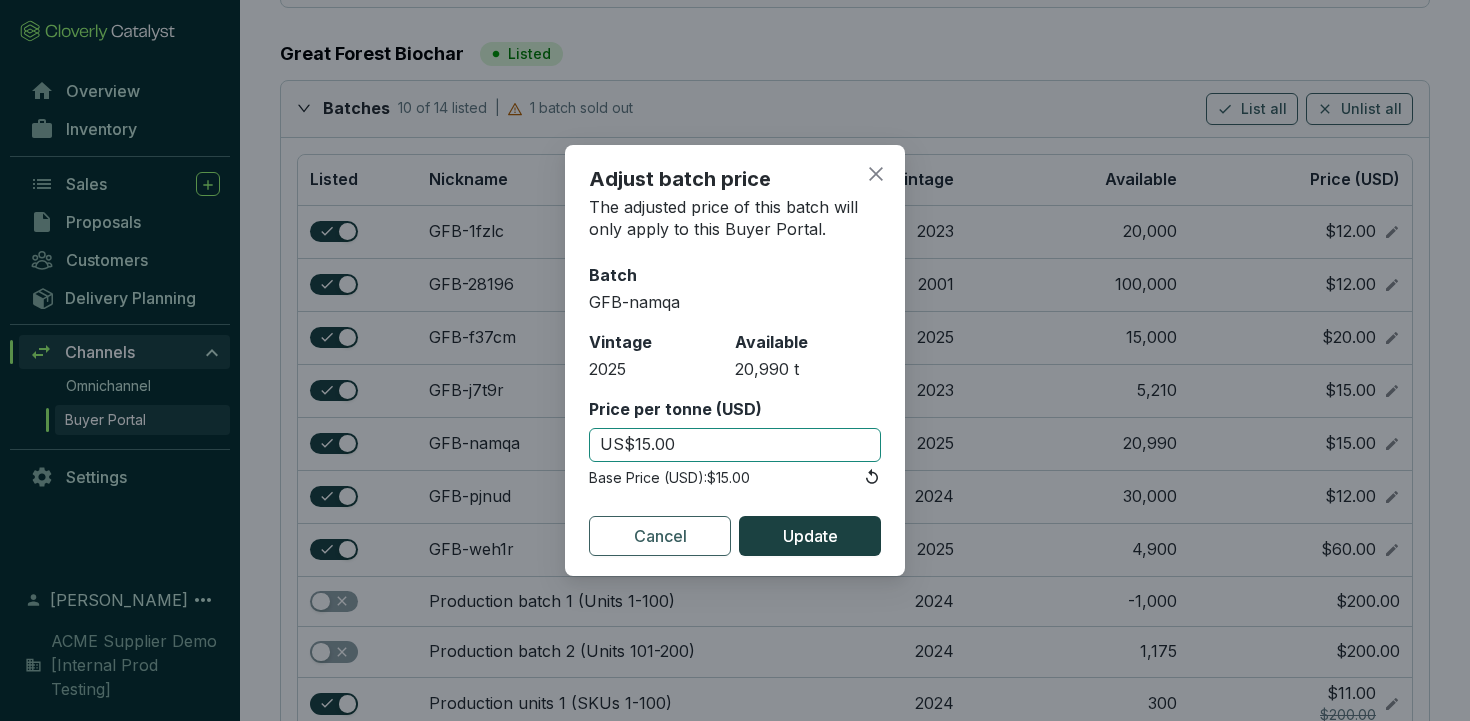 click on "US$15.00" at bounding box center (735, 445) 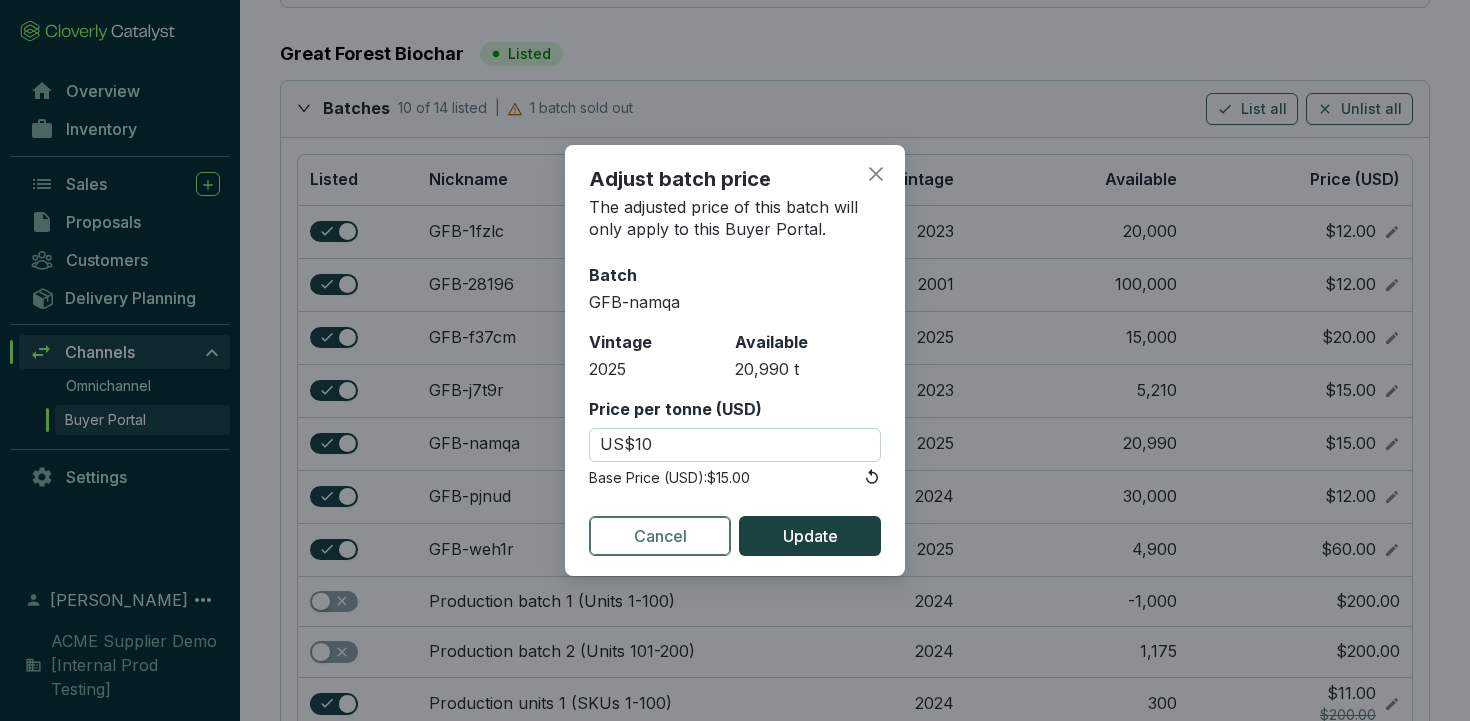 type on "US$10.00" 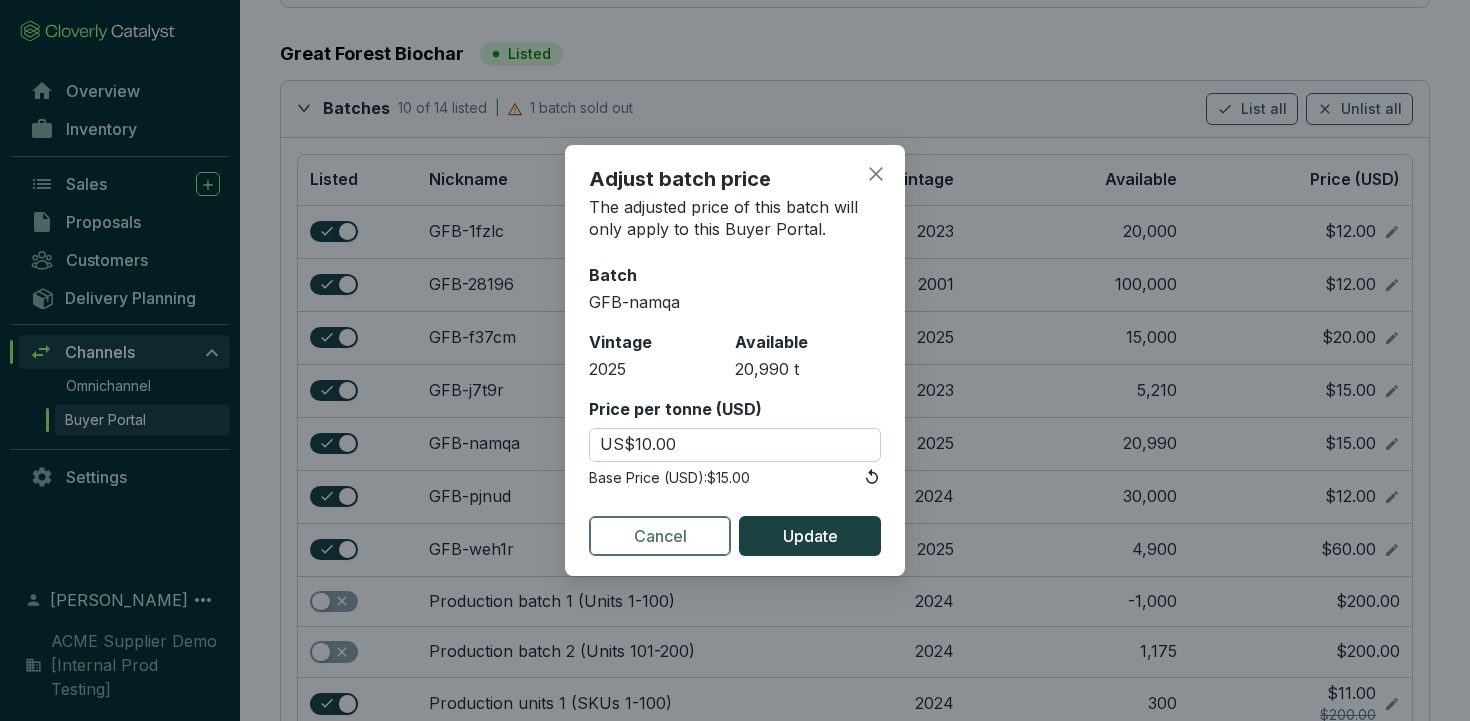 click on "Cancel" at bounding box center (660, 536) 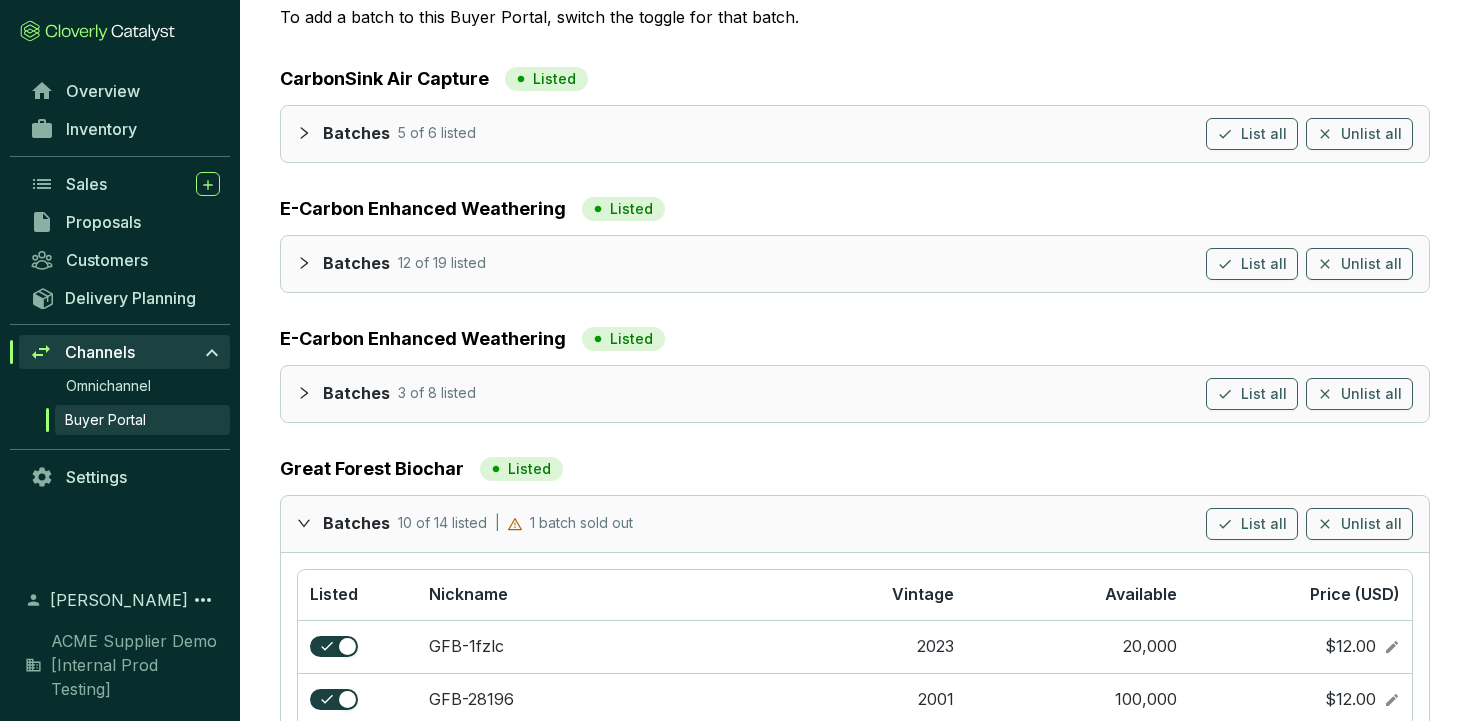 scroll, scrollTop: 0, scrollLeft: 0, axis: both 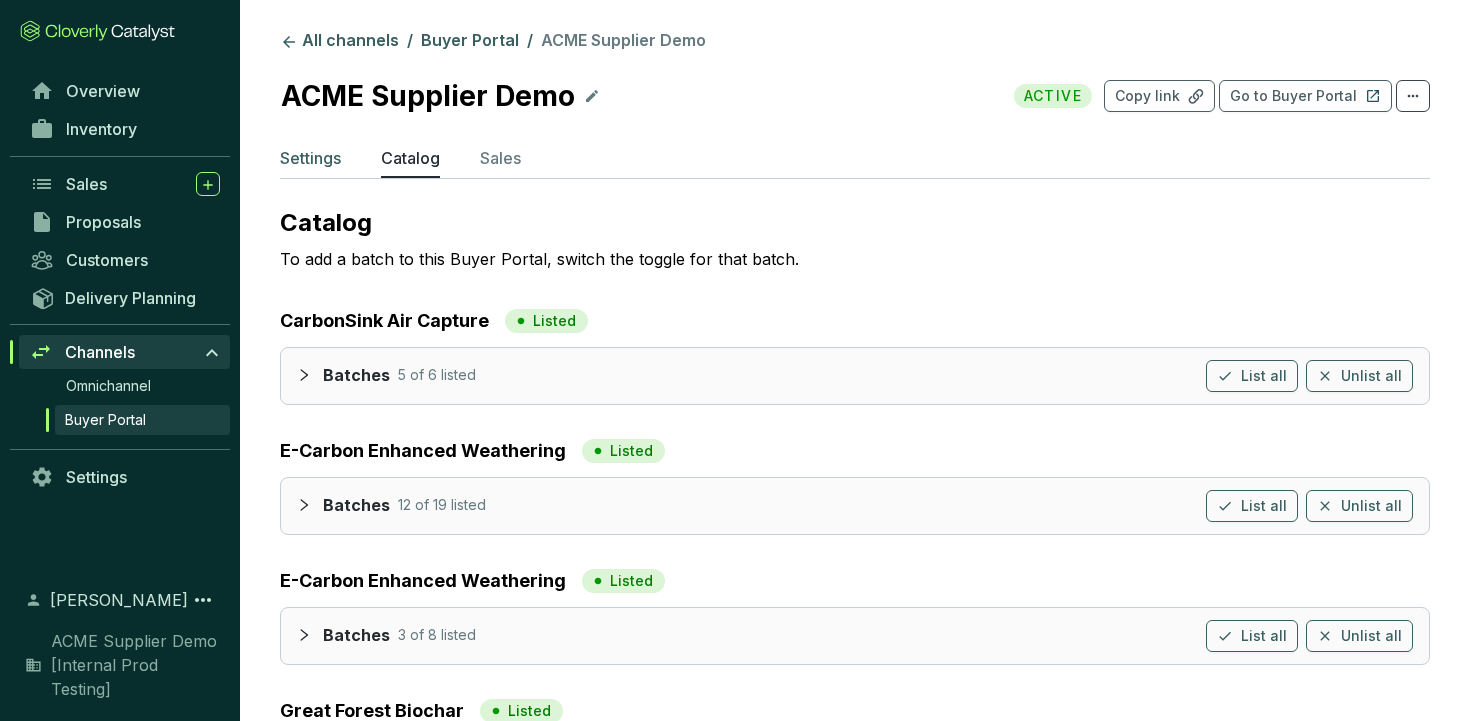 click on "Settings" at bounding box center (310, 158) 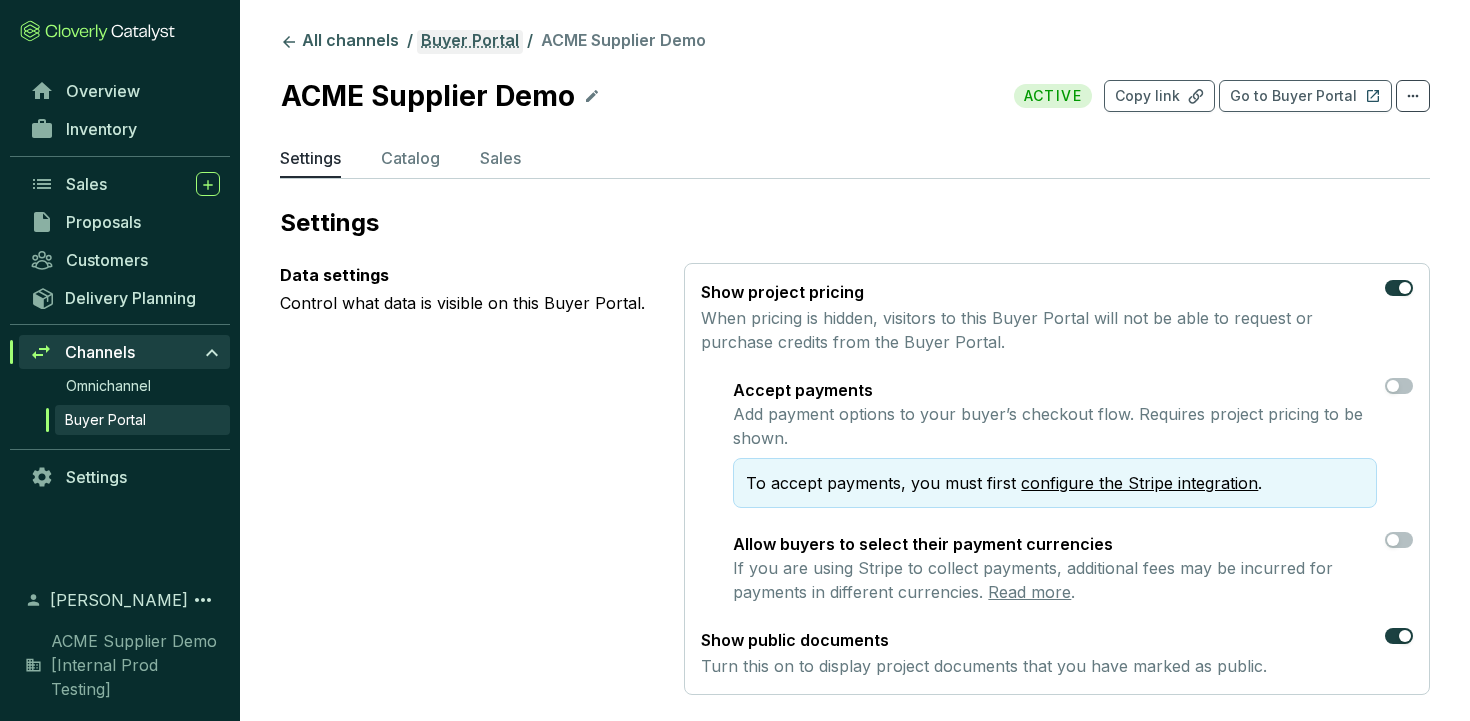 click on "Buyer Portal" at bounding box center [470, 42] 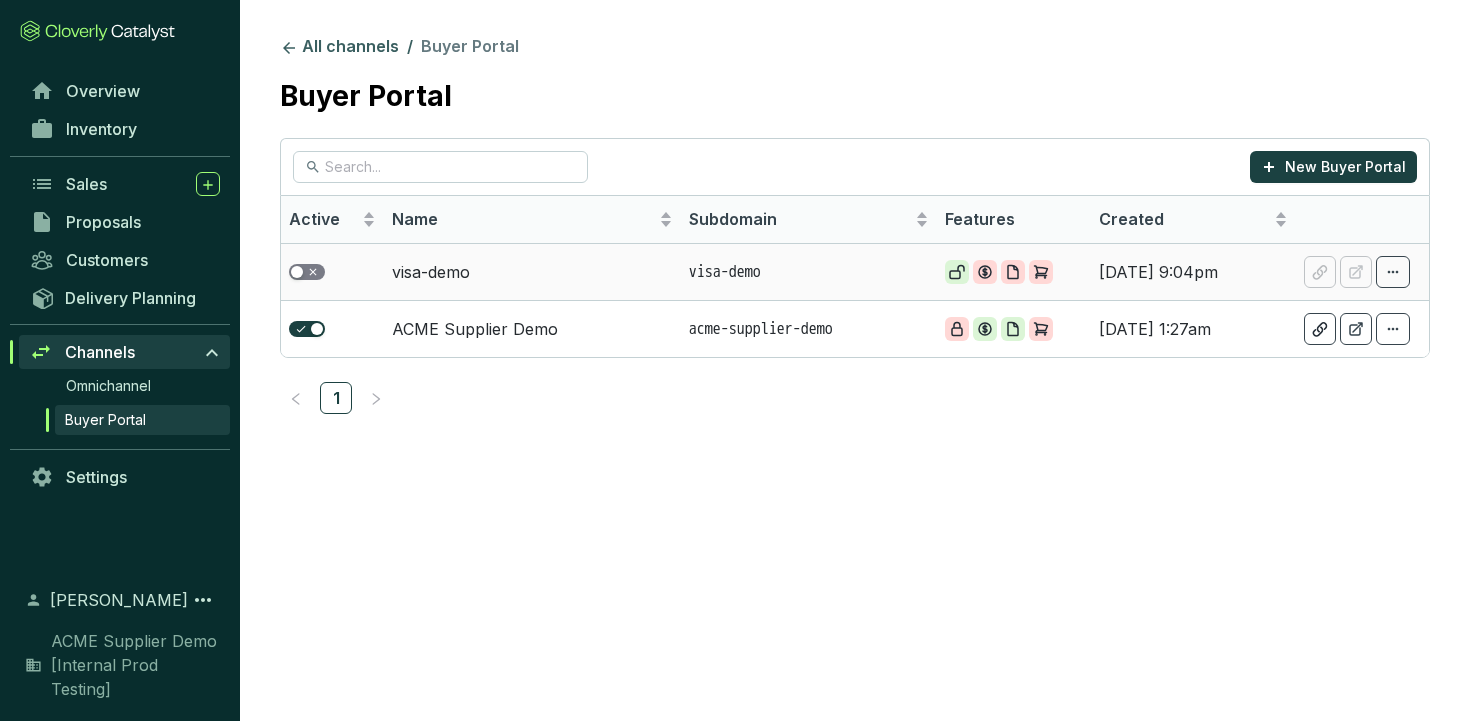 click at bounding box center [297, 272] 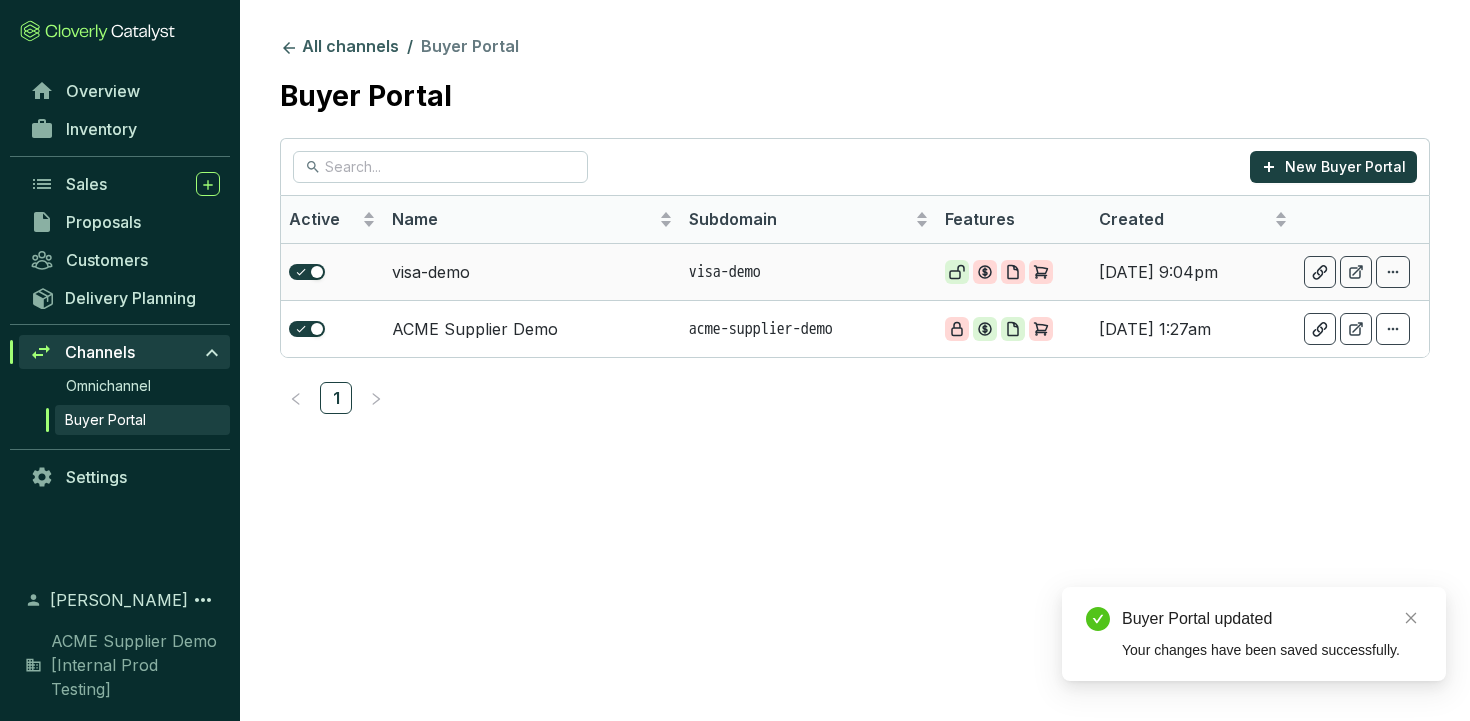 click on "visa-demo" at bounding box center [532, 271] 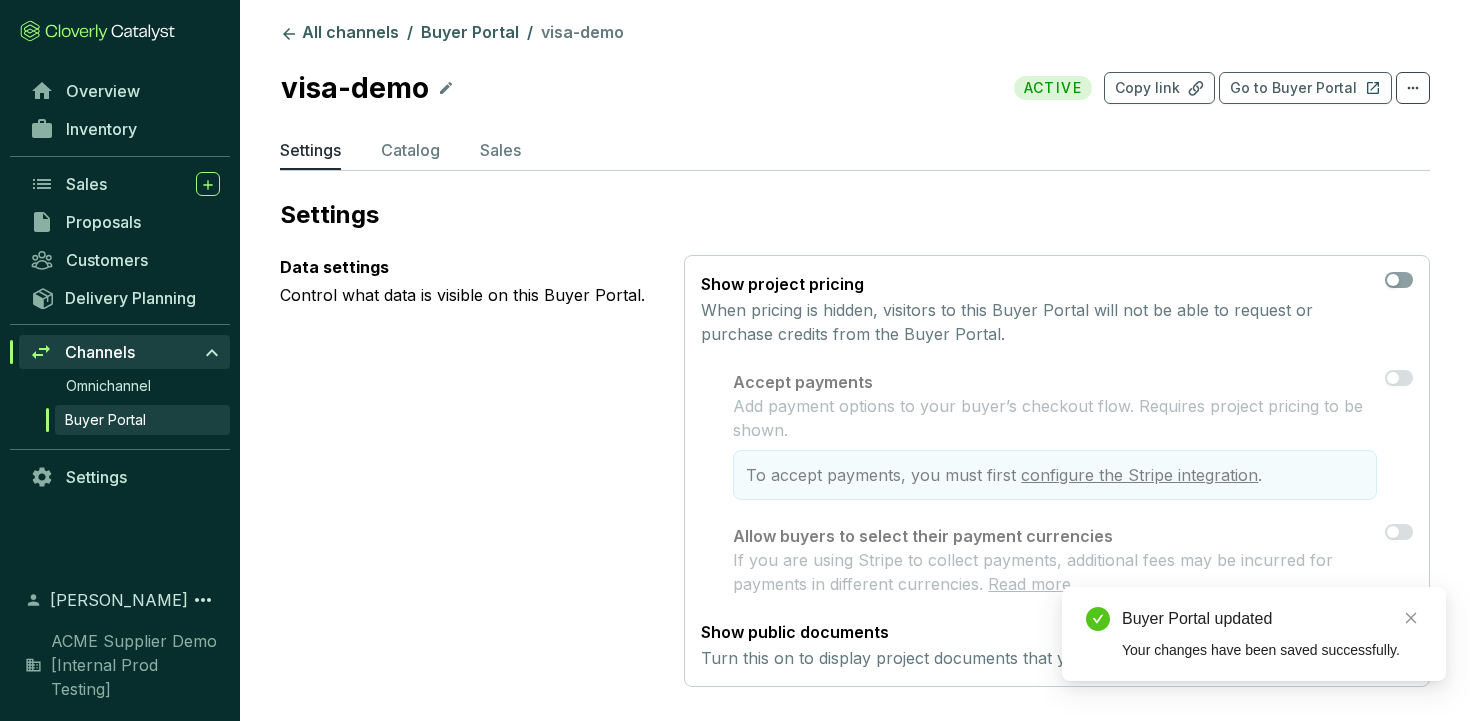 scroll, scrollTop: 9, scrollLeft: 0, axis: vertical 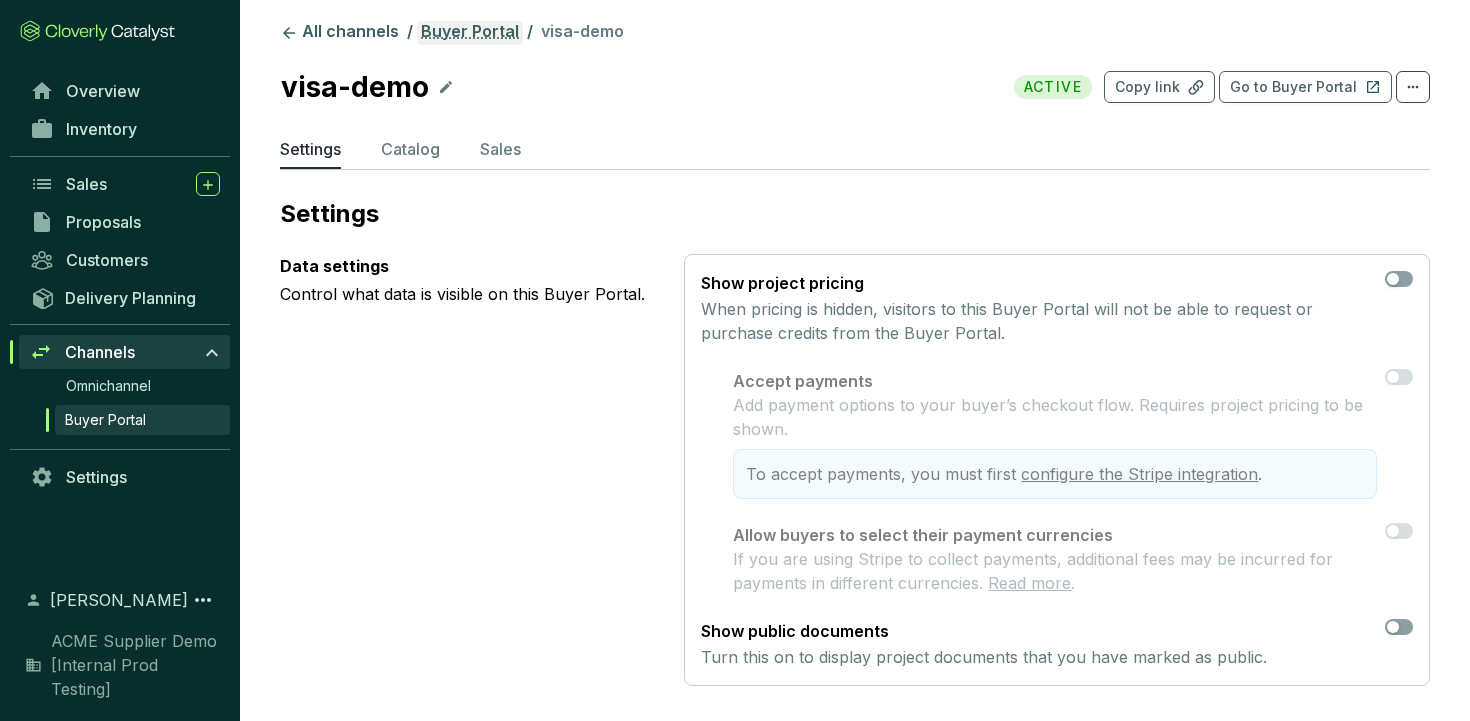 click on "Buyer Portal" at bounding box center (470, 33) 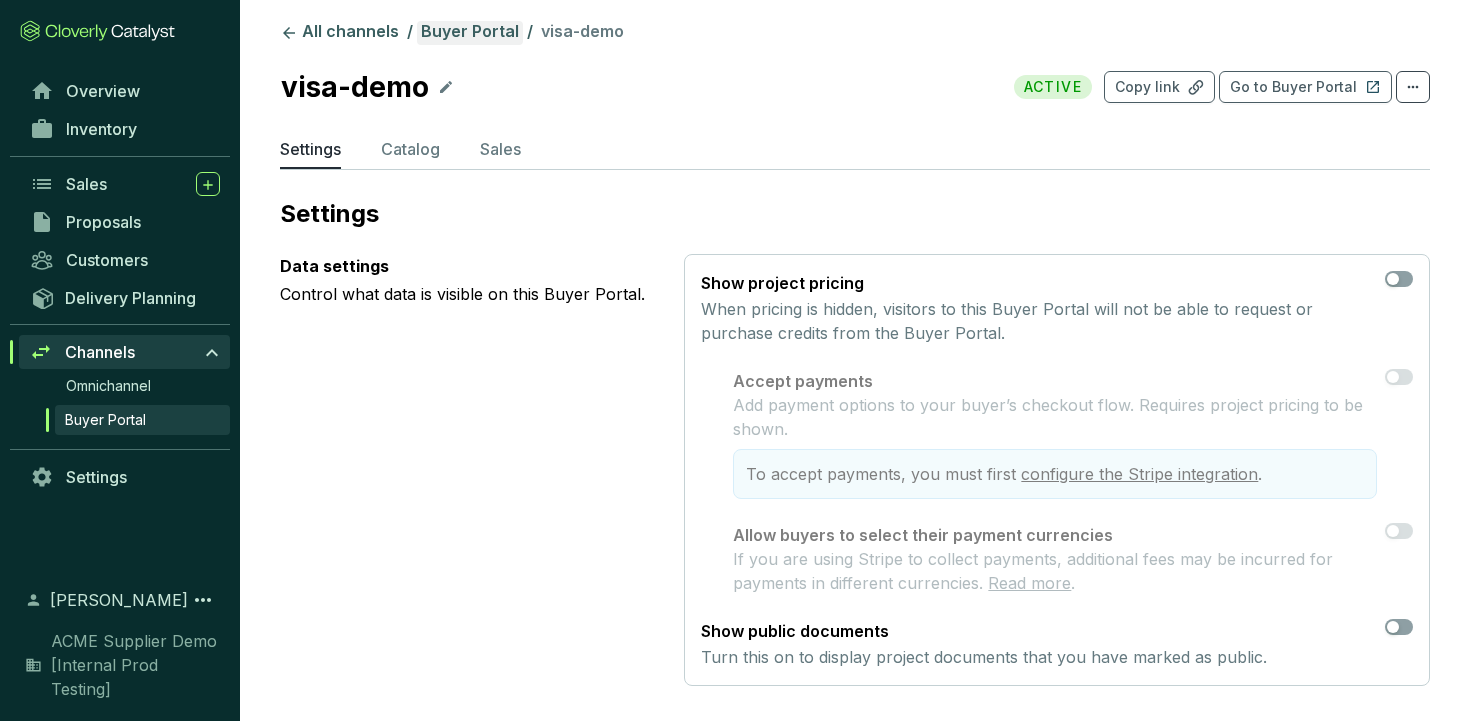 scroll, scrollTop: 0, scrollLeft: 0, axis: both 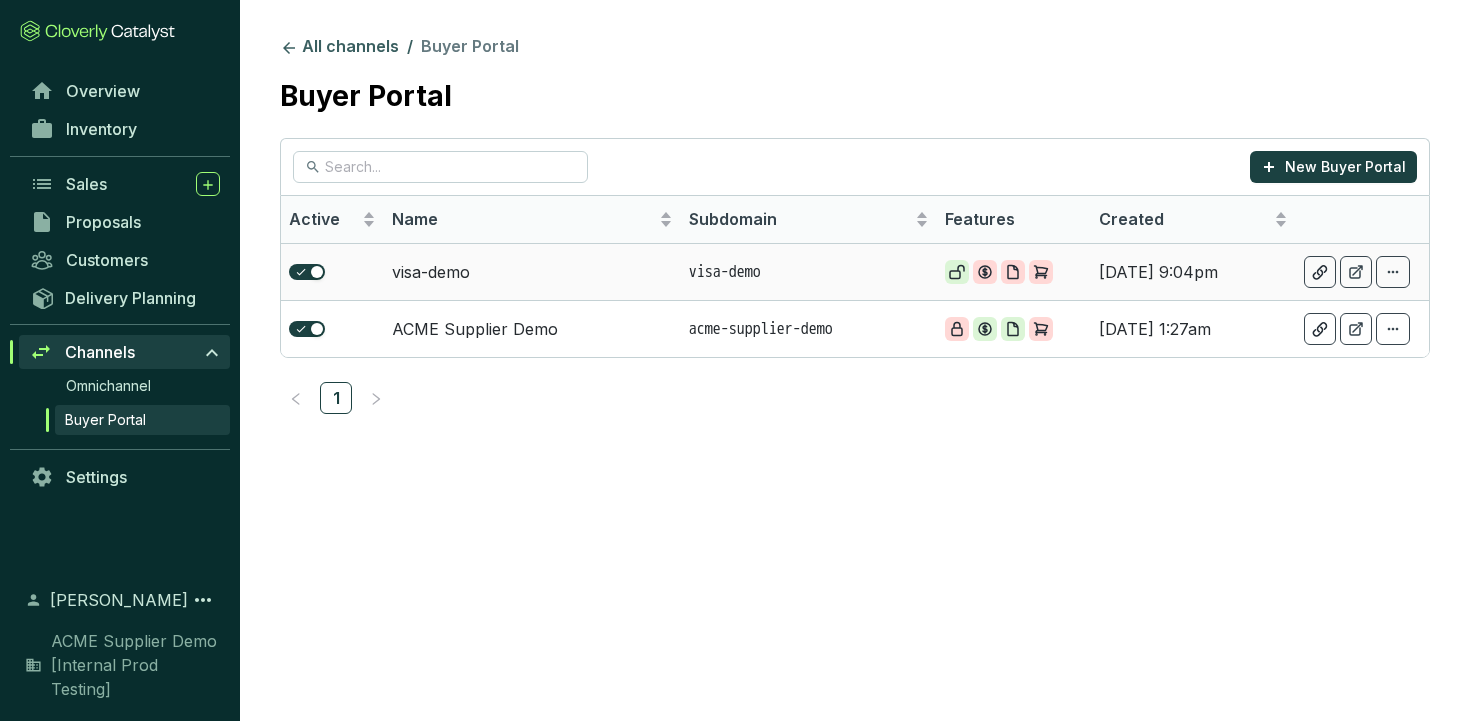 click on "visa-demo" at bounding box center [532, 271] 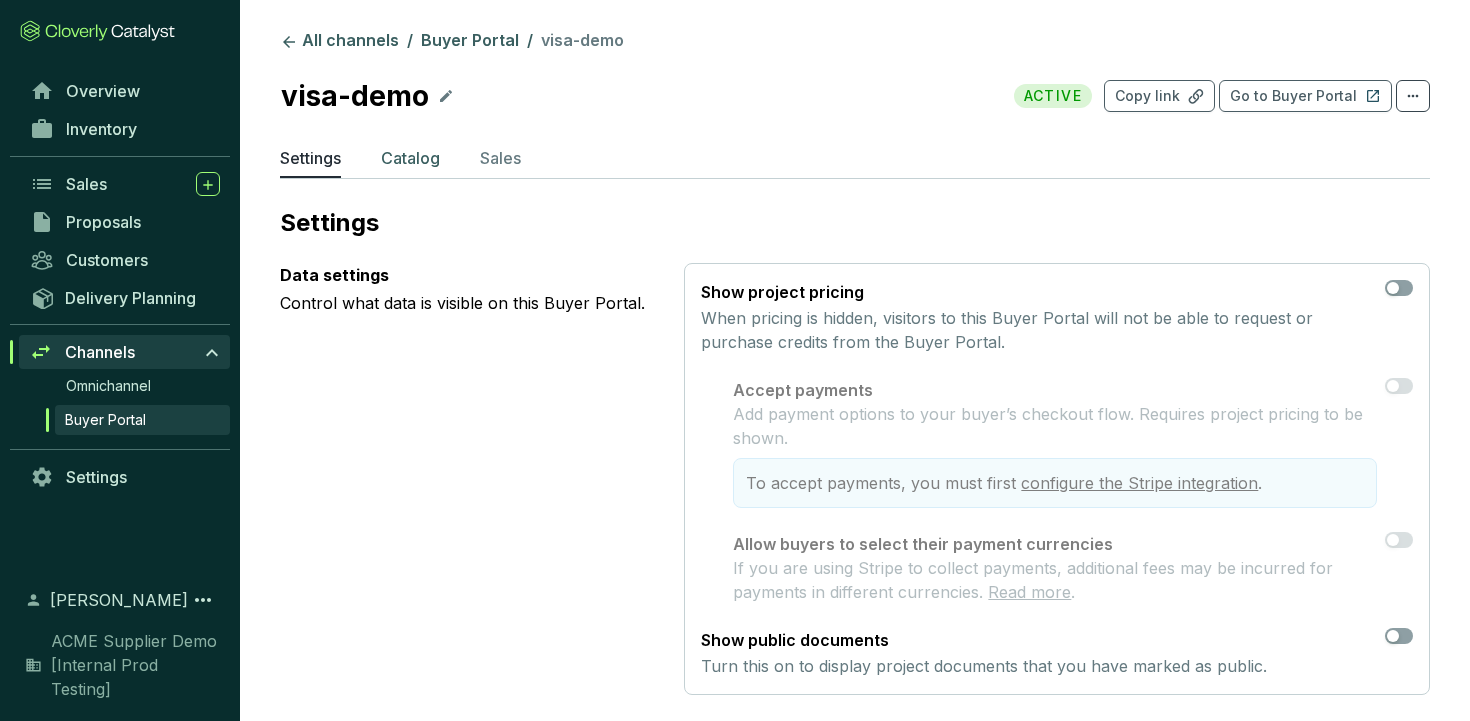 click on "Catalog" at bounding box center (410, 158) 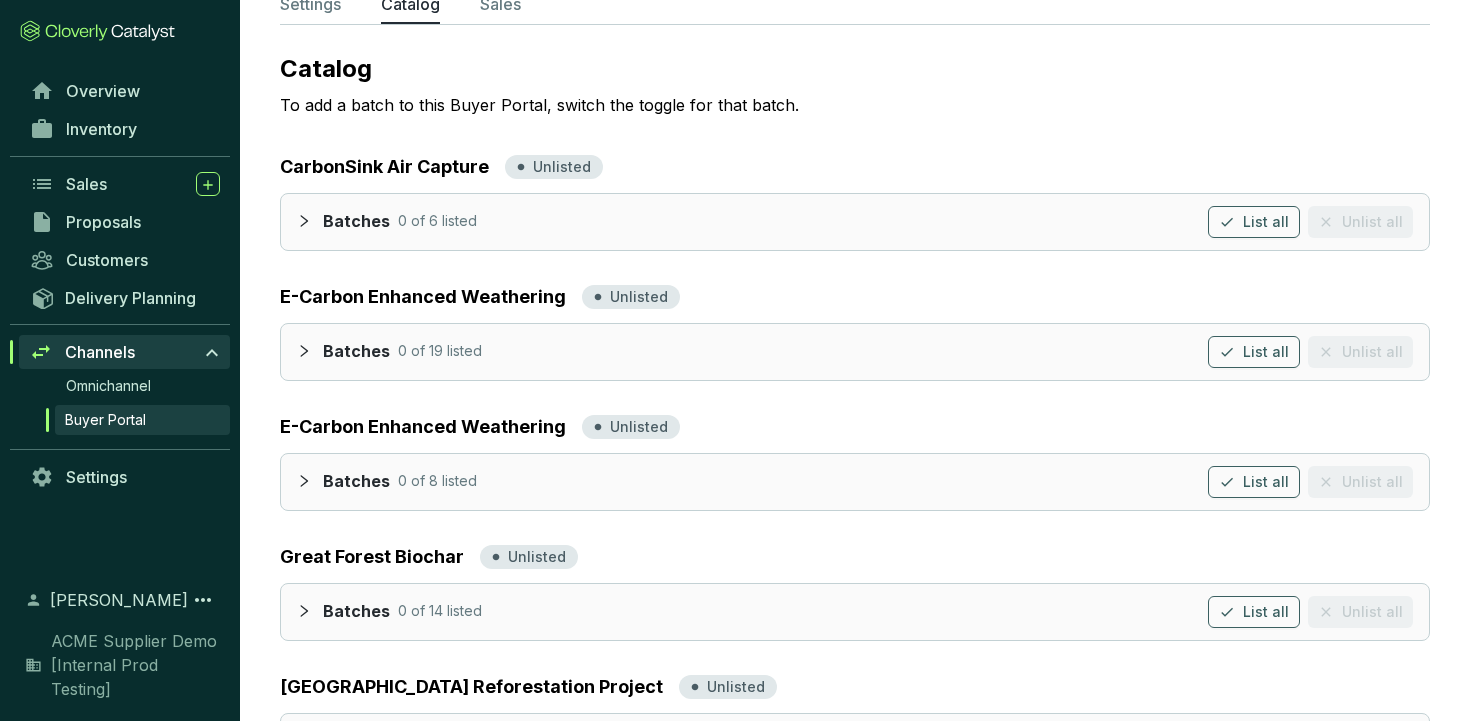 scroll, scrollTop: 113, scrollLeft: 0, axis: vertical 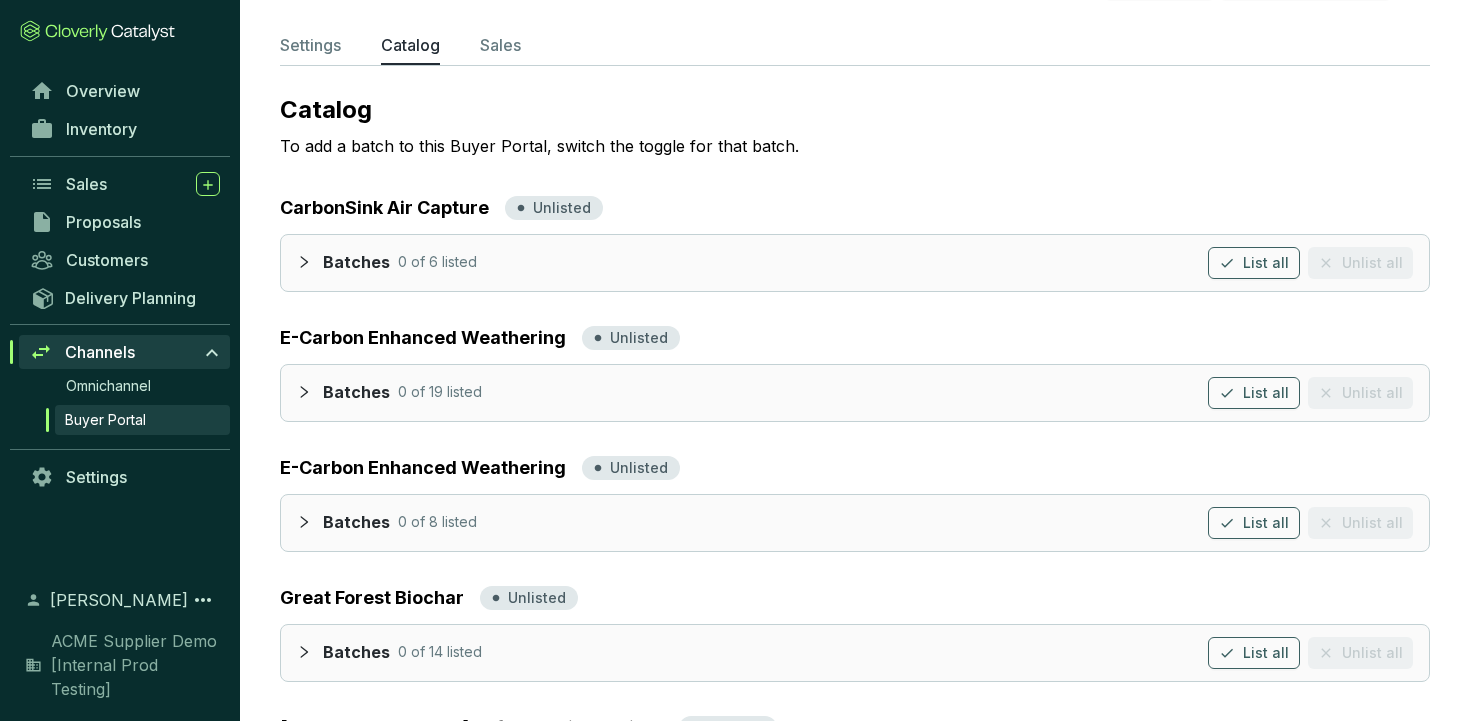 click 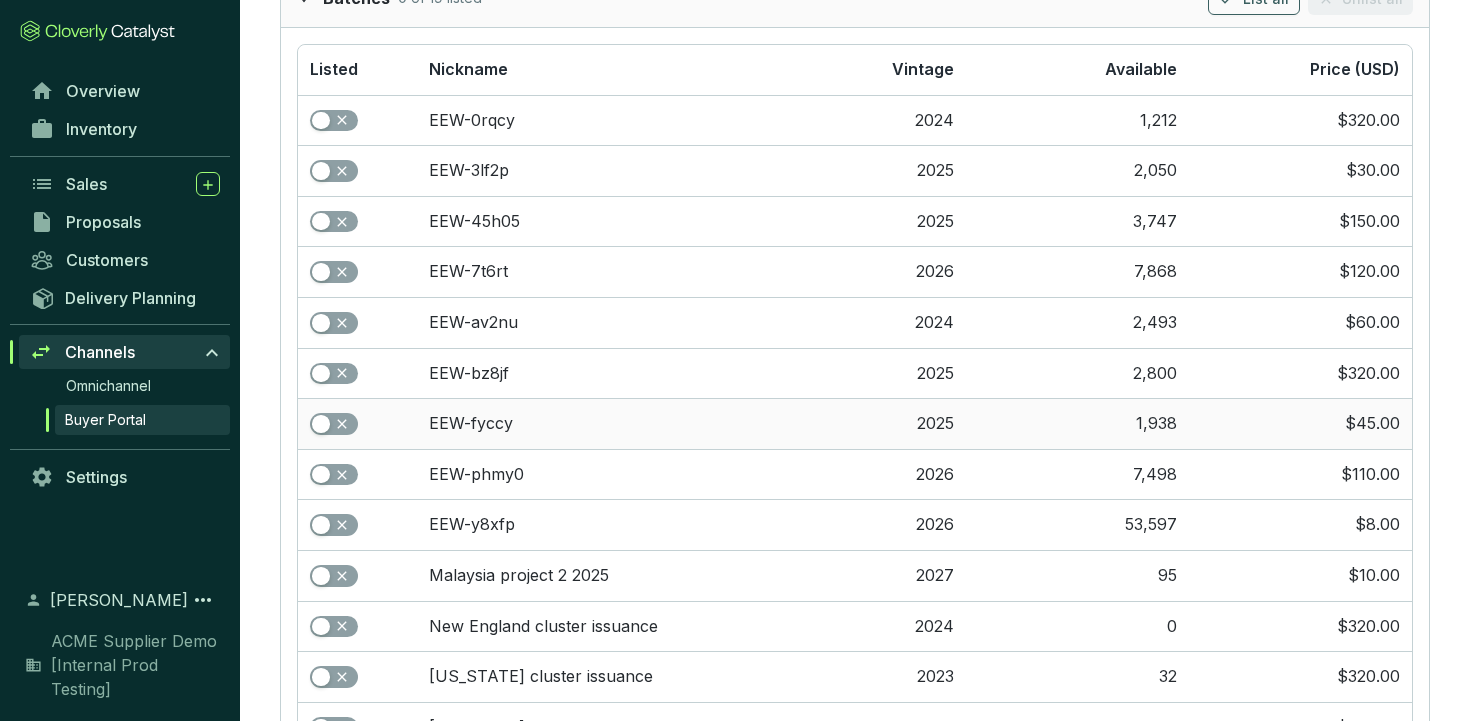scroll, scrollTop: 536, scrollLeft: 0, axis: vertical 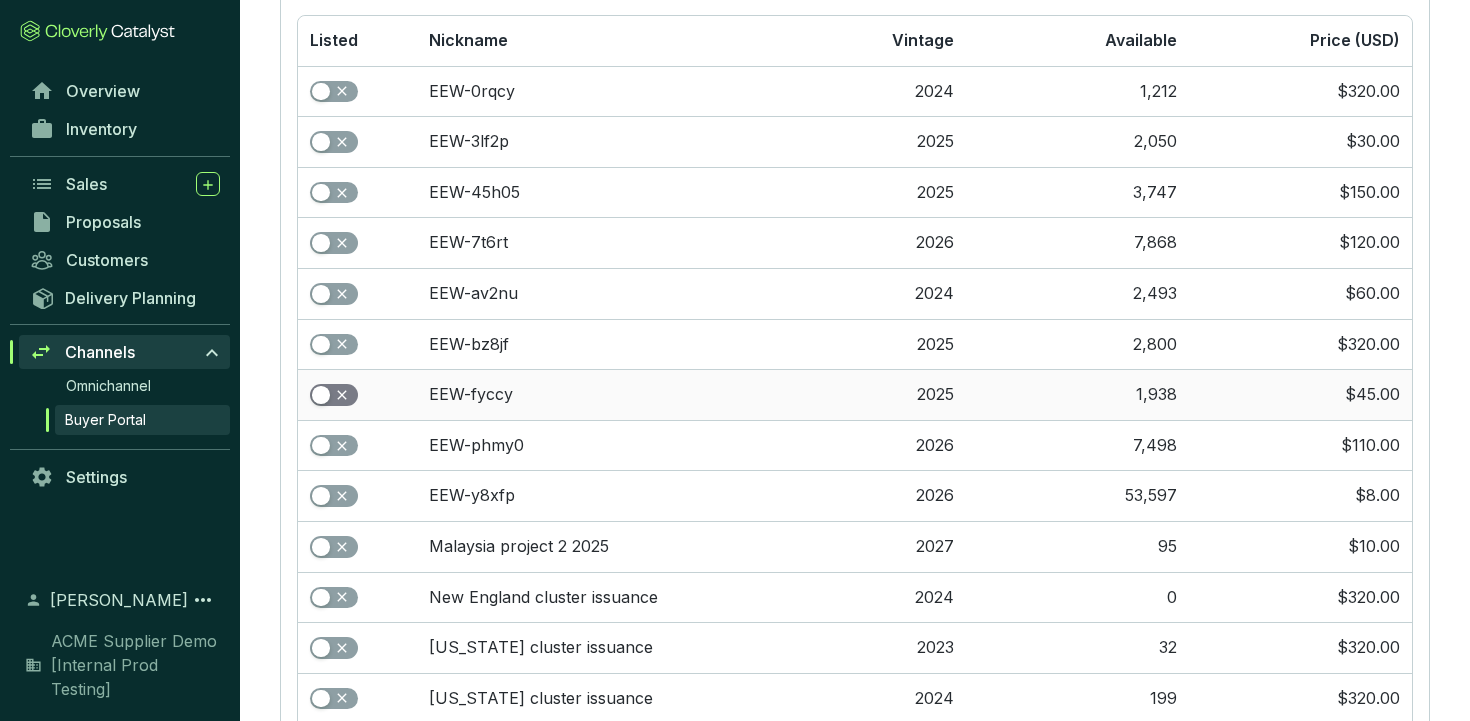click at bounding box center (321, 395) 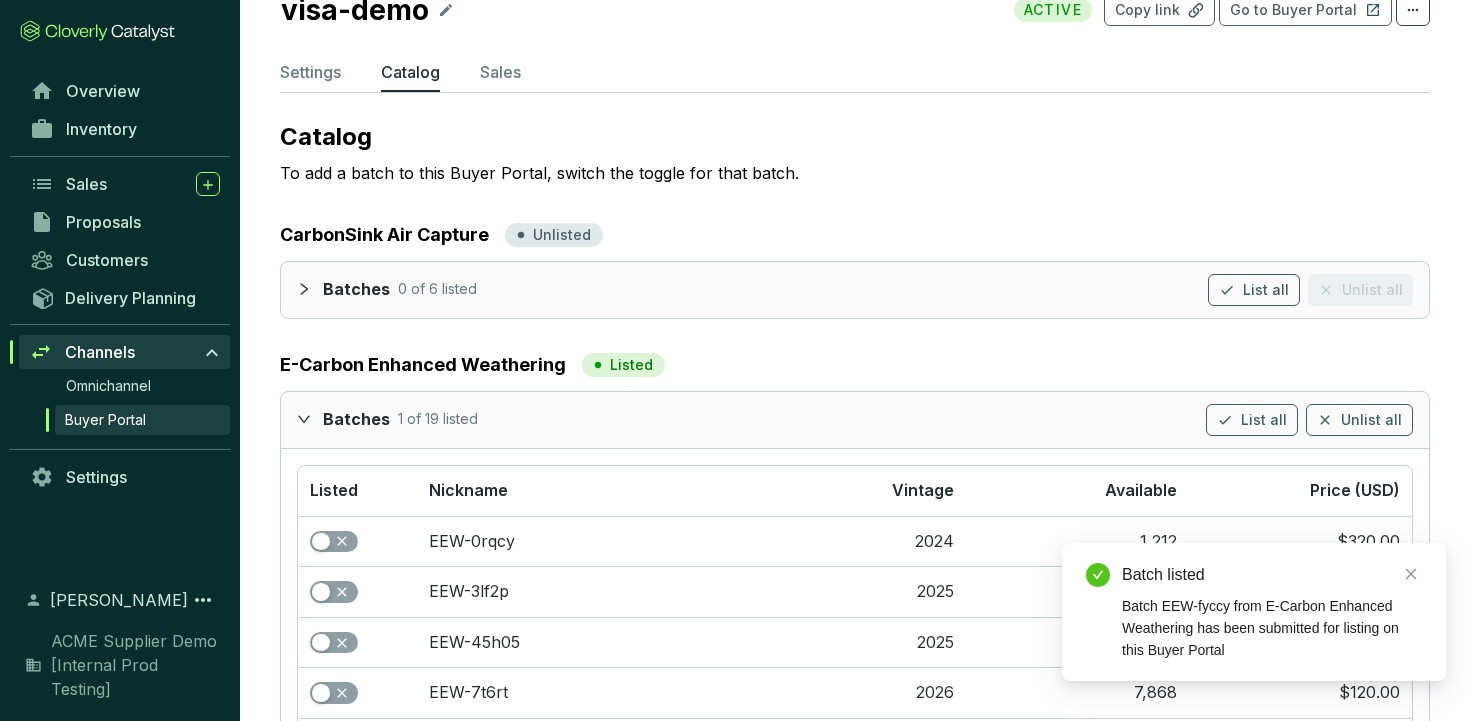 scroll, scrollTop: 0, scrollLeft: 0, axis: both 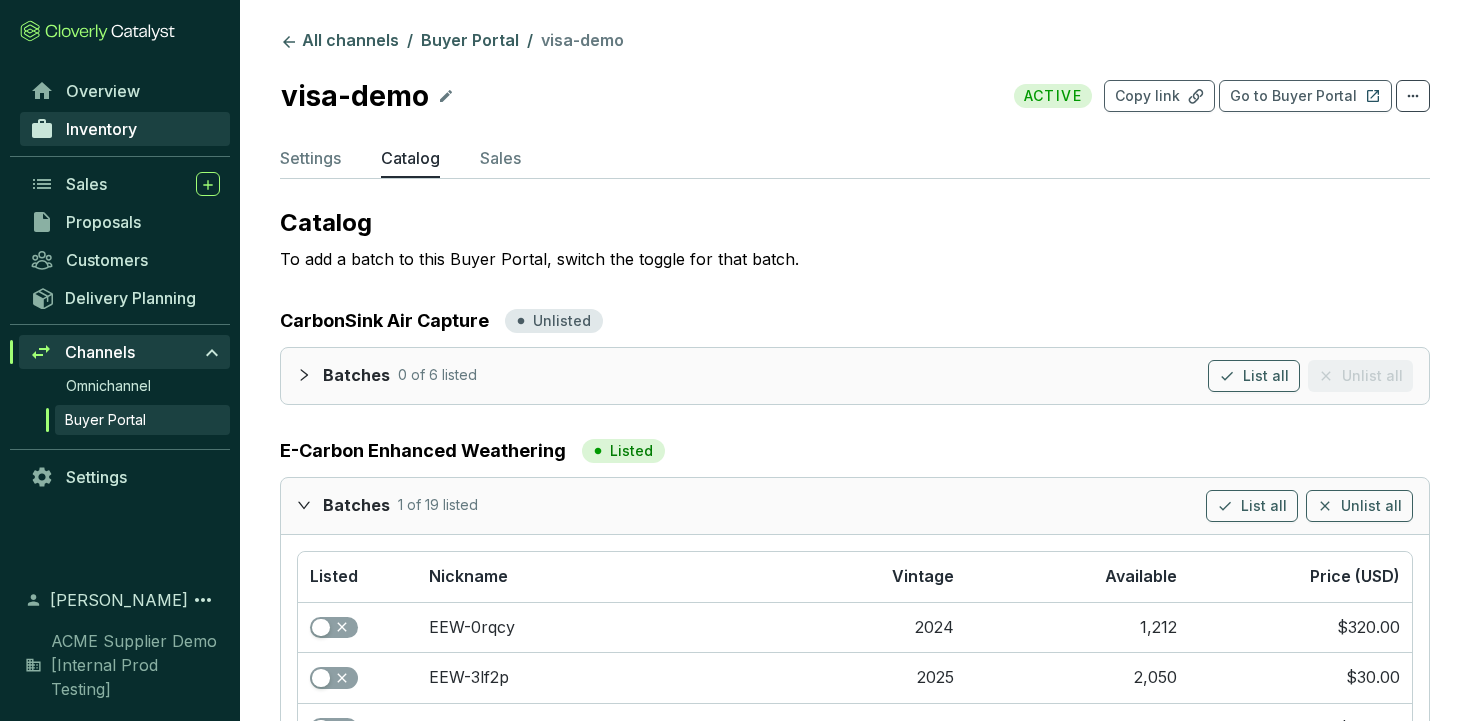 click on "Inventory" at bounding box center [101, 129] 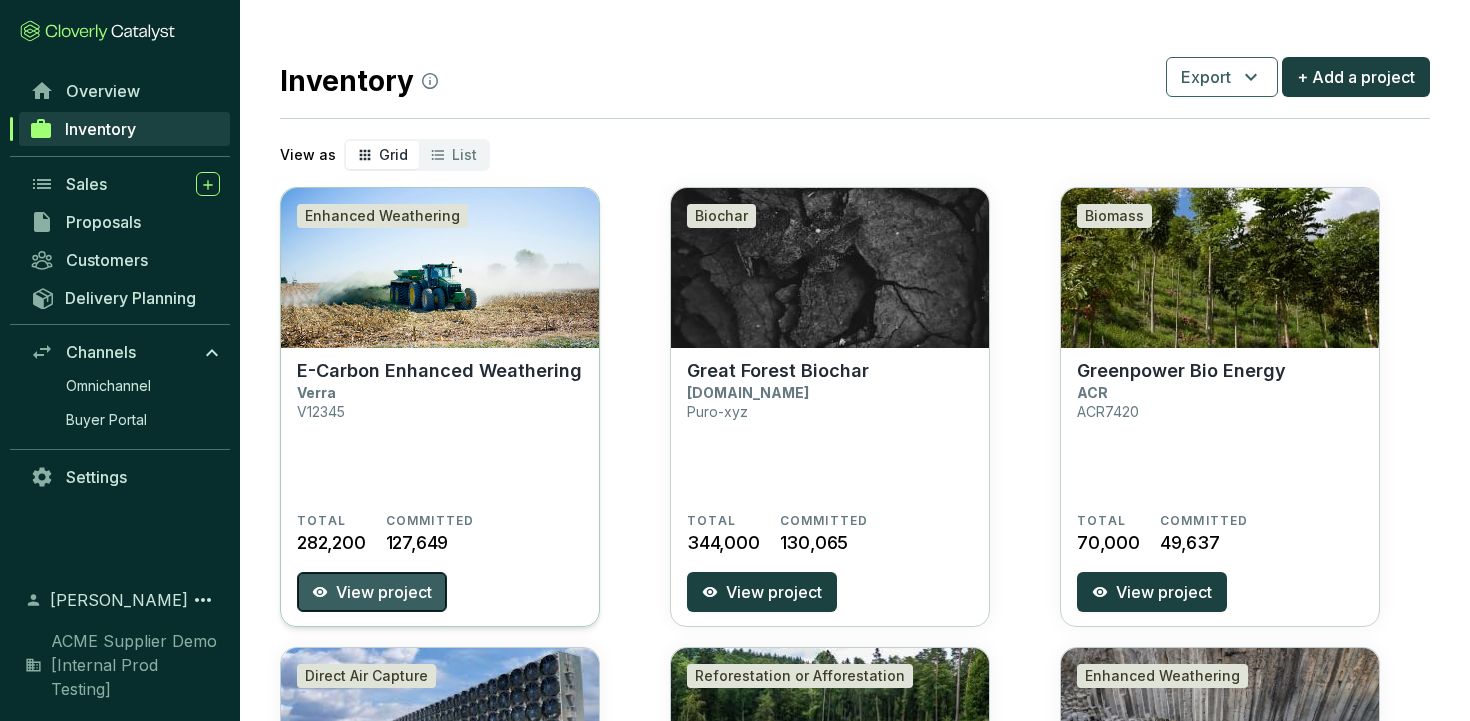 click on "View project" at bounding box center (384, 592) 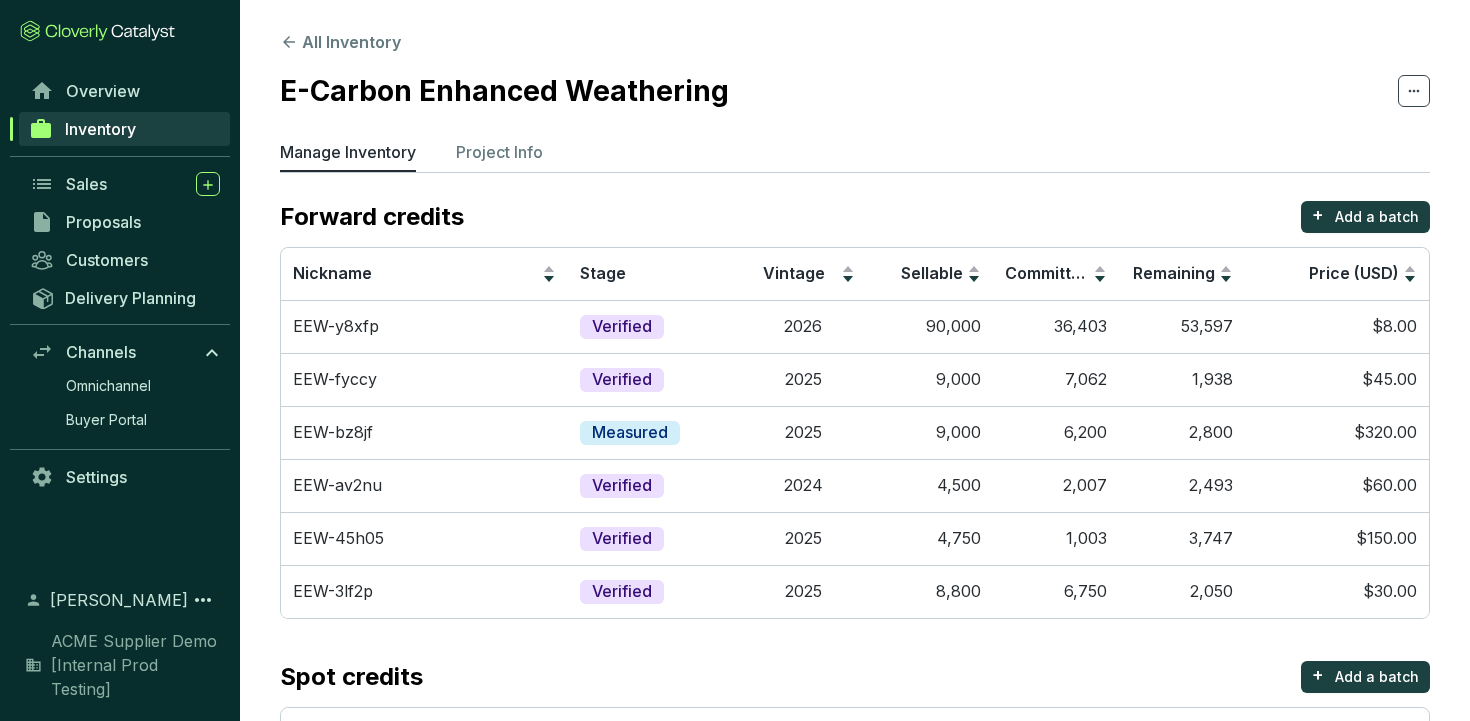 click on "Manage Inventory Project Info" at bounding box center [855, 156] 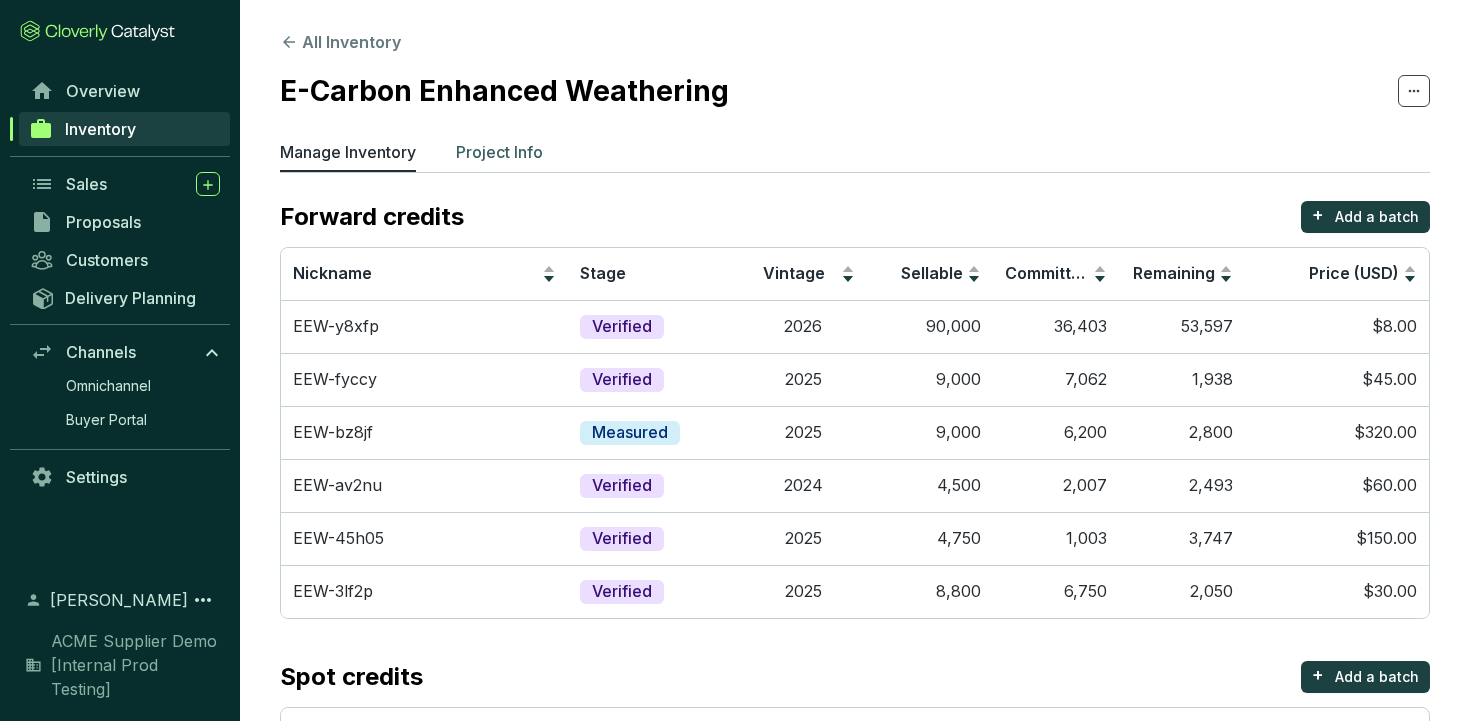 click on "Project Info" at bounding box center (499, 152) 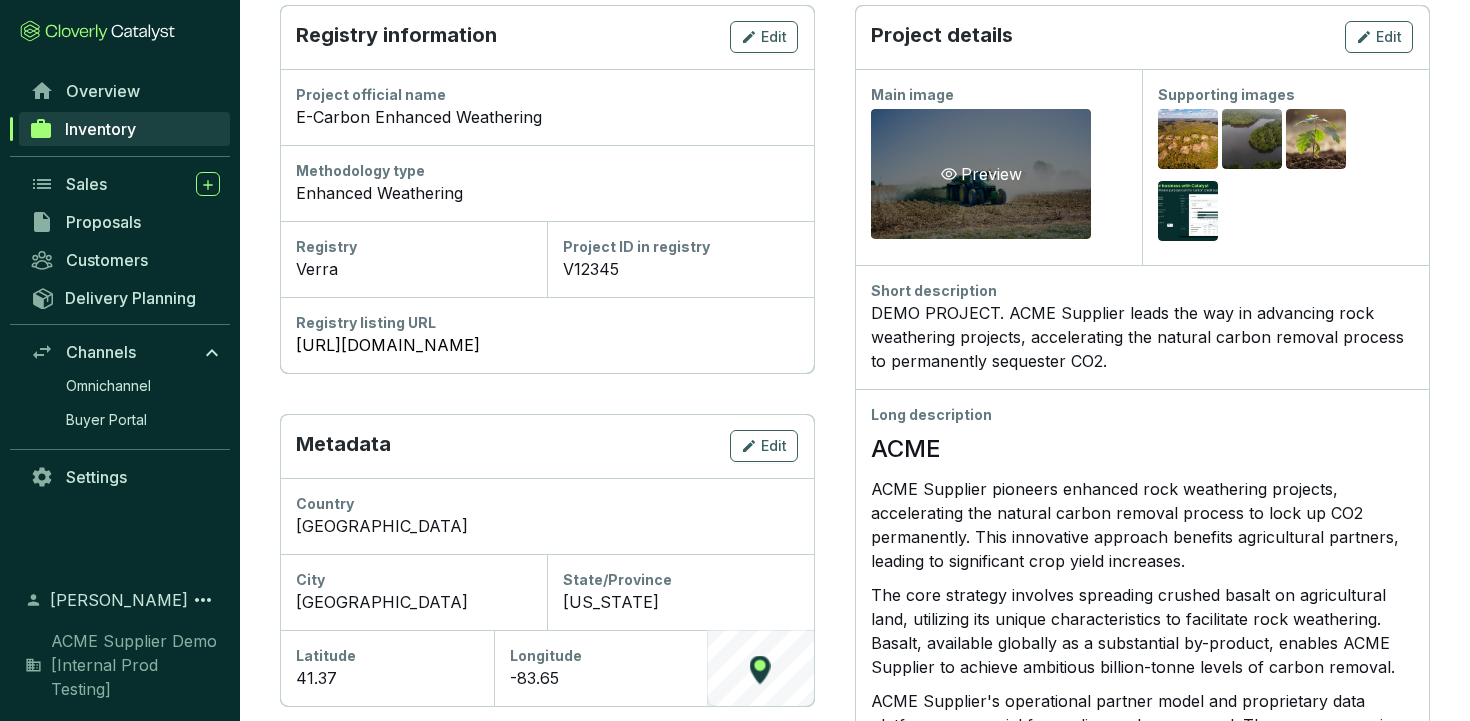 scroll, scrollTop: 0, scrollLeft: 0, axis: both 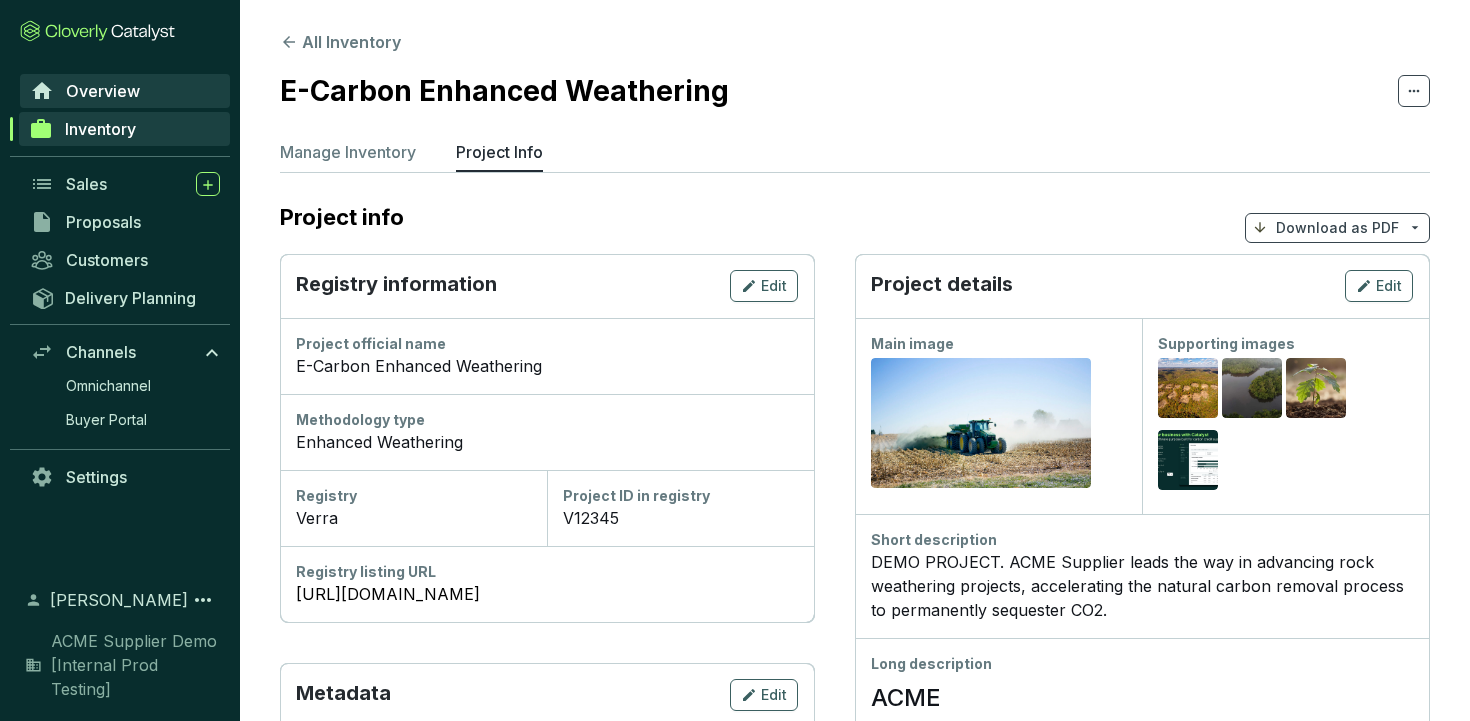 click on "Overview" at bounding box center [125, 91] 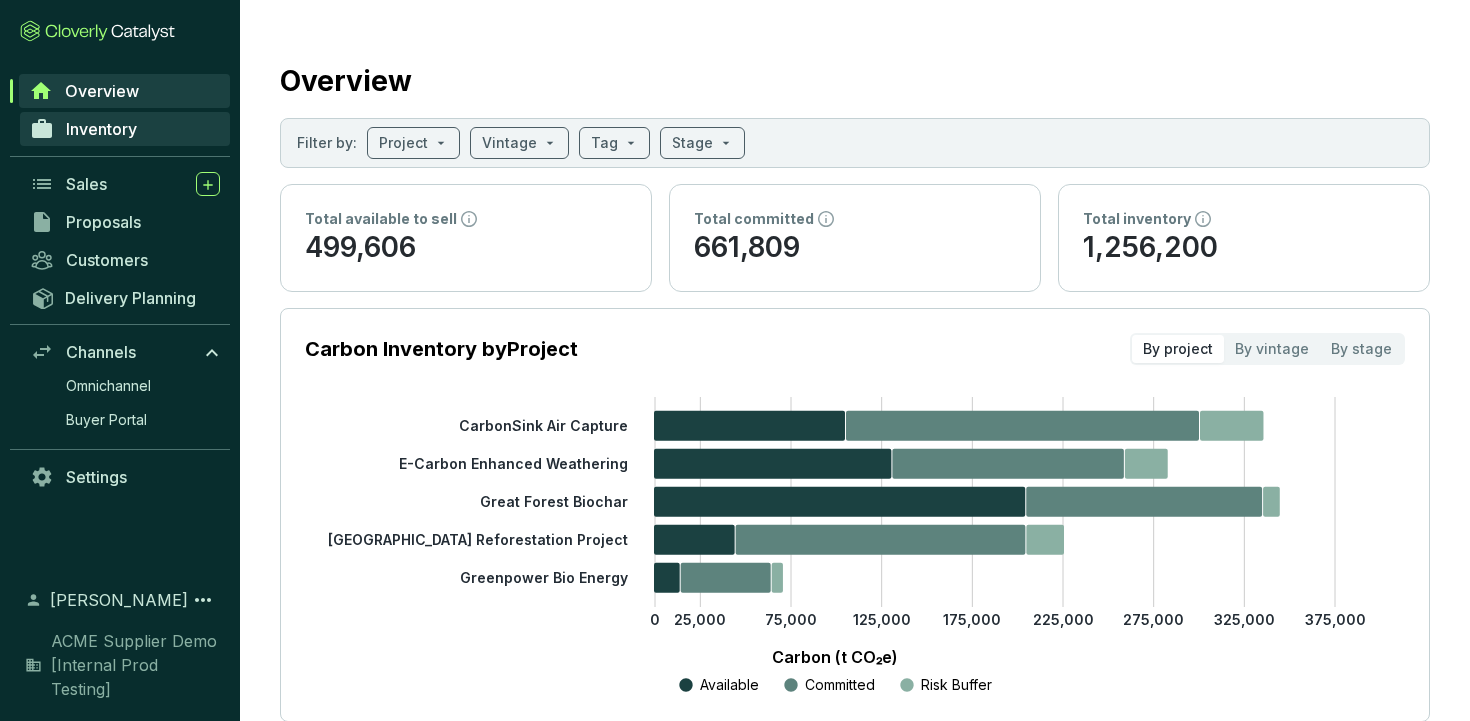 click on "Inventory" at bounding box center (101, 129) 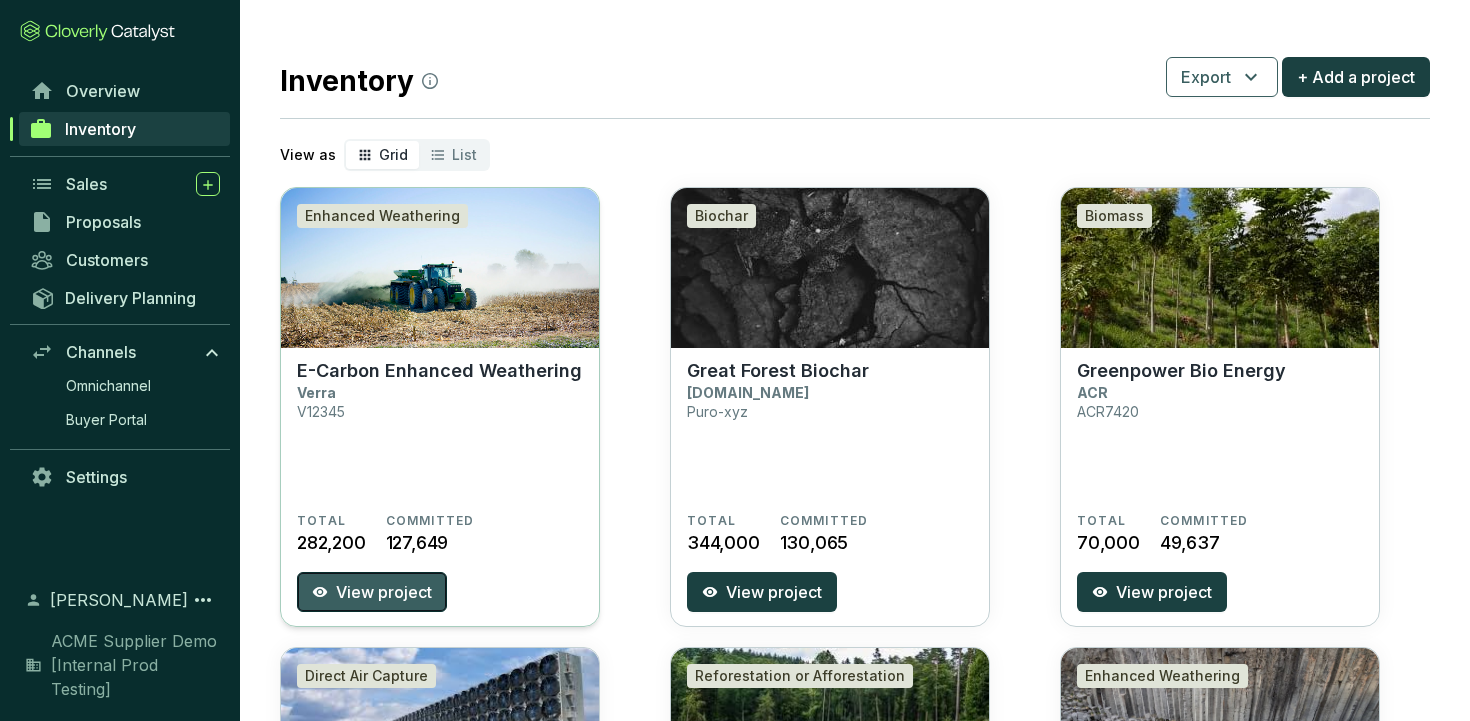 click on "View project" at bounding box center (384, 592) 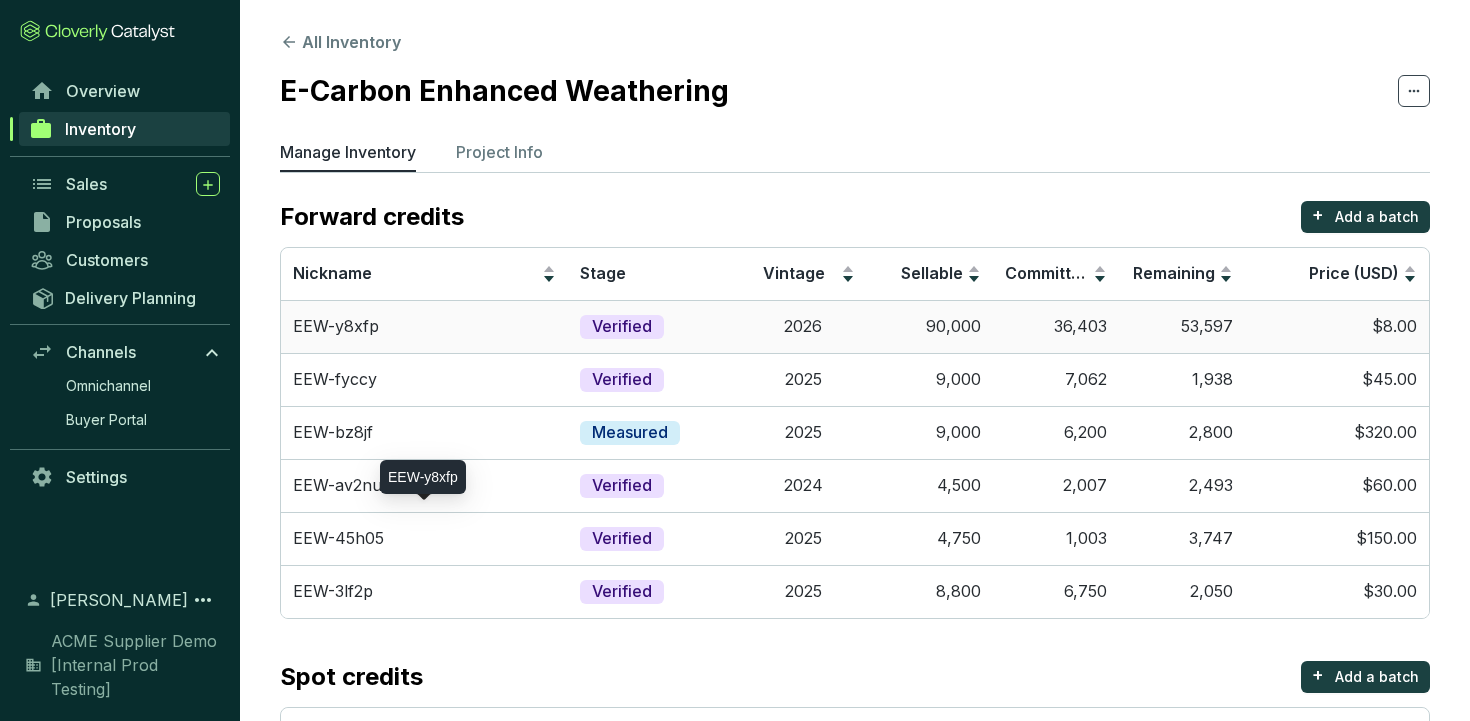 click on "EEW-y8xfp" at bounding box center (424, 327) 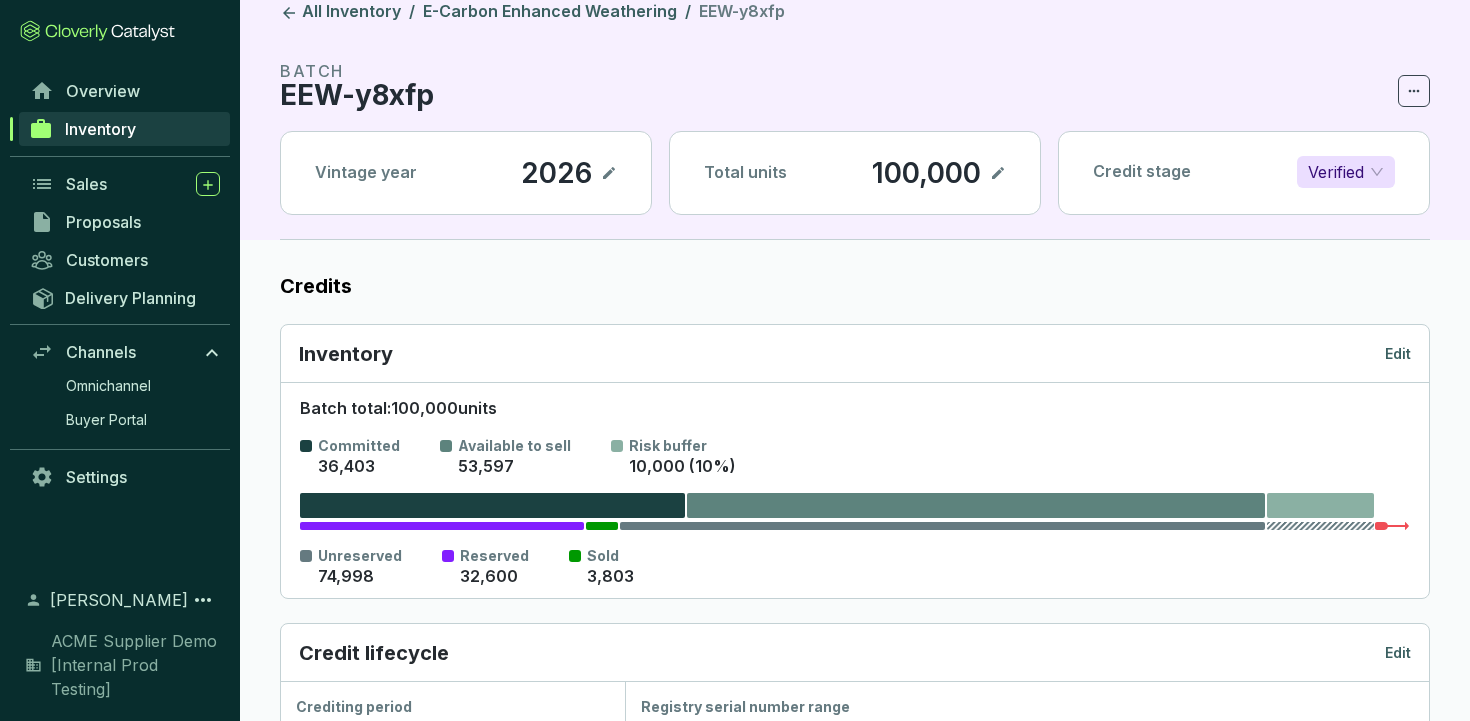 scroll, scrollTop: 100, scrollLeft: 0, axis: vertical 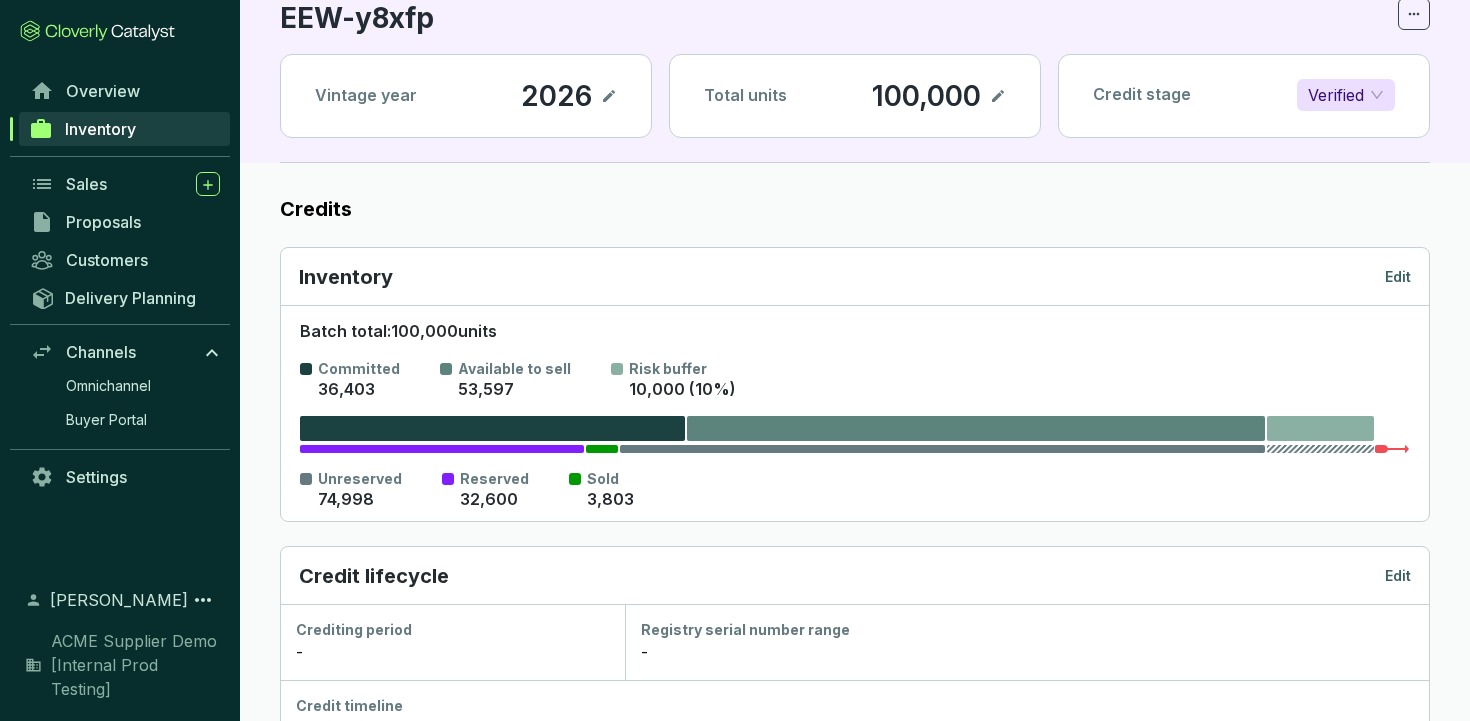 click on "Edit" at bounding box center (1398, 277) 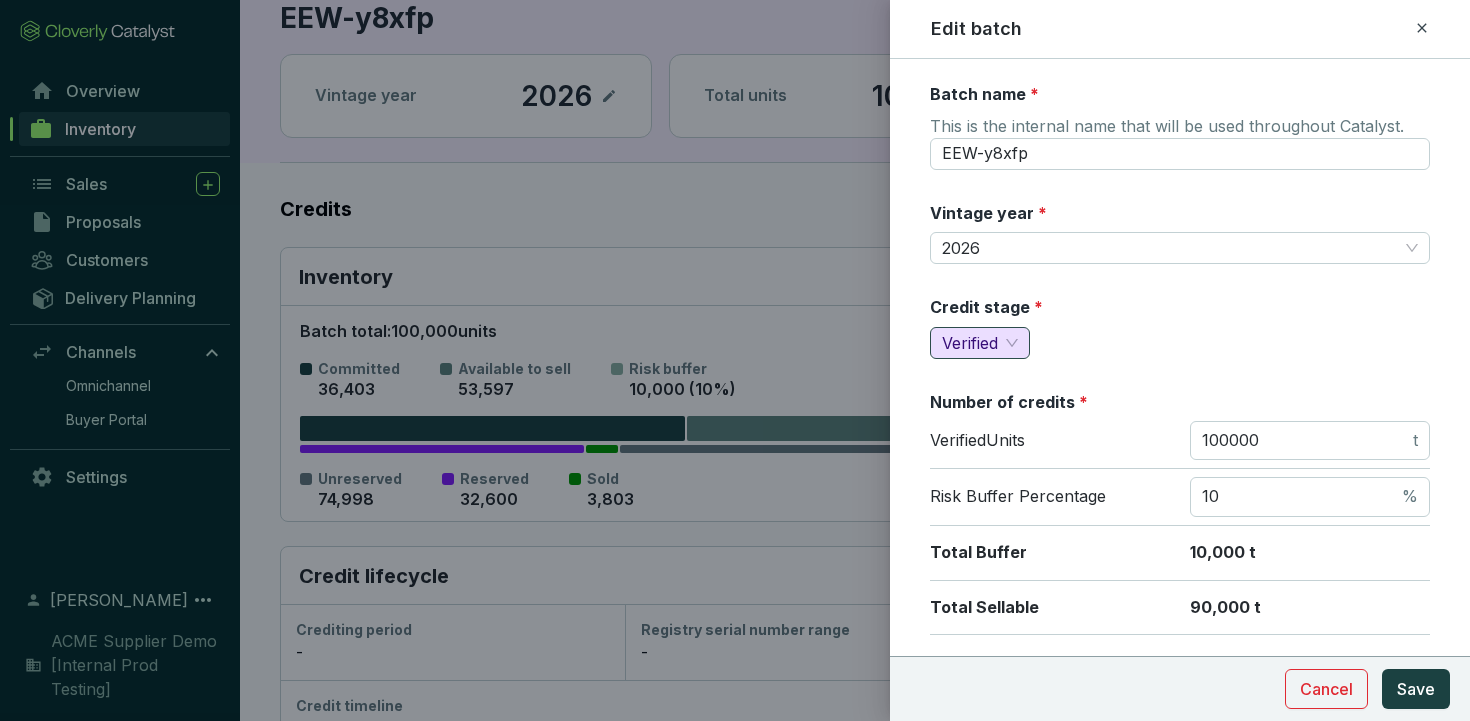 click on "Verified" at bounding box center (980, 343) 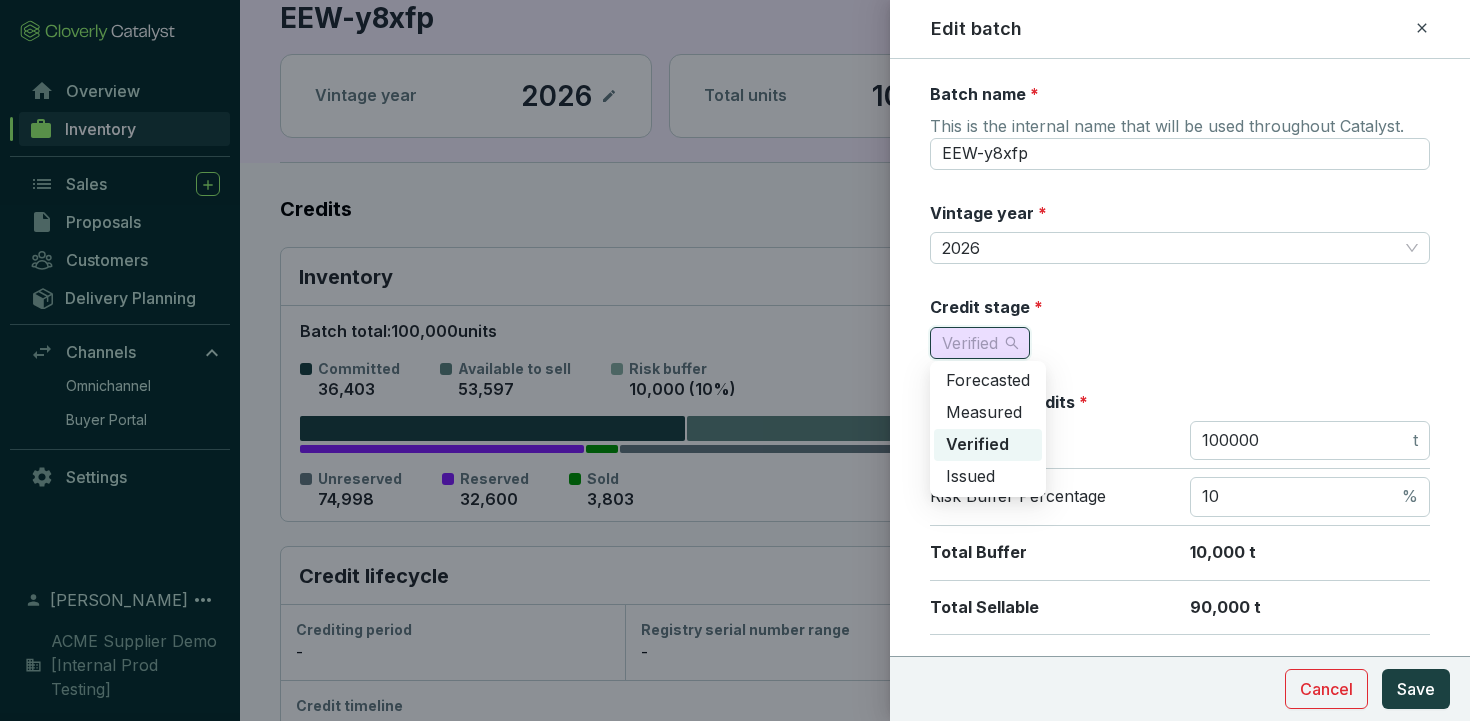 click on "Verified" at bounding box center (980, 343) 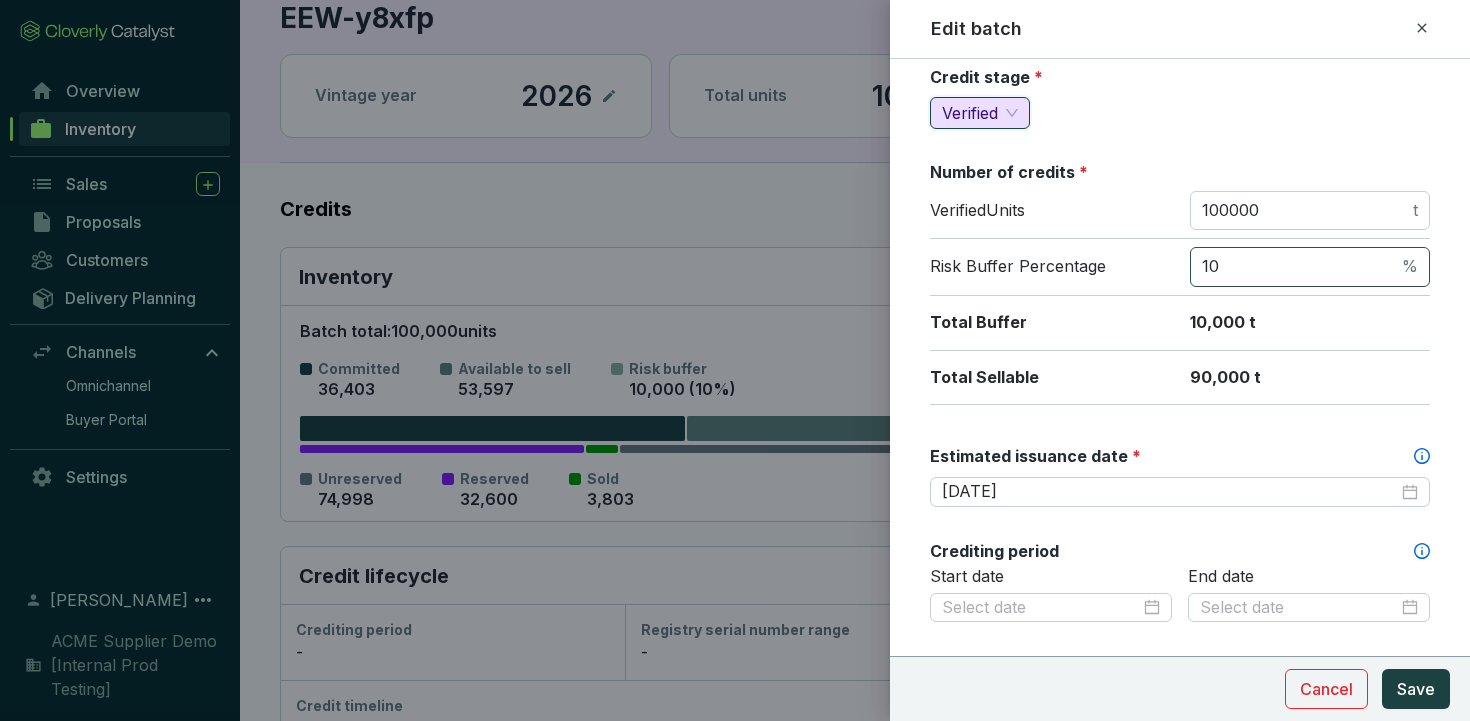 scroll, scrollTop: 0, scrollLeft: 0, axis: both 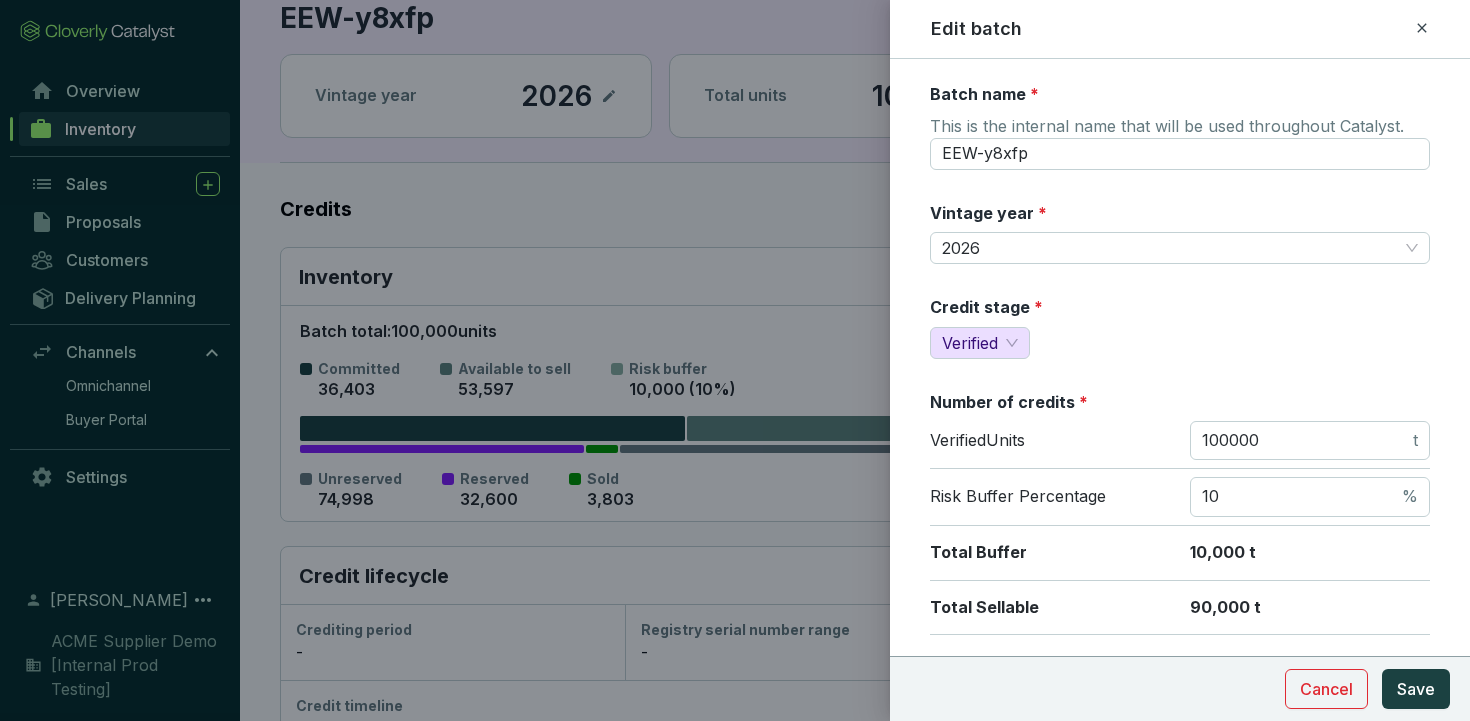 click at bounding box center [735, 360] 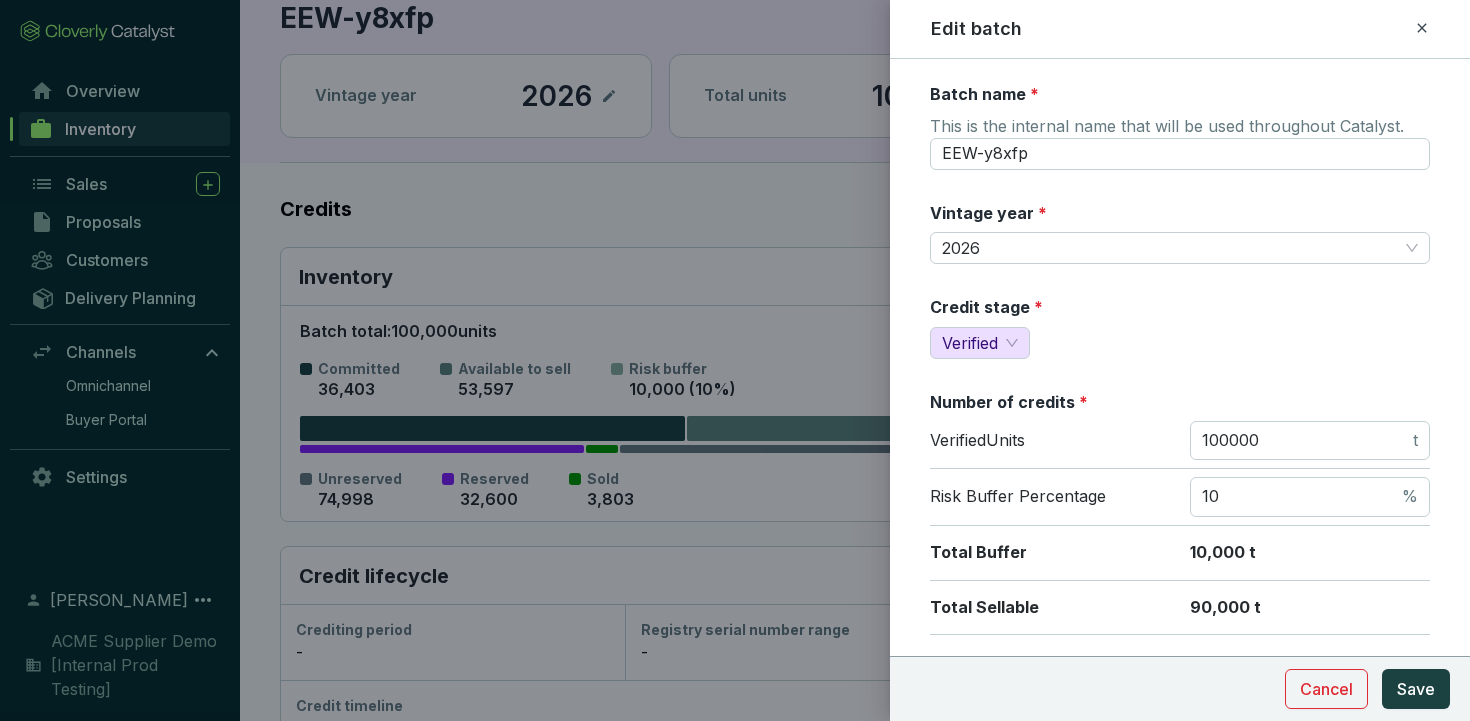 click 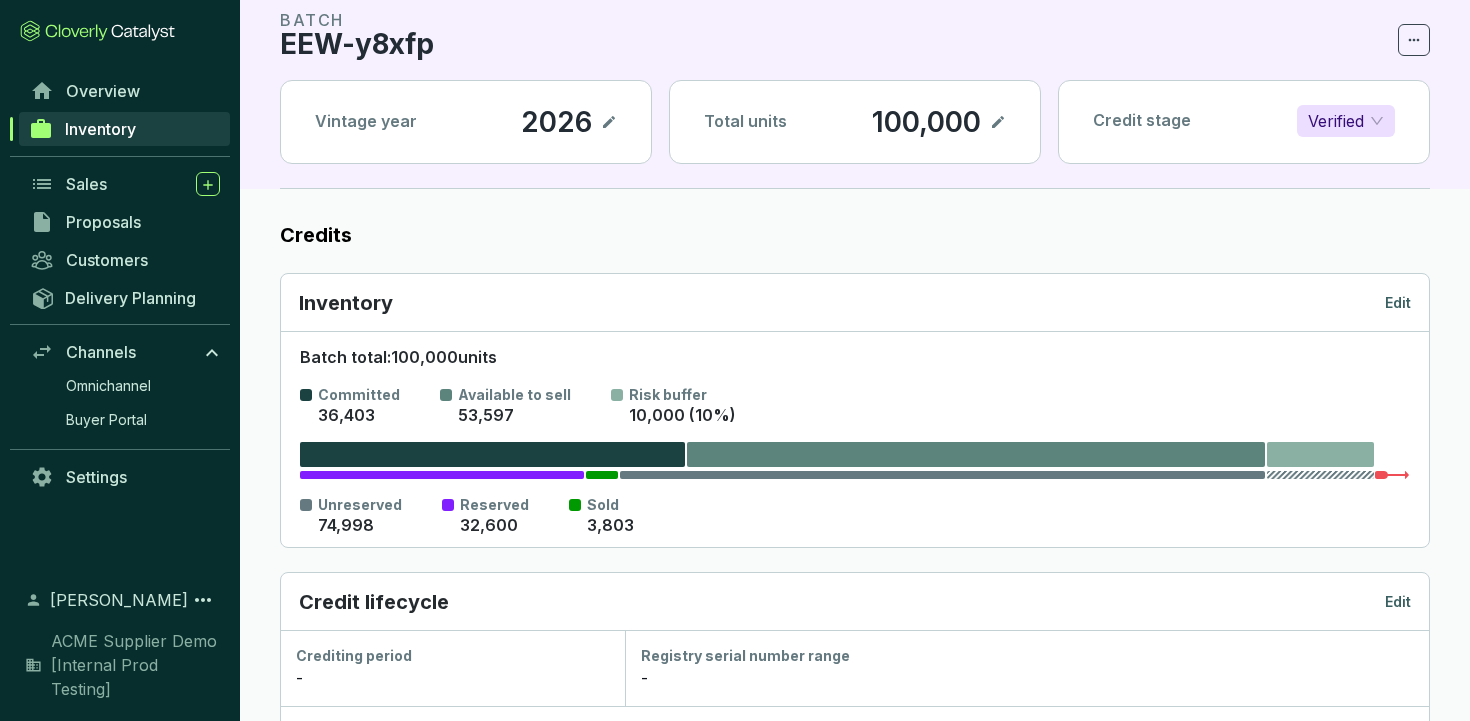 scroll, scrollTop: 75, scrollLeft: 0, axis: vertical 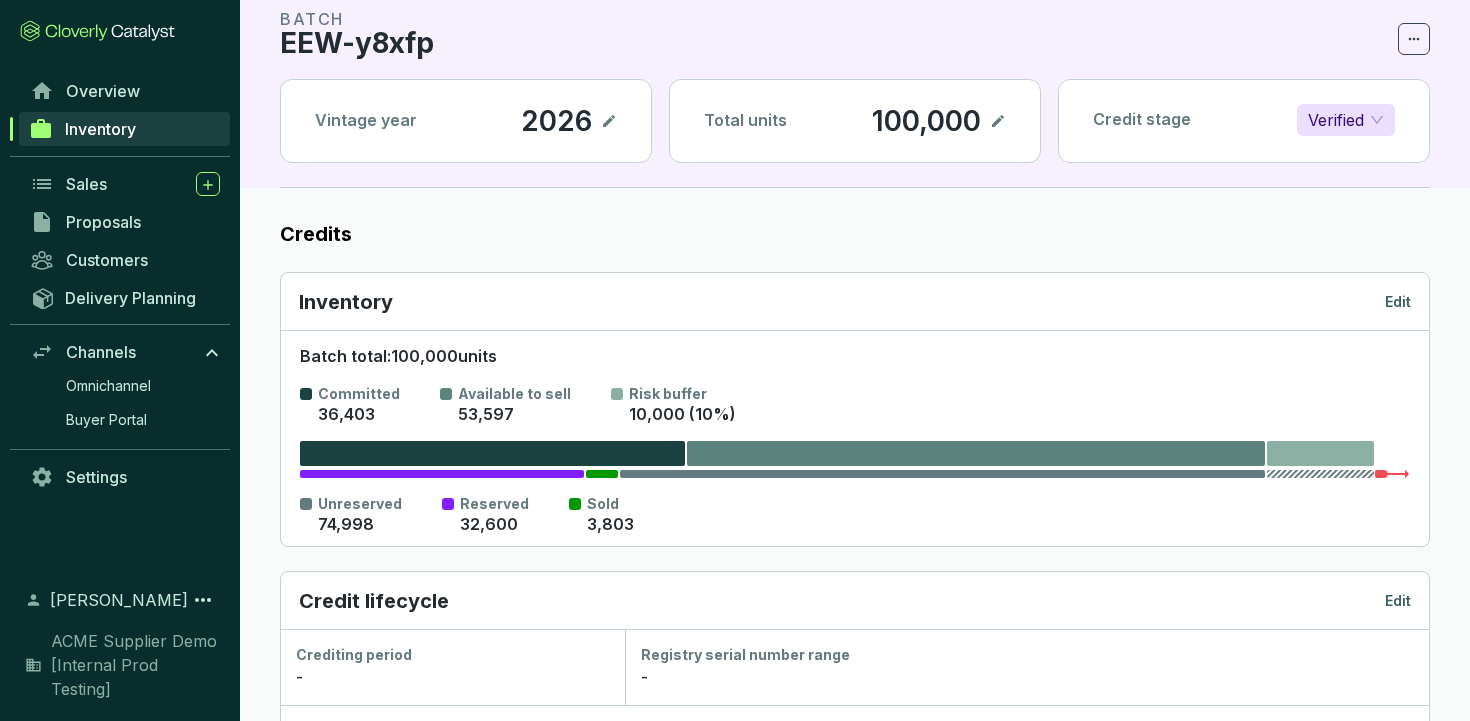 click on "Inventory Edit" at bounding box center [855, 302] 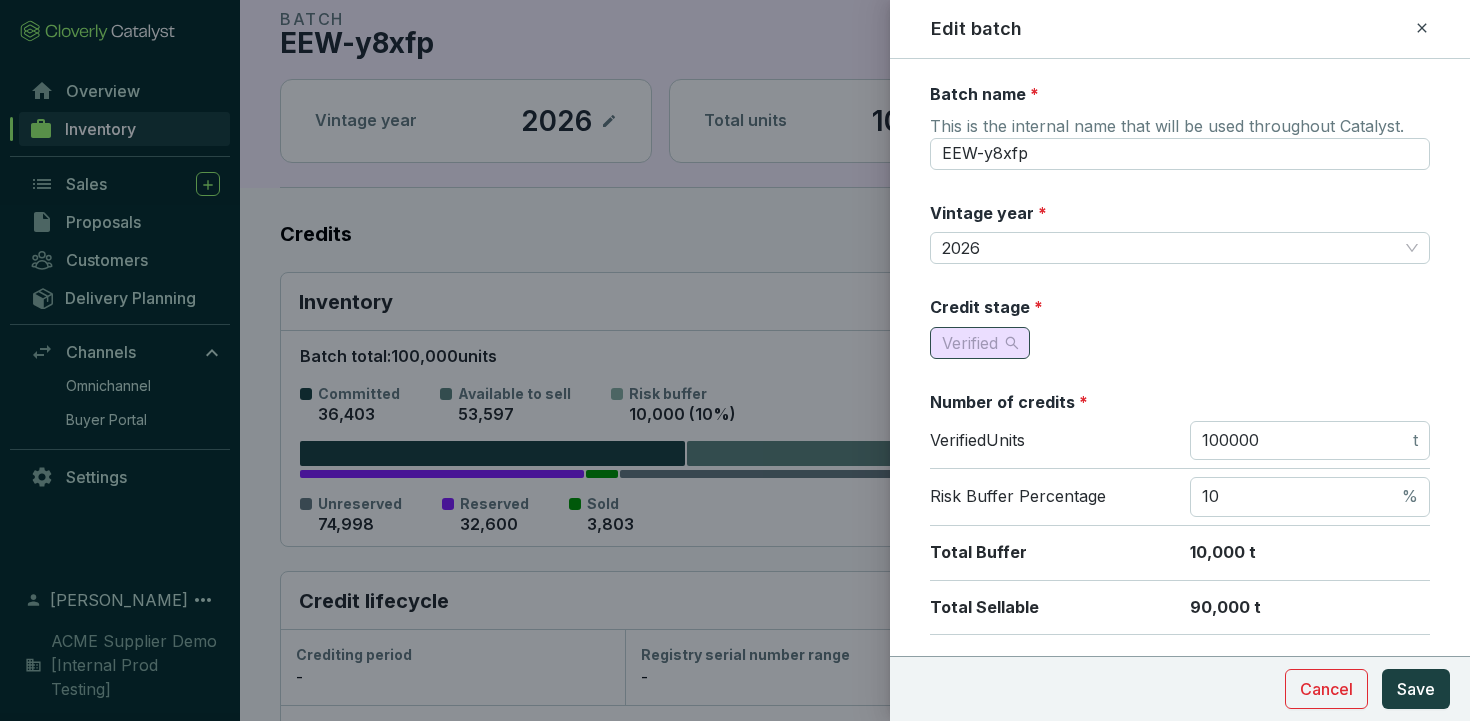 click on "Verified" at bounding box center (980, 343) 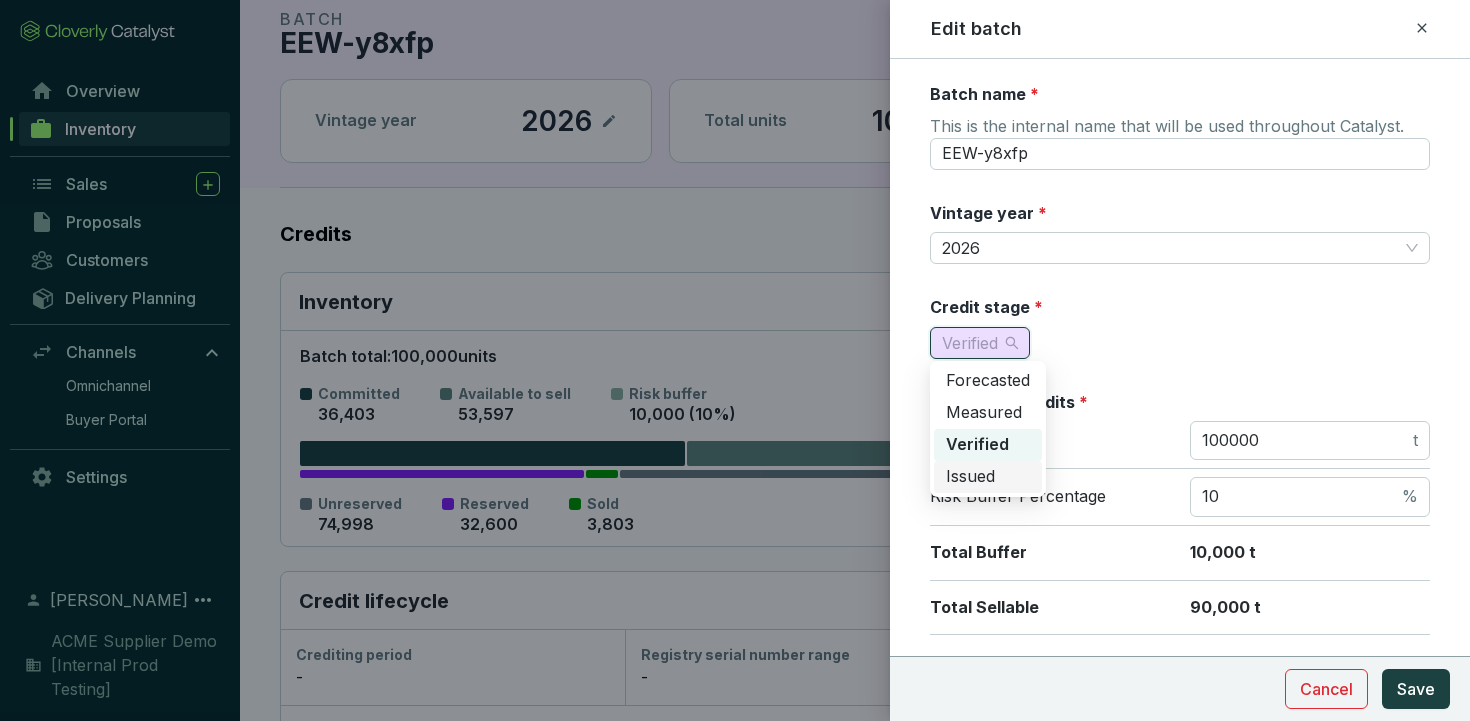 click on "Issued" at bounding box center (970, 476) 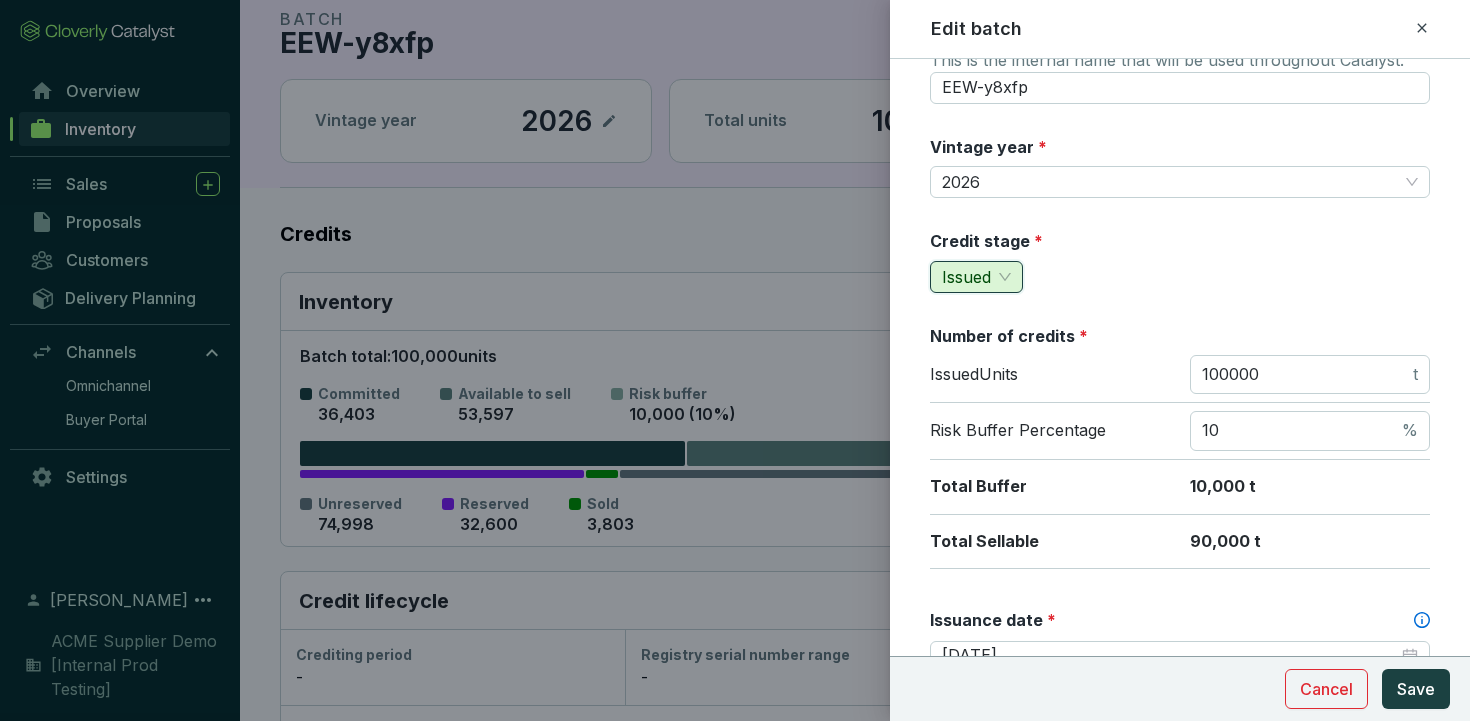 scroll, scrollTop: 82, scrollLeft: 0, axis: vertical 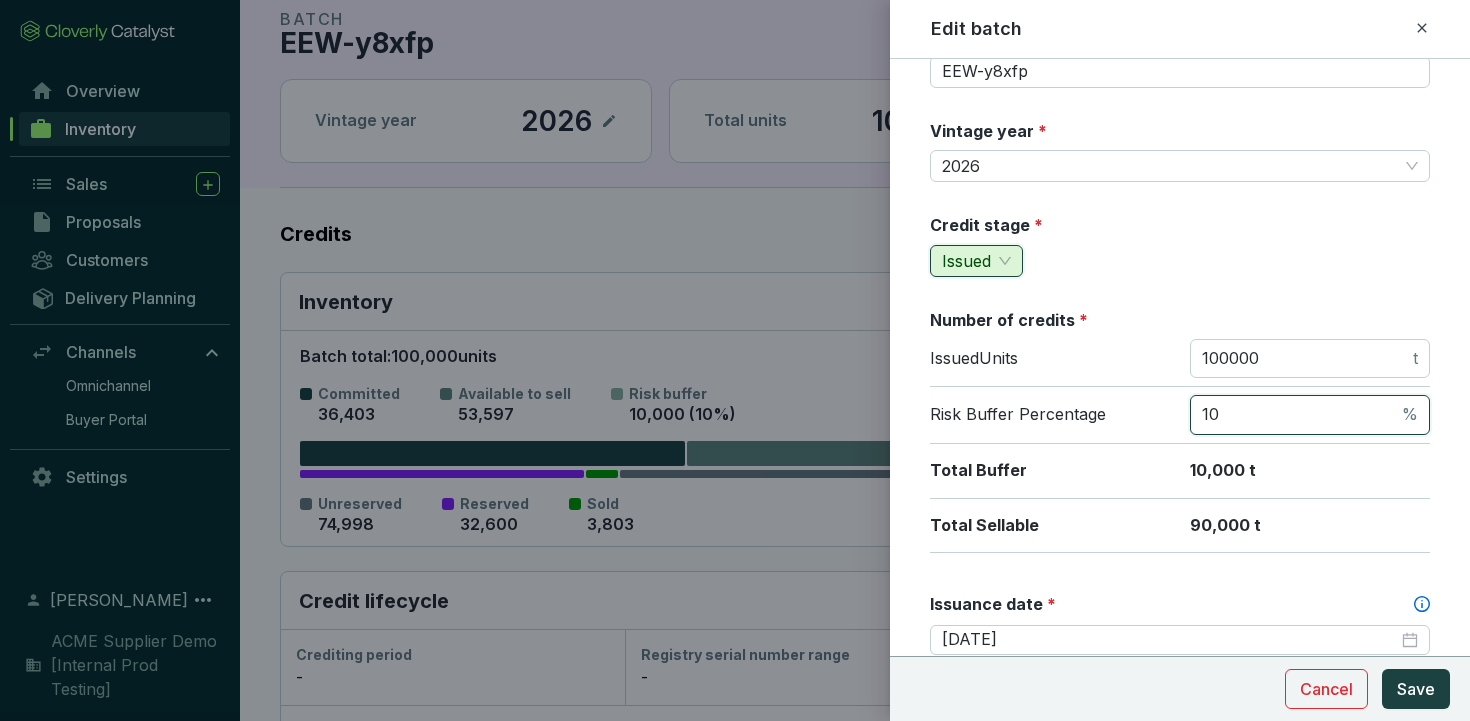 click on "10" at bounding box center (1300, 415) 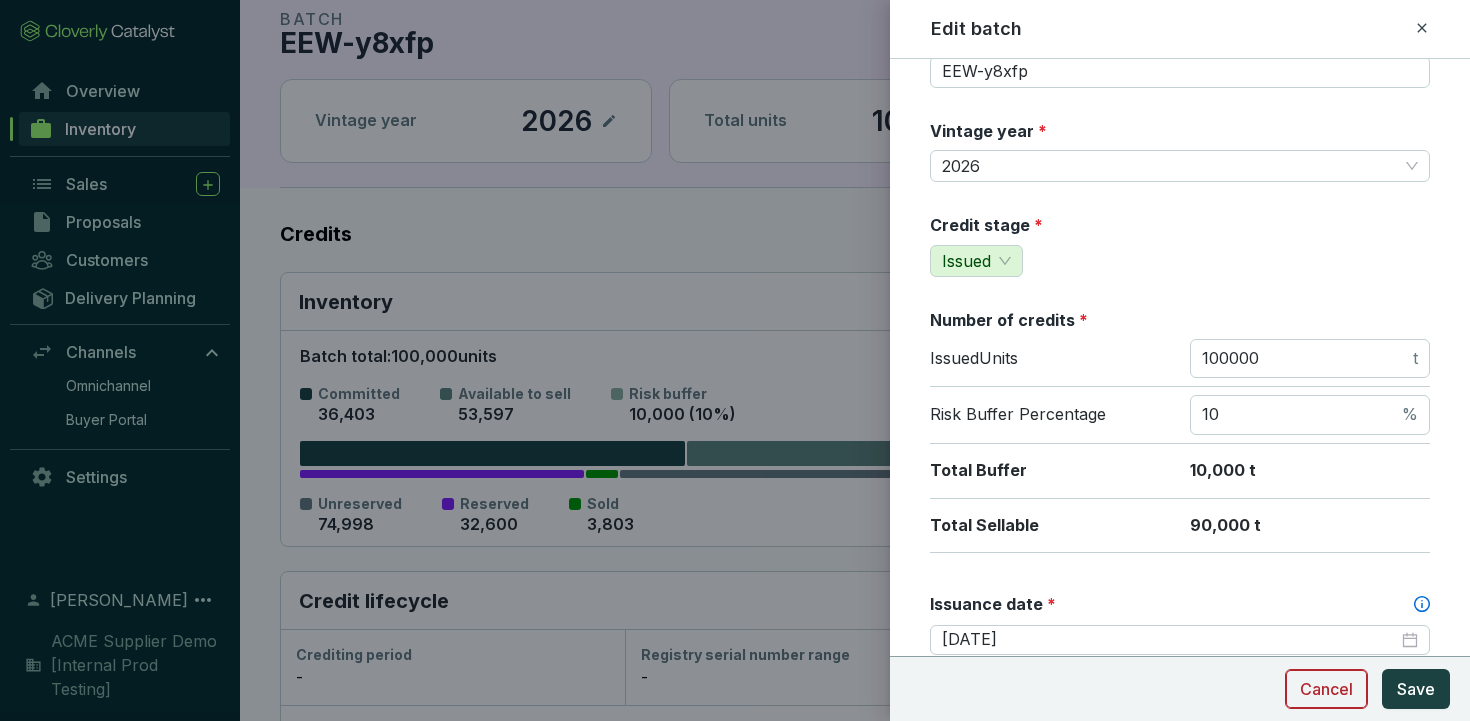 click on "Cancel" at bounding box center [1326, 689] 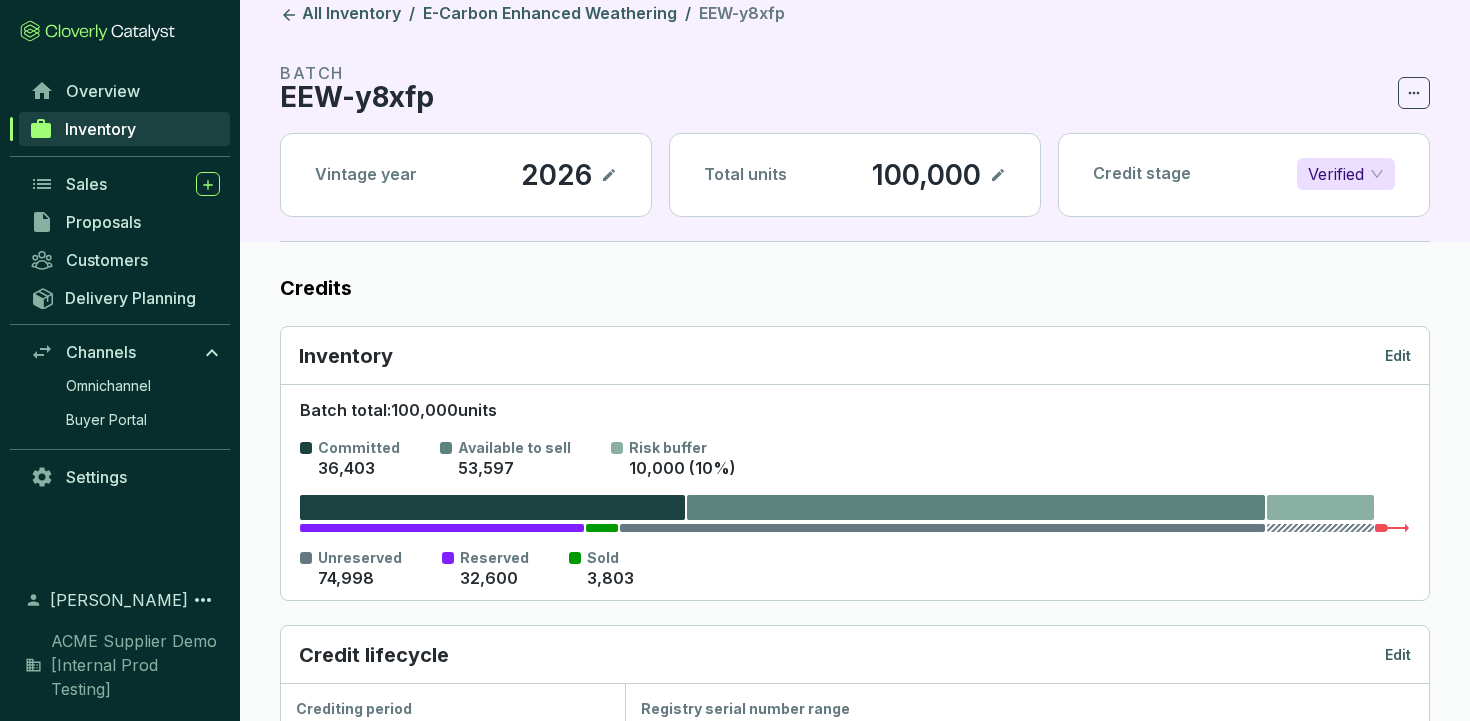 scroll, scrollTop: 0, scrollLeft: 0, axis: both 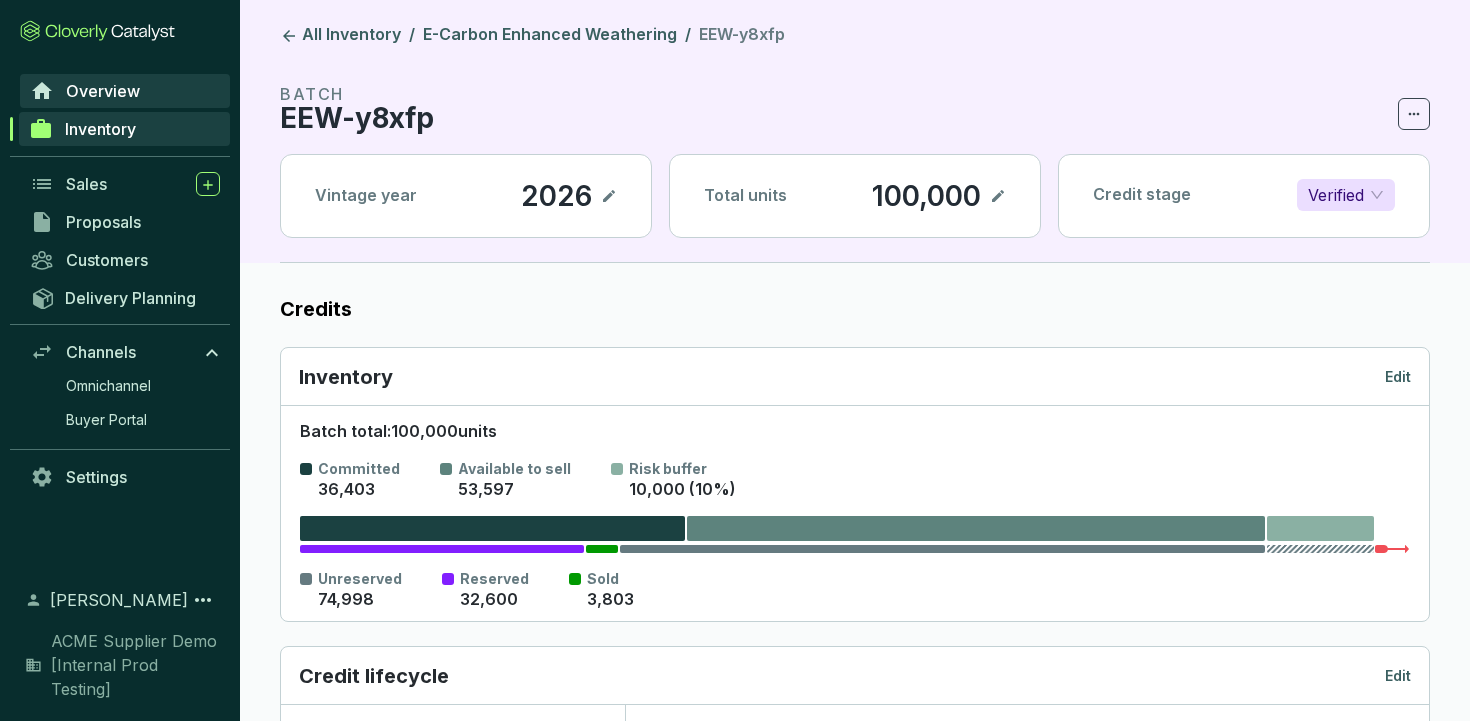 click on "Overview" at bounding box center (103, 91) 